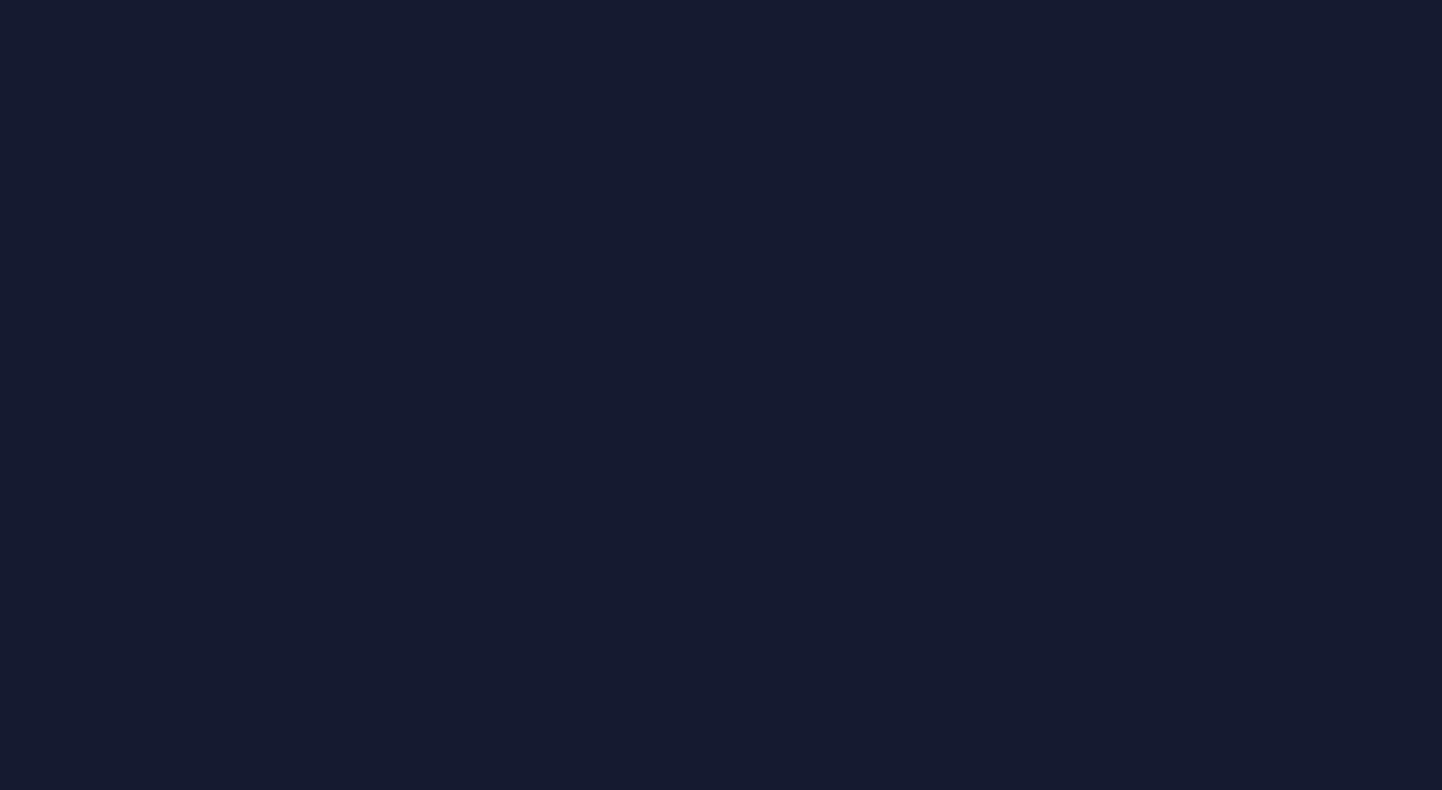 scroll, scrollTop: 0, scrollLeft: 0, axis: both 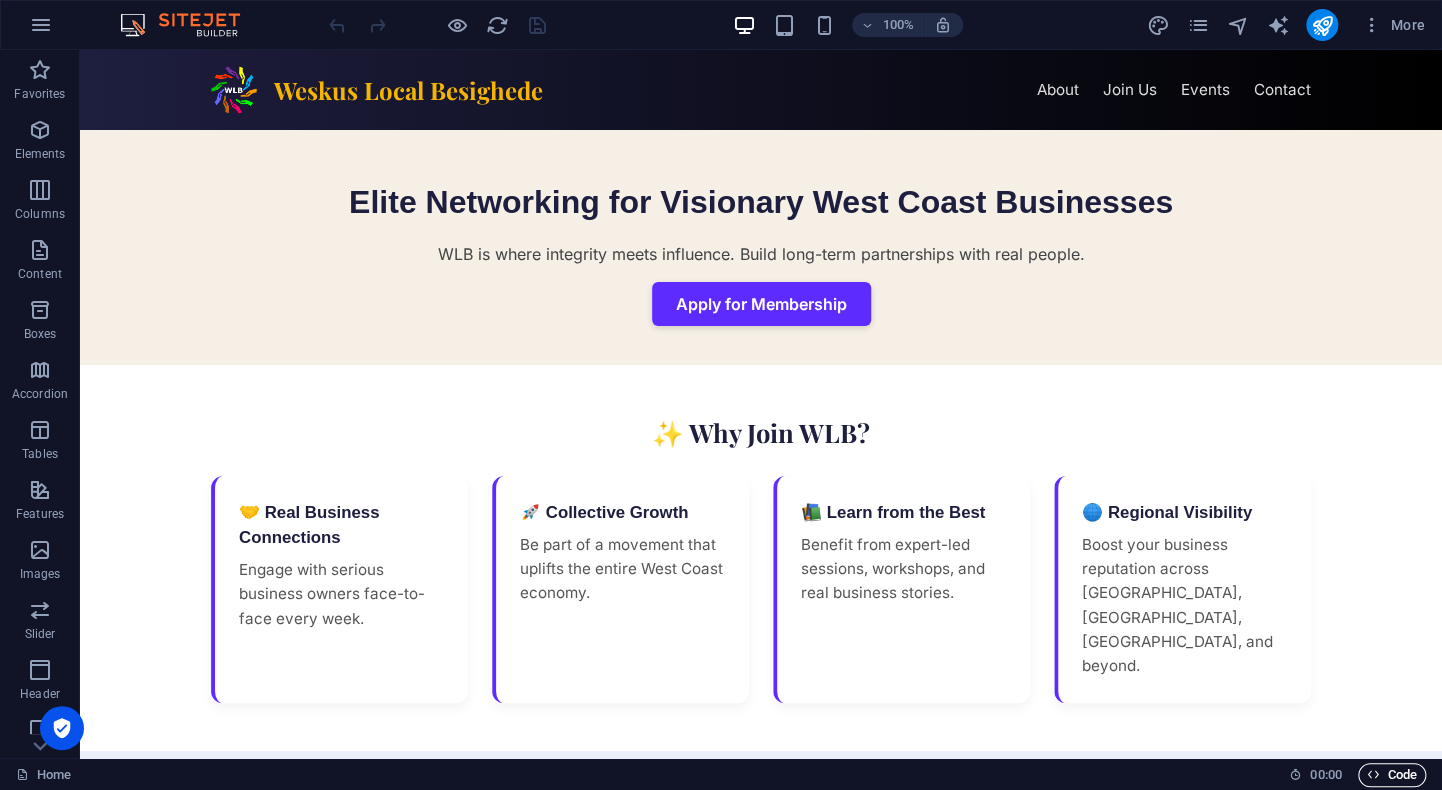 click on "Code" at bounding box center (1392, 775) 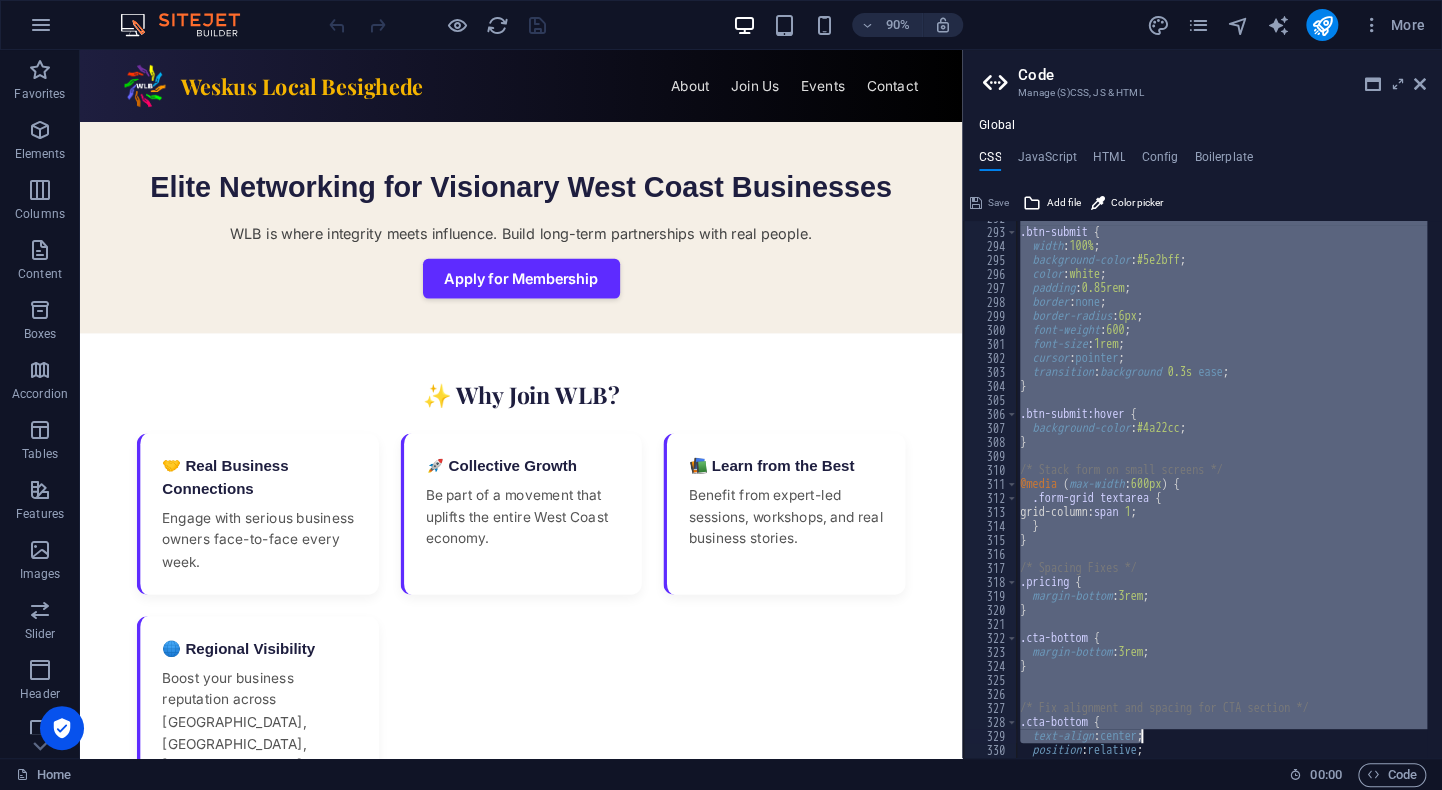 scroll, scrollTop: 4294, scrollLeft: 0, axis: vertical 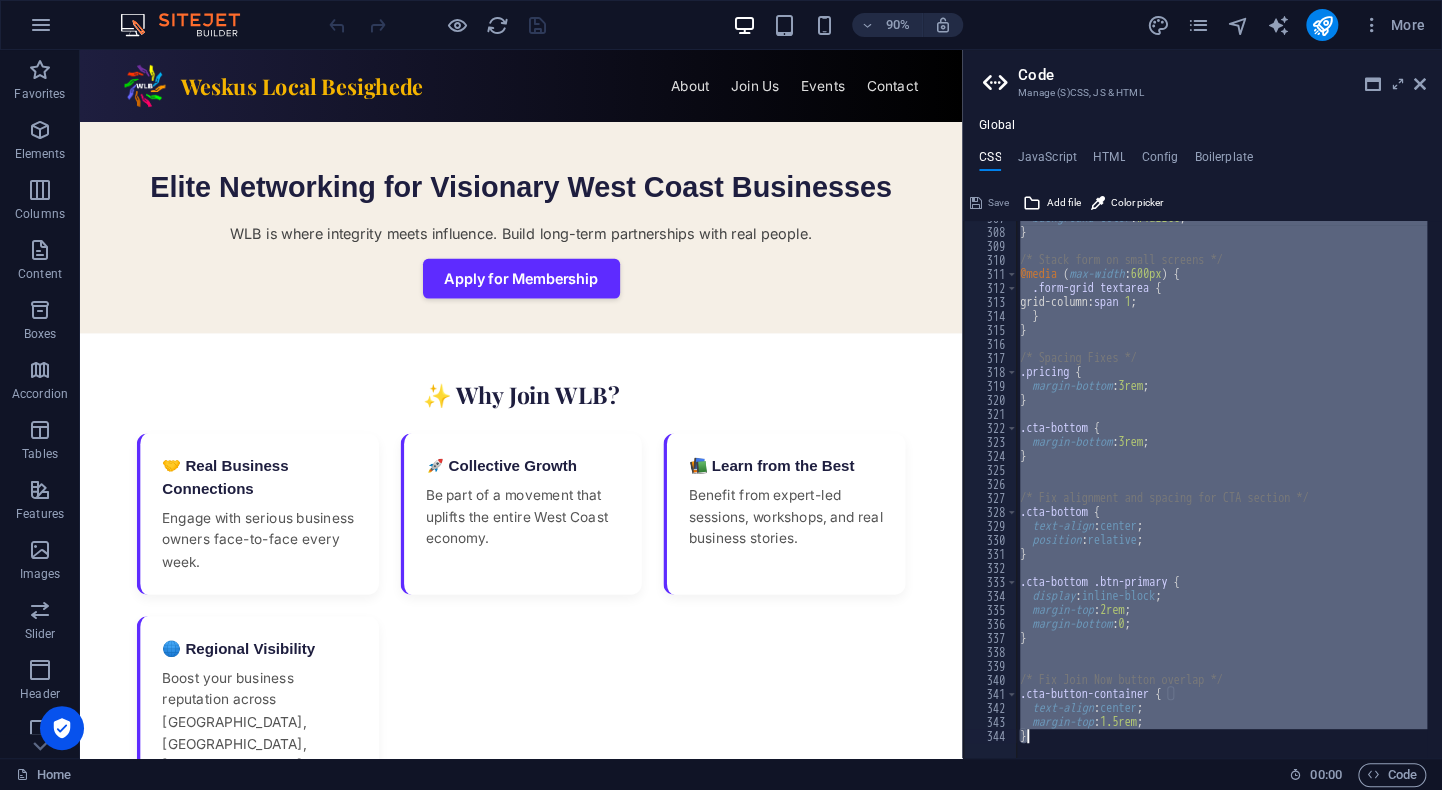 drag, startPoint x: 1014, startPoint y: 226, endPoint x: 1141, endPoint y: 793, distance: 581.0491 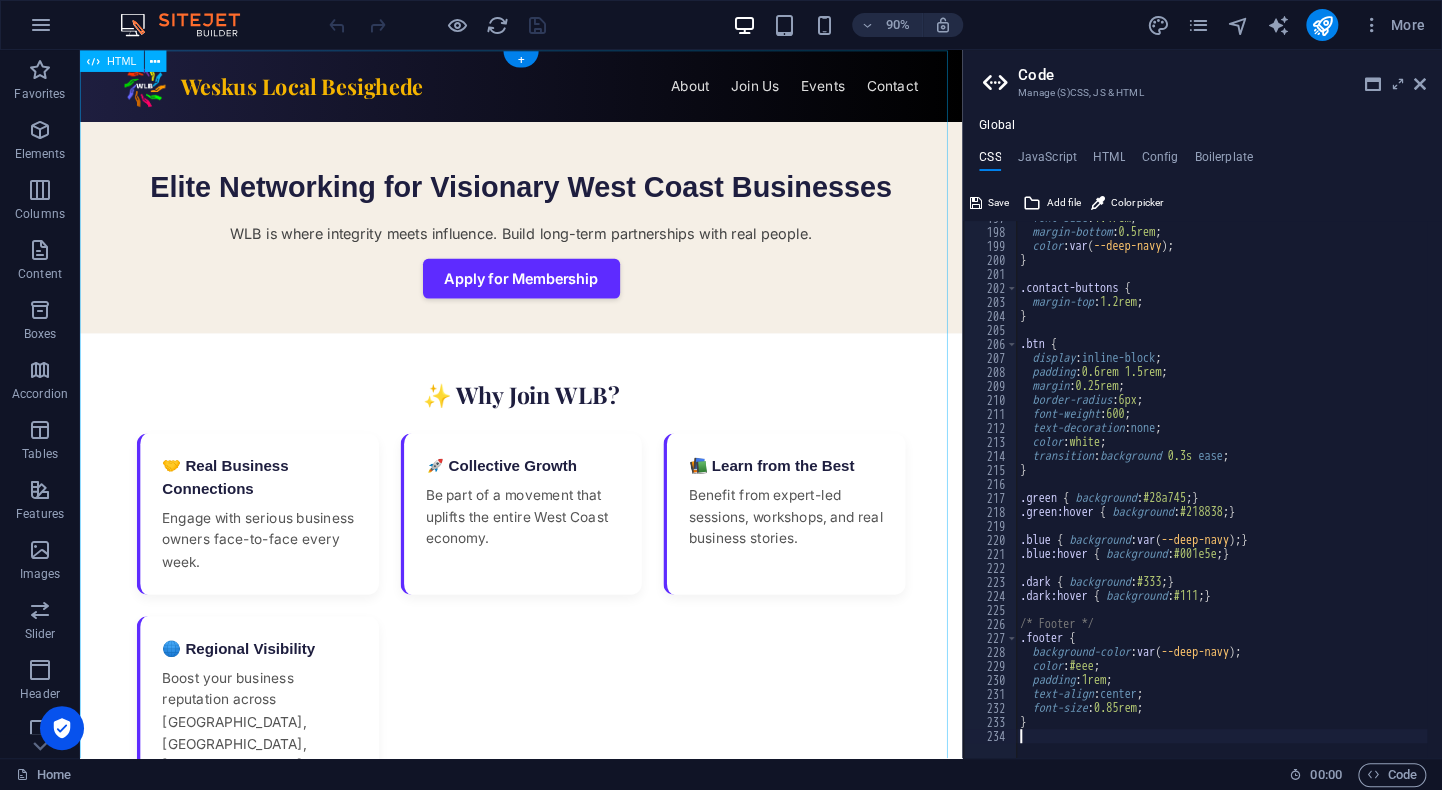 click on "WLB | Weskus Local Besighede
Weskus Local Besighede
☰
About
Join Us
Events
Contact
Elite Networking for Visionary West Coast Businesses
WLB is where integrity meets influence. Build long-term partnerships with real people.
Apply for Membership
✨ Why Join WLB?
🤝 Real Business Connections
Engage with serious business owners face-to-face every week.
🚀 Collective Growth
Be part of a movement that uplifts the entire West Coast economy.
📚 Learn from the Best
Benefit from expert-led sessions, workshops, and real business stories.
🌐 Regional Visibility" at bounding box center [570, 1136] 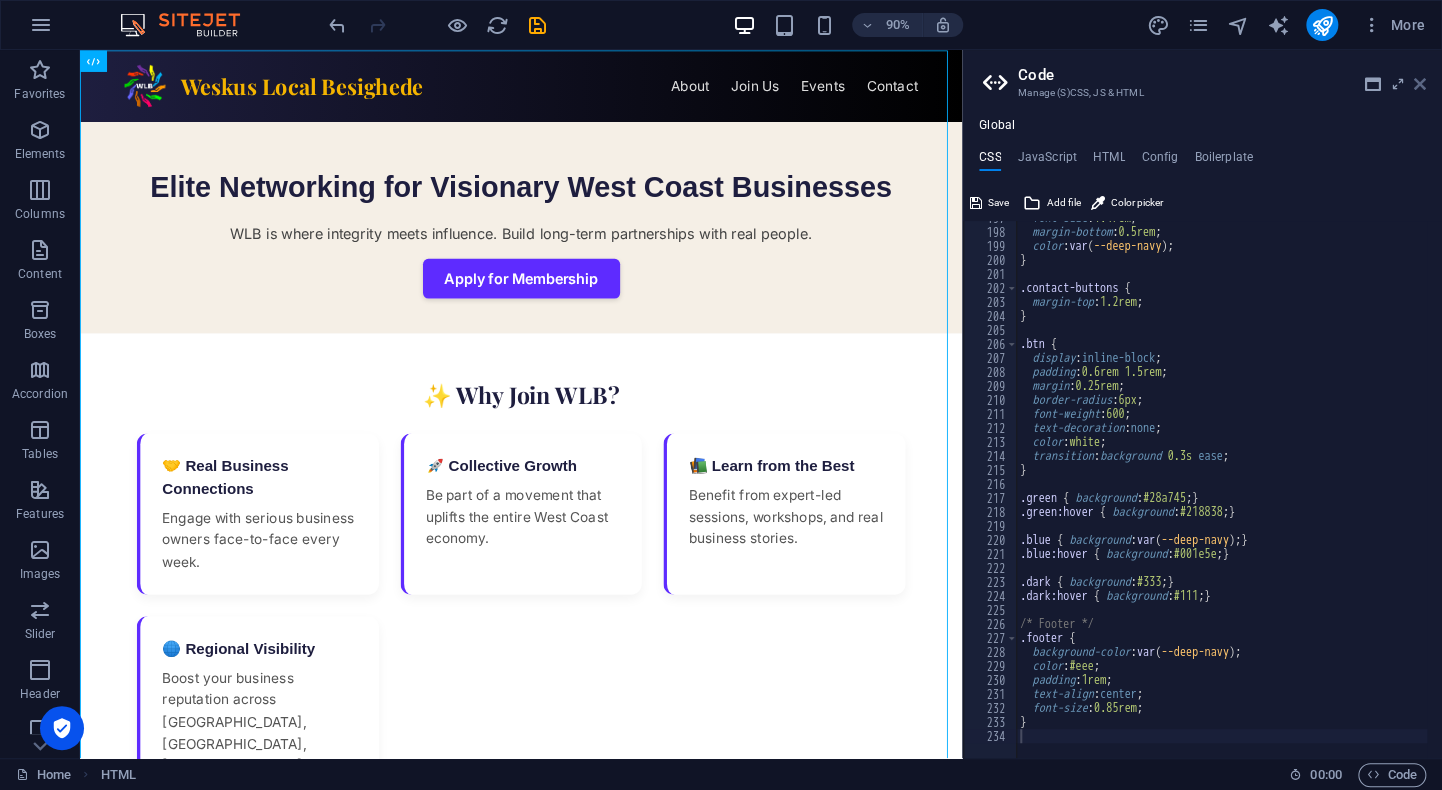 click at bounding box center (1420, 84) 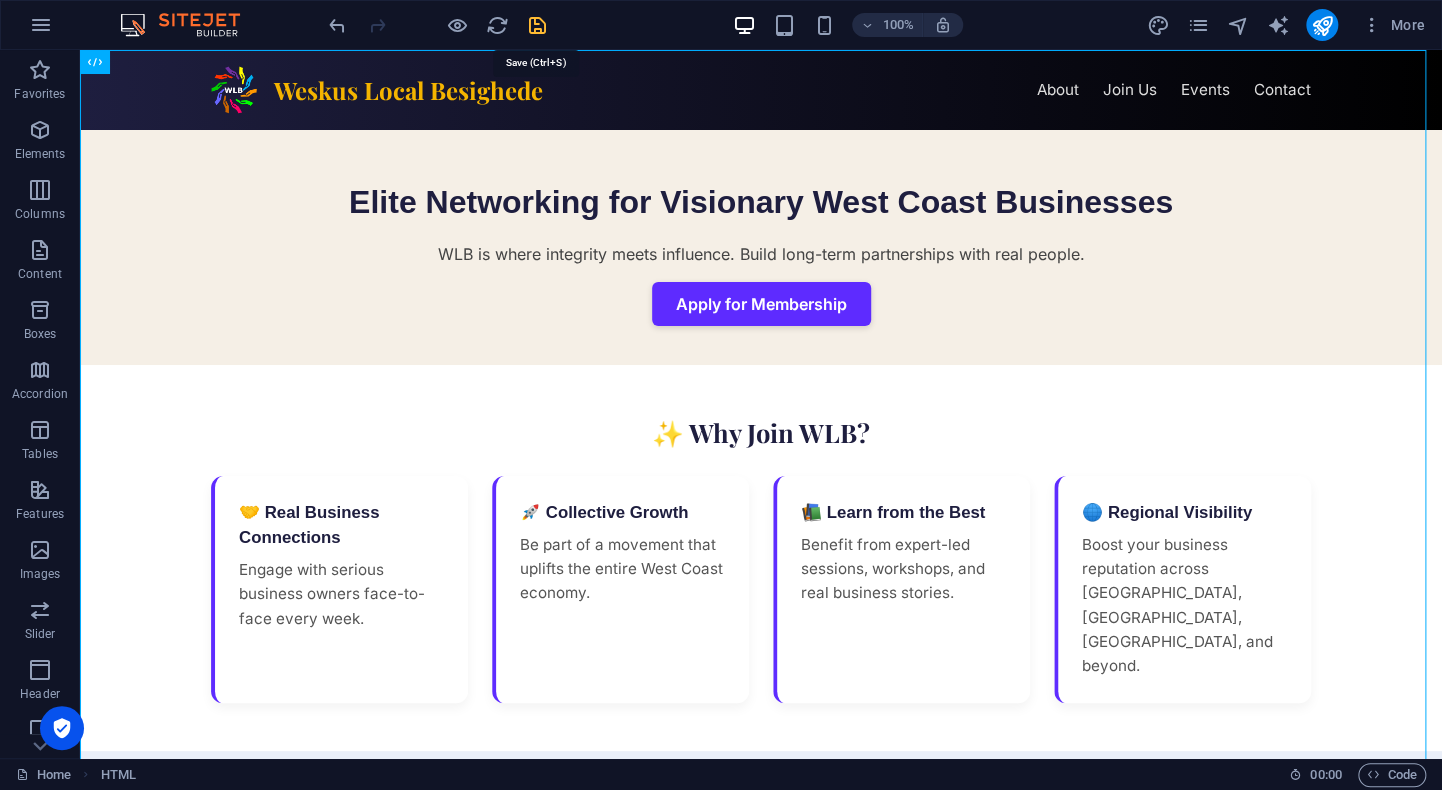 click at bounding box center [537, 25] 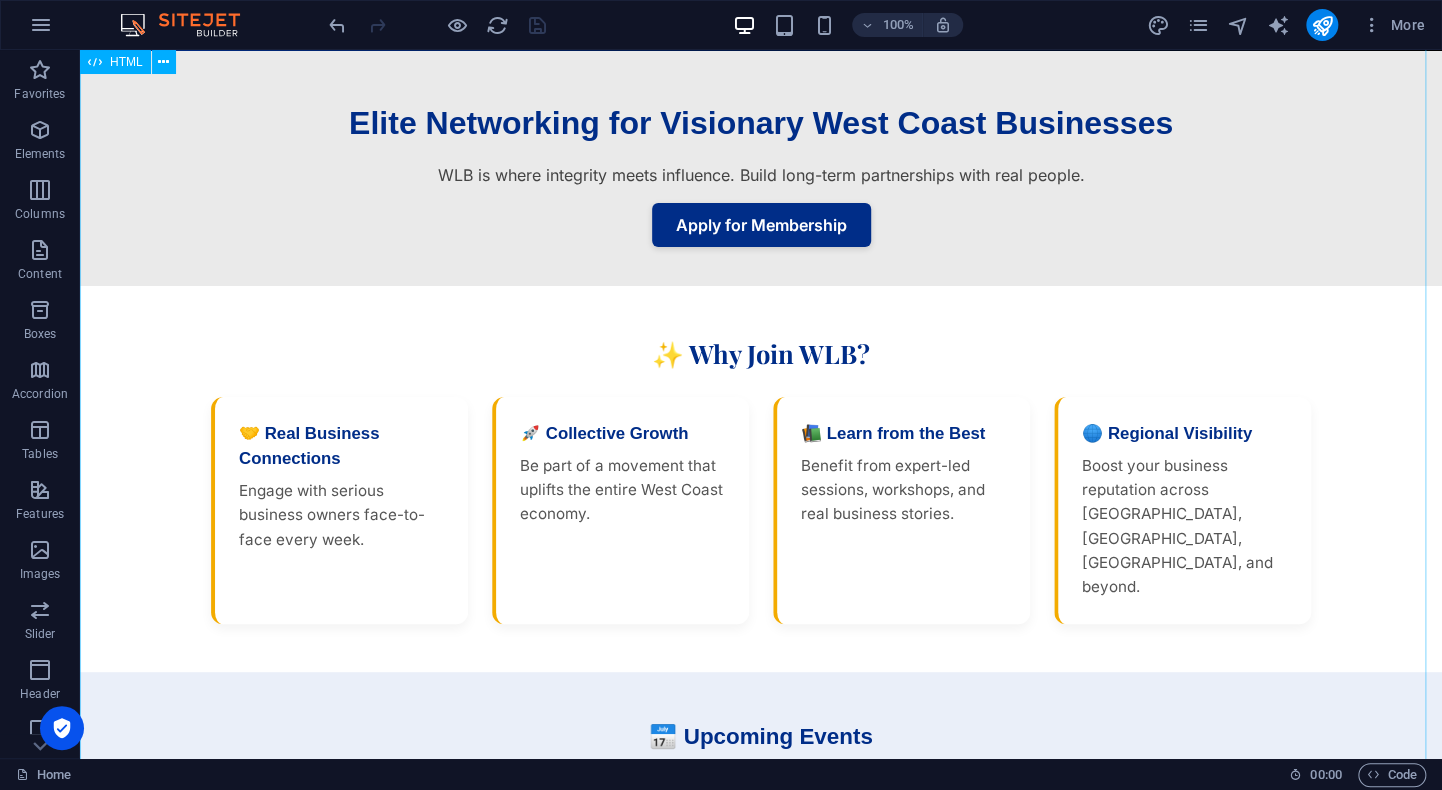 scroll, scrollTop: 0, scrollLeft: 0, axis: both 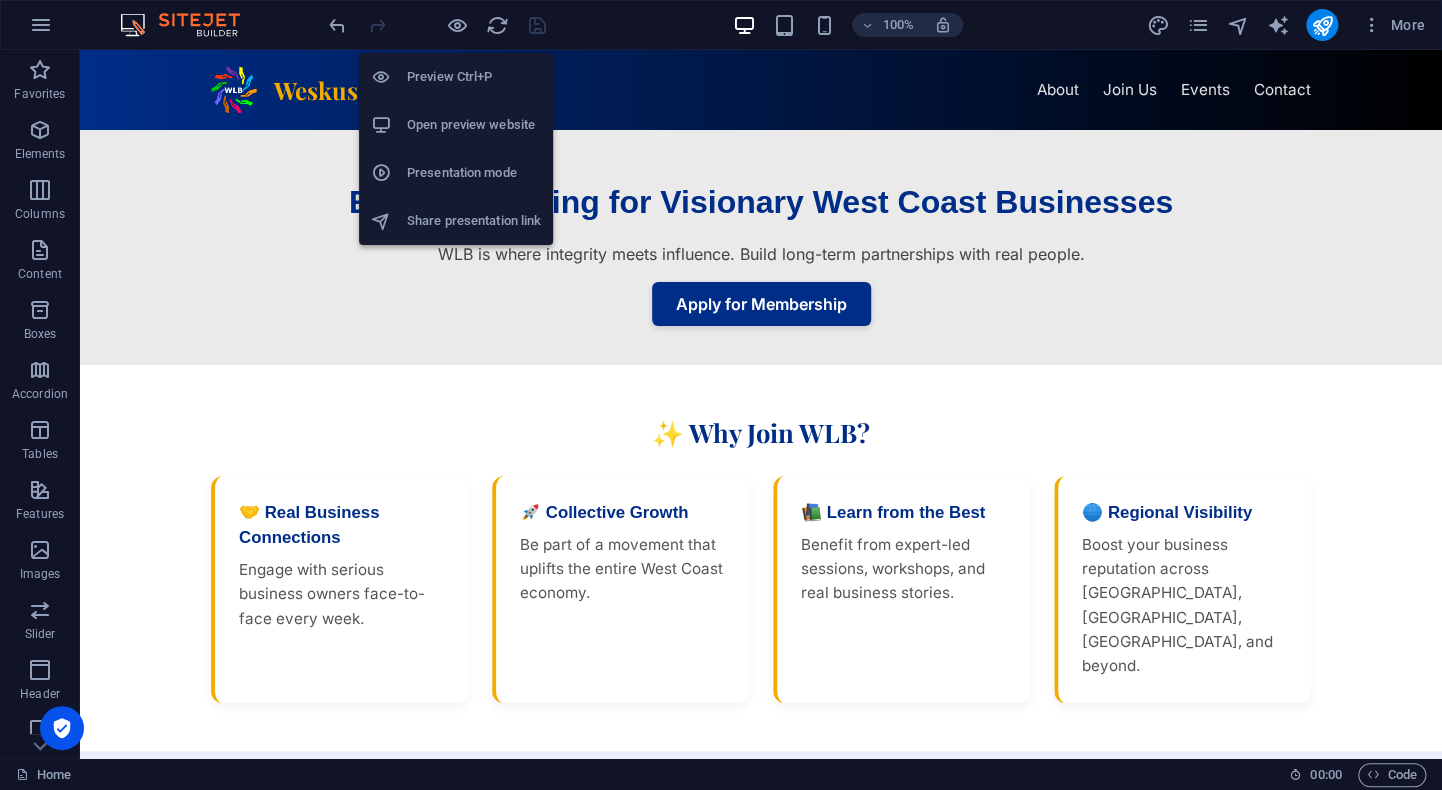 click on "Open preview website" at bounding box center (474, 125) 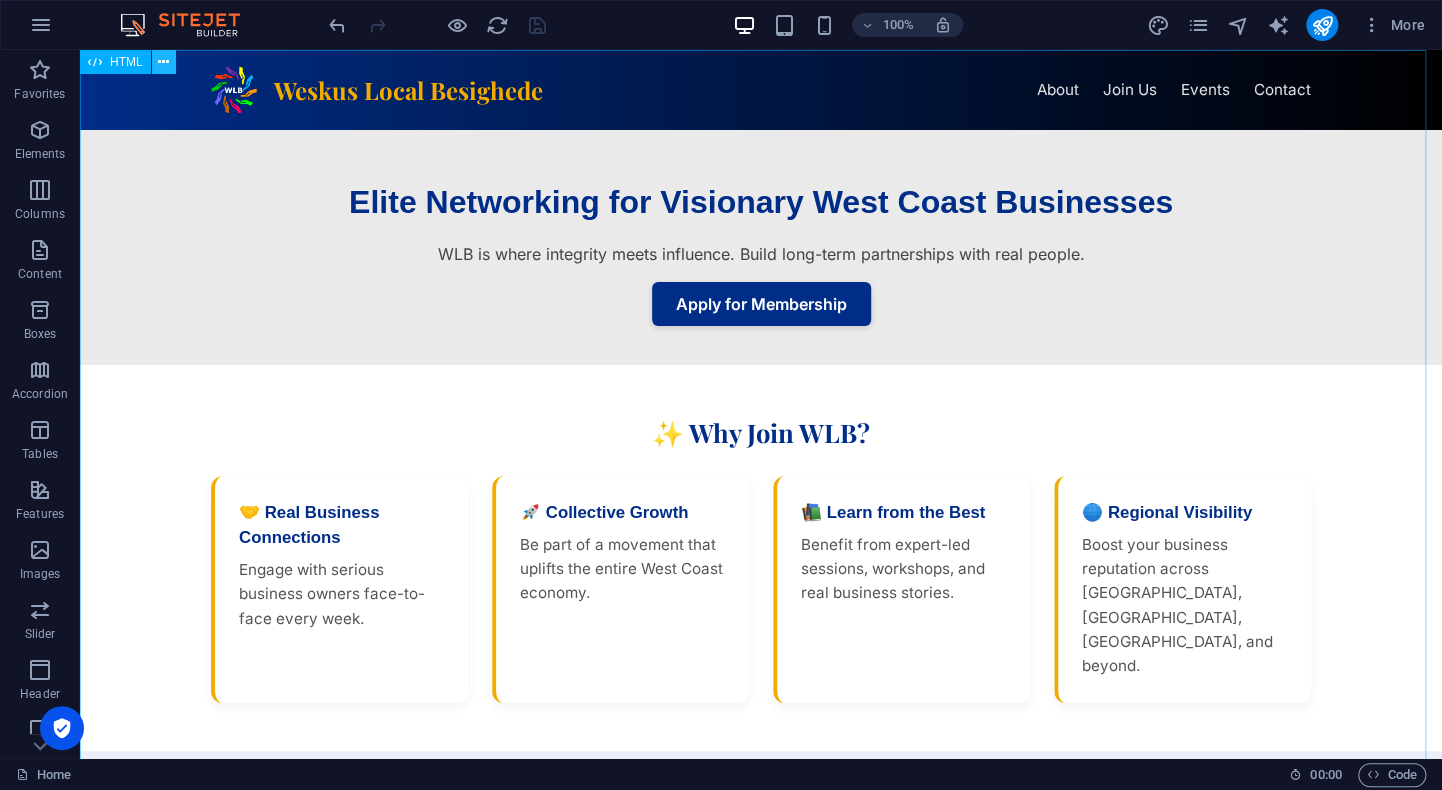 click at bounding box center [163, 62] 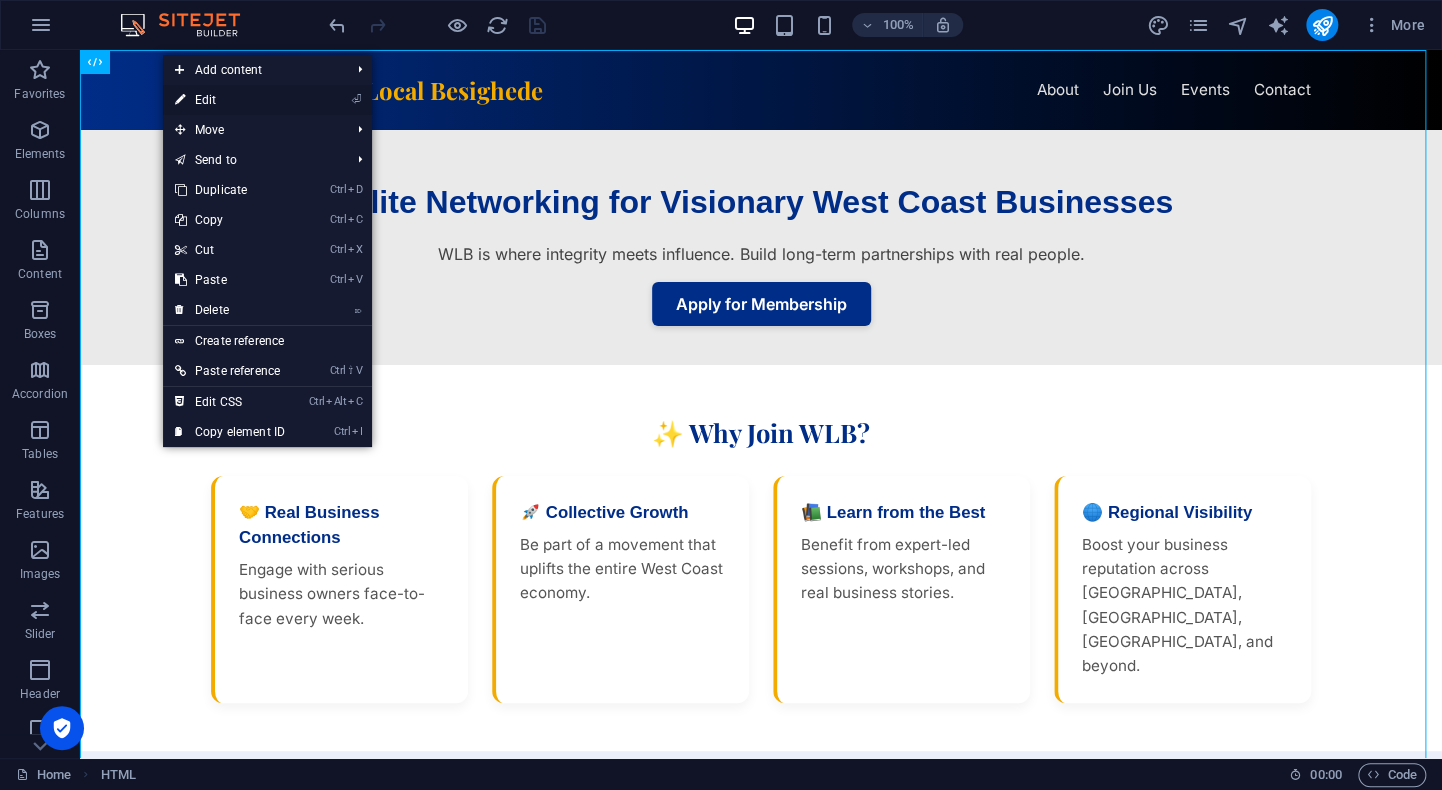 click on "⏎  Edit" at bounding box center (230, 100) 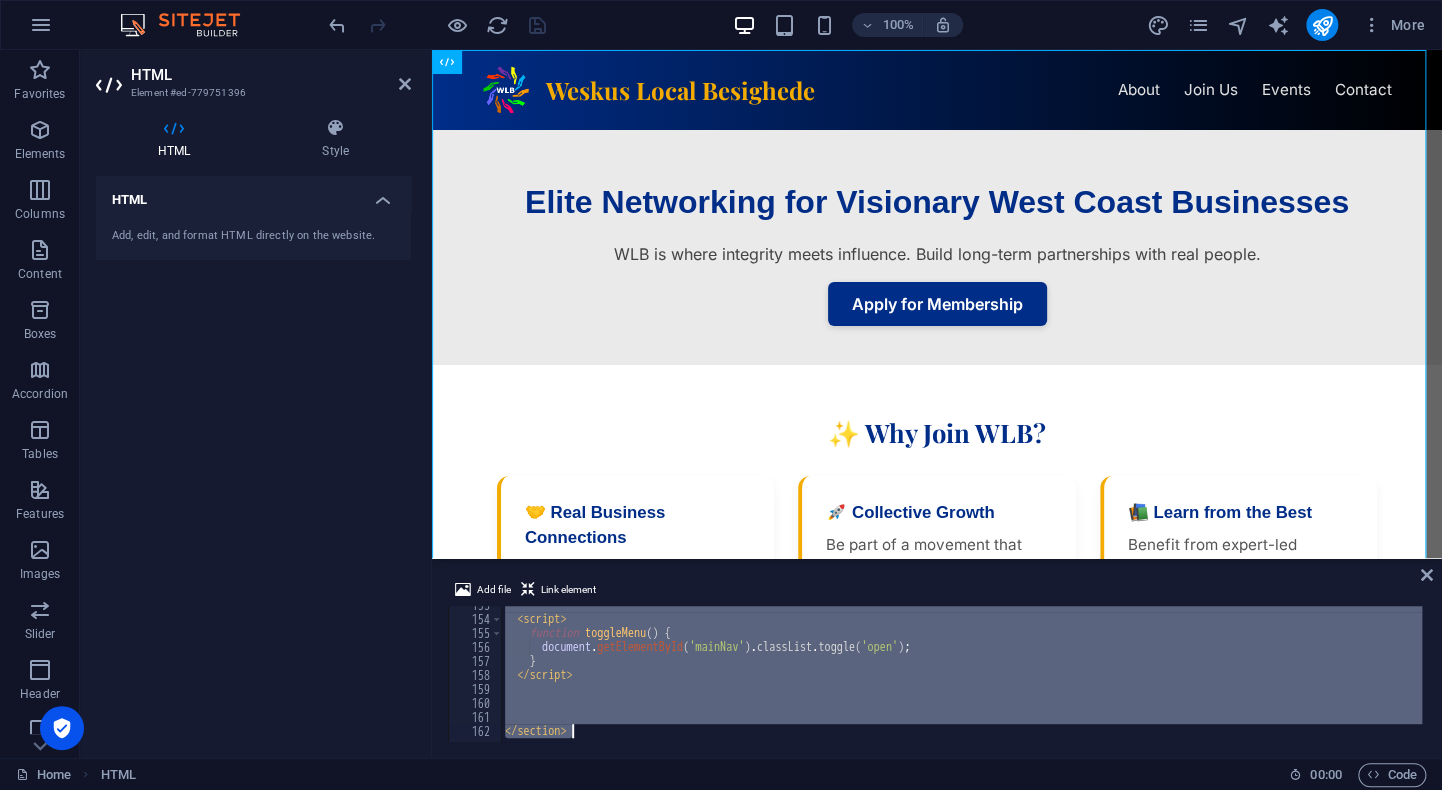 scroll, scrollTop: 2136, scrollLeft: 0, axis: vertical 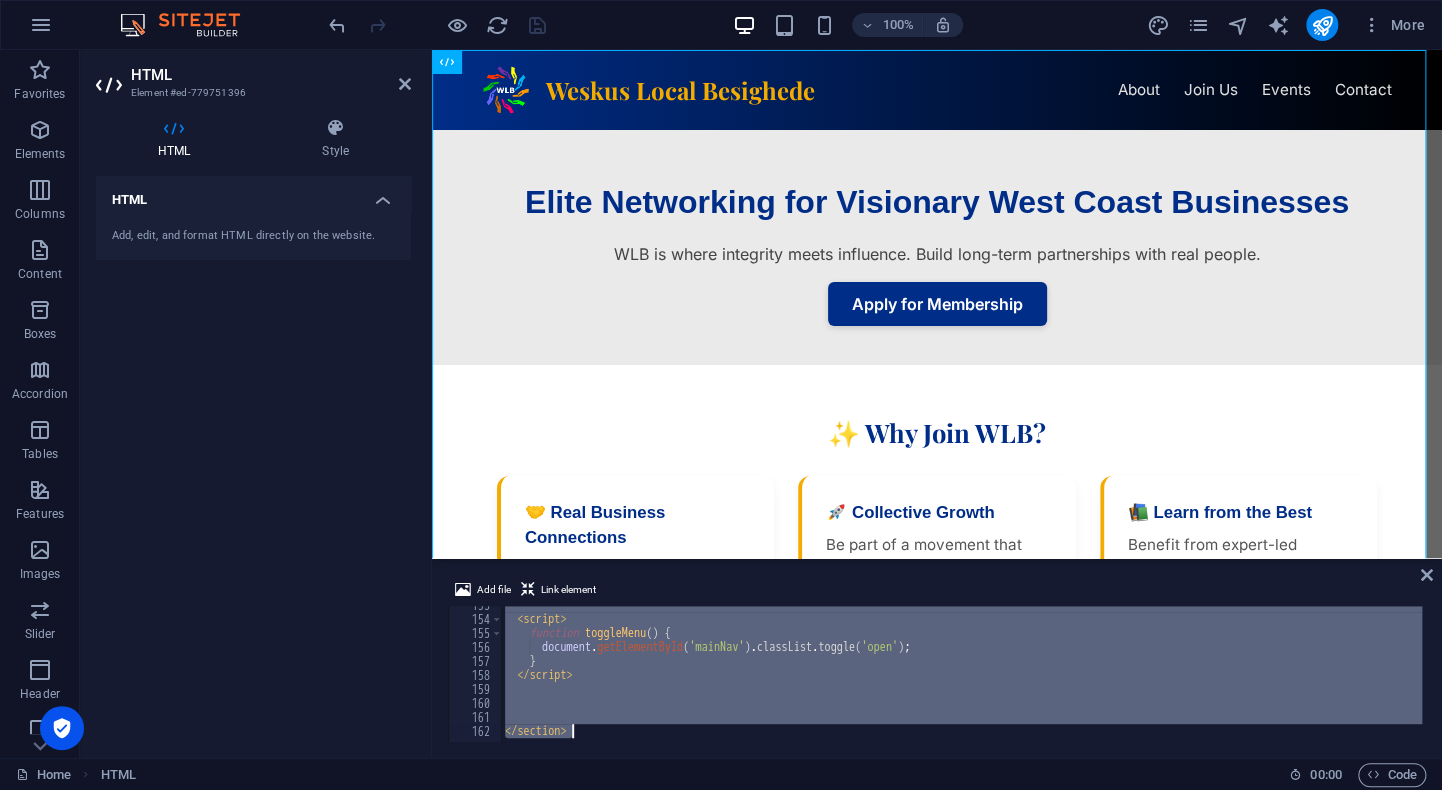 type 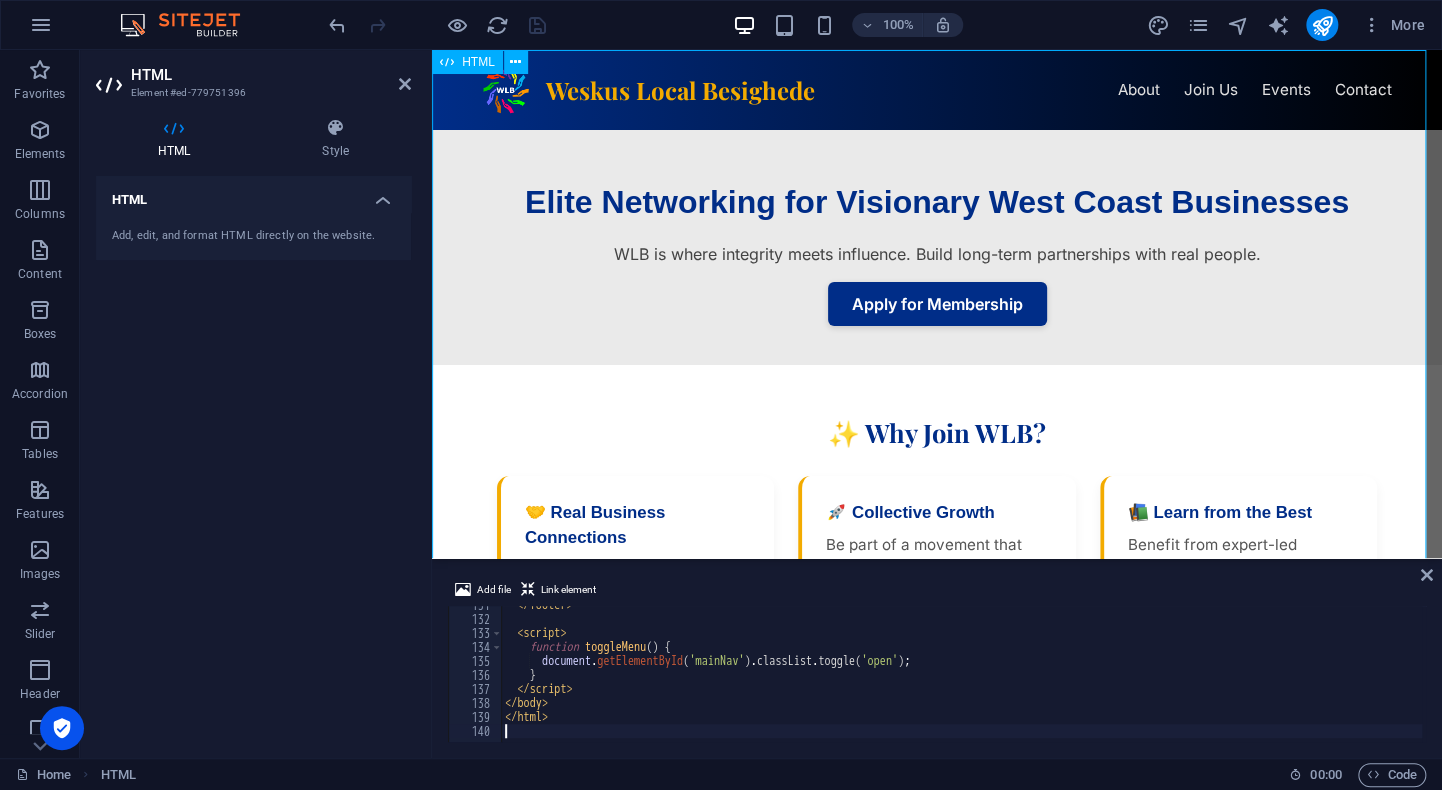 scroll, scrollTop: 1828, scrollLeft: 0, axis: vertical 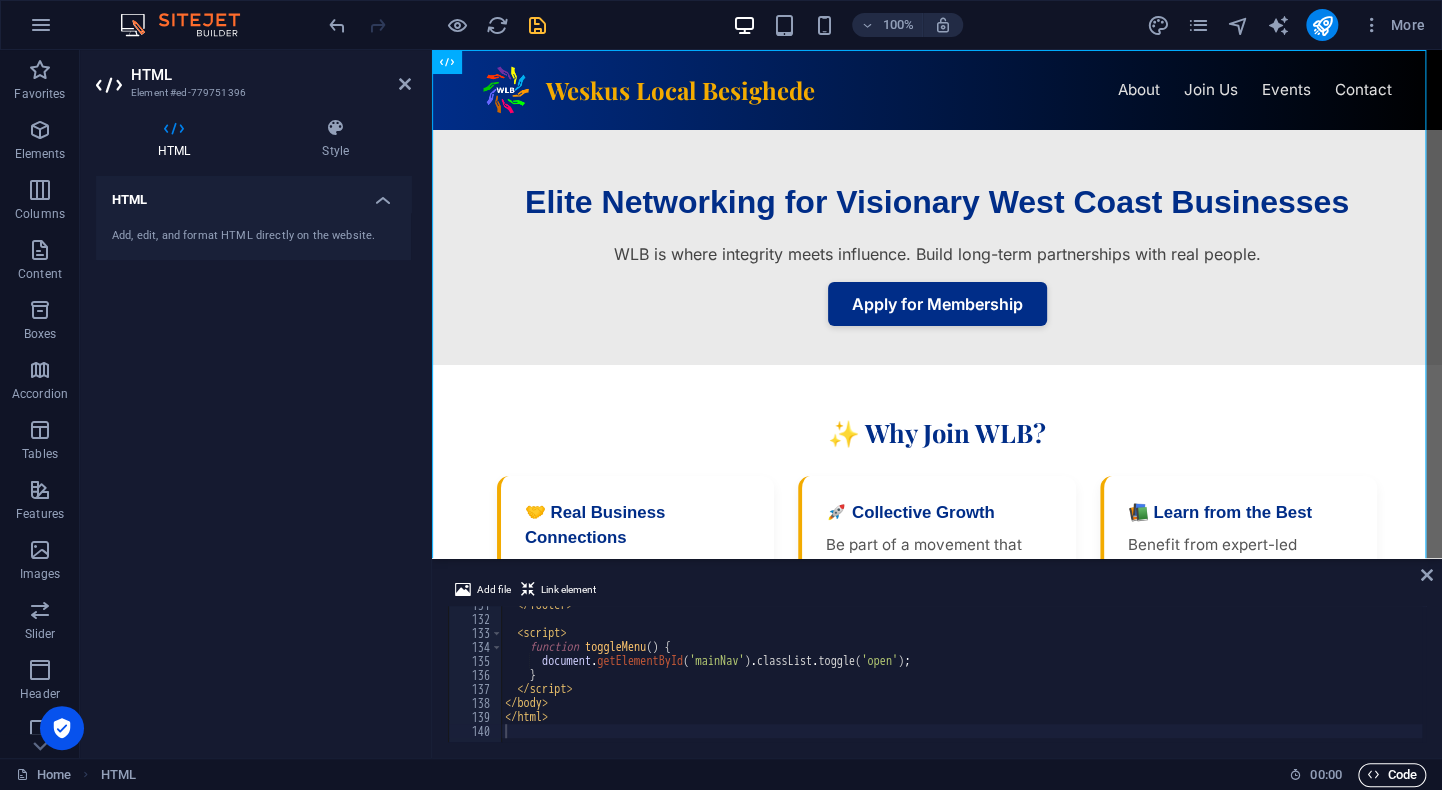 click on "Code" at bounding box center [1392, 775] 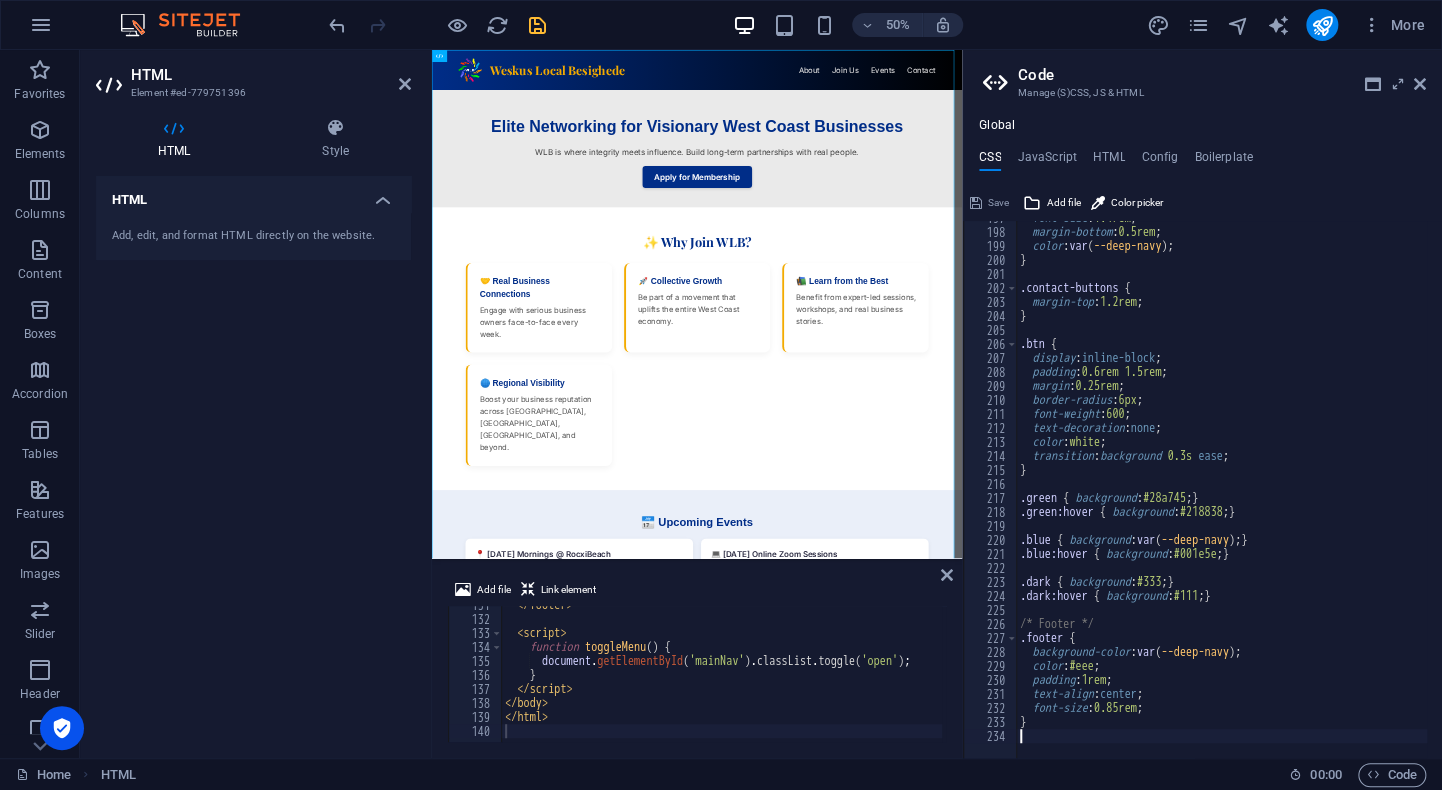 scroll, scrollTop: 2754, scrollLeft: 0, axis: vertical 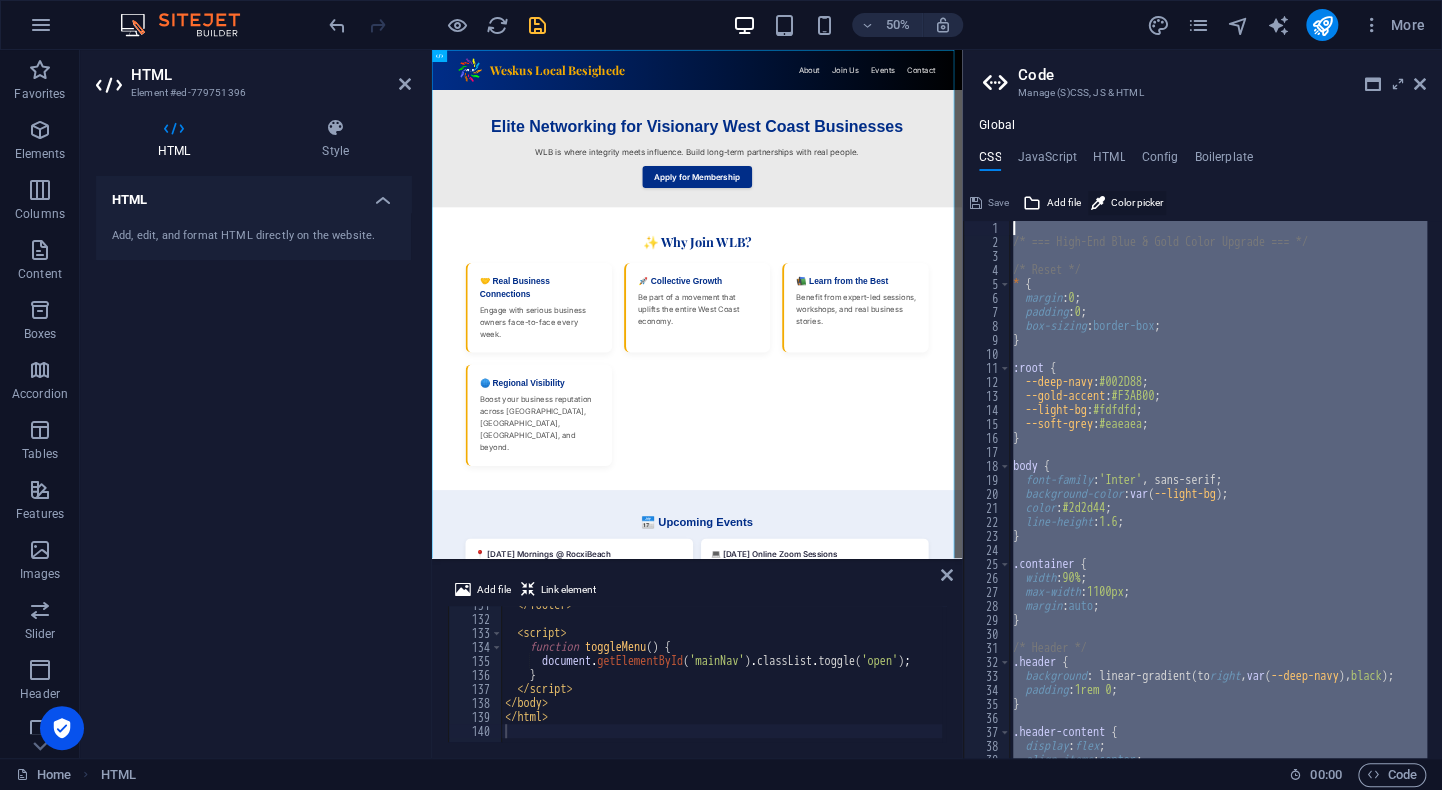 drag, startPoint x: 1073, startPoint y: 732, endPoint x: 1086, endPoint y: 209, distance: 523.16156 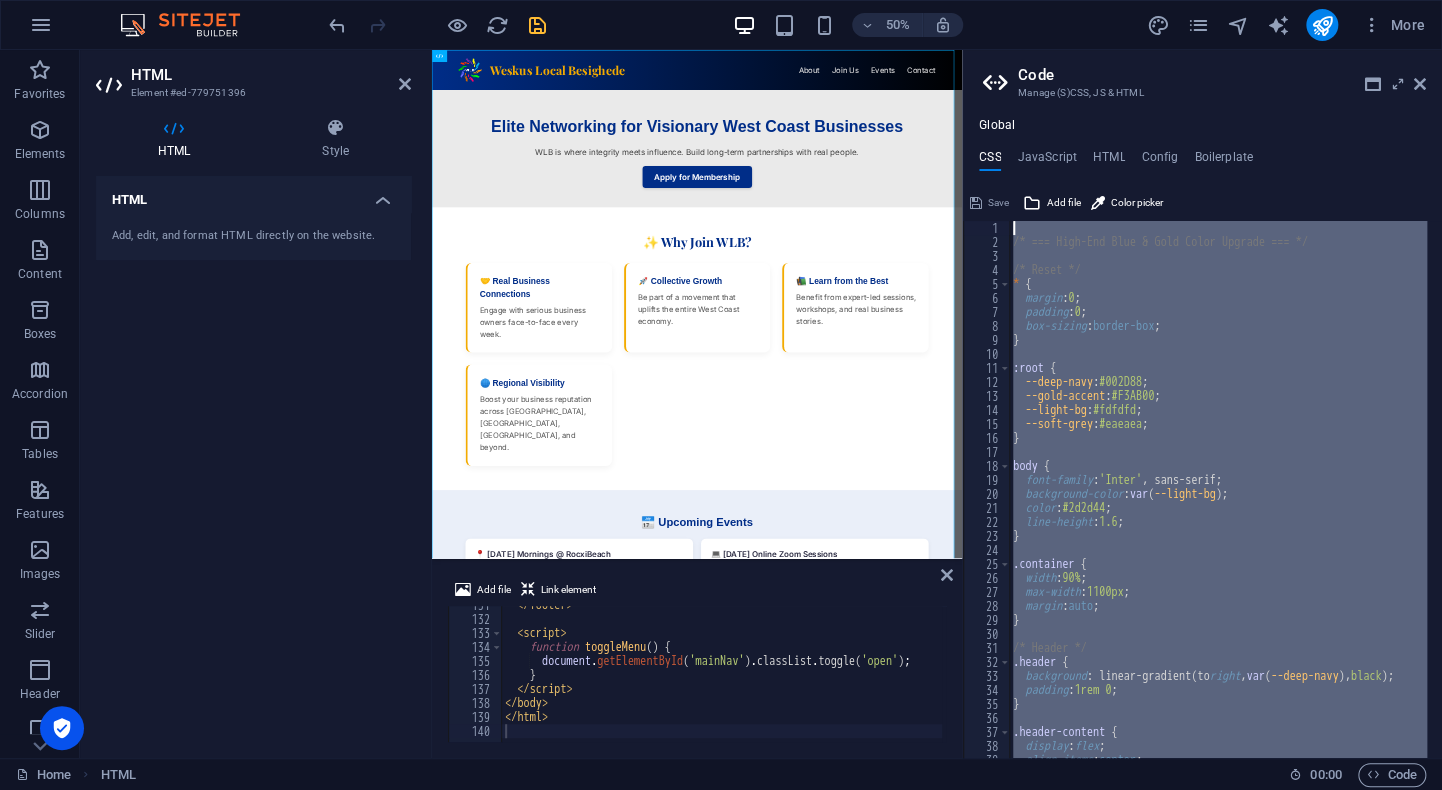 type 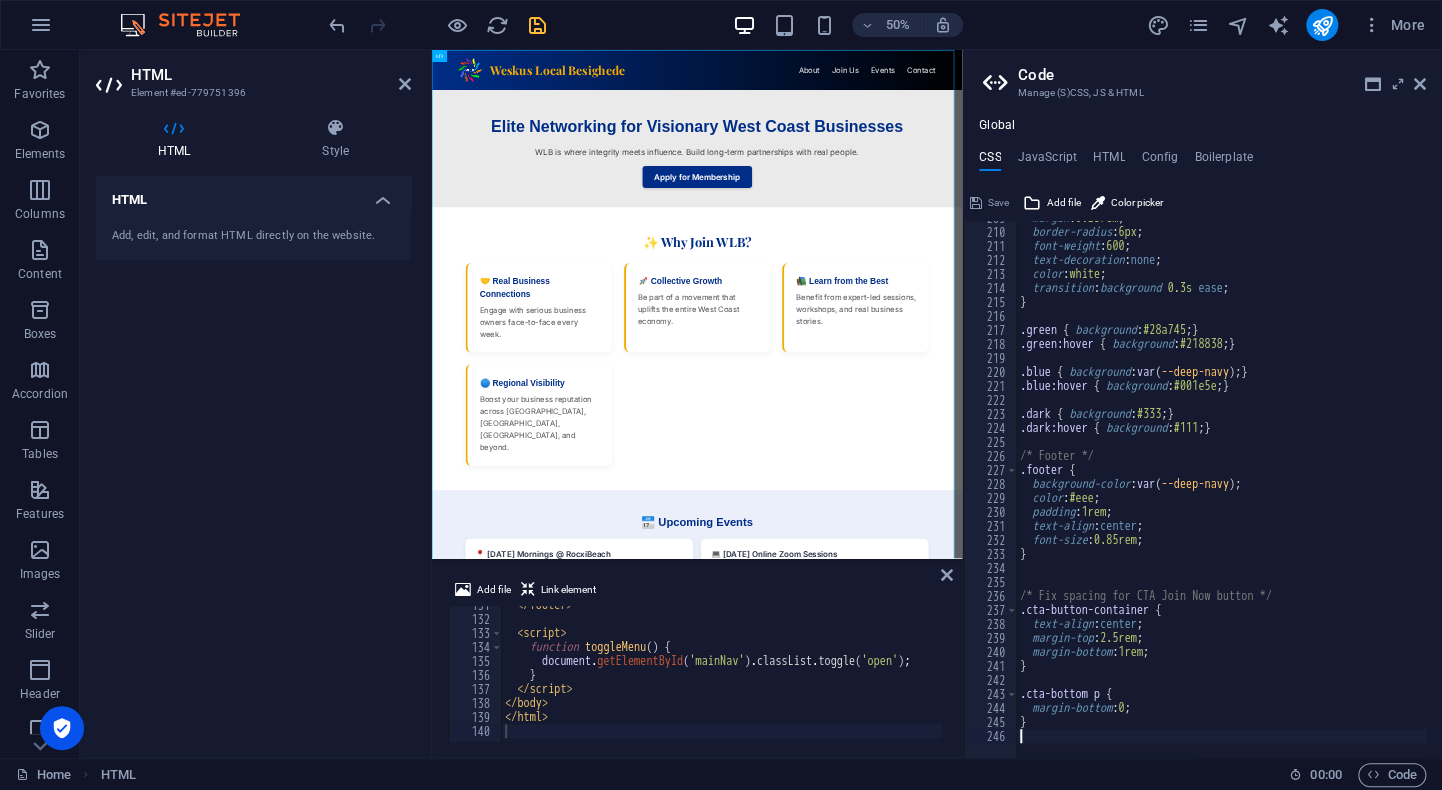 scroll, scrollTop: 2922, scrollLeft: 0, axis: vertical 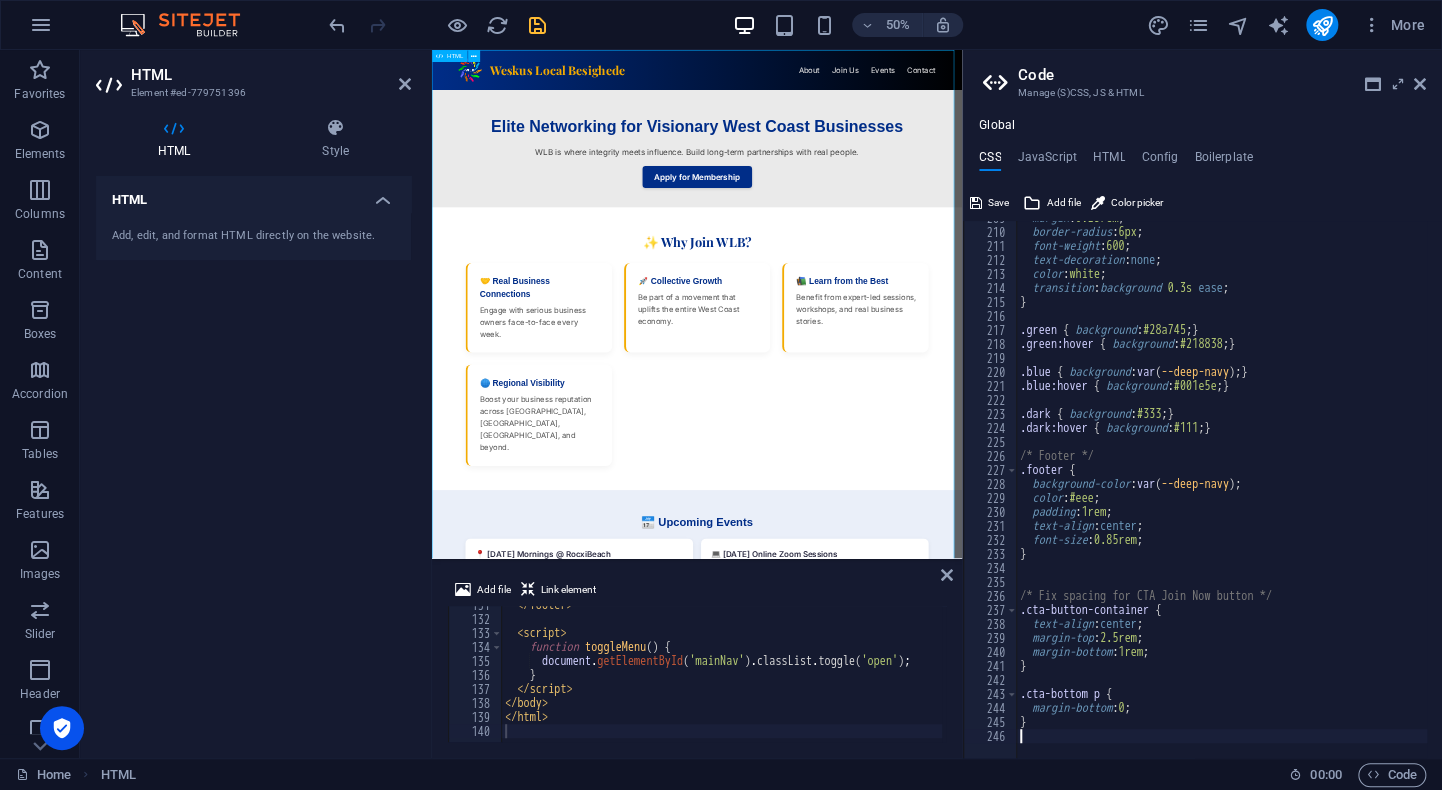 click on "WLB | Weskus Local Besighede
Weskus Local Besighede
☰
About
Join Us
Events
Contact
Elite Networking for Visionary West Coast Businesses
WLB is where integrity meets influence. Build long-term partnerships with real people.
Apply for Membership
✨ Why Join WLB?
🤝 Real Business Connections
Engage with serious business owners face-to-face every week.
🚀 Collective Growth
Be part of a movement that uplifts the entire West Coast economy.
📚 Learn from the Best
Benefit from expert-led sessions, workshops, and real business stories.
🌐 Regional Visibility
📅 Upcoming Events" at bounding box center [962, 1072] 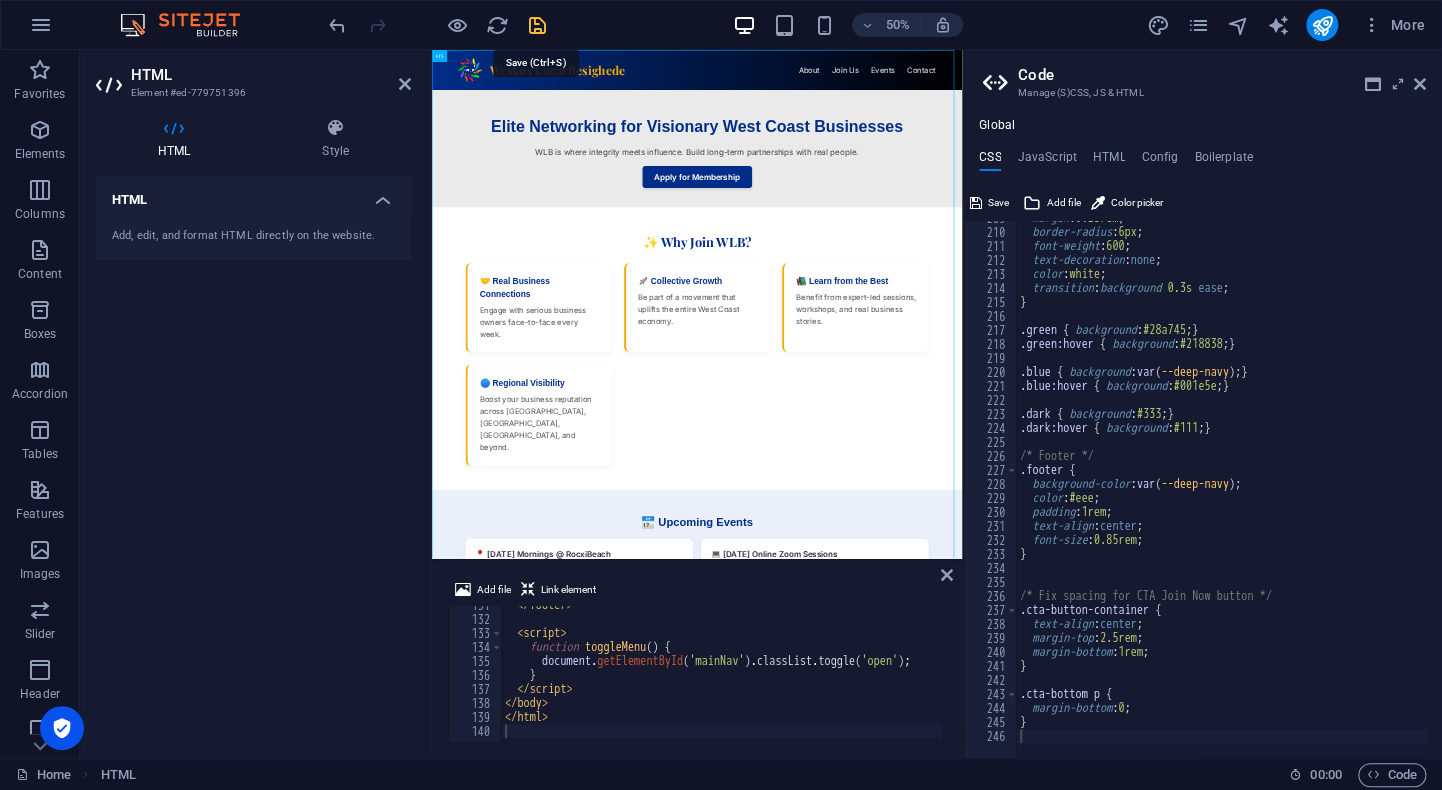 click at bounding box center [537, 25] 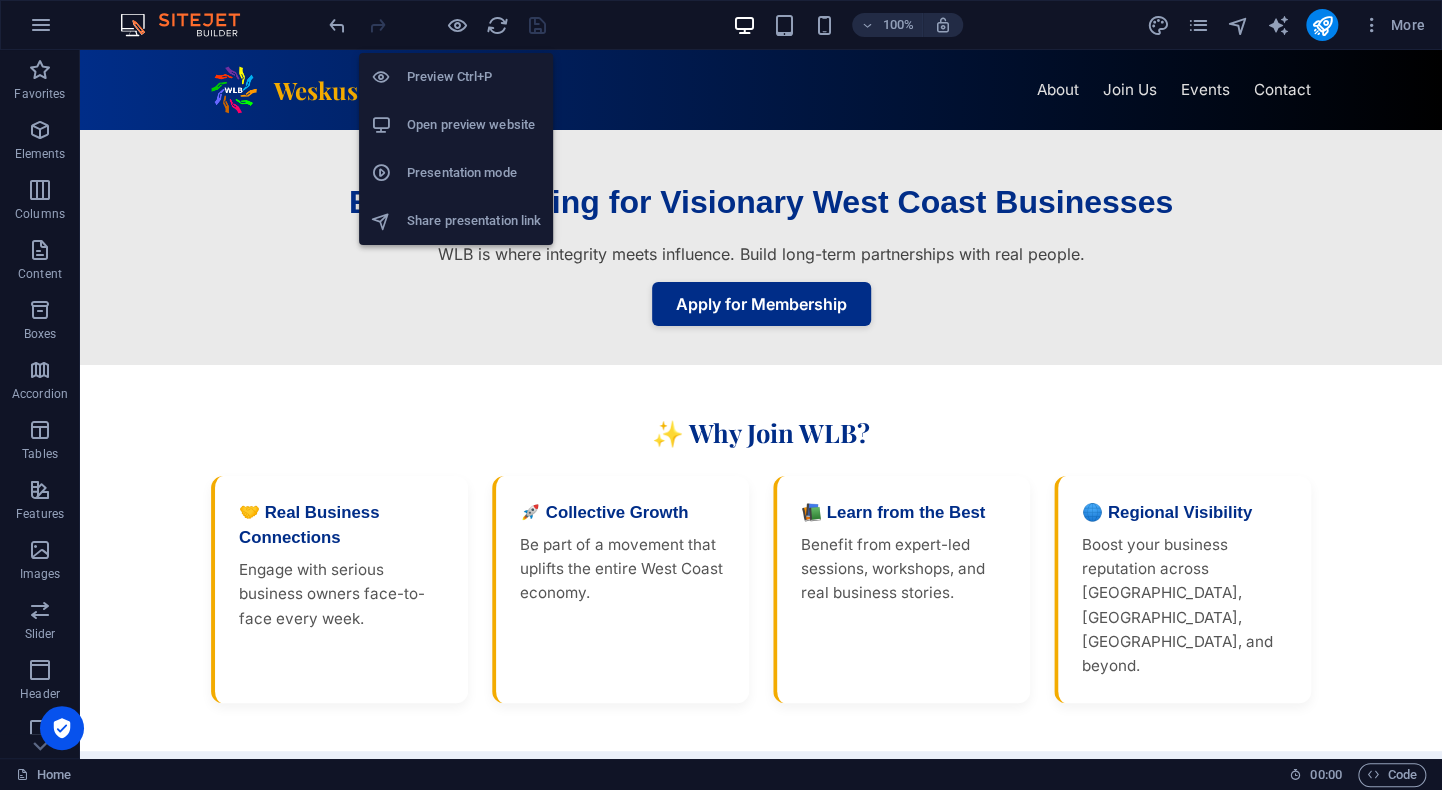 click on "Open preview website" at bounding box center [474, 125] 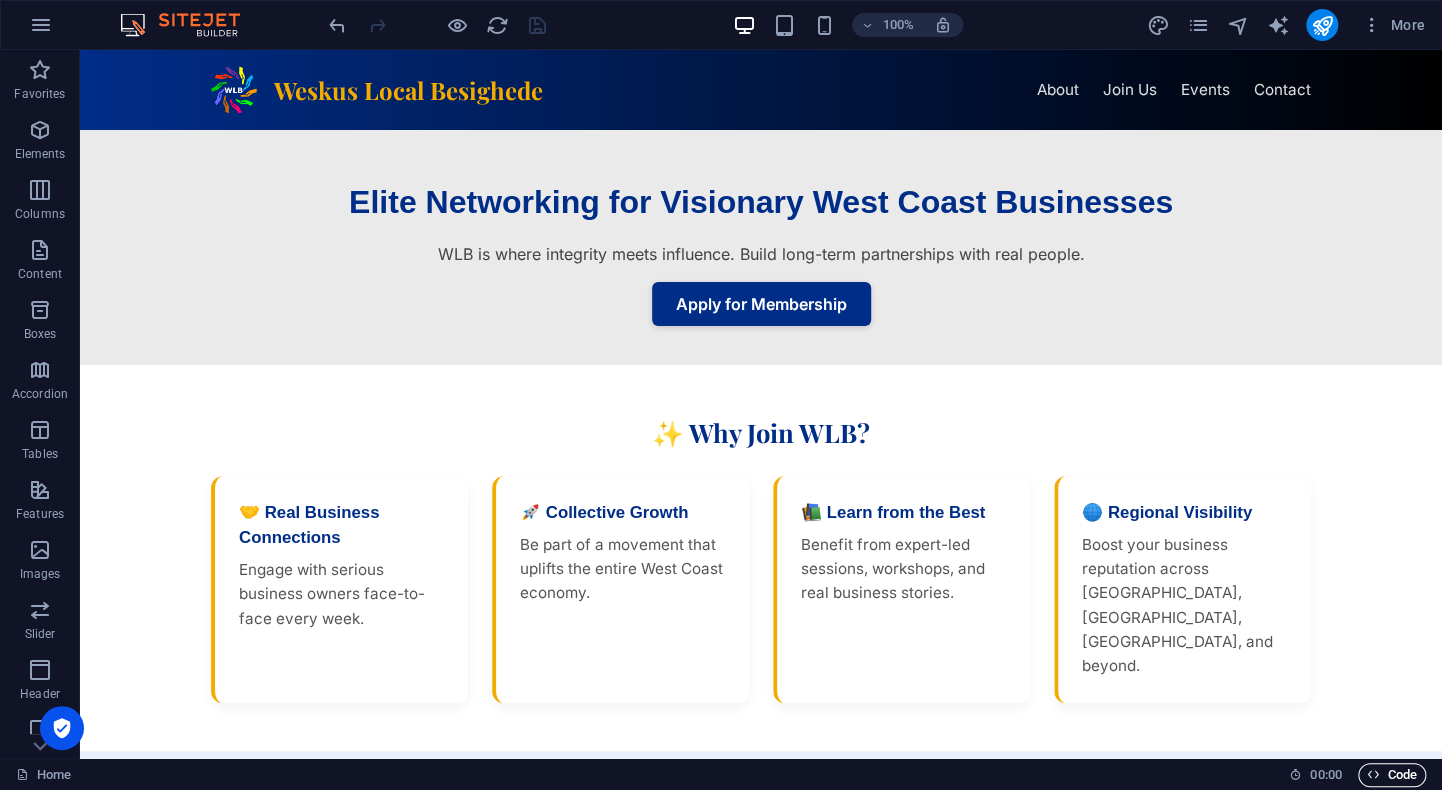 click on "Code" at bounding box center [1392, 775] 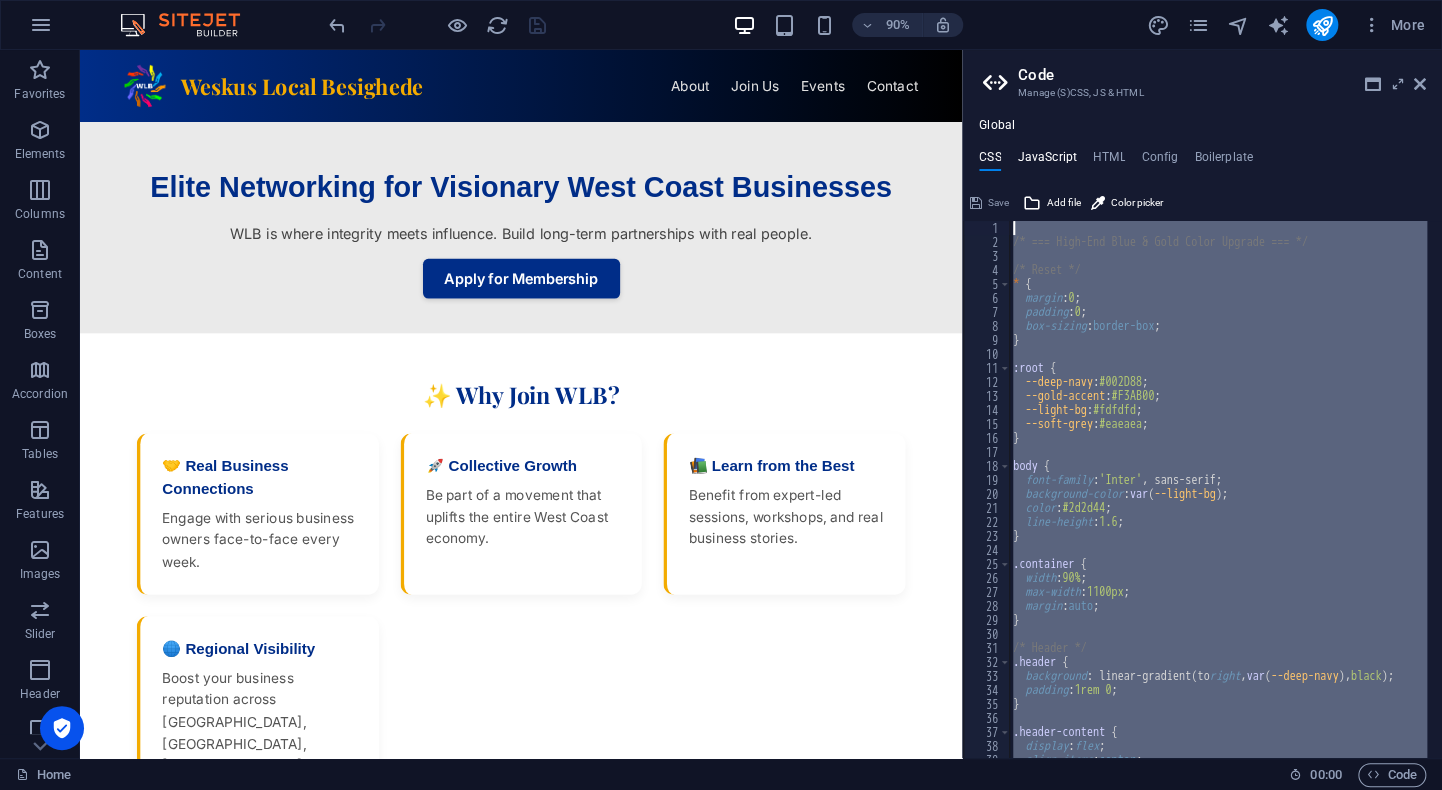 scroll, scrollTop: 0, scrollLeft: 0, axis: both 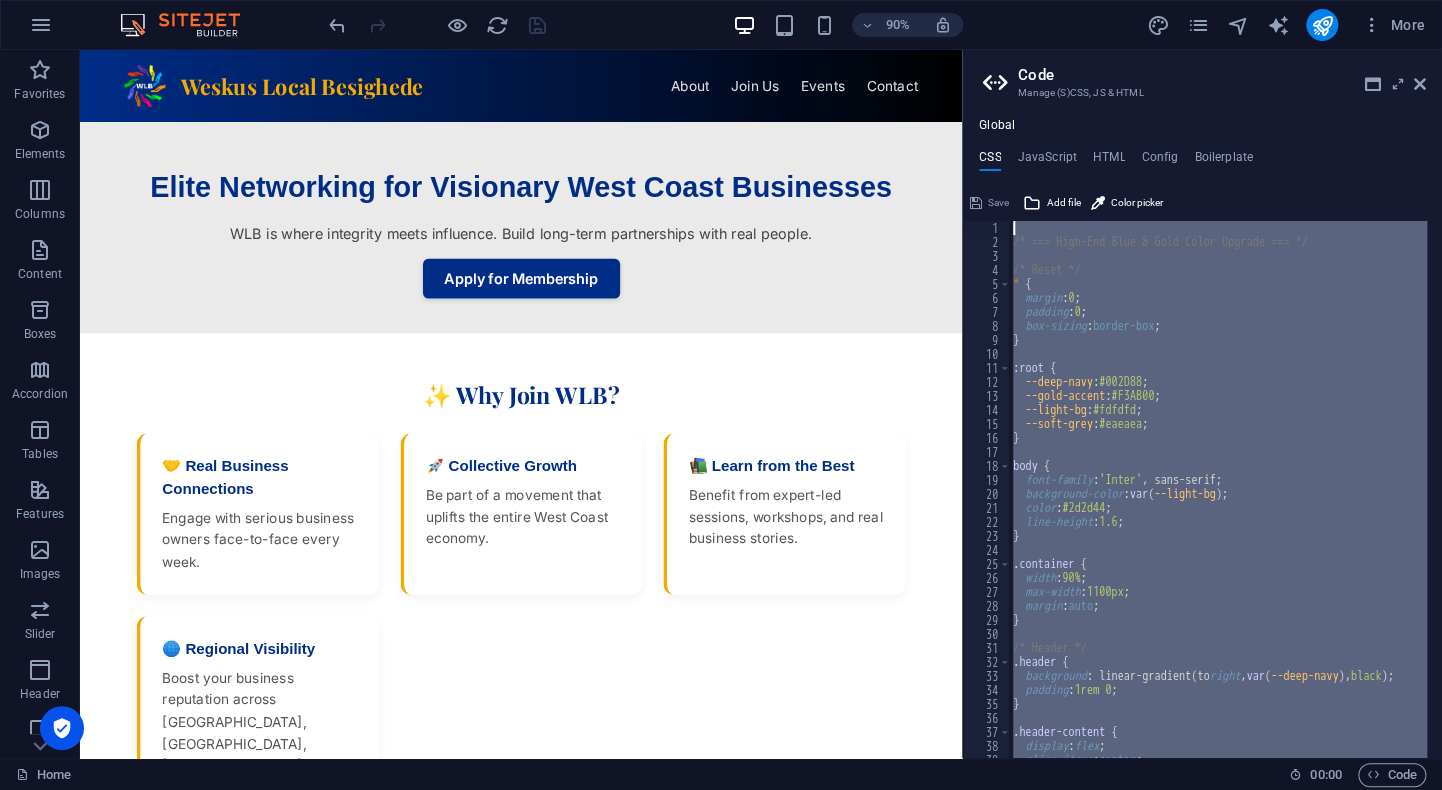 type 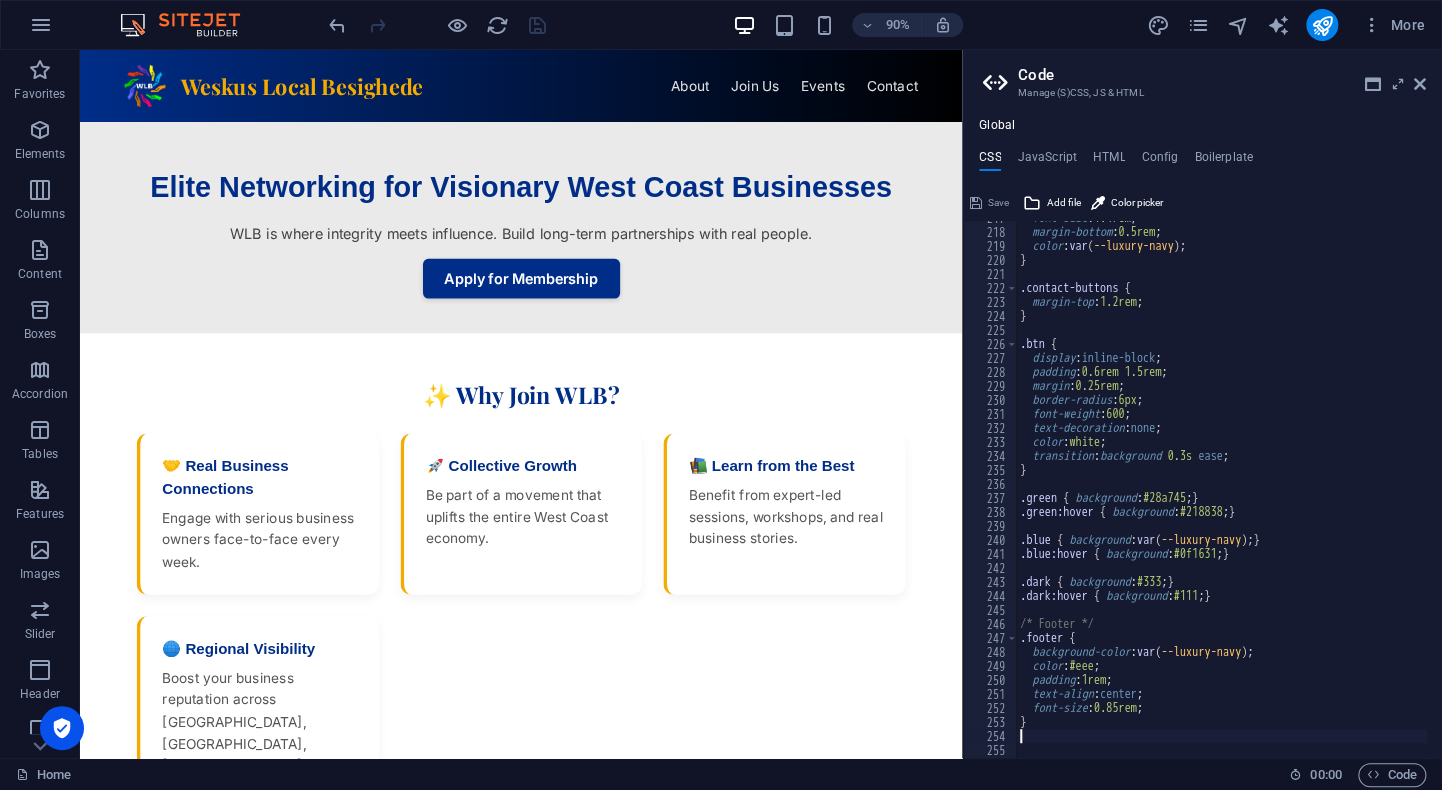 scroll, scrollTop: 3034, scrollLeft: 0, axis: vertical 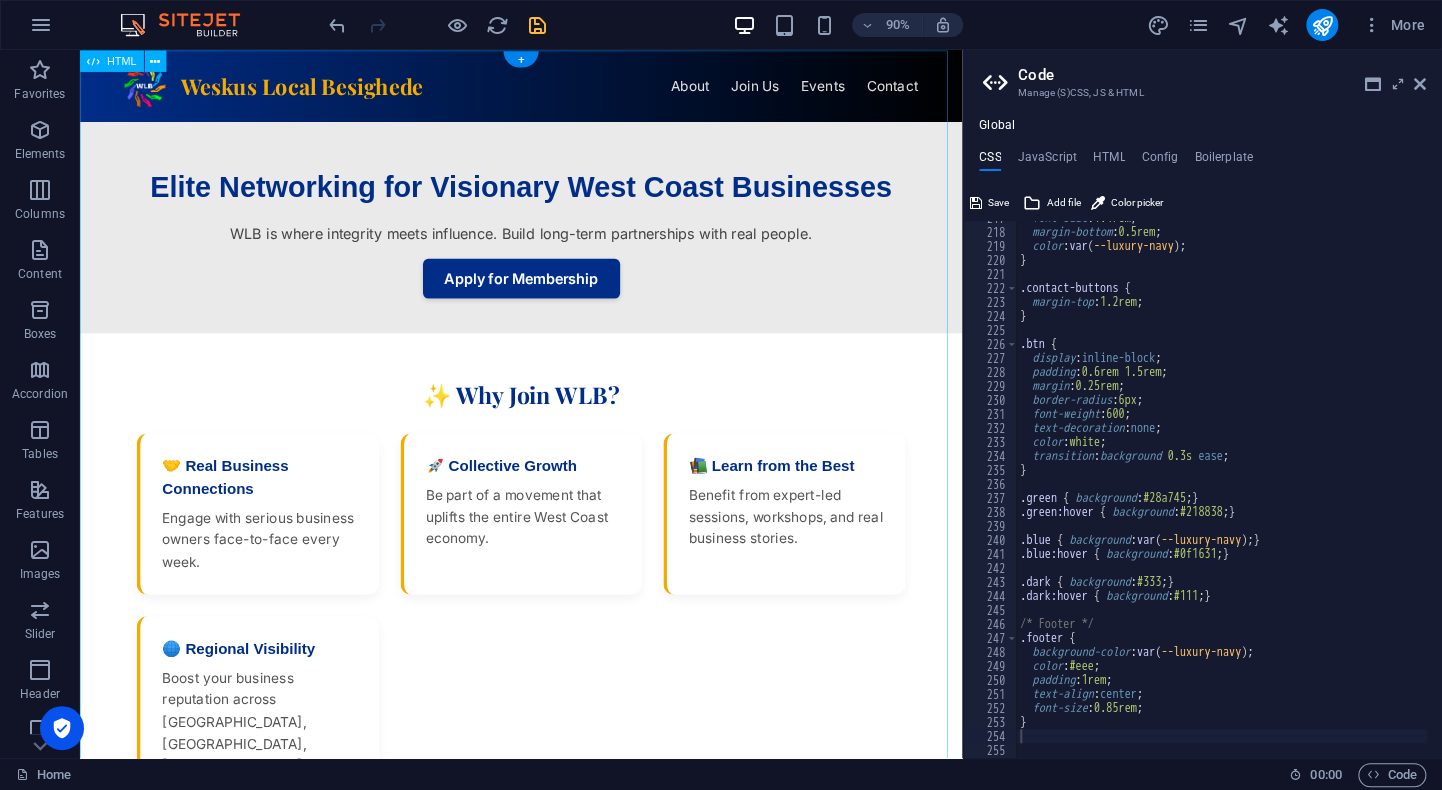 click on "WLB | Weskus Local Besighede
Weskus Local Besighede
☰
About
Join Us
Events
Contact
Elite Networking for Visionary West Coast Businesses
WLB is where integrity meets influence. Build long-term partnerships with real people.
Apply for Membership
✨ Why Join WLB?
🤝 Real Business Connections
Engage with serious business owners face-to-face every week.
🚀 Collective Growth
Be part of a movement that uplifts the entire West Coast economy.
📚 Learn from the Best
Benefit from expert-led sessions, workshops, and real business stories.
🌐 Regional Visibility
📅 Upcoming Events" at bounding box center [570, 1112] 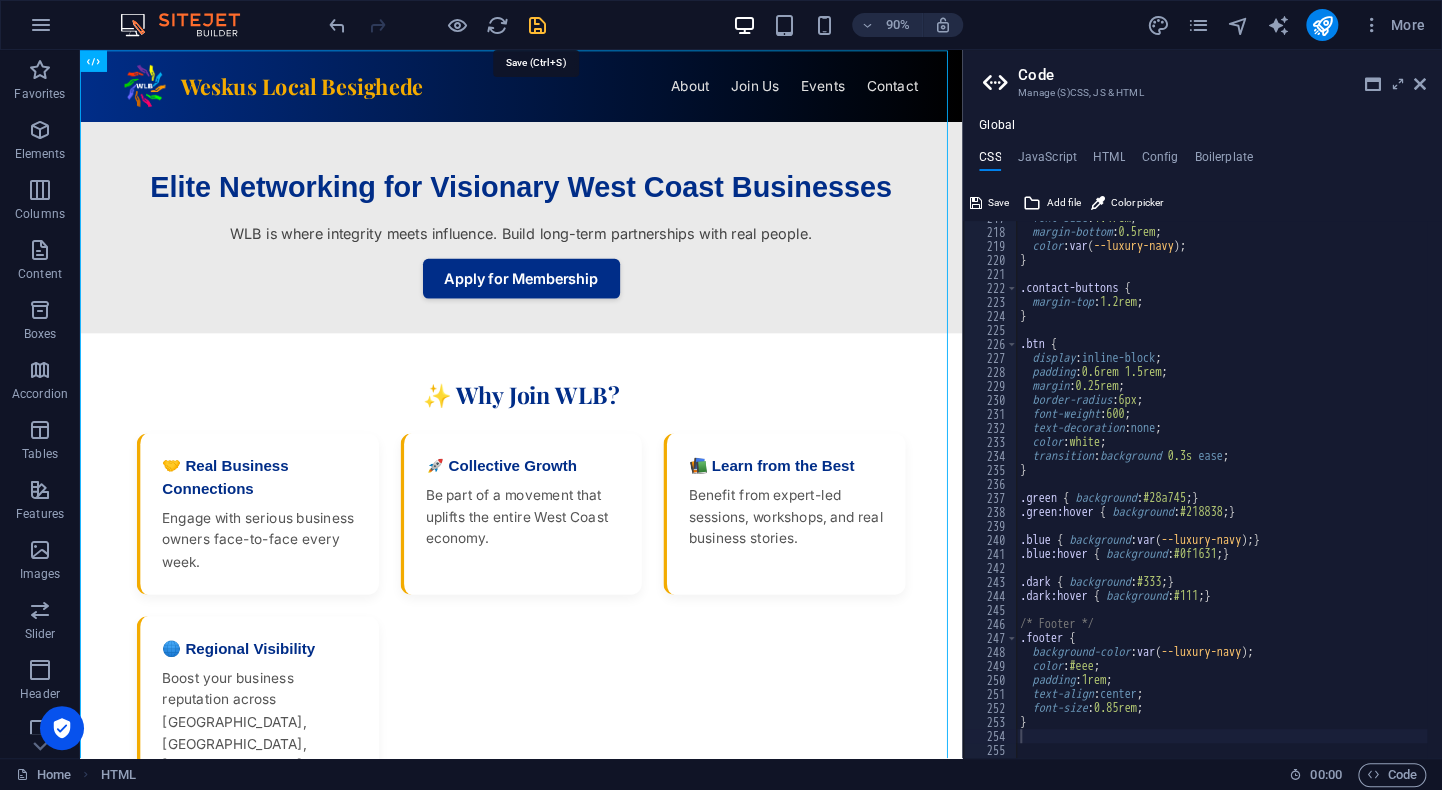 click at bounding box center [537, 25] 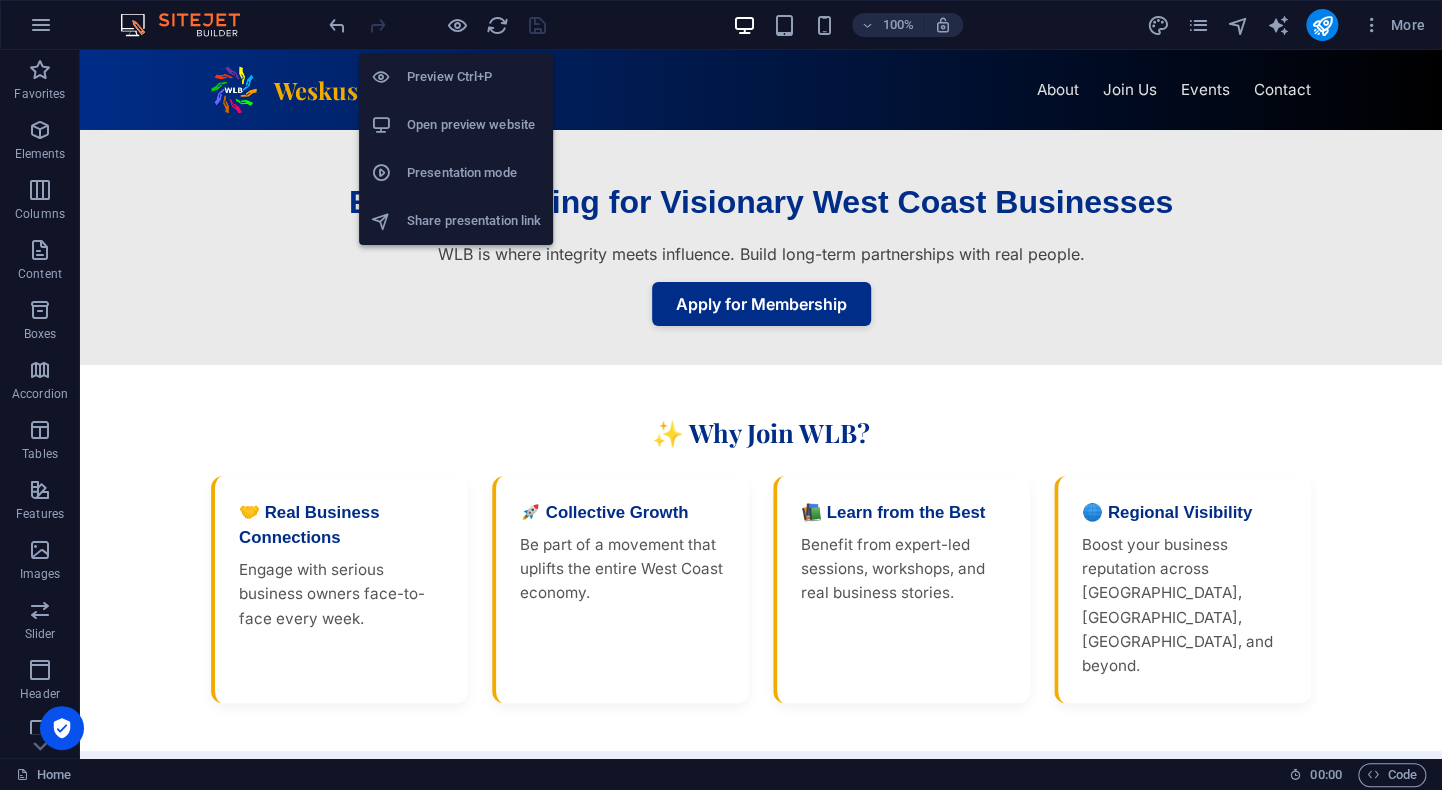 click on "Open preview website" at bounding box center [474, 125] 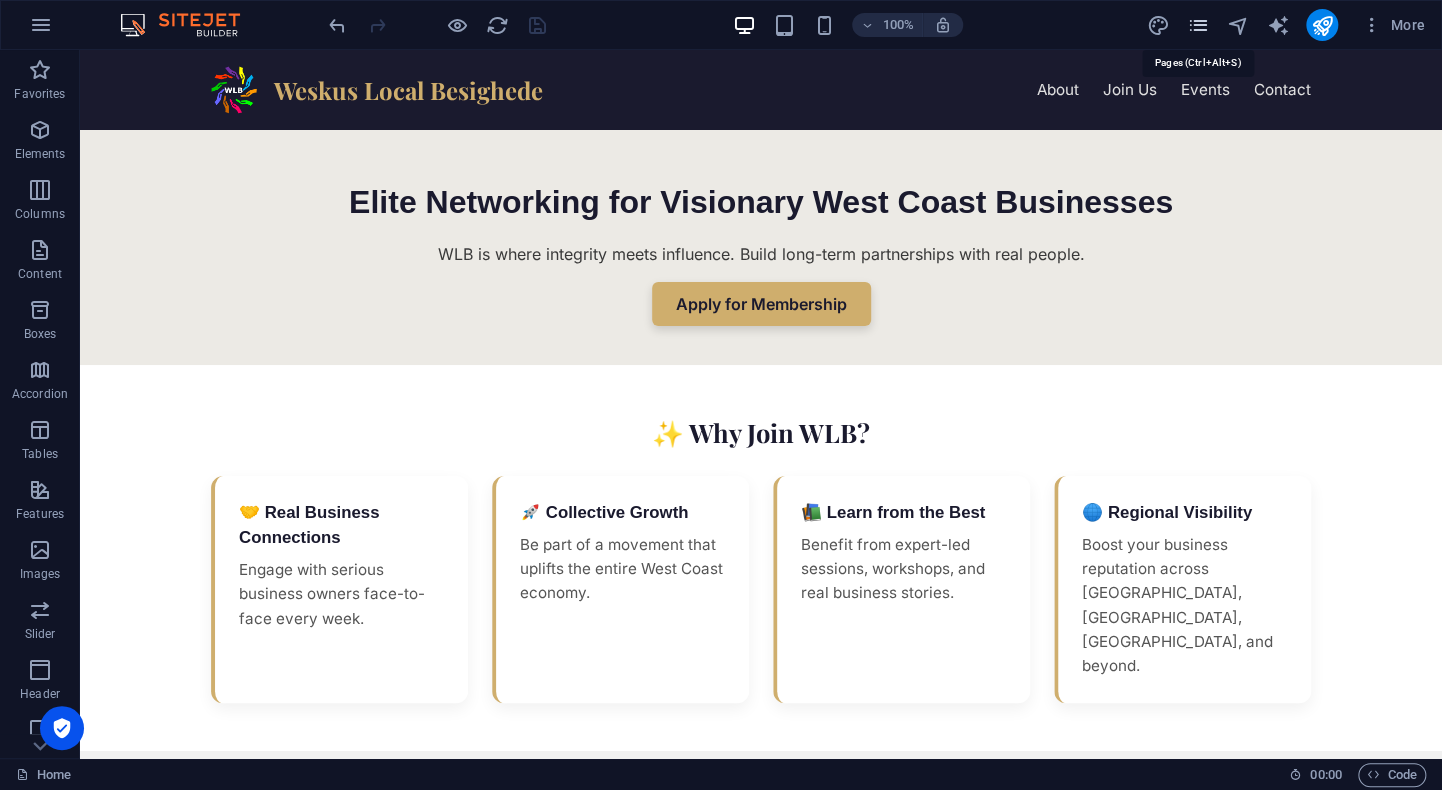 click at bounding box center [1197, 25] 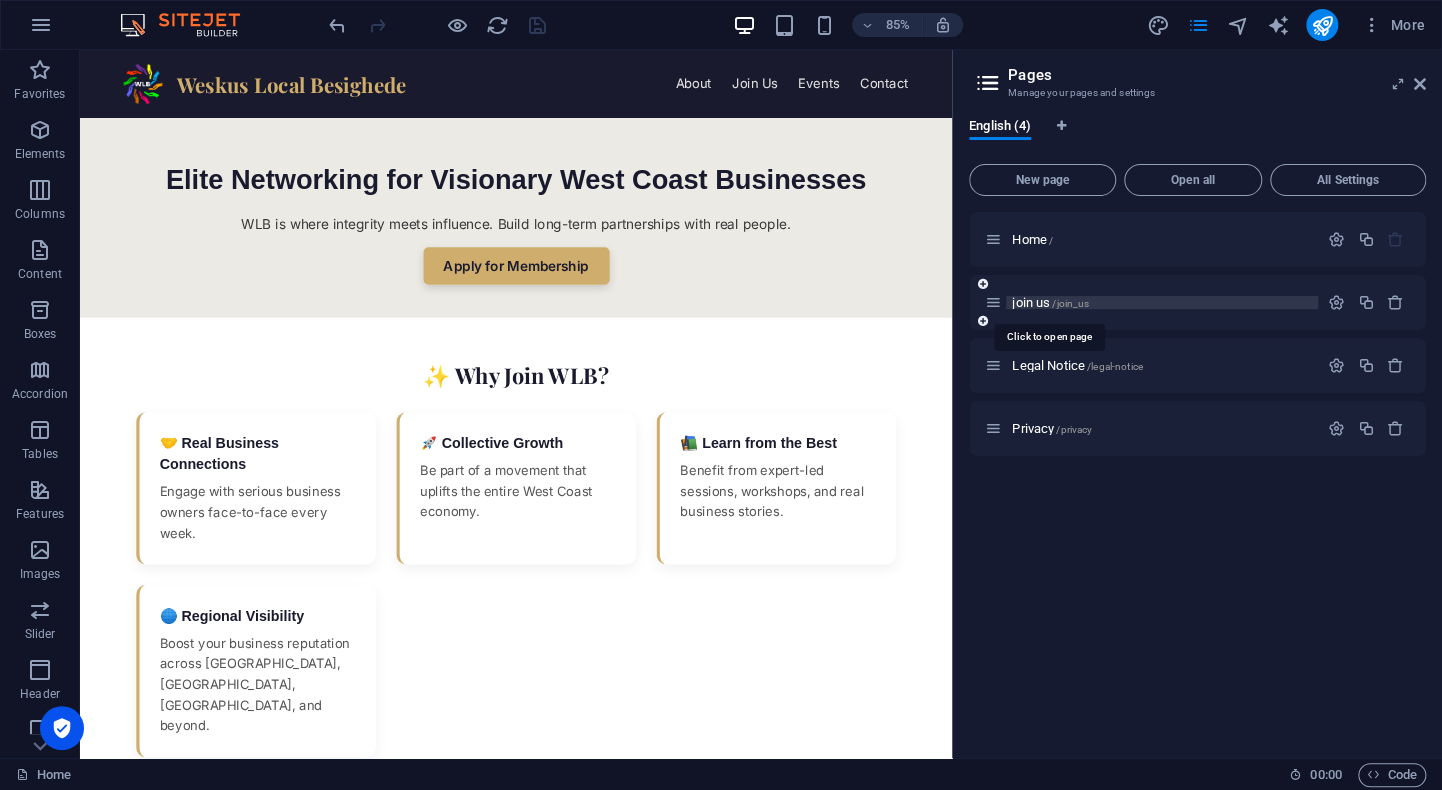 click on "join us /join_us" at bounding box center (1050, 302) 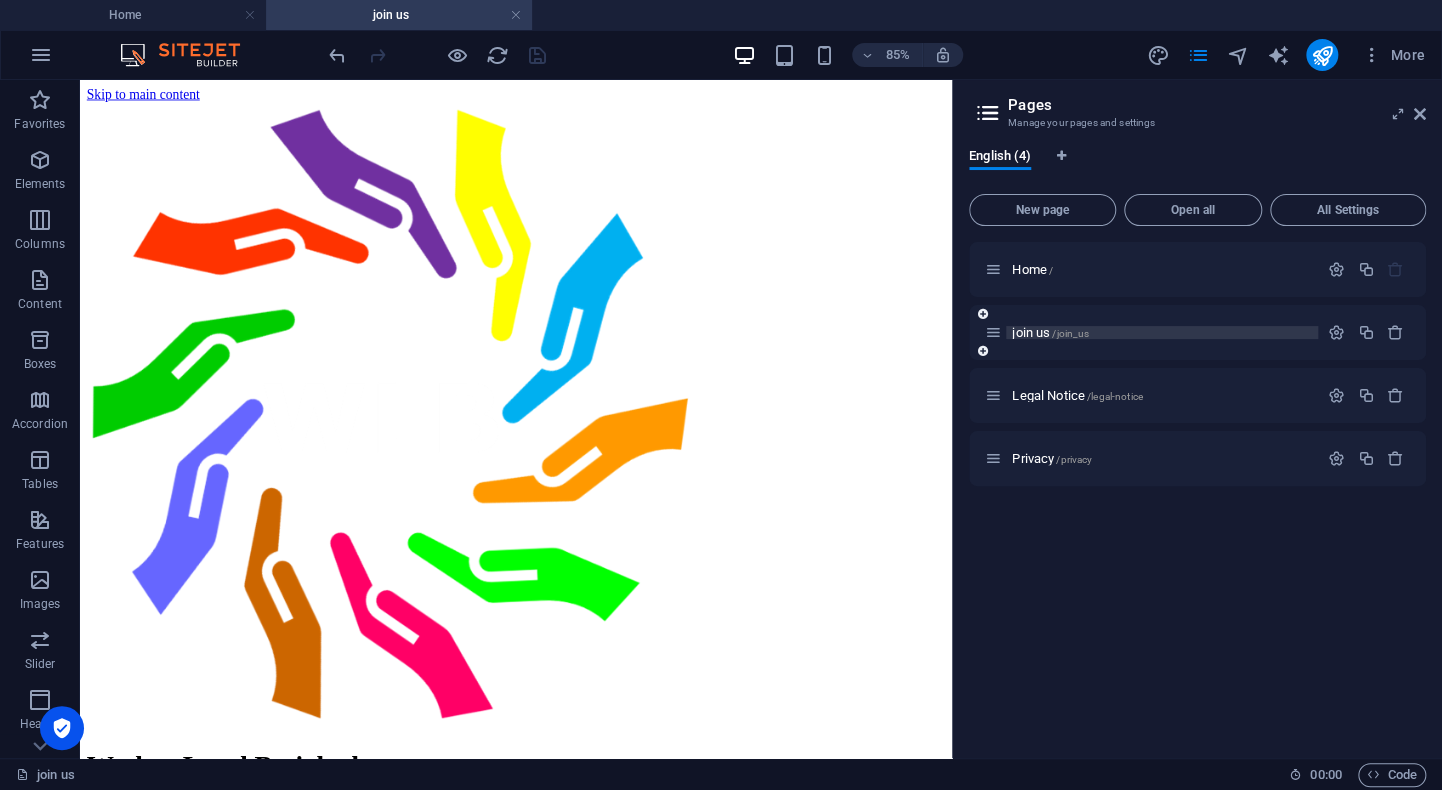 scroll, scrollTop: 0, scrollLeft: 0, axis: both 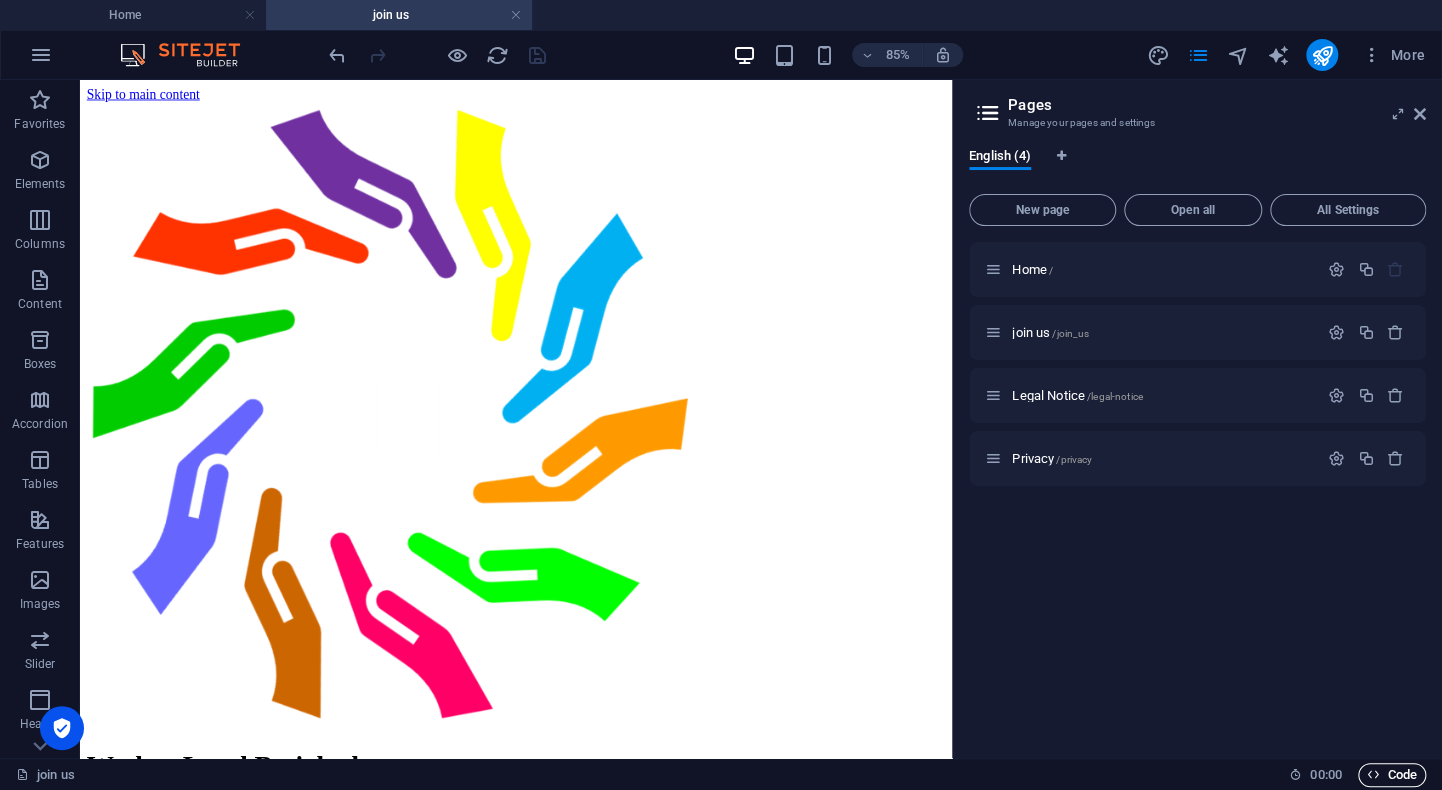 click on "Code" at bounding box center [1392, 775] 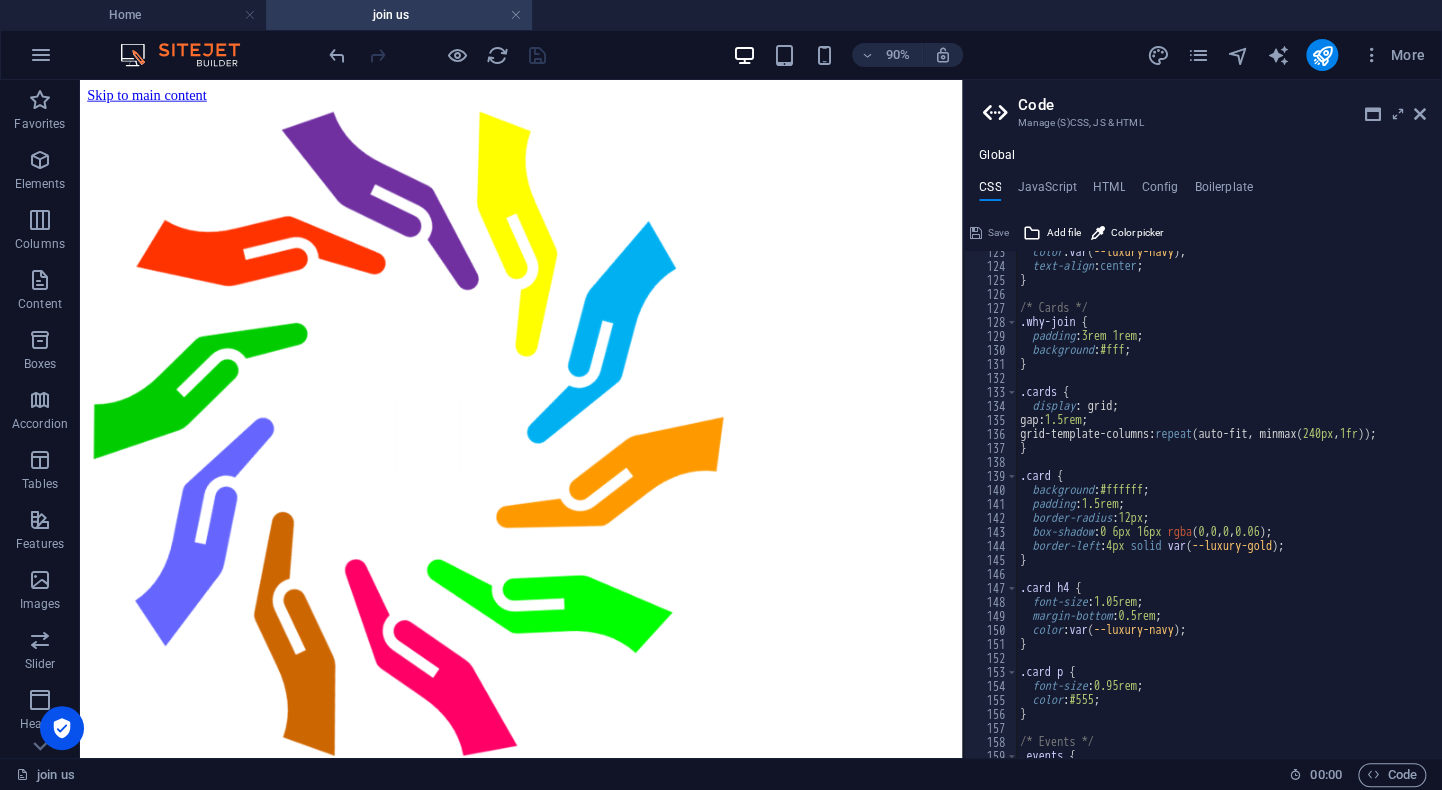 scroll, scrollTop: 1714, scrollLeft: 0, axis: vertical 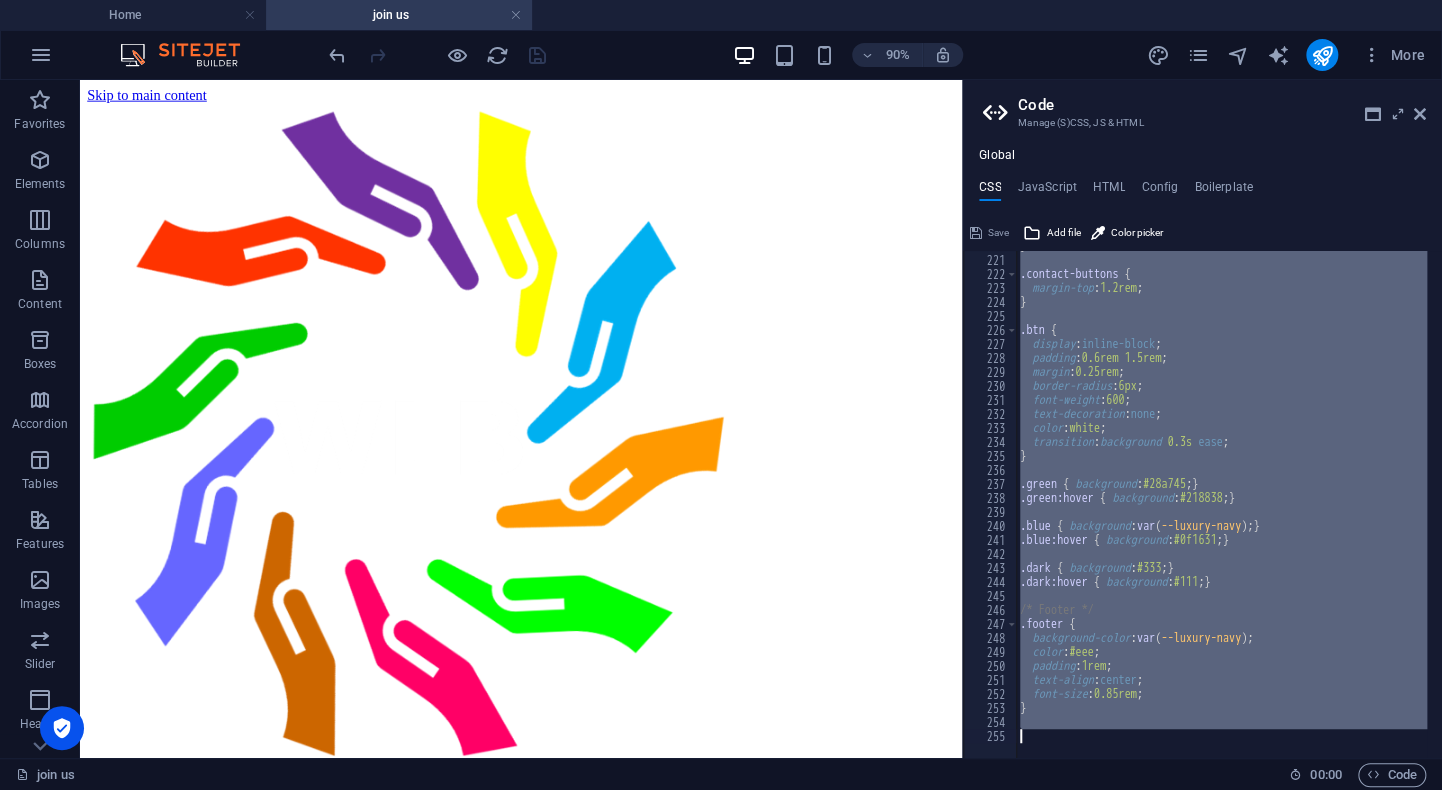 drag, startPoint x: 1011, startPoint y: 262, endPoint x: 1105, endPoint y: 793, distance: 539.256 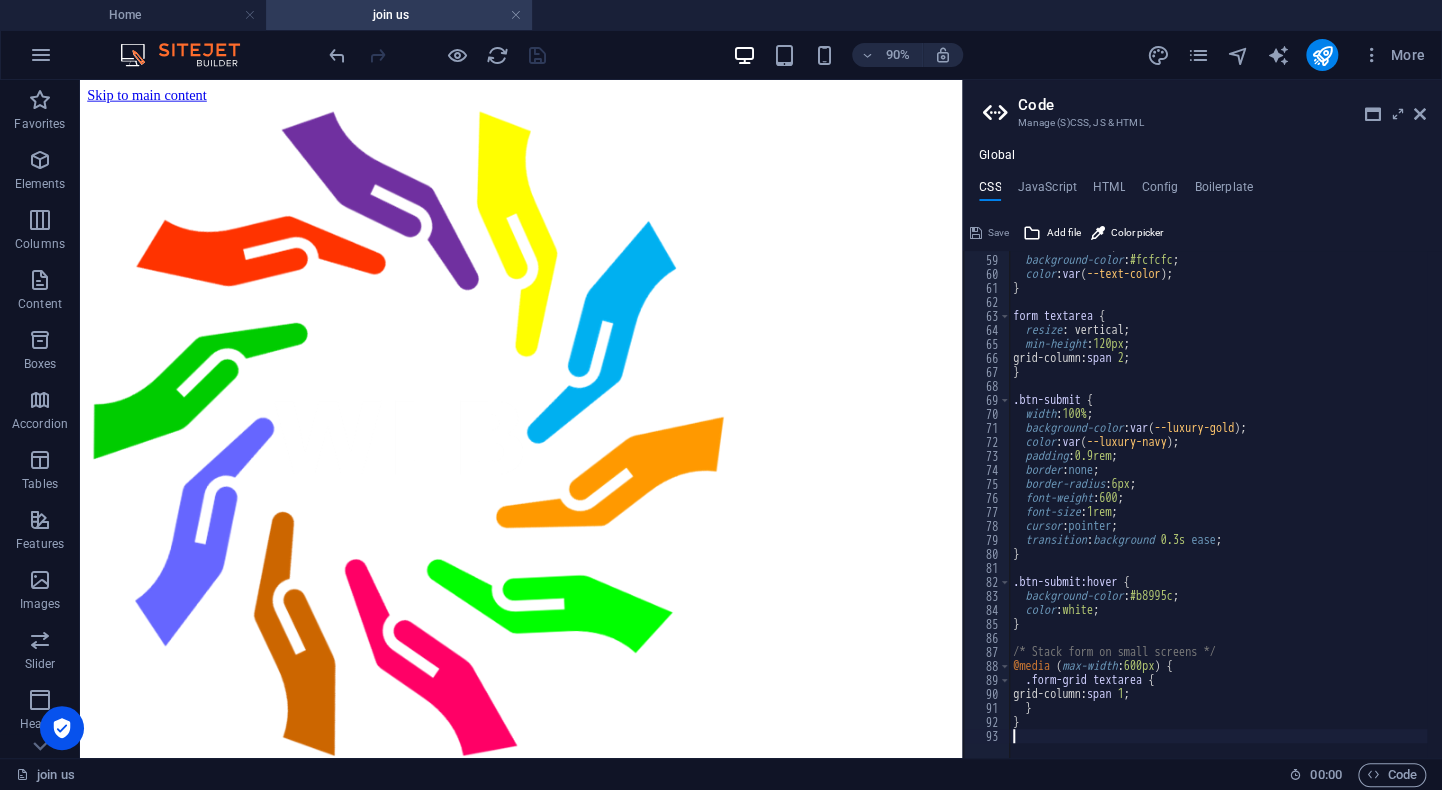 scroll, scrollTop: 810, scrollLeft: 0, axis: vertical 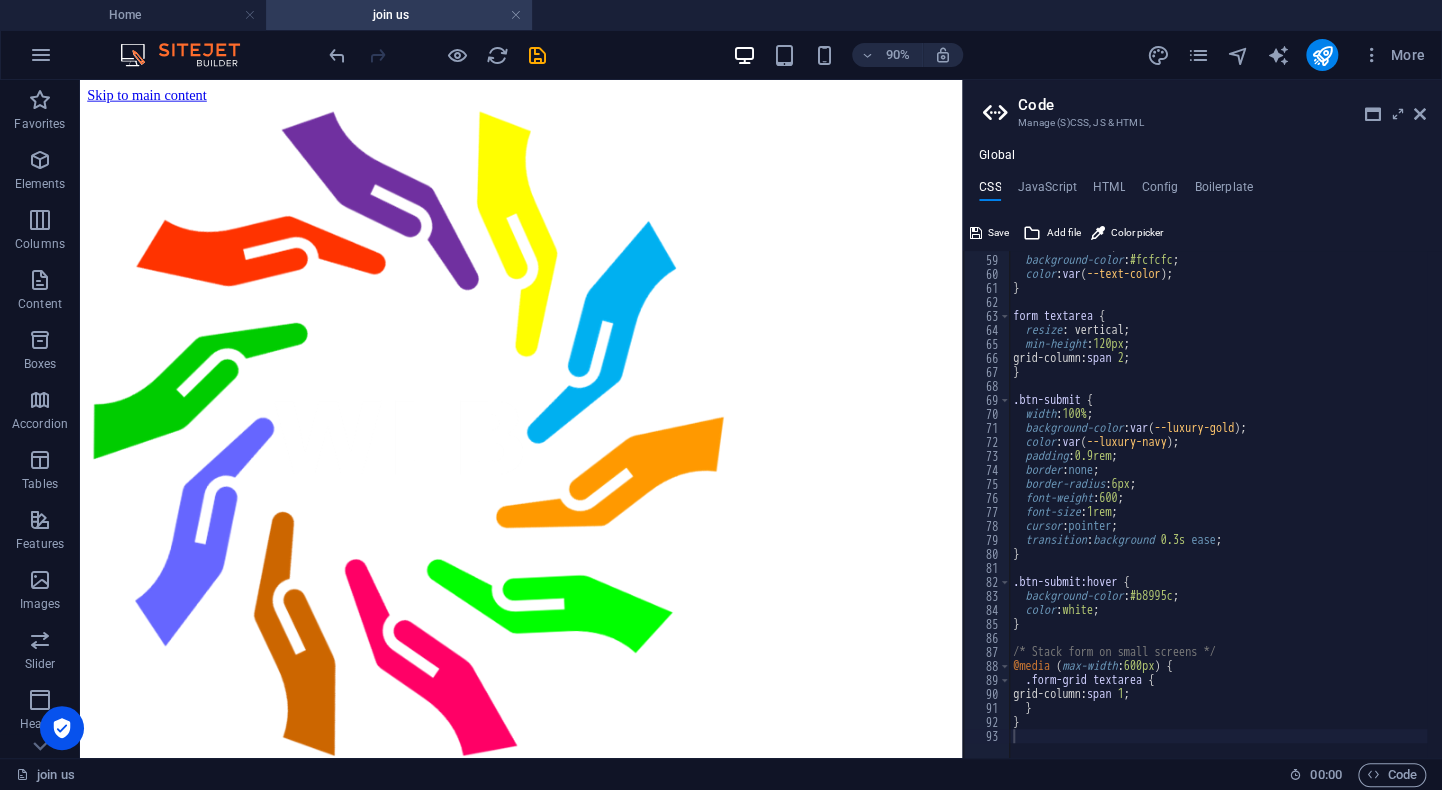 click on "90% More" at bounding box center (879, 55) 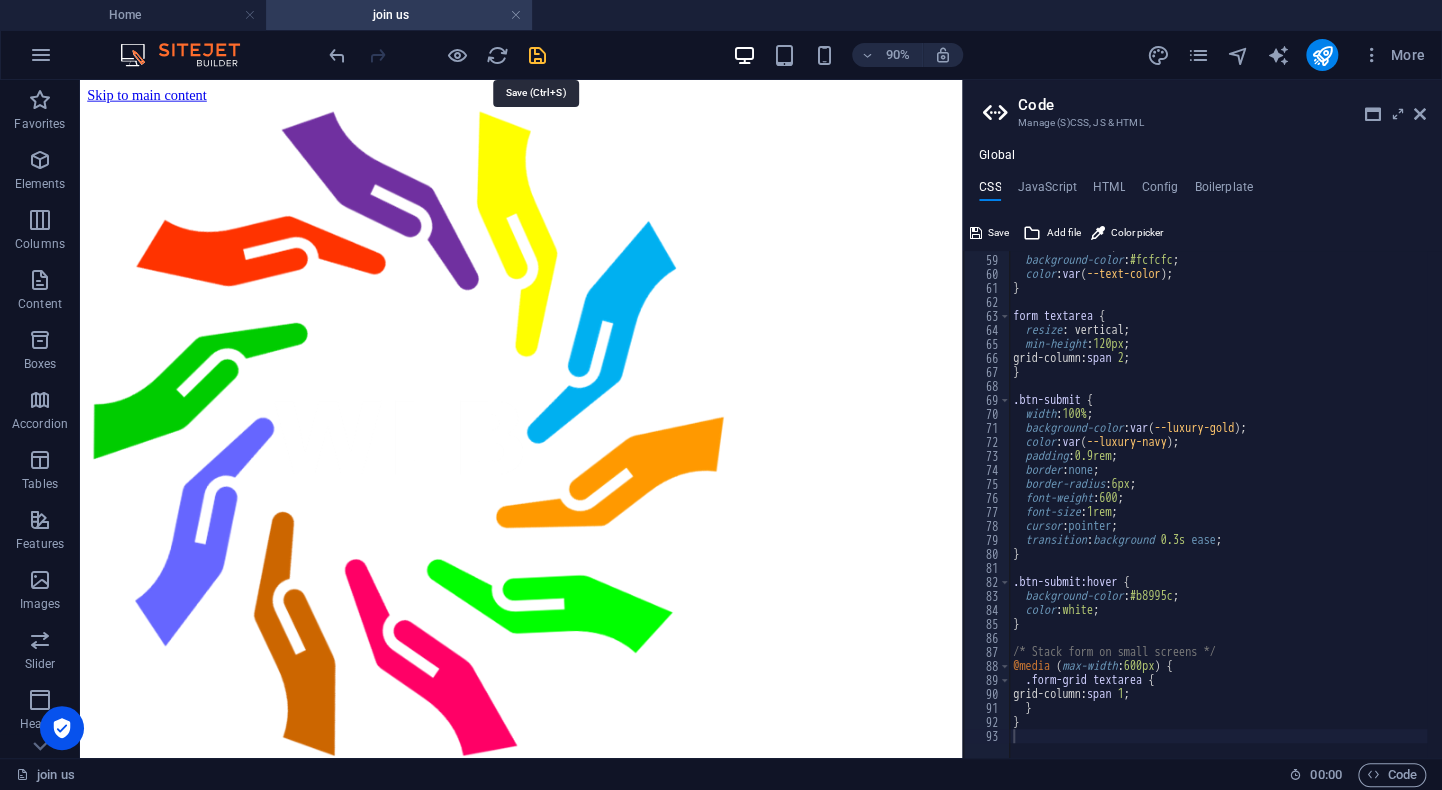 click at bounding box center (537, 55) 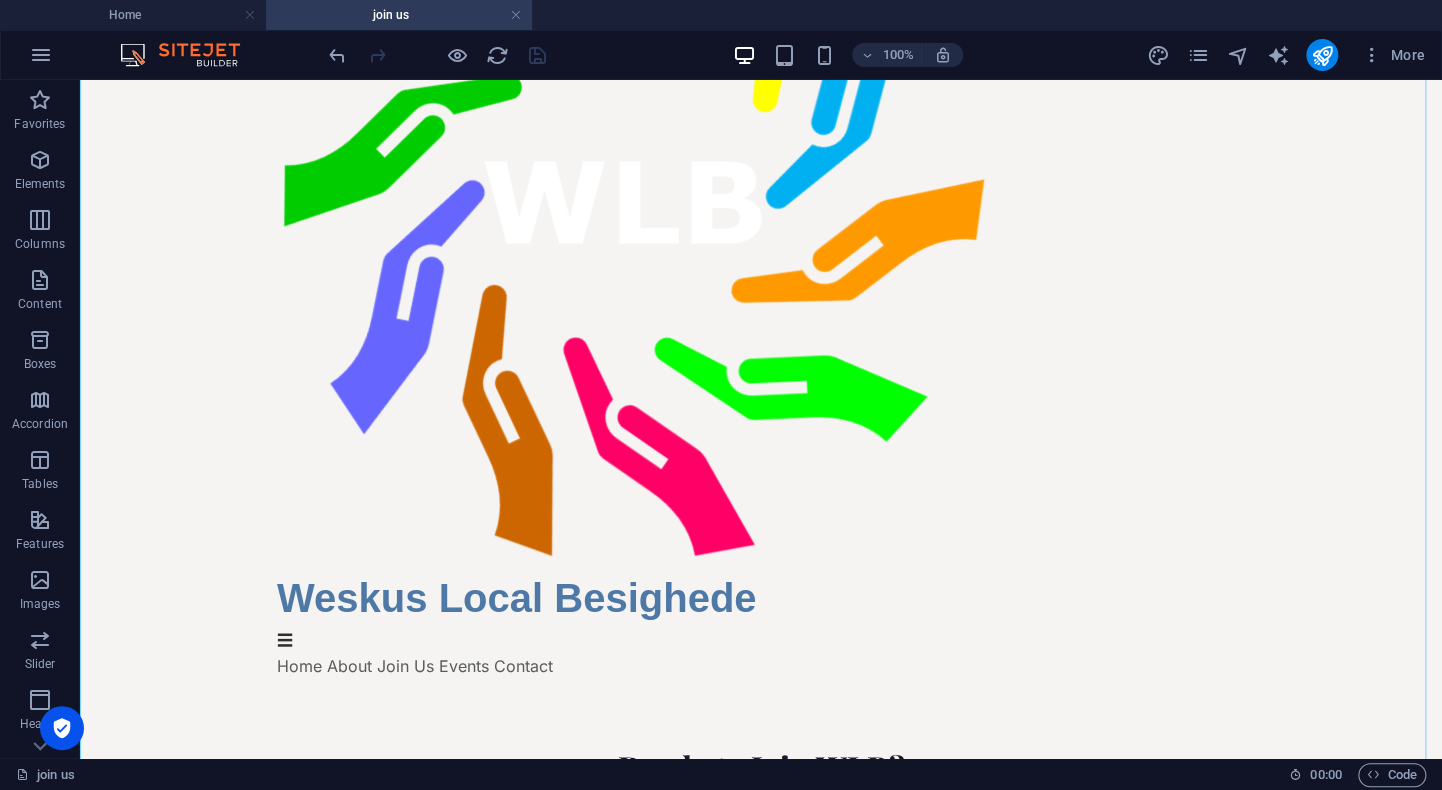 scroll, scrollTop: 400, scrollLeft: 0, axis: vertical 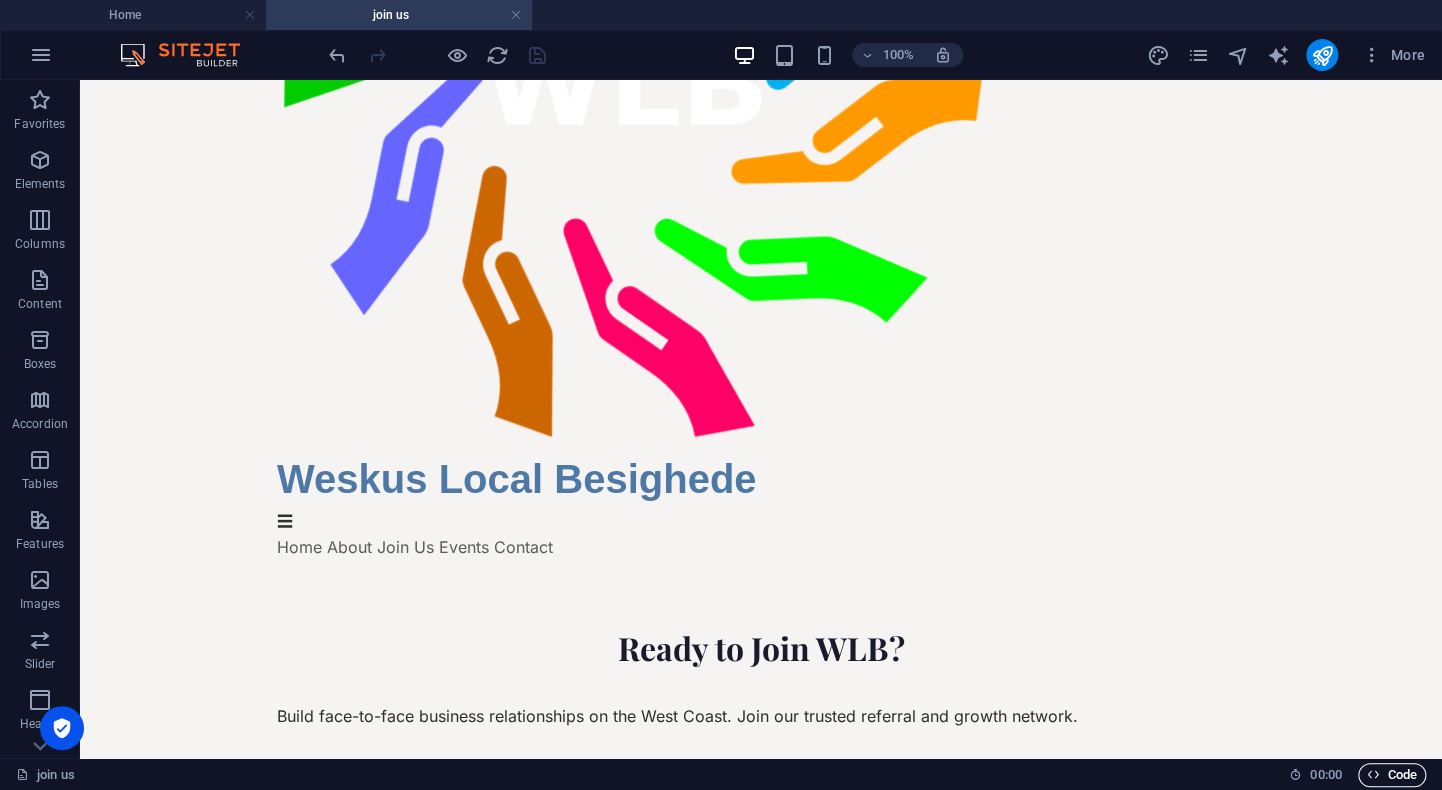 click on "Code" at bounding box center [1392, 775] 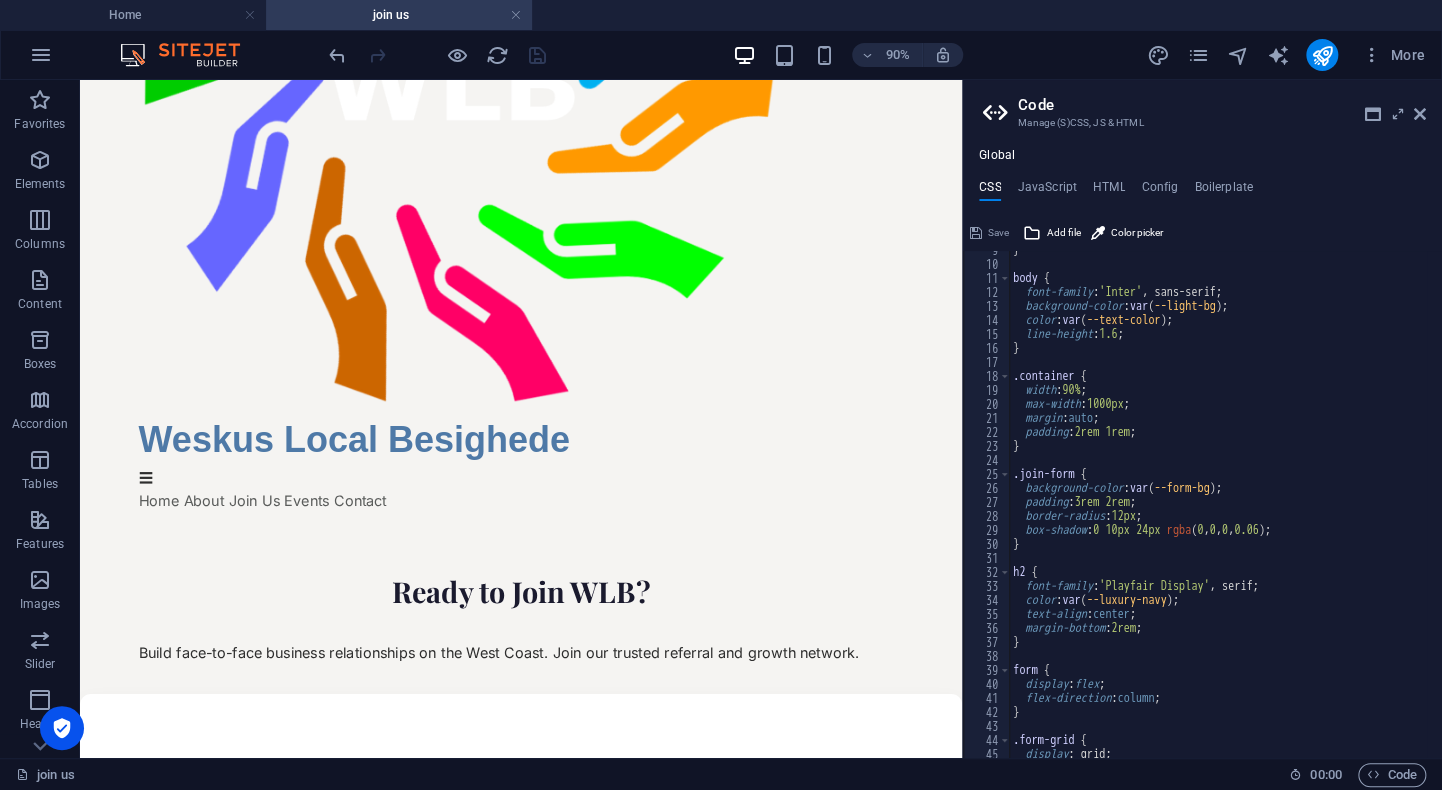 scroll, scrollTop: 300, scrollLeft: 0, axis: vertical 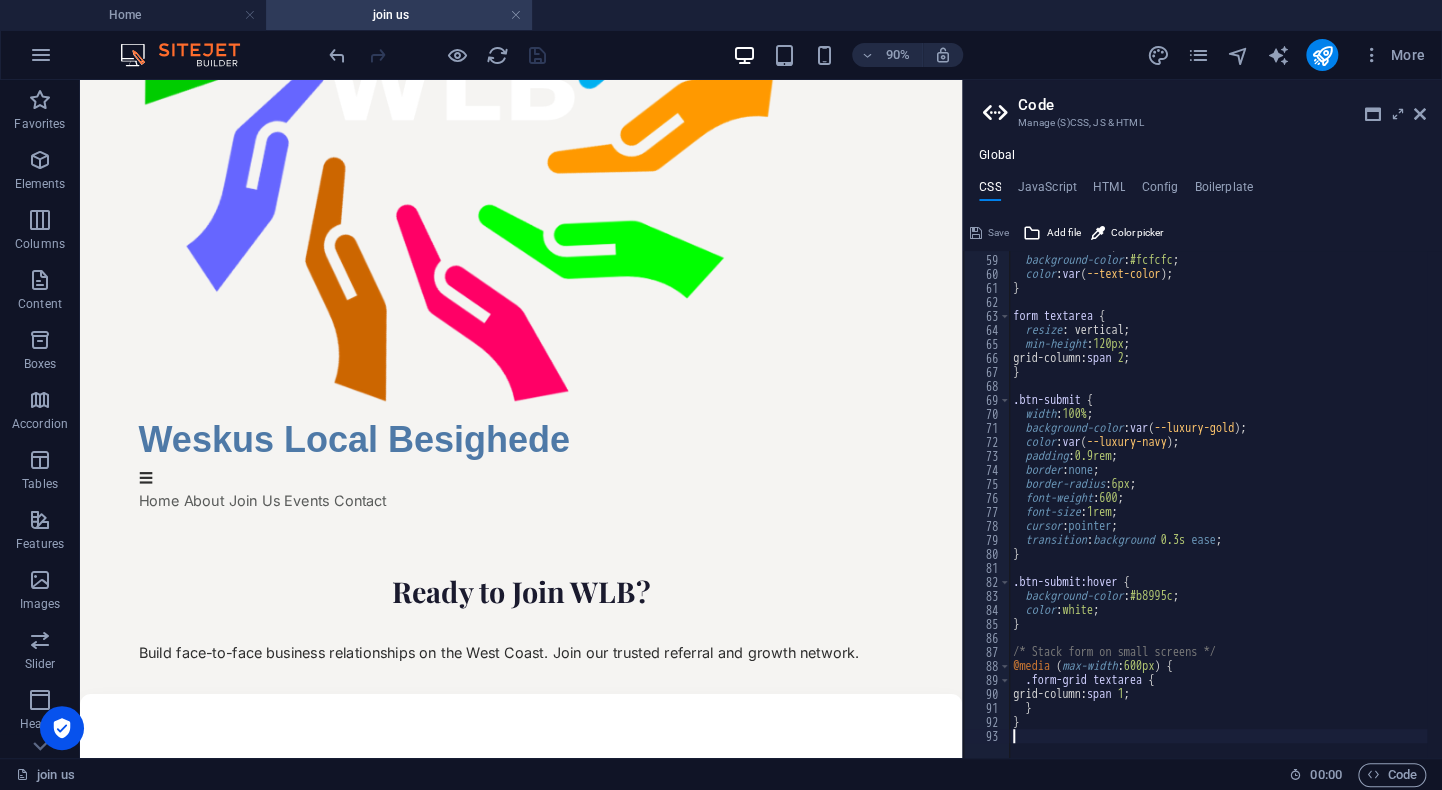 click on "font-size :  1rem ;    background-color :  #fcfcfc ;    color :  var ( --text-color ) ; } form   textarea   {    resize : vertical;    min-height :  120px ;   grid-column:  span   2 ; } .btn-submit   {    width :  100% ;    background-color :  var ( --luxury-gold ) ;    color :  var ( --luxury-navy ) ;    padding :  0.9rem ;    border :  none ;    border-radius :  6px ;    font-weight :  600 ;    font-size :  1rem ;    cursor :  pointer ;    transition :  background   0.3s   ease ; } .btn-submit:hover   {    background-color :  #b8995c ;    color :  white ; } /* Stack form on small screens */ @media   ( max-width :  600px )   {    .form-grid   textarea   {     grid-column:  span   1 ;    } }" at bounding box center [1222, 499] 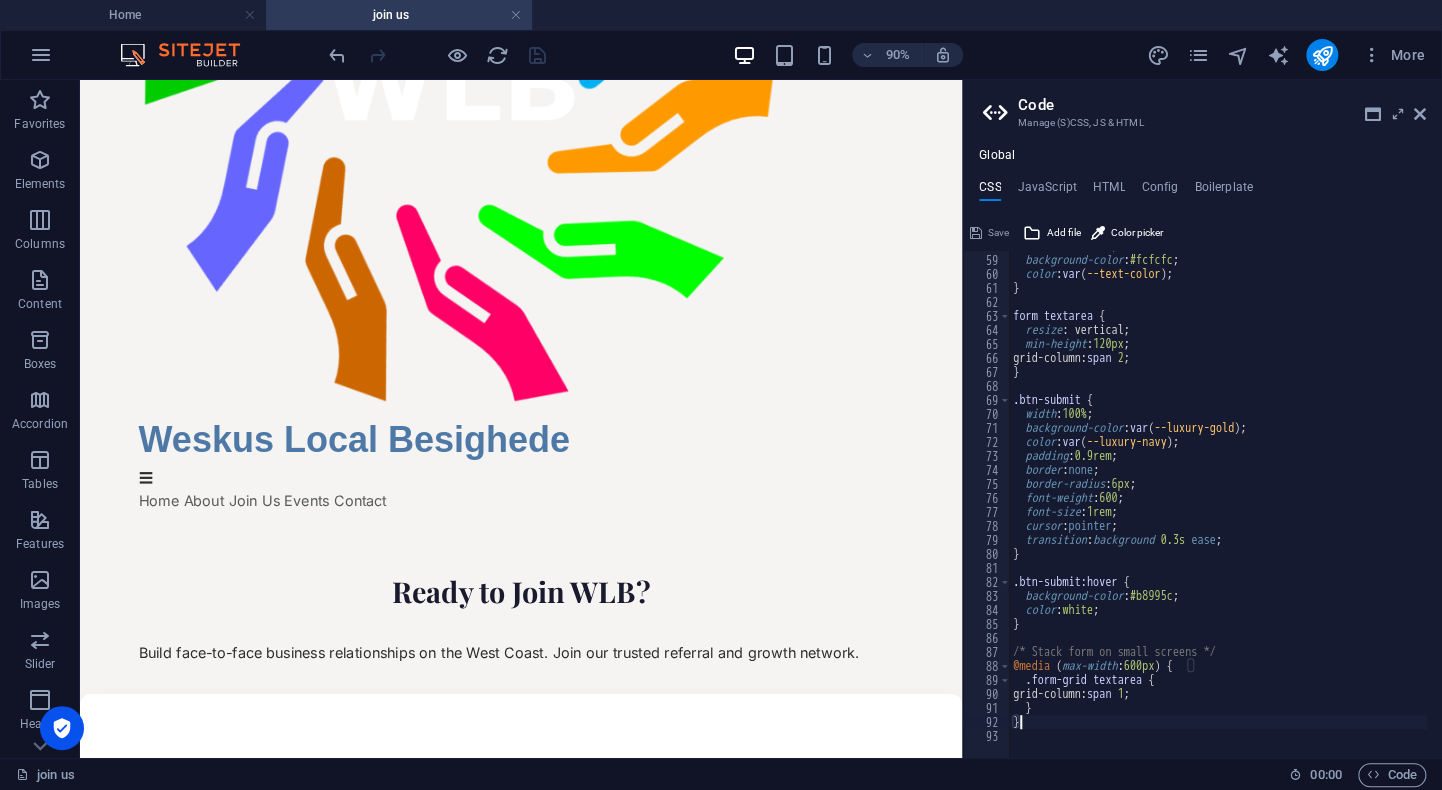 paste 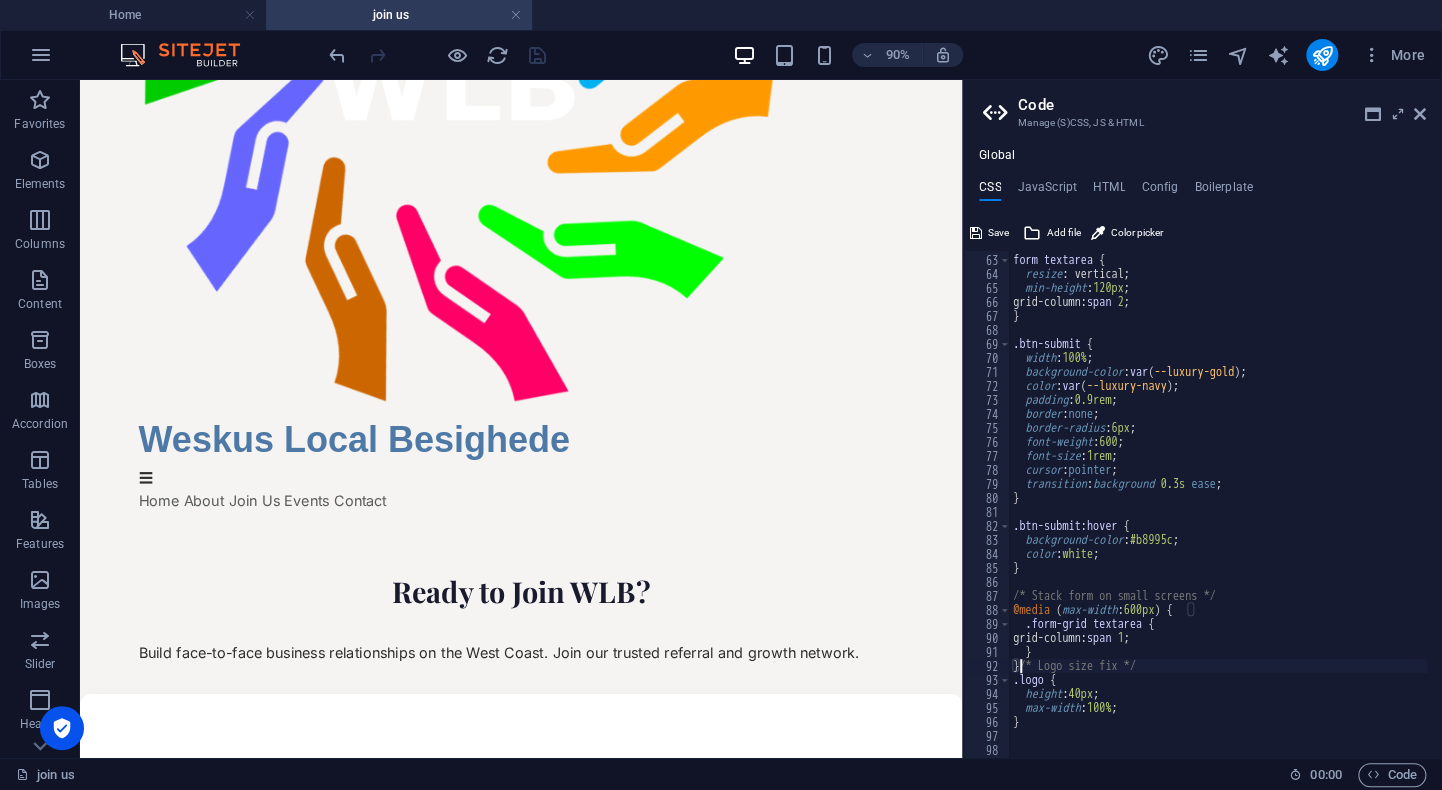click on "form   textarea   {    resize : vertical;    min-height :  120px ;   grid-column:  span   2 ; } .btn-submit   {    width :  100% ;    background-color :  var ( --luxury-gold ) ;    color :  var ( --luxury-navy ) ;    padding :  0.9rem ;    border :  none ;    border-radius :  6px ;    font-weight :  600 ;    font-size :  1rem ;    cursor :  pointer ;    transition :  background   0.3s   ease ; } .btn-submit:hover   {    background-color :  #b8995c ;    color :  white ; } /* Stack form on small screens */ @media   ( max-width :  600px )   {    .form-grid   textarea   {     grid-column:  span   1 ;    } } /* Logo size fix */ .logo   {    height :  40px ;    max-width :  100% ; }" at bounding box center (1222, 499) 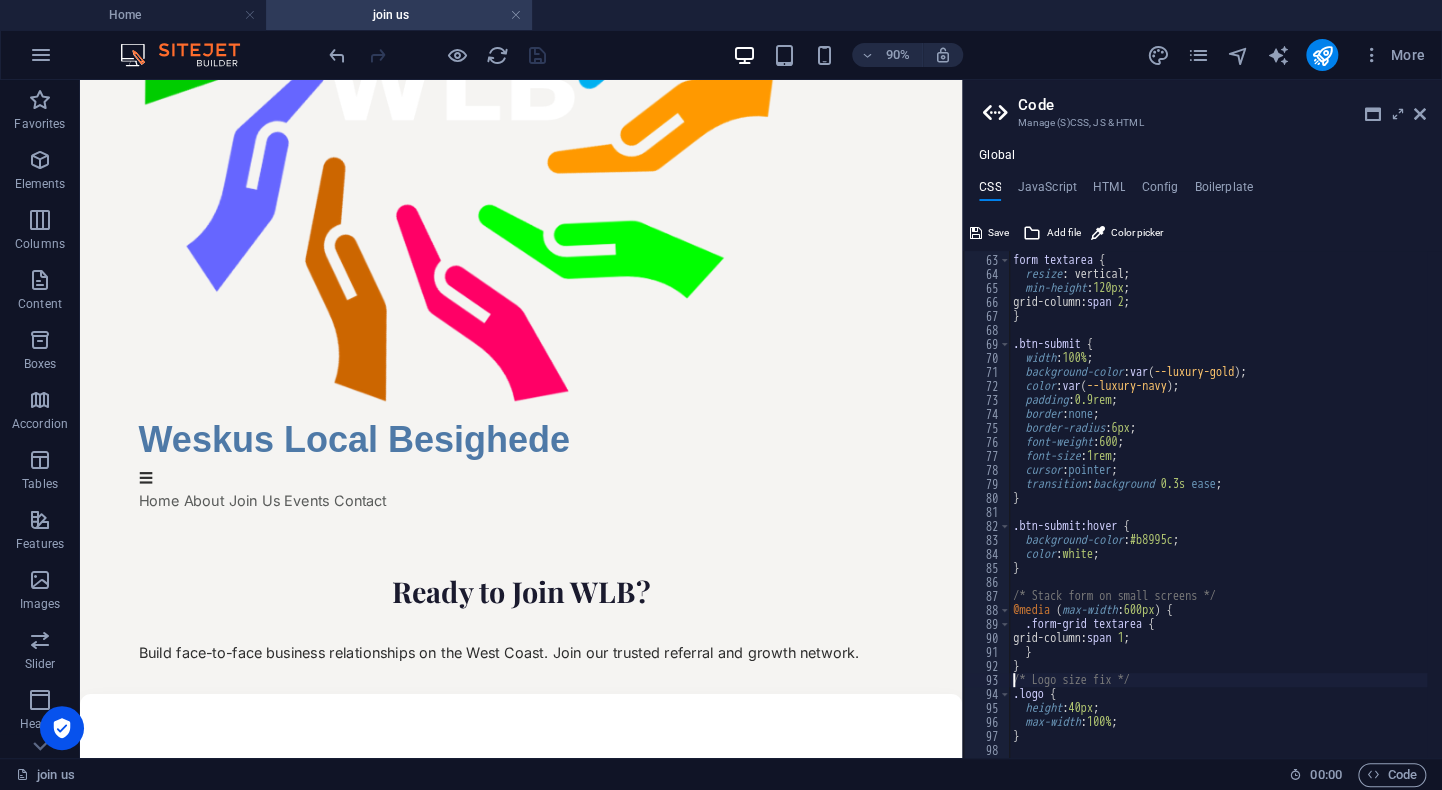 type on "/* Logo size fix */" 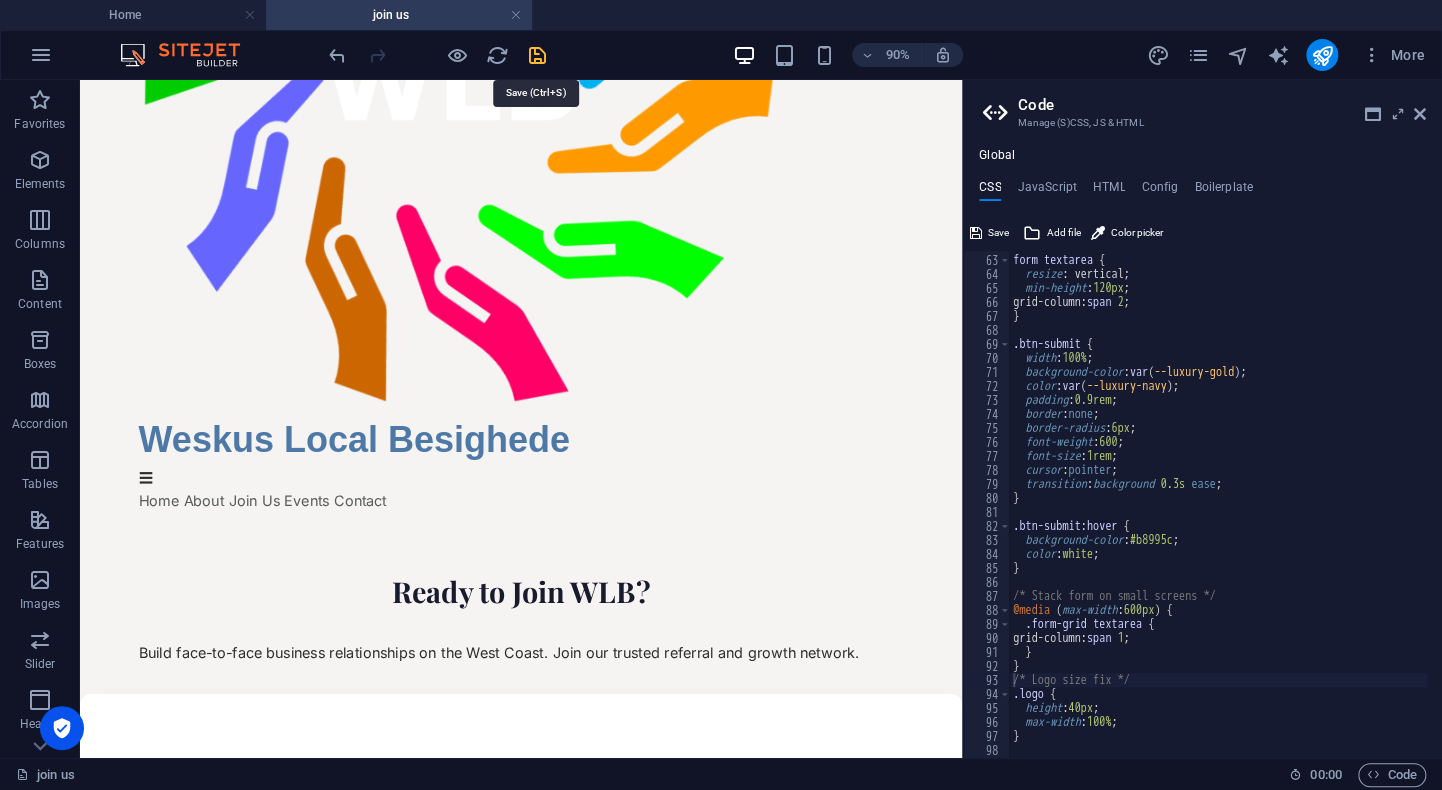click at bounding box center (537, 55) 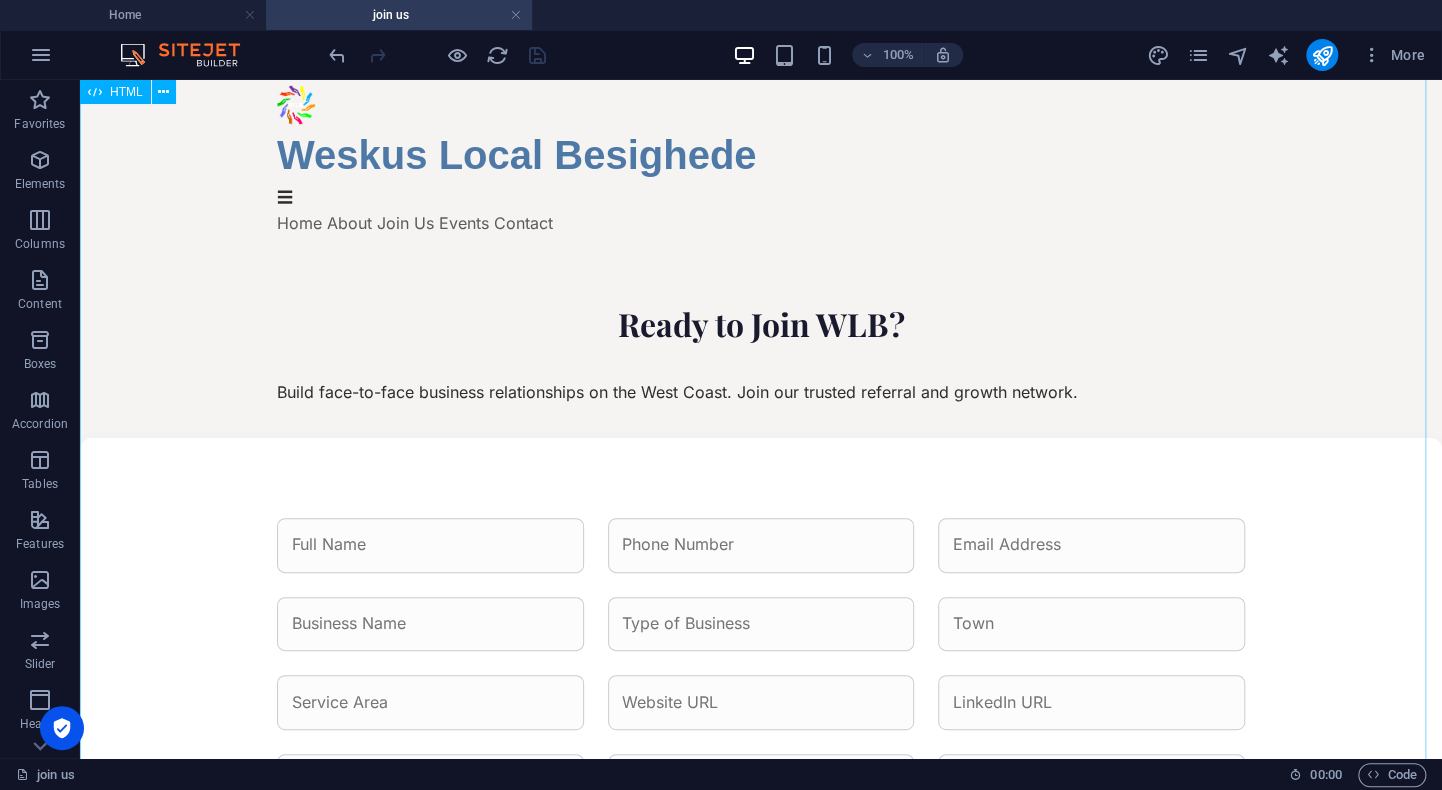 scroll, scrollTop: 0, scrollLeft: 0, axis: both 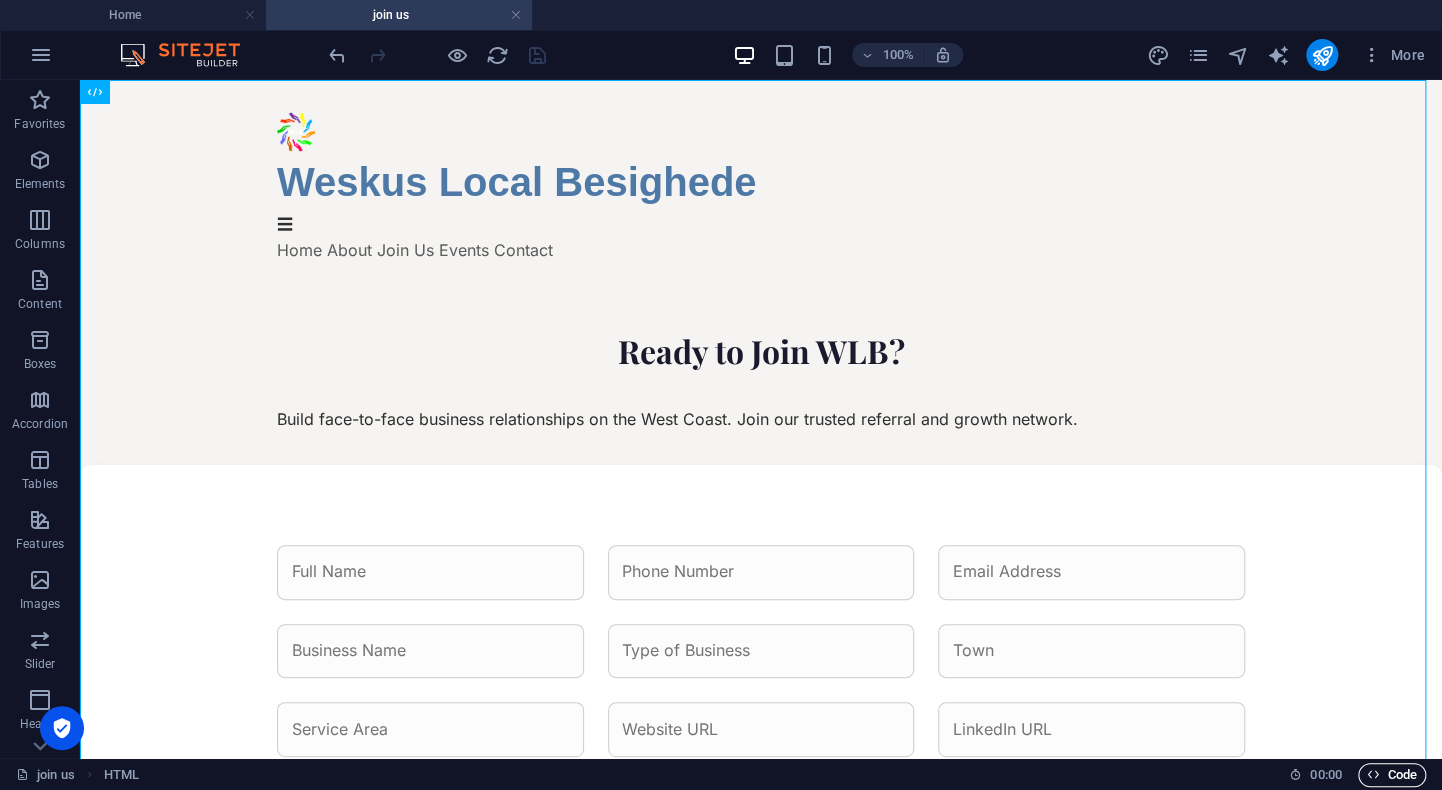 click at bounding box center (1373, 774) 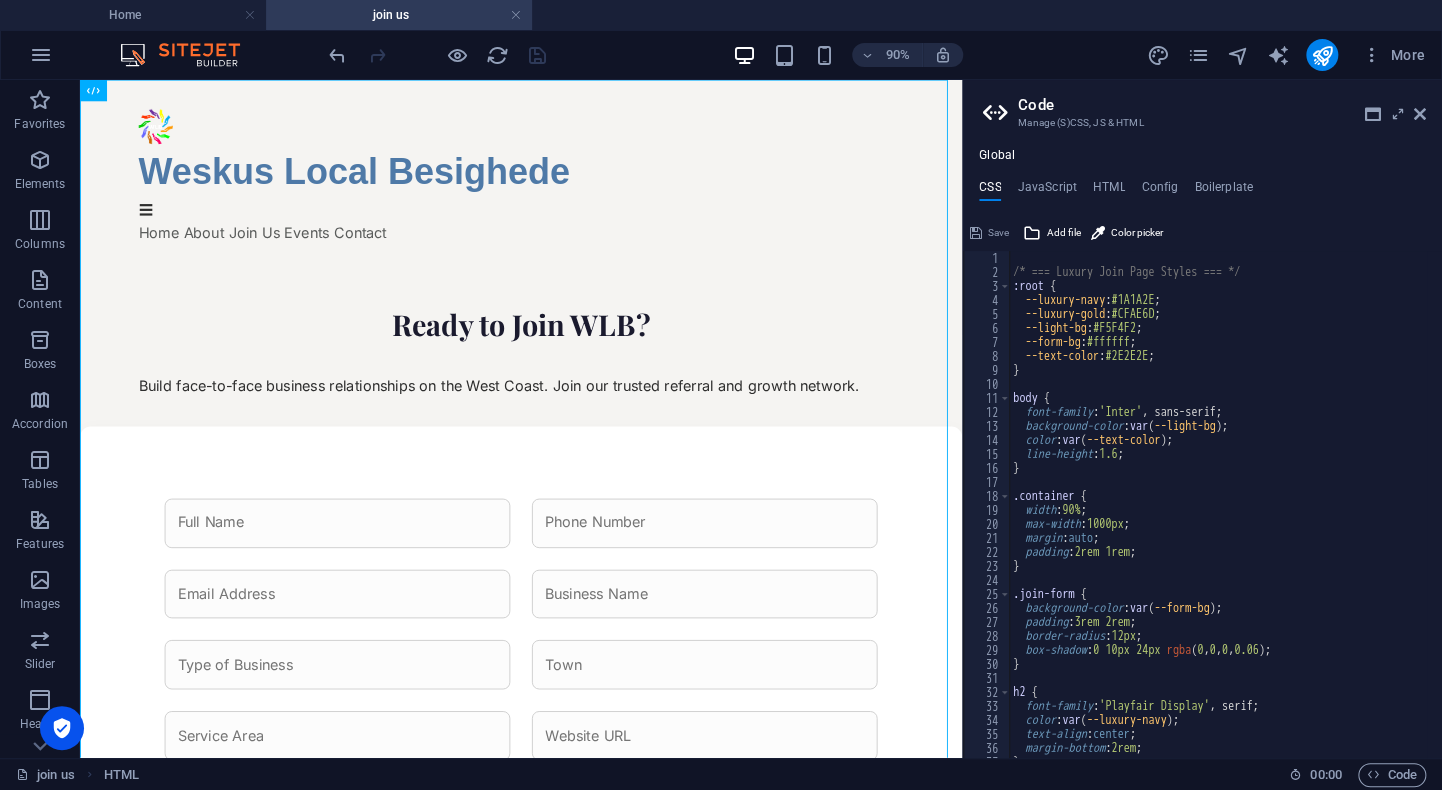scroll, scrollTop: 0, scrollLeft: 0, axis: both 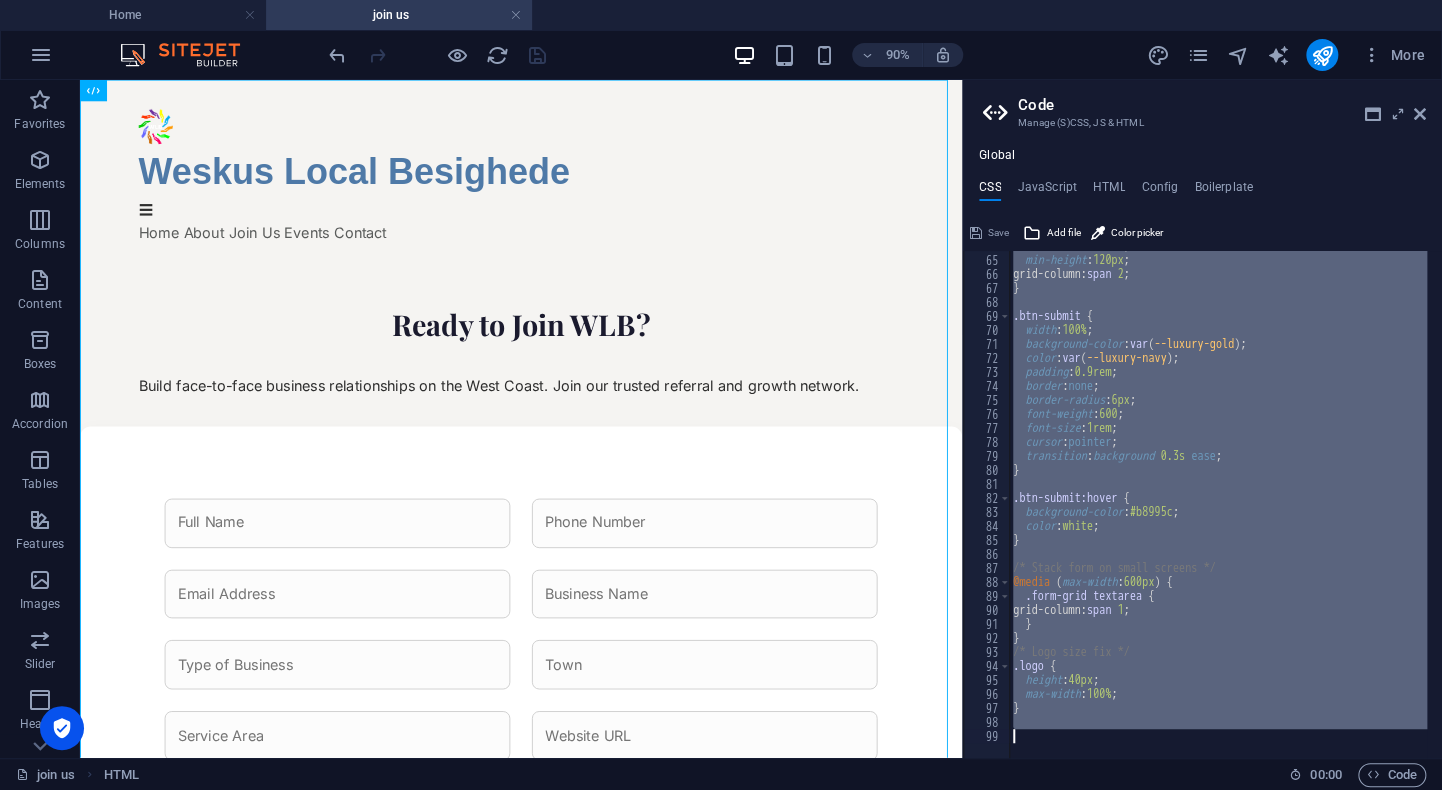 drag, startPoint x: 1011, startPoint y: 271, endPoint x: 1205, endPoint y: 793, distance: 556.8842 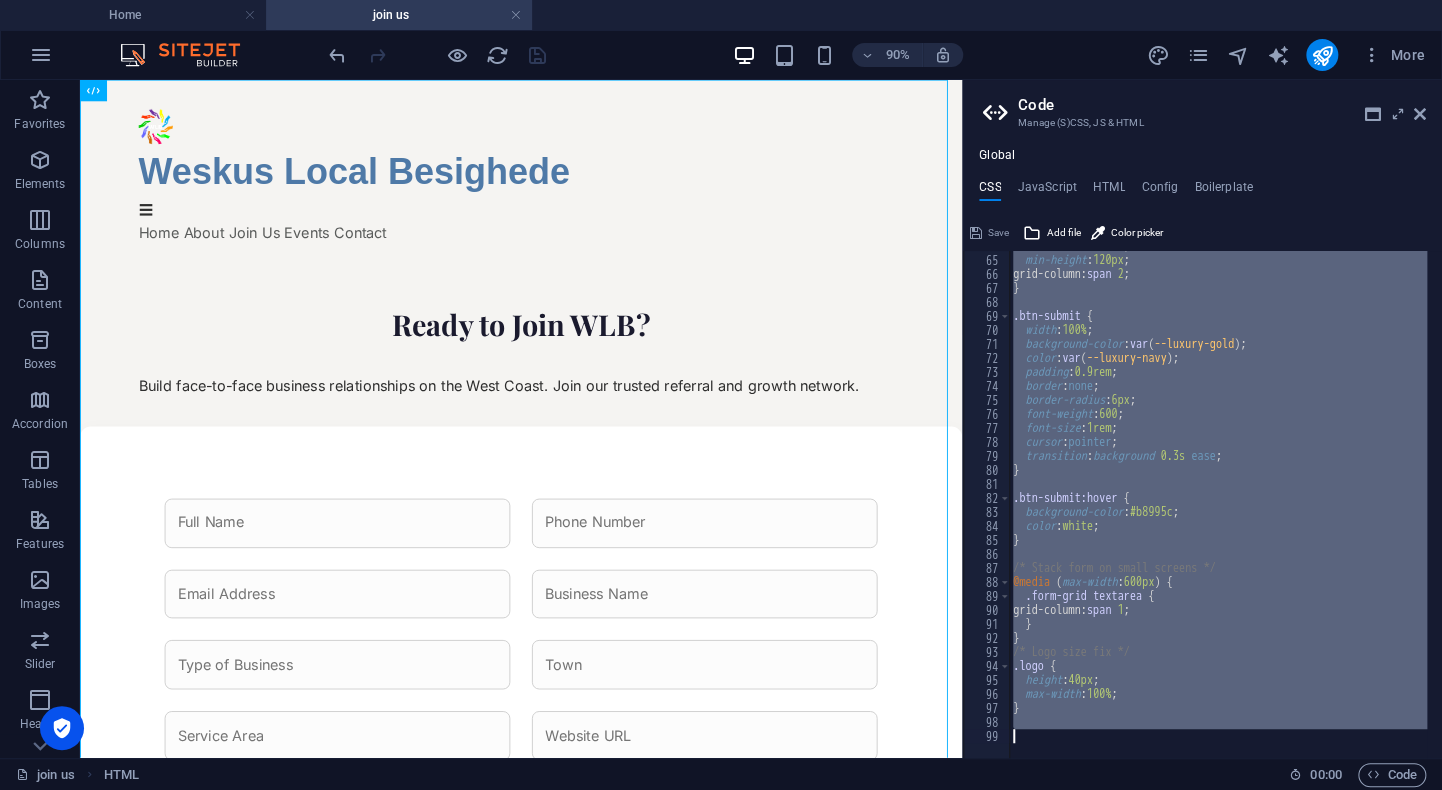 type 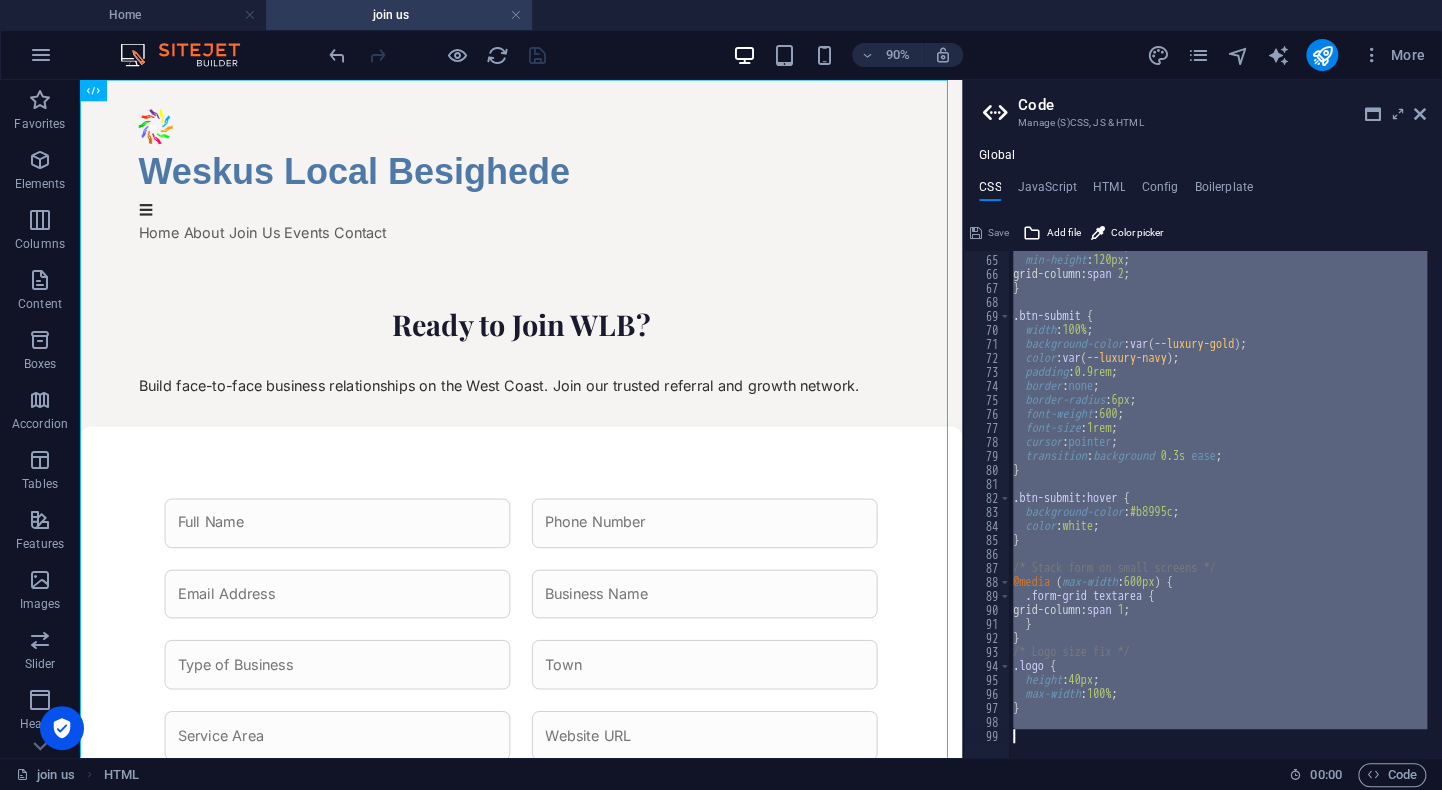 scroll, scrollTop: 922, scrollLeft: 0, axis: vertical 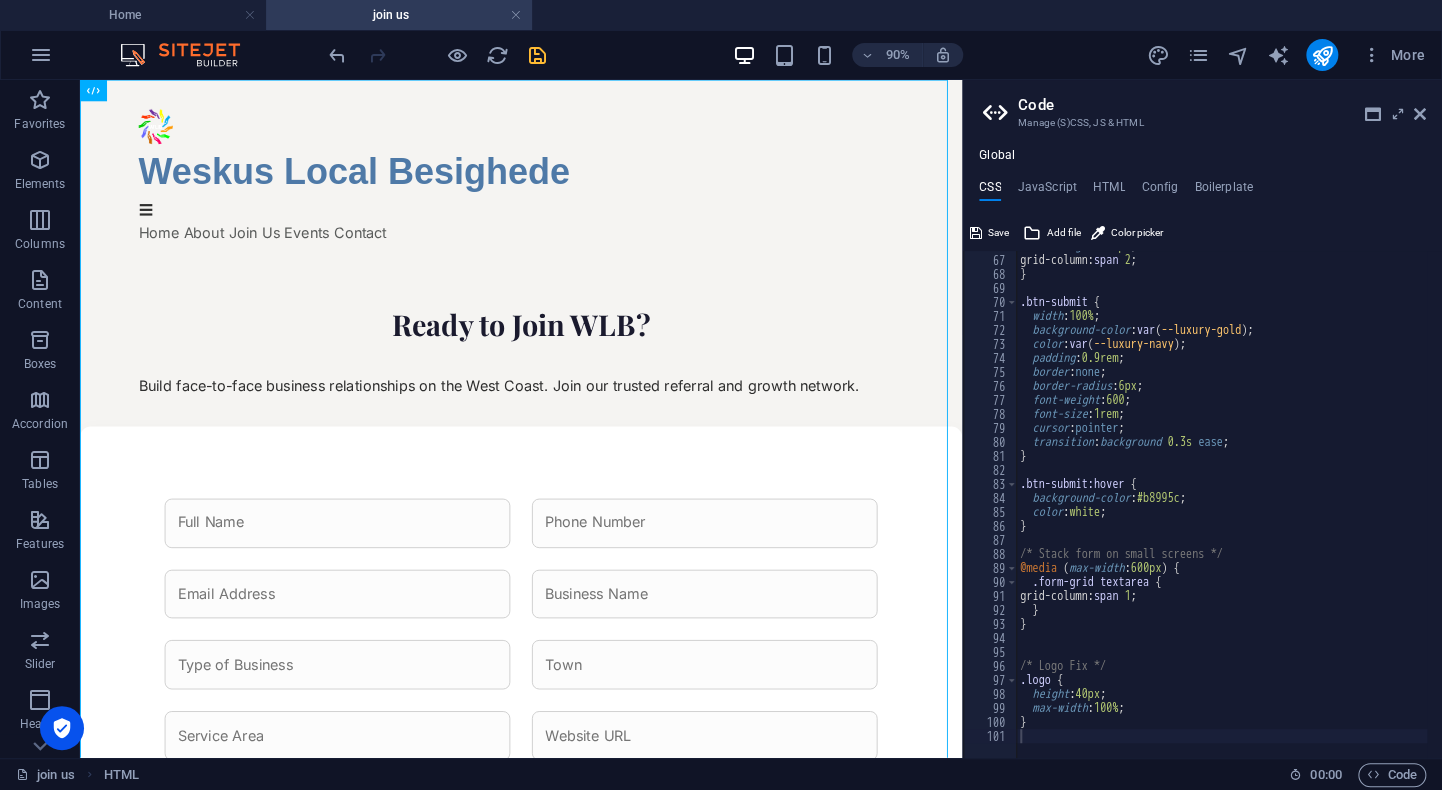 click on "90% More" at bounding box center (879, 55) 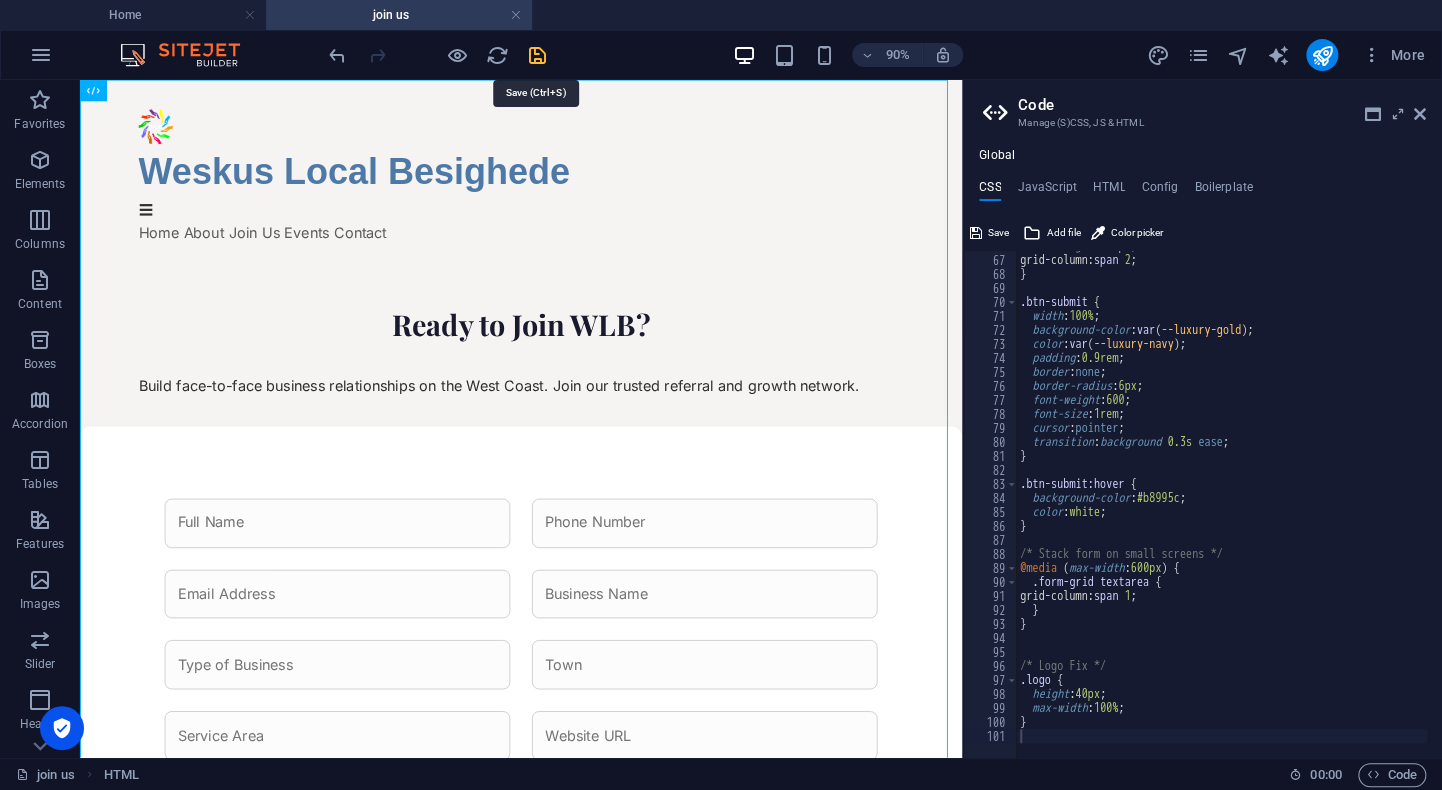 click at bounding box center [537, 55] 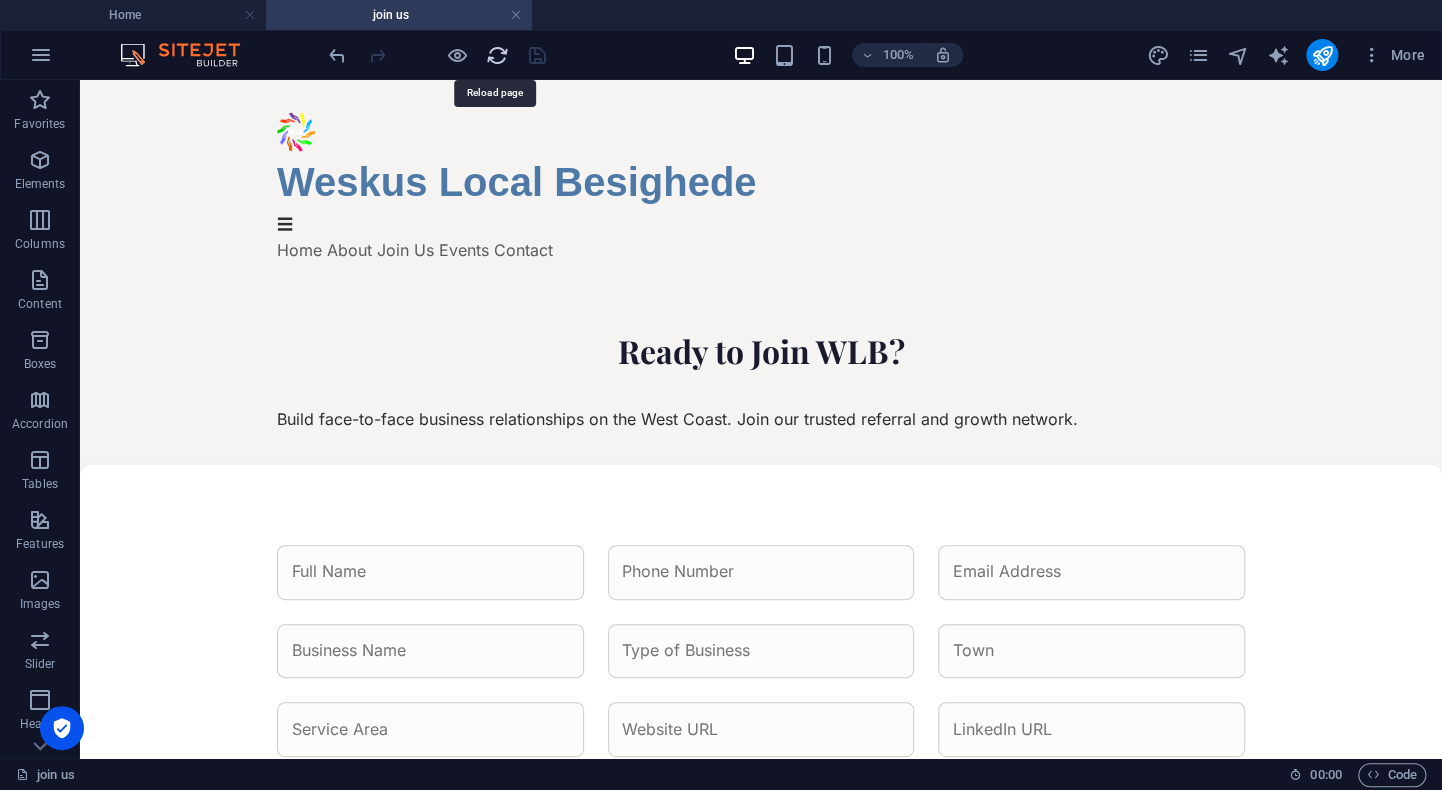 click at bounding box center (497, 55) 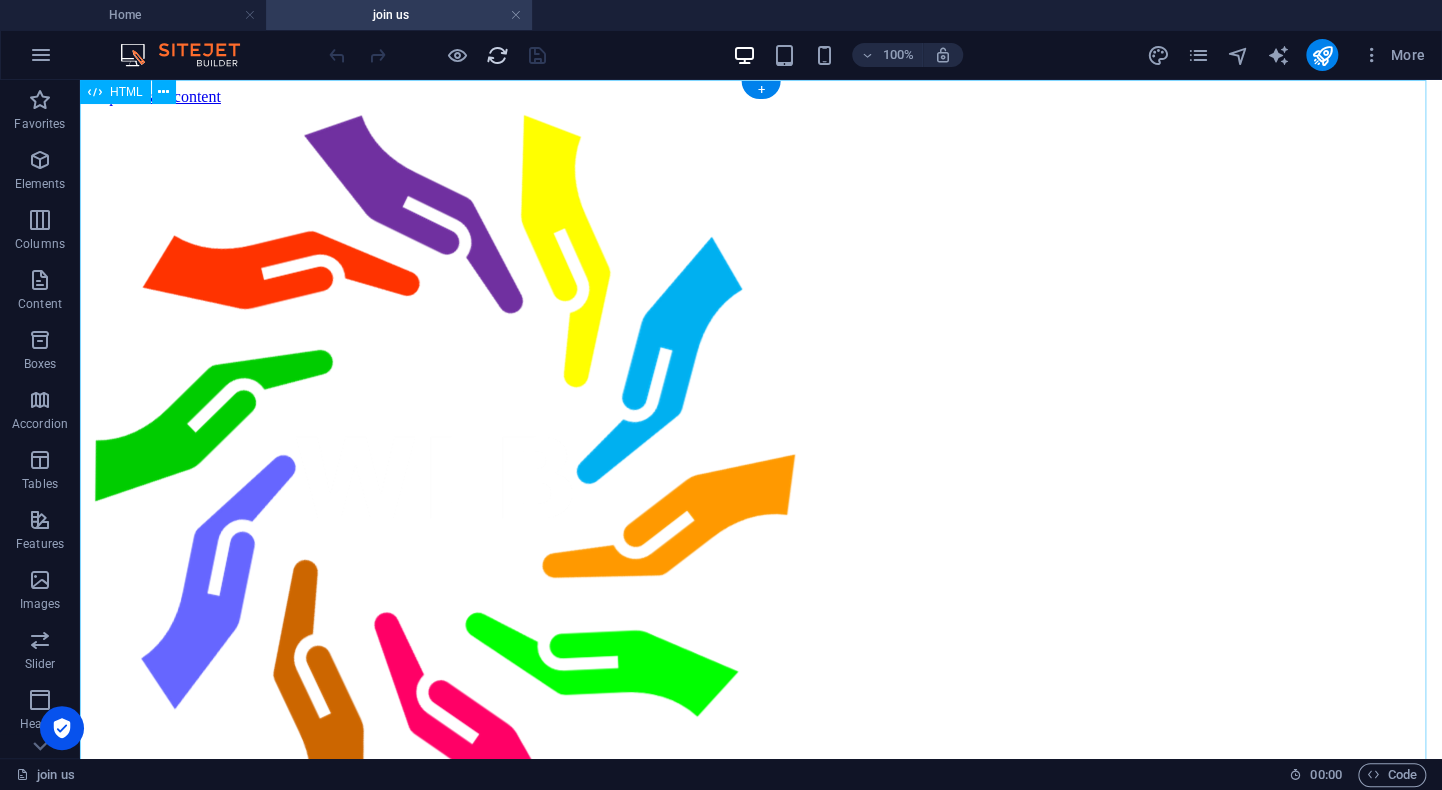 scroll, scrollTop: 0, scrollLeft: 0, axis: both 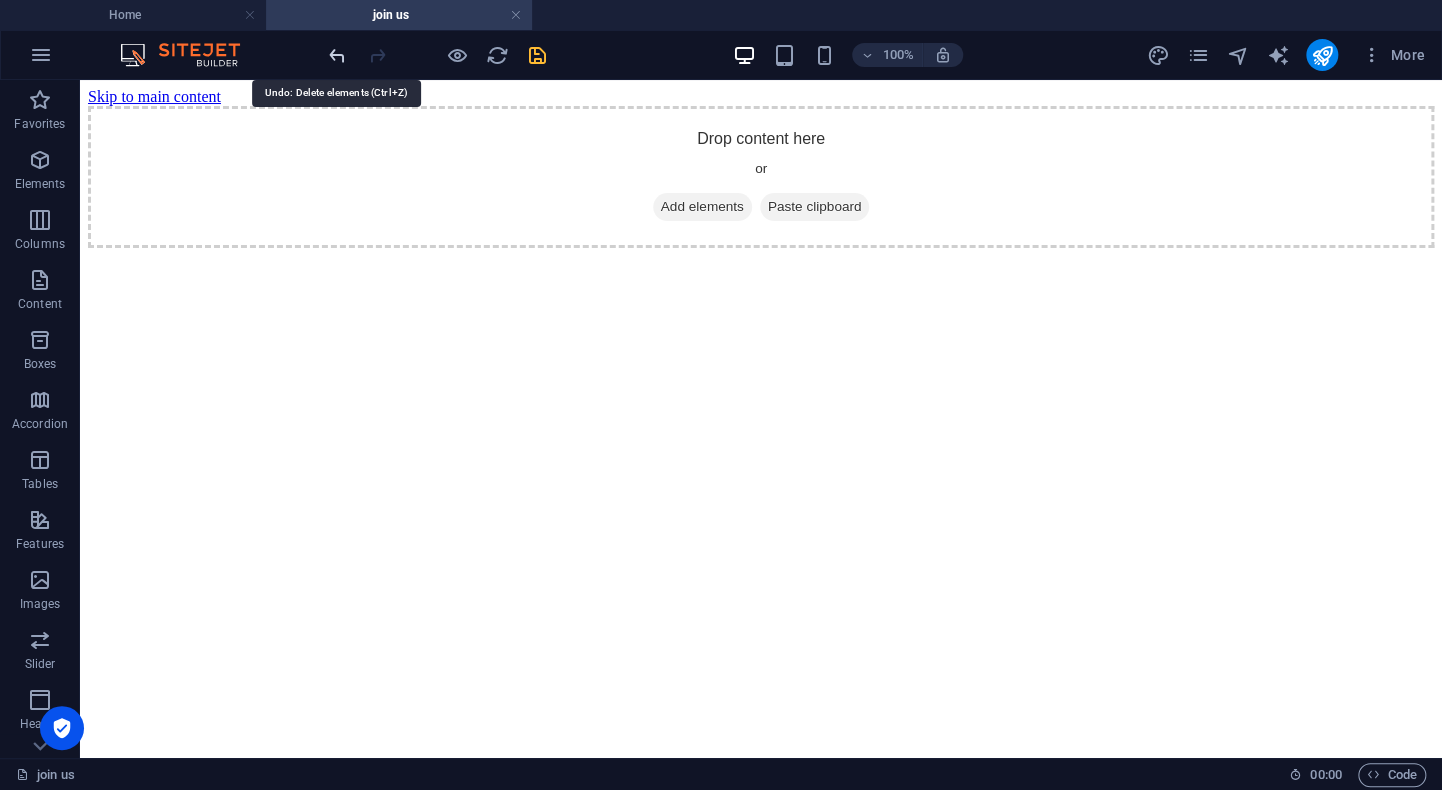 click at bounding box center [337, 55] 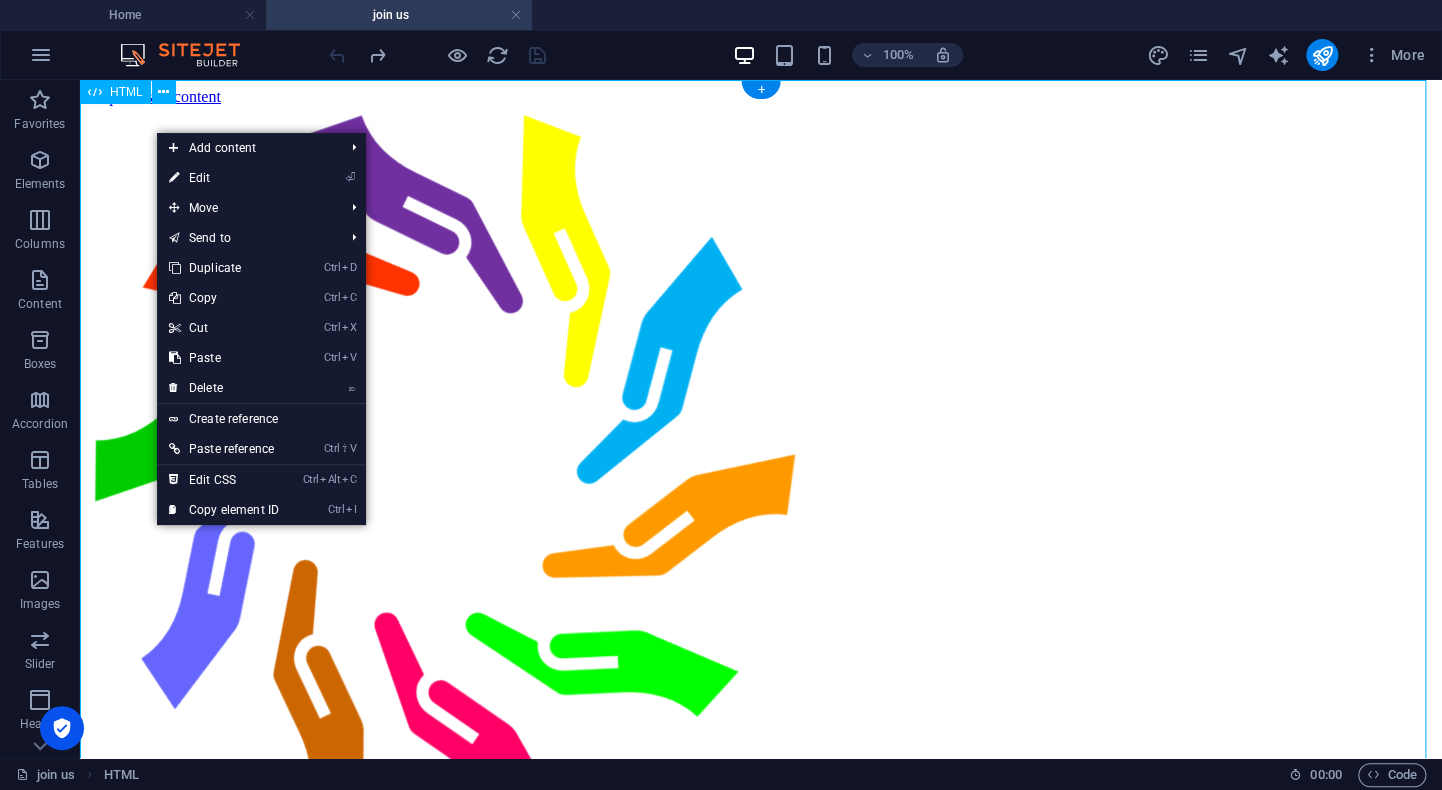 click on "Join WLB – Weskus Local Besighede
Weskus Local Besighede
☰
Home
About
Join Us
Events
Contact
Ready to Join WLB?
Build face-to-face business relationships on the West Coast. Join our trusted referral and growth network.
Stay on the [GEOGRAPHIC_DATA]?
Yes
No
Read our objectives and rules?
Yes
No
Submit Application
© 2025 Weskus Local Besighede. All rights reserved." at bounding box center (761, 666) 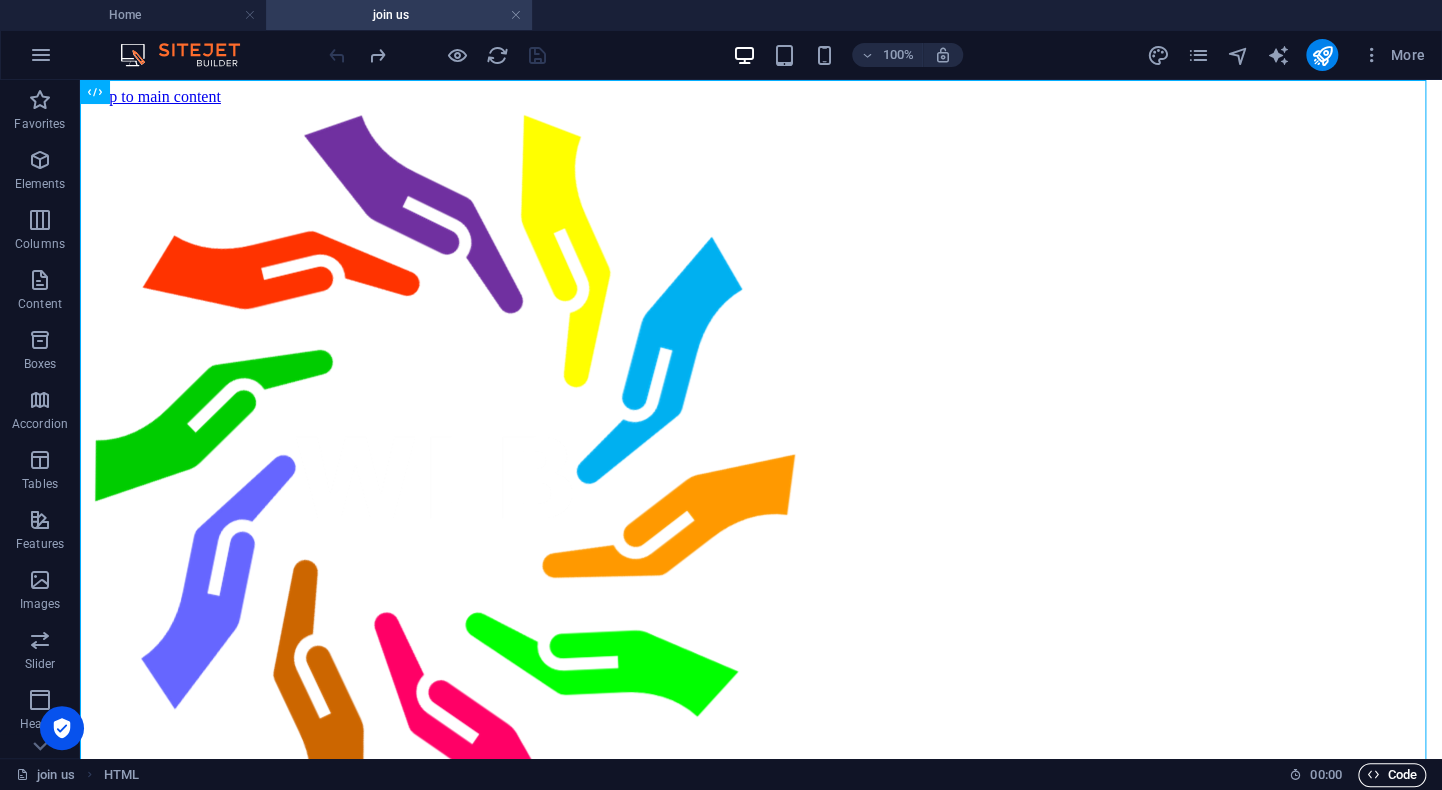 click on "Code" at bounding box center [1392, 775] 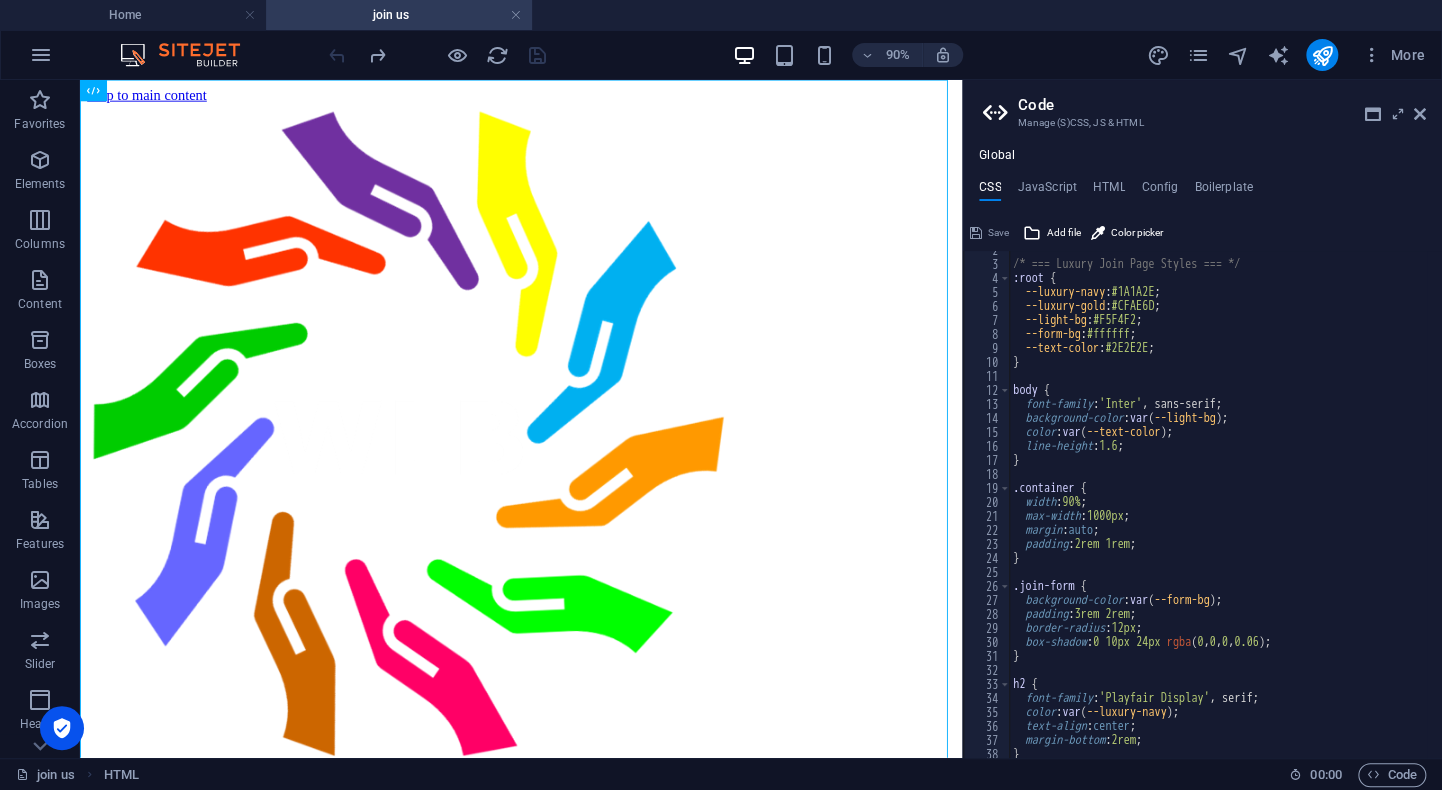 scroll, scrollTop: 0, scrollLeft: 0, axis: both 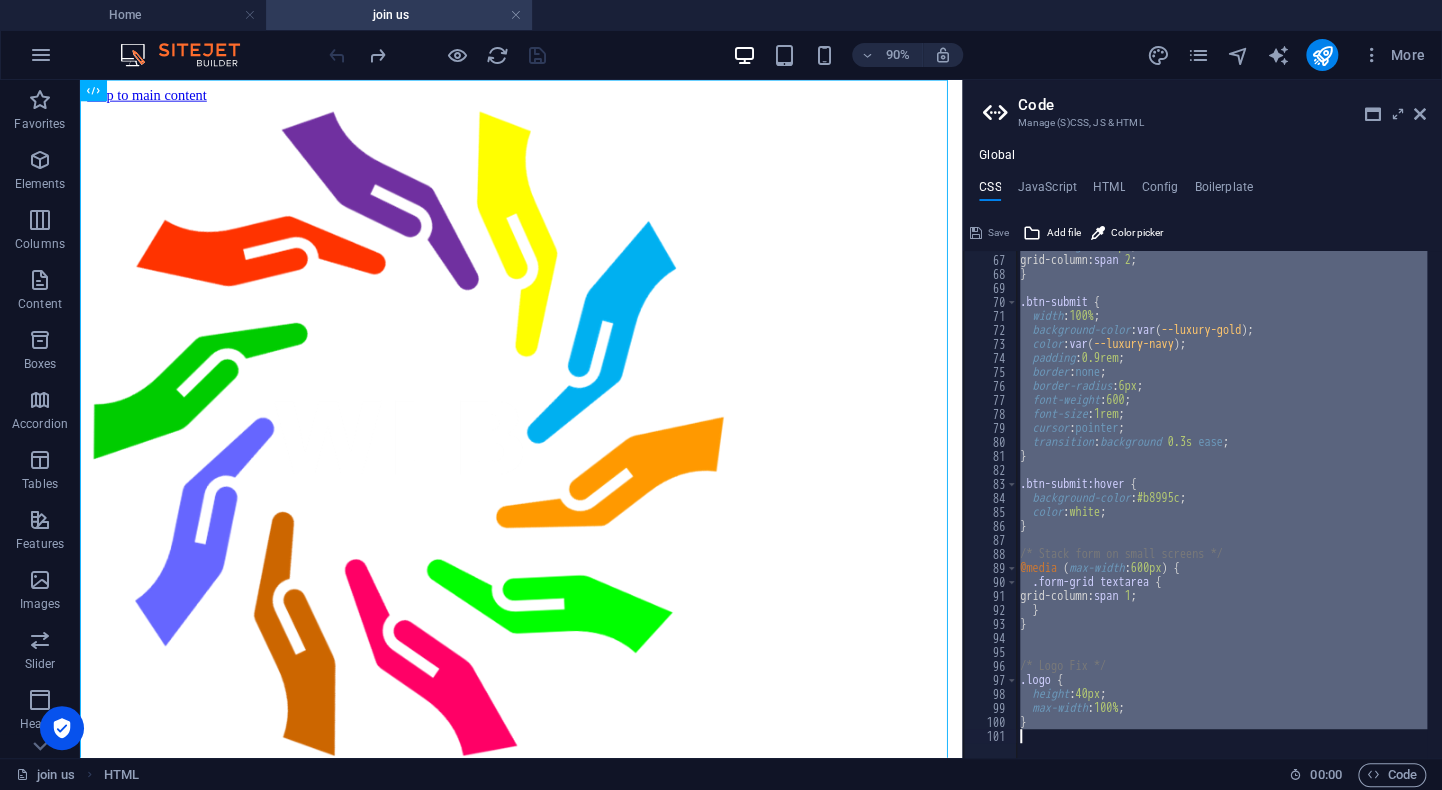 drag, startPoint x: 1015, startPoint y: 286, endPoint x: 1191, endPoint y: 793, distance: 536.6796 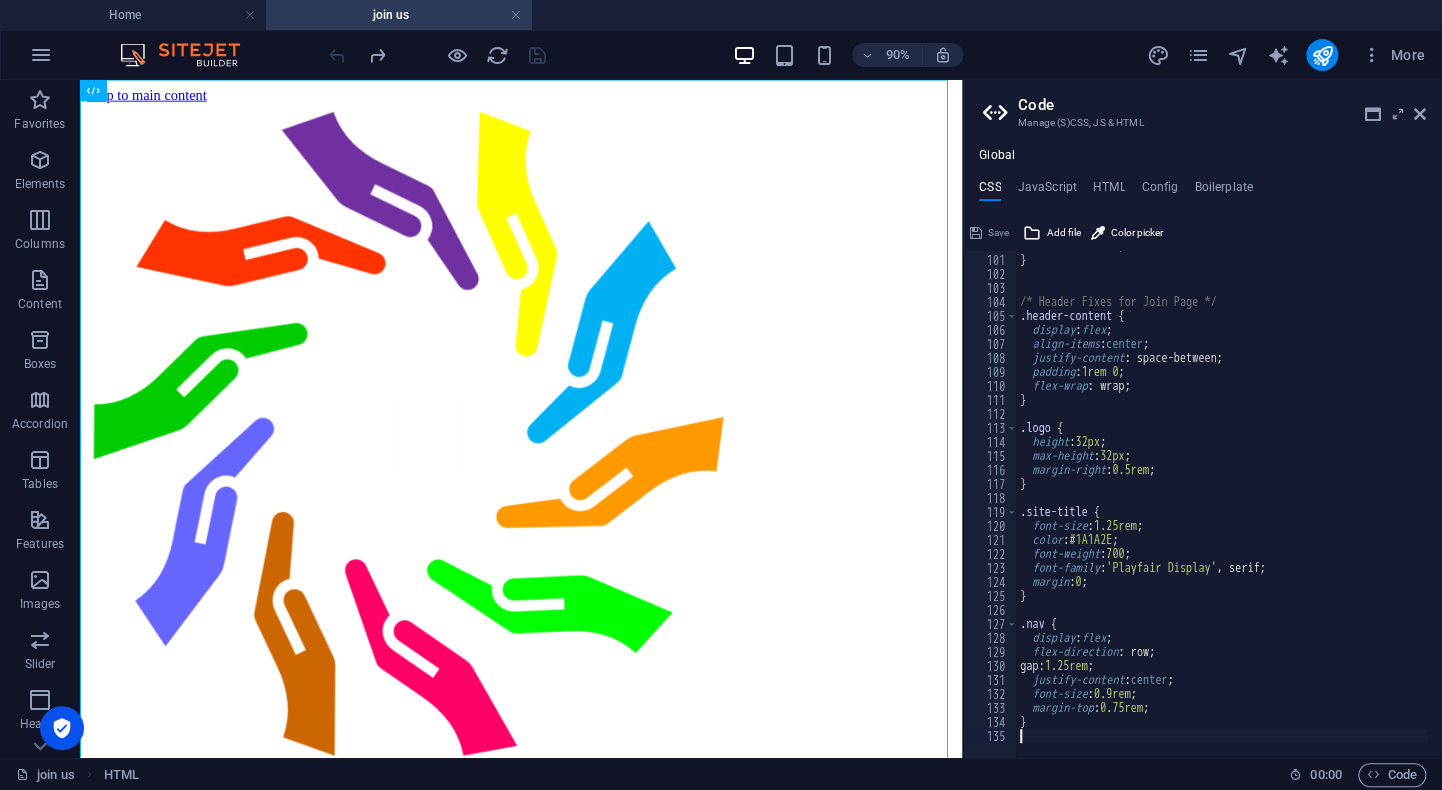 scroll, scrollTop: 1398, scrollLeft: 0, axis: vertical 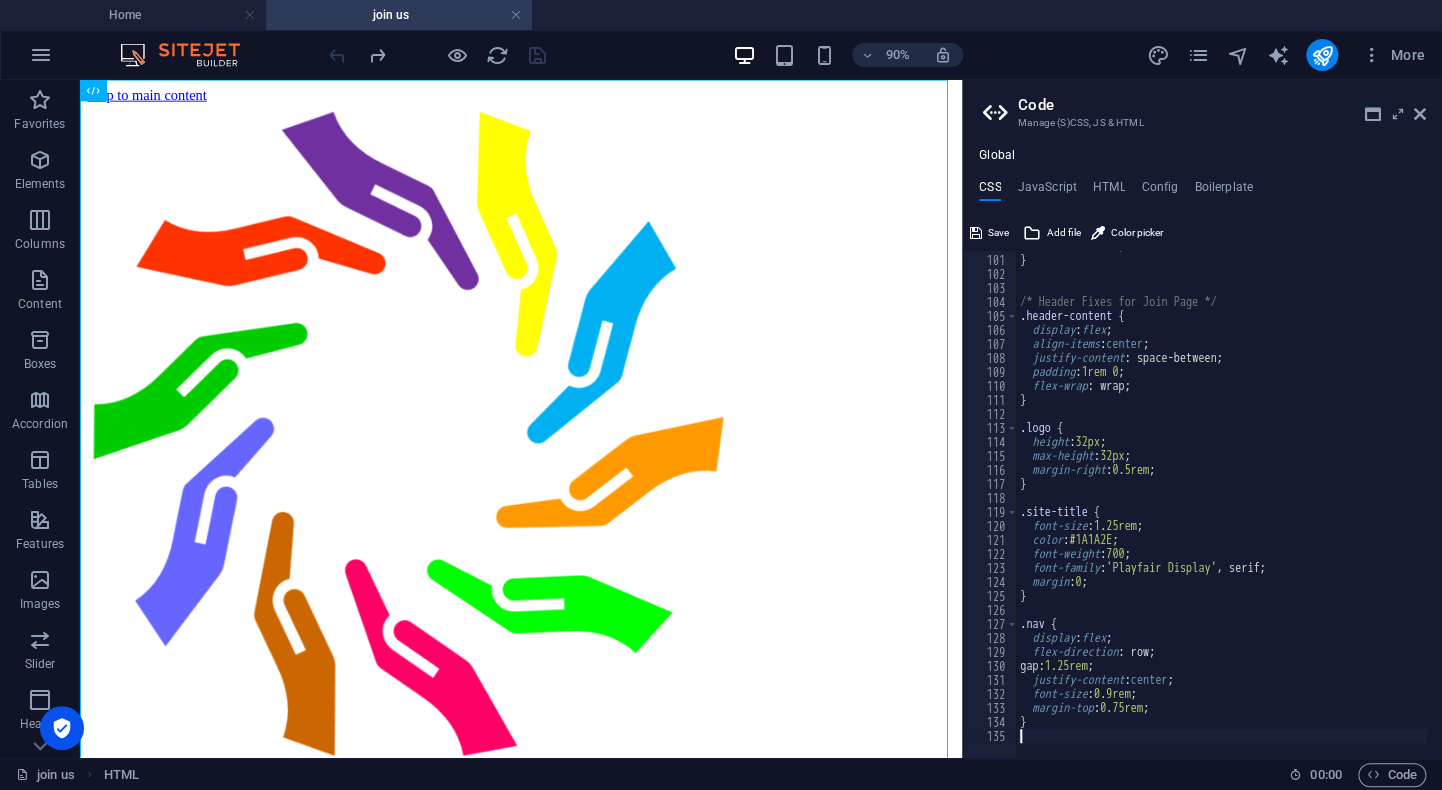 click on "90% More" at bounding box center [879, 55] 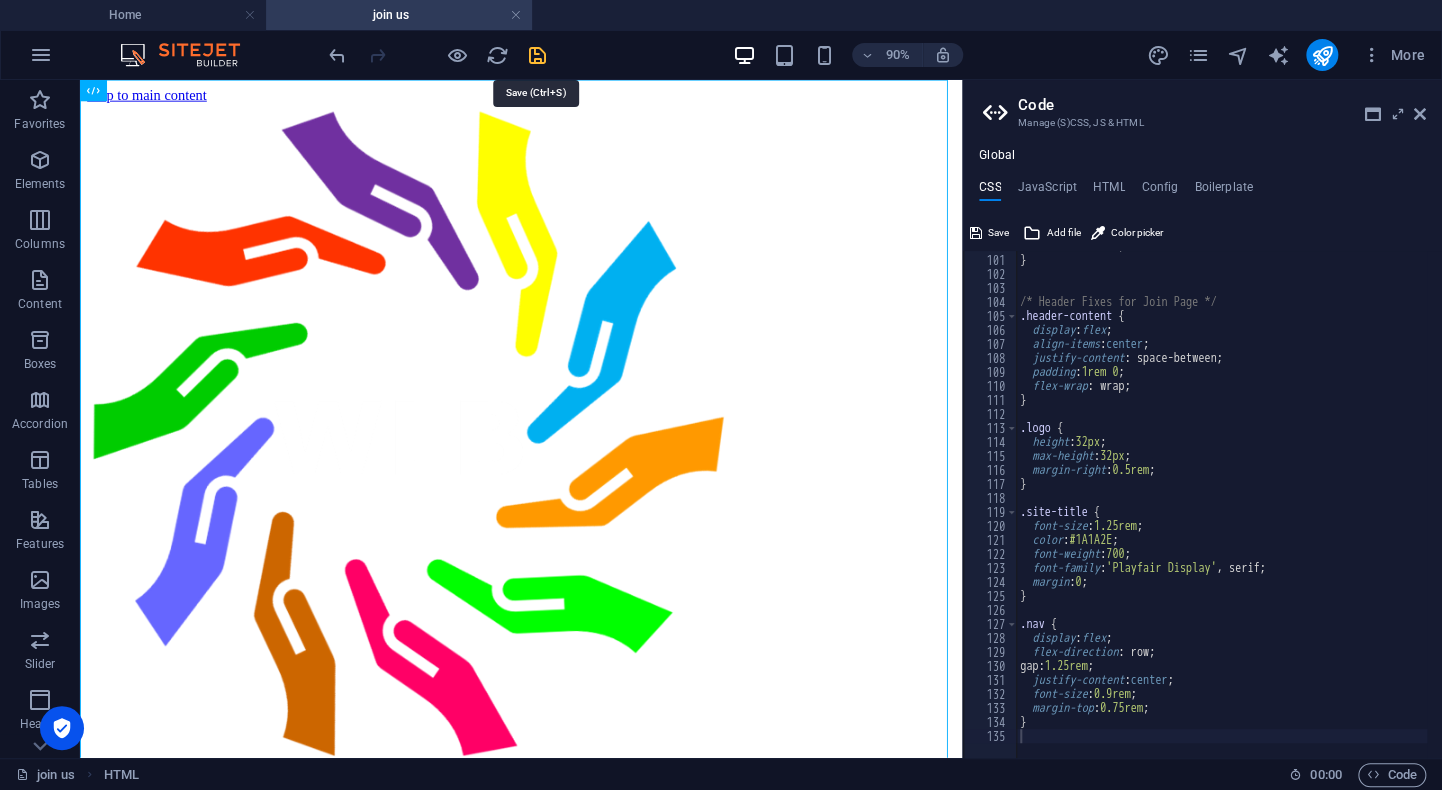 click at bounding box center [537, 55] 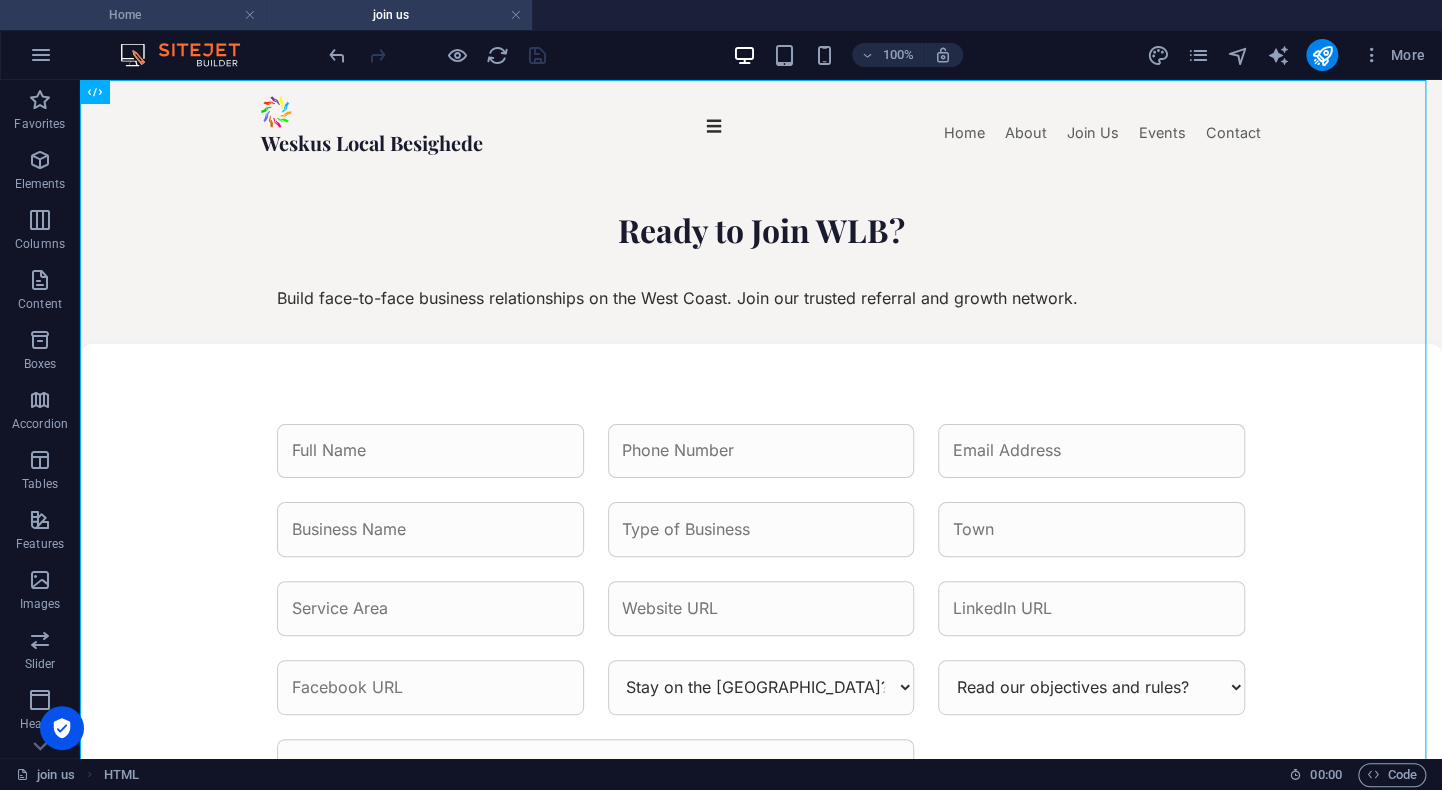click on "Home" at bounding box center (133, 15) 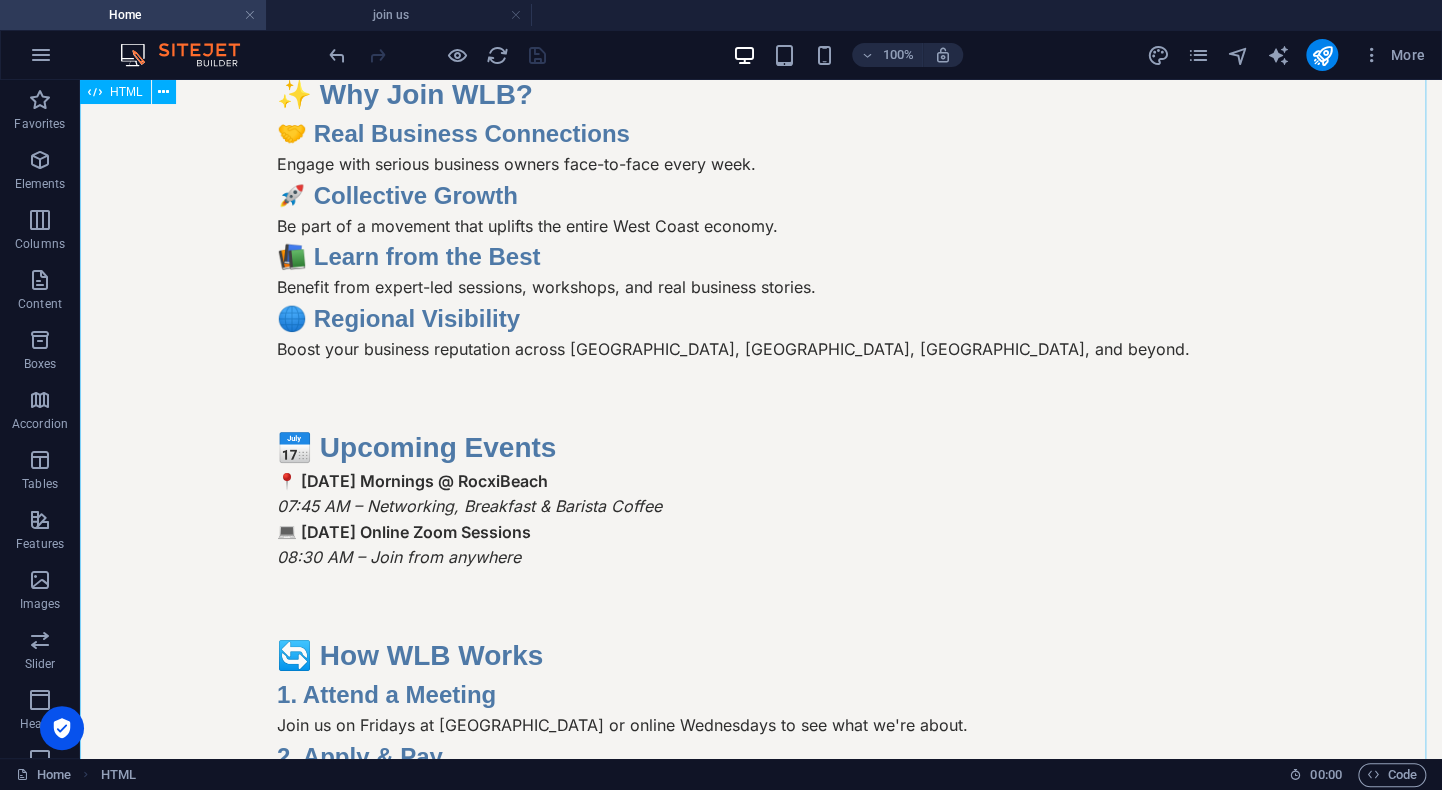 scroll, scrollTop: 0, scrollLeft: 0, axis: both 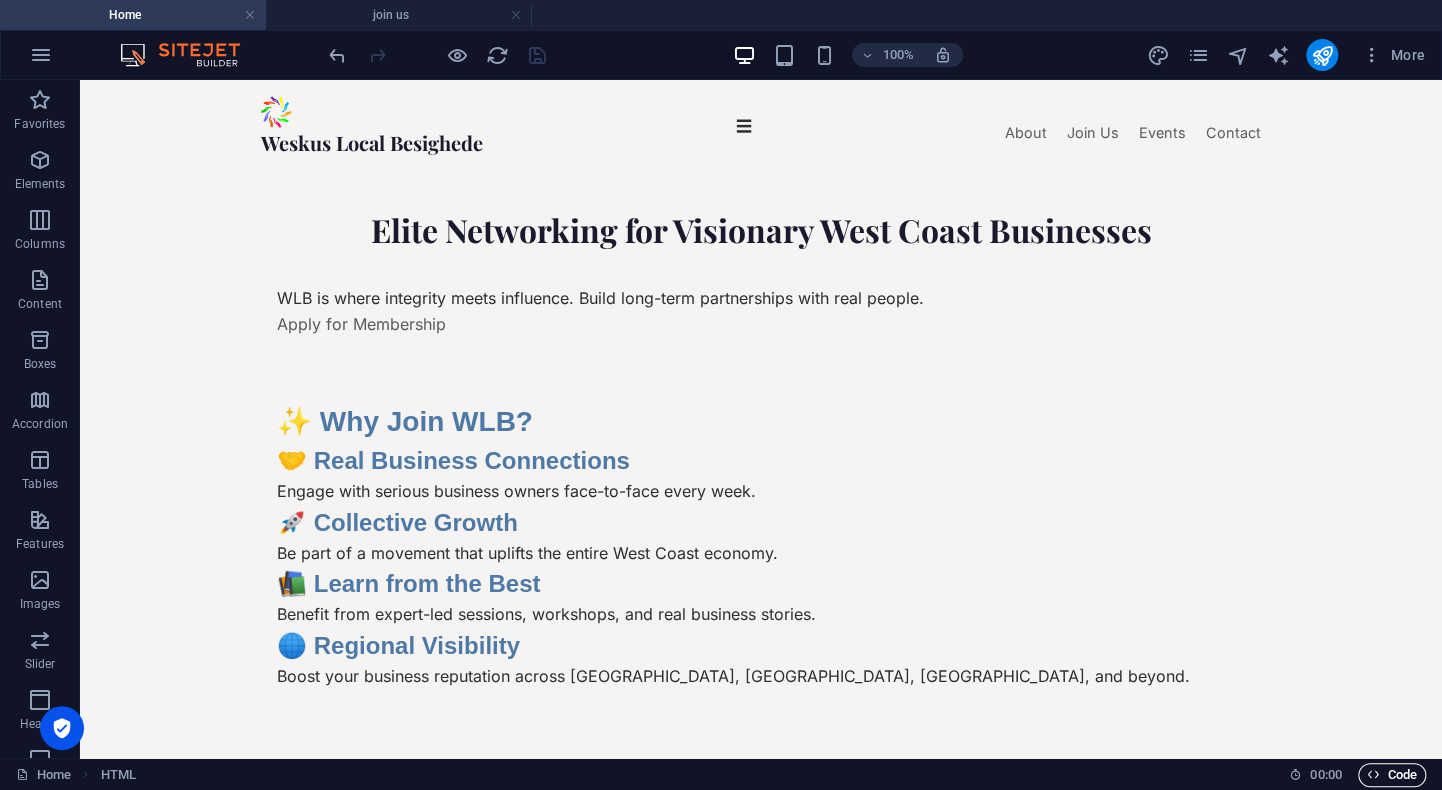 click on "Code" at bounding box center (1392, 775) 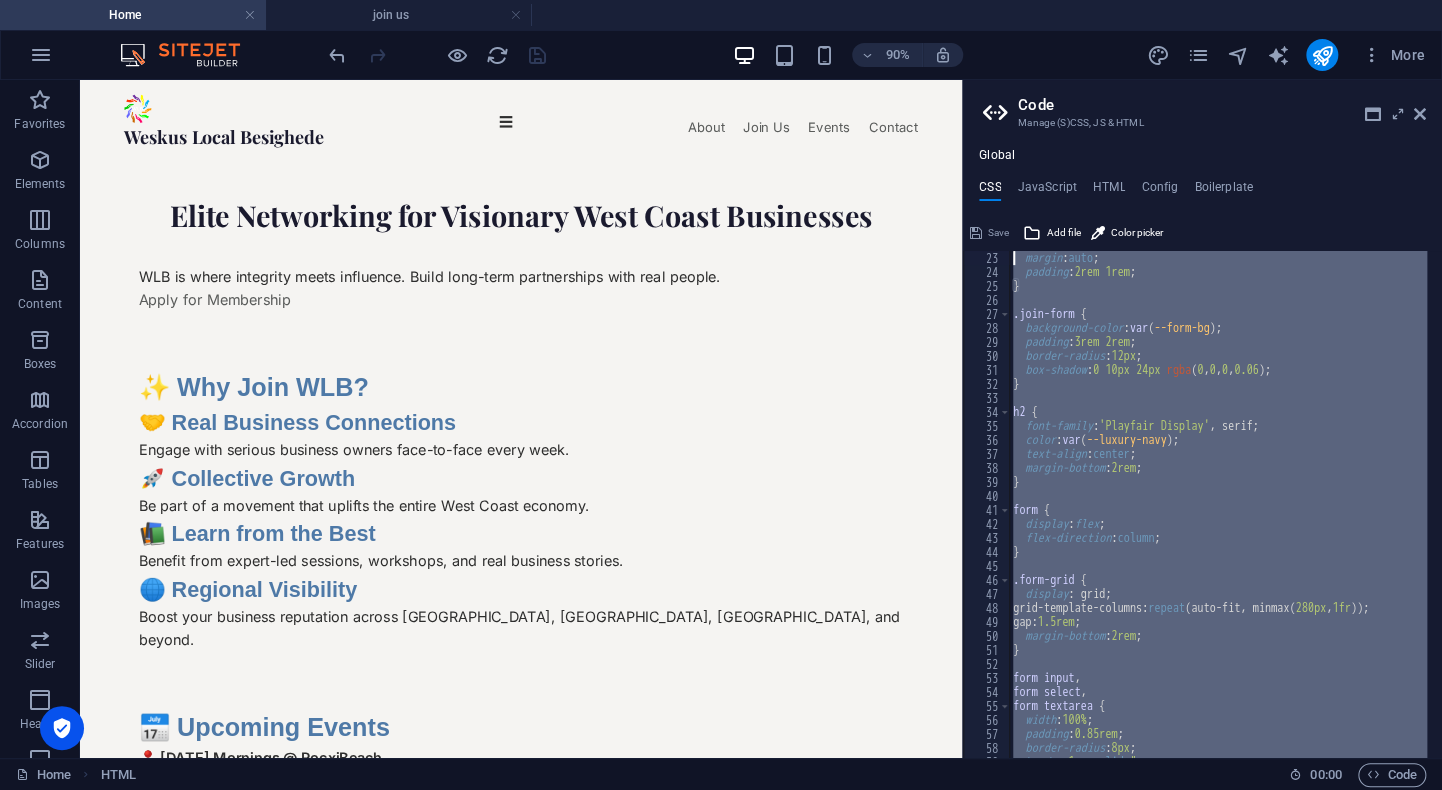 scroll, scrollTop: 0, scrollLeft: 0, axis: both 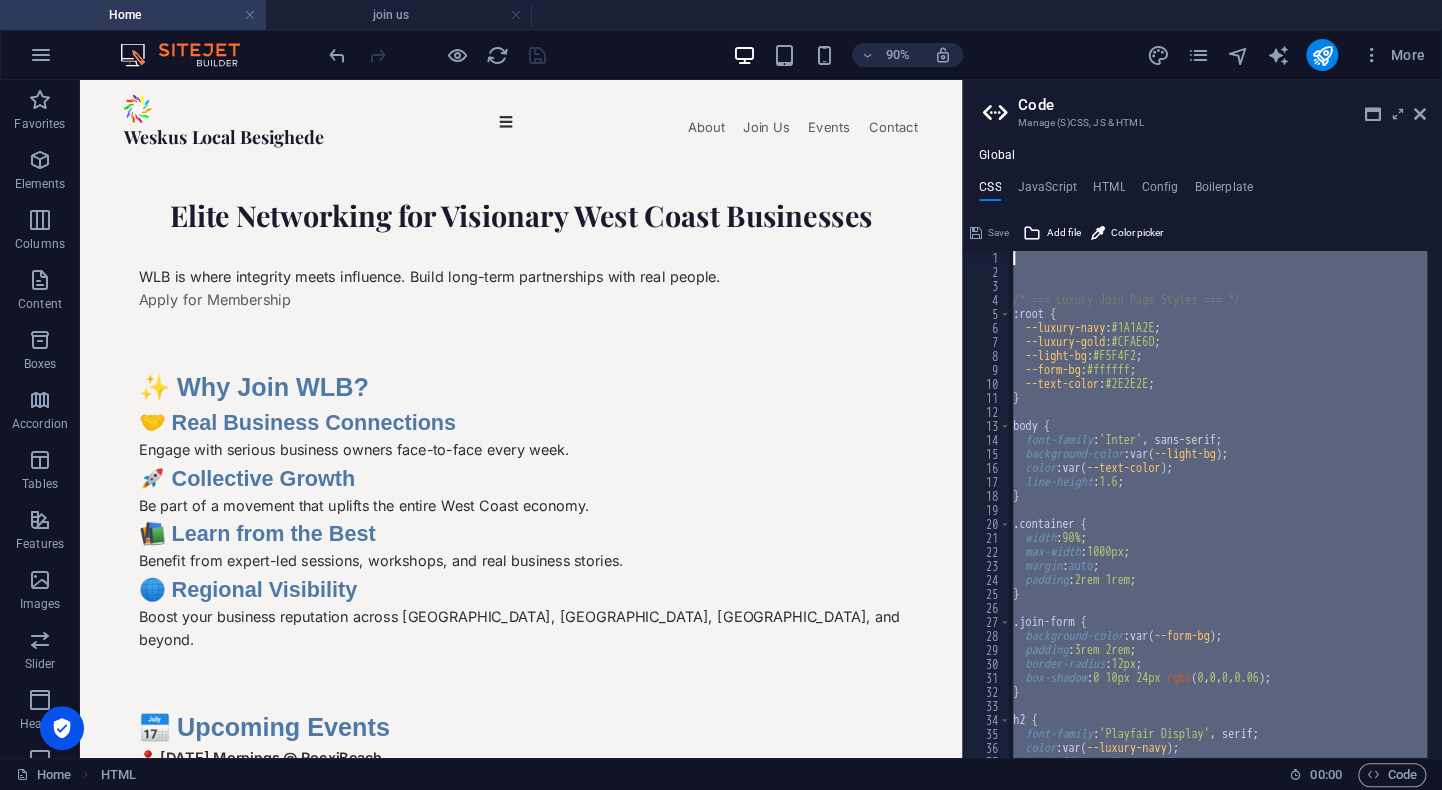 drag, startPoint x: 1040, startPoint y: 737, endPoint x: 976, endPoint y: 229, distance: 512.0156 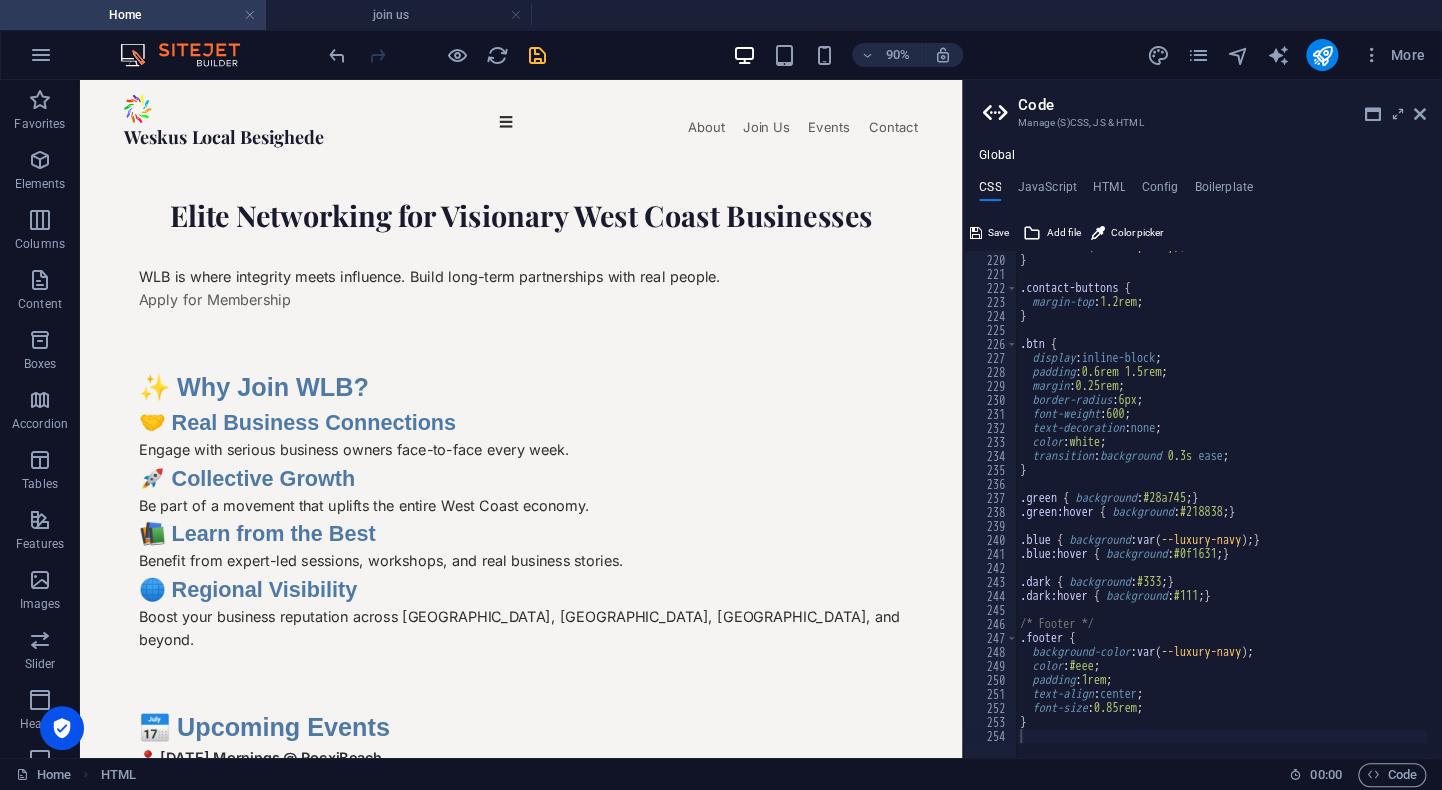 click on "90% More" at bounding box center [879, 55] 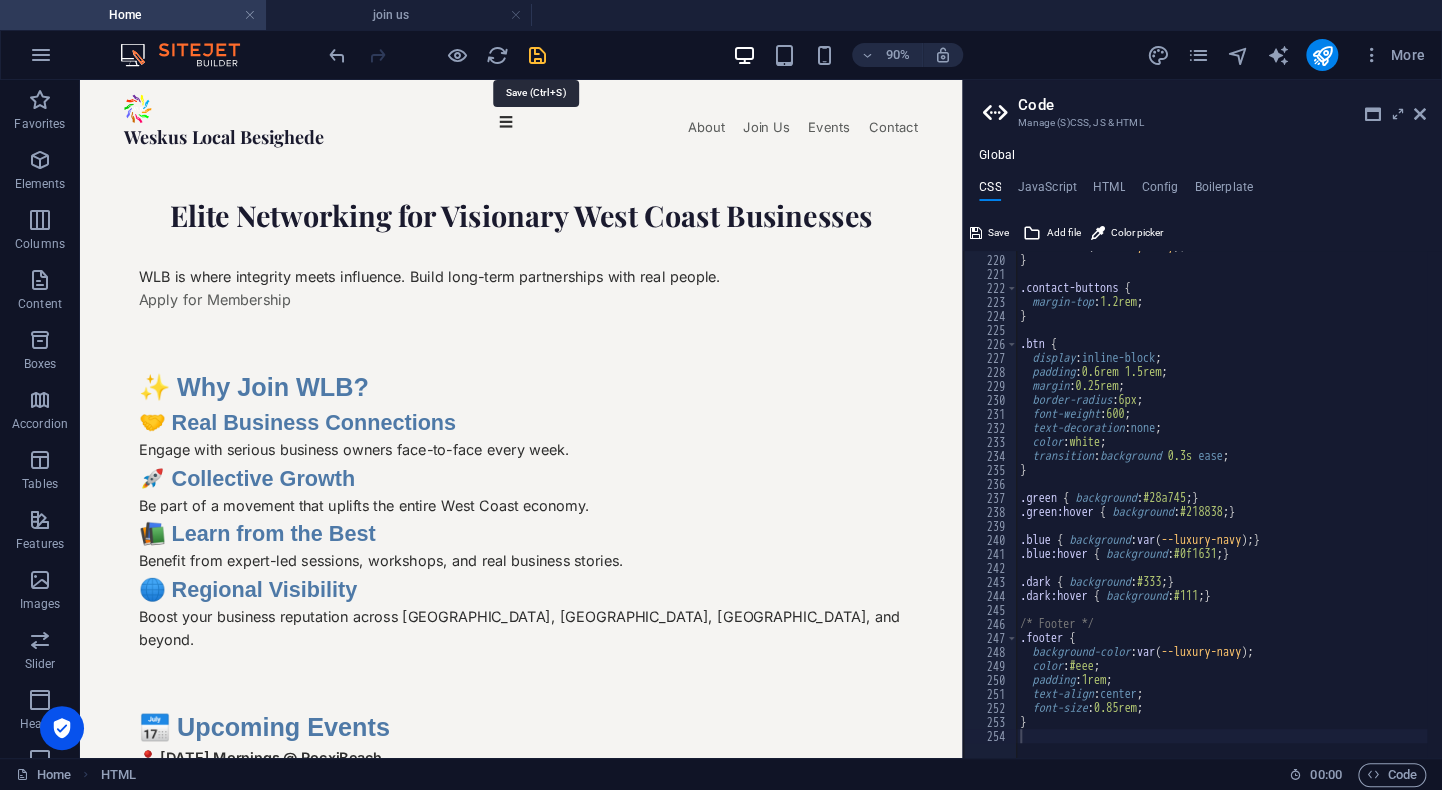 click at bounding box center (537, 55) 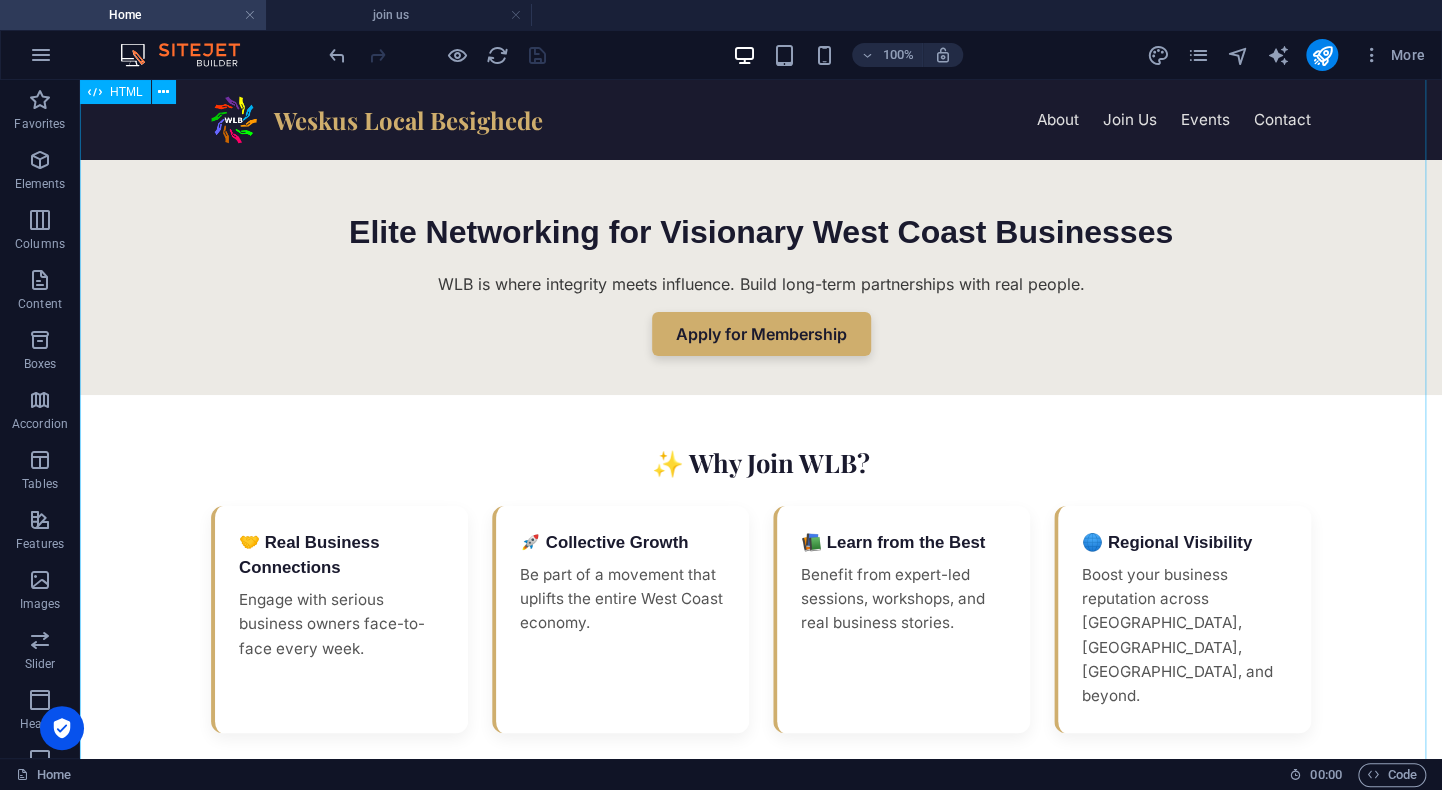 scroll, scrollTop: 0, scrollLeft: 0, axis: both 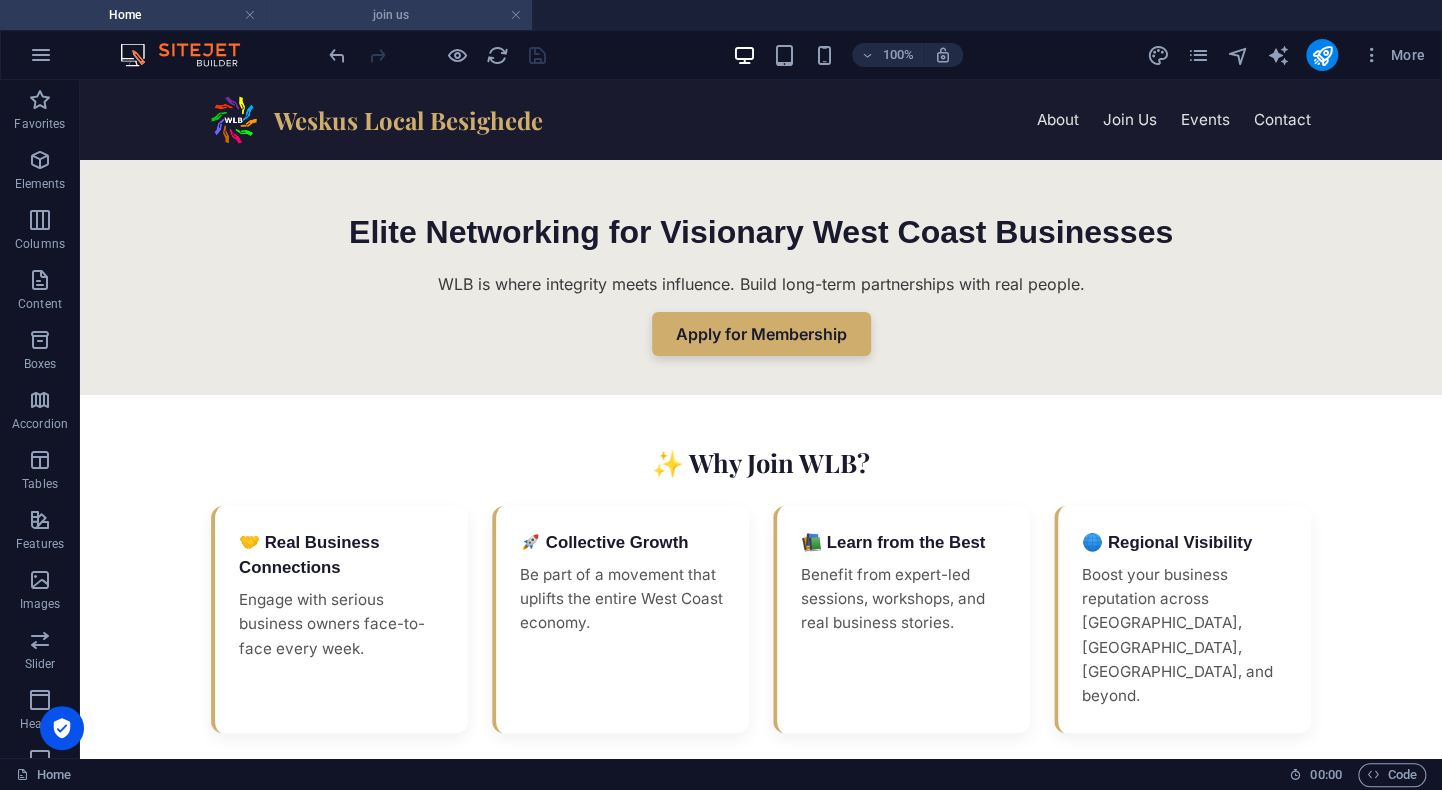click on "join us" at bounding box center [399, 15] 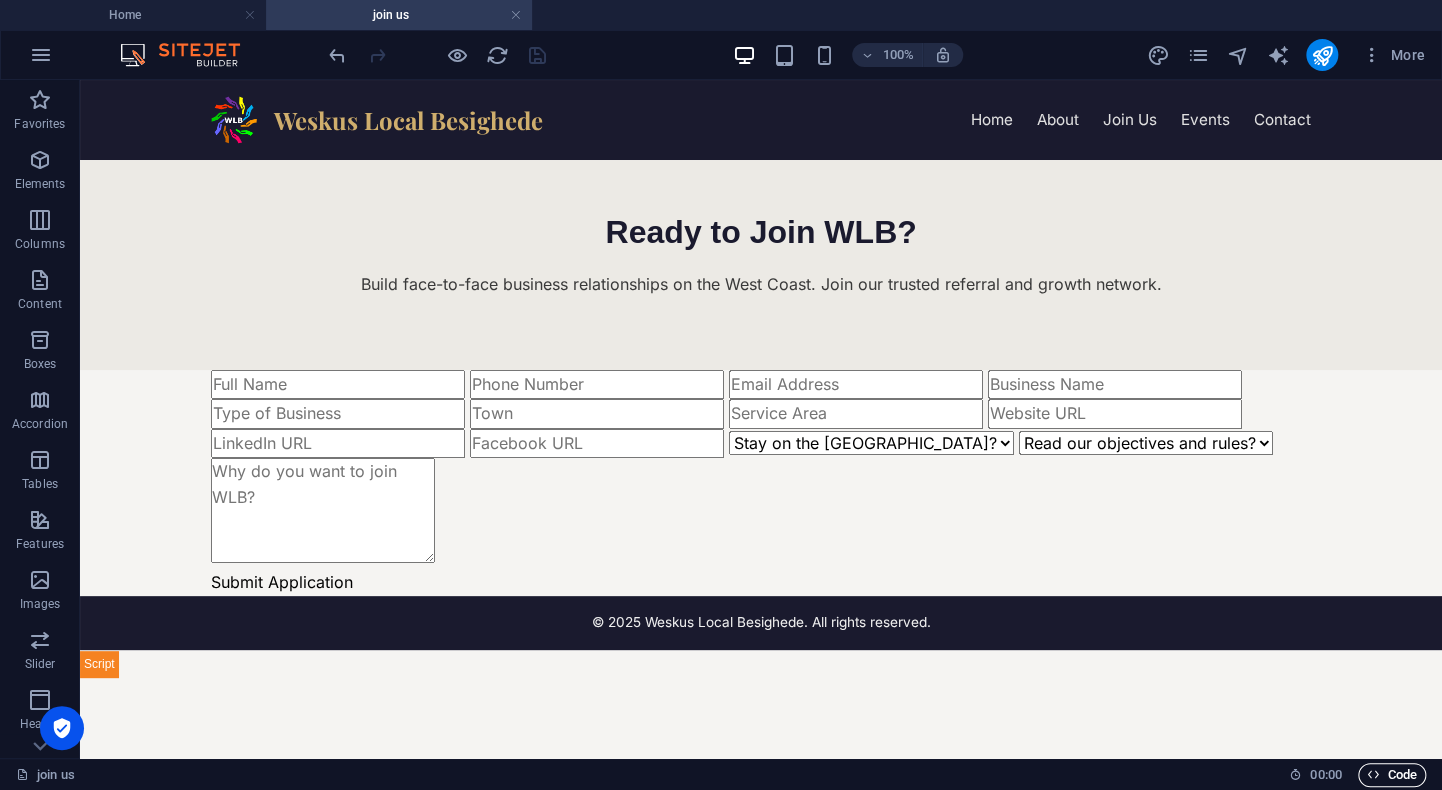 click on "Code" at bounding box center [1392, 775] 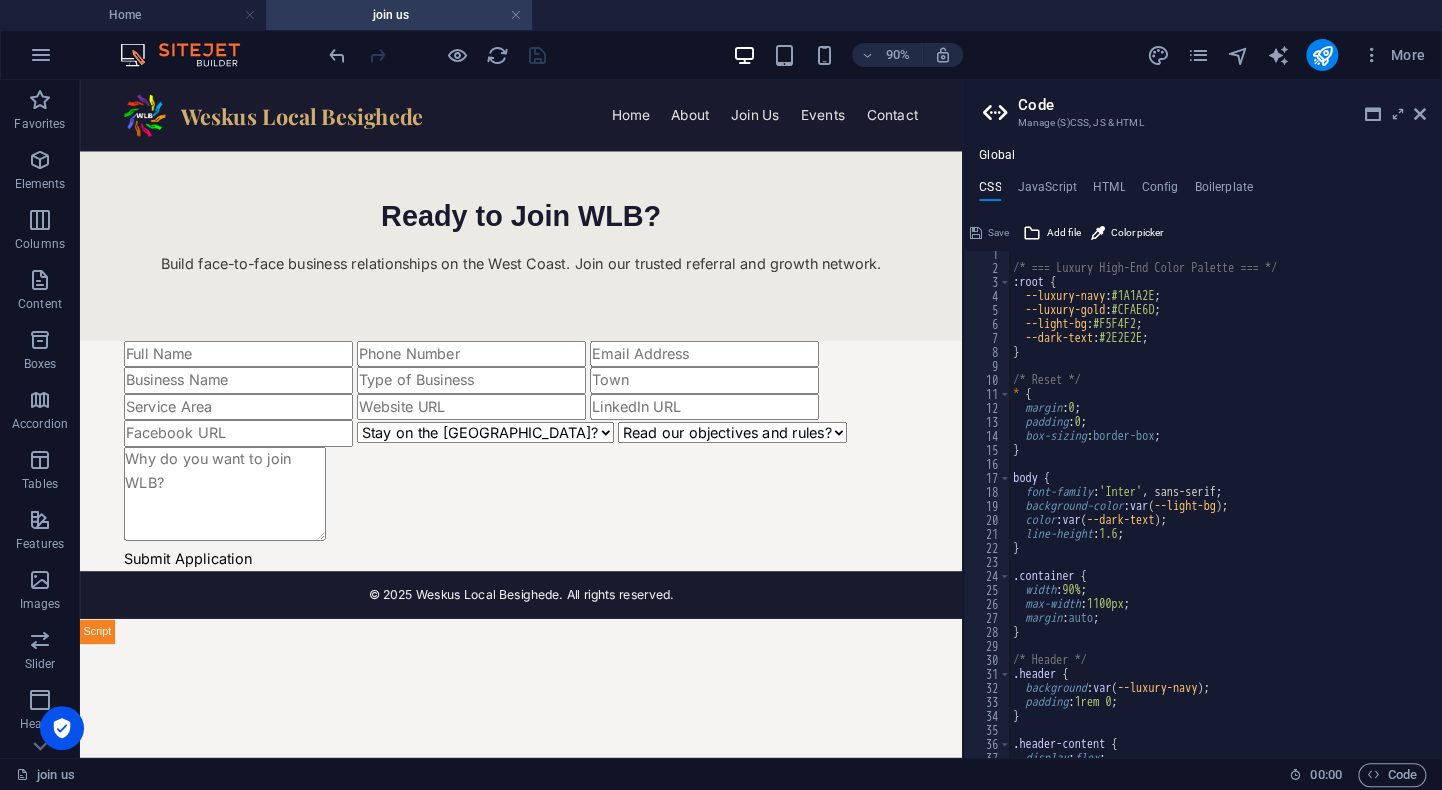 scroll, scrollTop: 0, scrollLeft: 0, axis: both 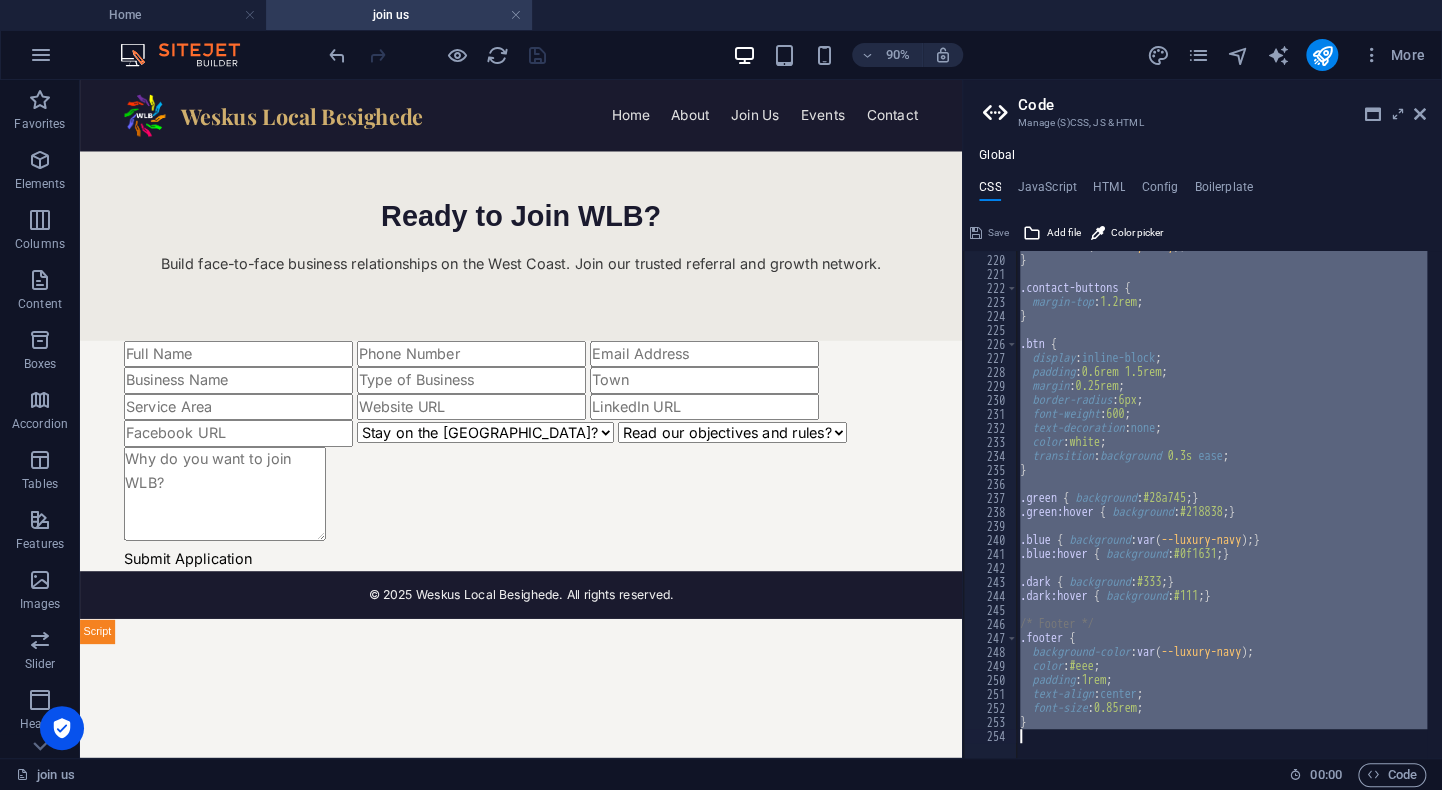 drag, startPoint x: 1015, startPoint y: 269, endPoint x: 1152, endPoint y: 780, distance: 529.0463 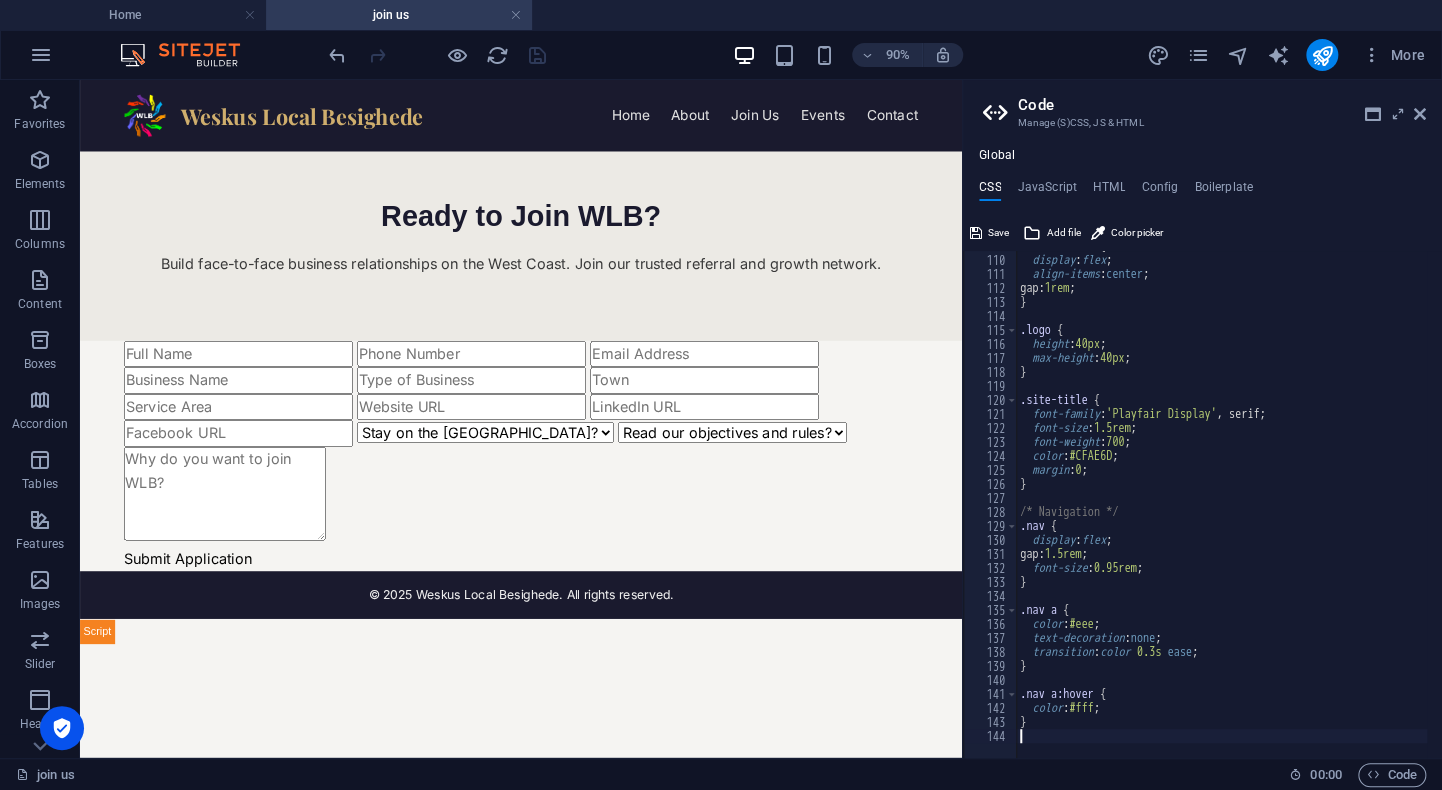 click on "90% More" at bounding box center (879, 55) 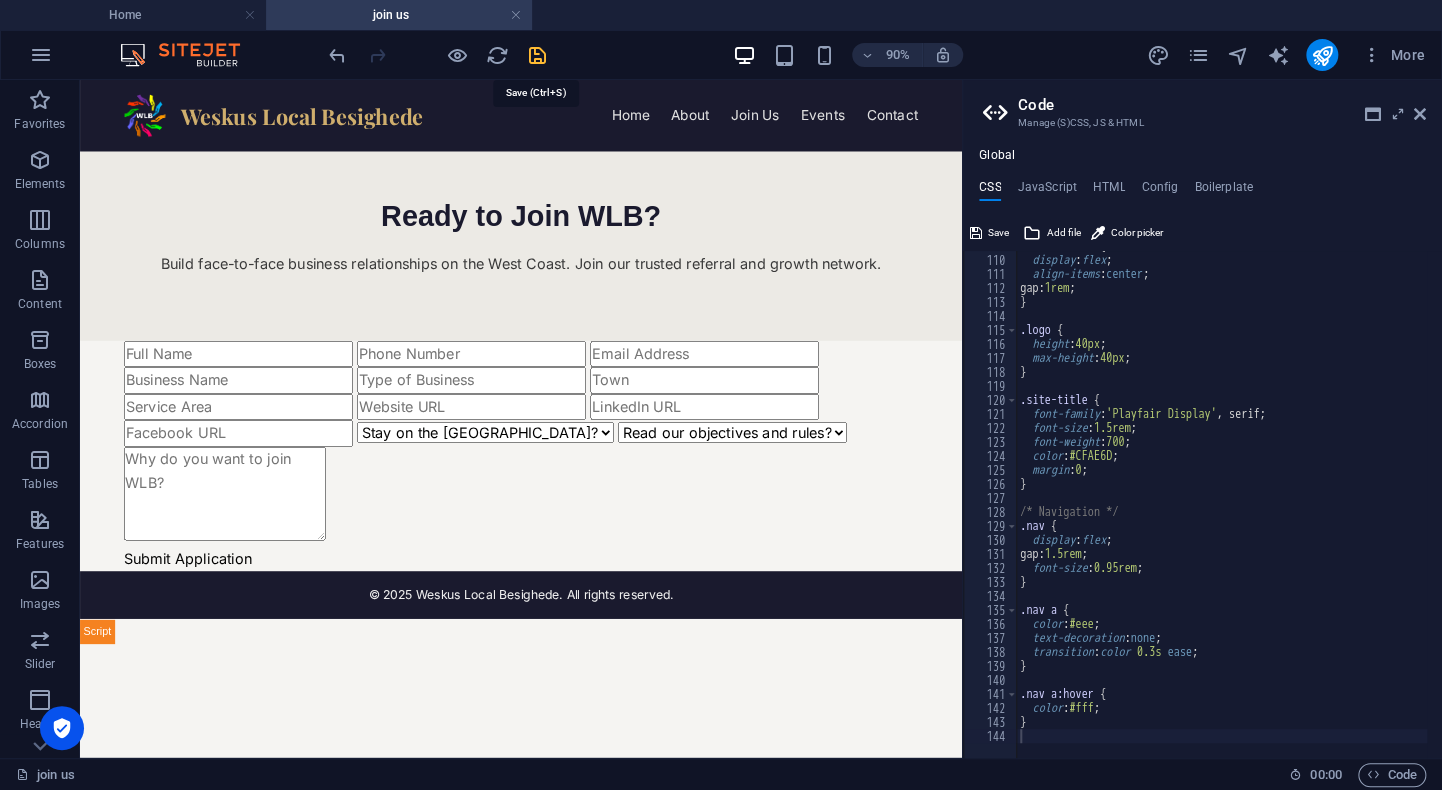 click at bounding box center [537, 55] 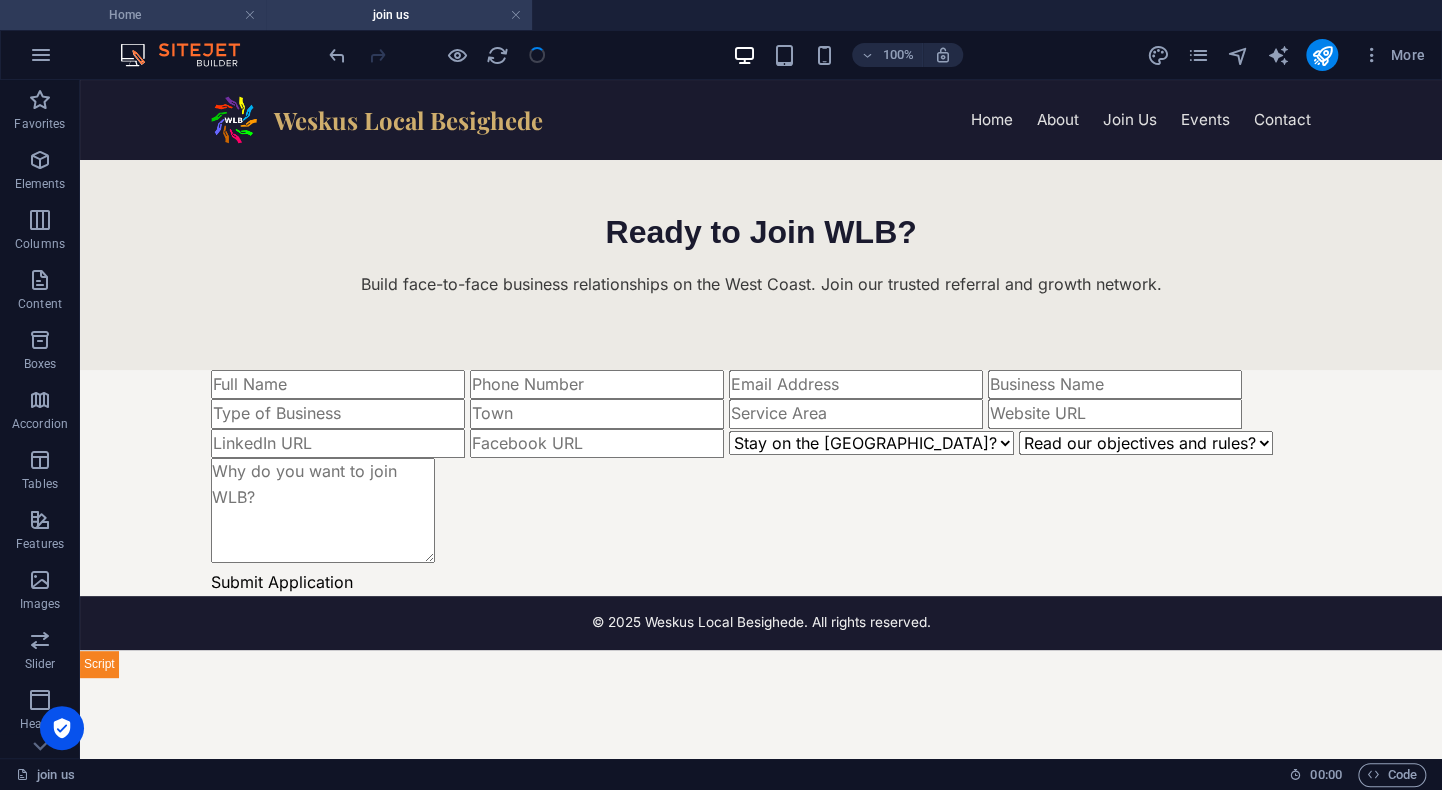 click on "Home" at bounding box center (133, 15) 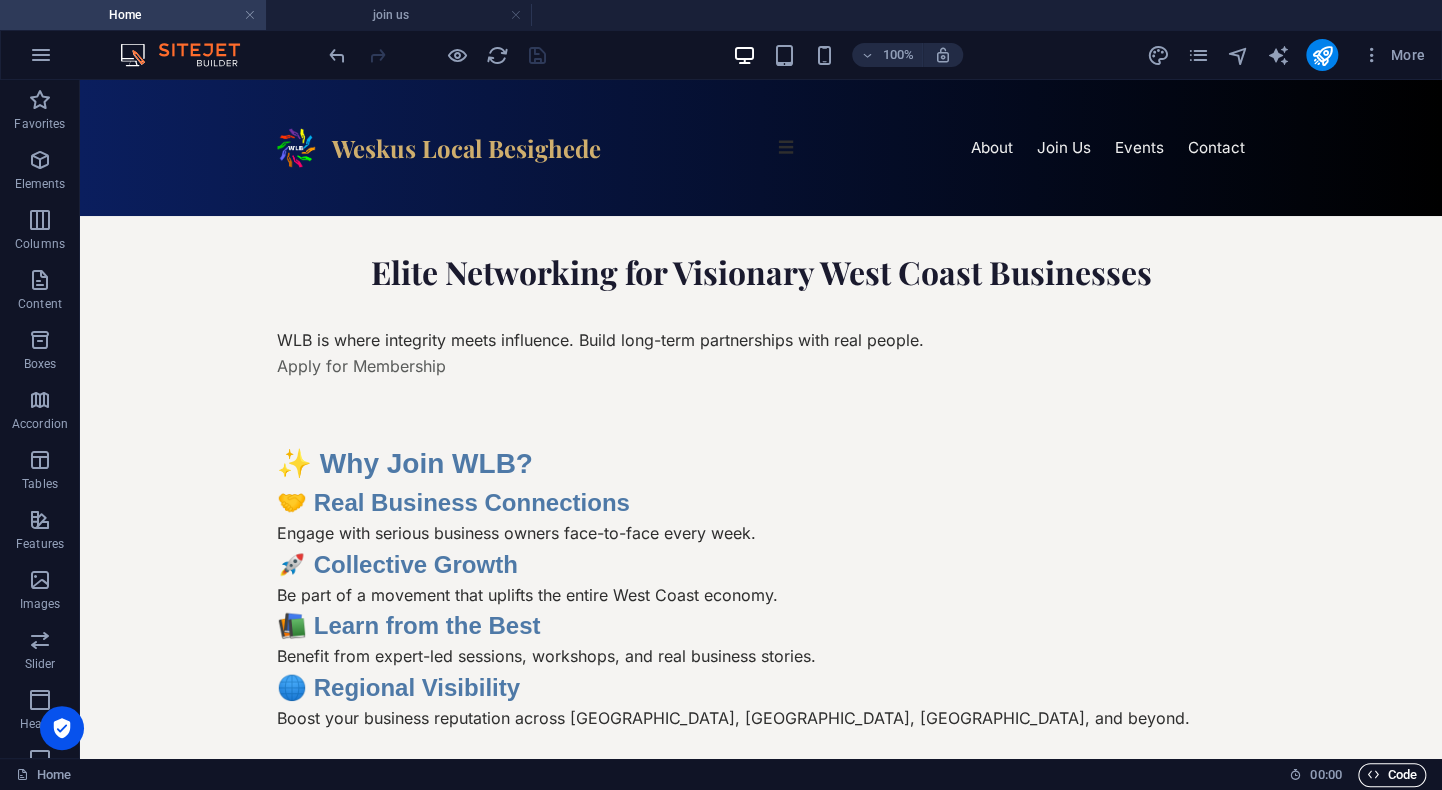click on "Code" at bounding box center (1392, 775) 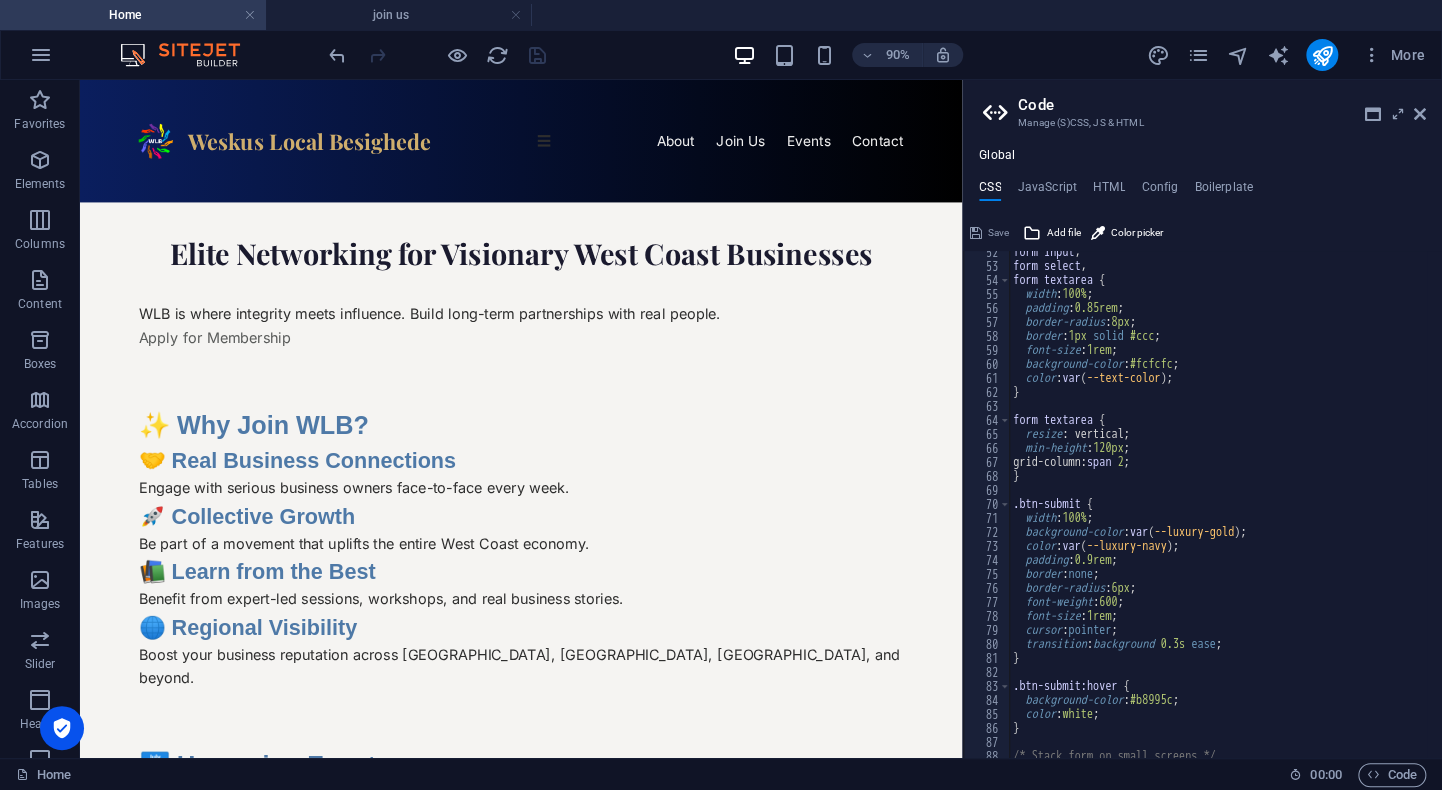 scroll, scrollTop: 780, scrollLeft: 0, axis: vertical 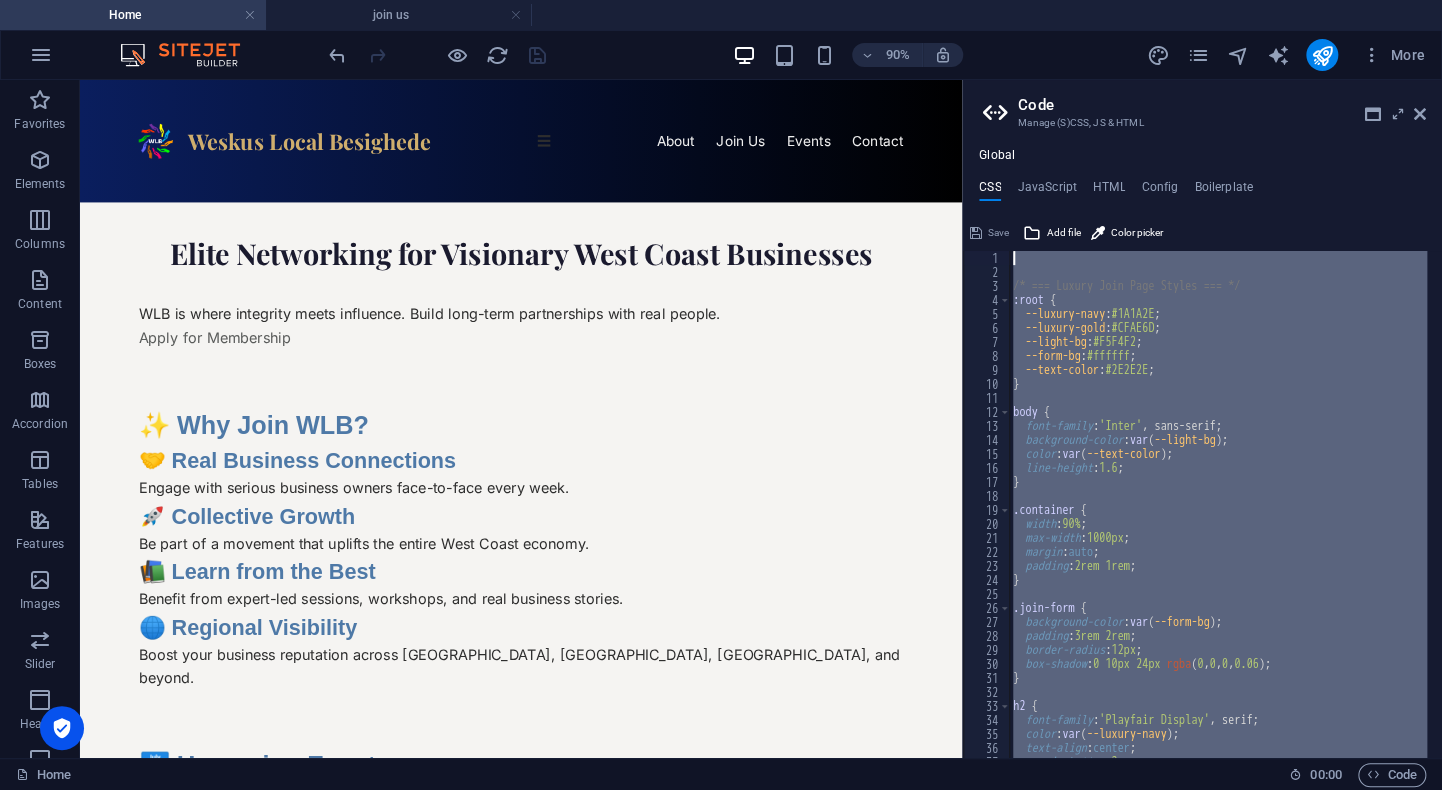 drag, startPoint x: 1060, startPoint y: 734, endPoint x: 981, endPoint y: 176, distance: 563.5646 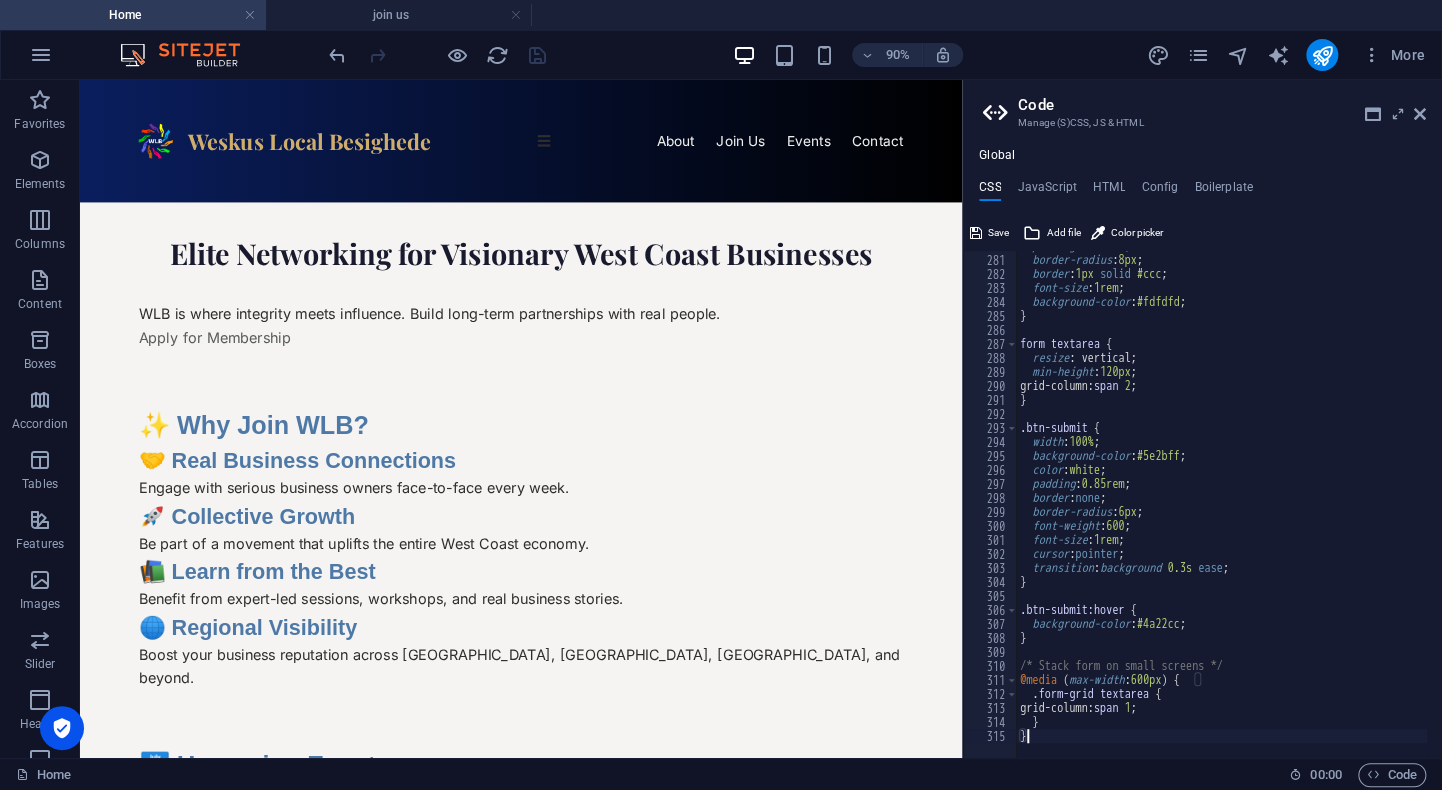 click on "90% More" at bounding box center [879, 55] 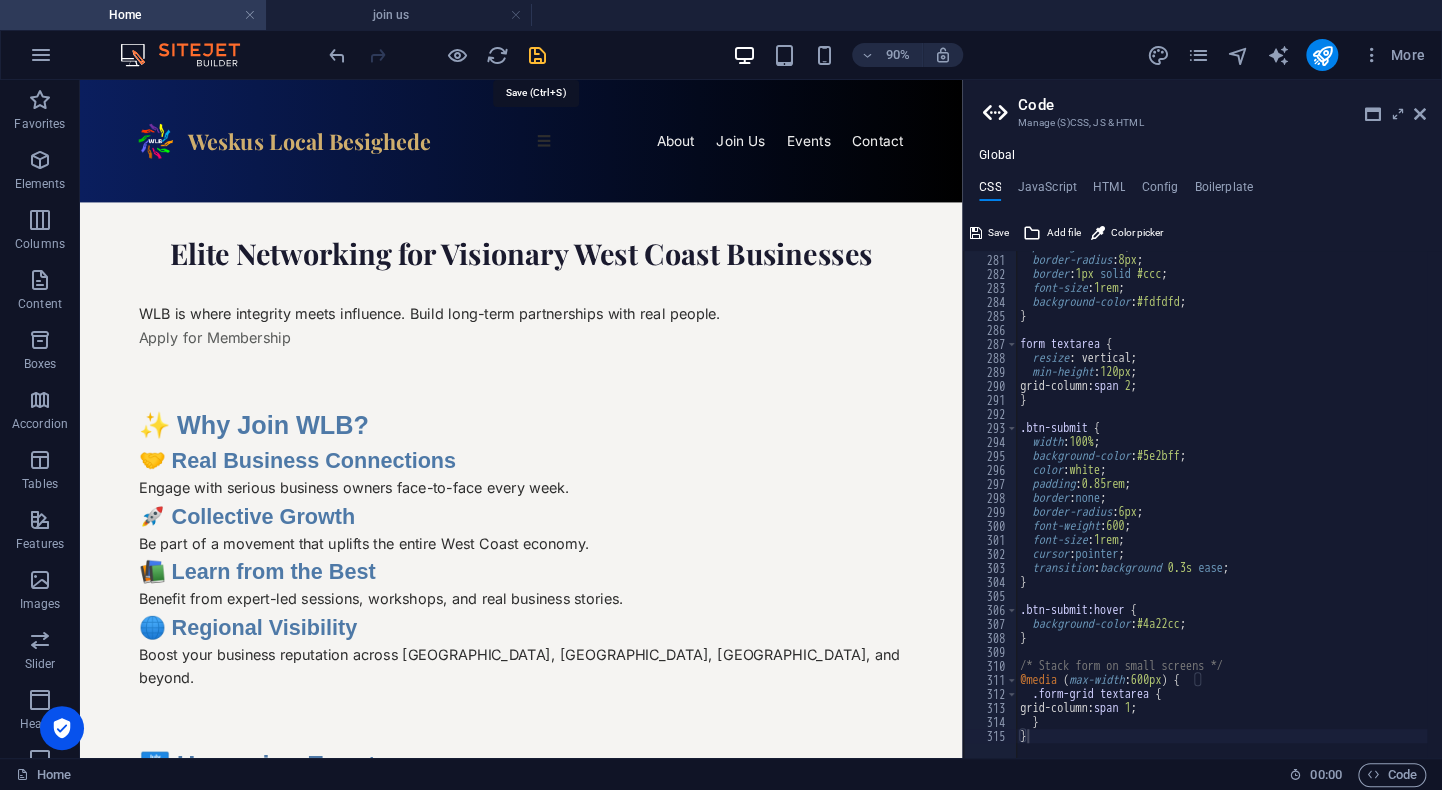 click at bounding box center [537, 55] 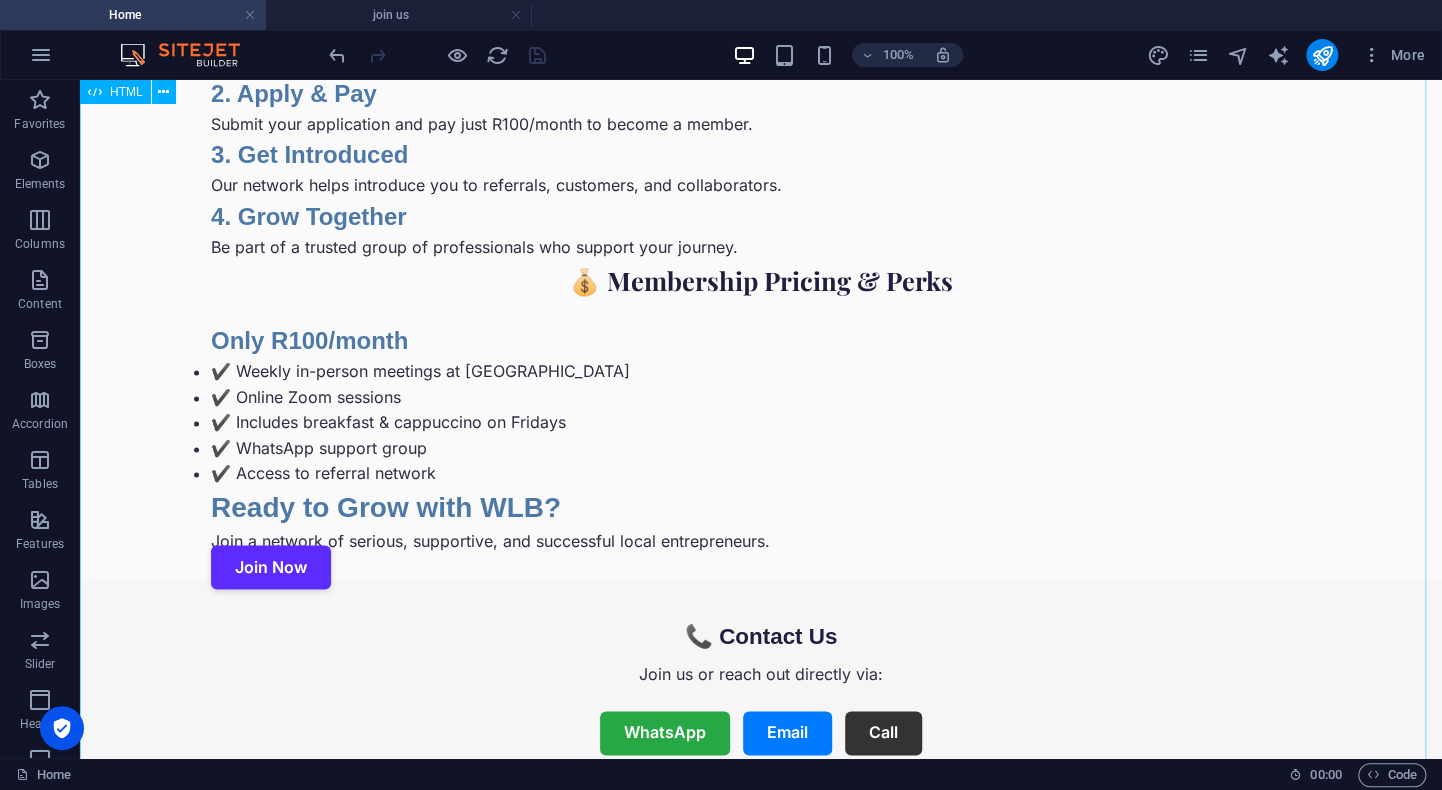 scroll, scrollTop: 1140, scrollLeft: 0, axis: vertical 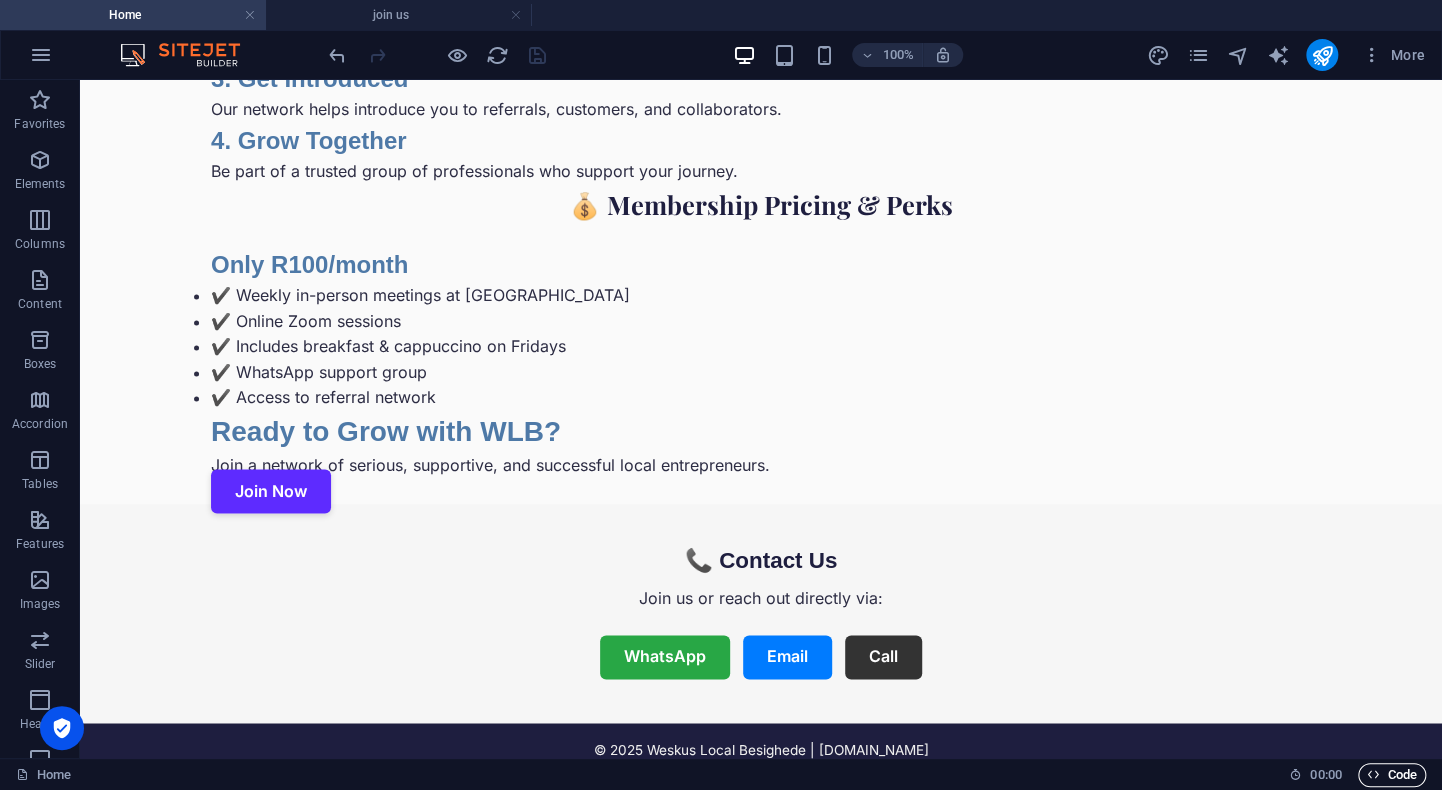 click on "Code" at bounding box center (1392, 775) 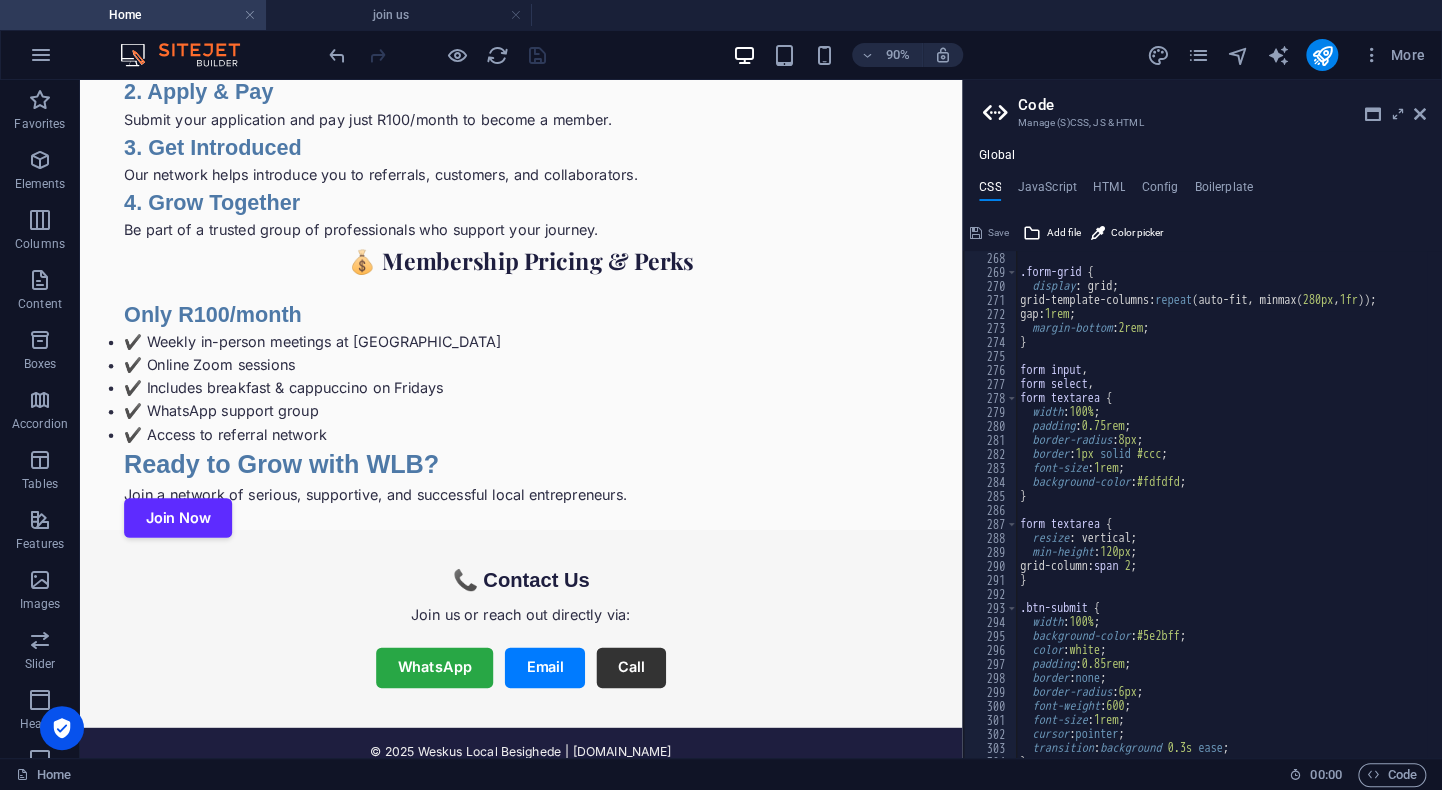 scroll, scrollTop: 3918, scrollLeft: 0, axis: vertical 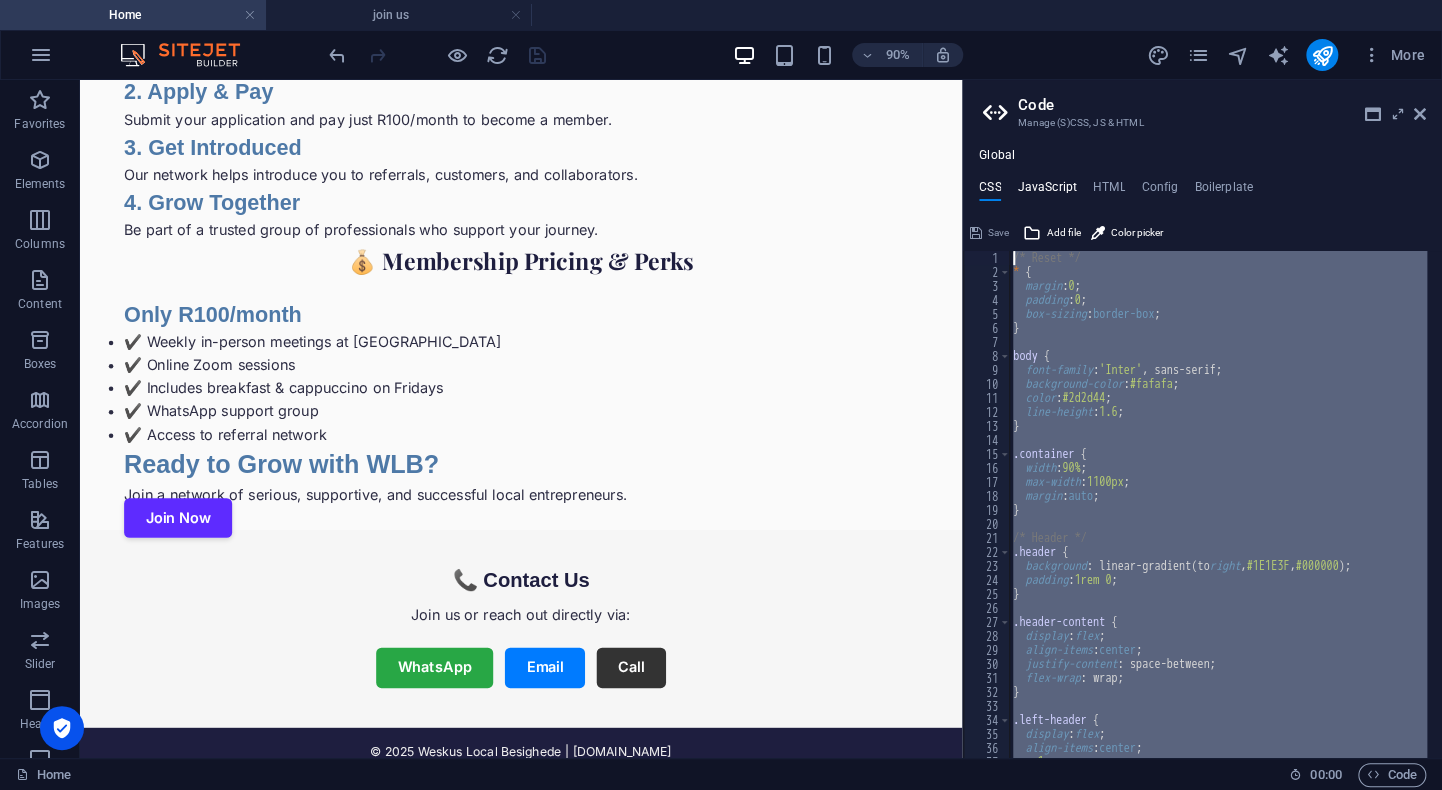 drag, startPoint x: 1026, startPoint y: 735, endPoint x: 1021, endPoint y: 196, distance: 539.0232 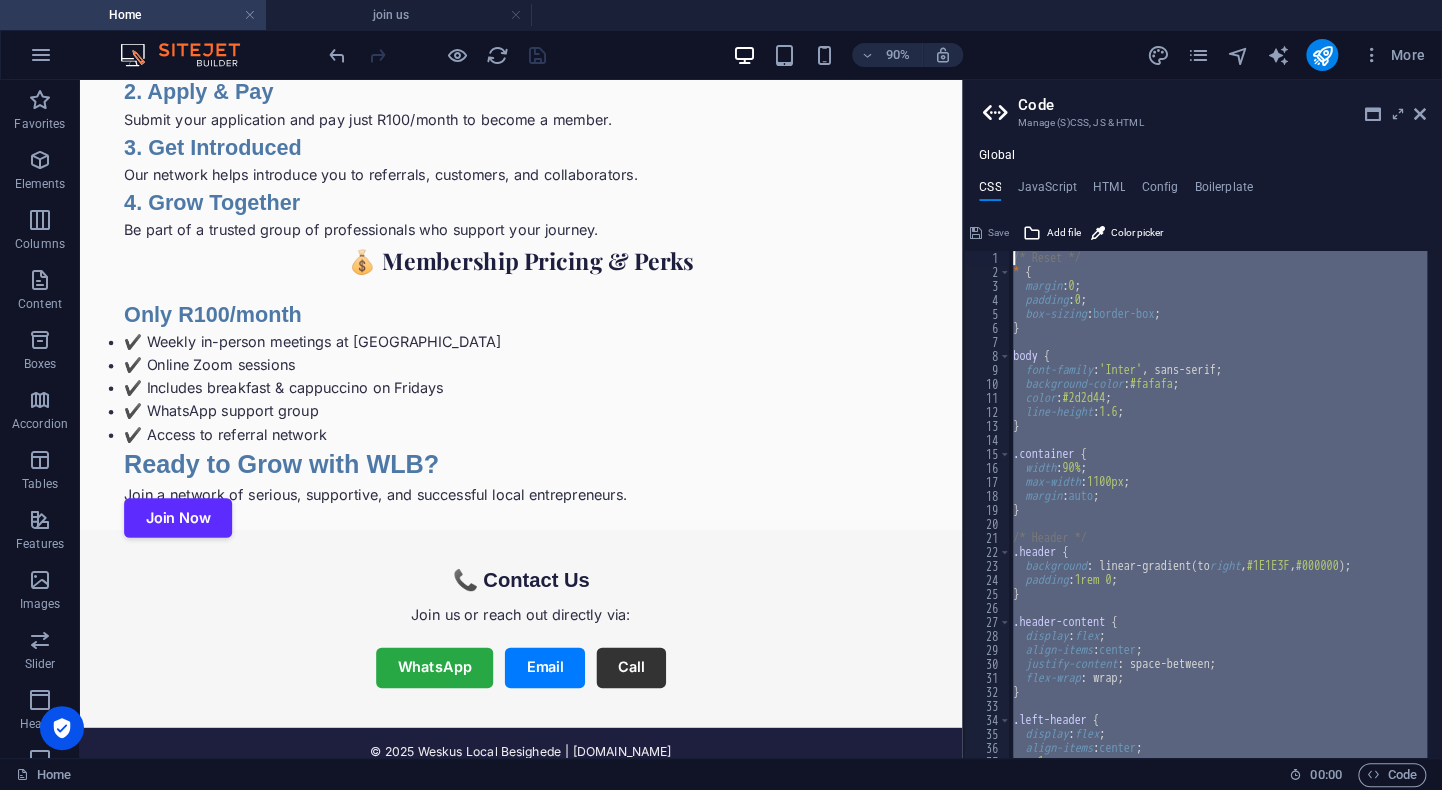 type on "}" 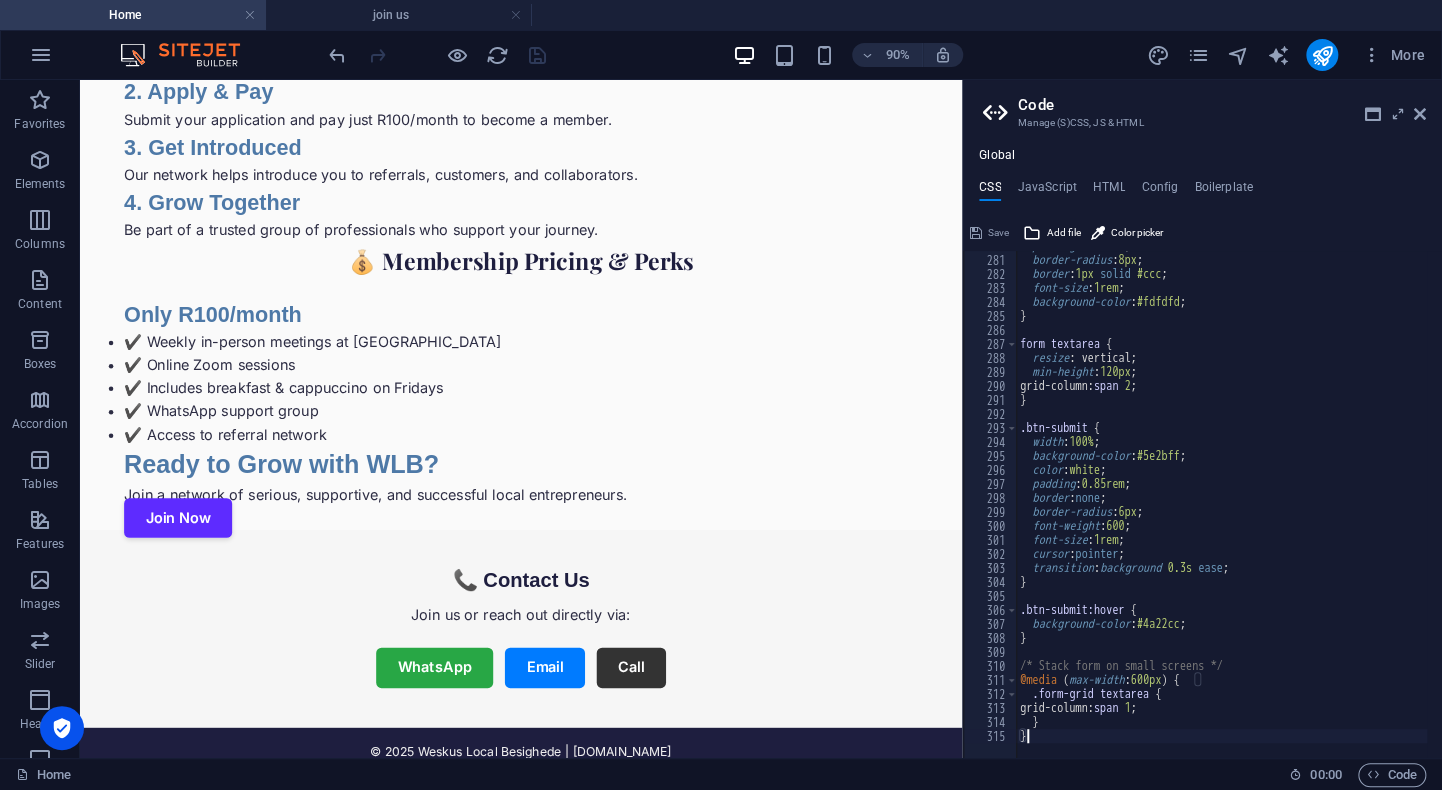 scroll, scrollTop: 3918, scrollLeft: 0, axis: vertical 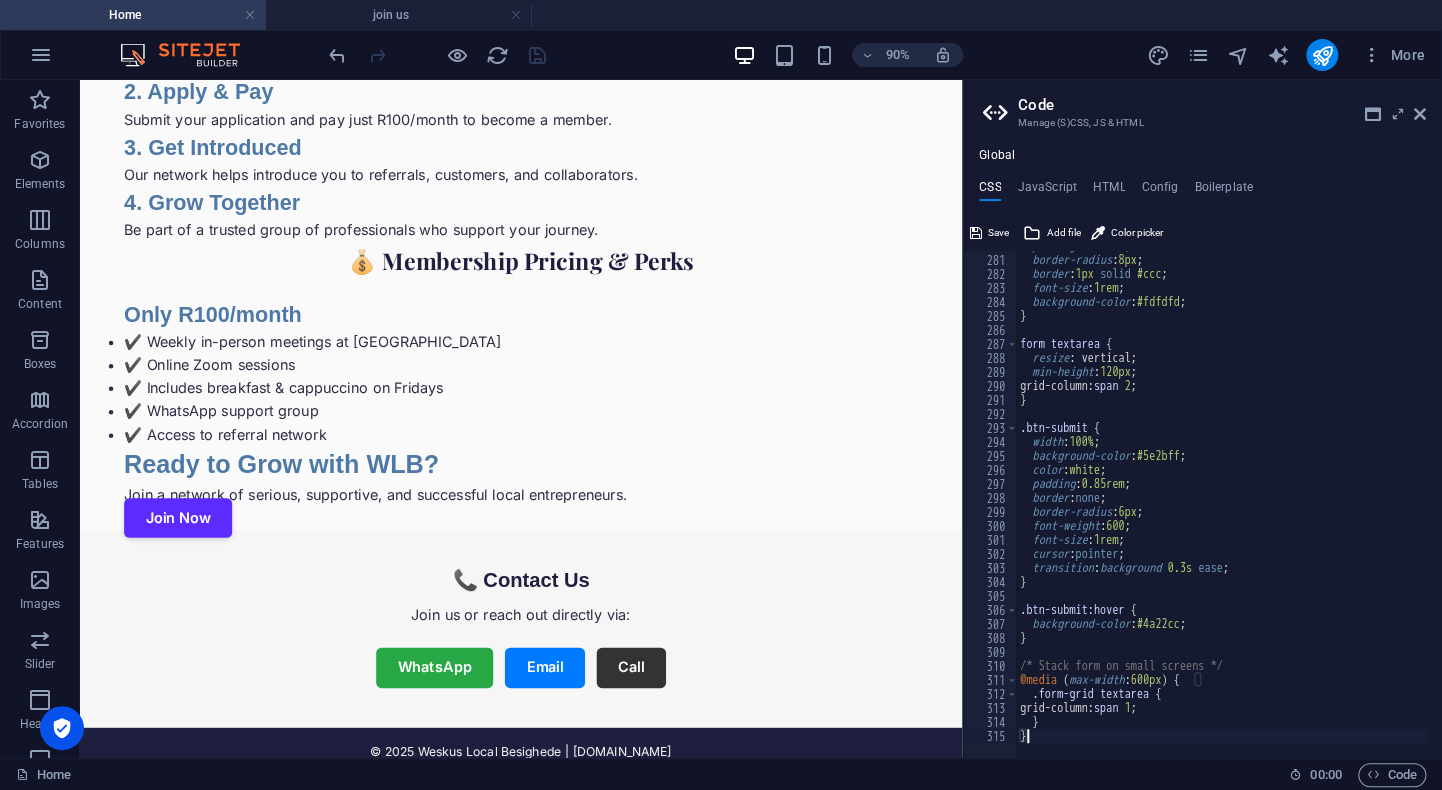 click on "90% More" at bounding box center (879, 55) 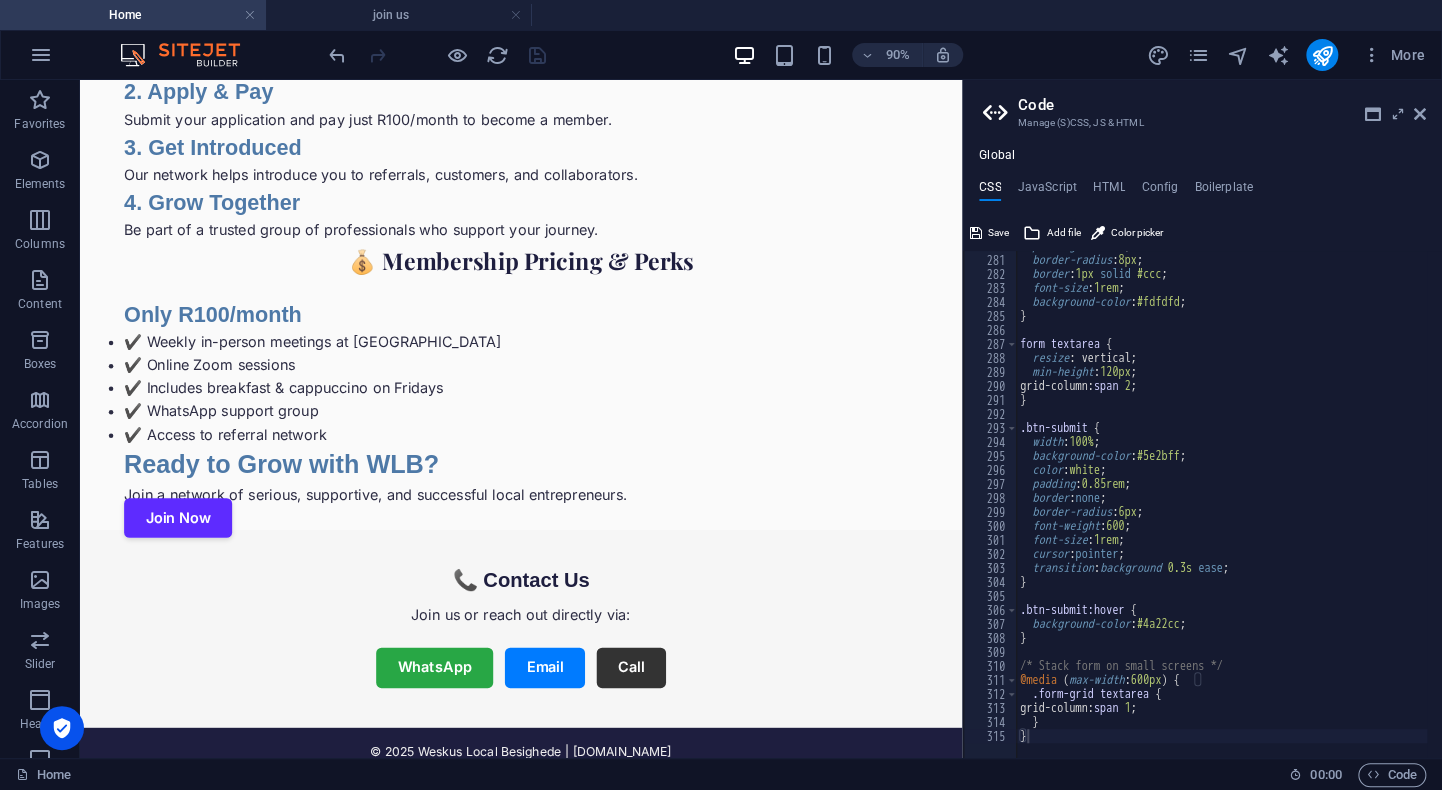 click on "90% More" at bounding box center [879, 55] 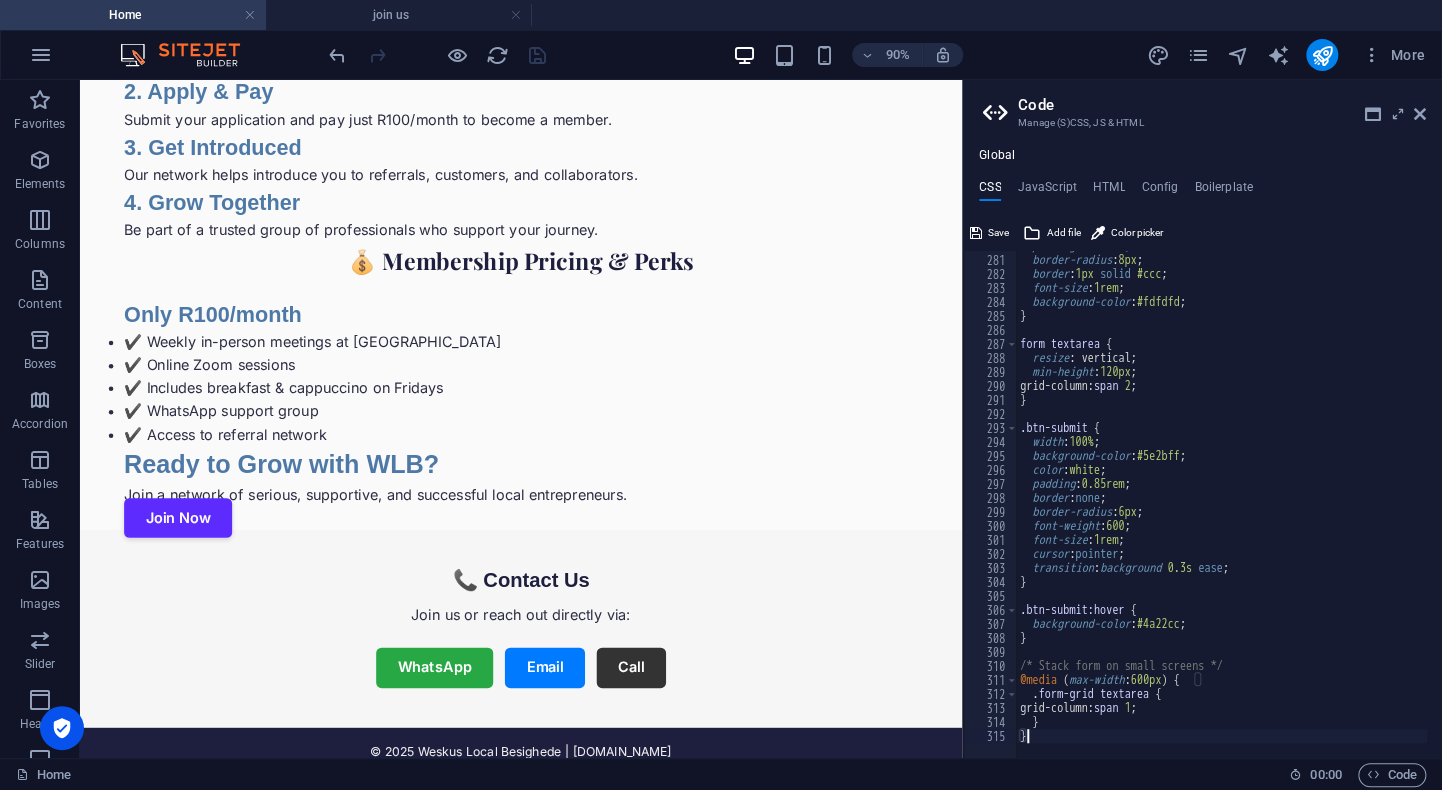 click on "padding :  0.75rem ;    border-radius :  8px ;    border :  1px   solid   #ccc ;    font-size :  1rem ;    background-color :  #fdfdfd ; } form   textarea   {    resize : vertical;    min-height :  120px ;   grid-column:  span   2 ; } .btn-submit   {    width :  100% ;    background-color :  #5e2bff ;    color :  white ;    padding :  0.85rem ;    border :  none ;    border-radius :  6px ;    font-weight :  600 ;    font-size :  1rem ;    cursor :  pointer ;    transition :  background   0.3s   ease ; } .btn-submit:hover   {    background-color :  #4a22cc ; } /* Stack form on small screens */ @media   ( max-width :  600px )   {    .form-grid   textarea   {     grid-column:  span   1 ;    } }" at bounding box center (1229, 499) 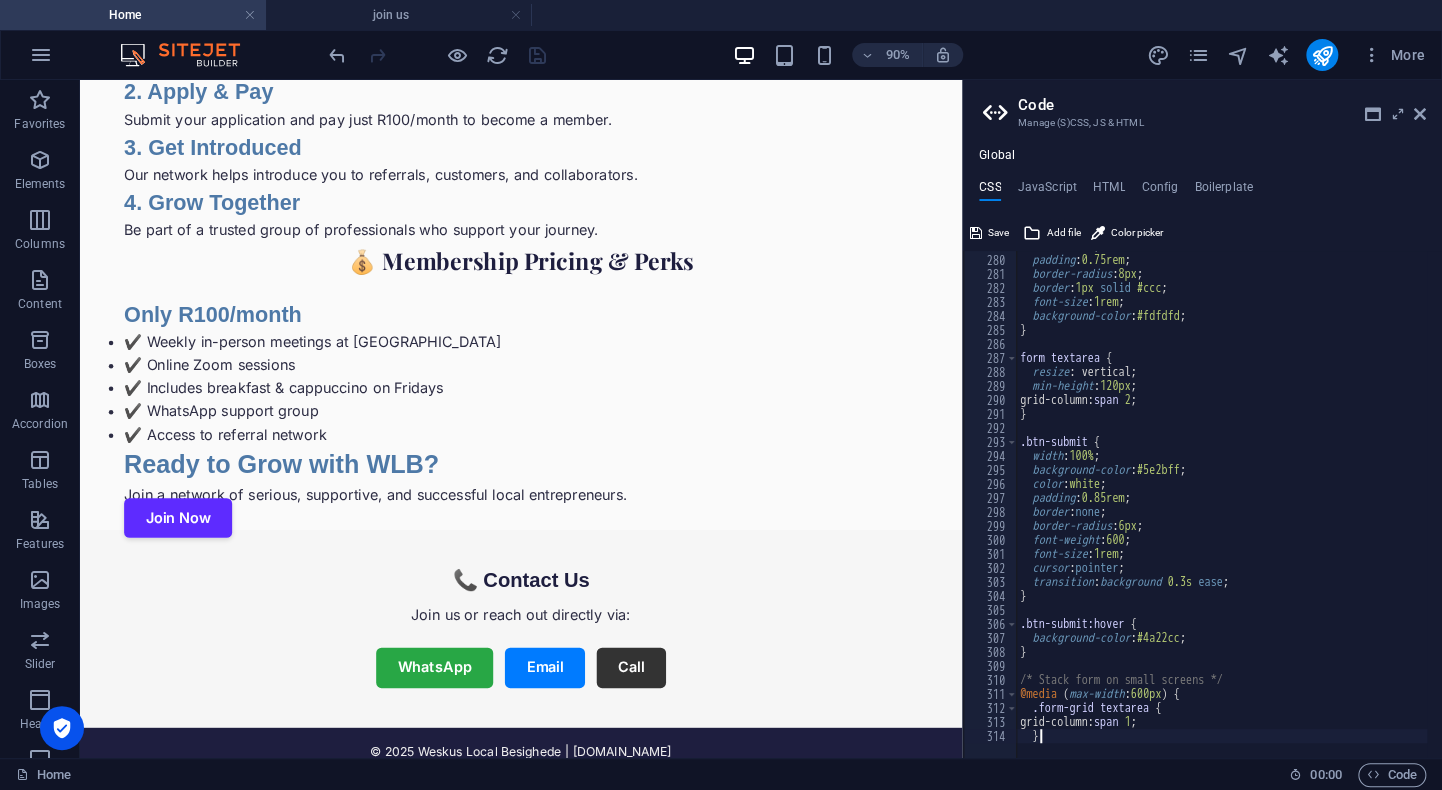 scroll, scrollTop: 3904, scrollLeft: 0, axis: vertical 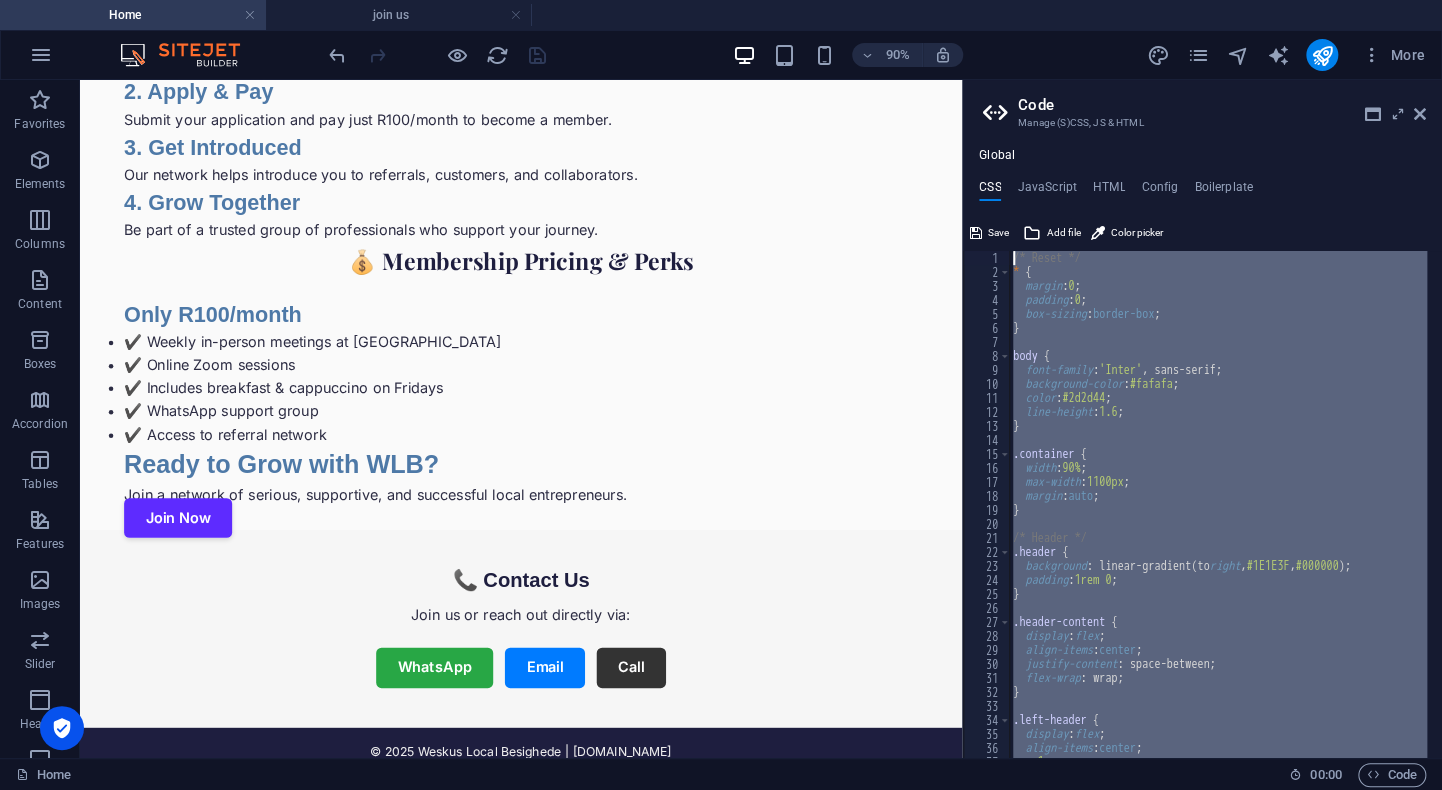 drag, startPoint x: 1047, startPoint y: 741, endPoint x: 996, endPoint y: -10, distance: 752.7297 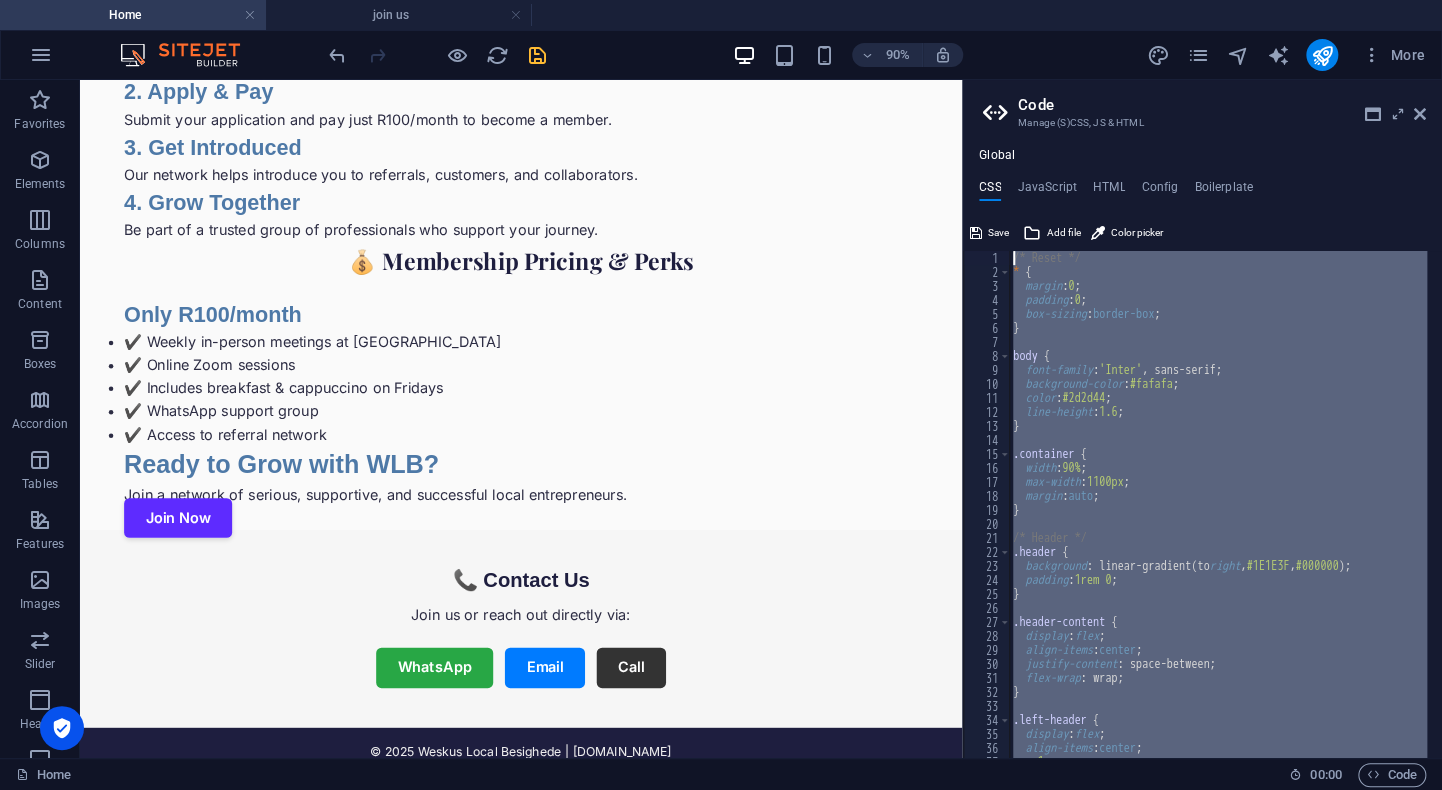 paste on "}" 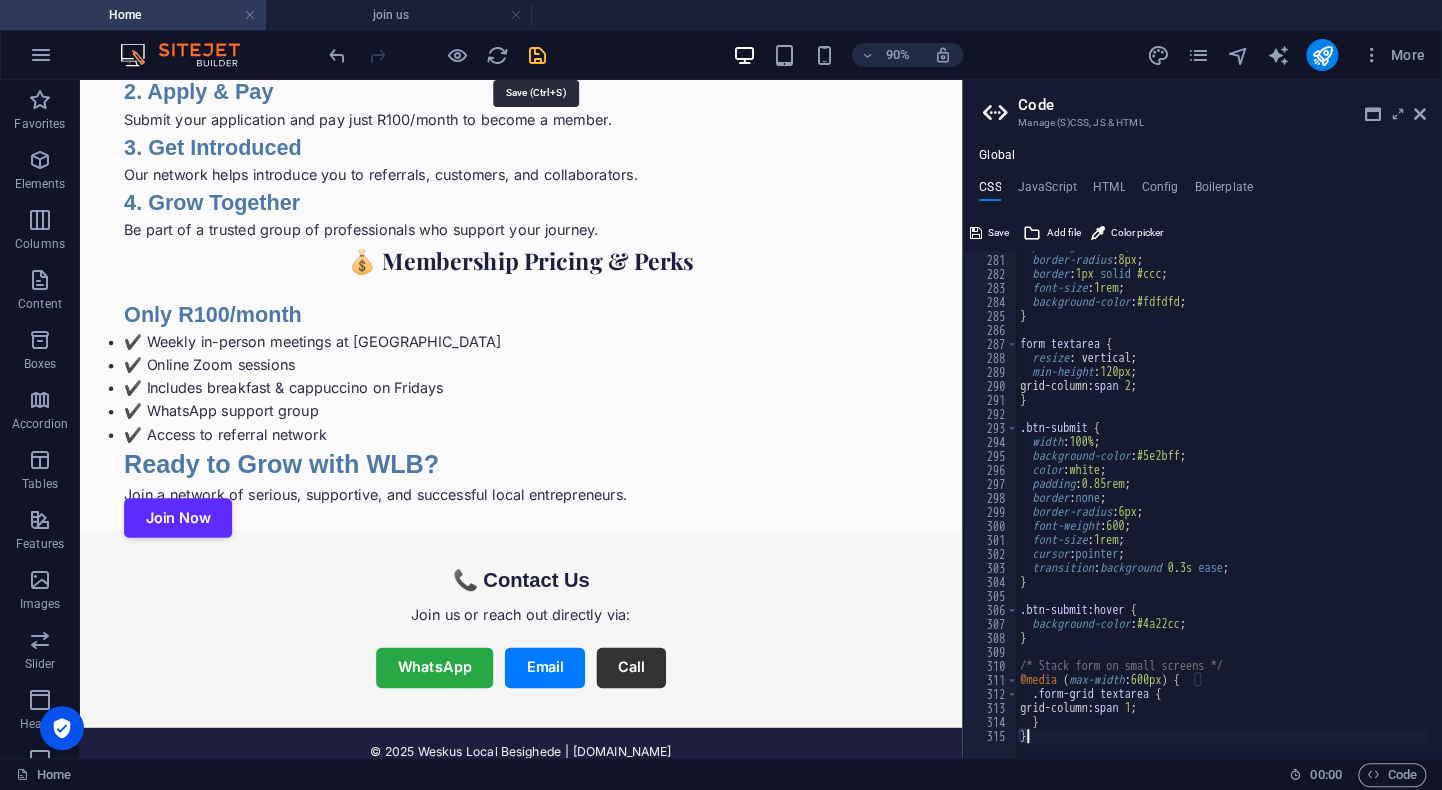 click at bounding box center (537, 55) 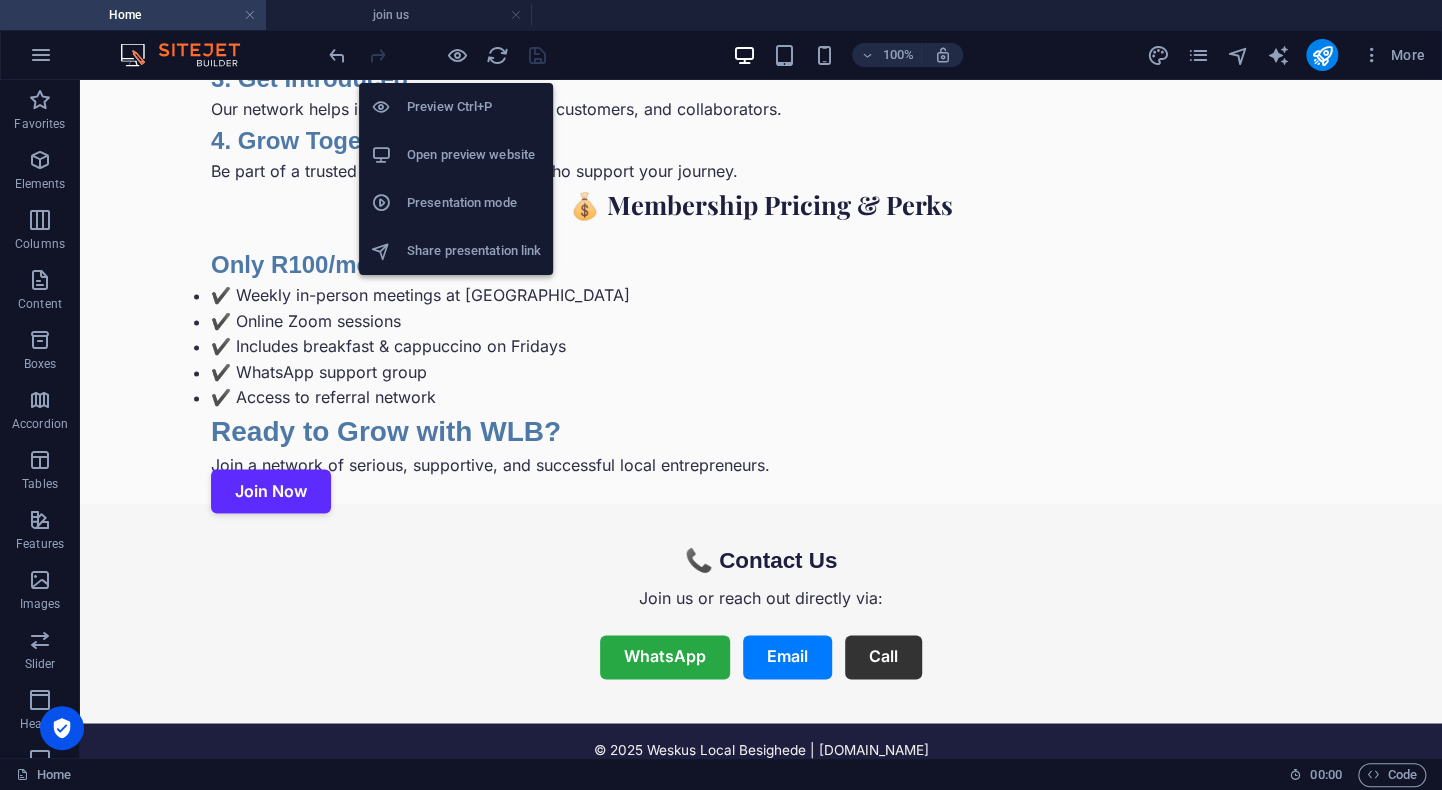 click on "Open preview website" at bounding box center [474, 155] 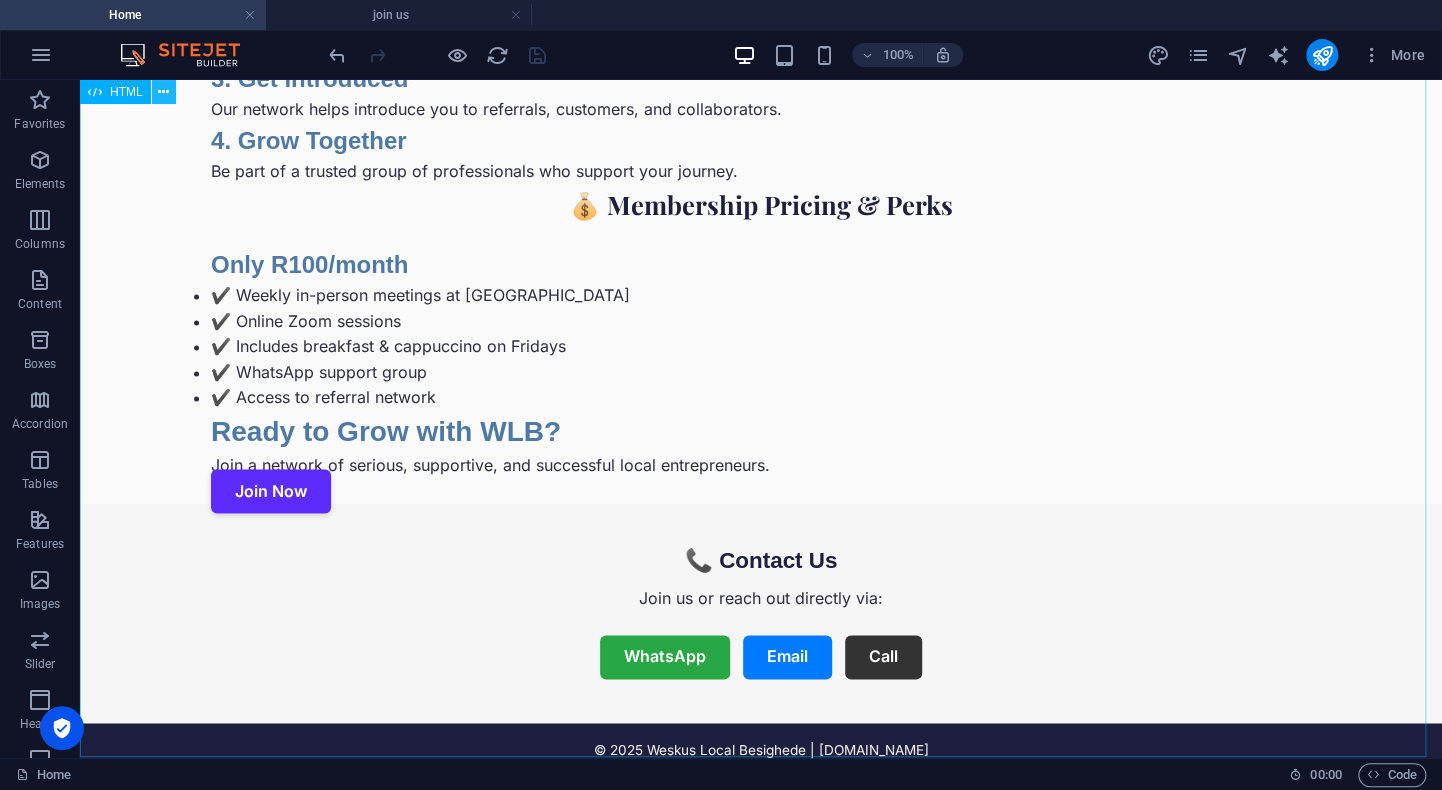 click at bounding box center (163, 92) 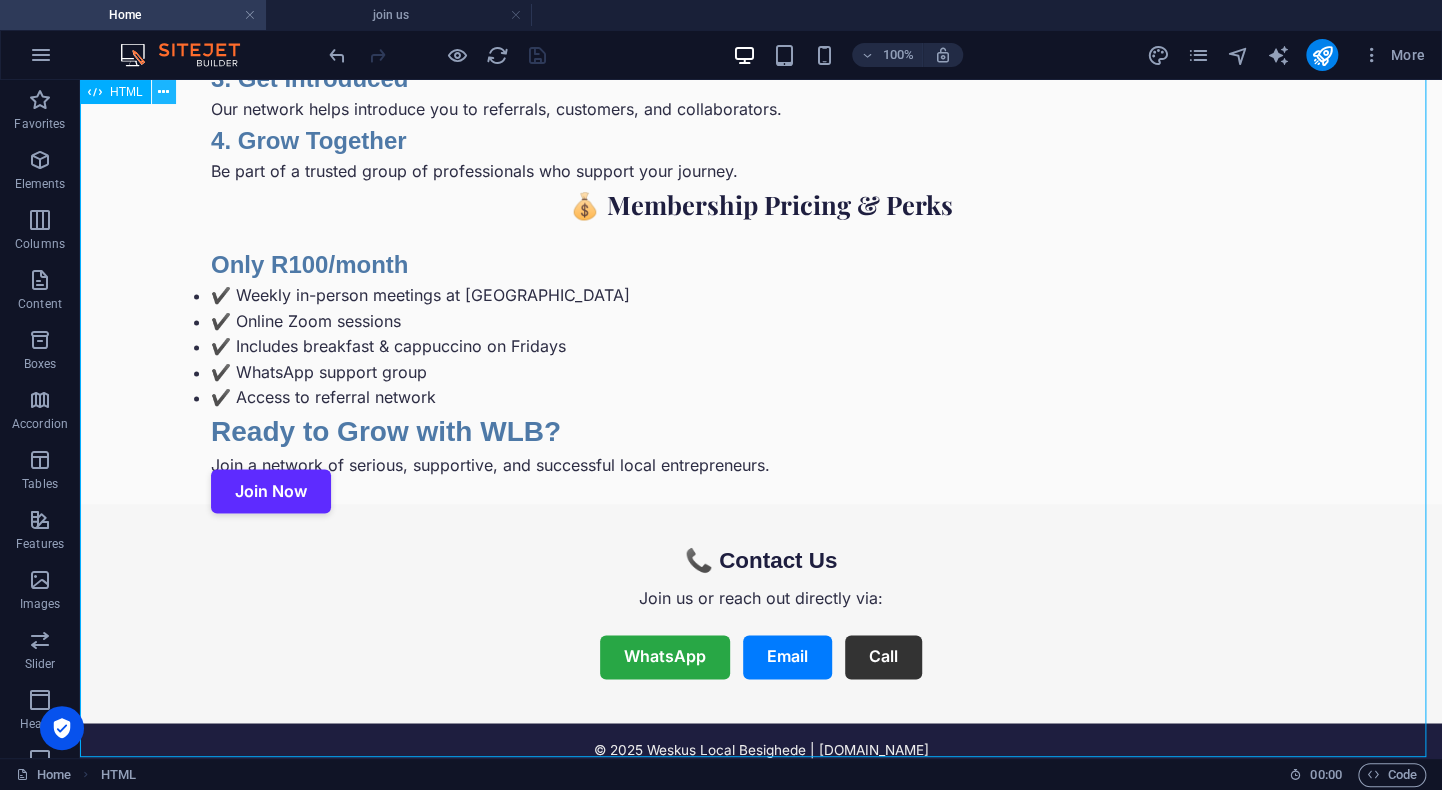 click at bounding box center (164, 92) 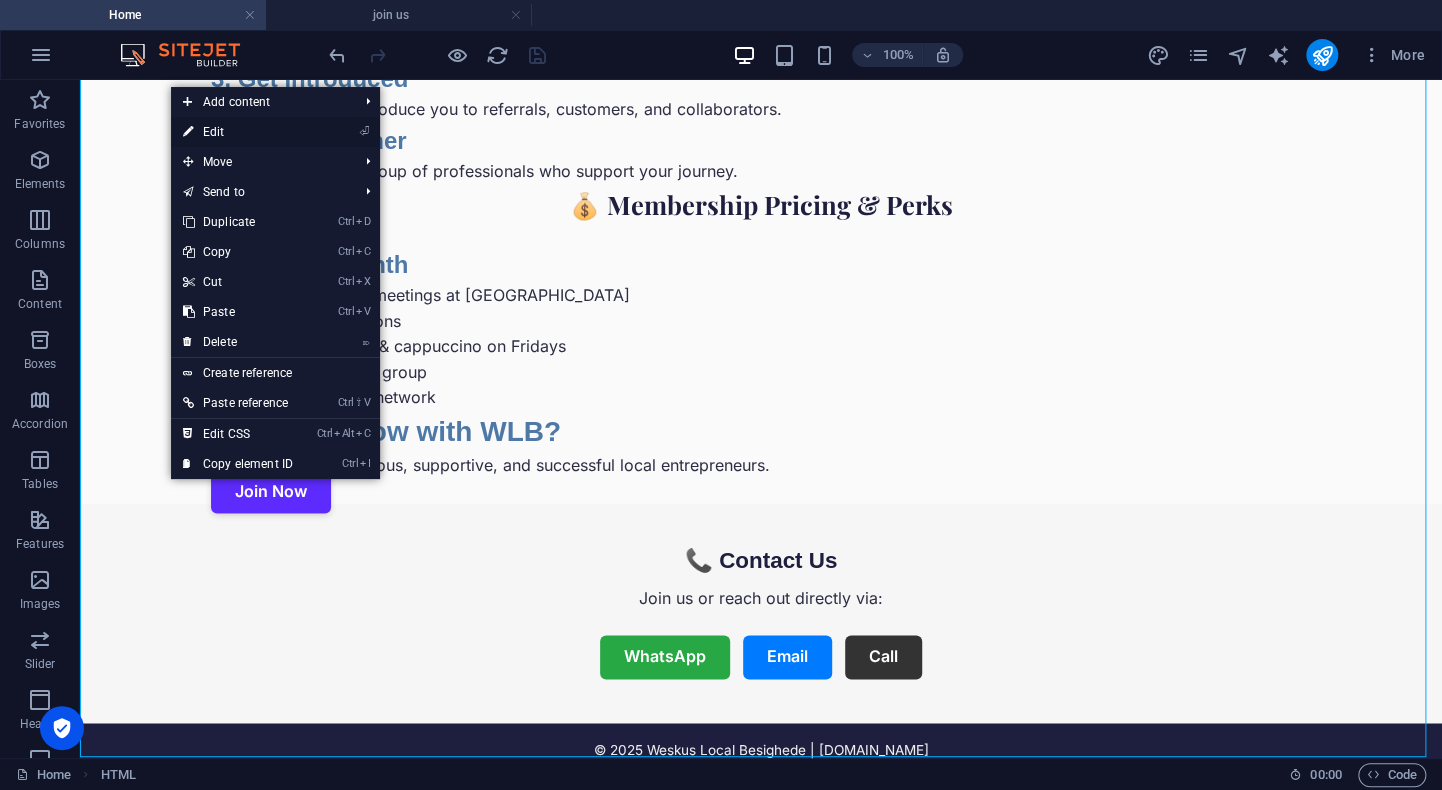 click on "⏎  Edit" at bounding box center (238, 132) 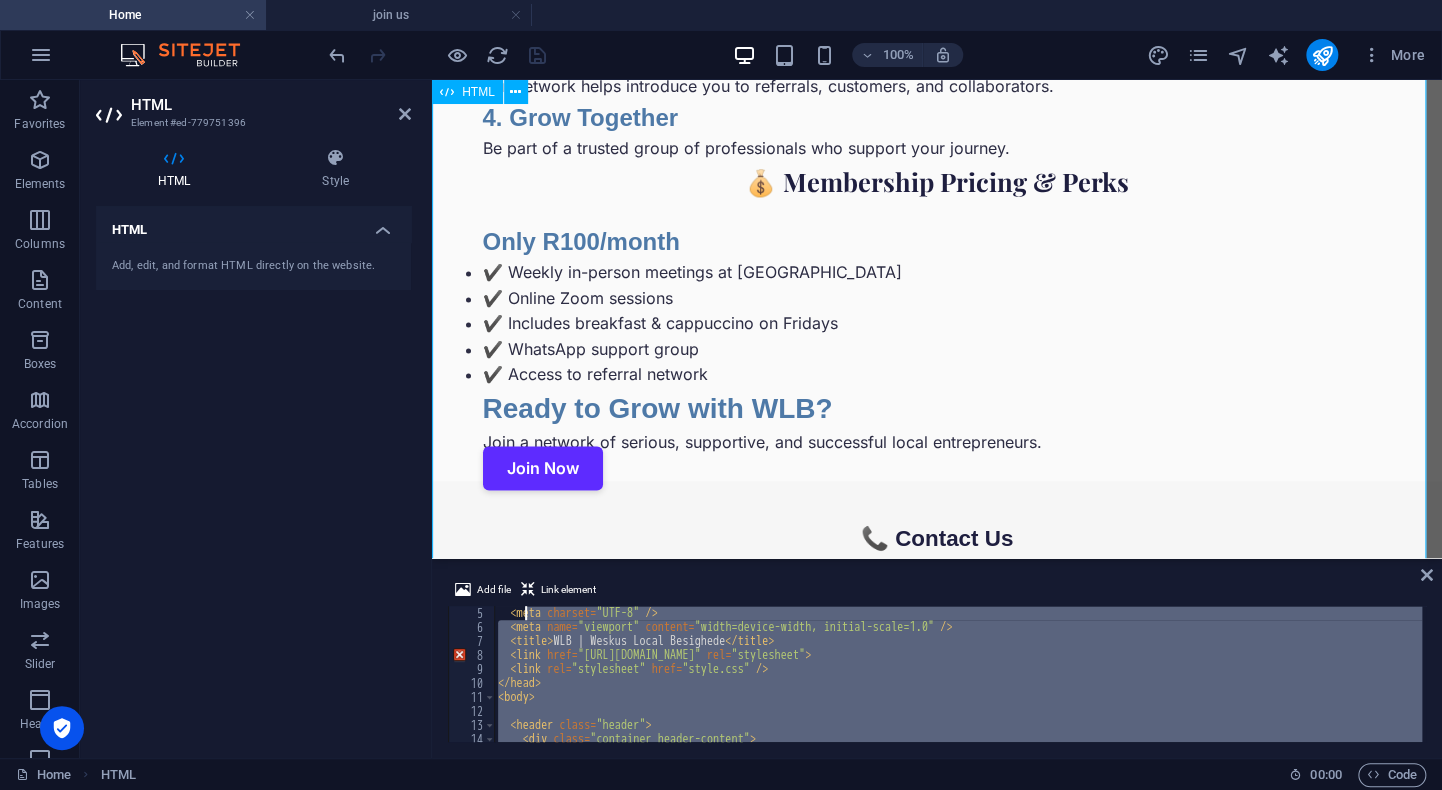 scroll, scrollTop: 0, scrollLeft: 0, axis: both 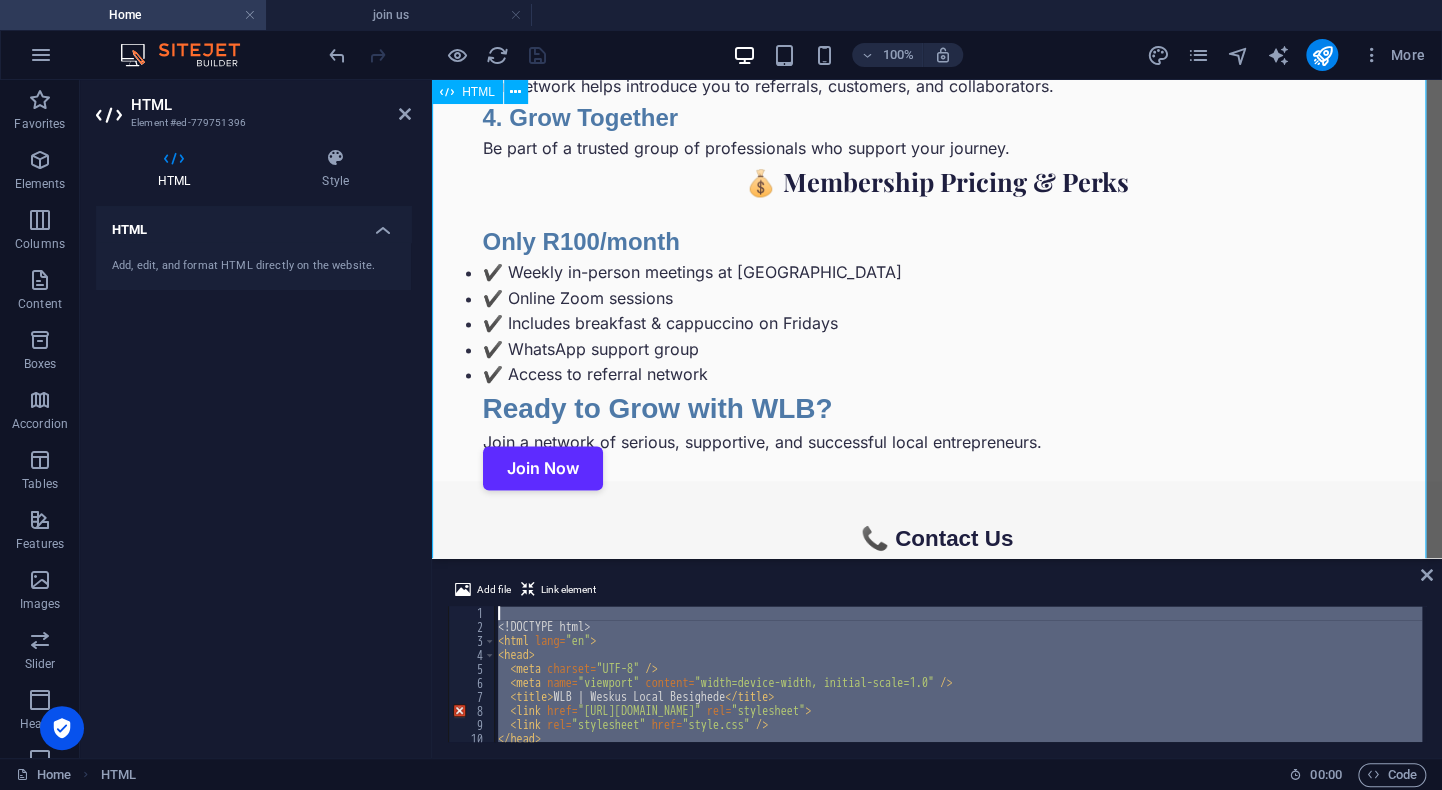 drag, startPoint x: 969, startPoint y: 804, endPoint x: 520, endPoint y: 408, distance: 598.6794 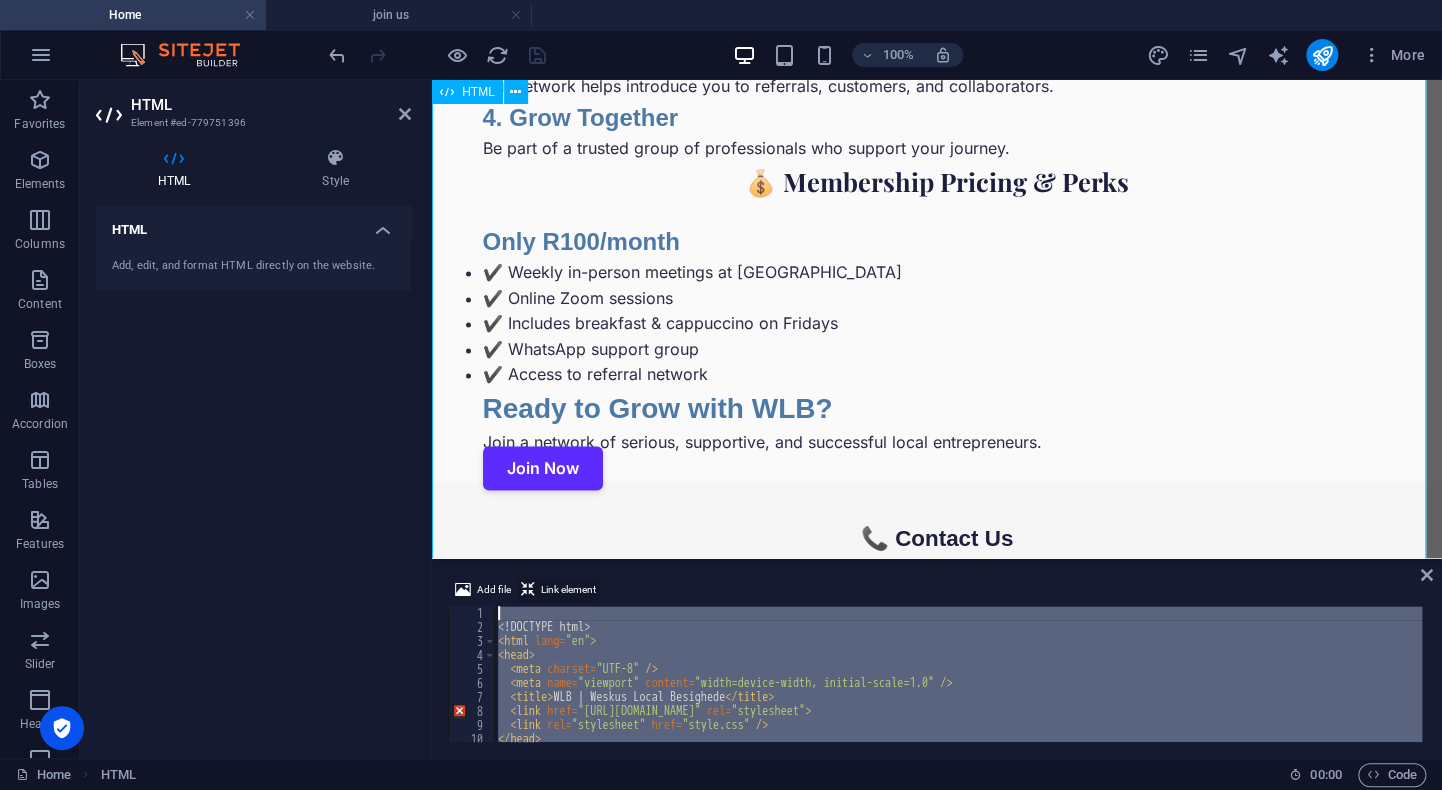 type on "<!DOCTYPE html>" 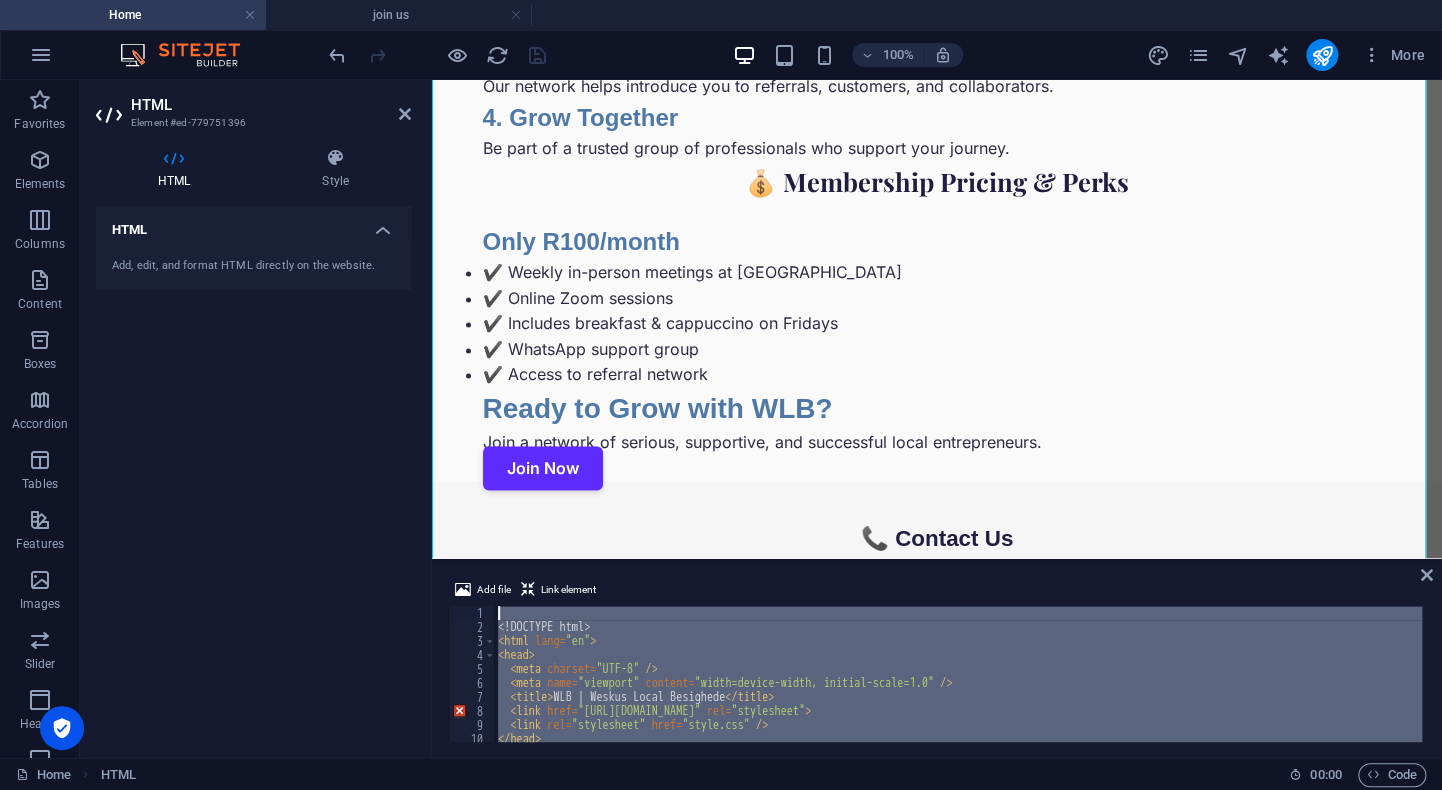 paste 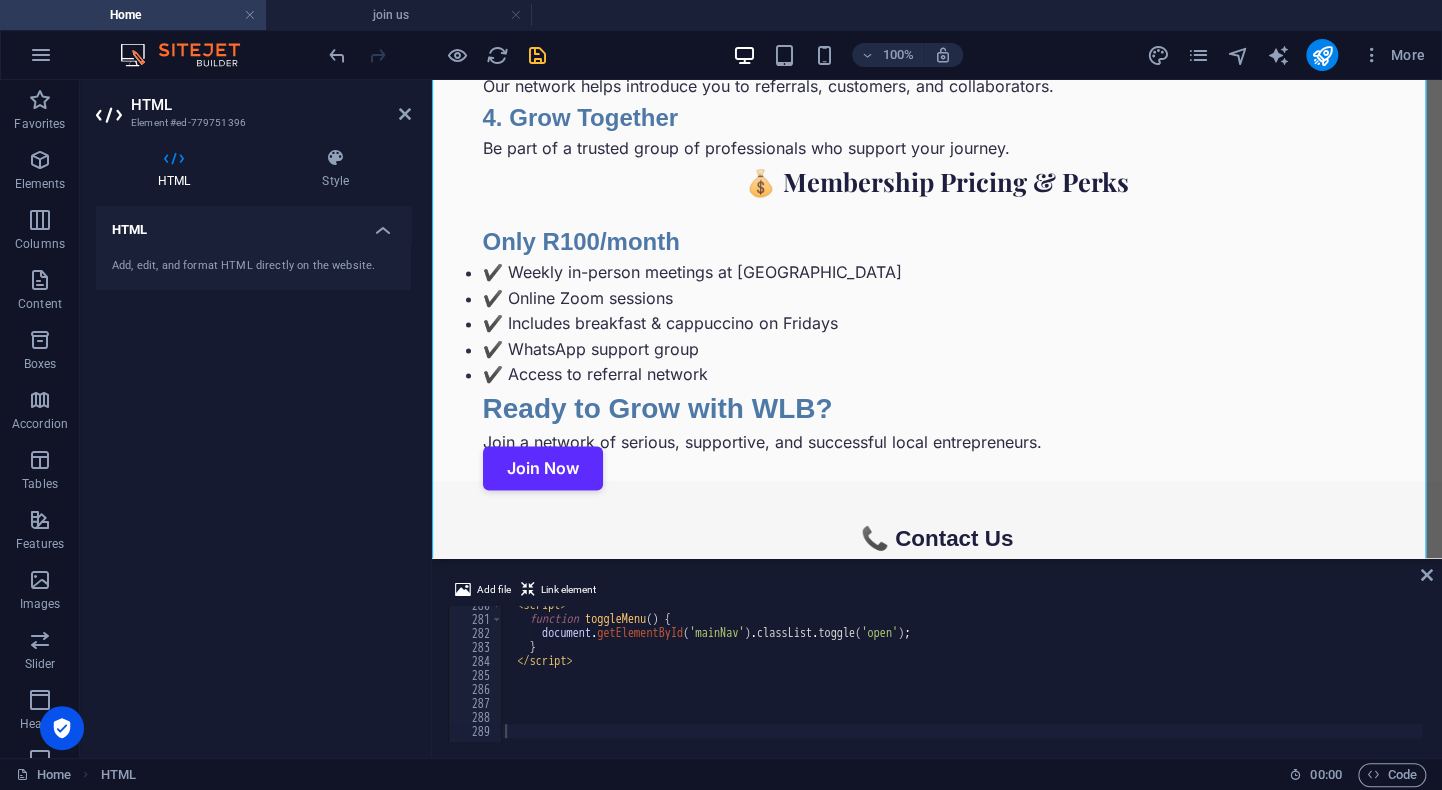 click on "100% More" at bounding box center (879, 55) 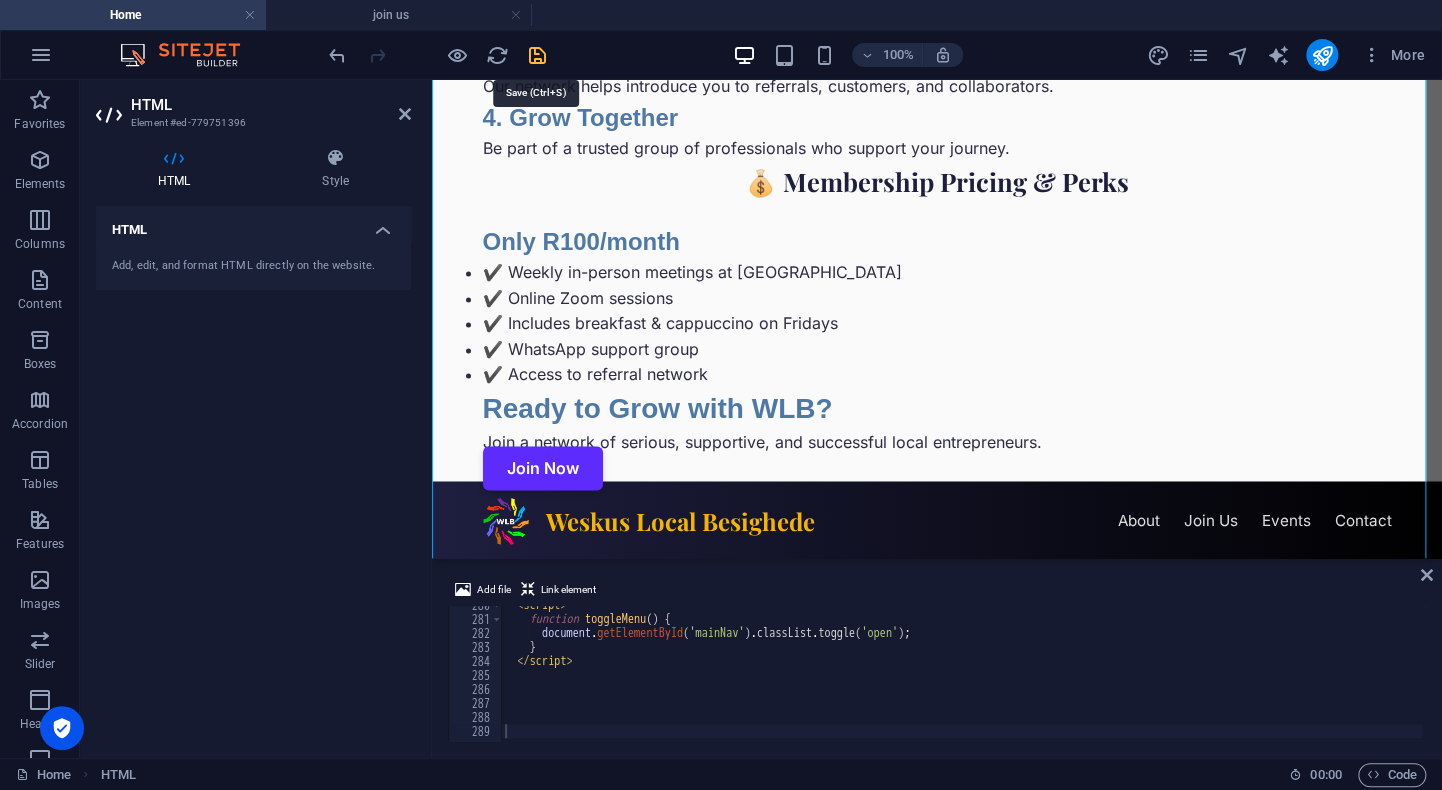 click at bounding box center [537, 55] 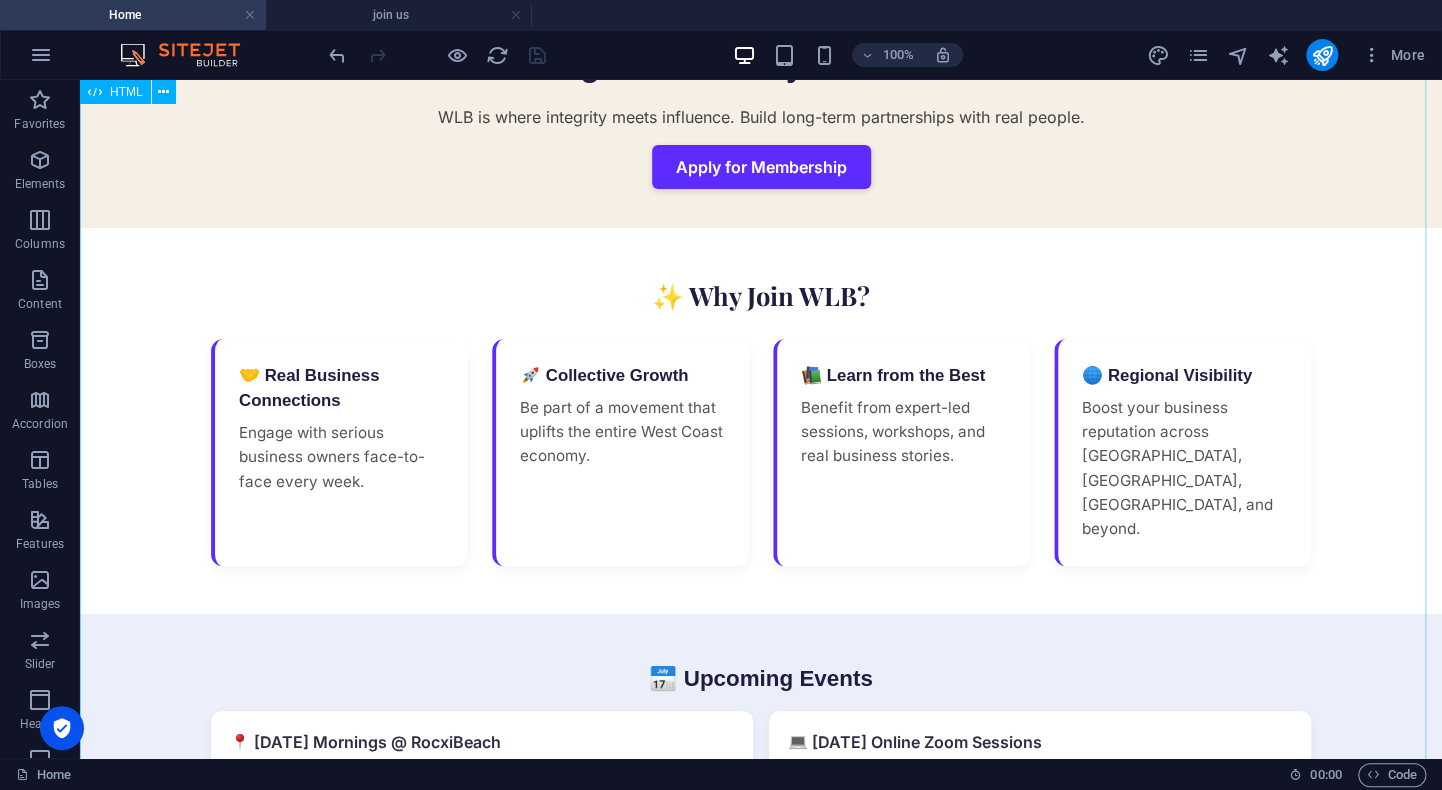 scroll, scrollTop: 0, scrollLeft: 0, axis: both 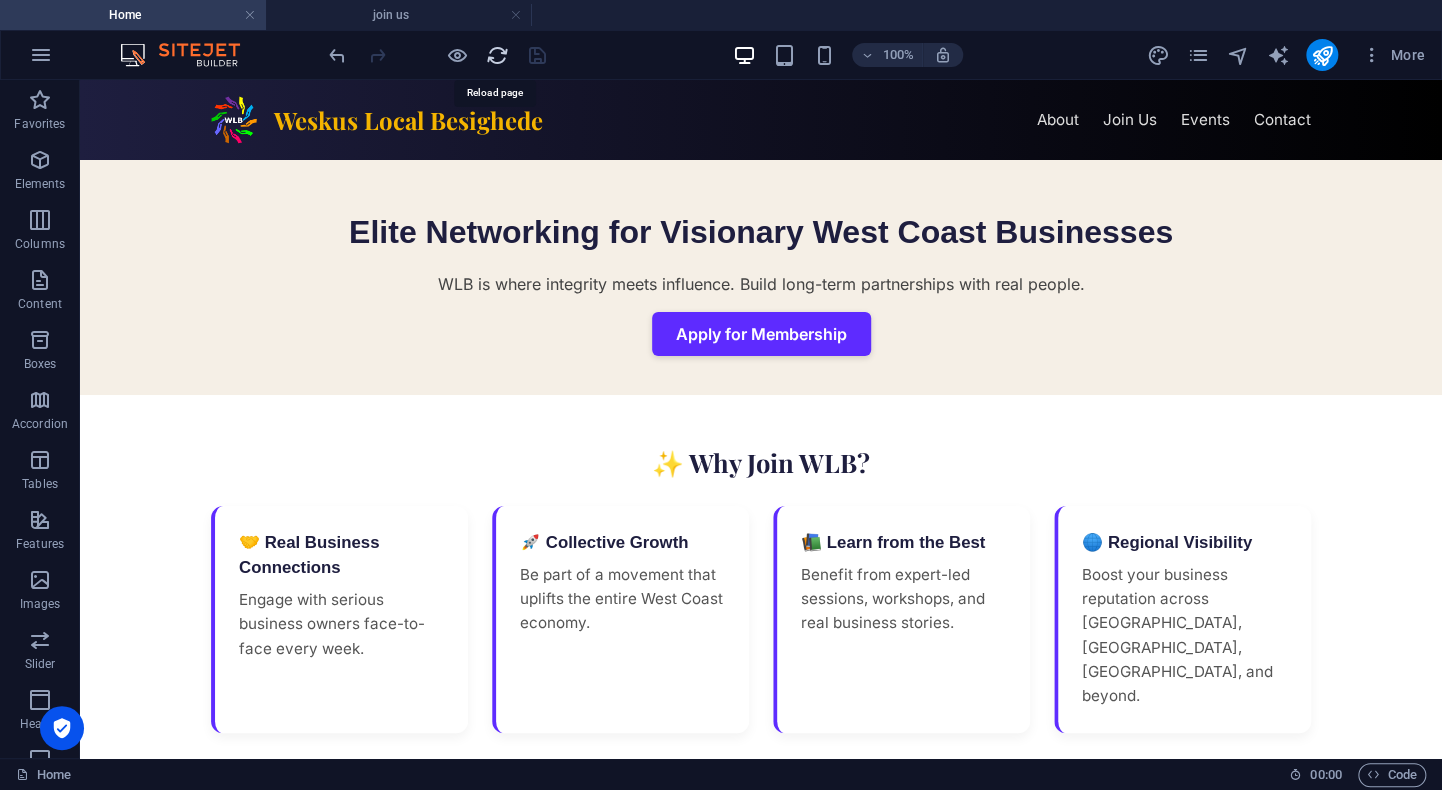 click at bounding box center (497, 55) 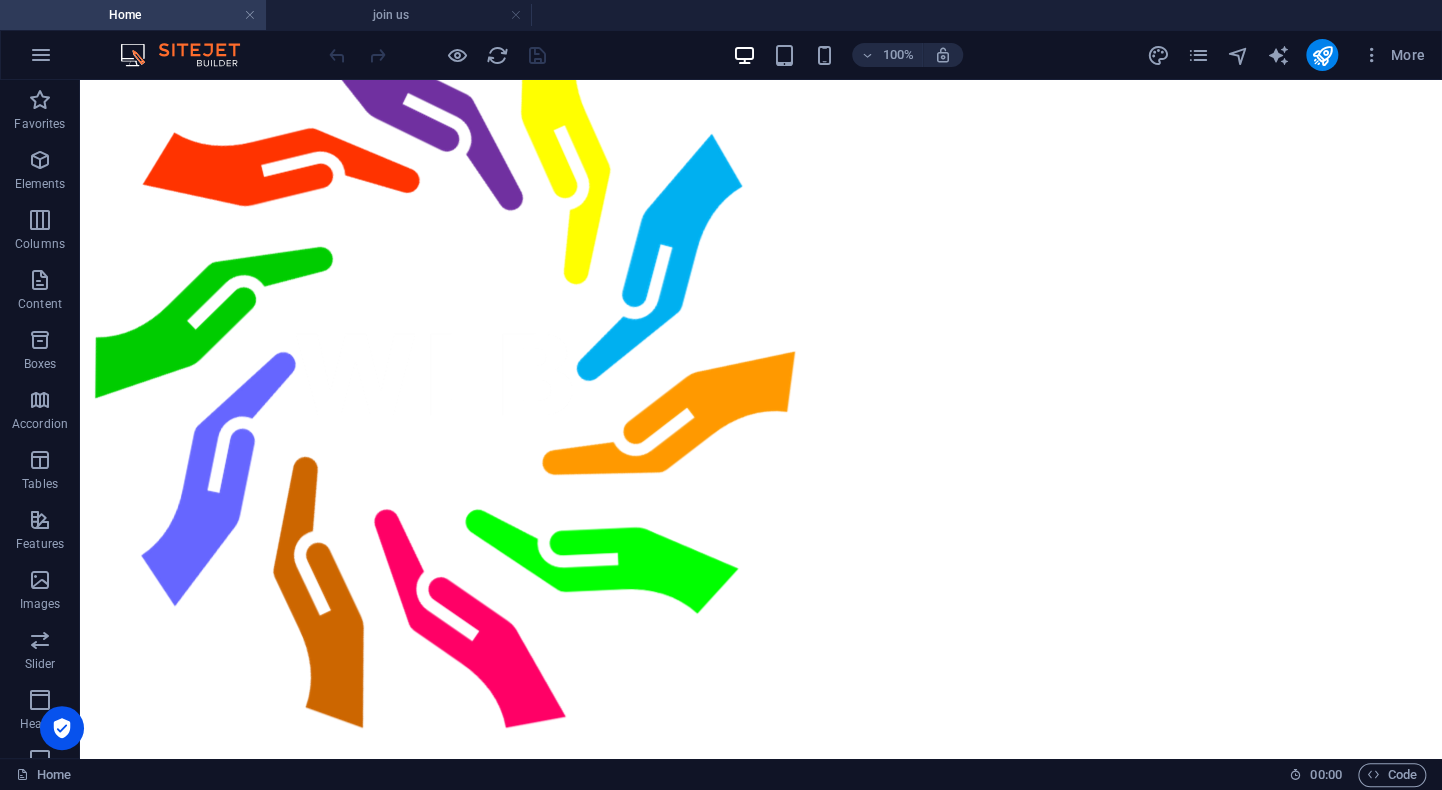 scroll, scrollTop: 0, scrollLeft: 0, axis: both 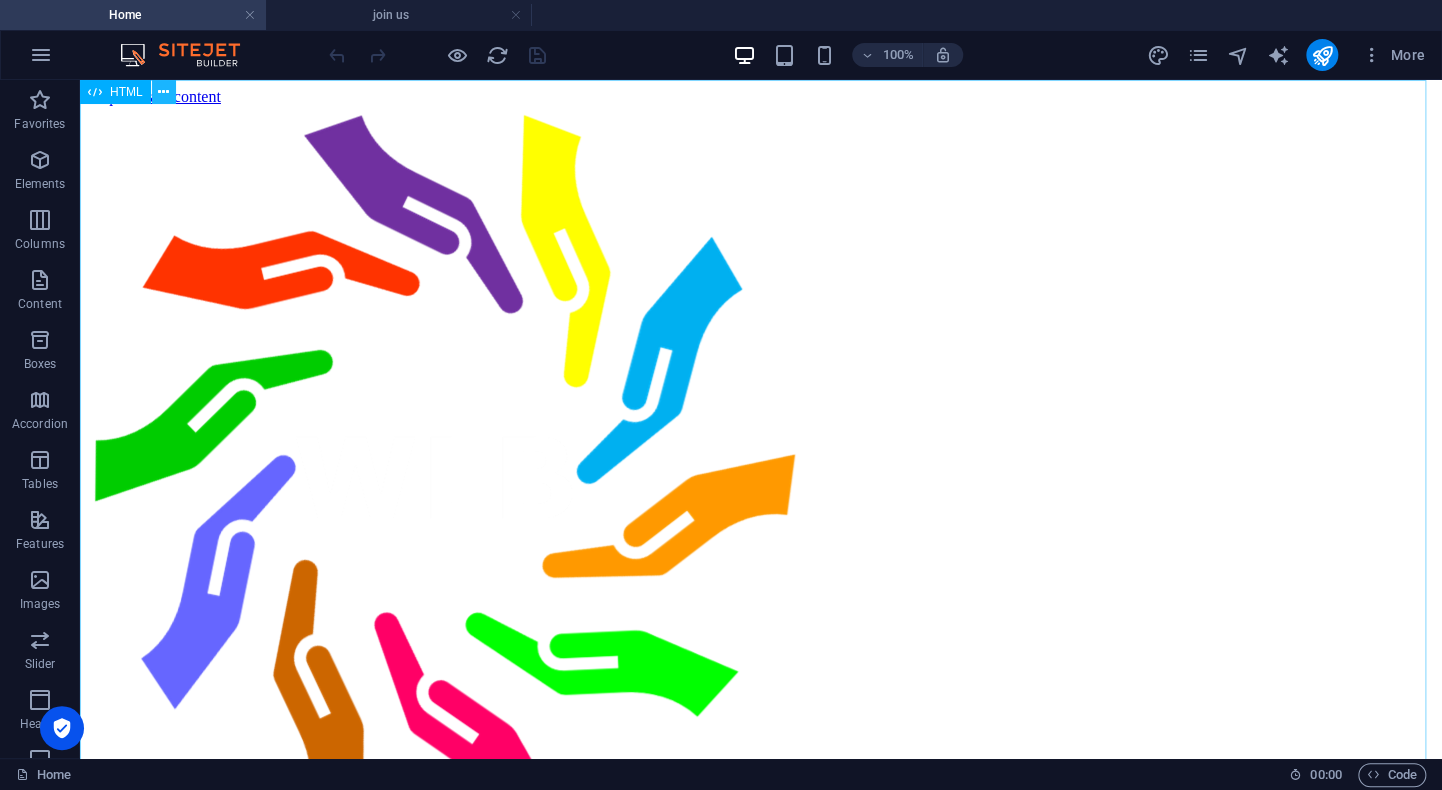 click at bounding box center [163, 92] 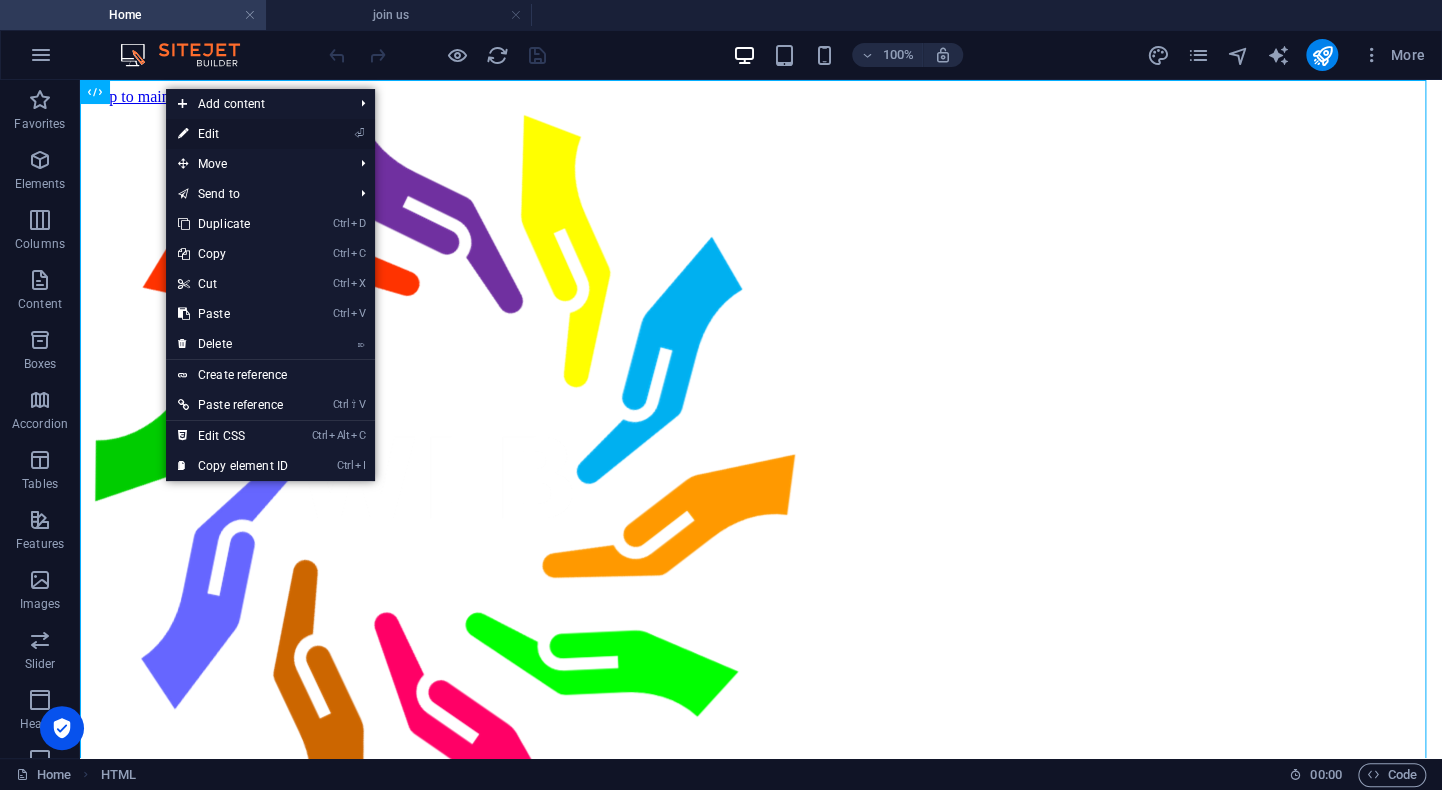click on "⏎  Edit" at bounding box center [233, 134] 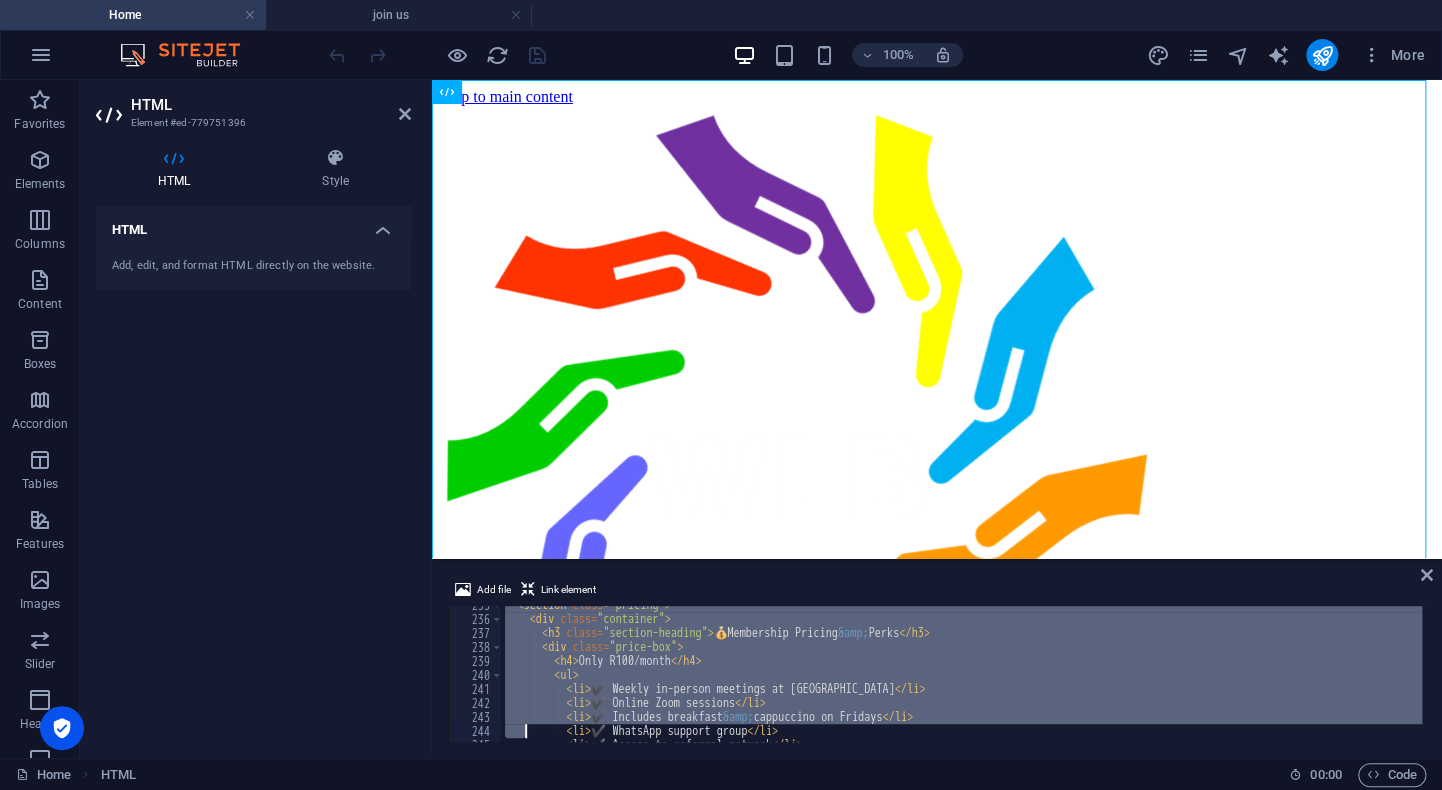 scroll, scrollTop: 3914, scrollLeft: 0, axis: vertical 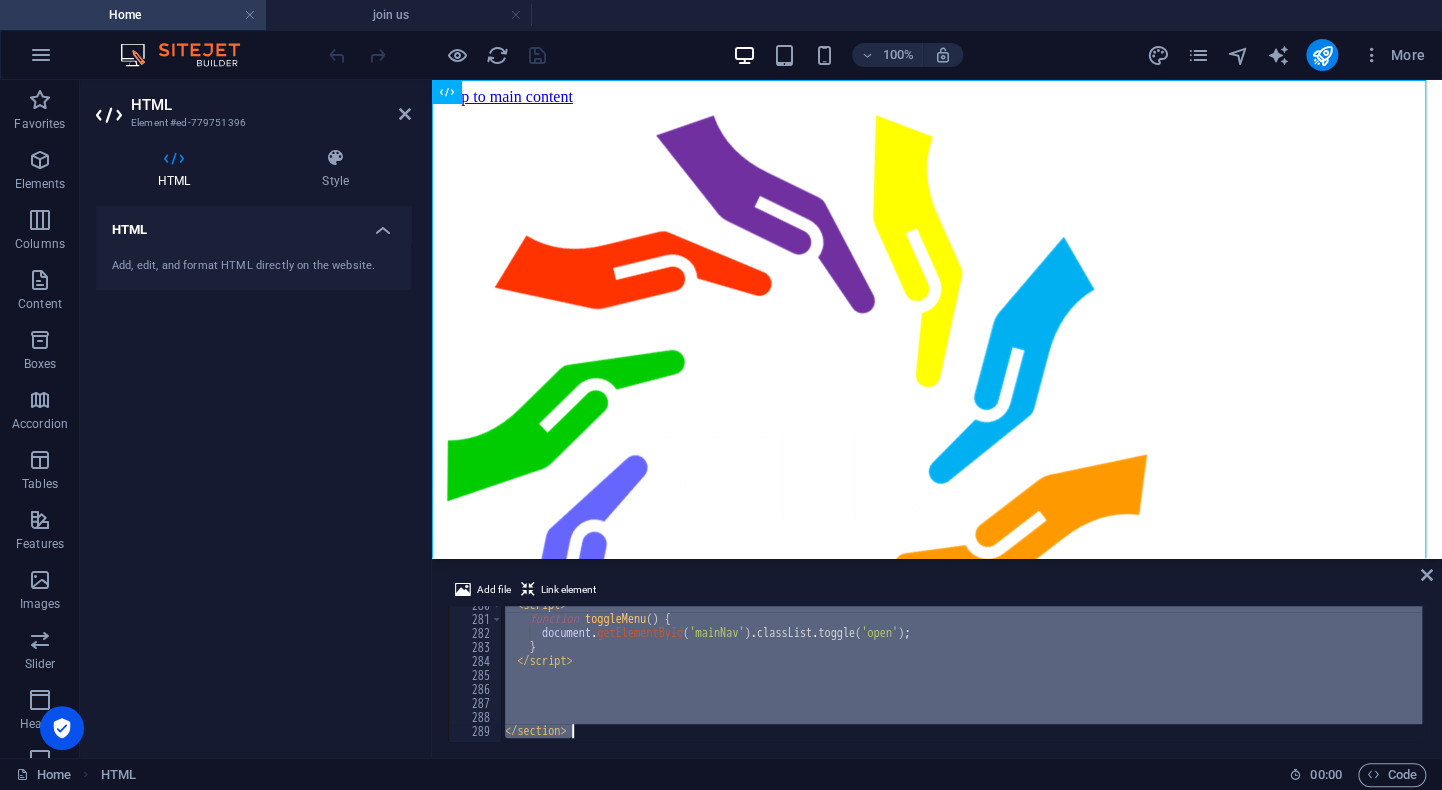 drag, startPoint x: 533, startPoint y: 614, endPoint x: 529, endPoint y: 765, distance: 151.05296 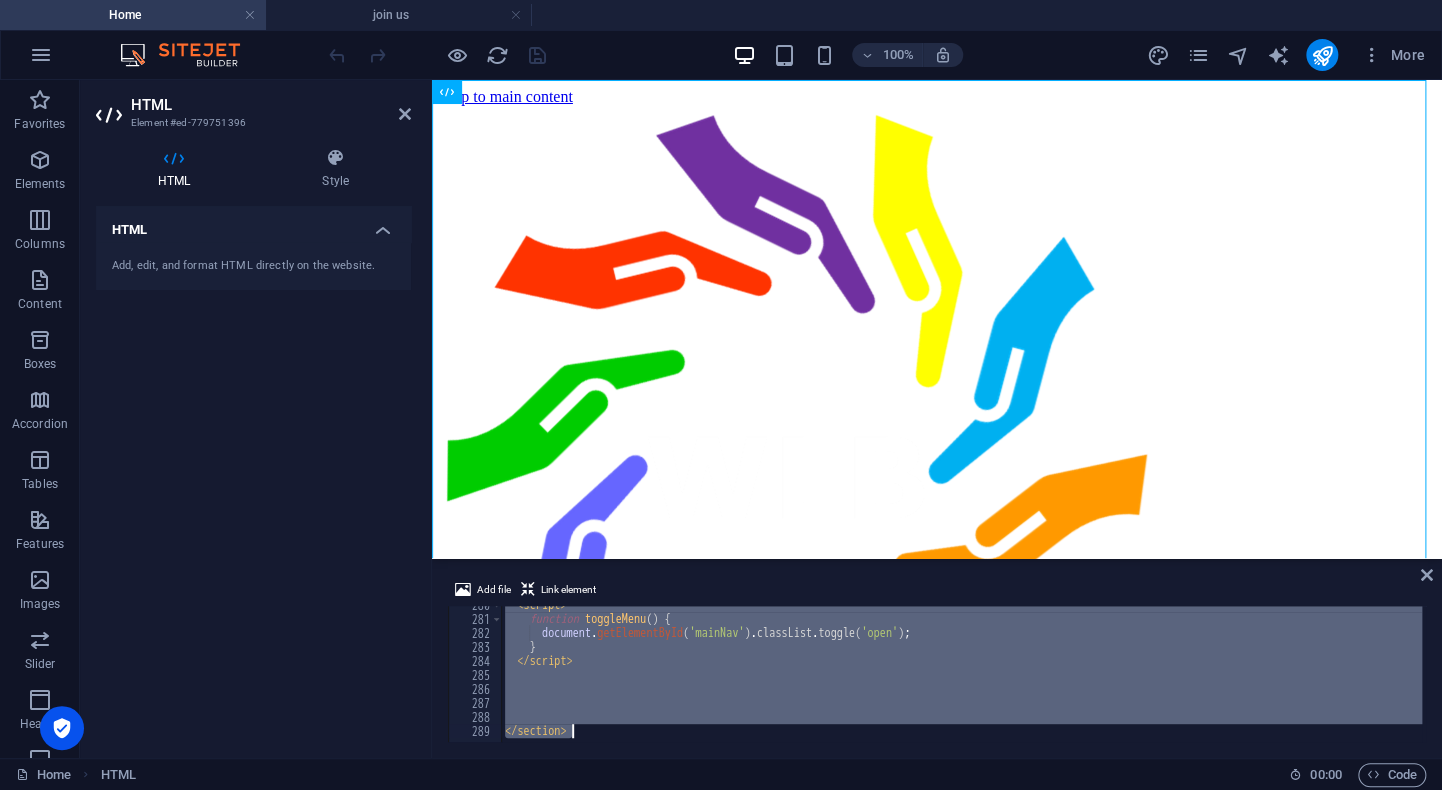 type 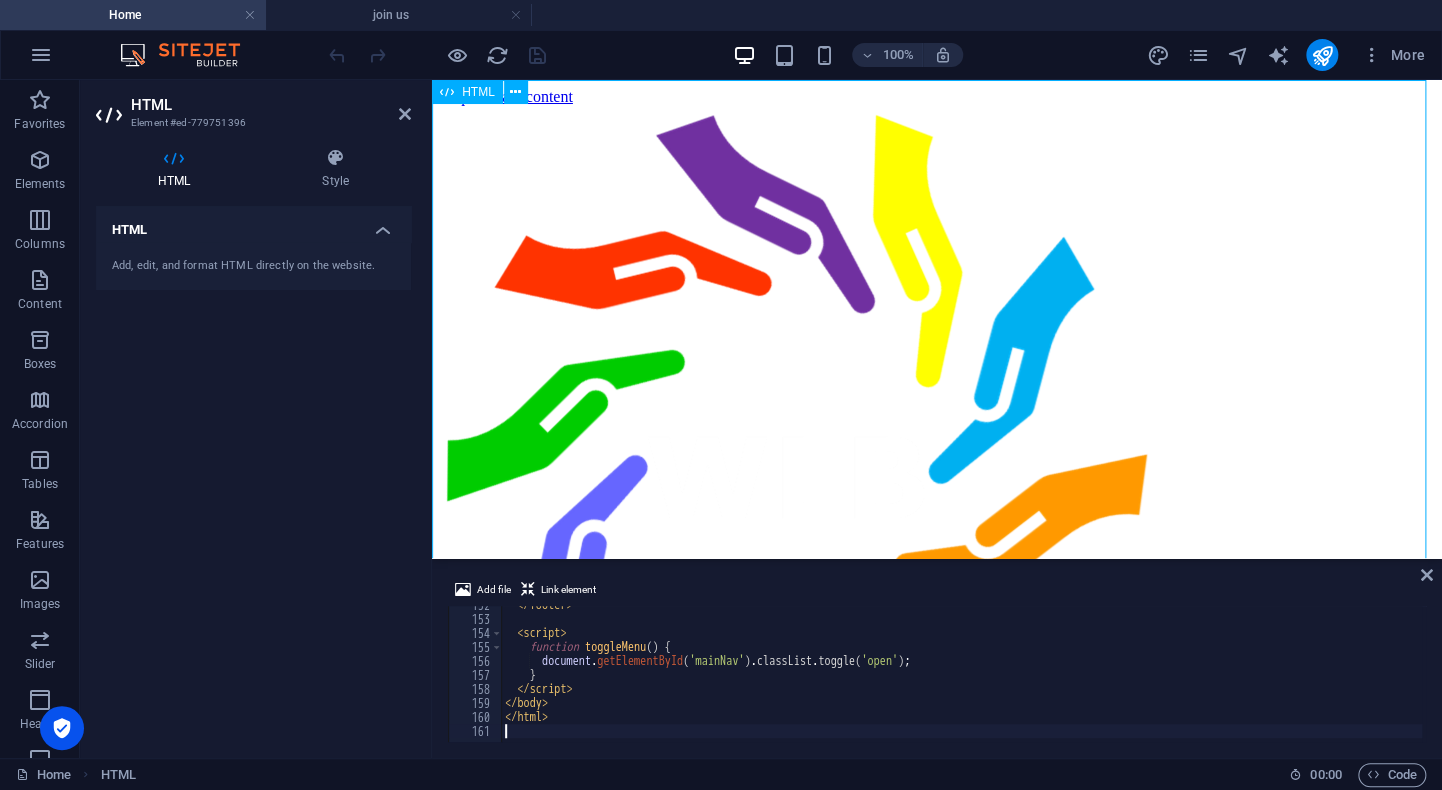 scroll, scrollTop: 2122, scrollLeft: 0, axis: vertical 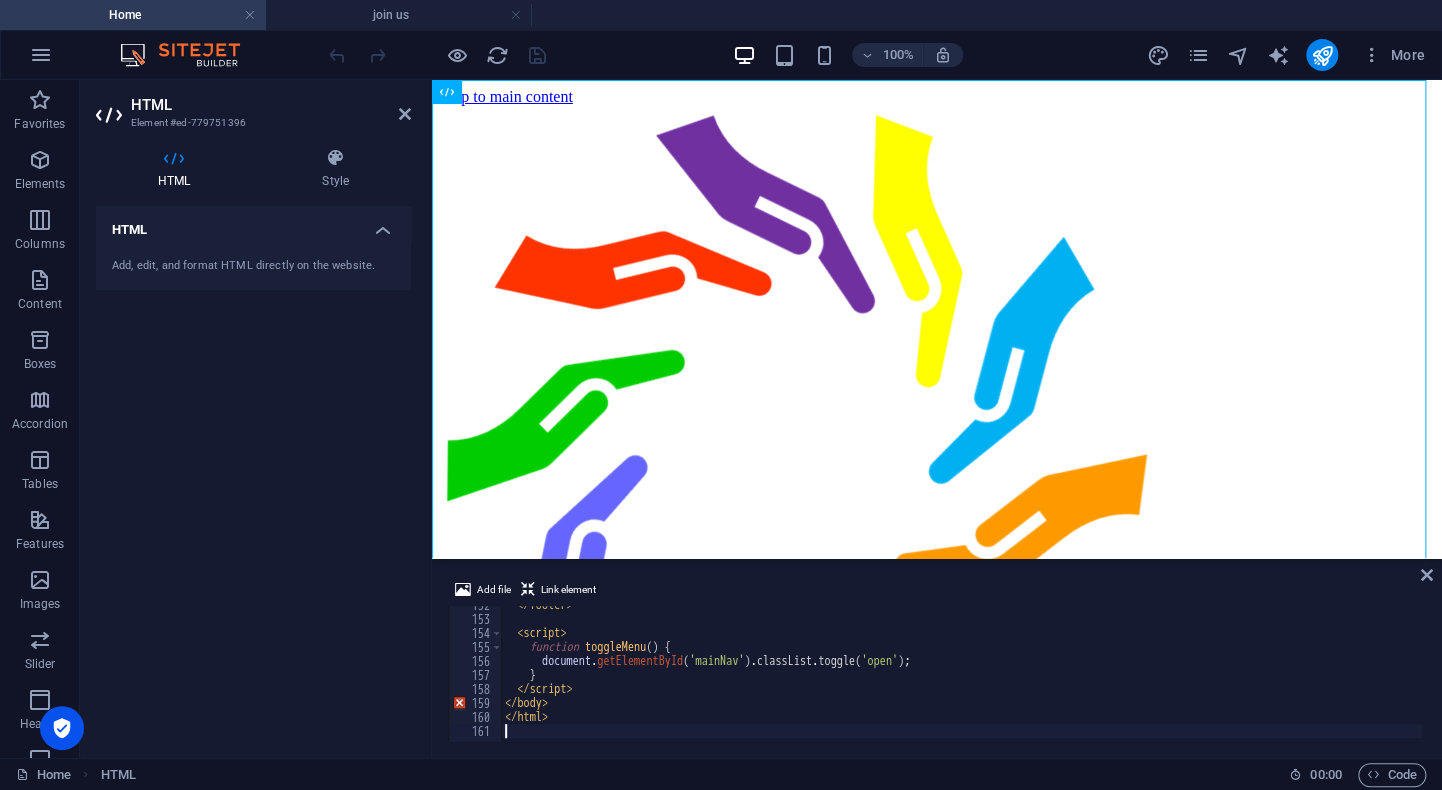 click on "100% More" at bounding box center [879, 55] 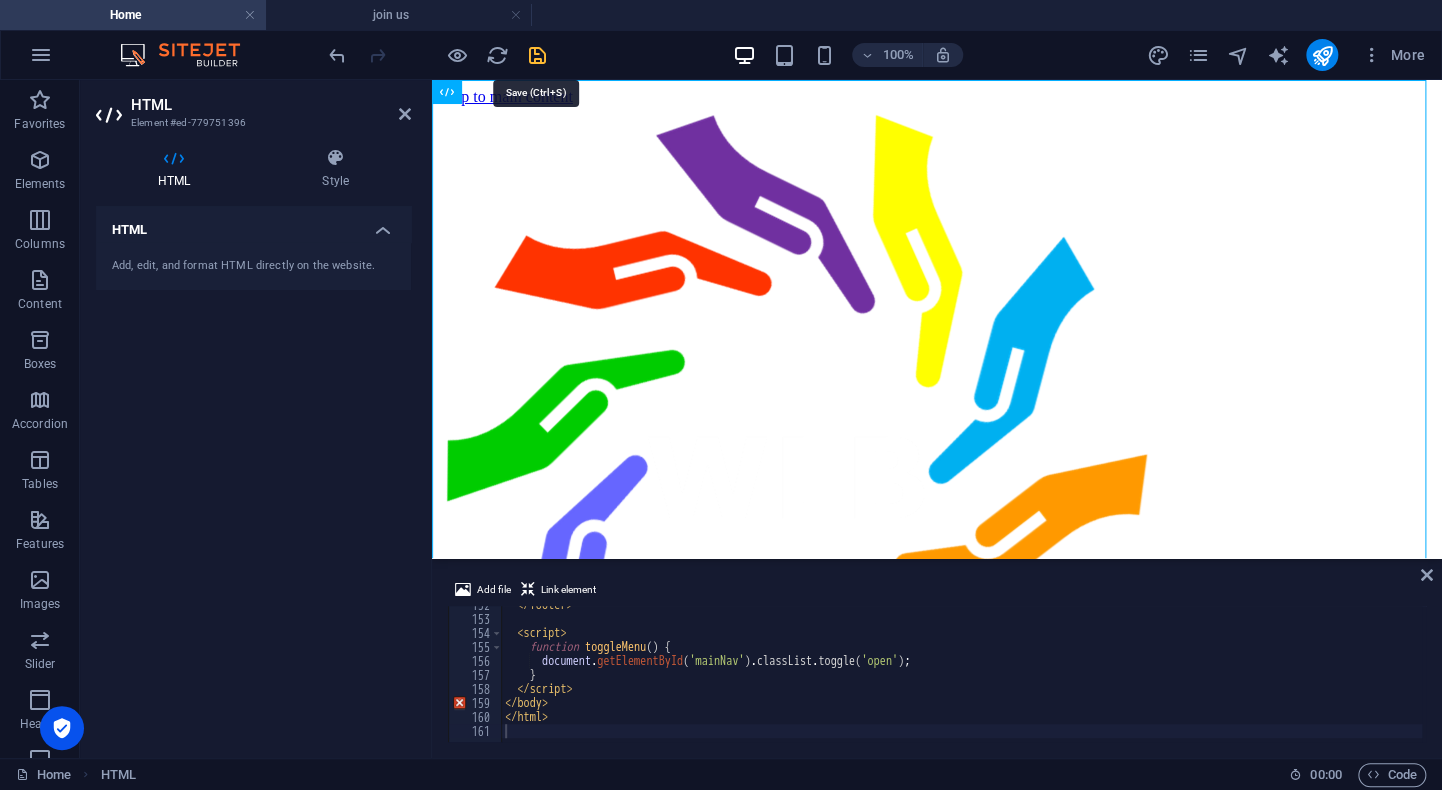 click at bounding box center (537, 55) 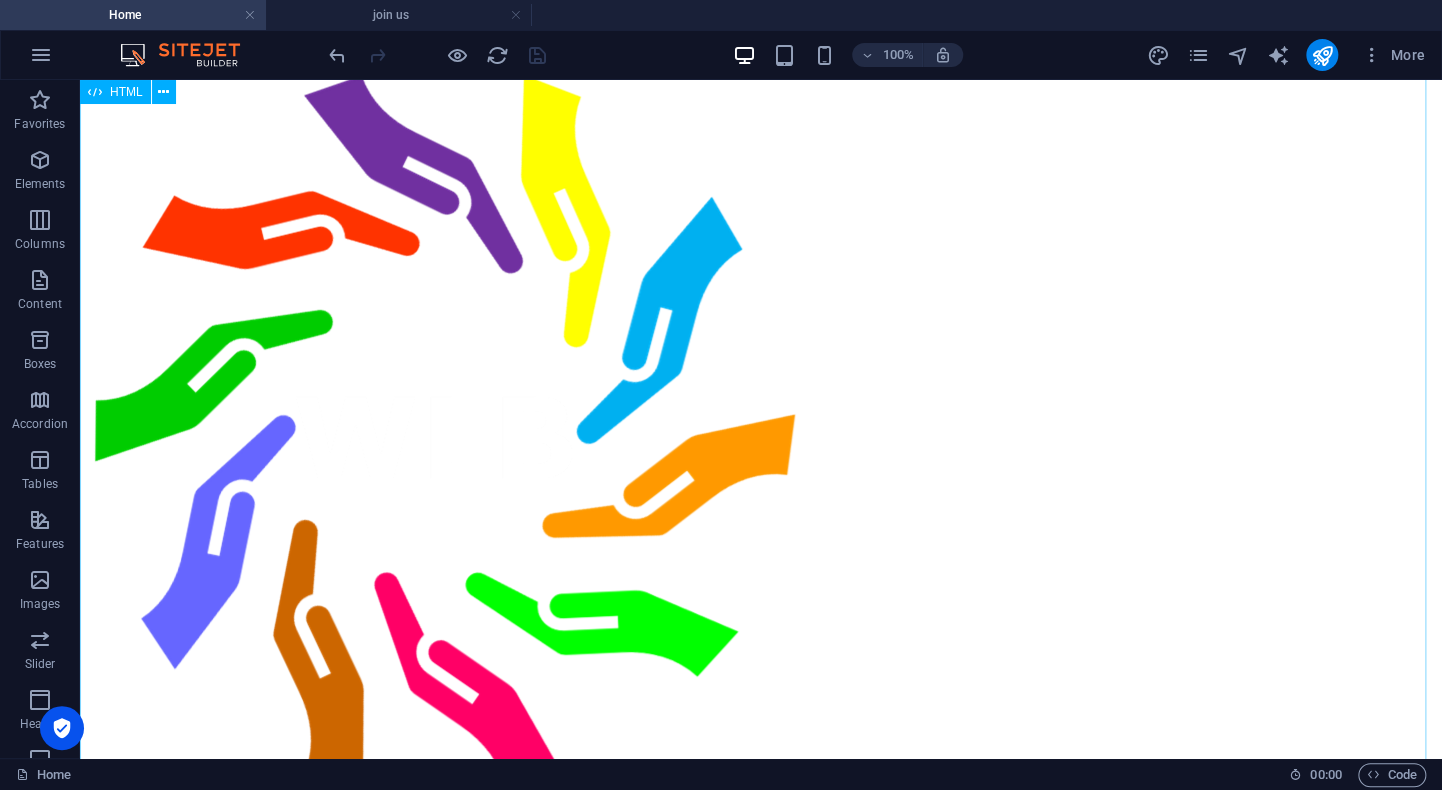scroll, scrollTop: 0, scrollLeft: 0, axis: both 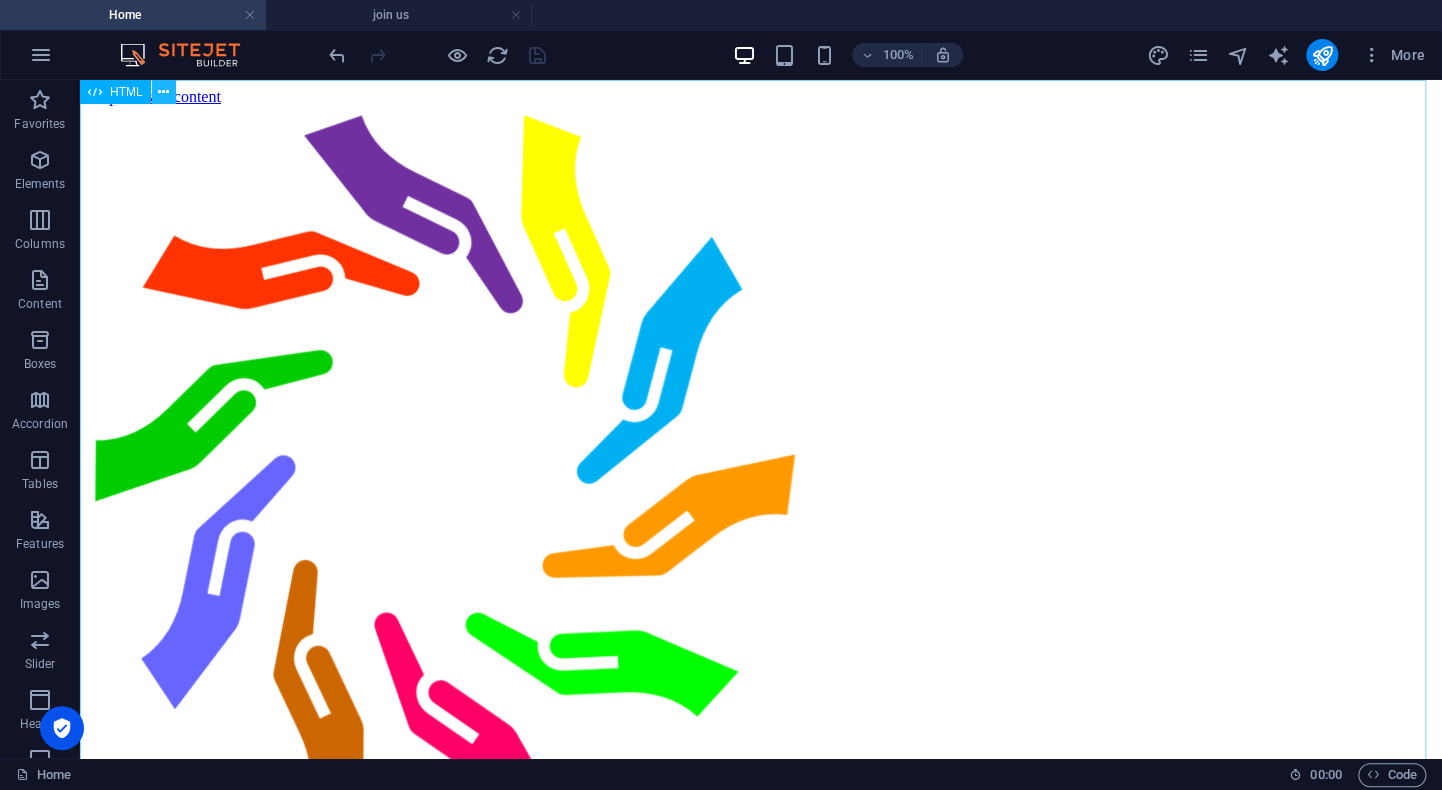 click at bounding box center (163, 92) 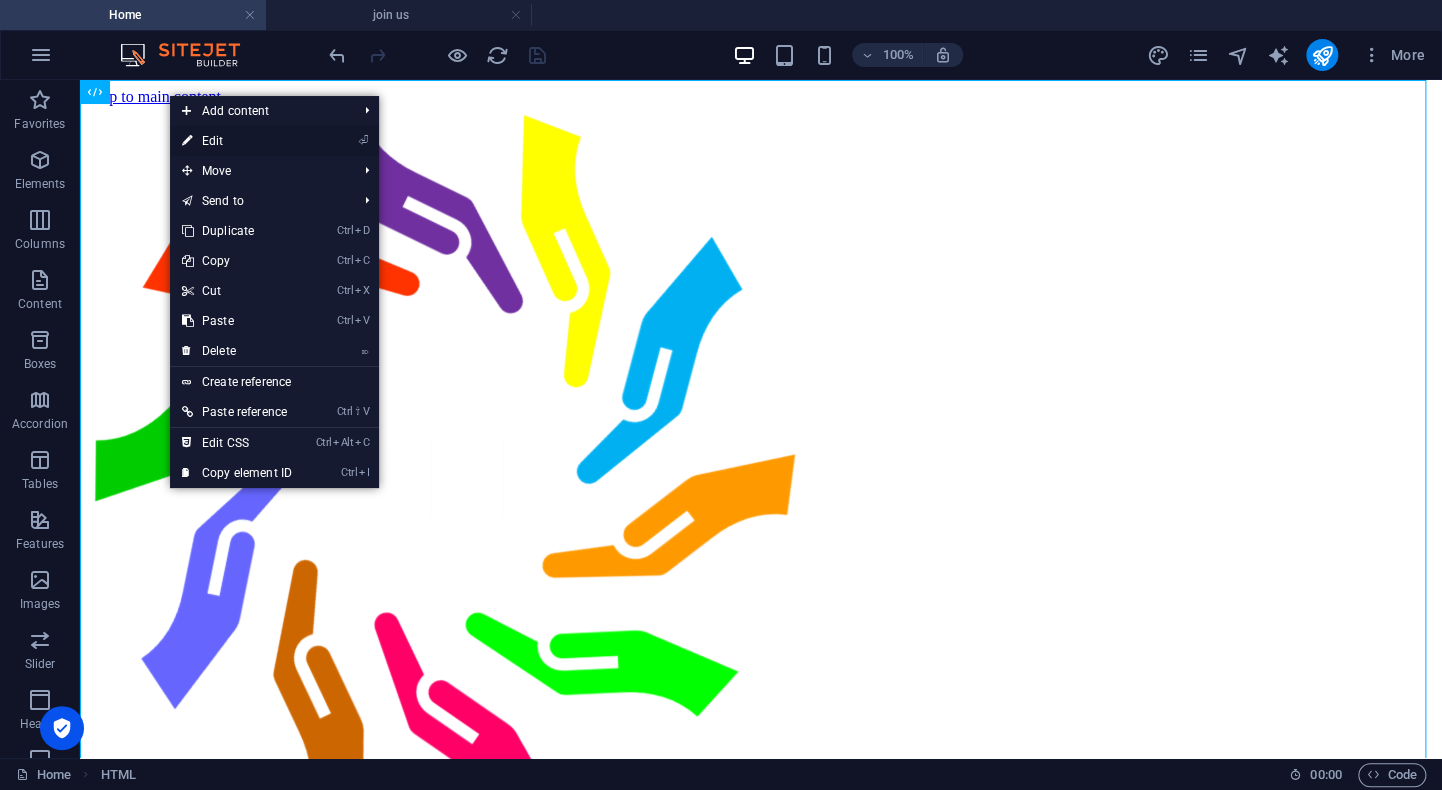 click on "⏎  Edit" at bounding box center (237, 141) 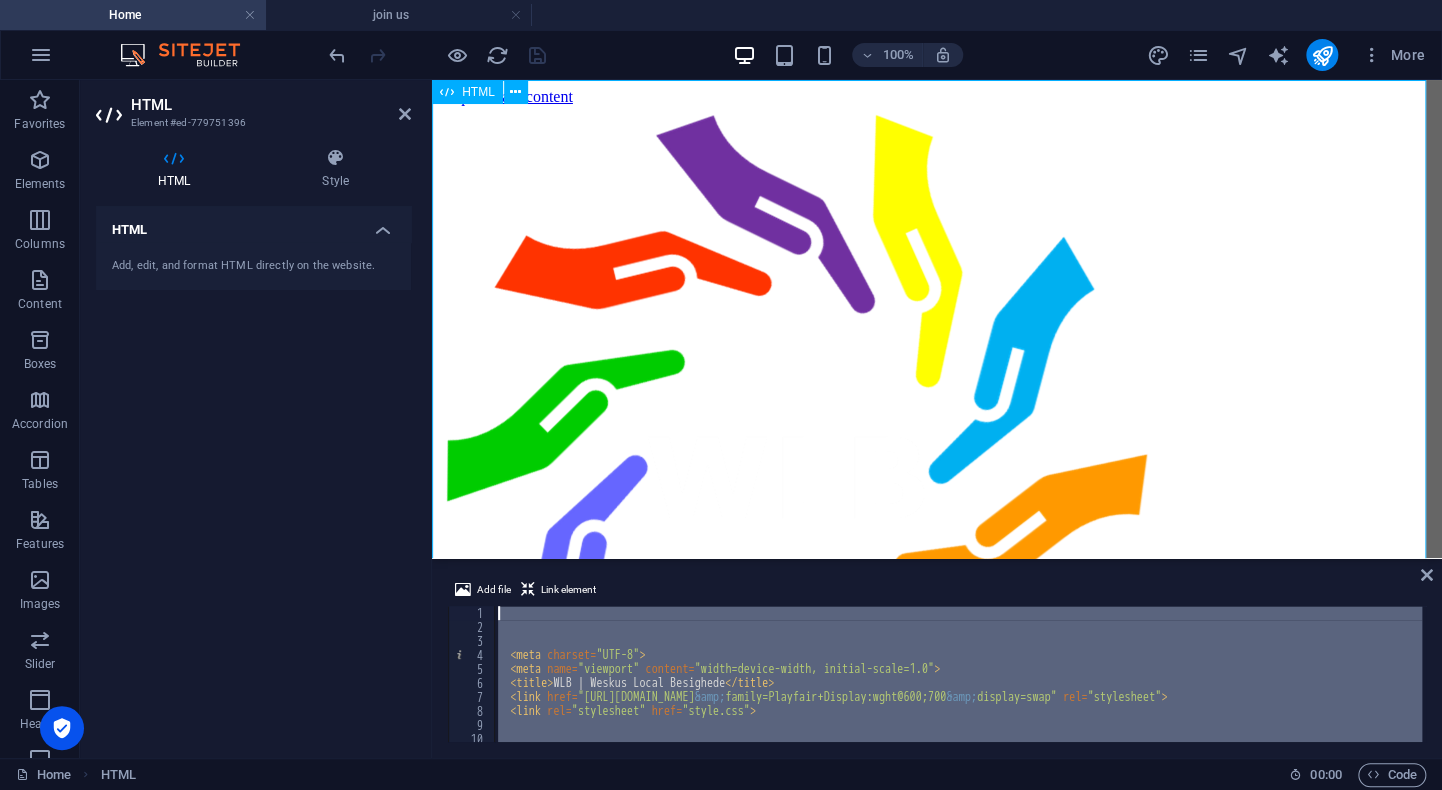 scroll, scrollTop: 0, scrollLeft: 0, axis: both 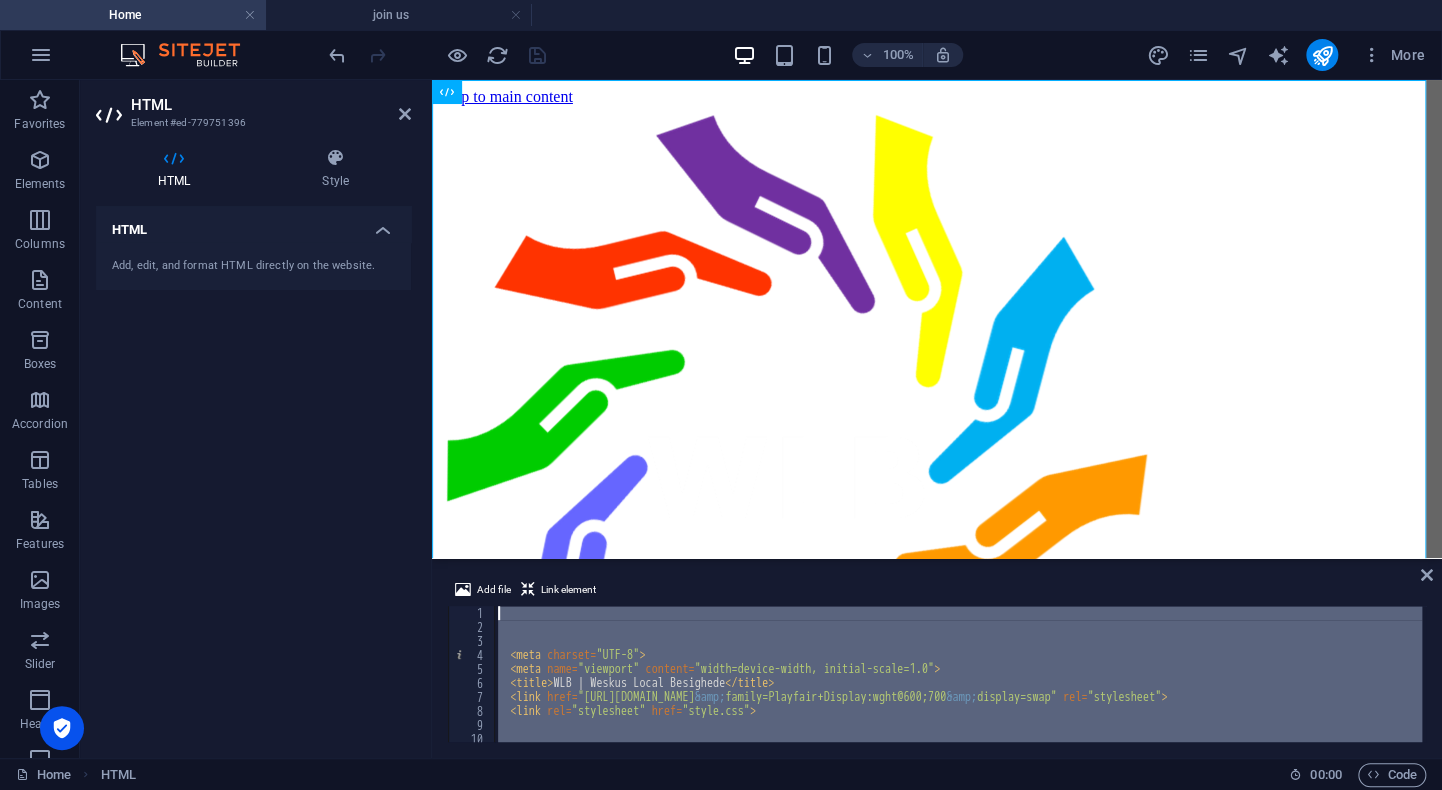 paste 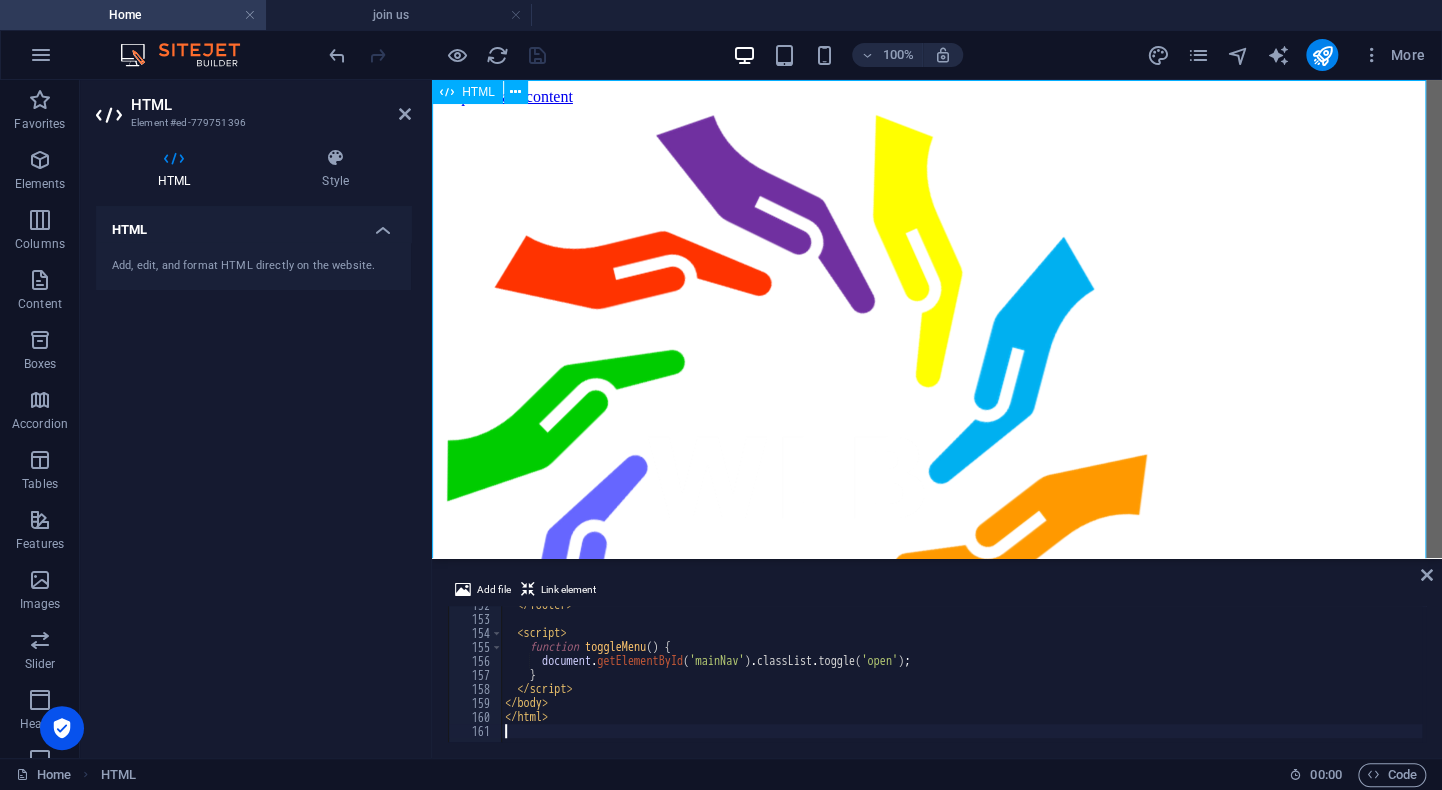 scroll, scrollTop: 2122, scrollLeft: 0, axis: vertical 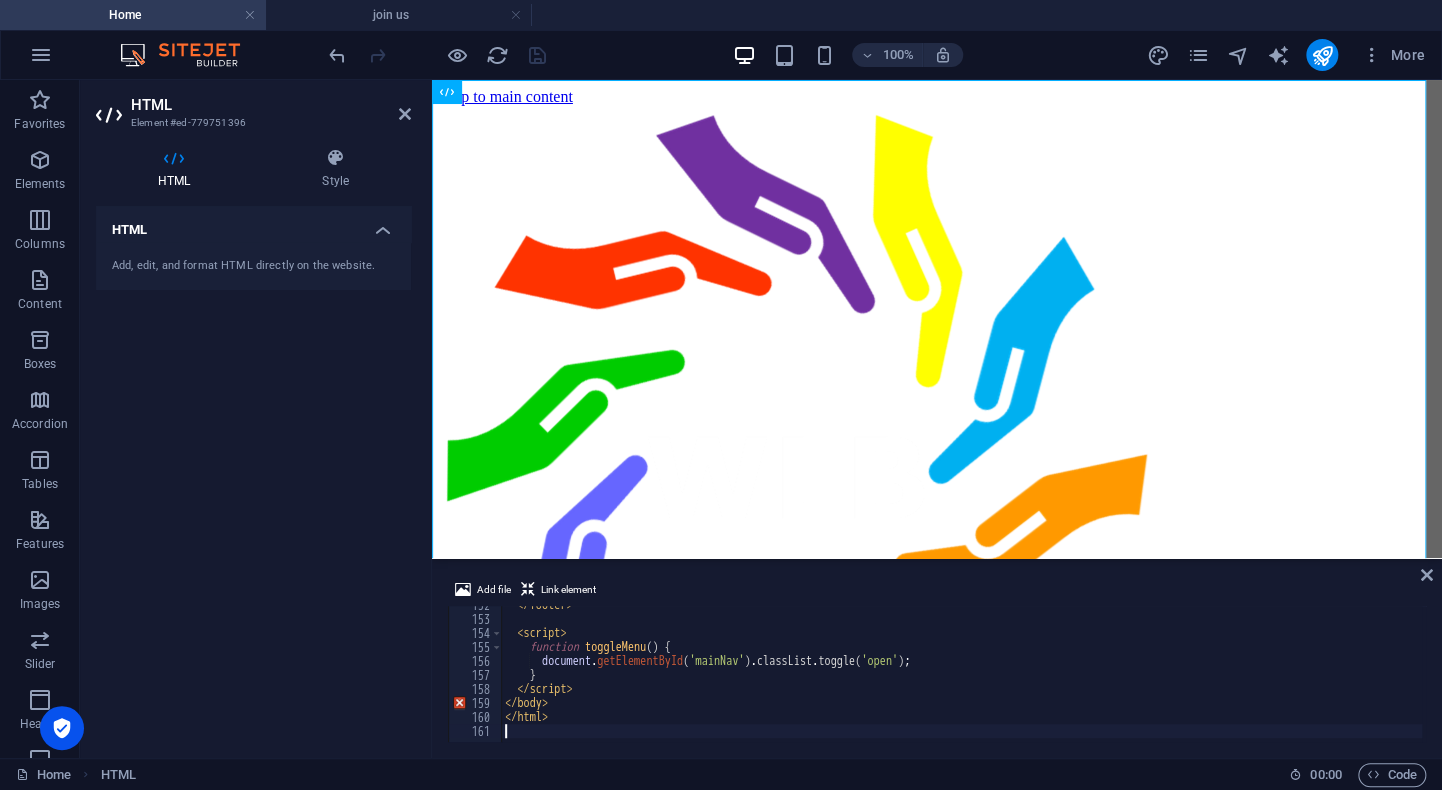 click on "100% More" at bounding box center [879, 55] 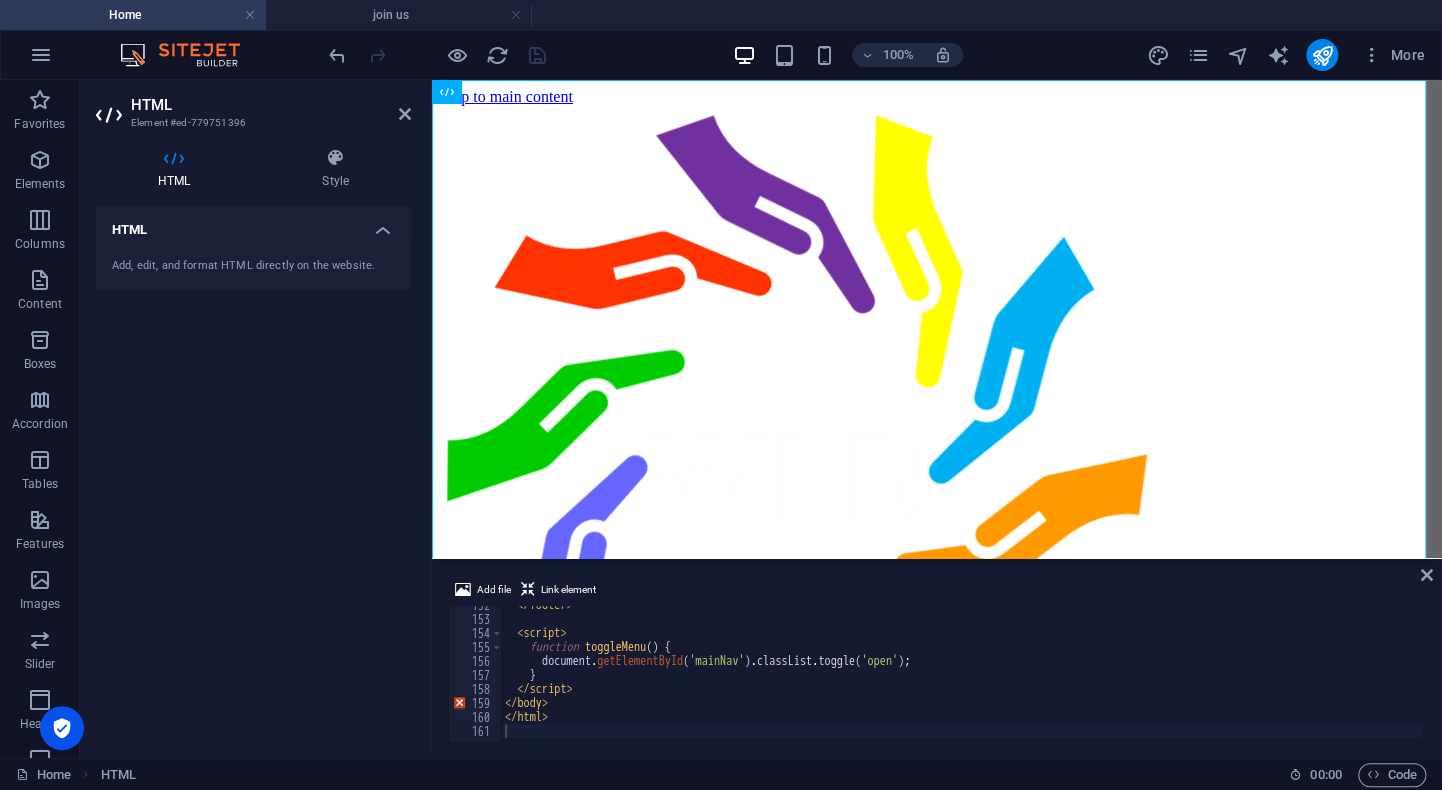 click on "100% More" at bounding box center [879, 55] 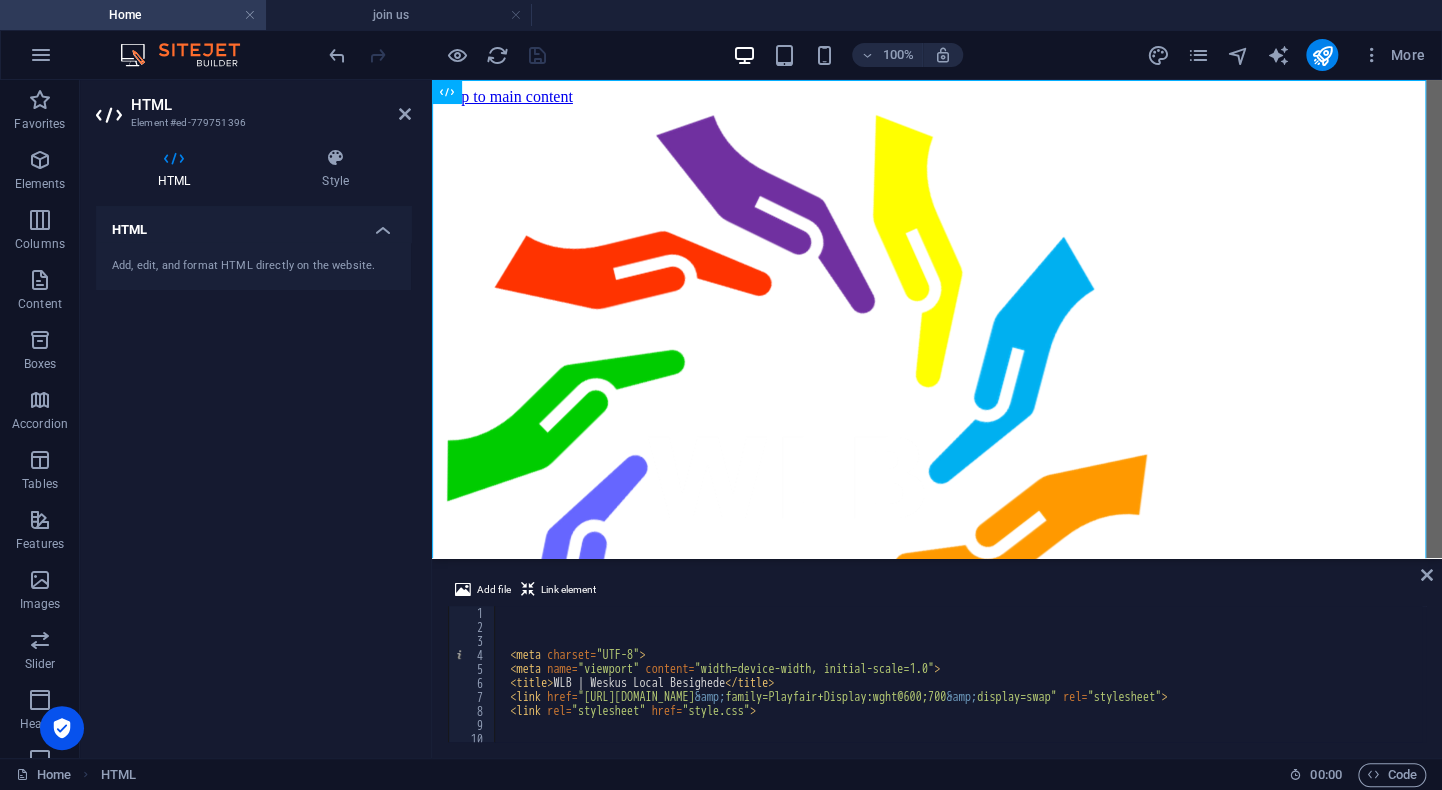 scroll, scrollTop: 0, scrollLeft: 0, axis: both 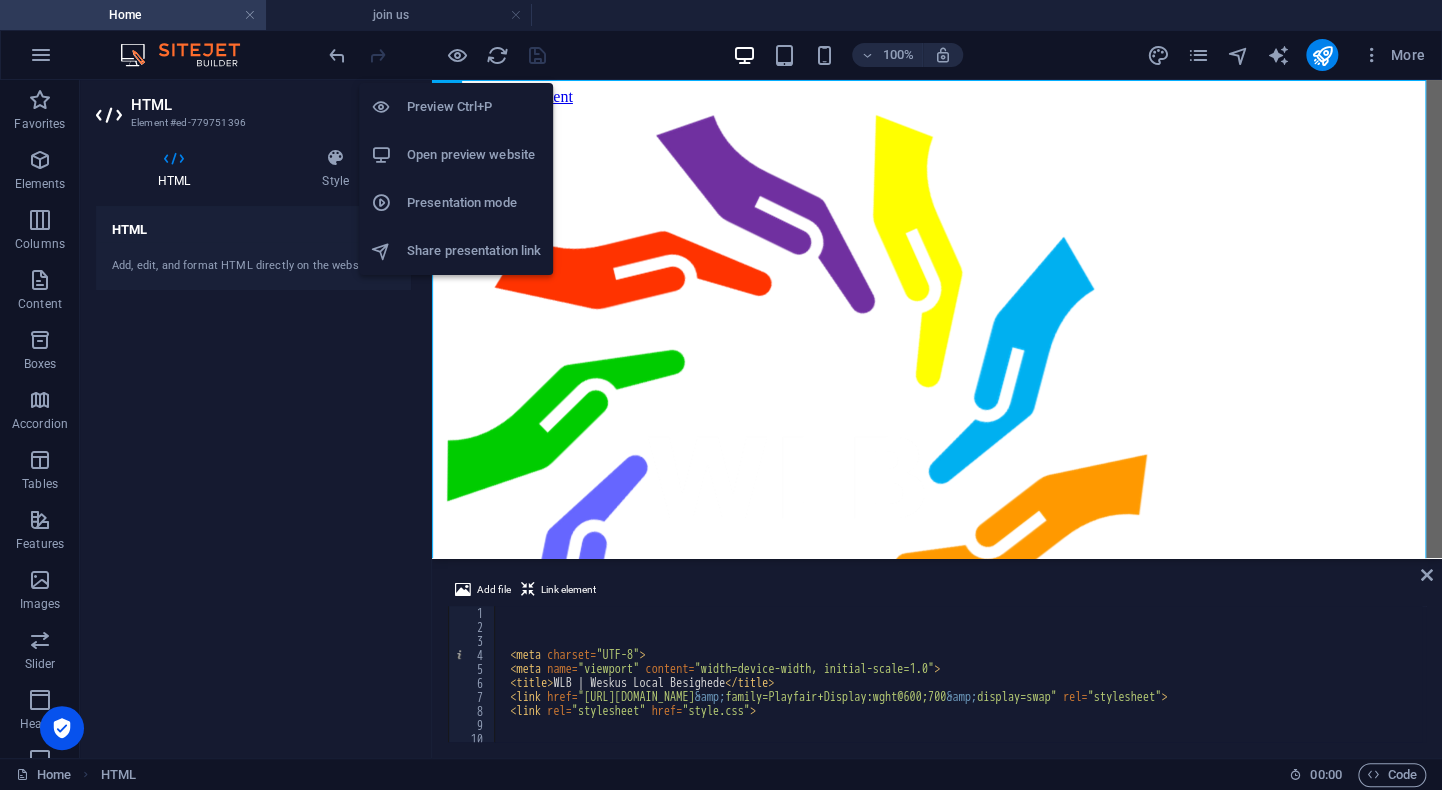 click on "Open preview website" at bounding box center [456, 155] 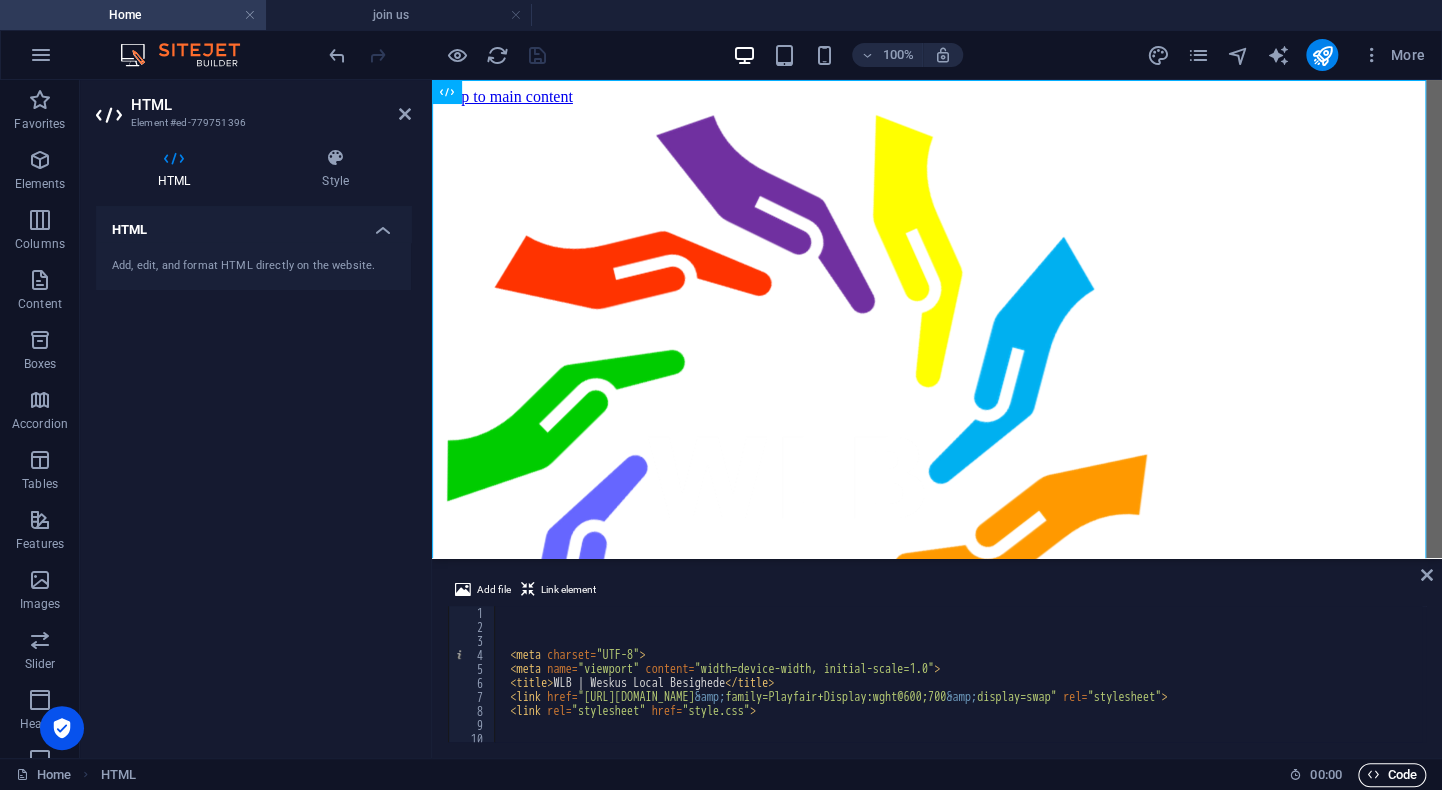 click on "Code" at bounding box center (1392, 775) 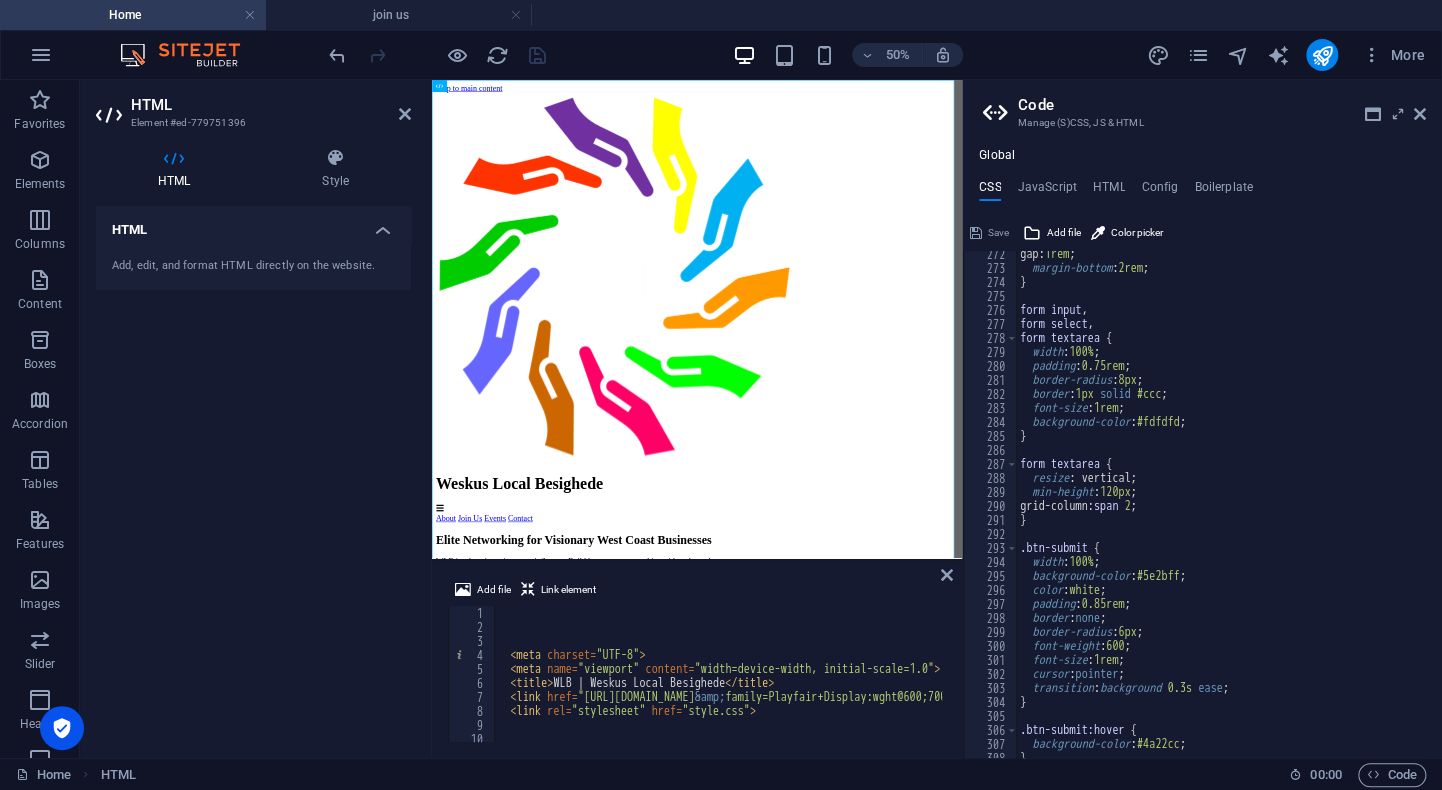 scroll, scrollTop: 3918, scrollLeft: 0, axis: vertical 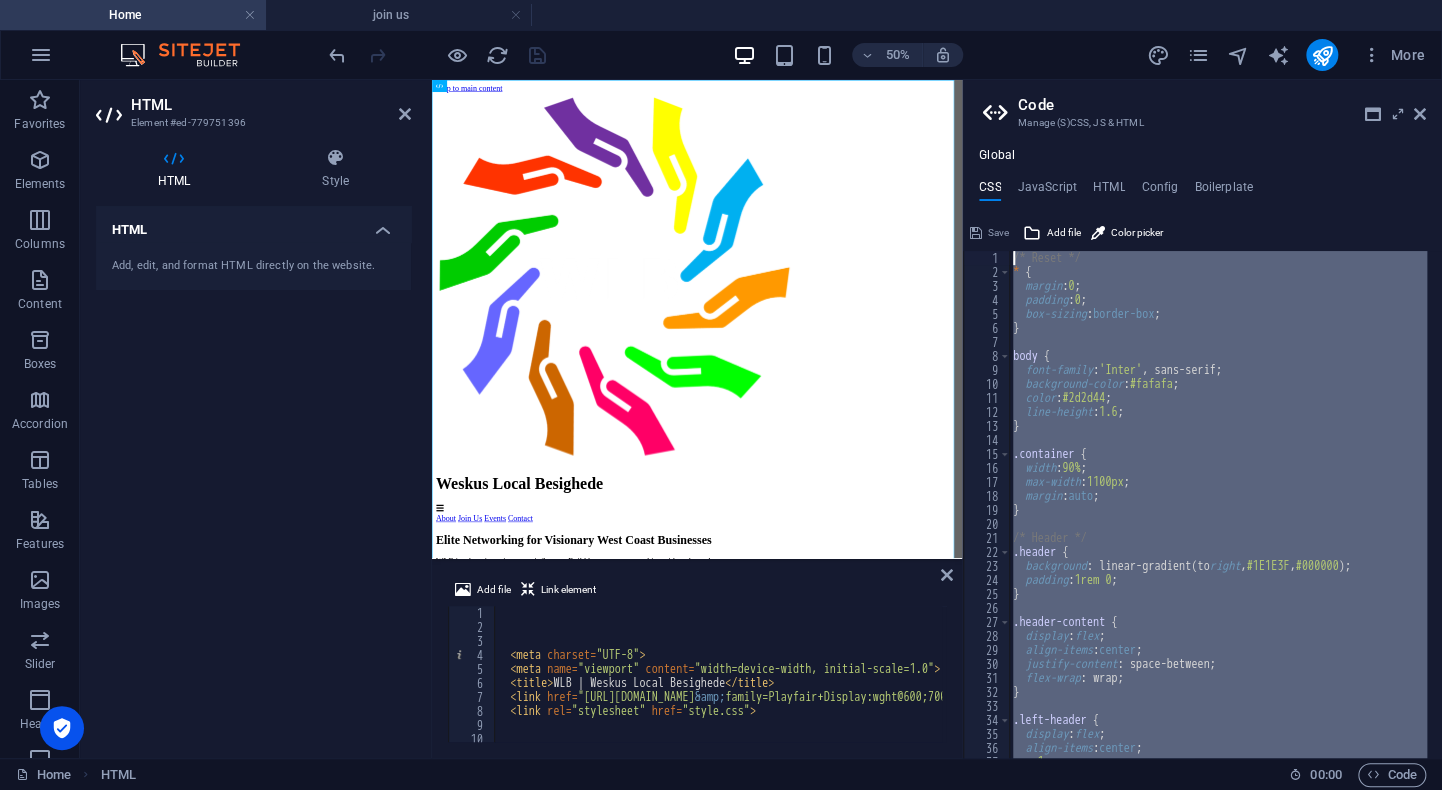 drag, startPoint x: 1059, startPoint y: 728, endPoint x: 1033, endPoint y: 152, distance: 576.5865 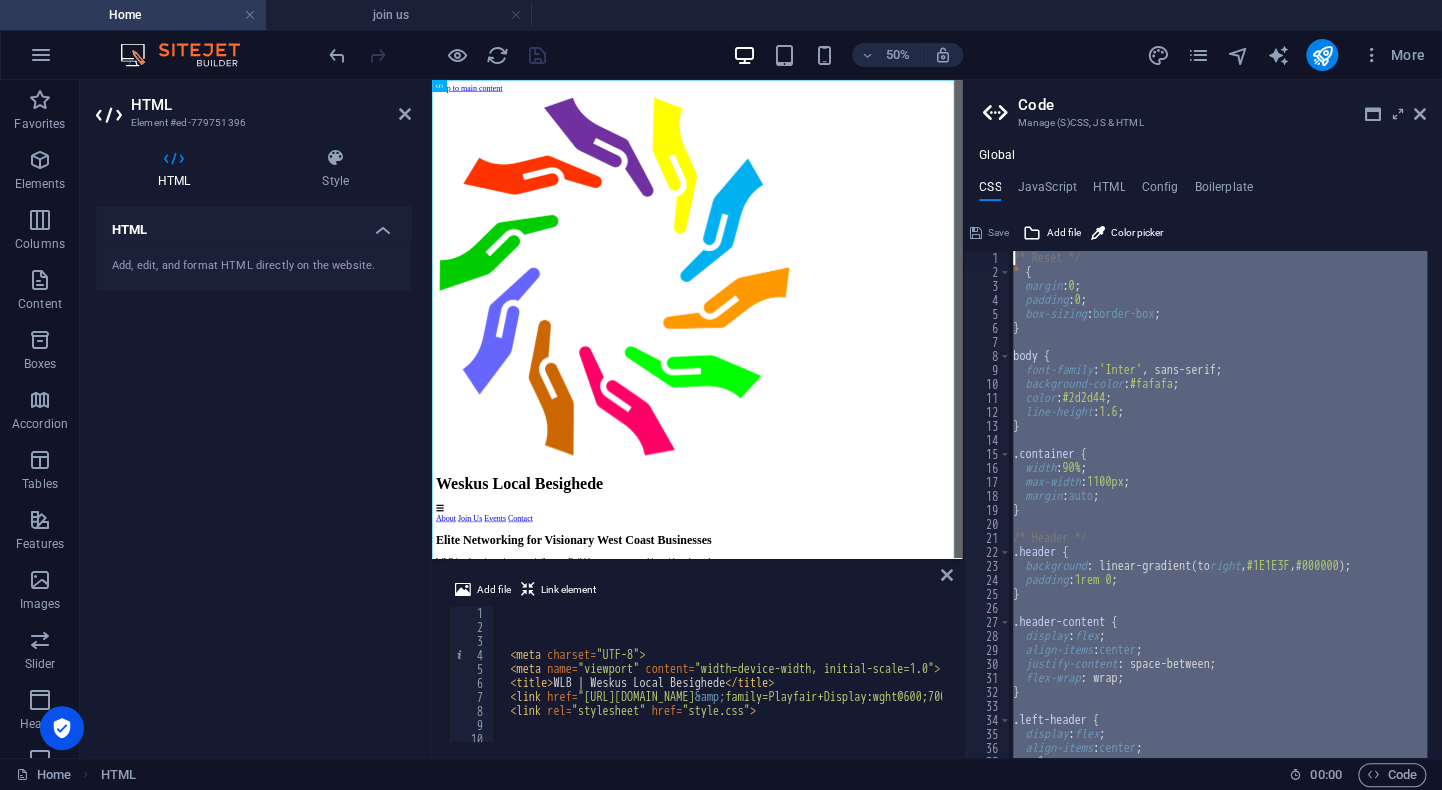 type 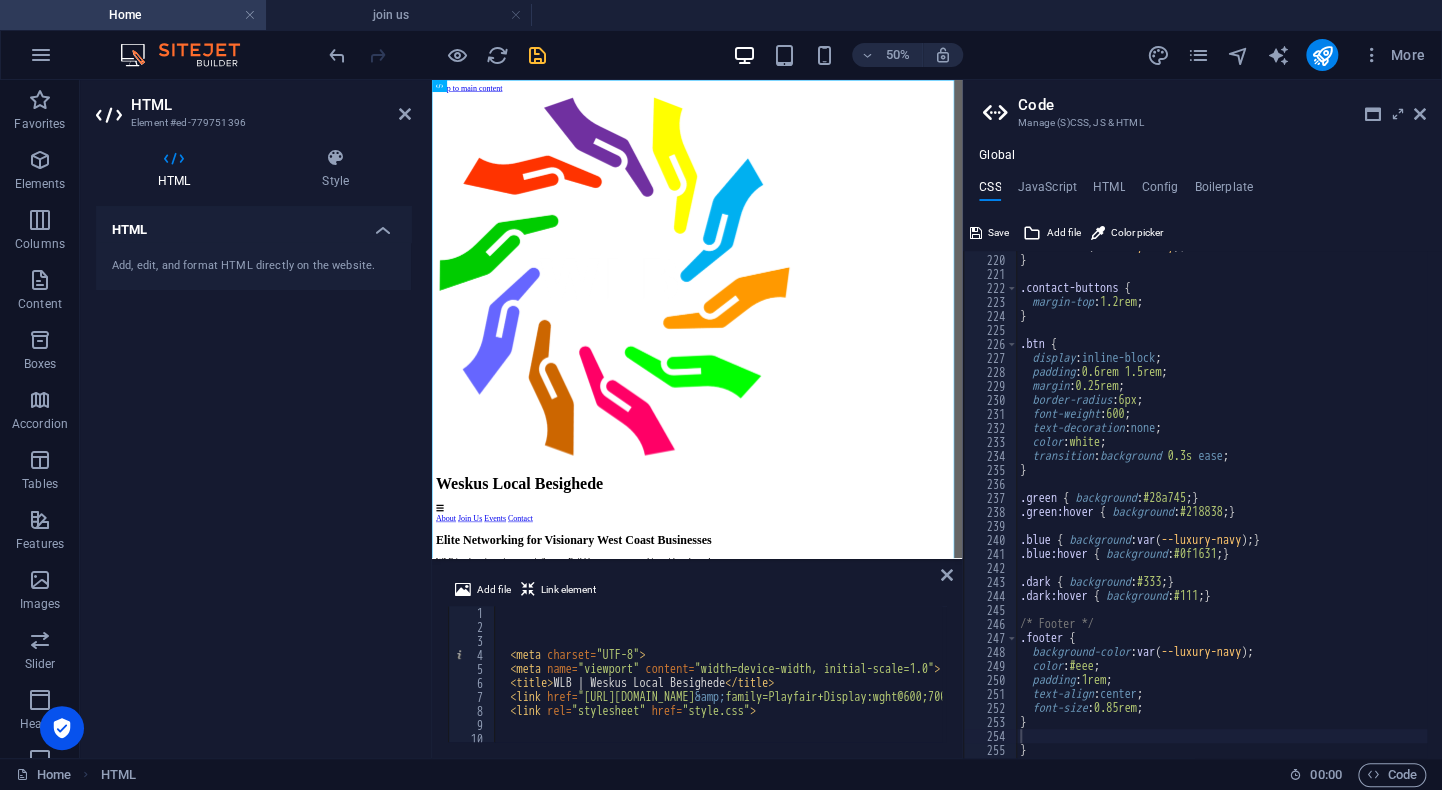 click on "50% More" at bounding box center [879, 55] 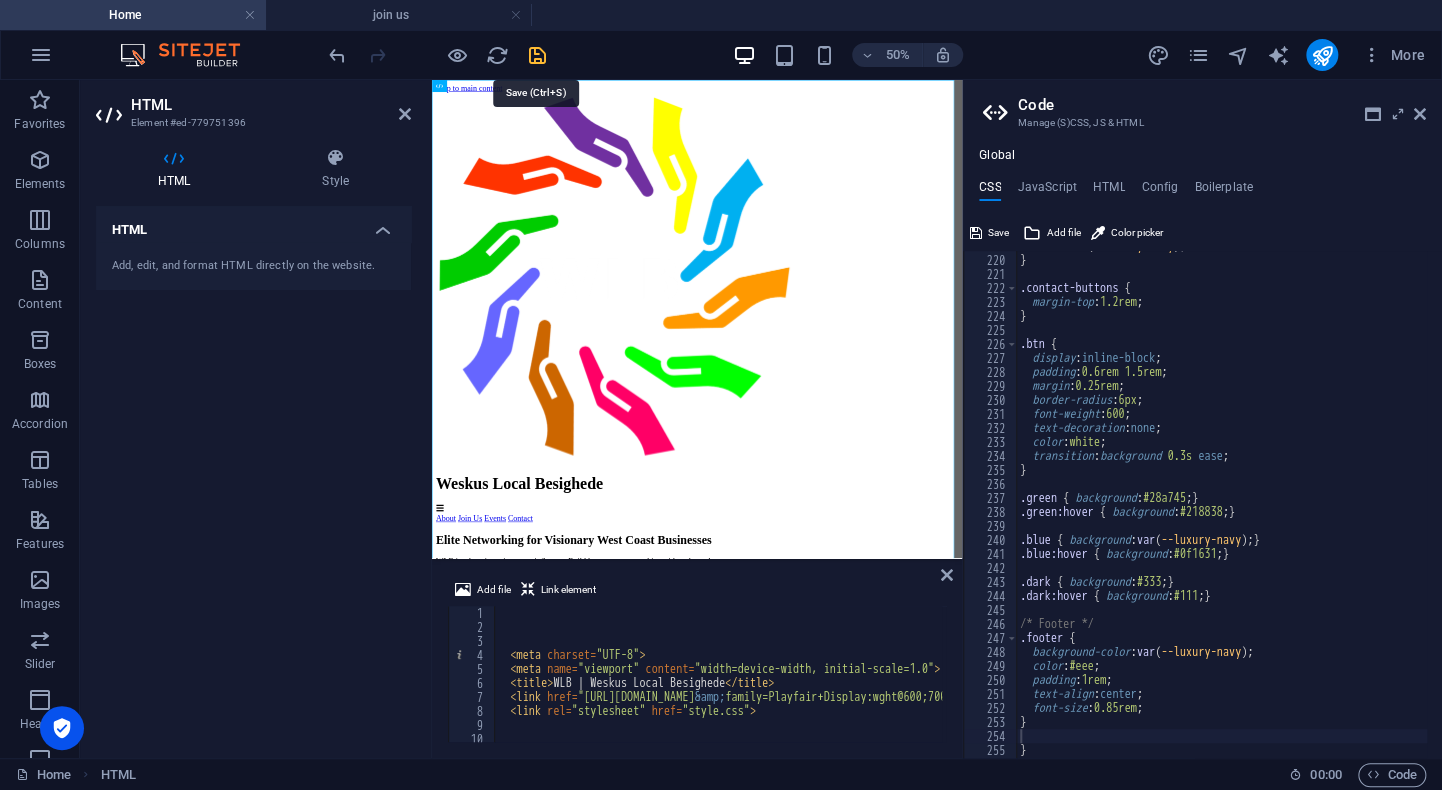 click at bounding box center [537, 55] 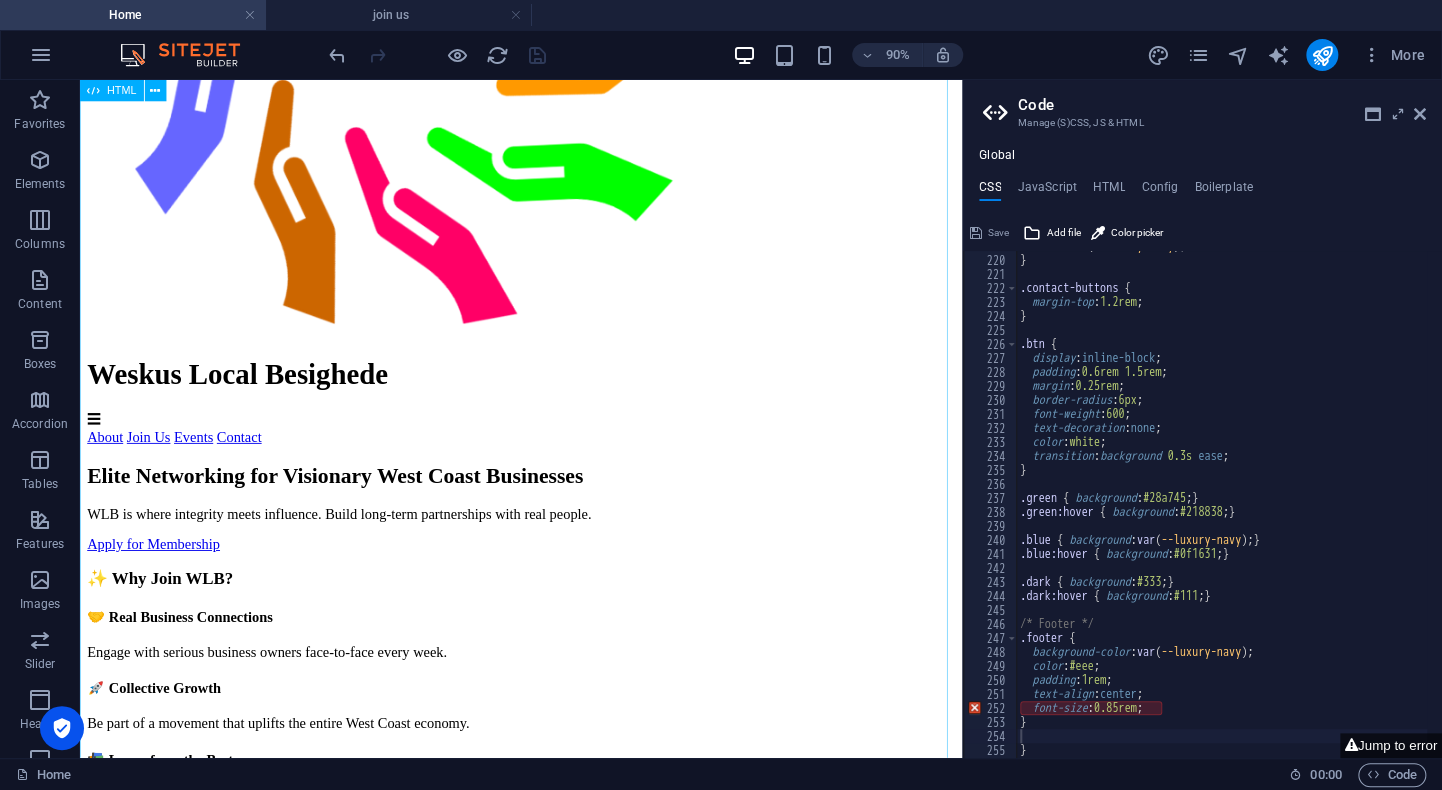 scroll, scrollTop: 467, scrollLeft: 0, axis: vertical 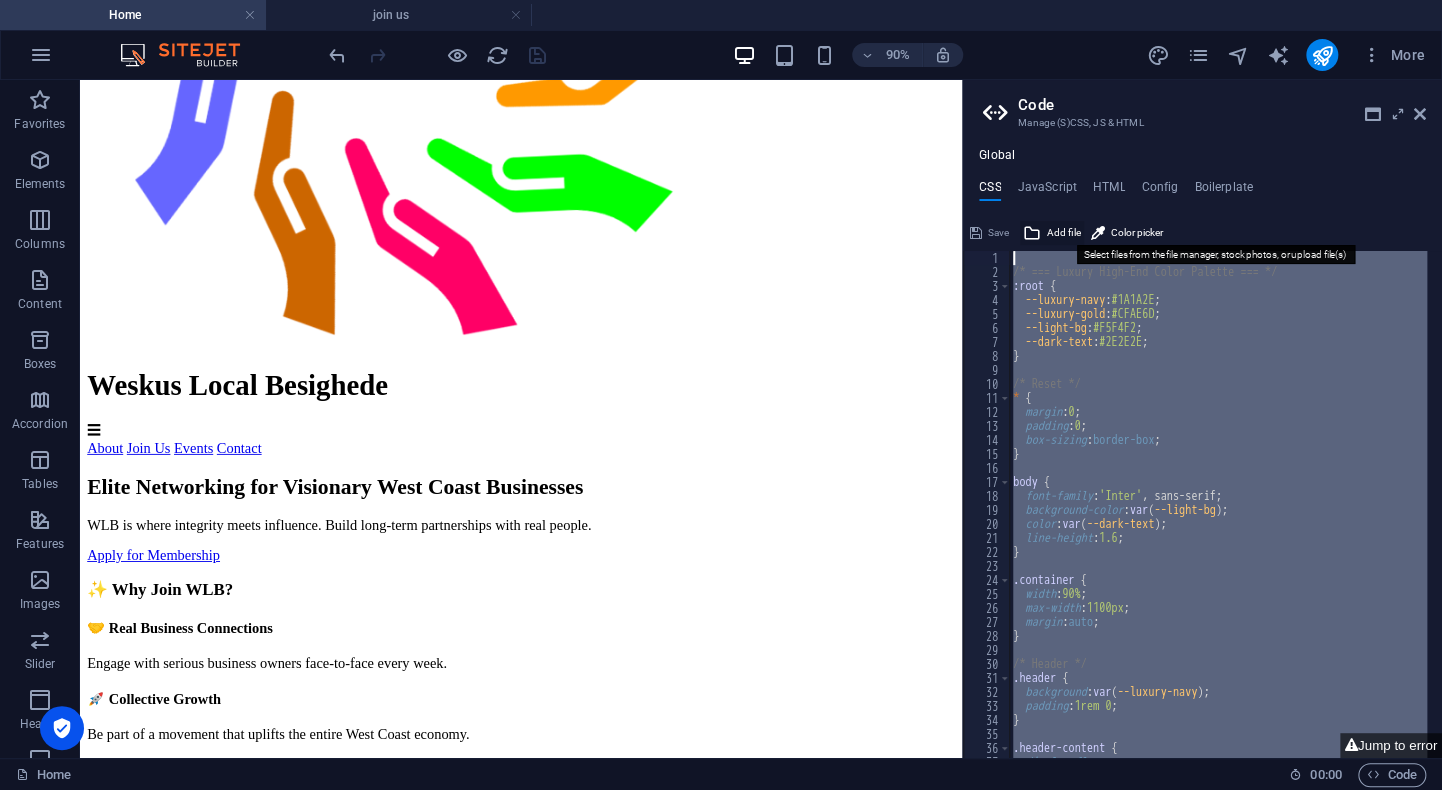 drag, startPoint x: 1056, startPoint y: 734, endPoint x: 1061, endPoint y: 223, distance: 511.02448 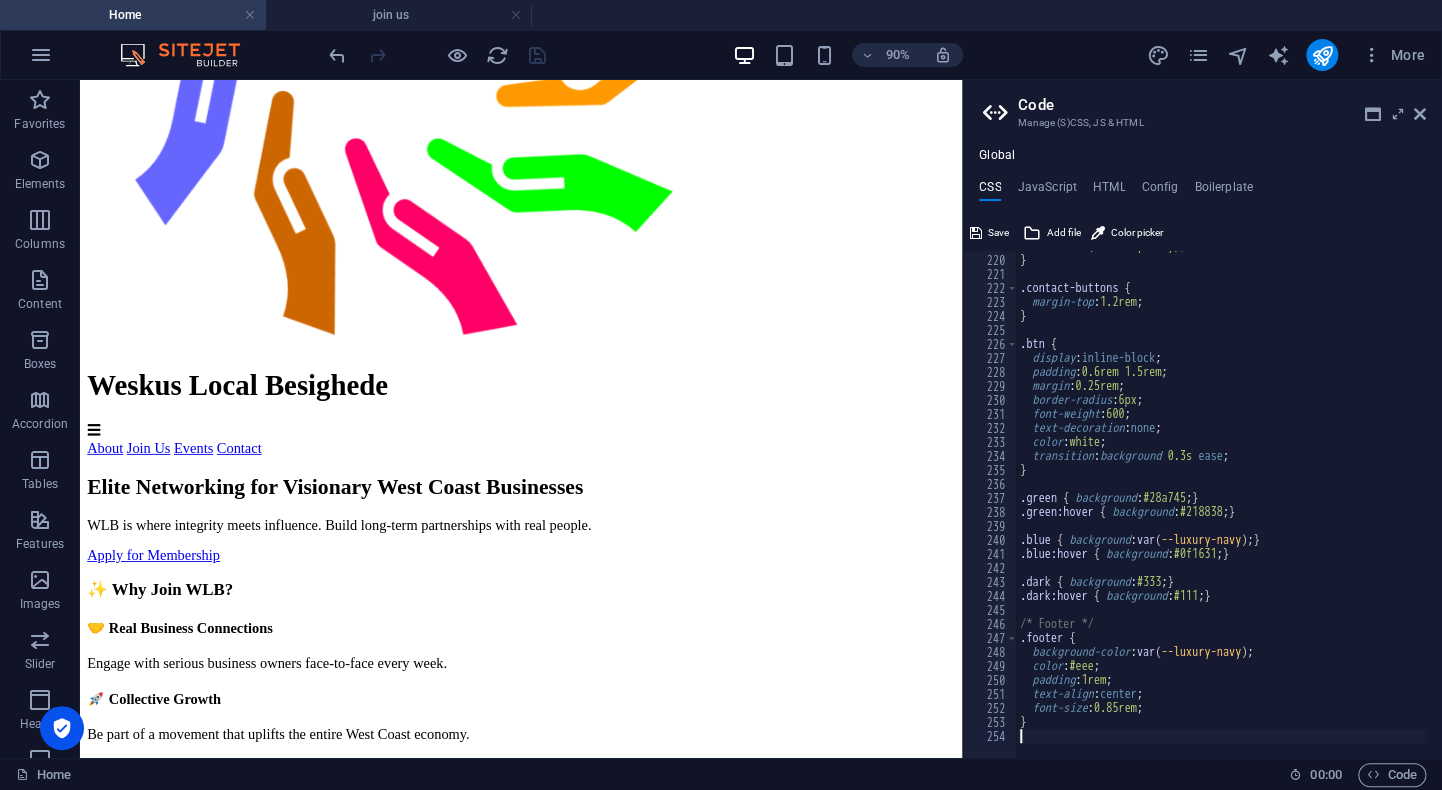 scroll, scrollTop: 3064, scrollLeft: 0, axis: vertical 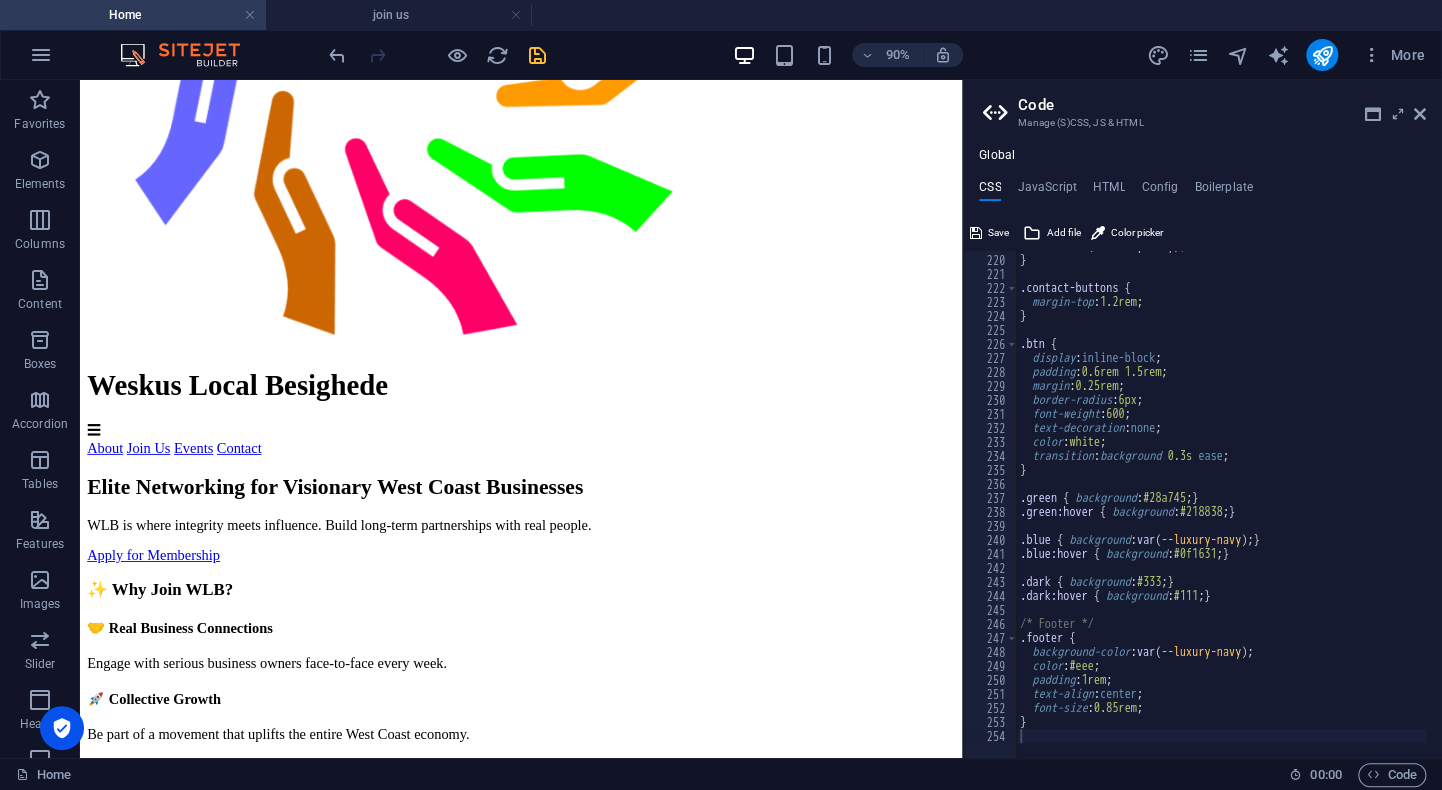 click on "90% More" at bounding box center [879, 55] 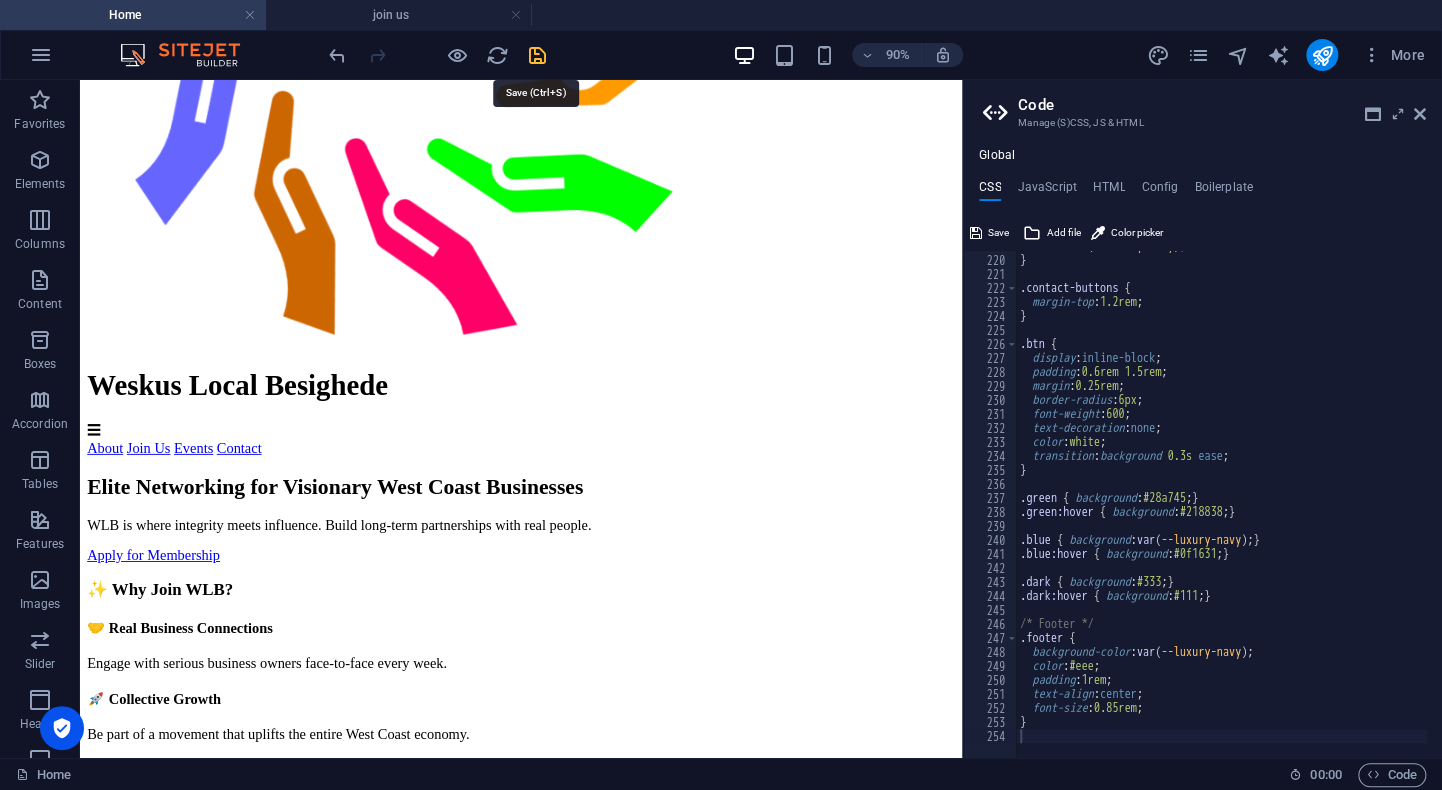 click at bounding box center (537, 55) 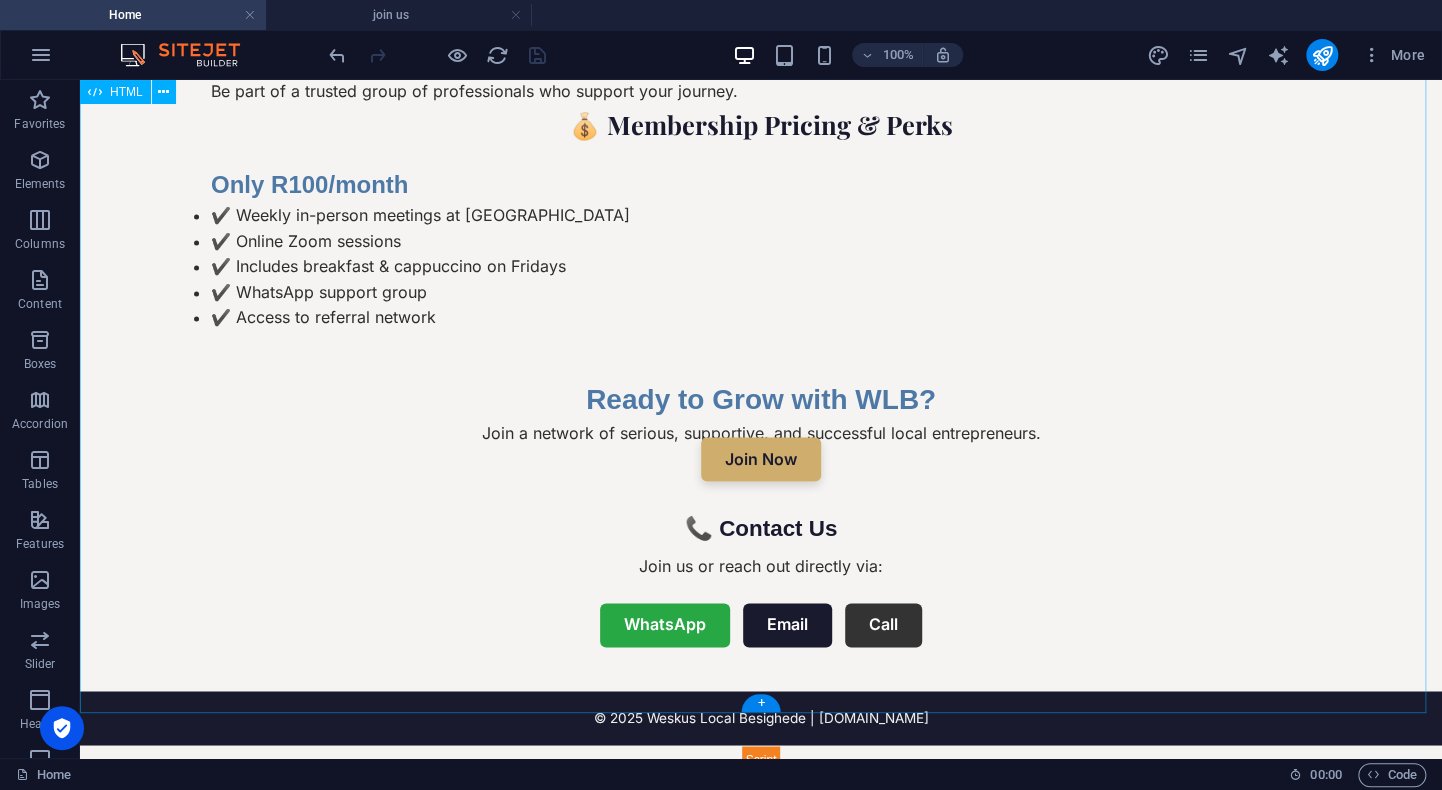 scroll, scrollTop: 1236, scrollLeft: 0, axis: vertical 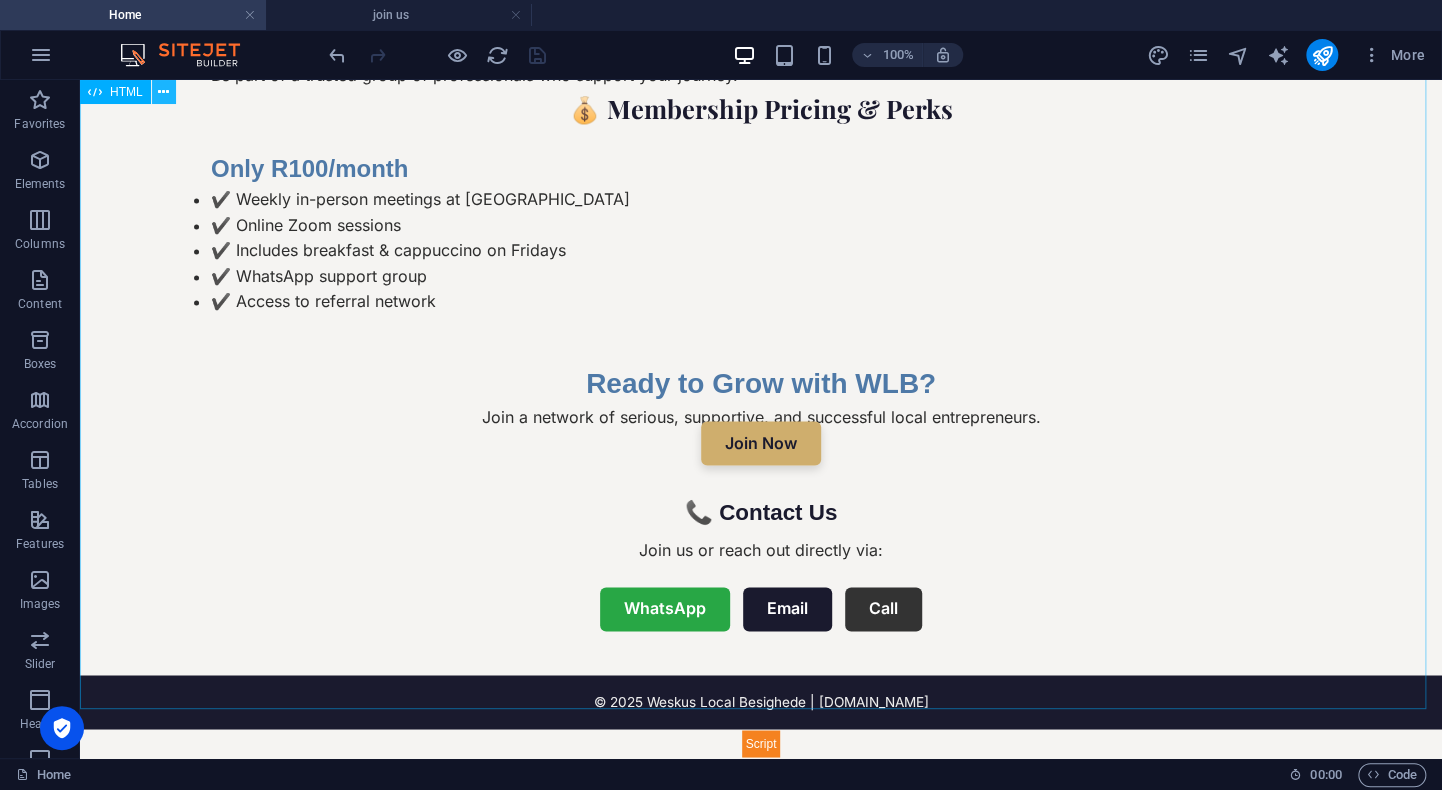 click at bounding box center [163, 92] 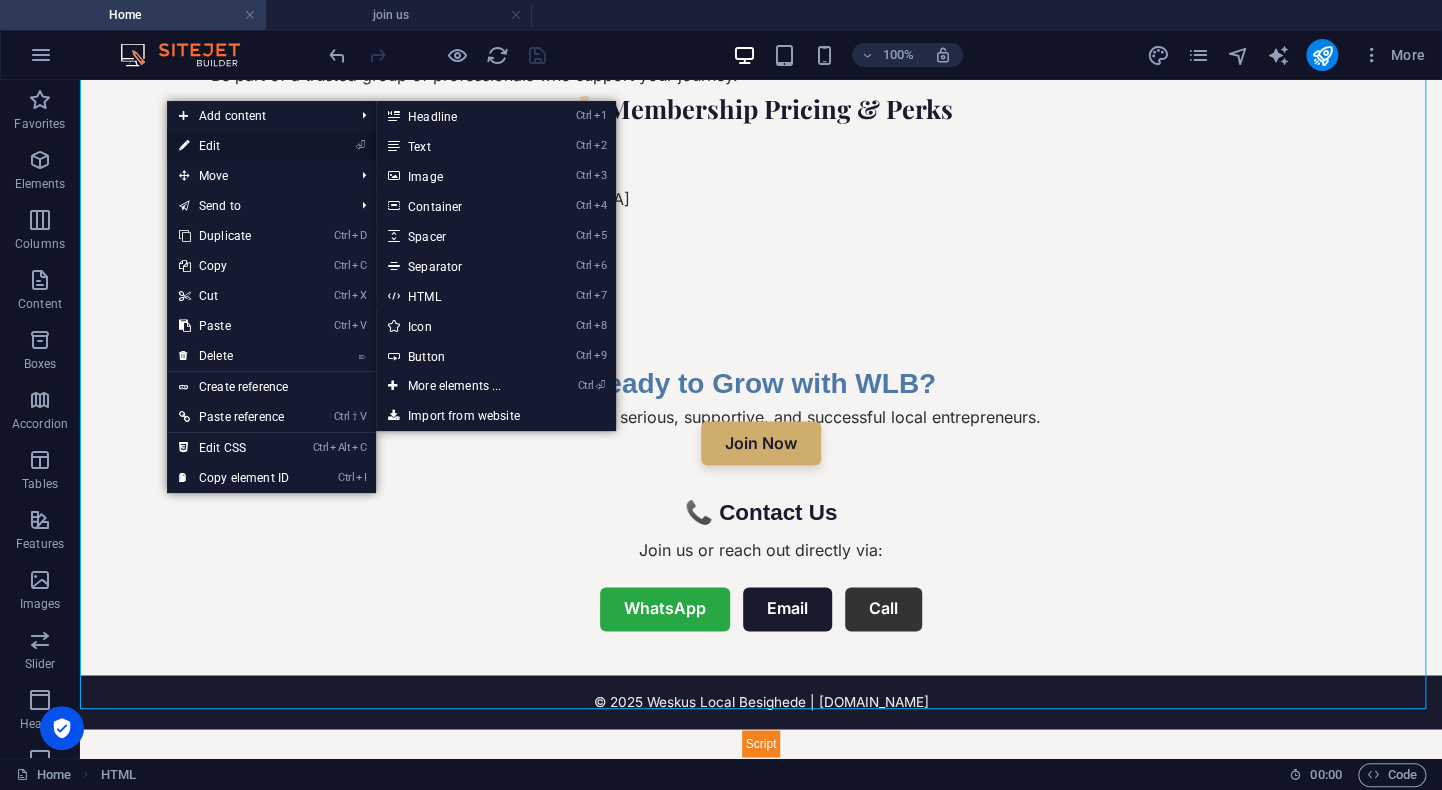 click on "⏎  Edit" at bounding box center (234, 146) 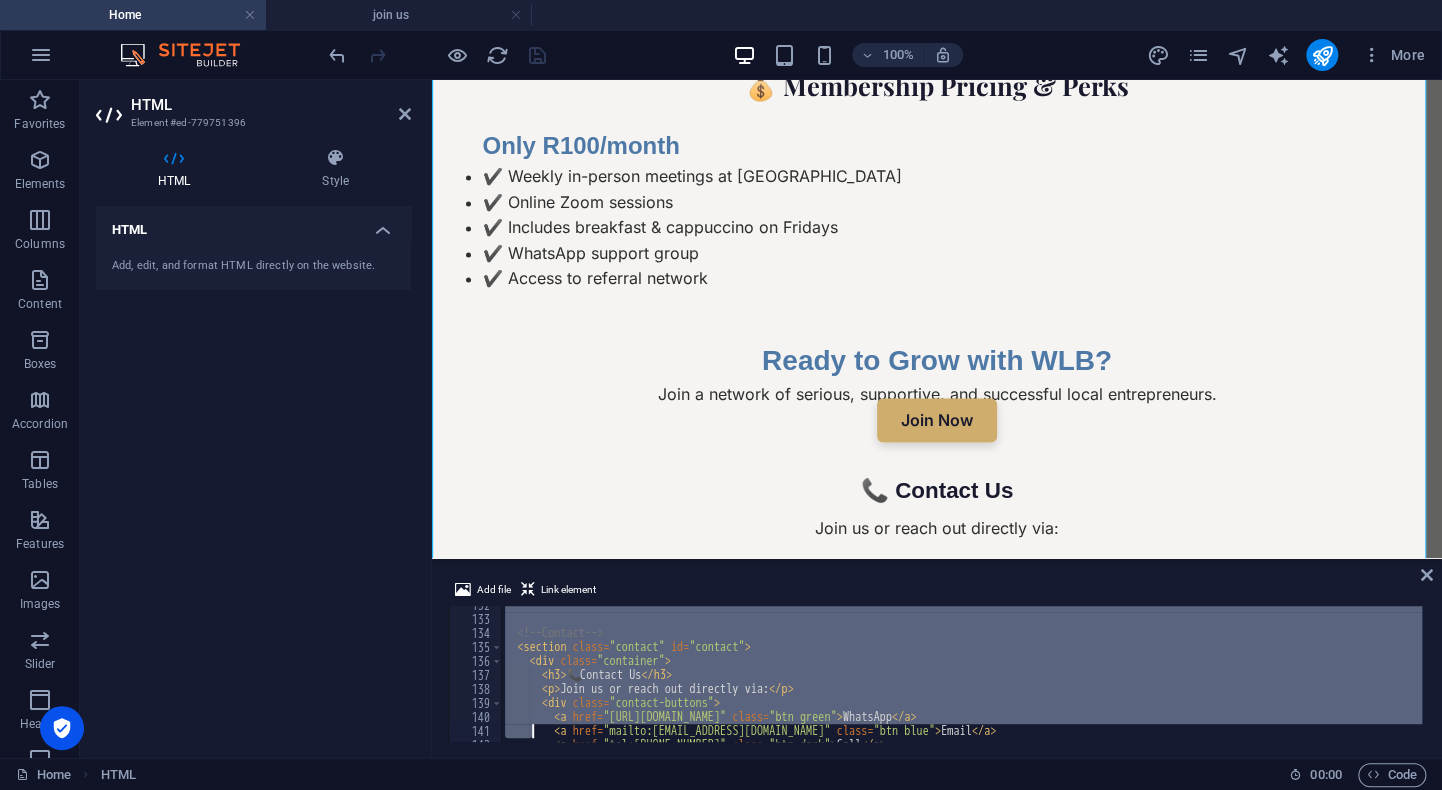 scroll, scrollTop: 2122, scrollLeft: 0, axis: vertical 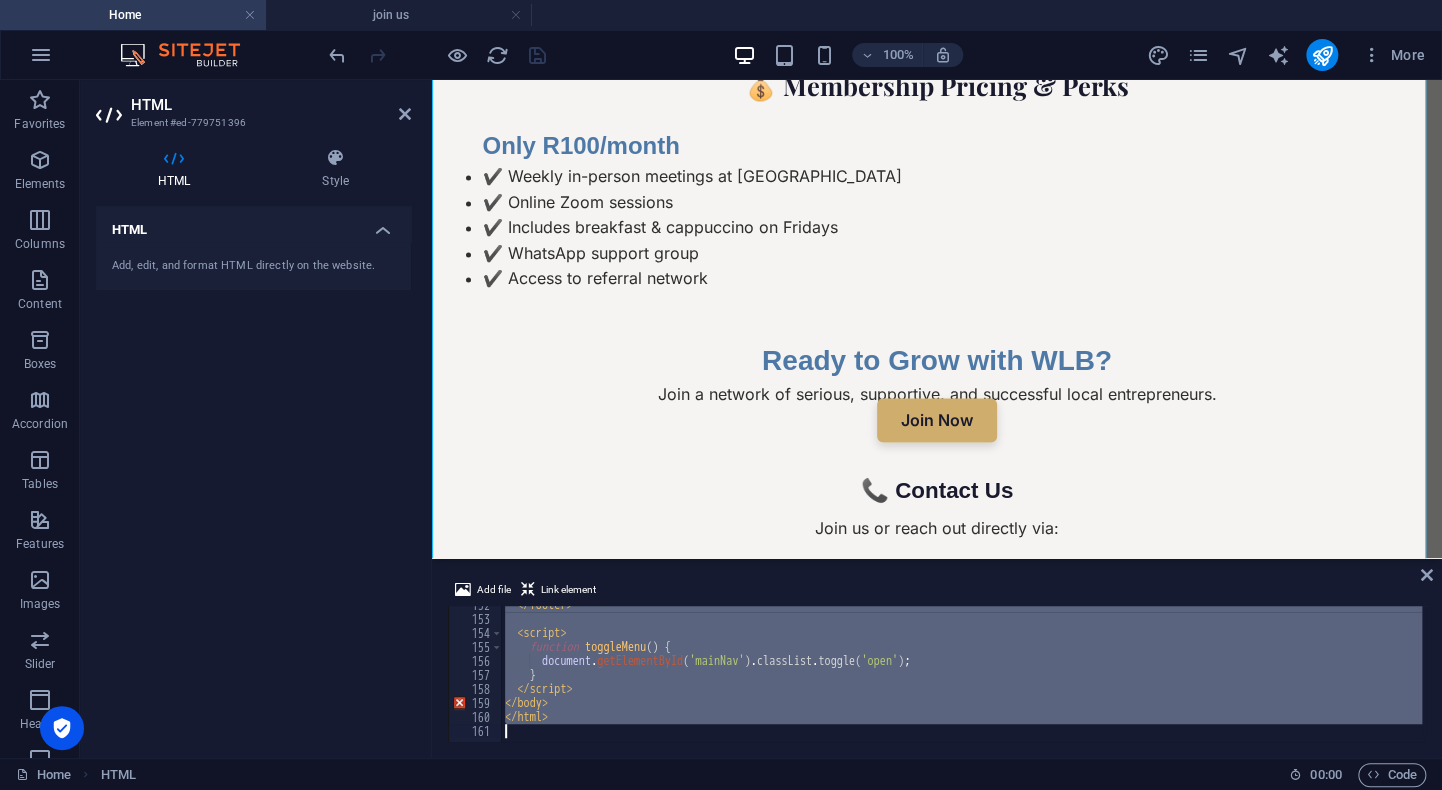 drag, startPoint x: 508, startPoint y: 614, endPoint x: 537, endPoint y: 793, distance: 181.33394 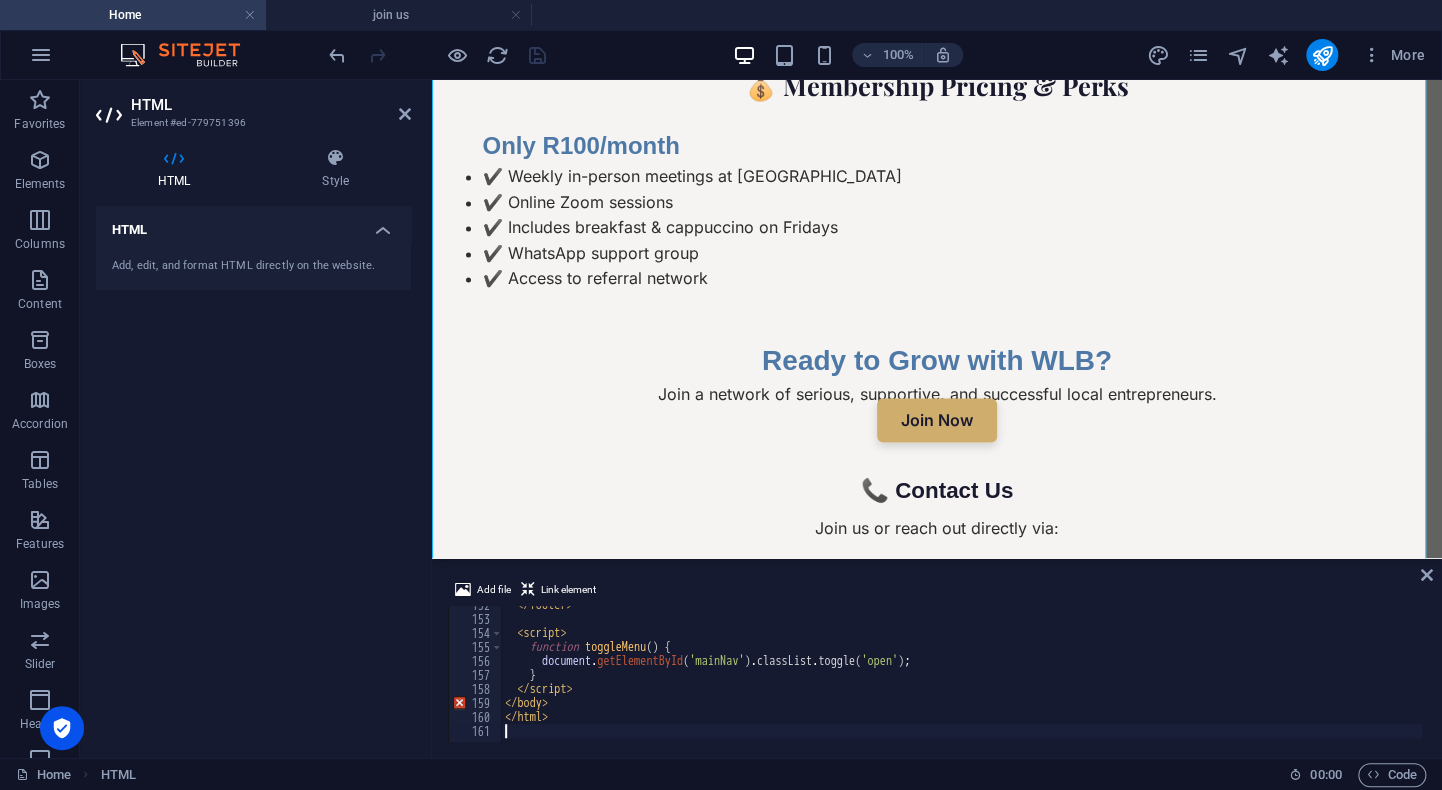 click on "100% More" at bounding box center [879, 55] 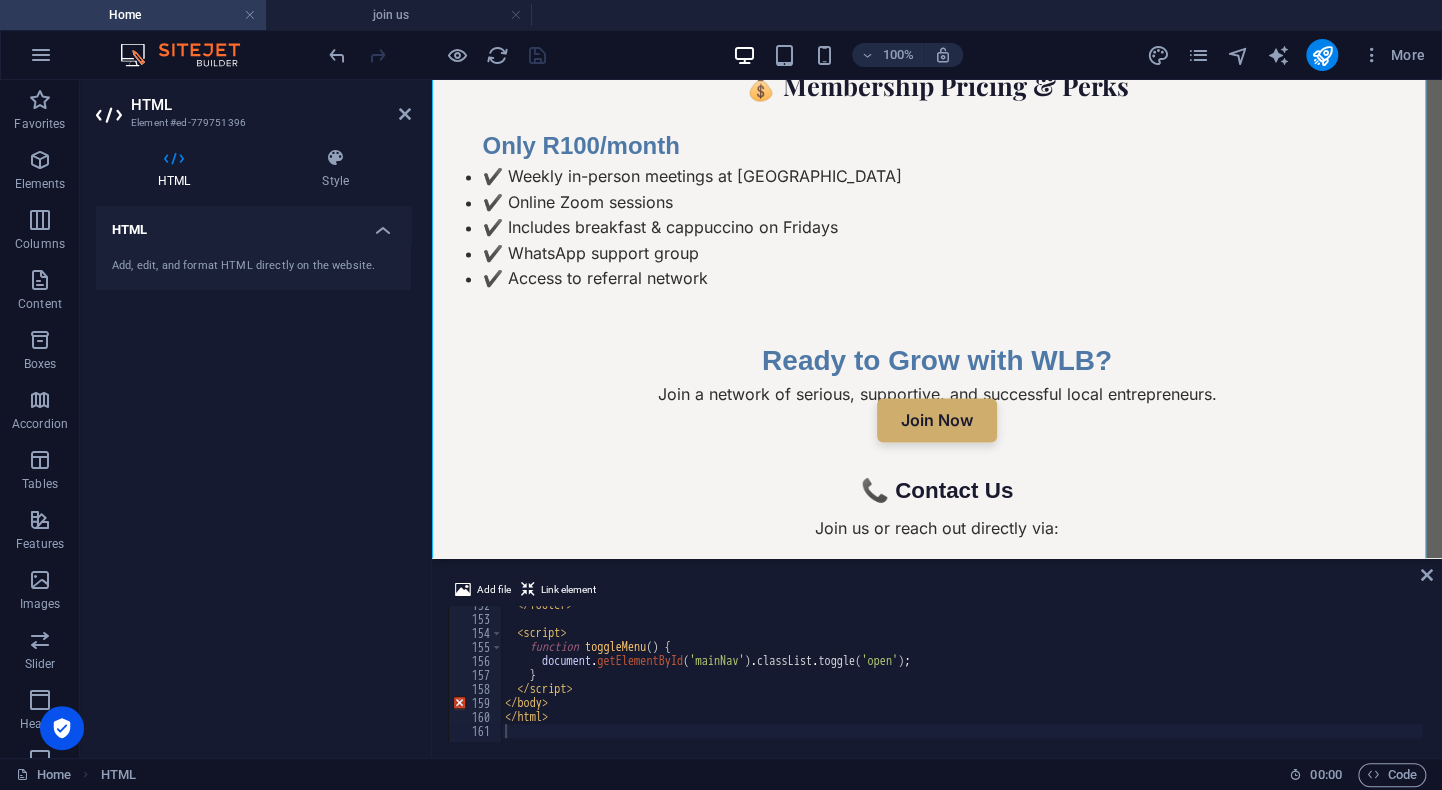 click on "100% More" at bounding box center [879, 55] 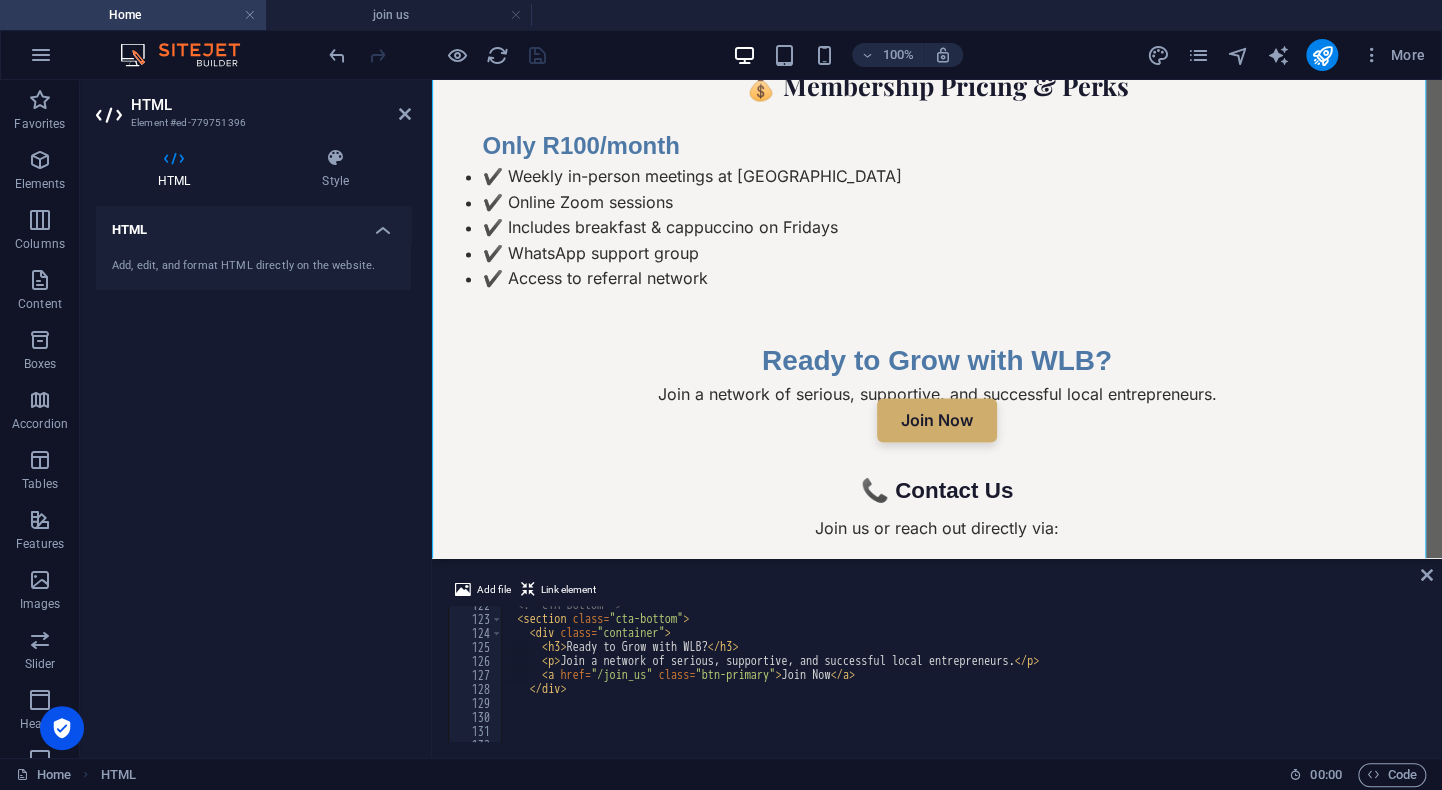 scroll, scrollTop: 1402, scrollLeft: 0, axis: vertical 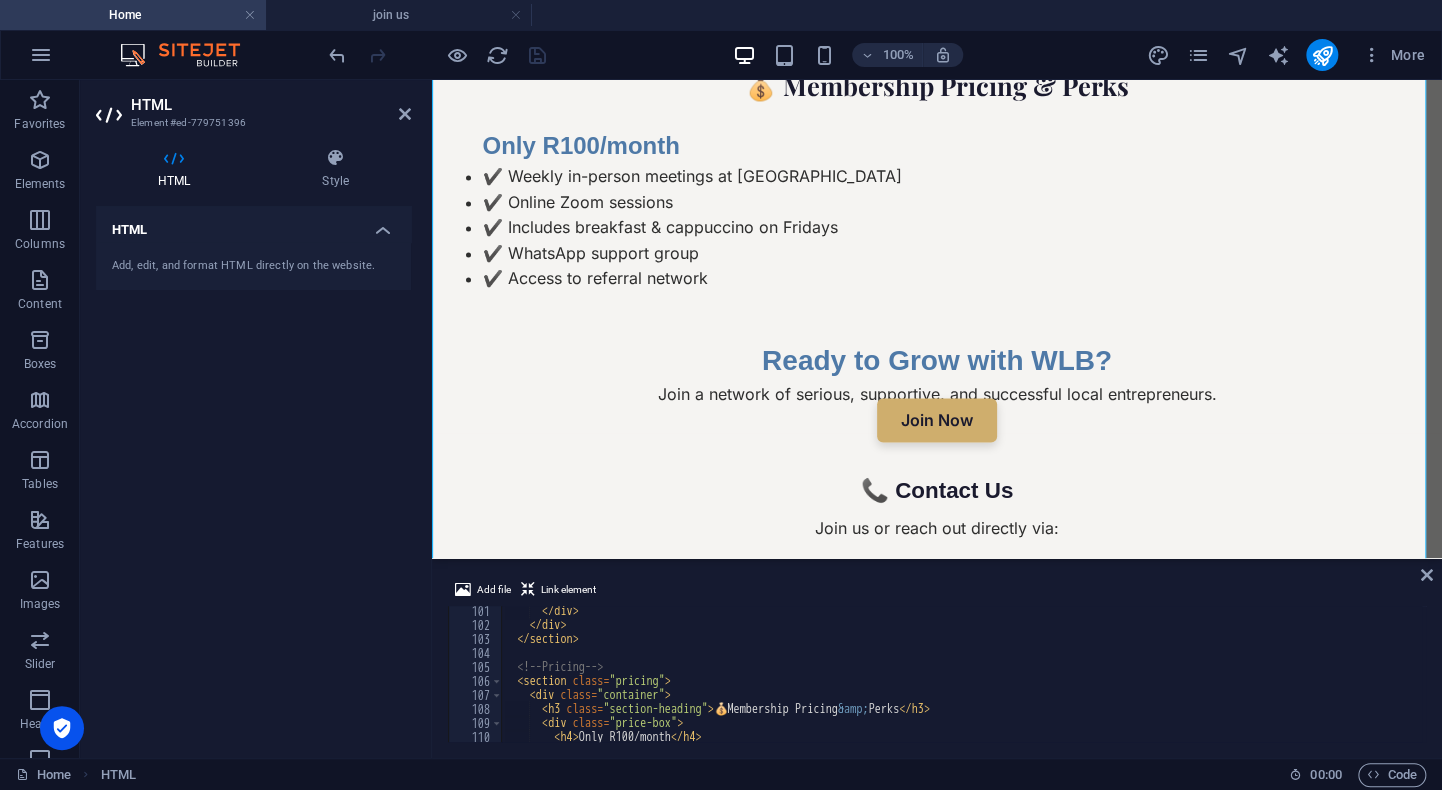drag, startPoint x: 1857, startPoint y: 770, endPoint x: 1427, endPoint y: 531, distance: 491.9563 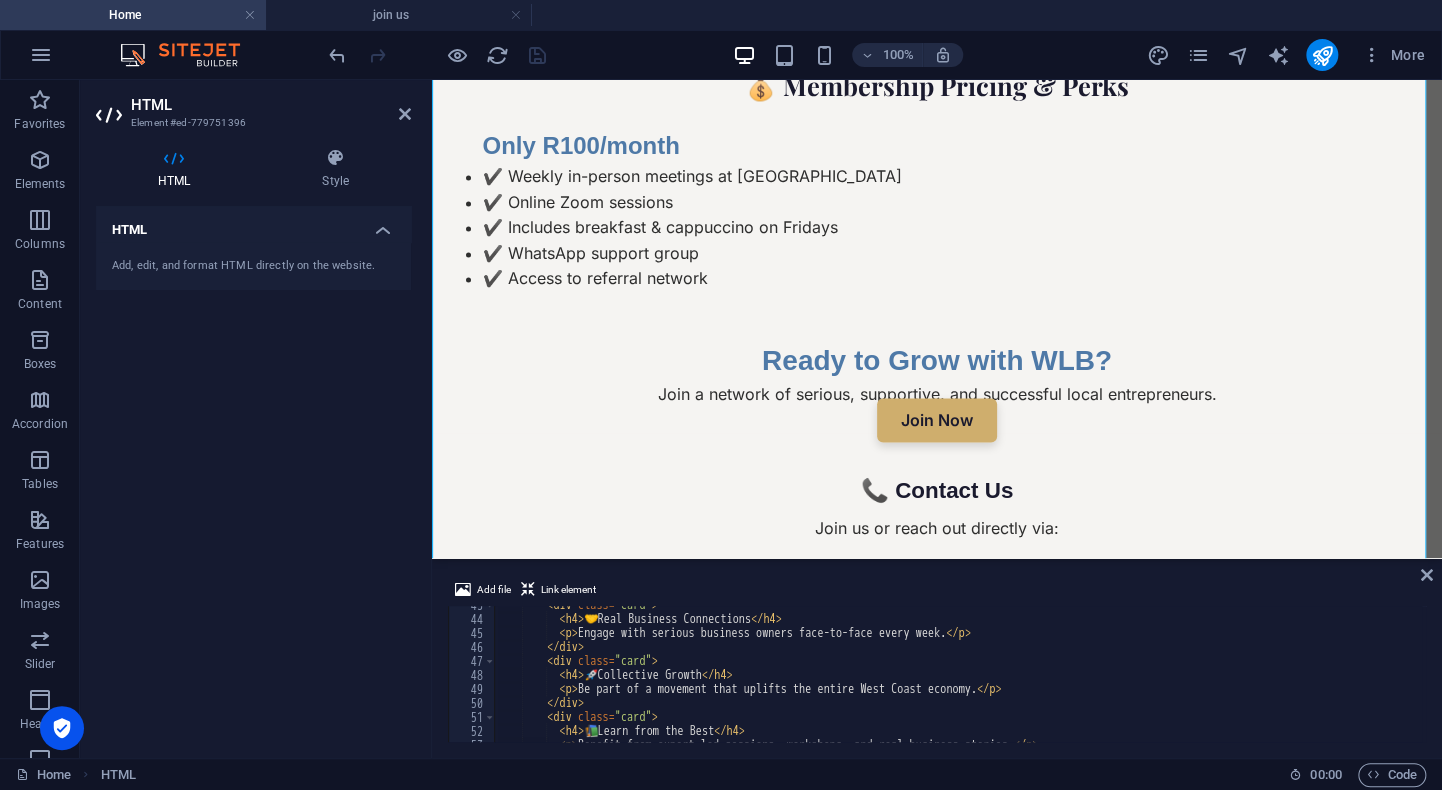 scroll, scrollTop: 0, scrollLeft: 0, axis: both 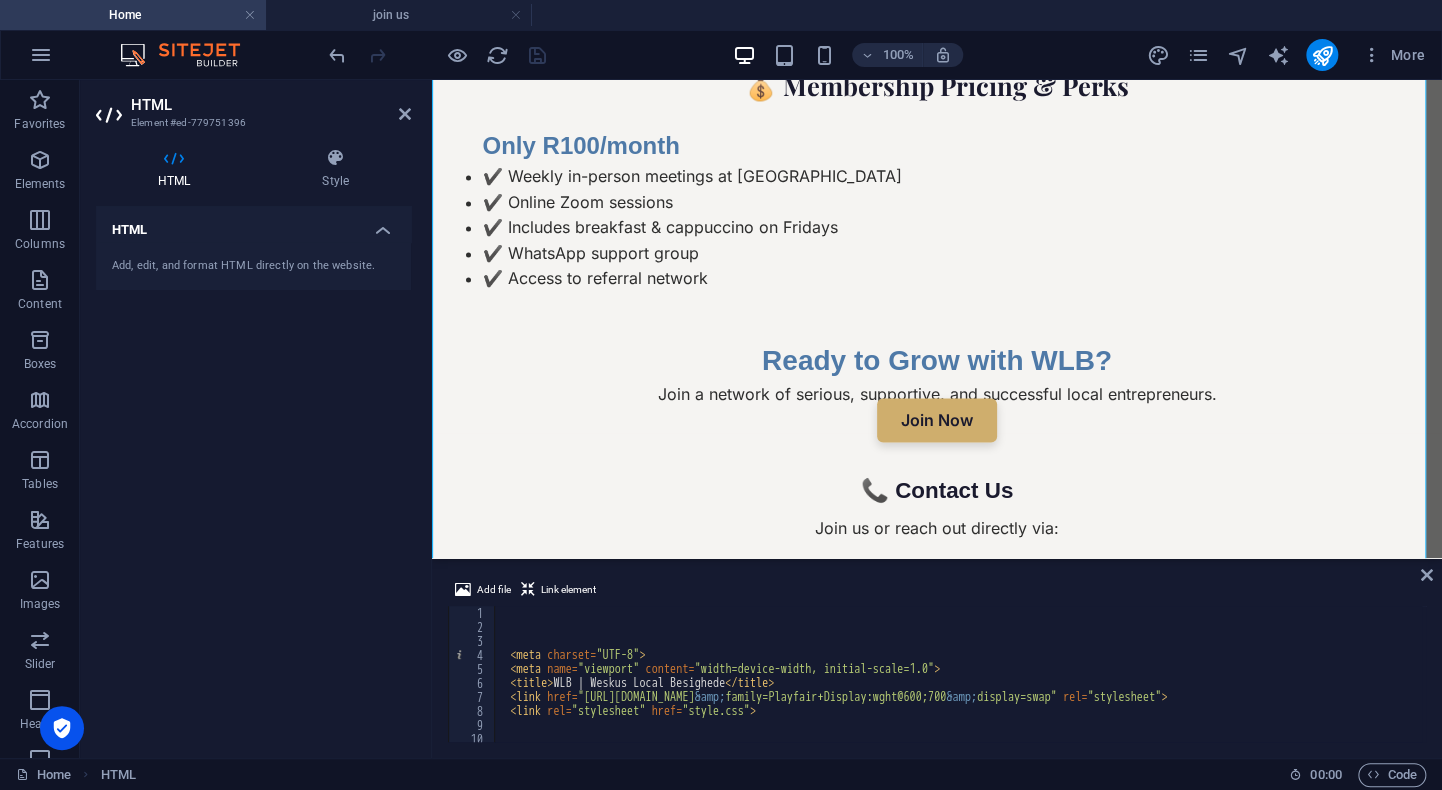 click on "100% More" at bounding box center (879, 55) 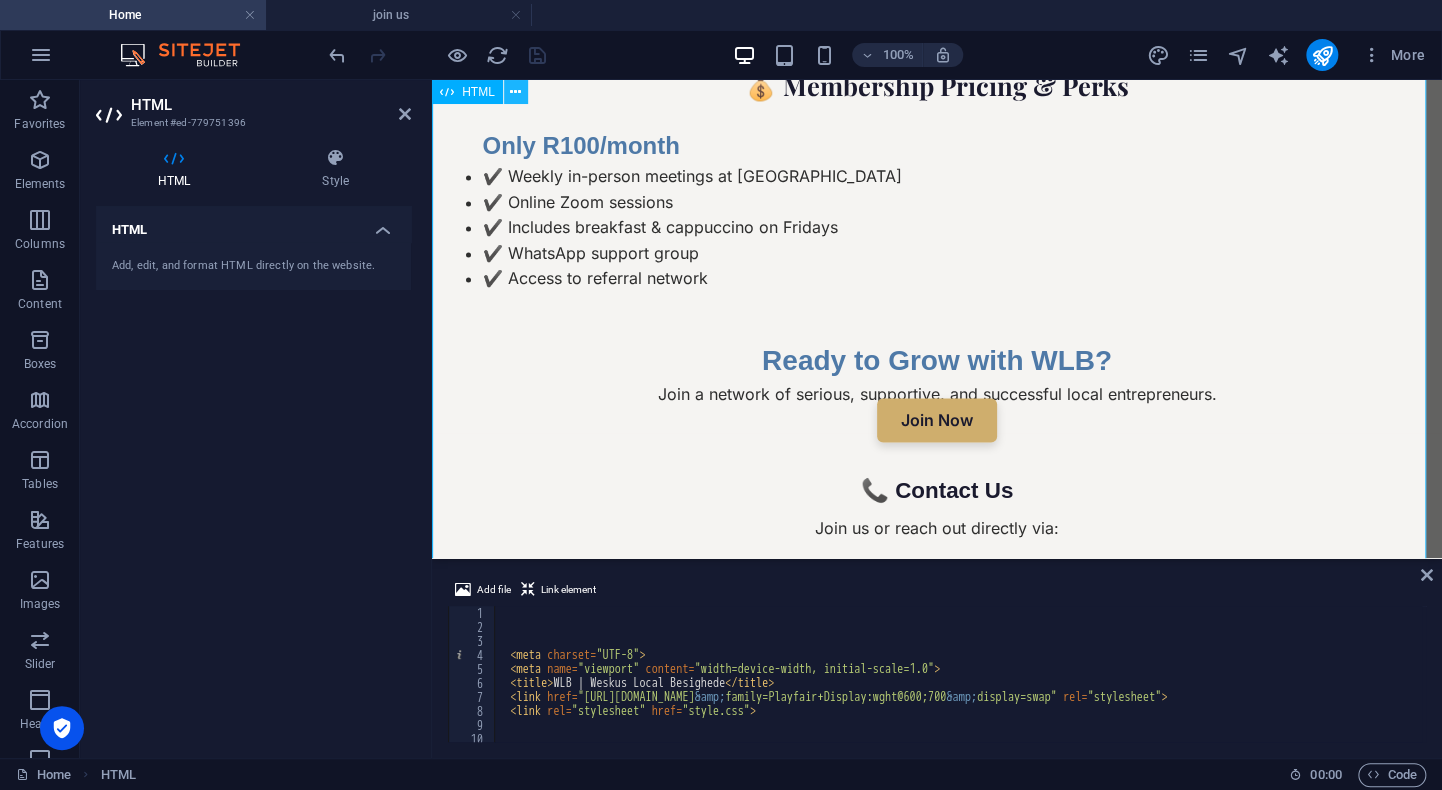 click at bounding box center [515, 92] 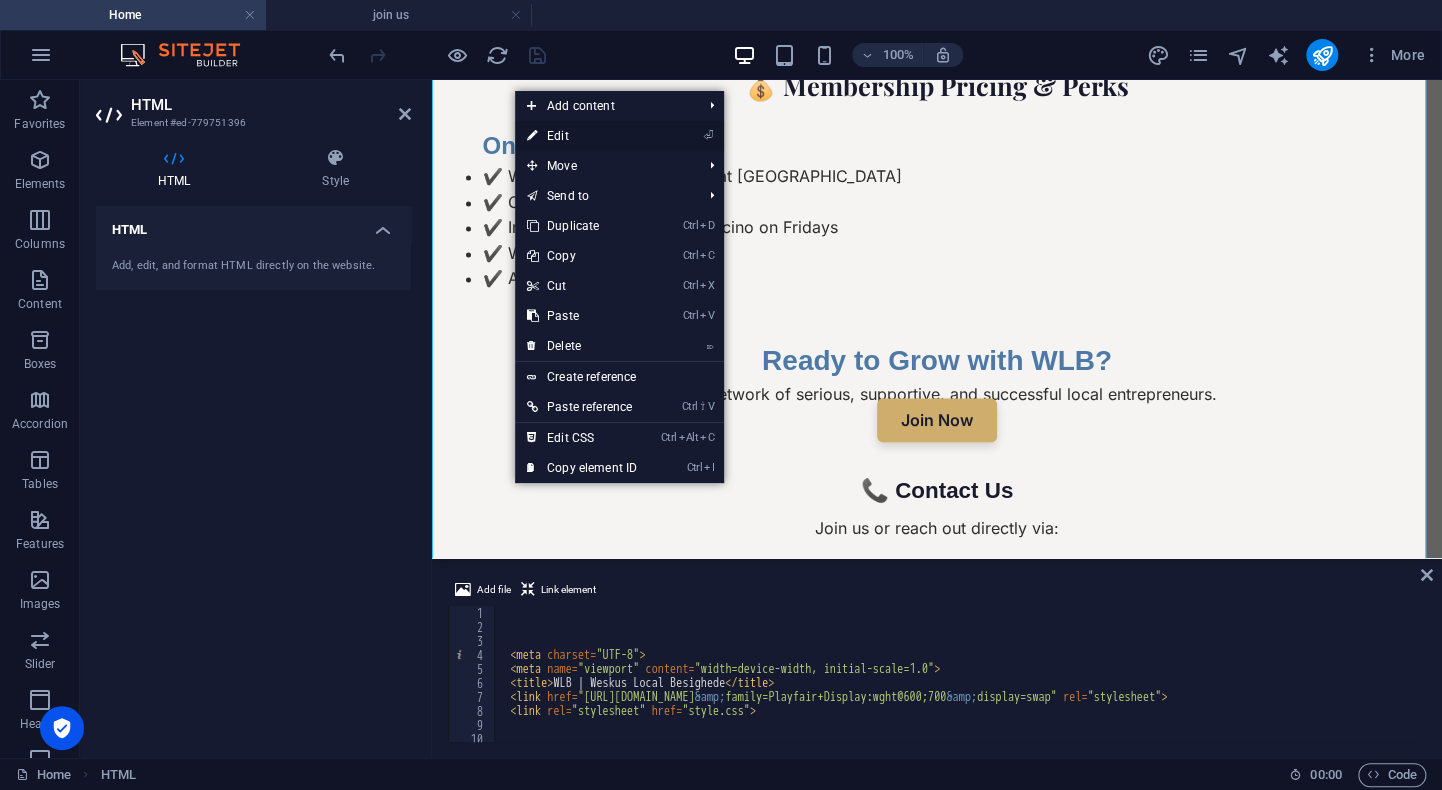 click on "⏎  Edit" at bounding box center (582, 136) 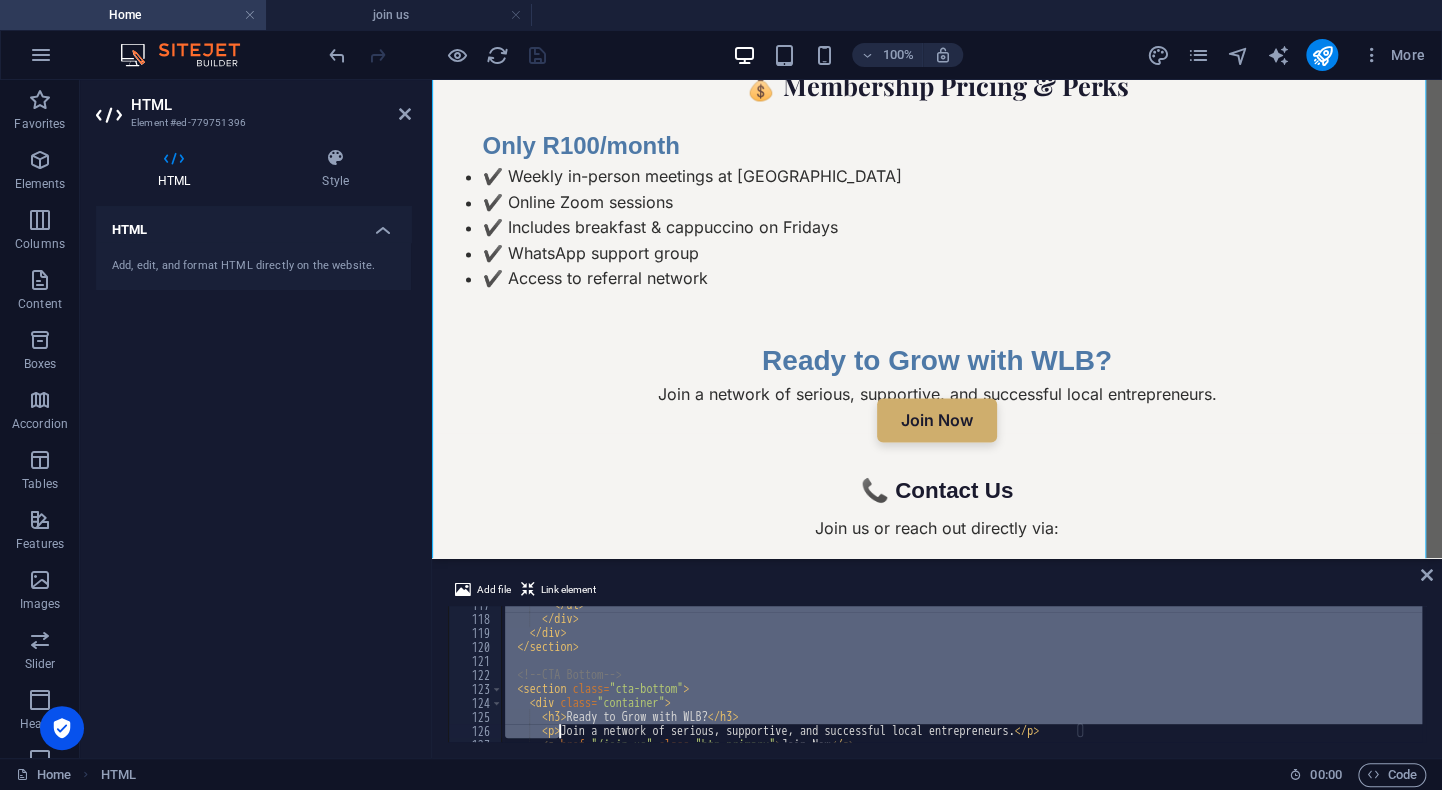scroll, scrollTop: 2122, scrollLeft: 0, axis: vertical 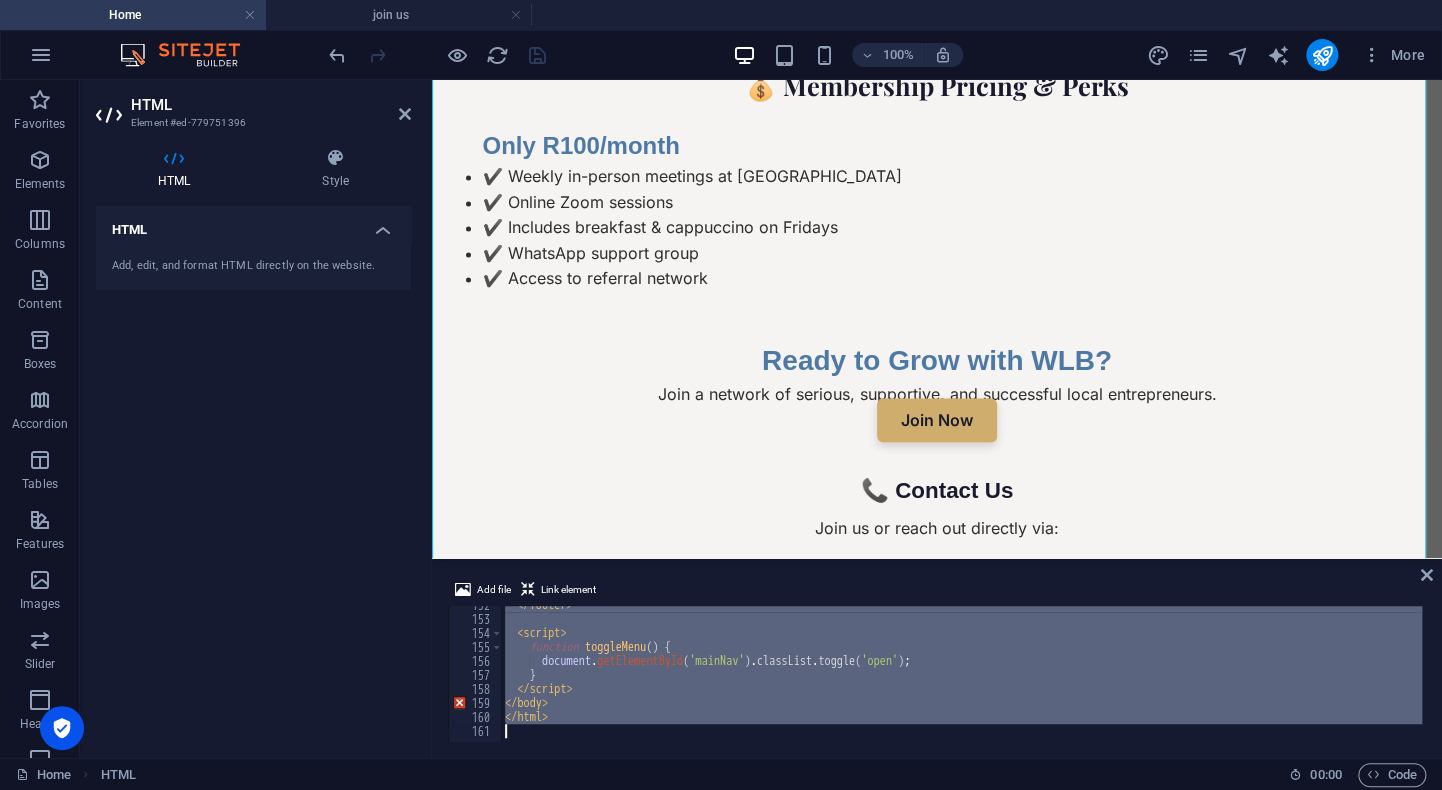 drag, startPoint x: 517, startPoint y: 612, endPoint x: 556, endPoint y: 793, distance: 185.15399 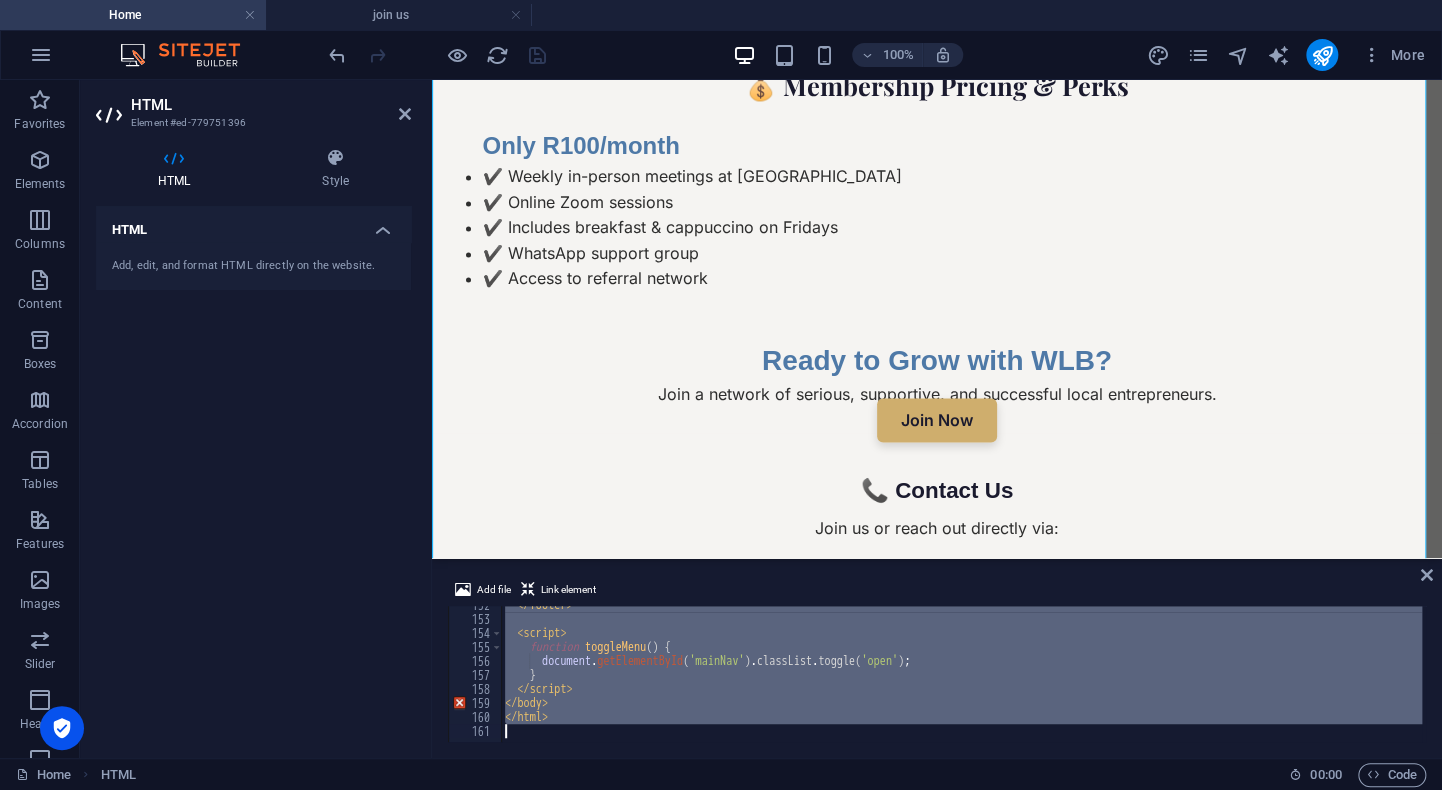 paste 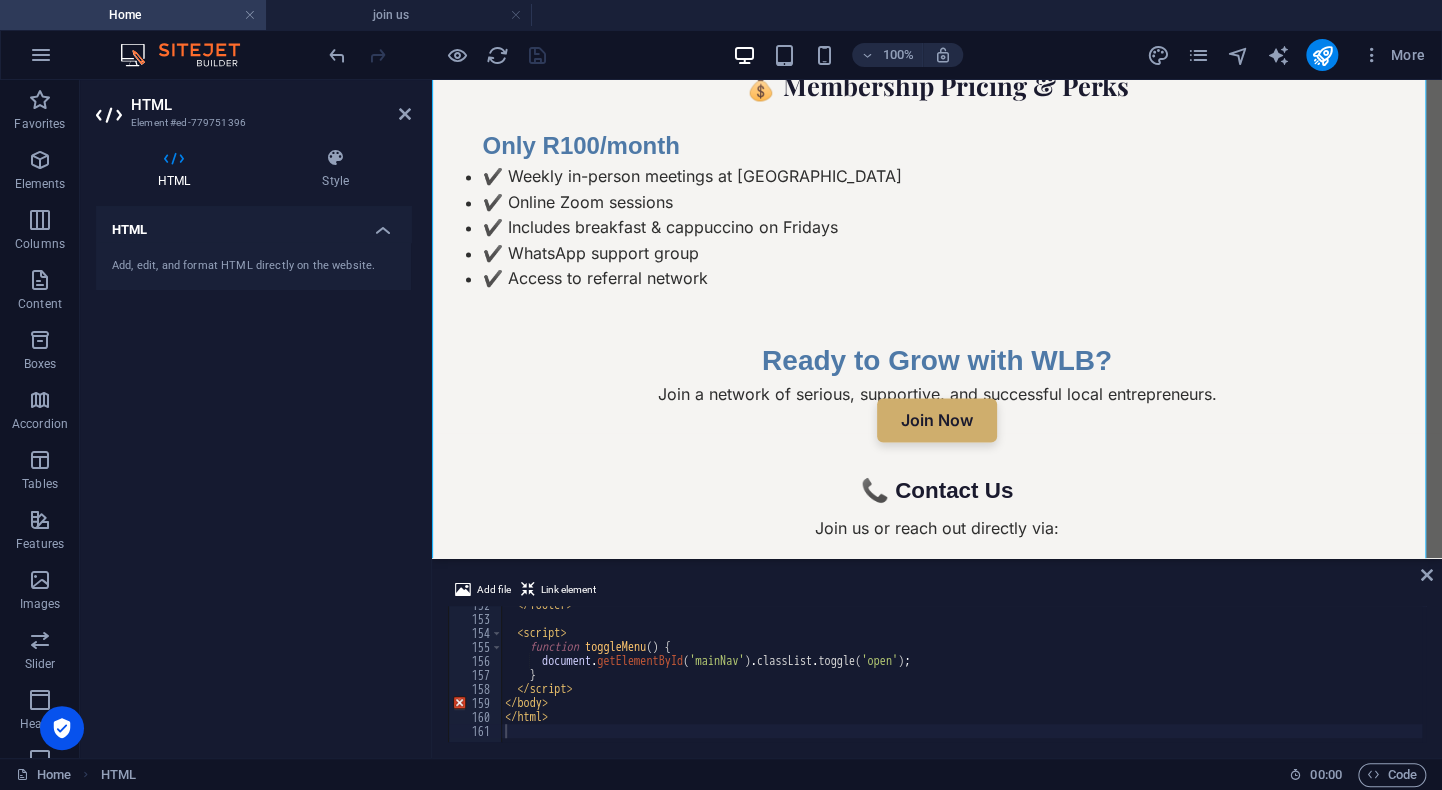click on "100% More" at bounding box center (879, 55) 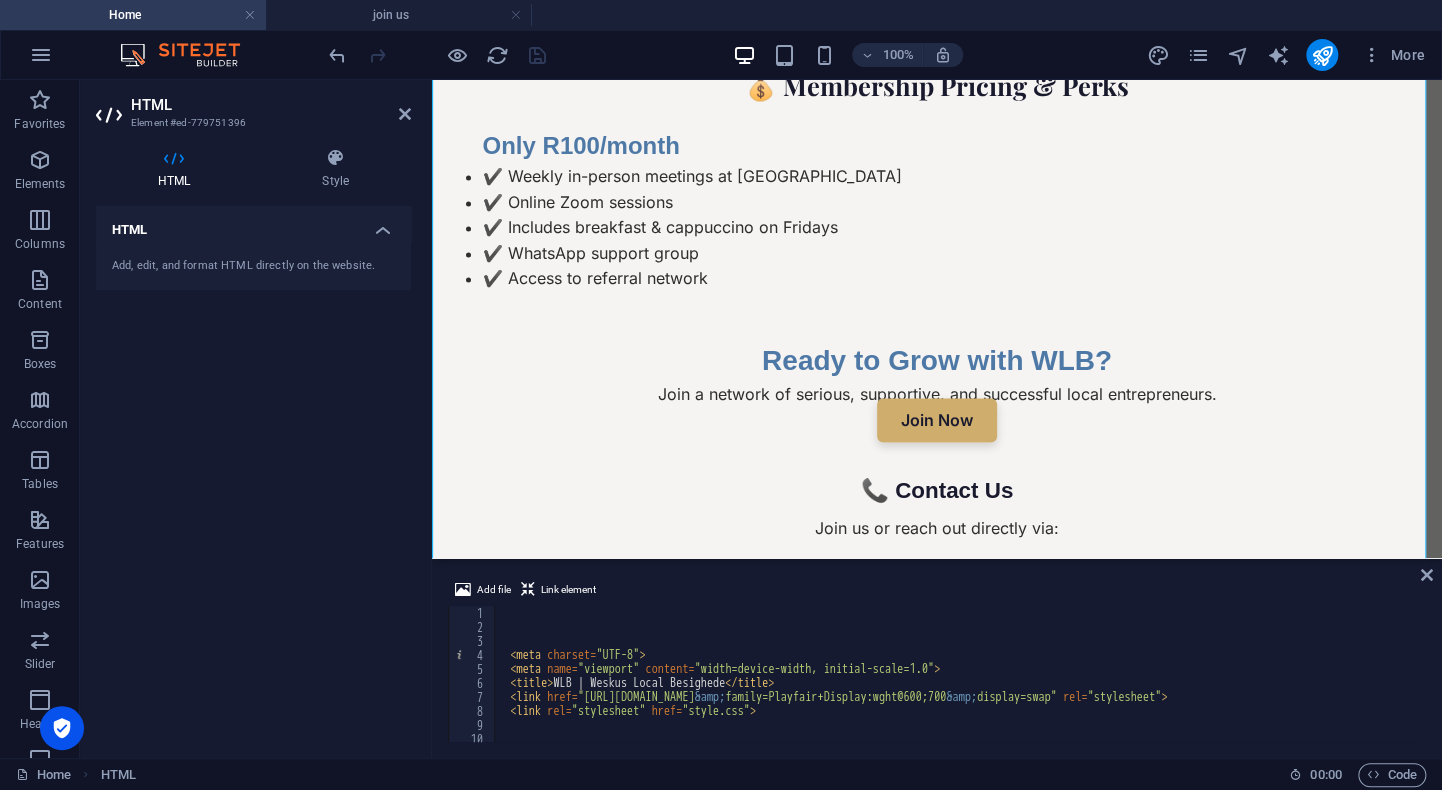 scroll, scrollTop: 0, scrollLeft: 0, axis: both 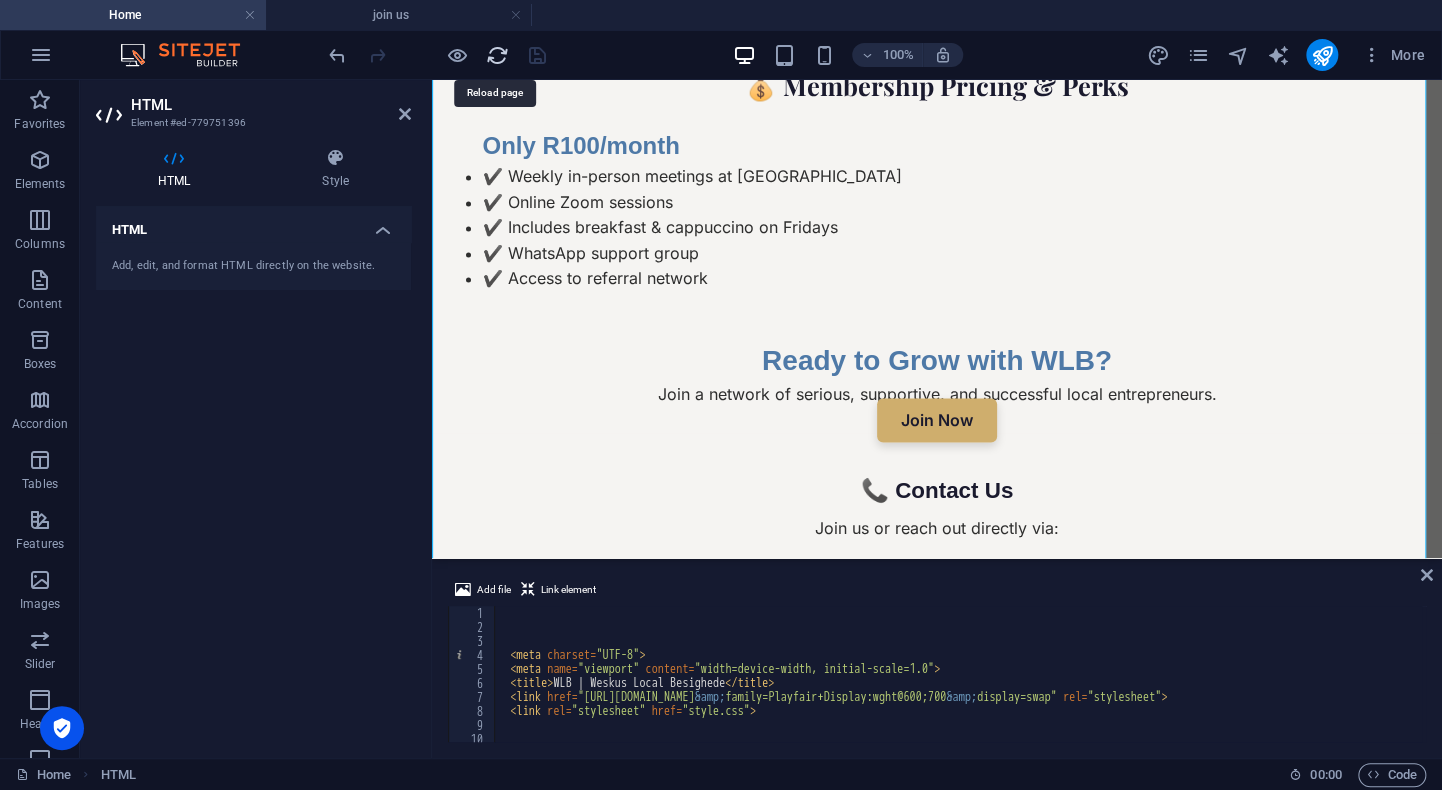click at bounding box center (497, 55) 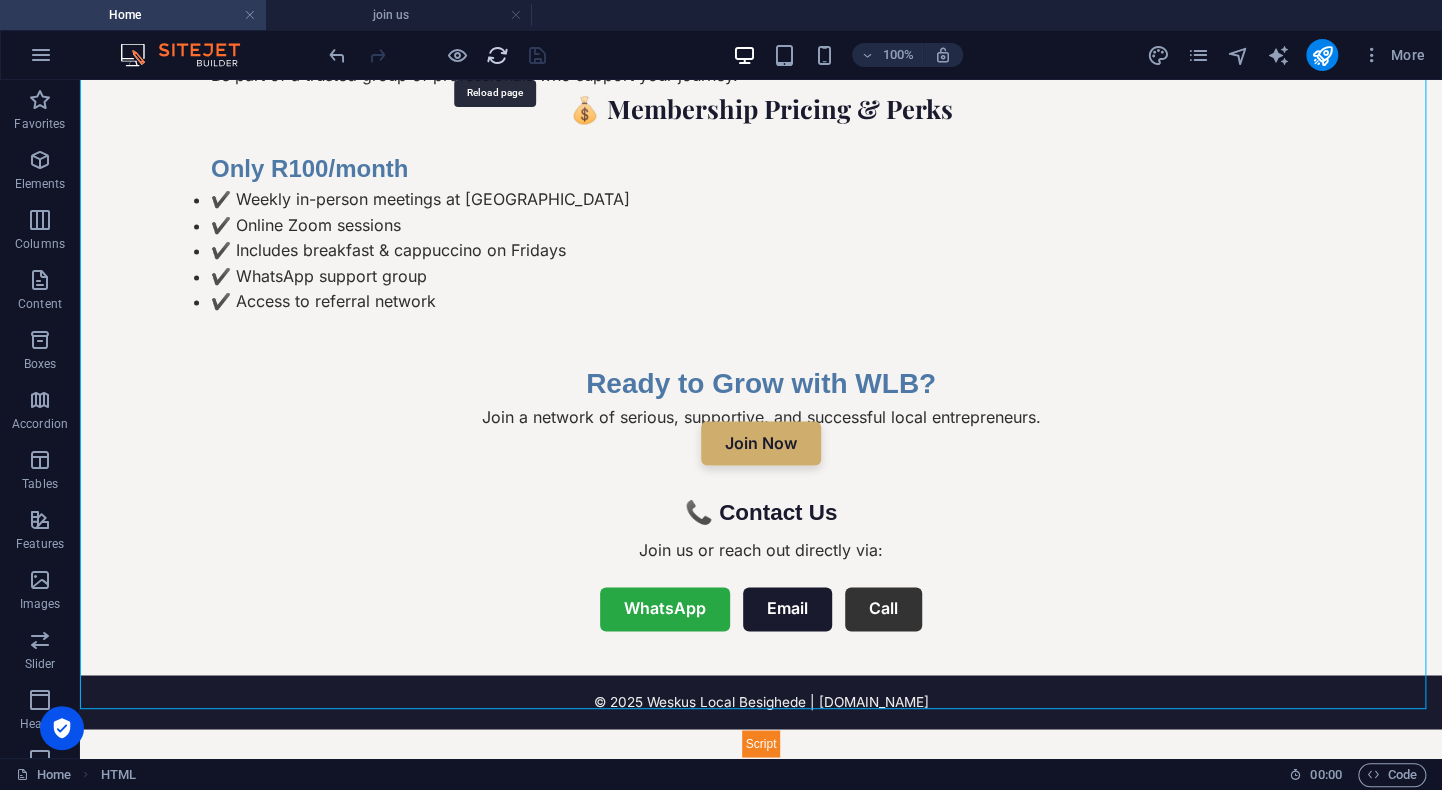 click at bounding box center [497, 55] 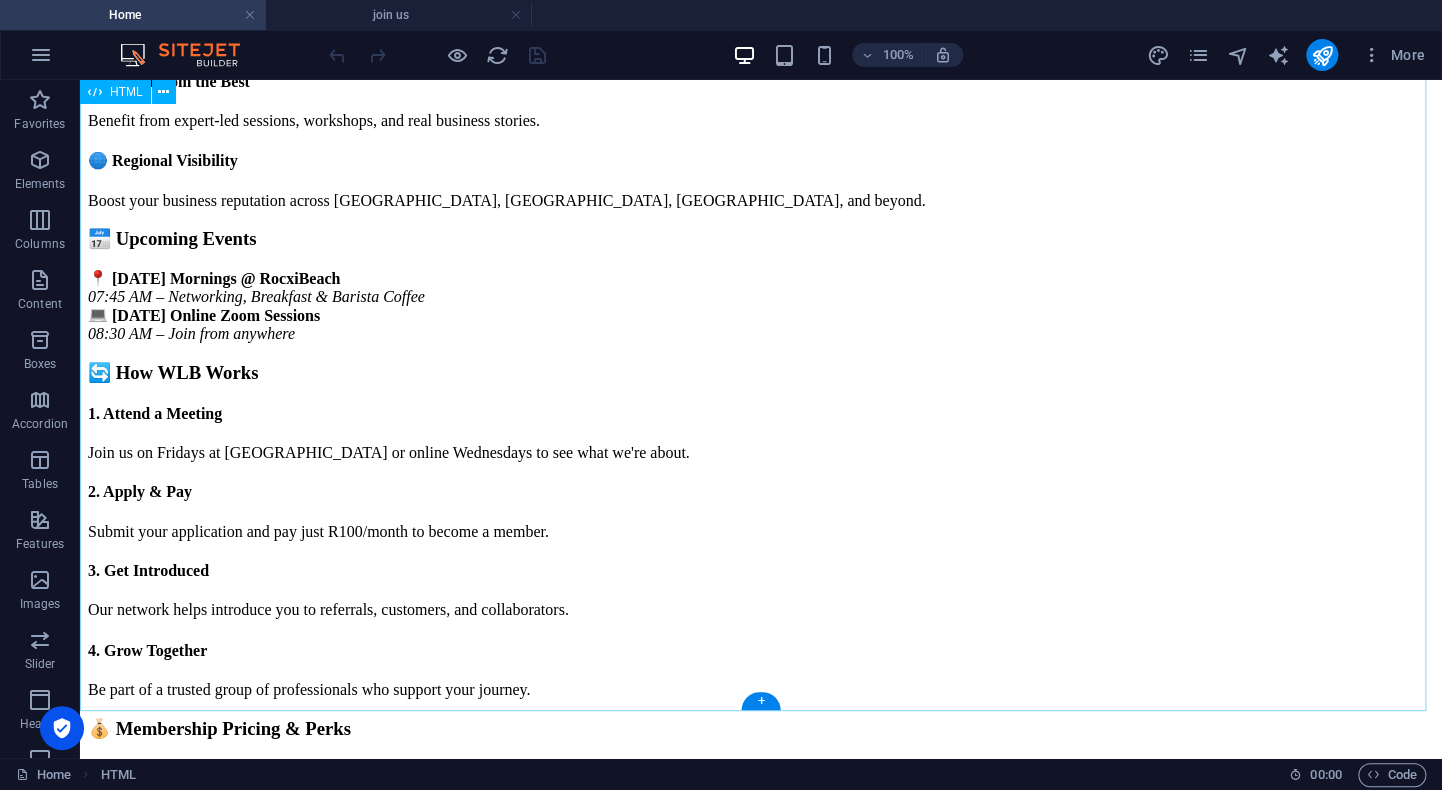 scroll, scrollTop: 1236, scrollLeft: 0, axis: vertical 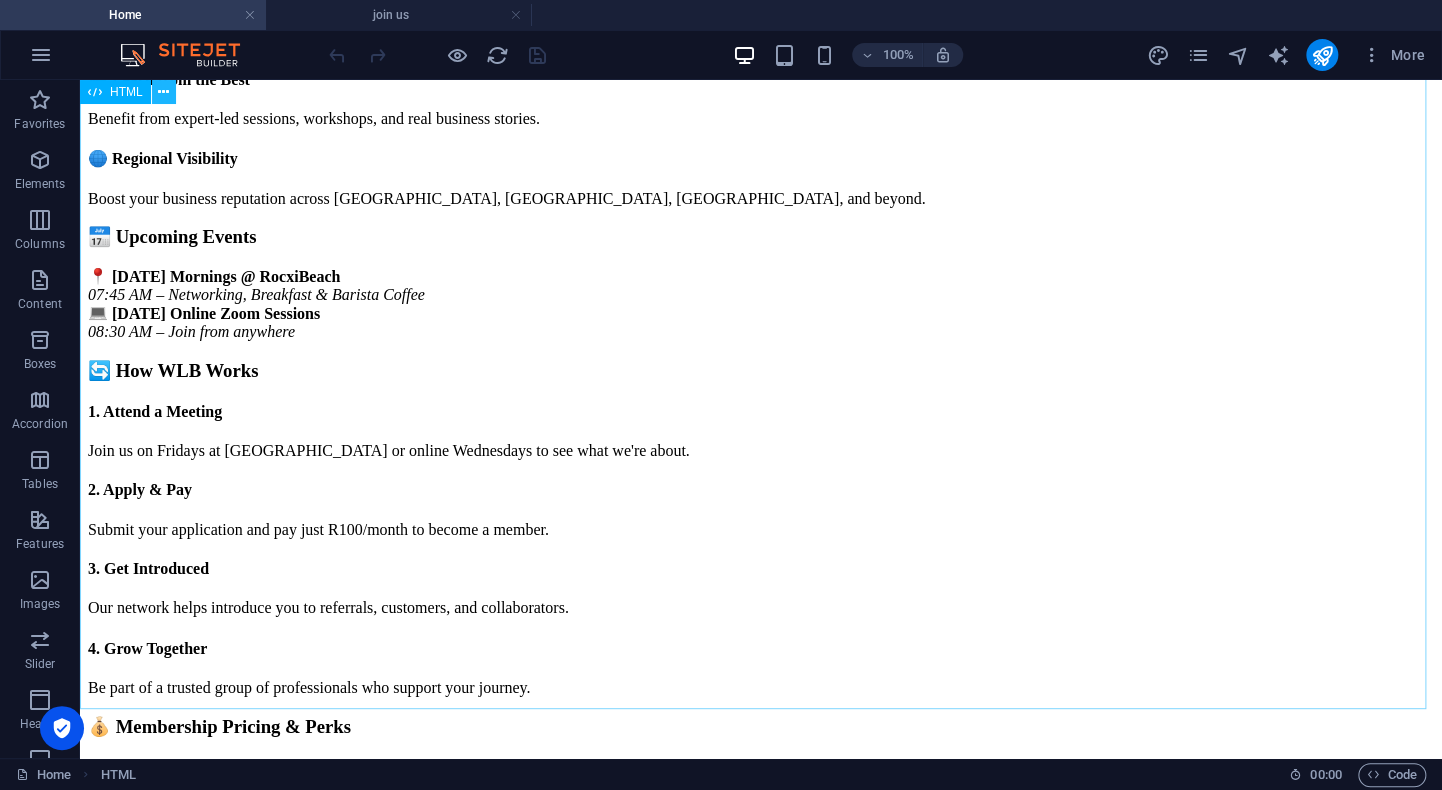 click at bounding box center (163, 92) 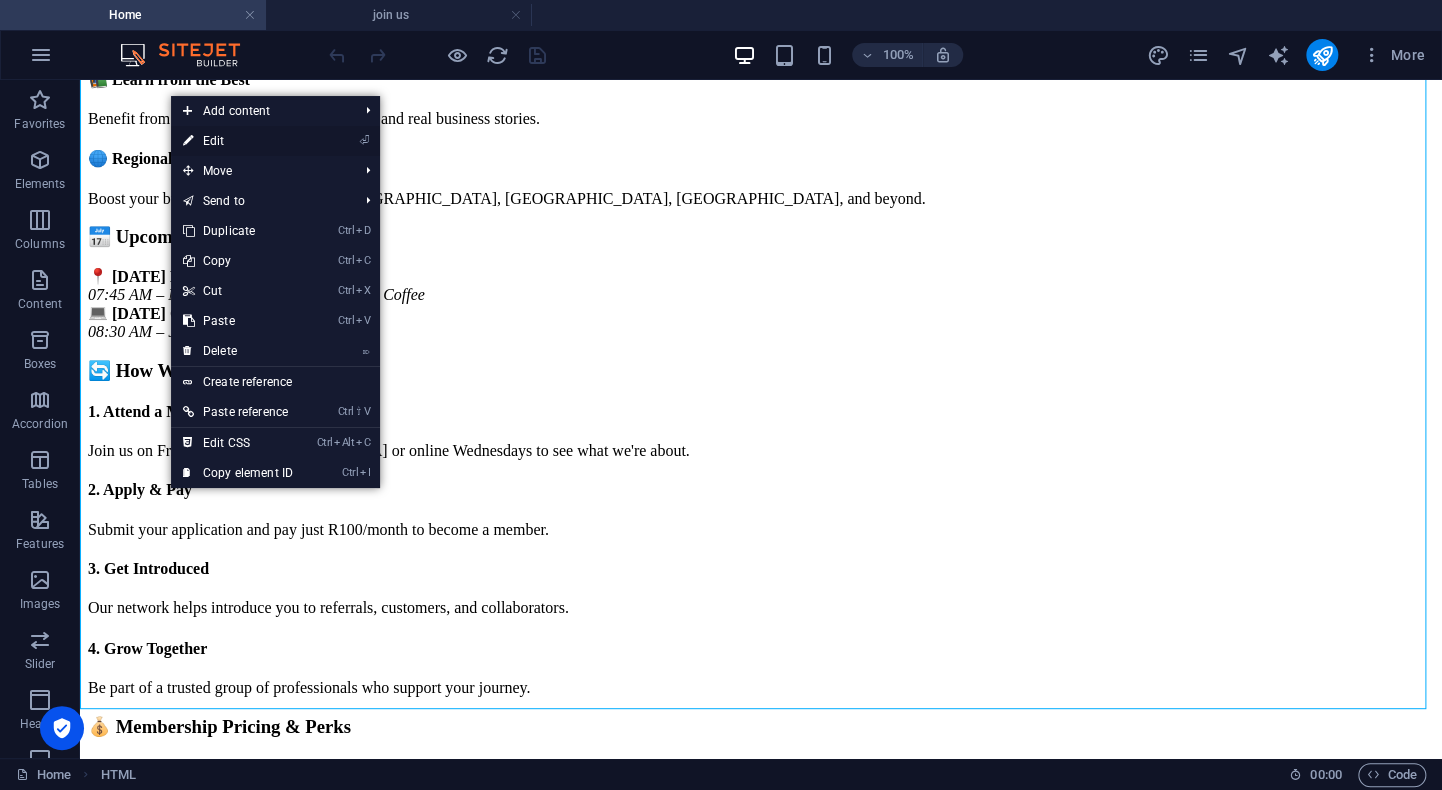 click on "⏎  Edit" at bounding box center [238, 141] 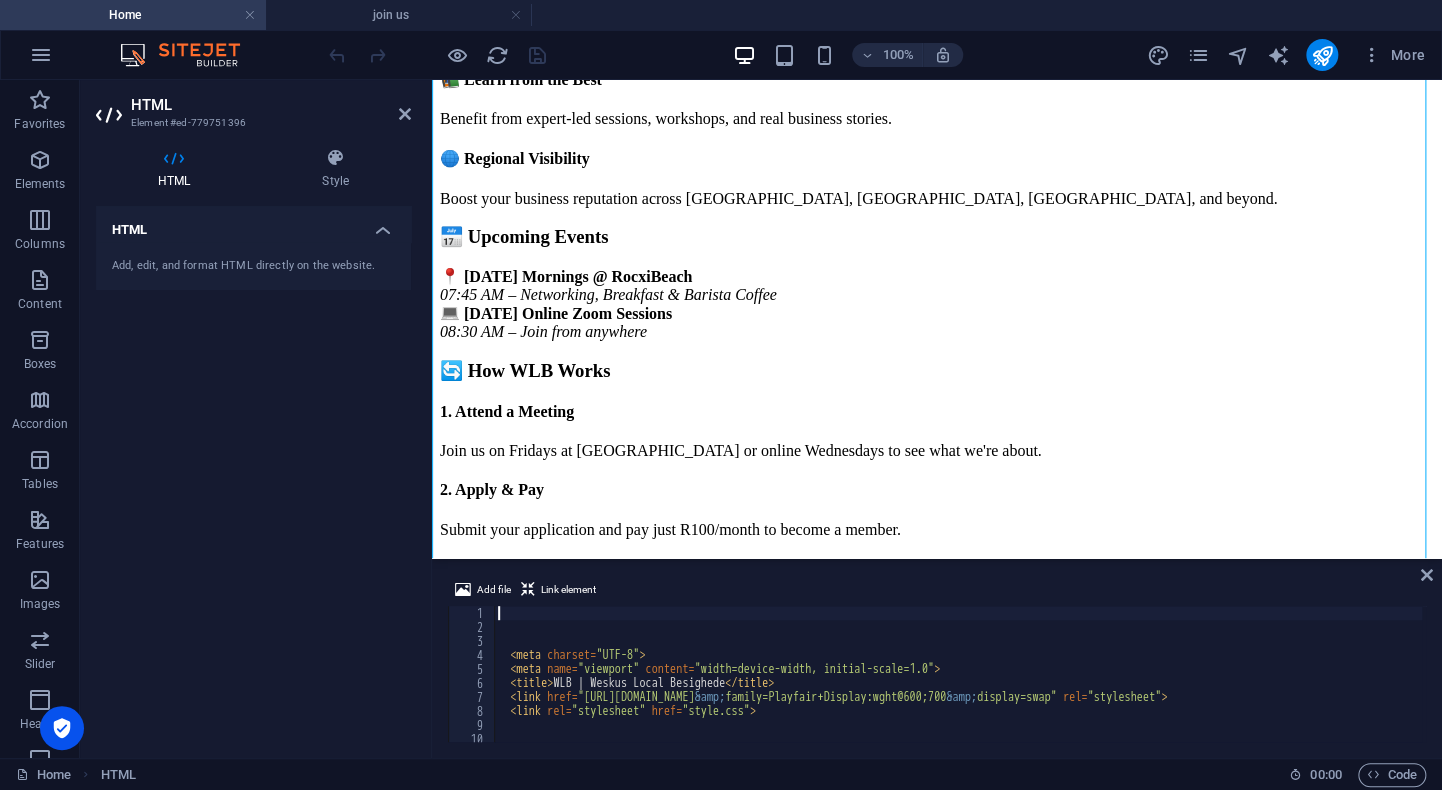 scroll, scrollTop: 1438, scrollLeft: 0, axis: vertical 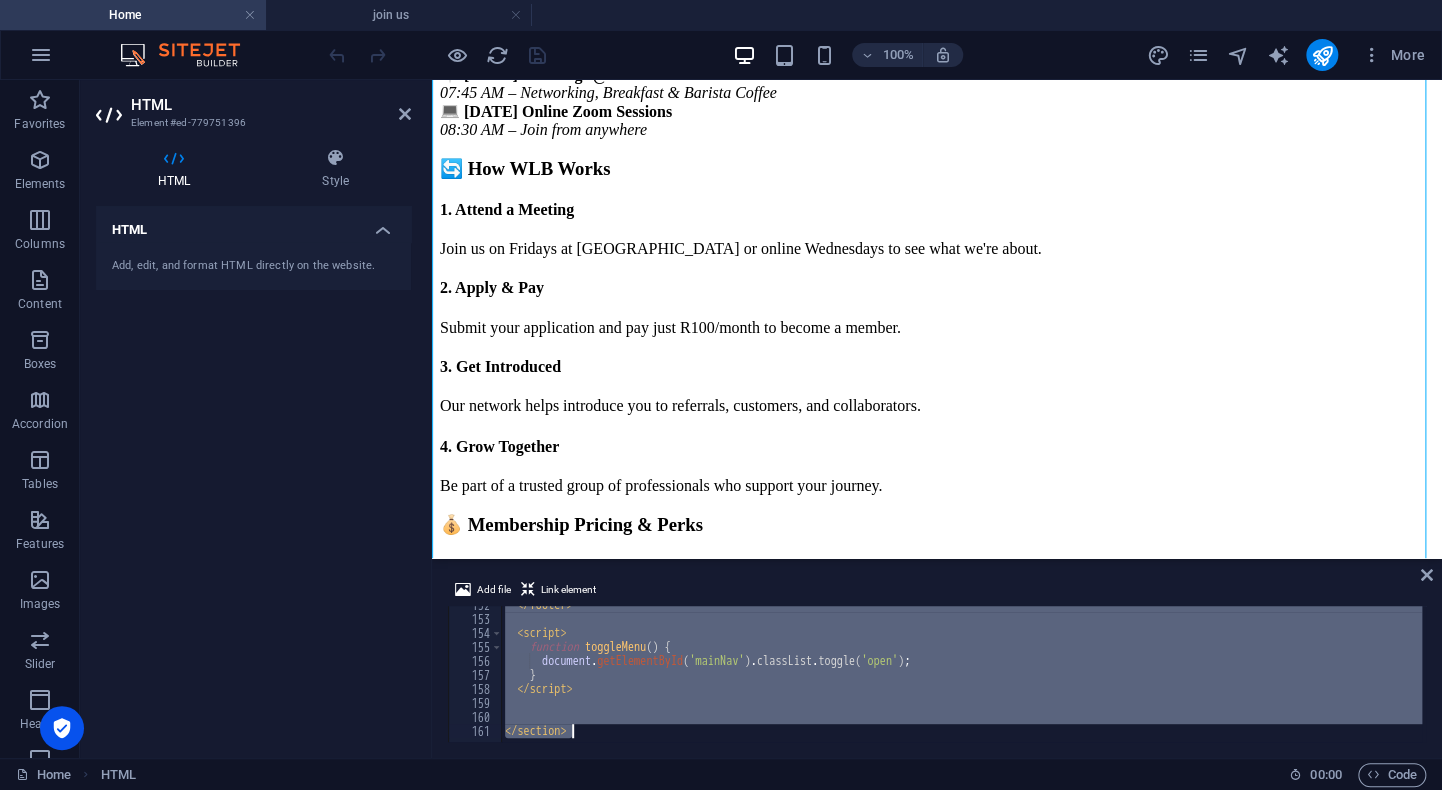 drag, startPoint x: 512, startPoint y: 610, endPoint x: 535, endPoint y: 764, distance: 155.70805 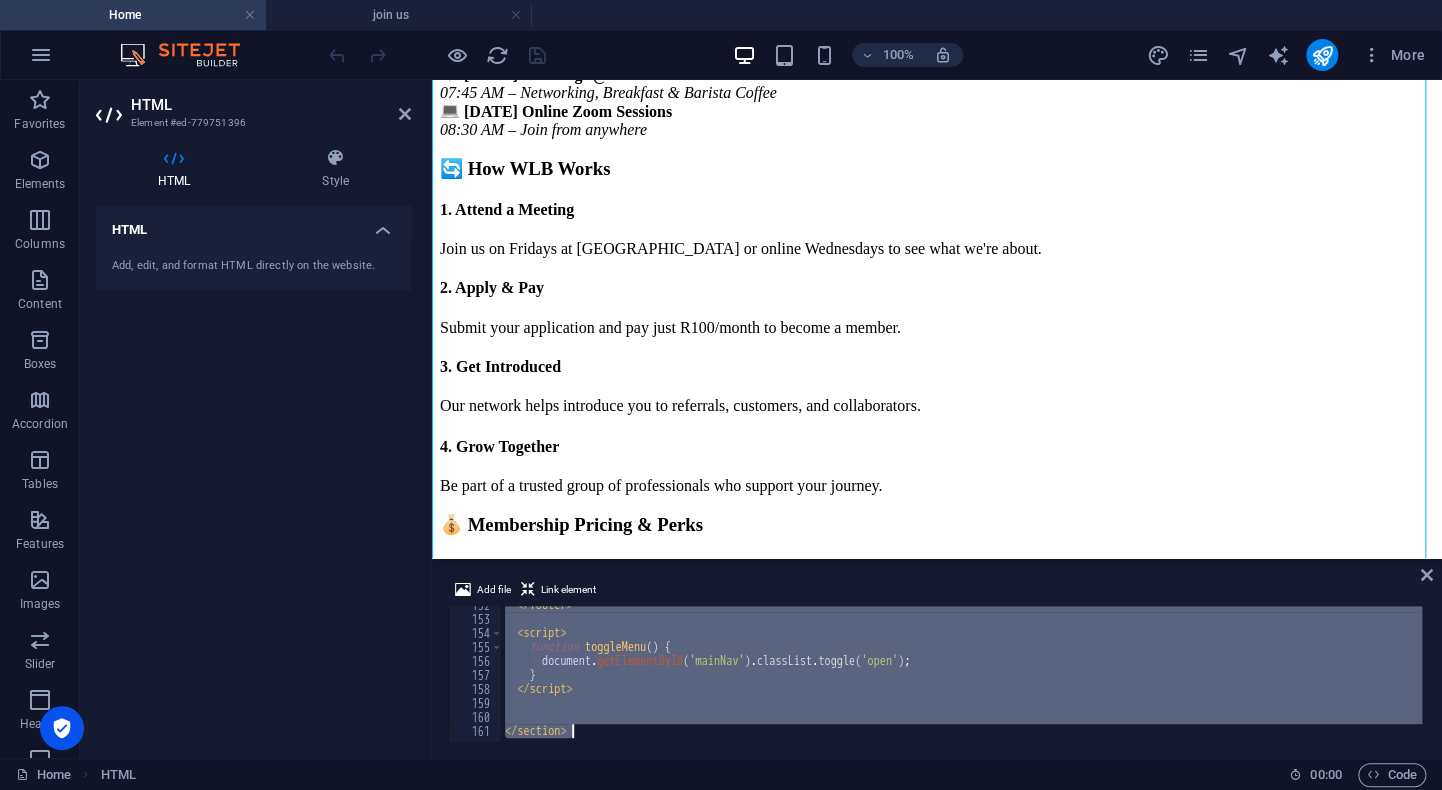 type 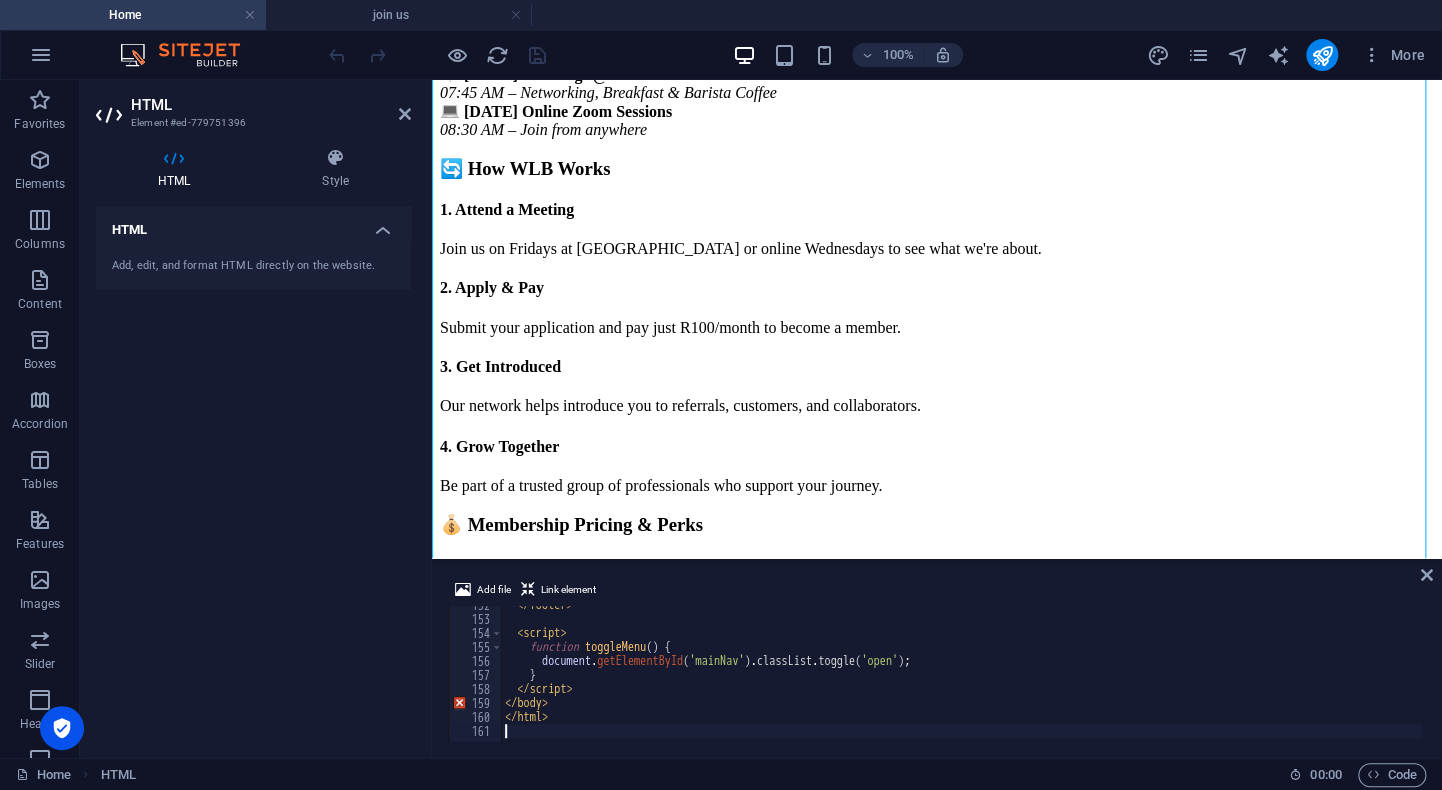 click on "100% More" at bounding box center (879, 55) 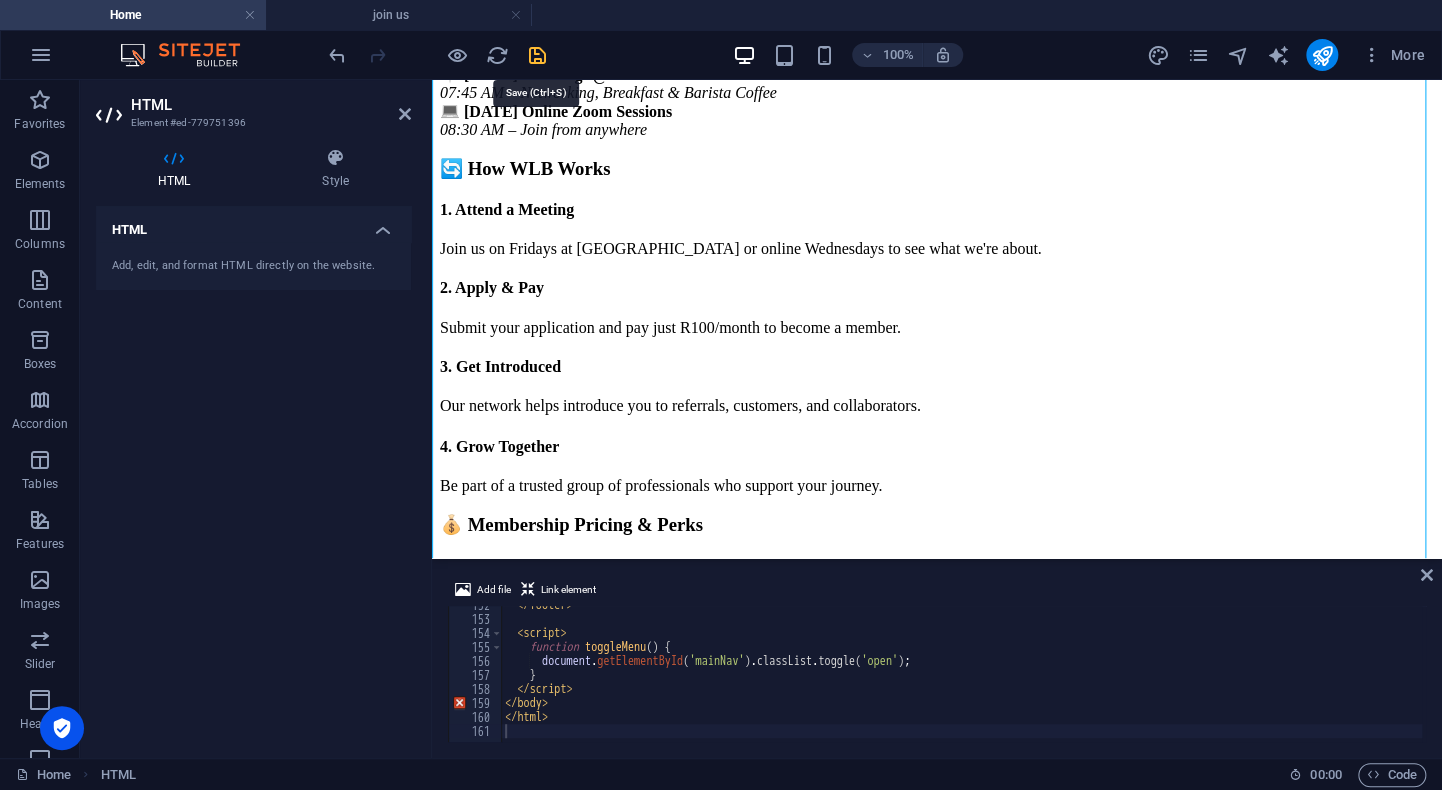 click at bounding box center [537, 55] 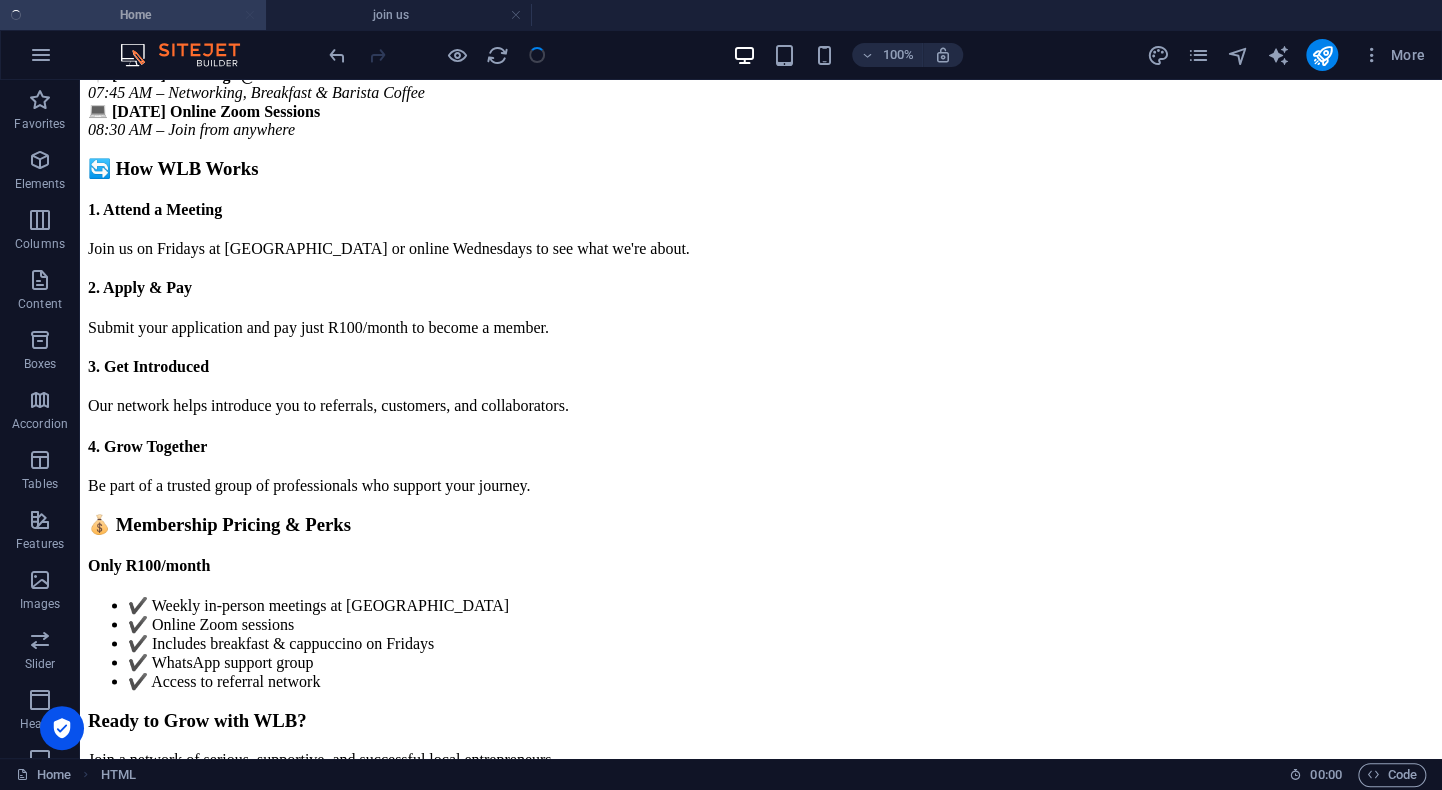 scroll, scrollTop: 1236, scrollLeft: 0, axis: vertical 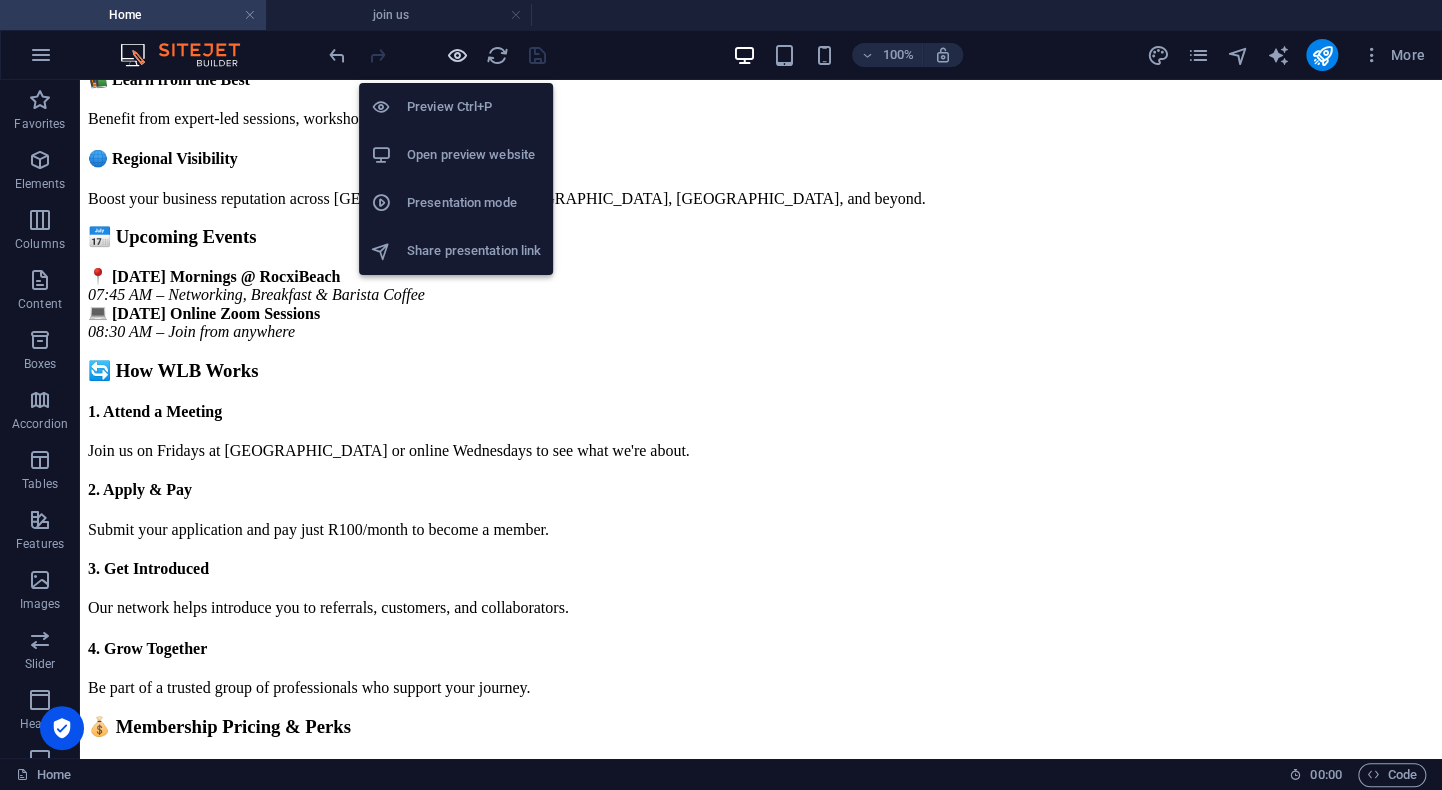 click at bounding box center [457, 55] 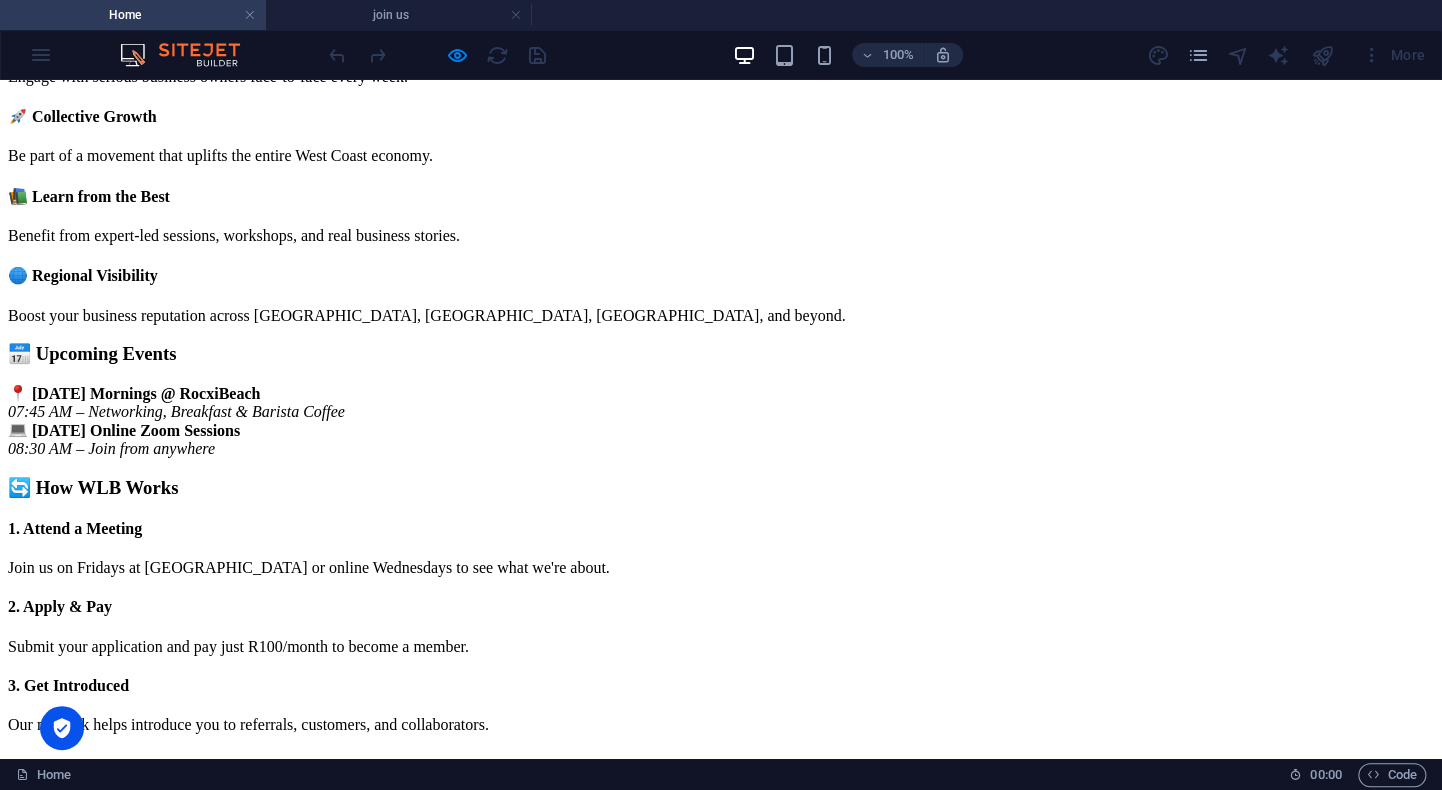scroll, scrollTop: 1208, scrollLeft: 0, axis: vertical 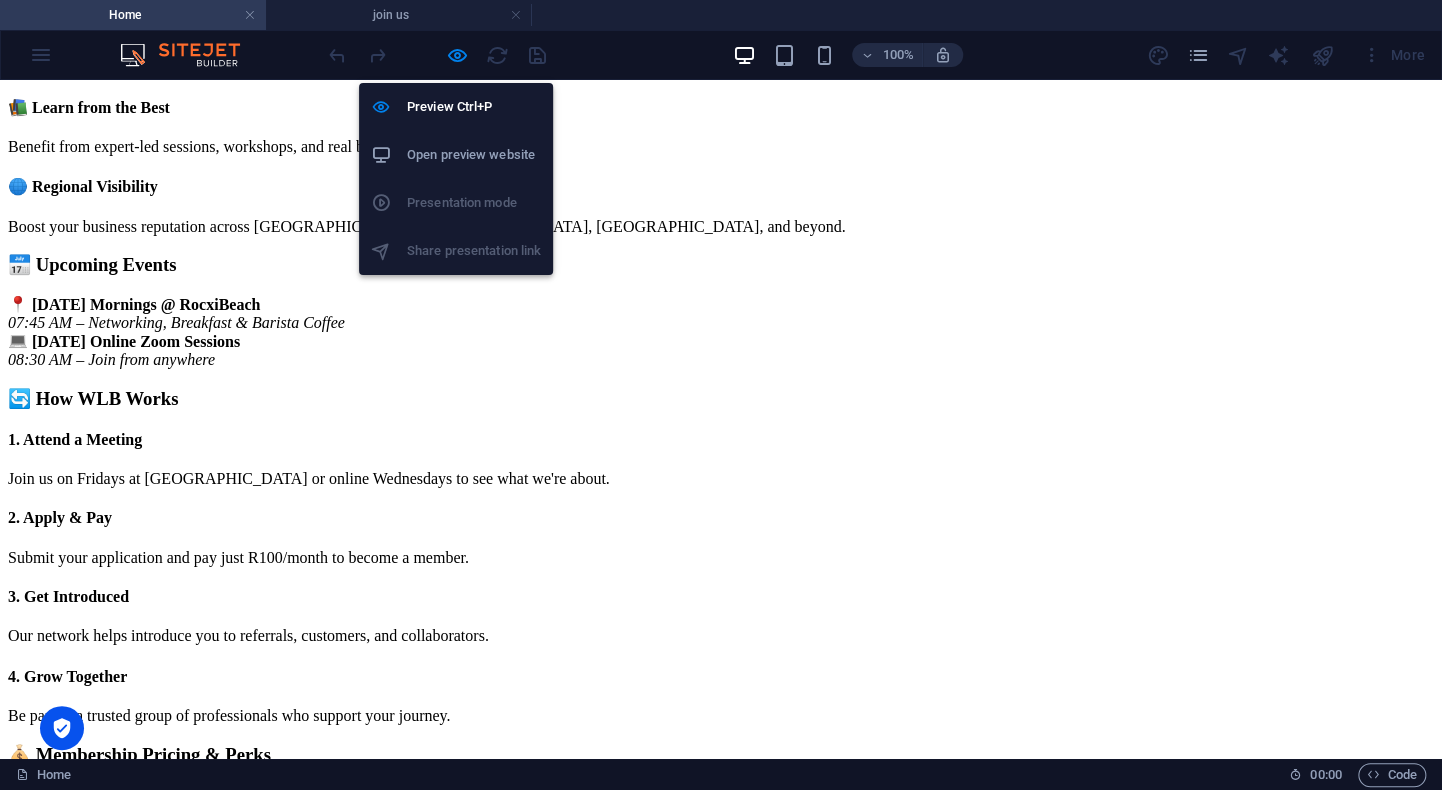 click on "Open preview website" at bounding box center [474, 155] 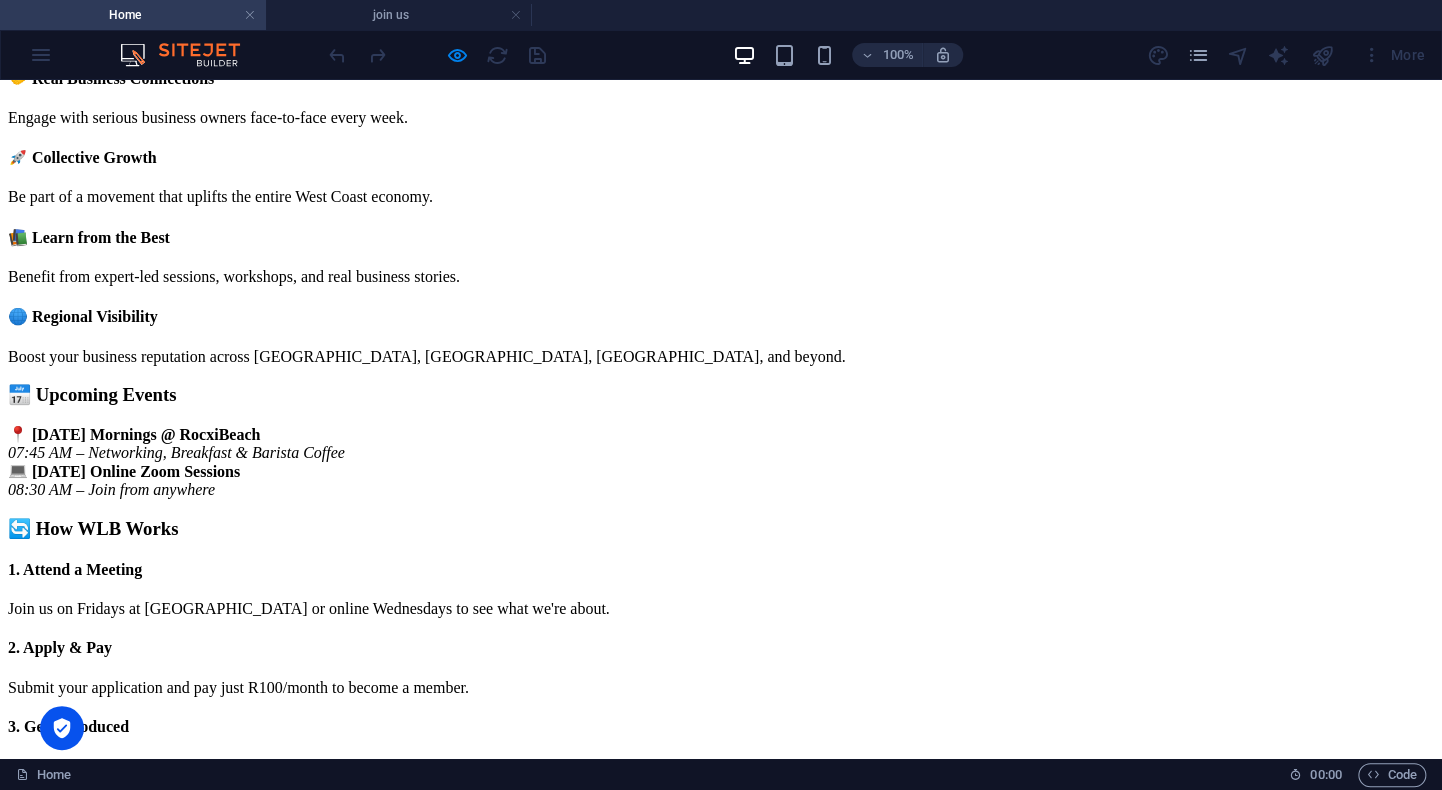 scroll, scrollTop: 908, scrollLeft: 0, axis: vertical 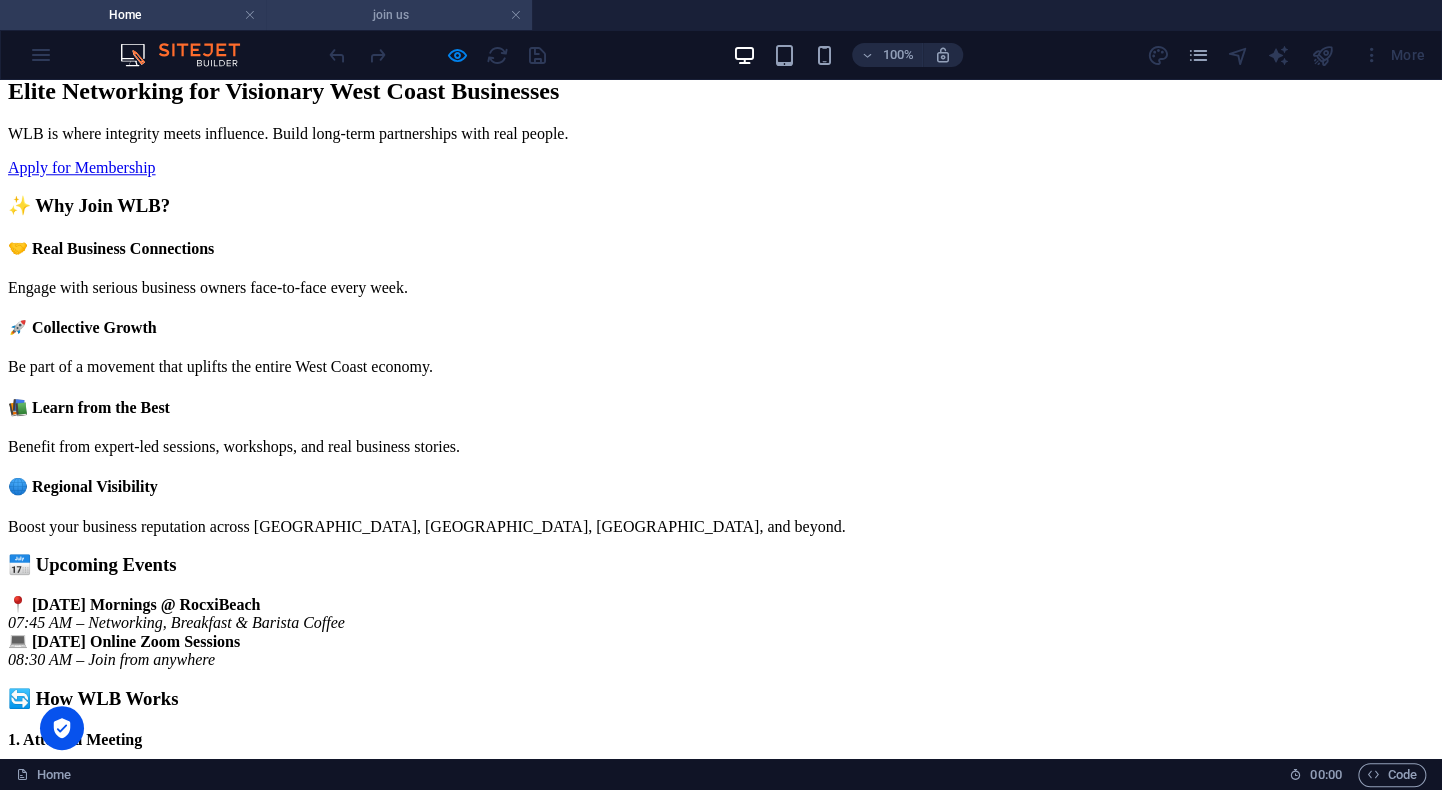 click on "join us" at bounding box center [399, 15] 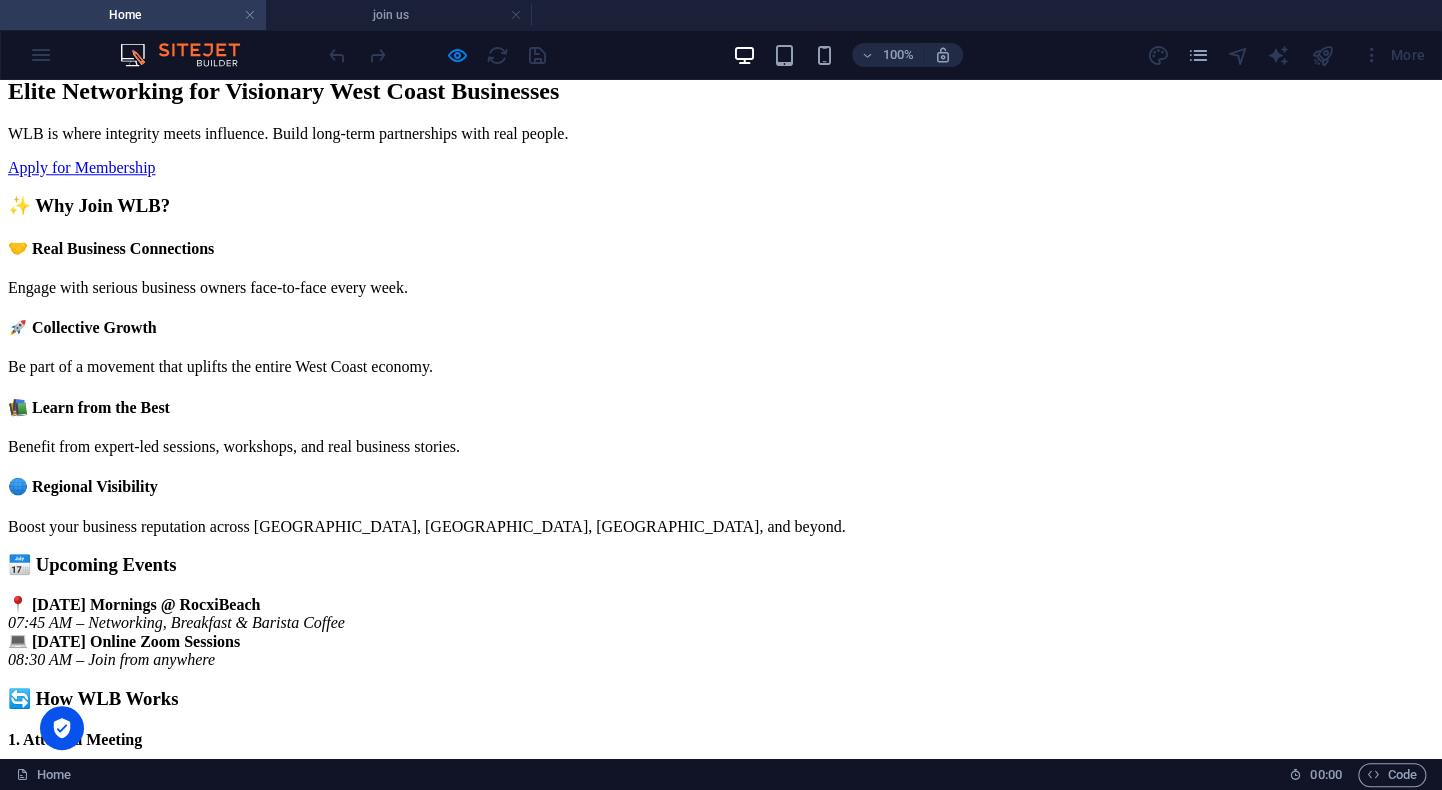 scroll, scrollTop: 0, scrollLeft: 0, axis: both 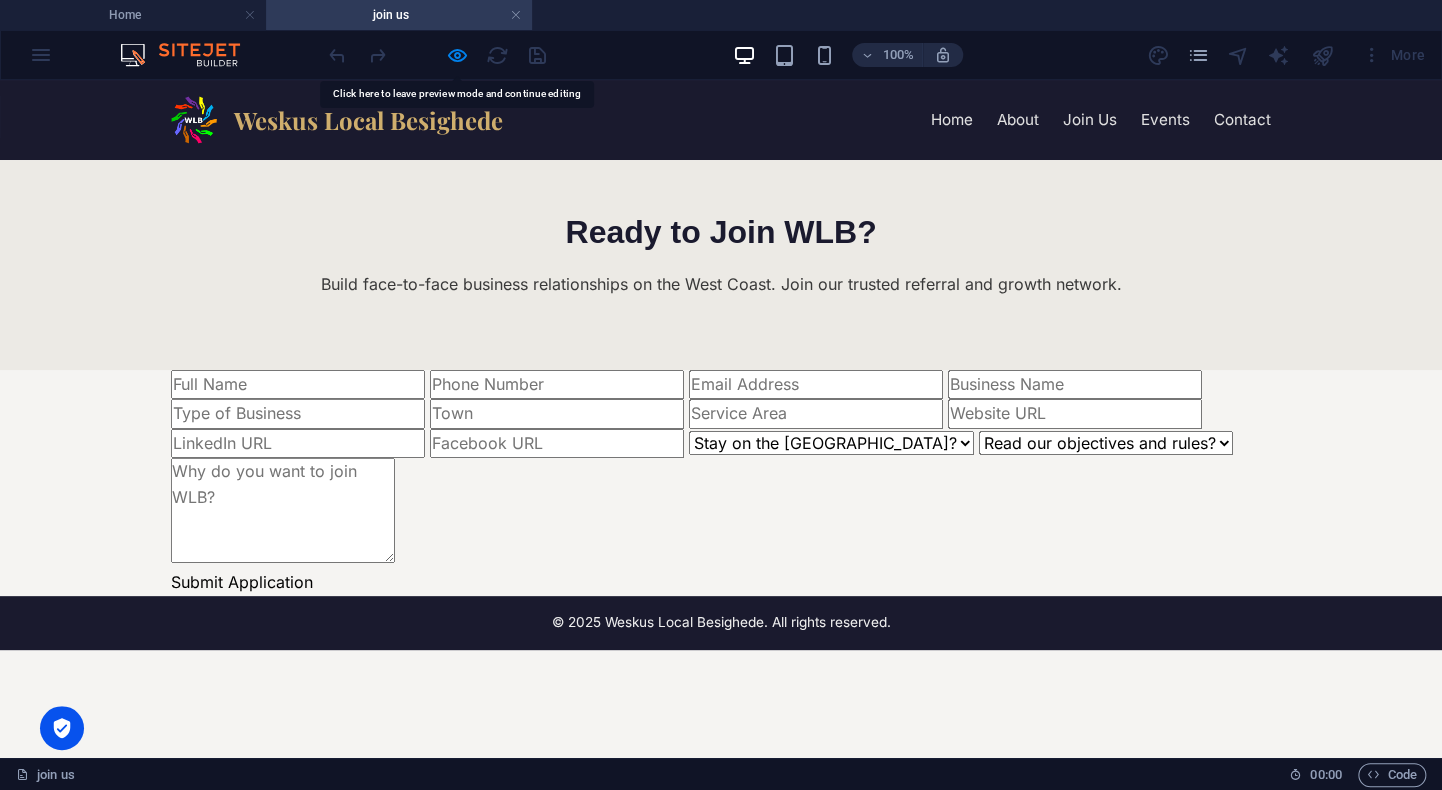 drag, startPoint x: 85, startPoint y: 208, endPoint x: 1272, endPoint y: 318, distance: 1192.0859 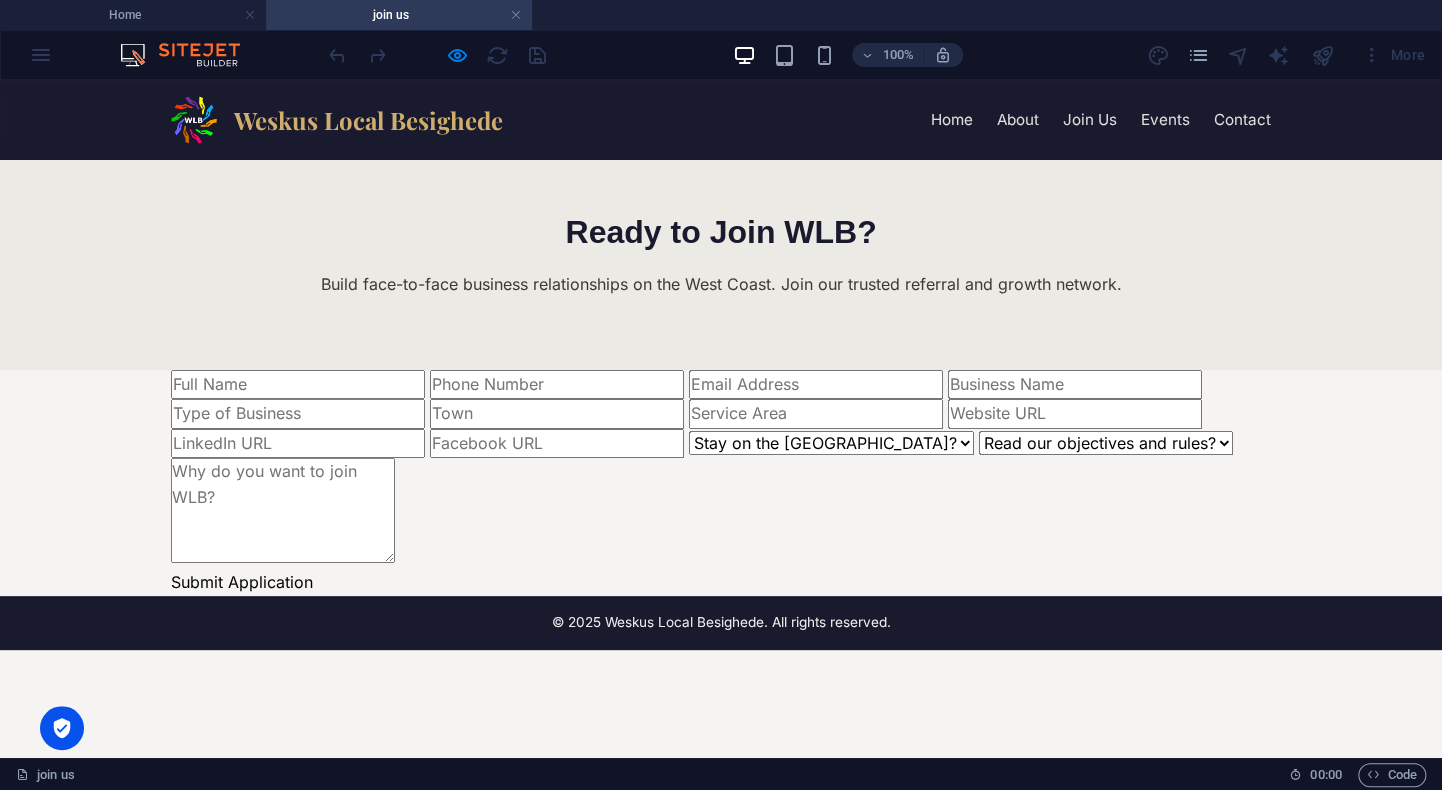 click on "Ready to Join WLB?
Build face-to-face business relationships on the West Coast. Join our trusted referral and growth network." at bounding box center (721, 265) 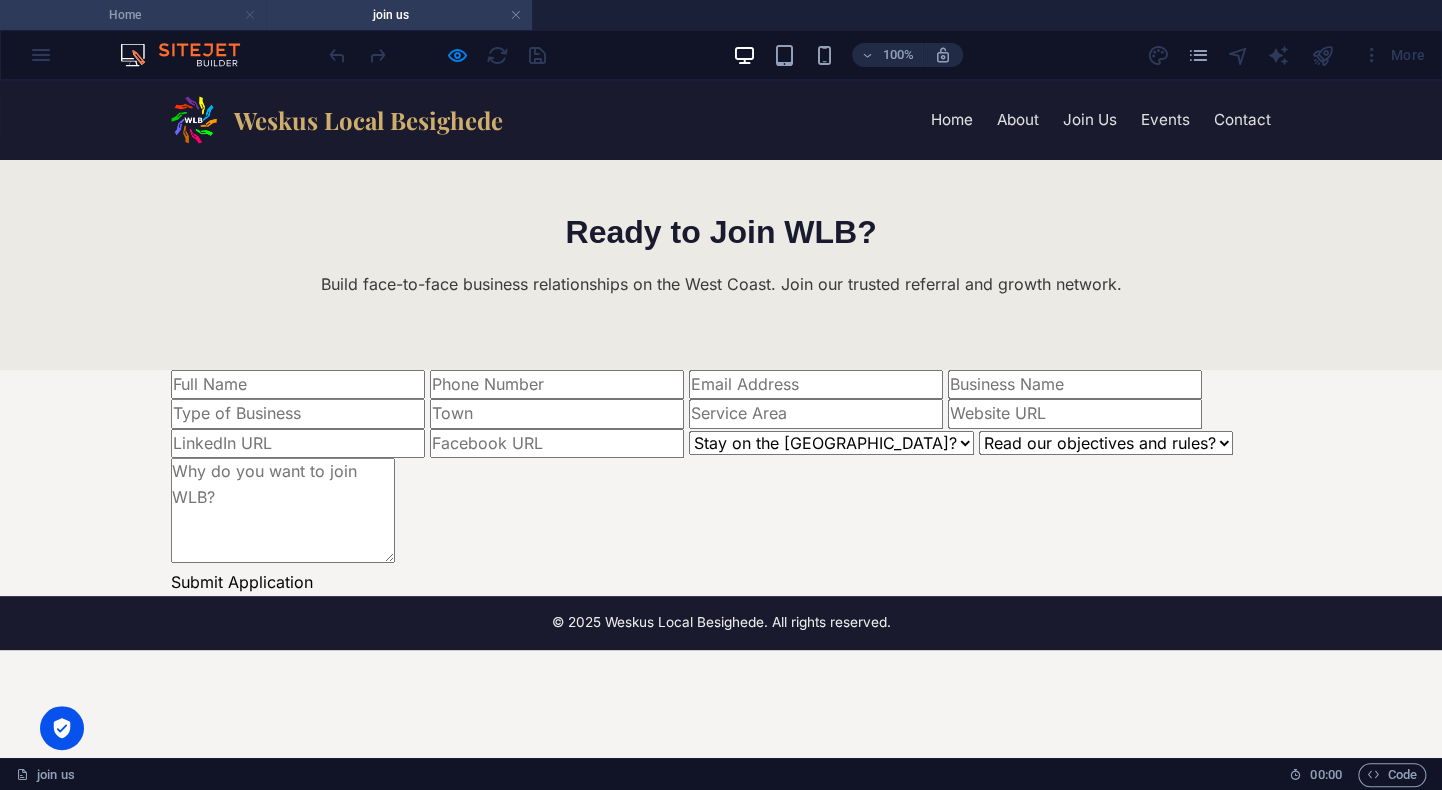 click at bounding box center [250, 15] 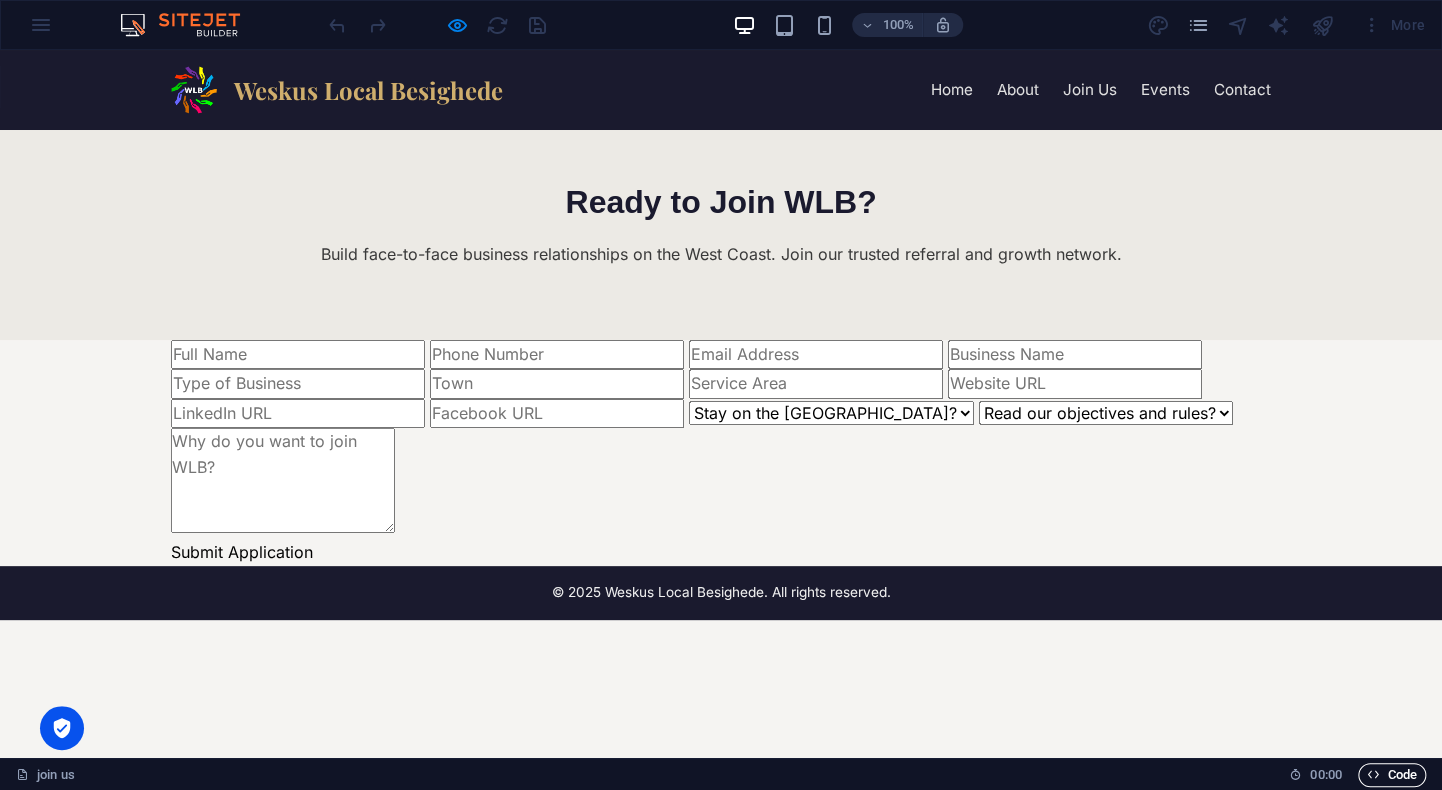 click on "Code" at bounding box center [1392, 775] 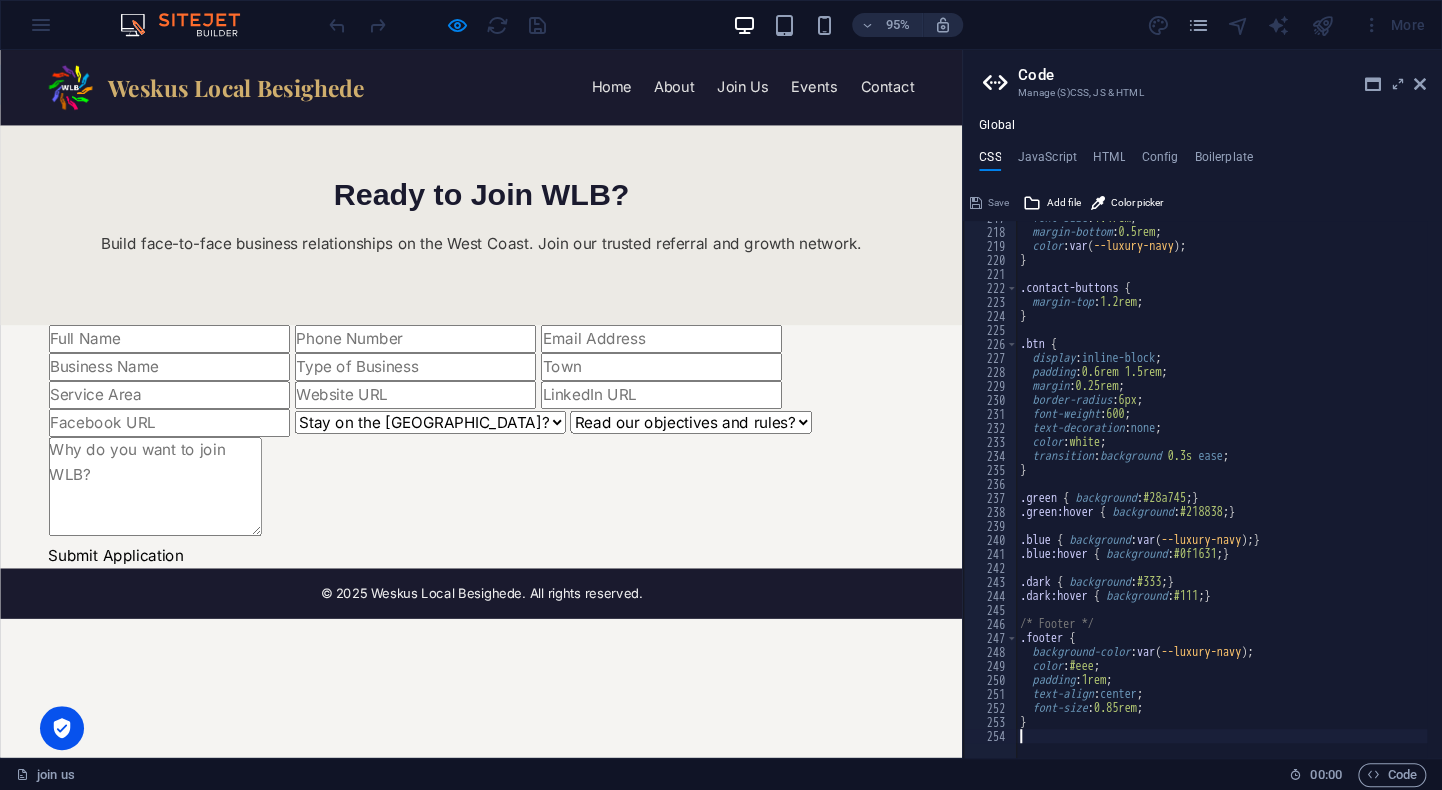 scroll, scrollTop: 3034, scrollLeft: 0, axis: vertical 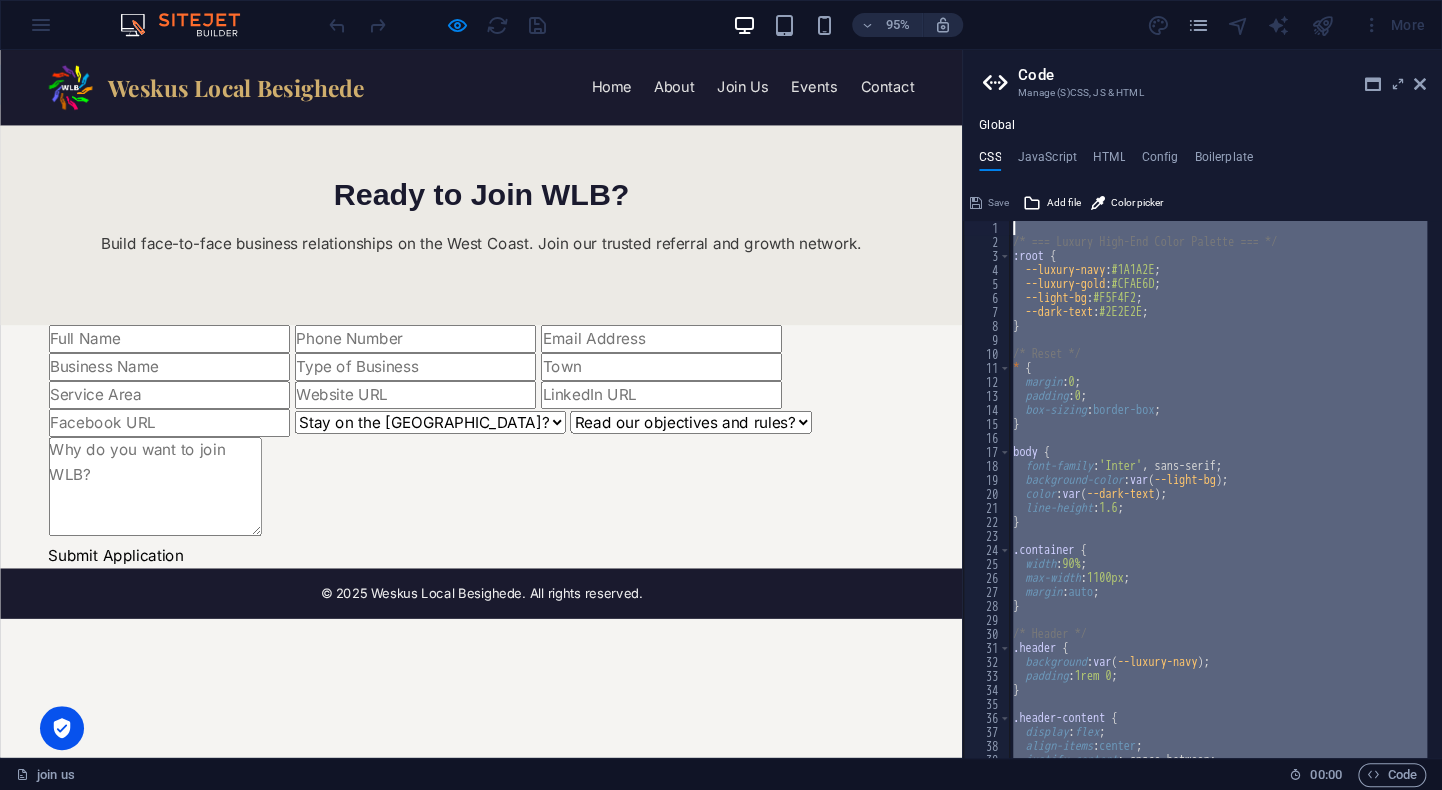 drag, startPoint x: 1039, startPoint y: 737, endPoint x: 1044, endPoint y: 182, distance: 555.0225 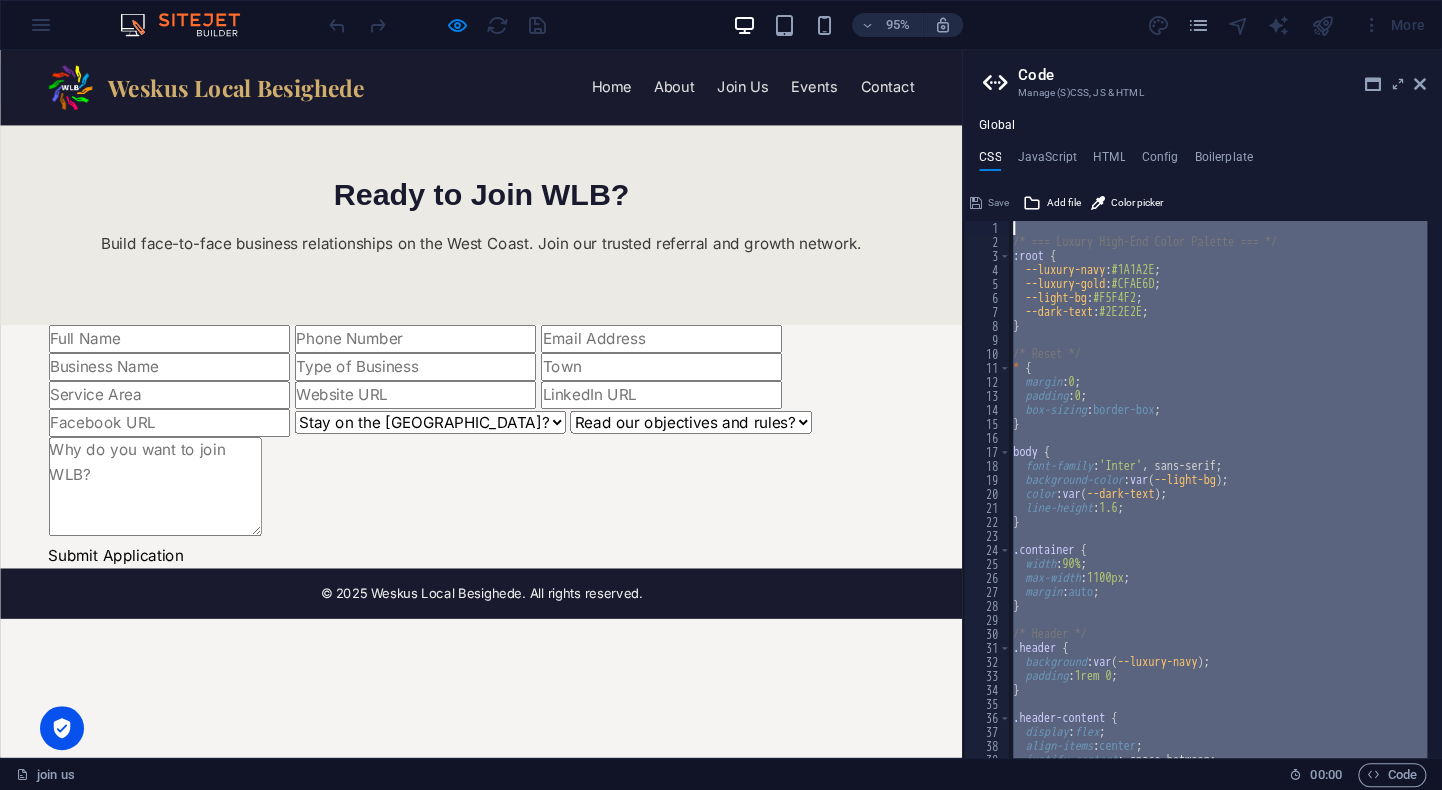 type 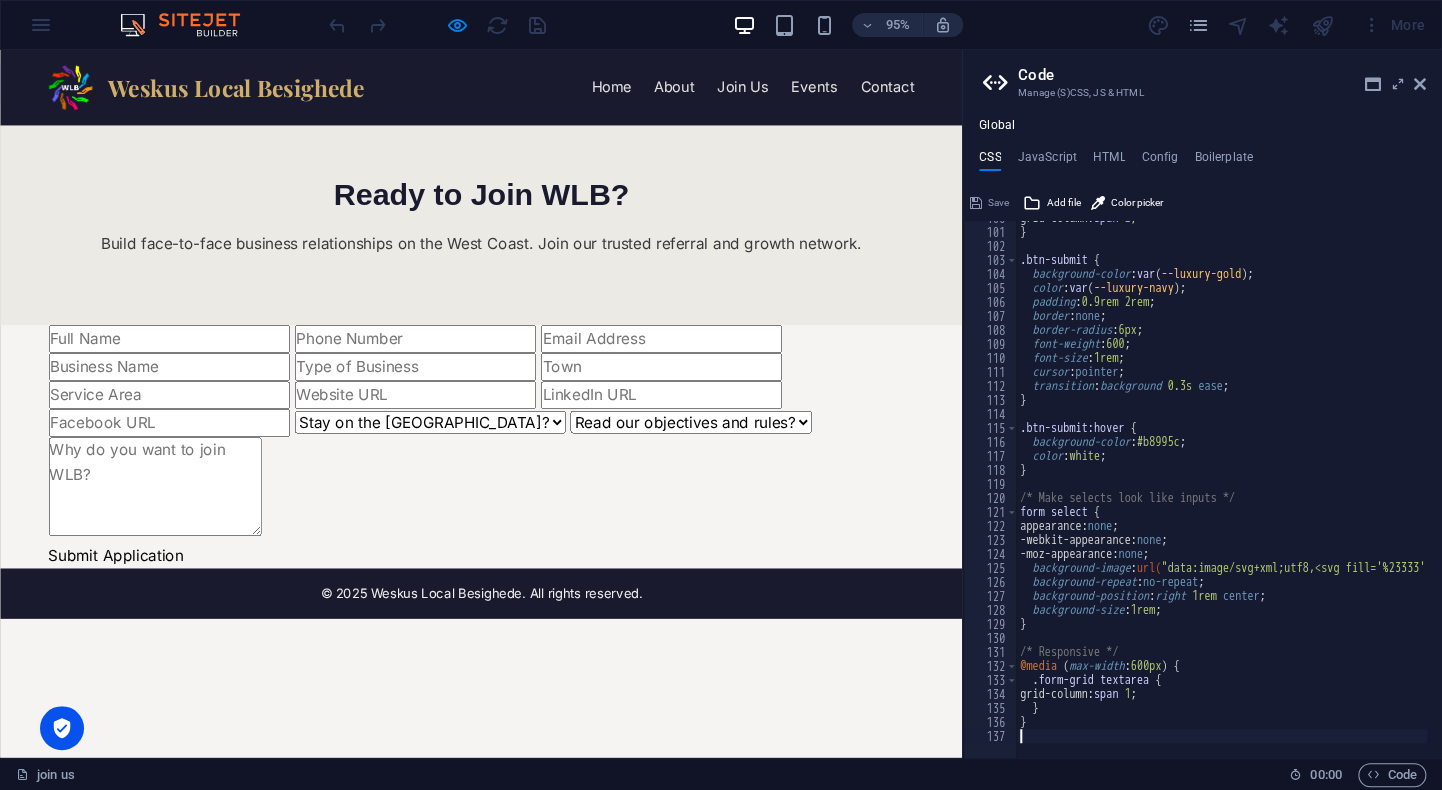 scroll, scrollTop: 1396, scrollLeft: 0, axis: vertical 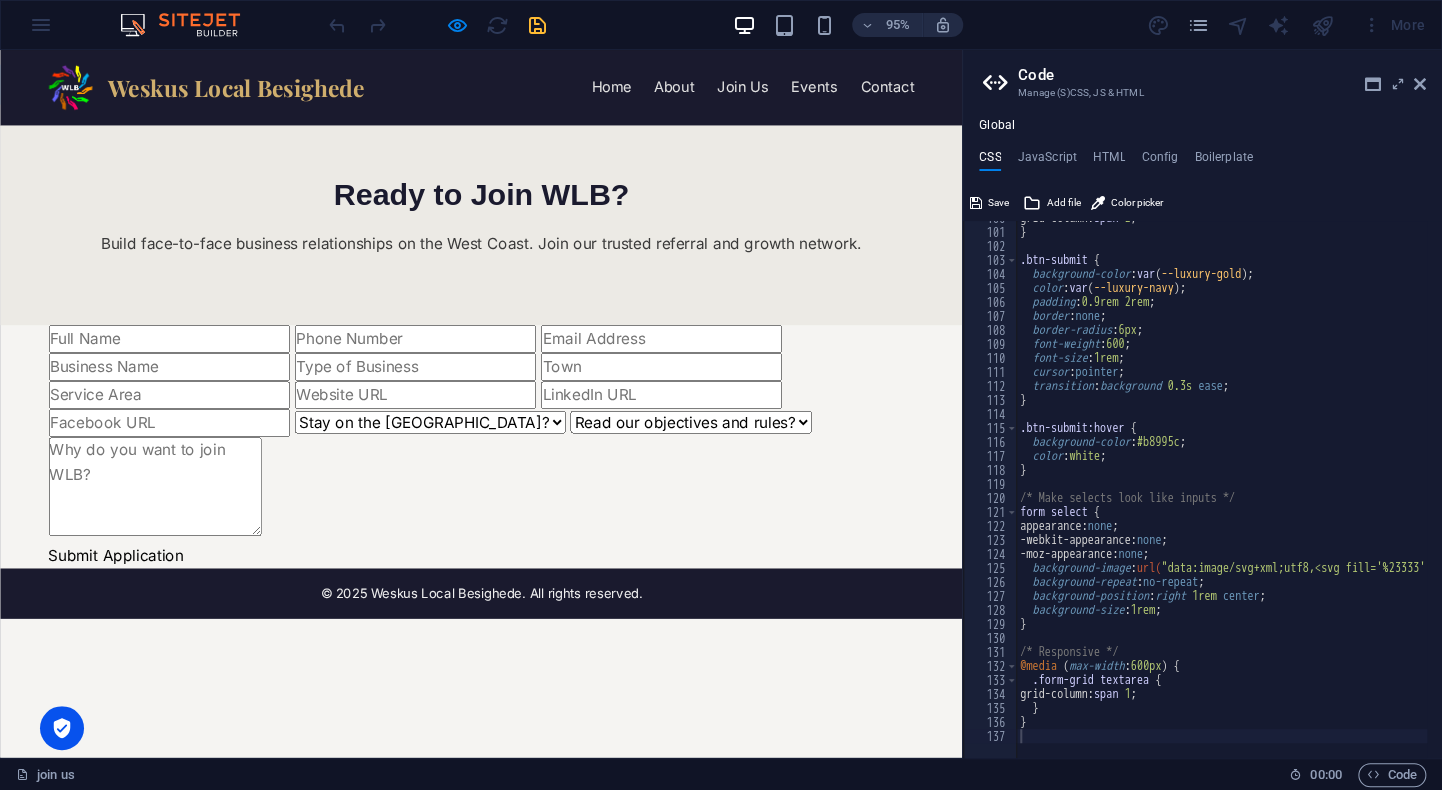 click on "Weskus Local Besighede
☰
Home
About
Join Us
Events
Contact" at bounding box center (507, 90) 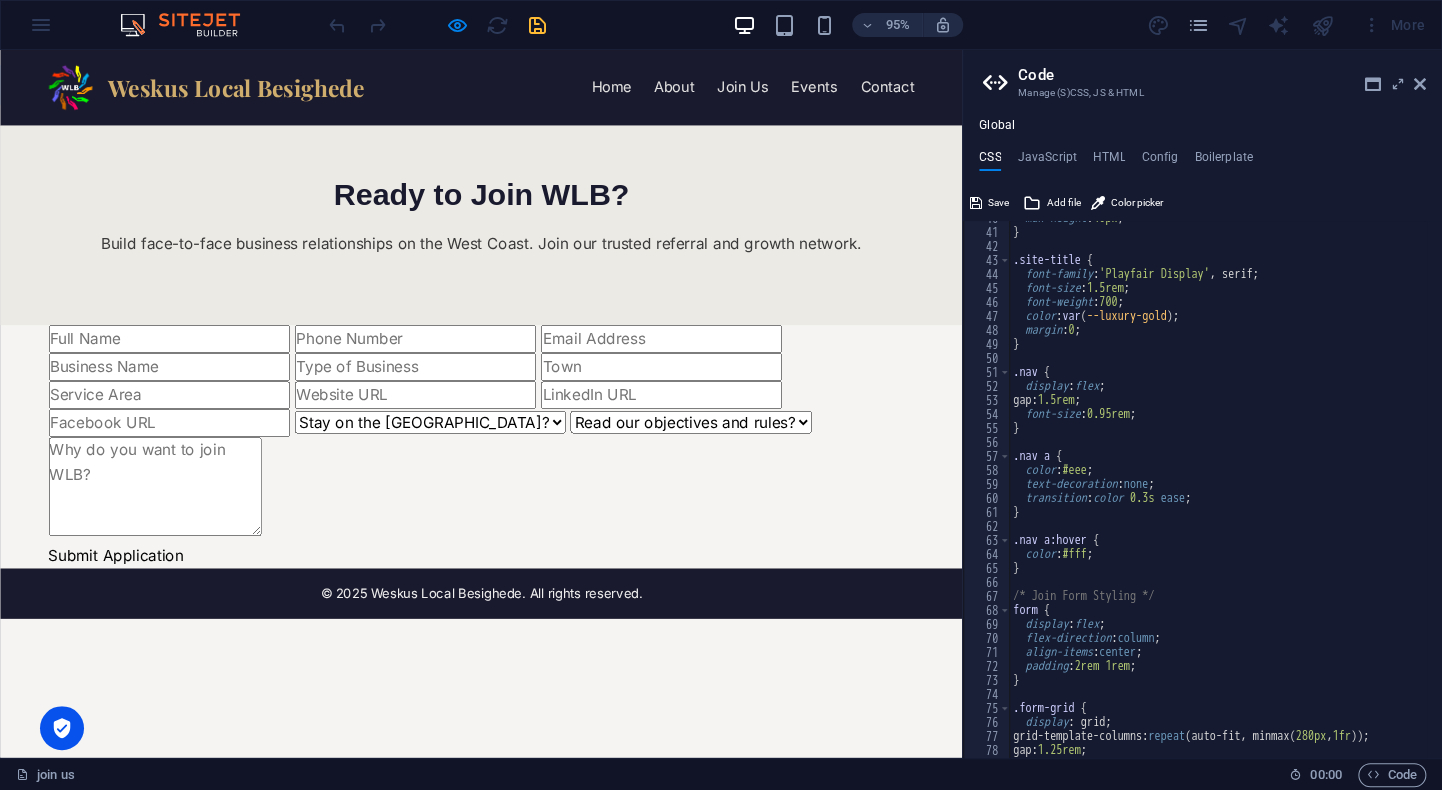 scroll, scrollTop: 316, scrollLeft: 0, axis: vertical 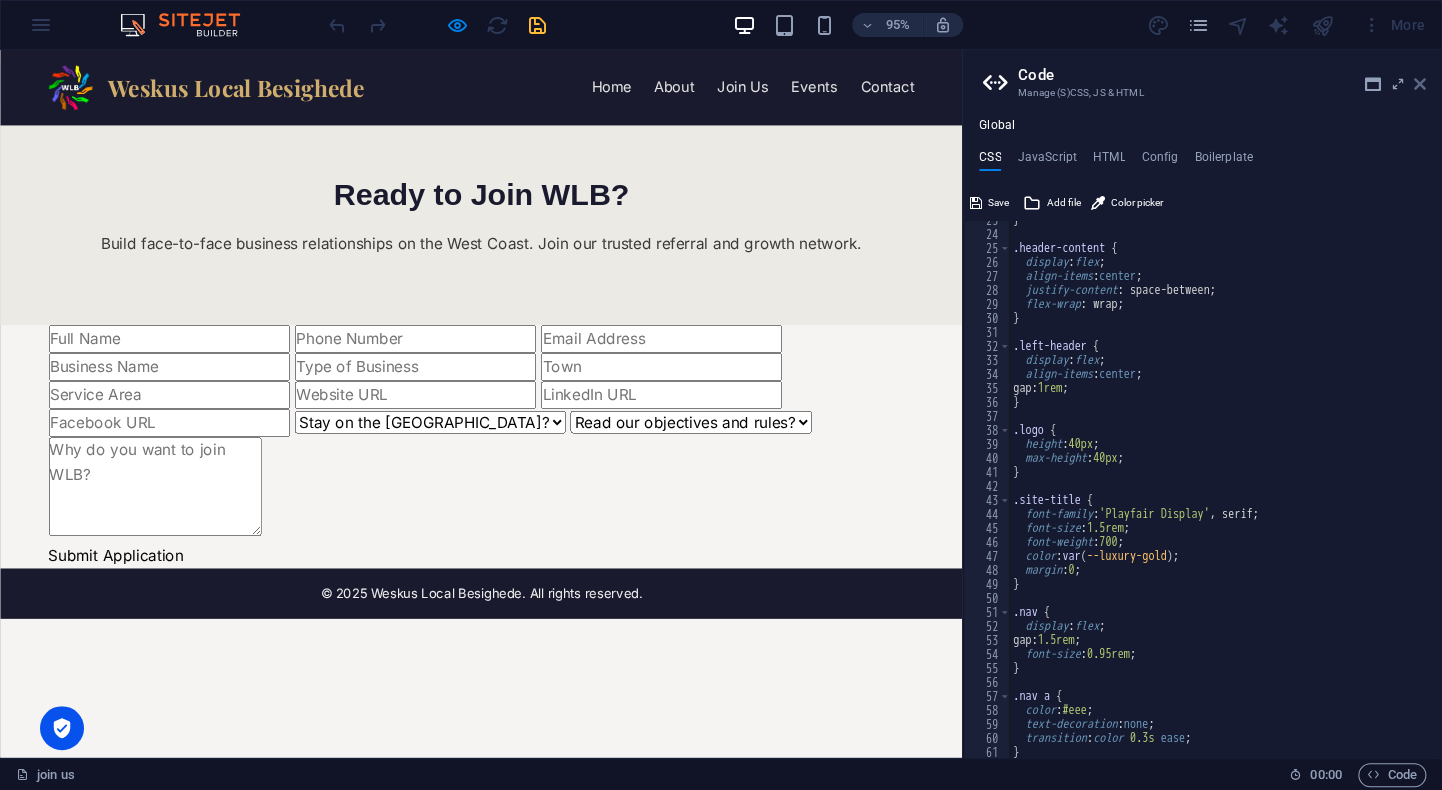 click at bounding box center (1420, 84) 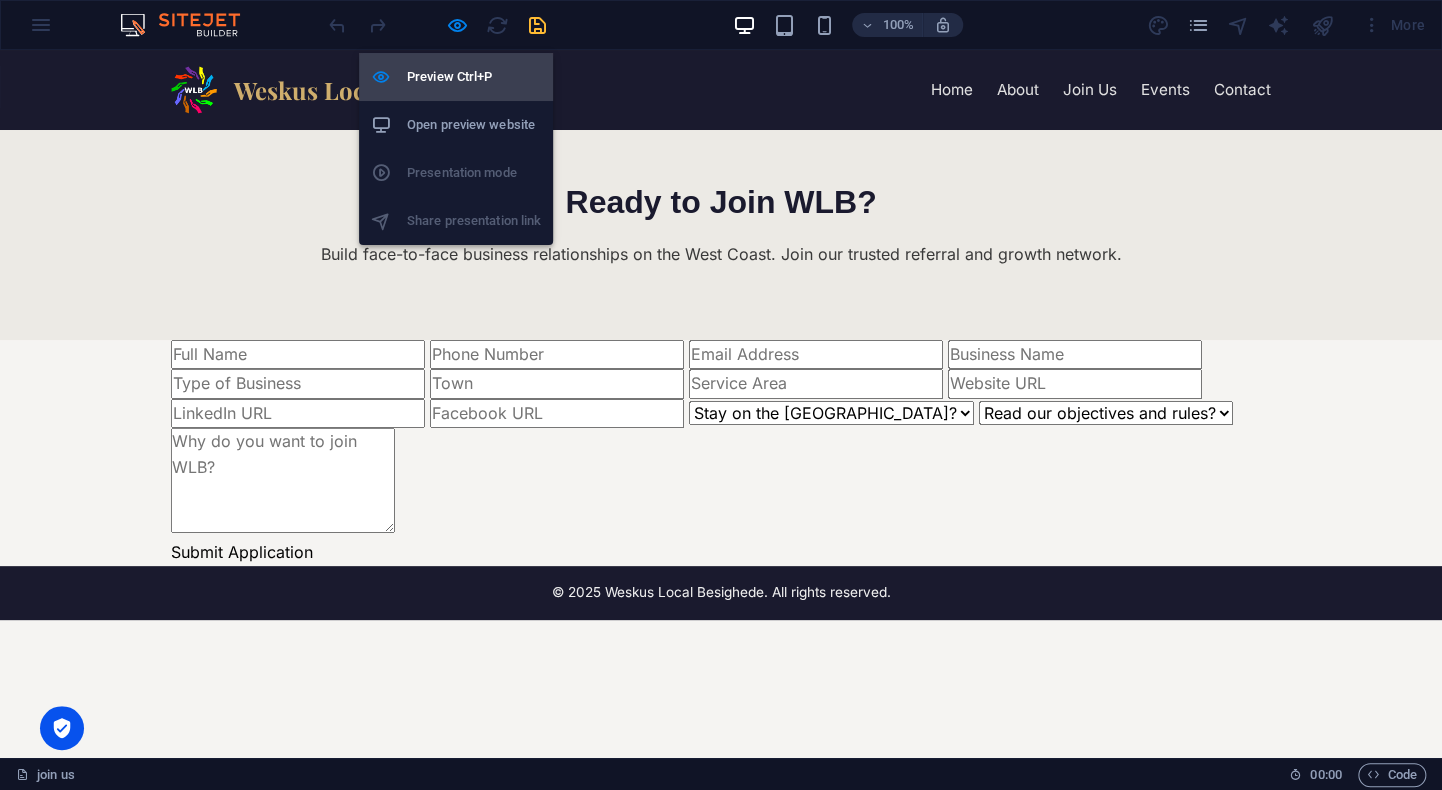 click on "Preview Ctrl+P" at bounding box center [474, 77] 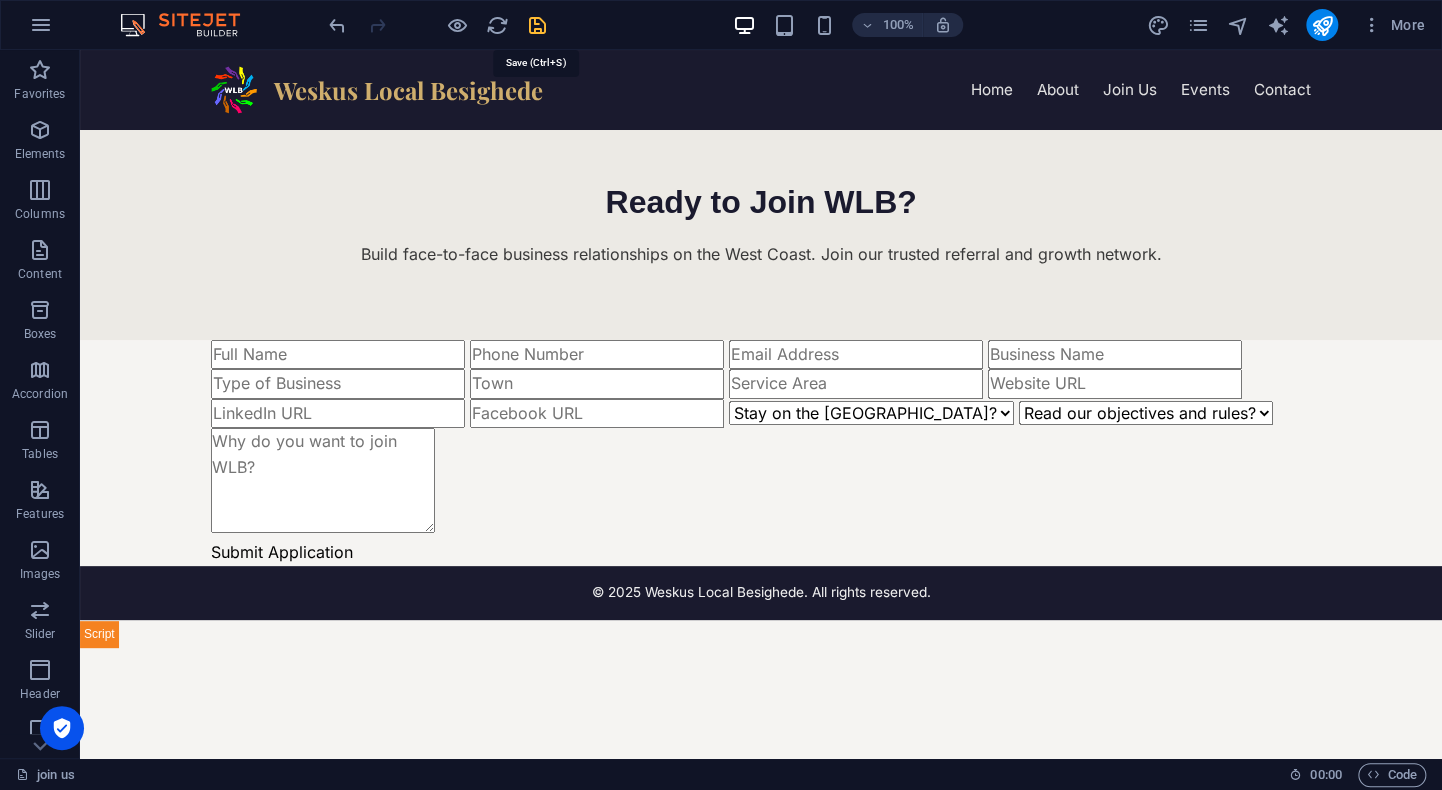 click at bounding box center [537, 25] 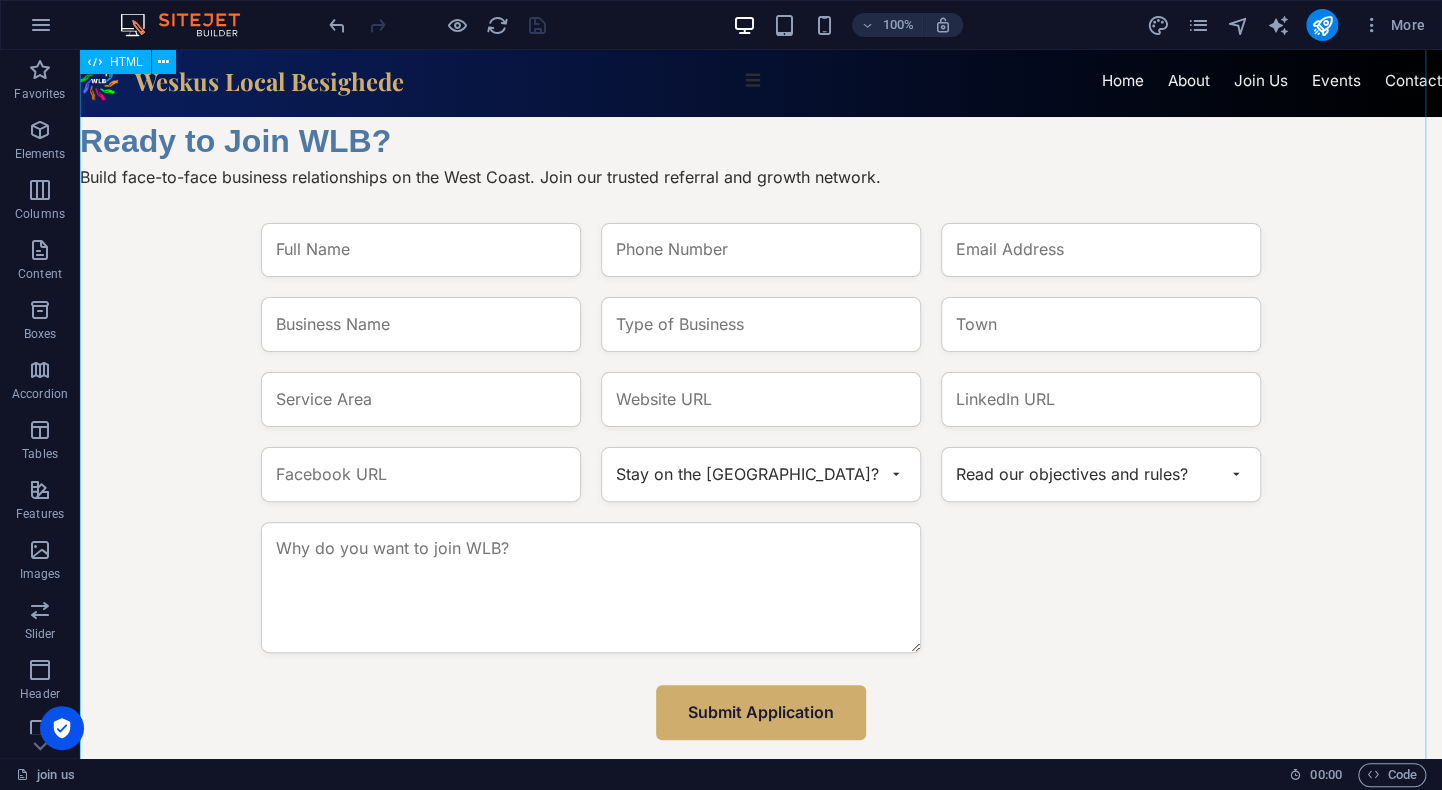 scroll, scrollTop: 0, scrollLeft: 0, axis: both 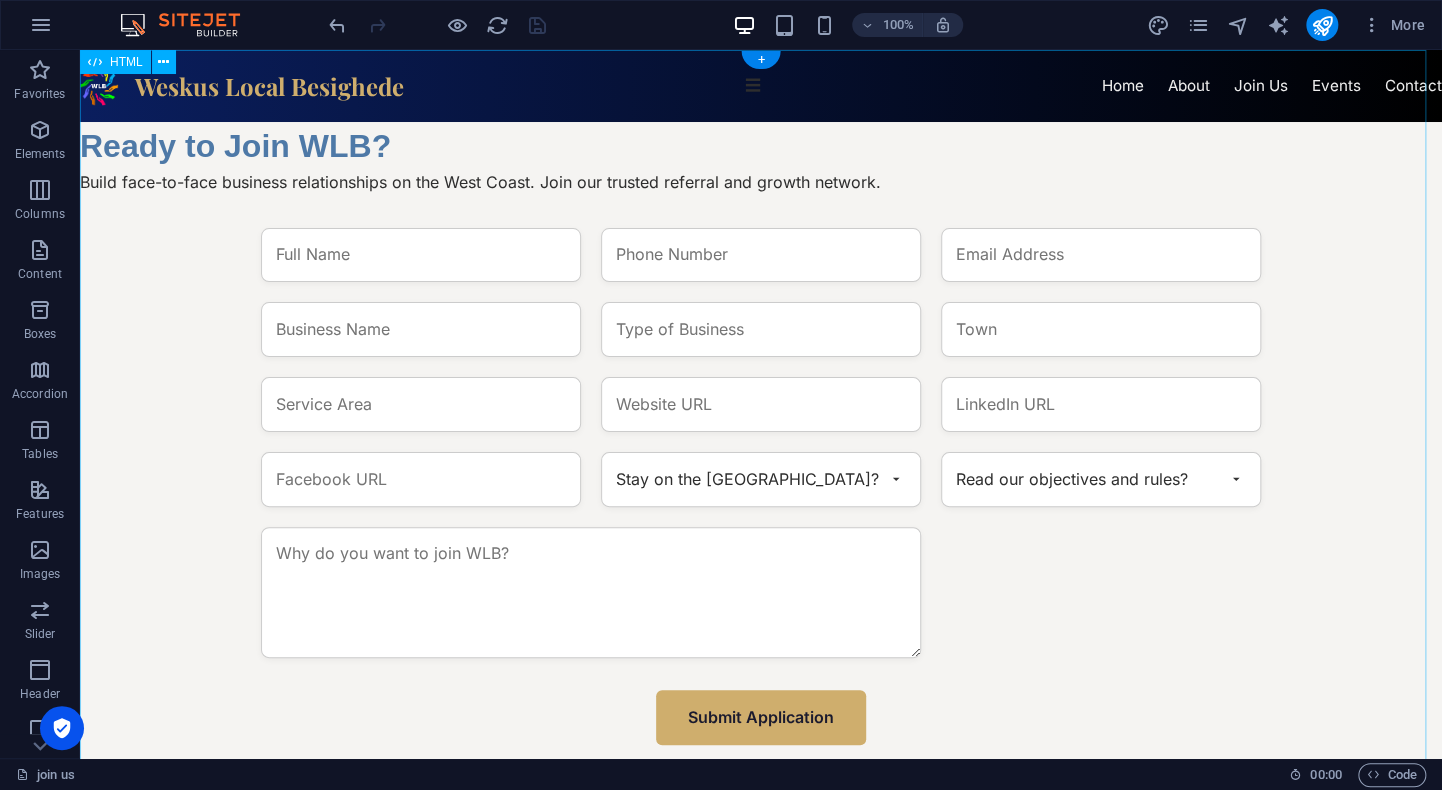 click on "Join WLB – Weskus Local Besighede
Weskus Local Besighede
☰
Home
About
Join Us
Events
Contact
Ready to Join WLB?
Build face-to-face business relationships on the West Coast. Join our trusted referral and growth network.
Stay on the [GEOGRAPHIC_DATA]?
Yes
No
Read our objectives and rules?
Yes
No
Submit Application
© 2025 Weskus Local Besighede. All rights reserved." at bounding box center [761, 440] 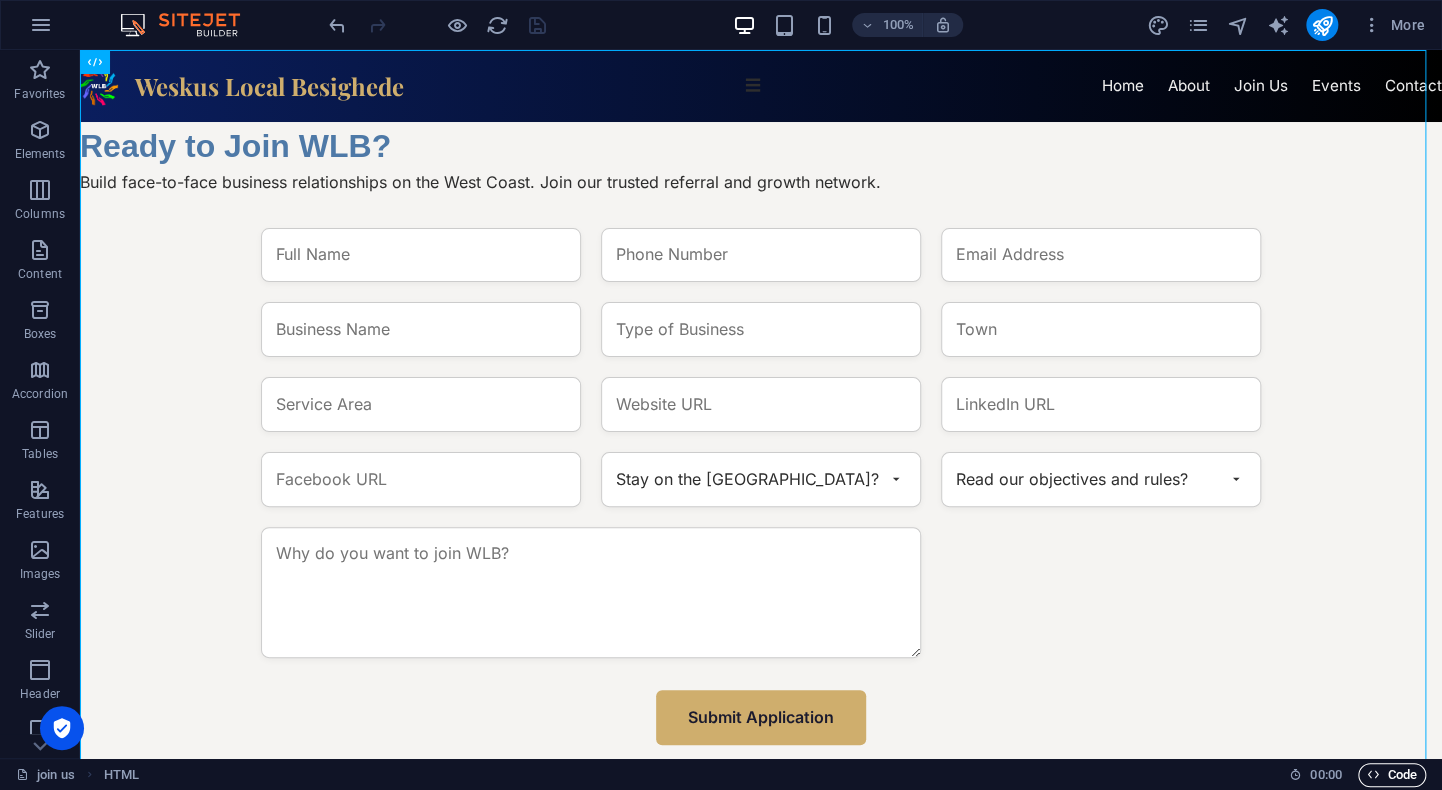 click on "Code" at bounding box center [1392, 775] 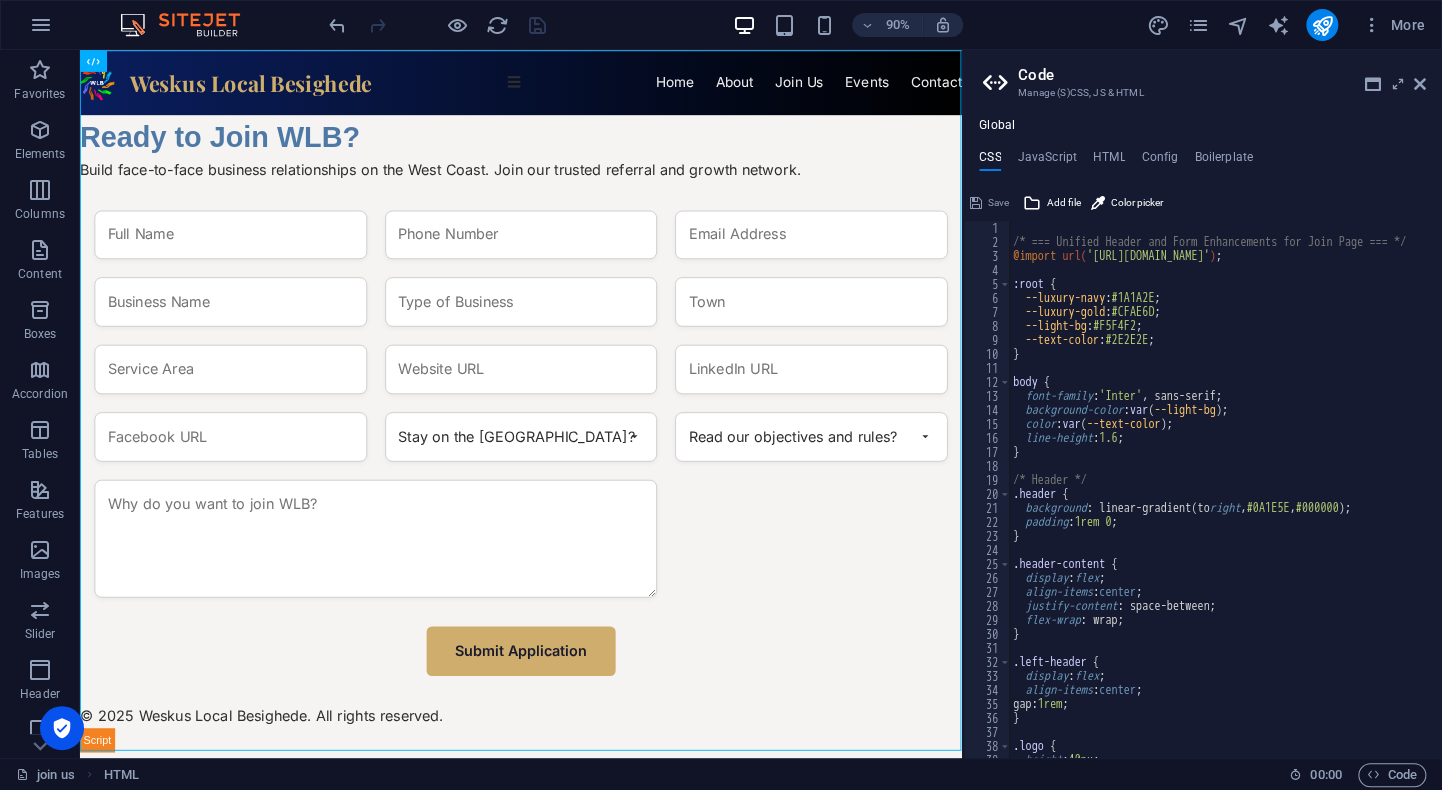 scroll, scrollTop: 0, scrollLeft: 0, axis: both 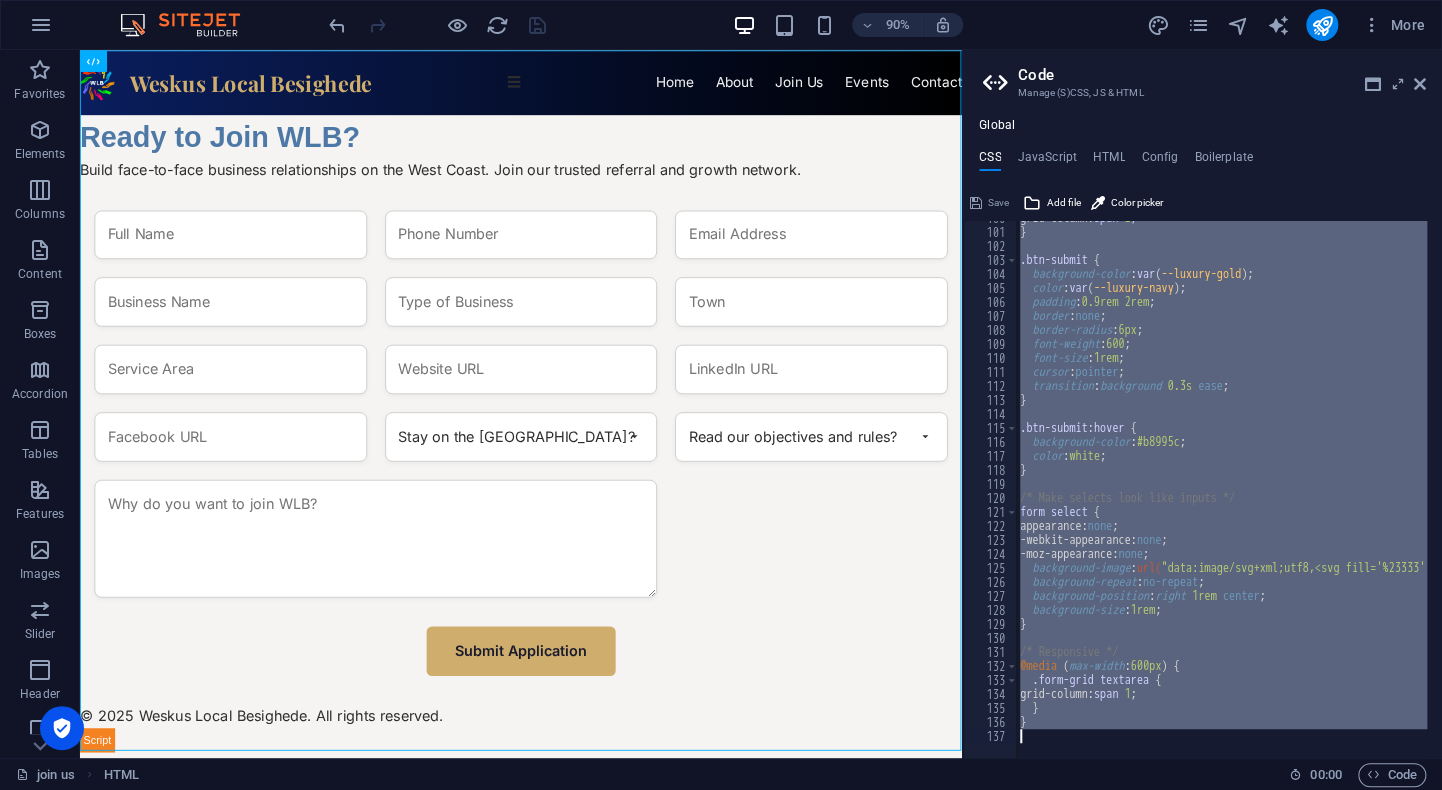 drag, startPoint x: 1011, startPoint y: 228, endPoint x: 1101, endPoint y: 793, distance: 572.1232 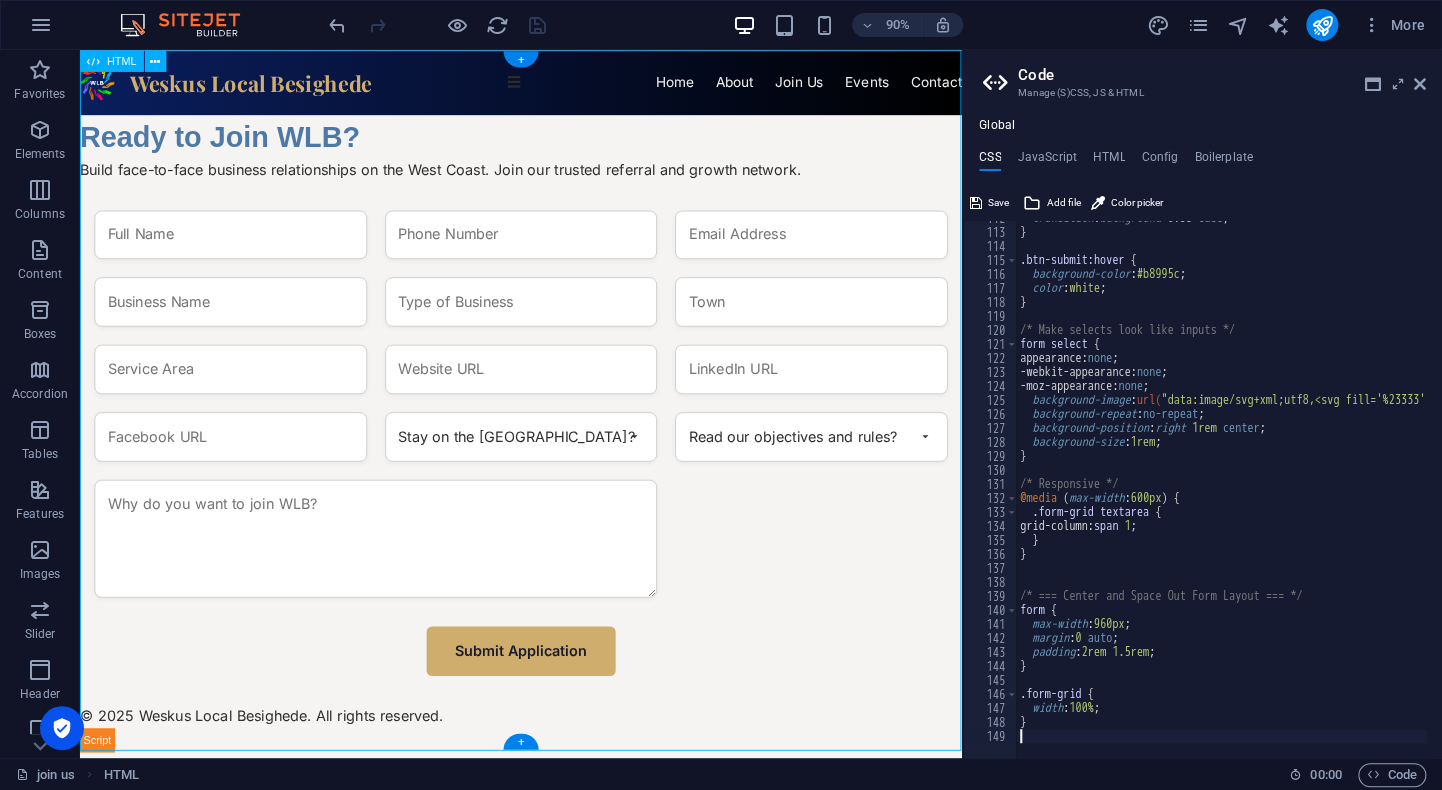 click on "Join WLB – Weskus Local Besighede
Weskus Local Besighede
☰
Home
About
Join Us
Events
Contact
Ready to Join WLB?
Build face-to-face business relationships on the West Coast. Join our trusted referral and growth network.
Stay on the [GEOGRAPHIC_DATA]?
Yes
No
Read our objectives and rules?
Yes
No
Submit Application
© 2025 Weskus Local Besighede. All rights reserved." at bounding box center (570, 440) 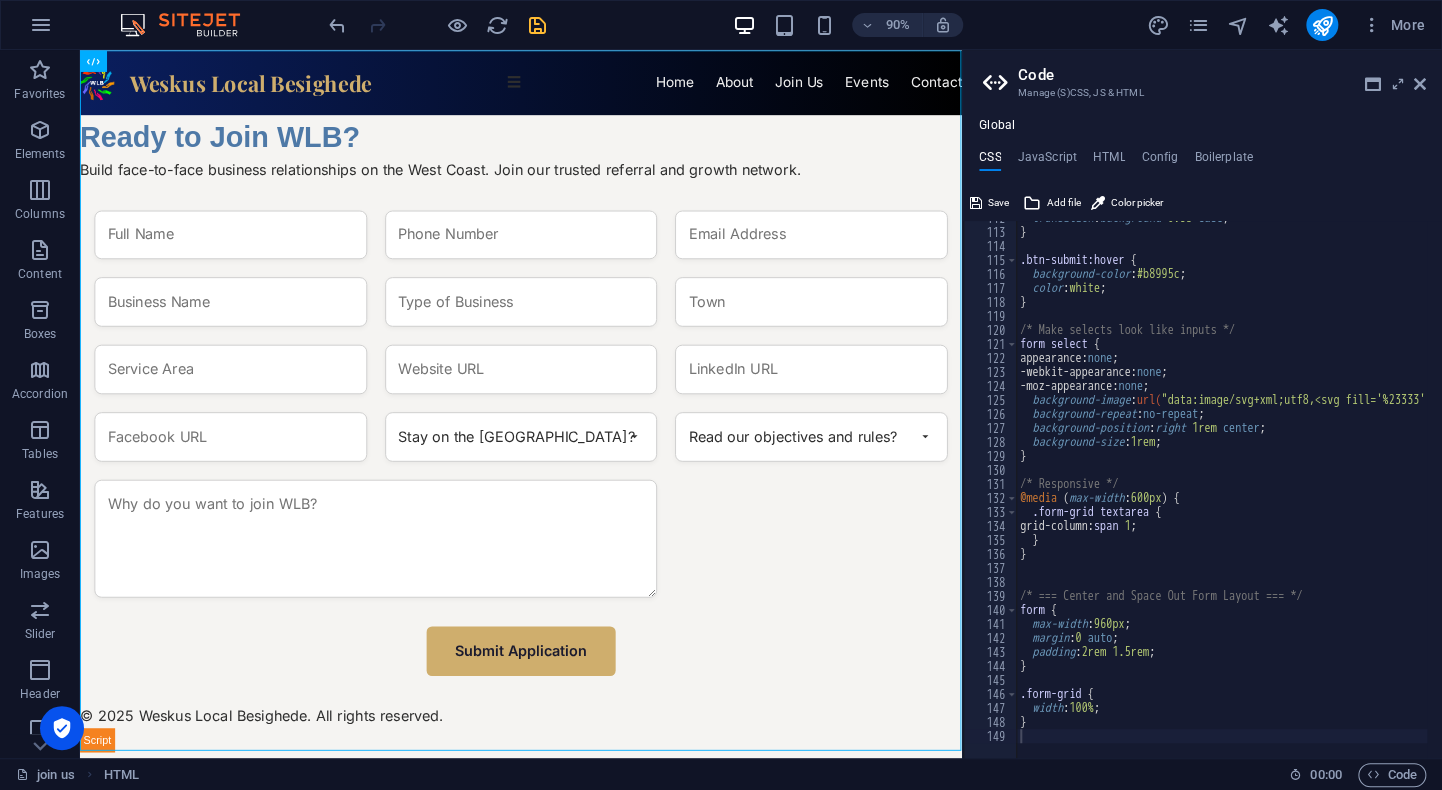 click on "90% More" at bounding box center (879, 25) 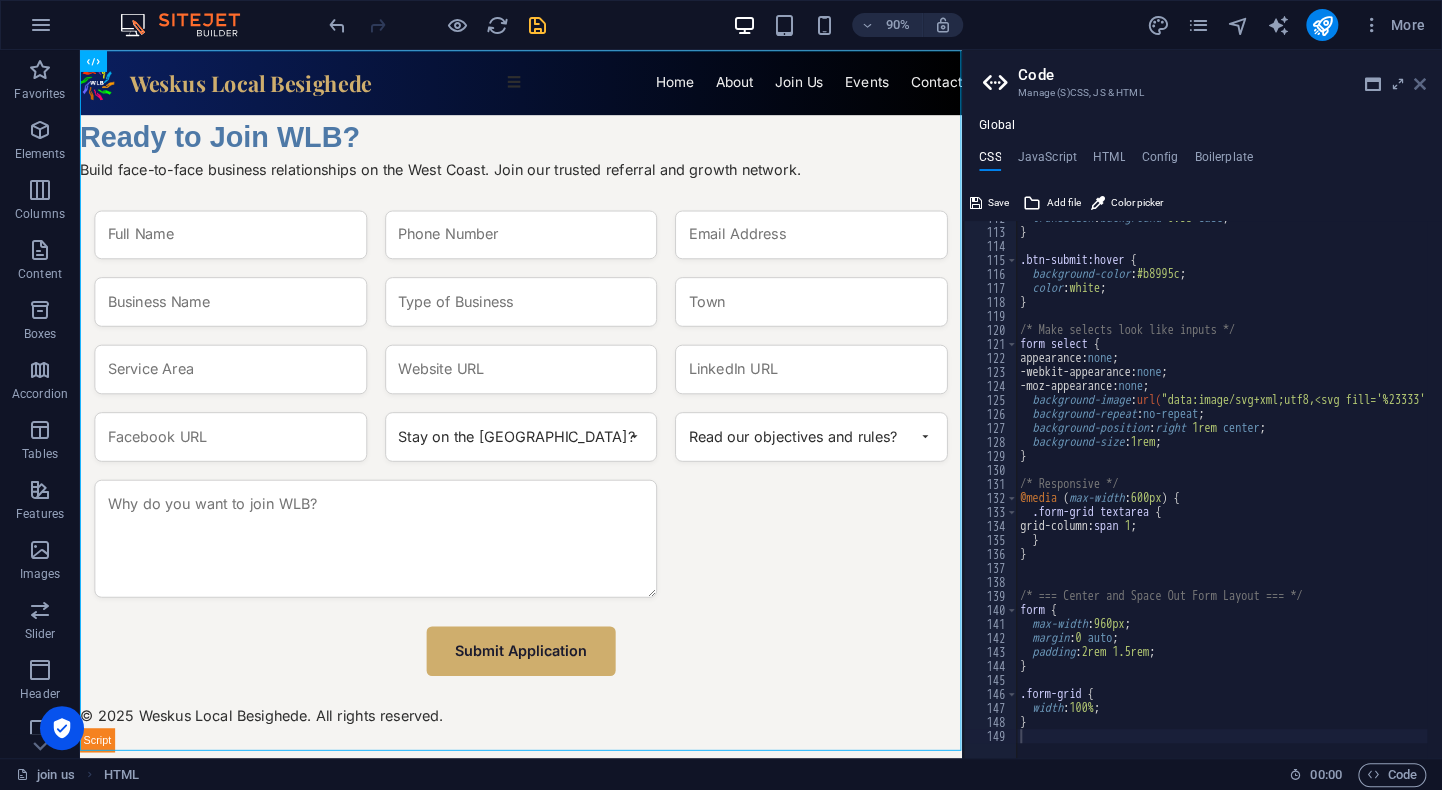 click at bounding box center (1420, 84) 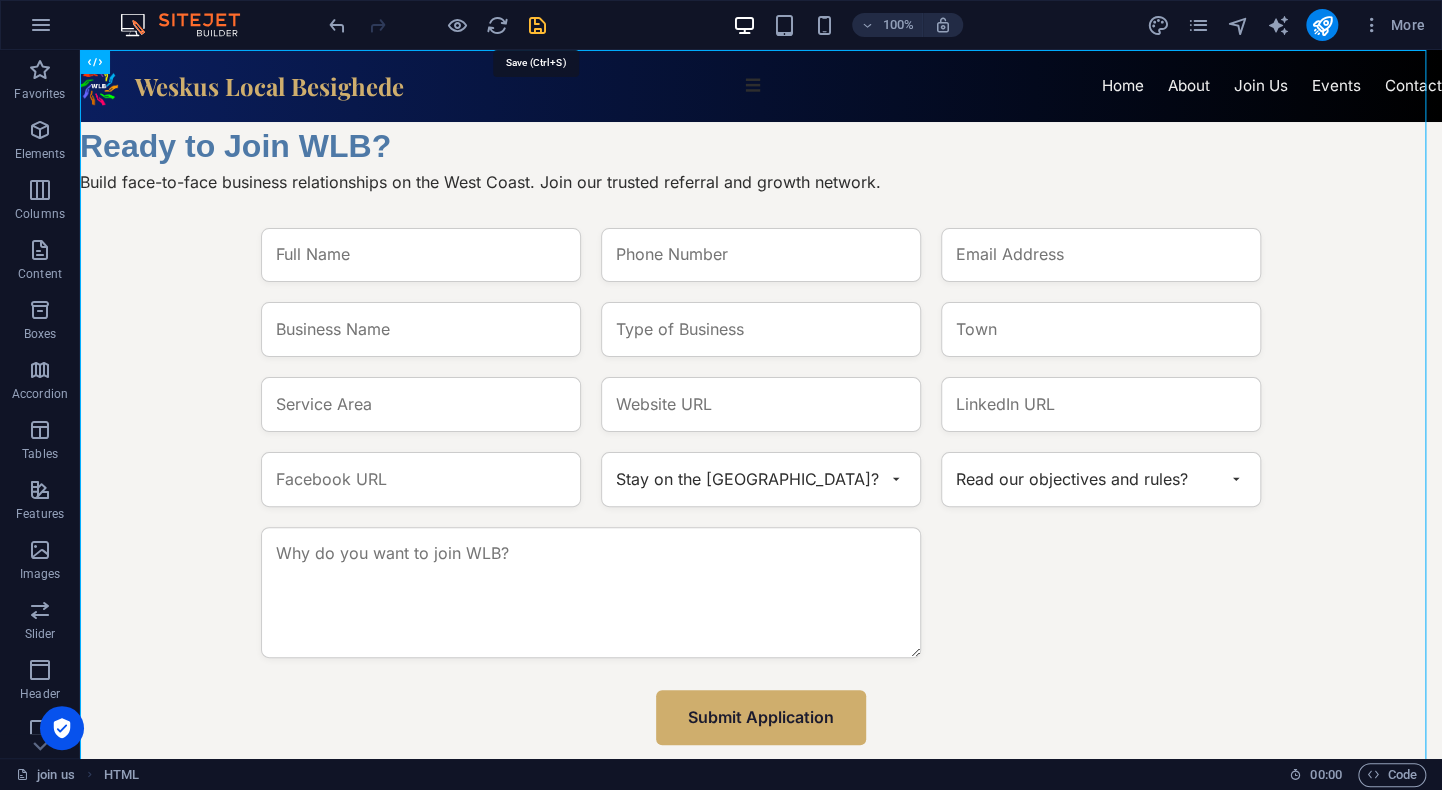 click at bounding box center (537, 25) 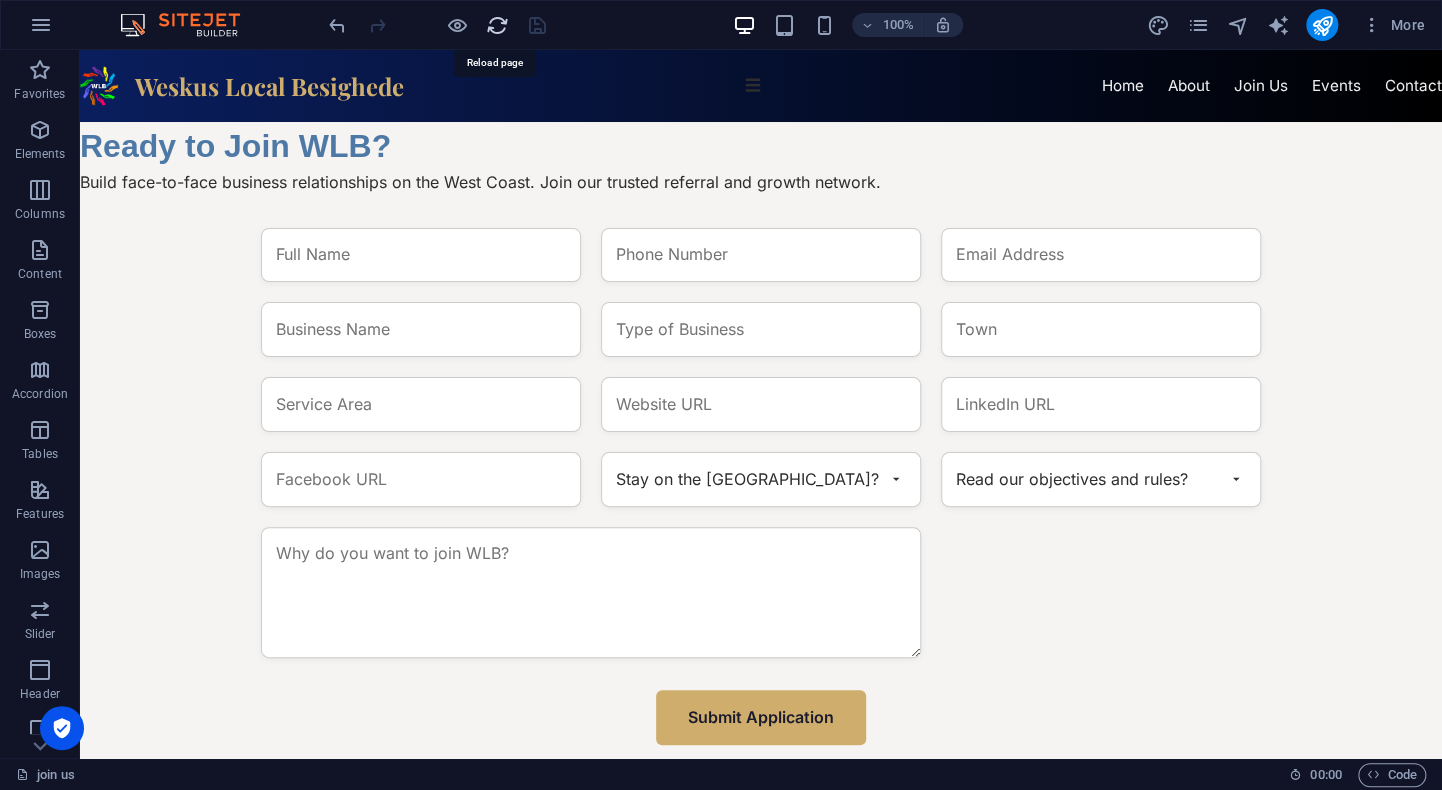 click at bounding box center [497, 25] 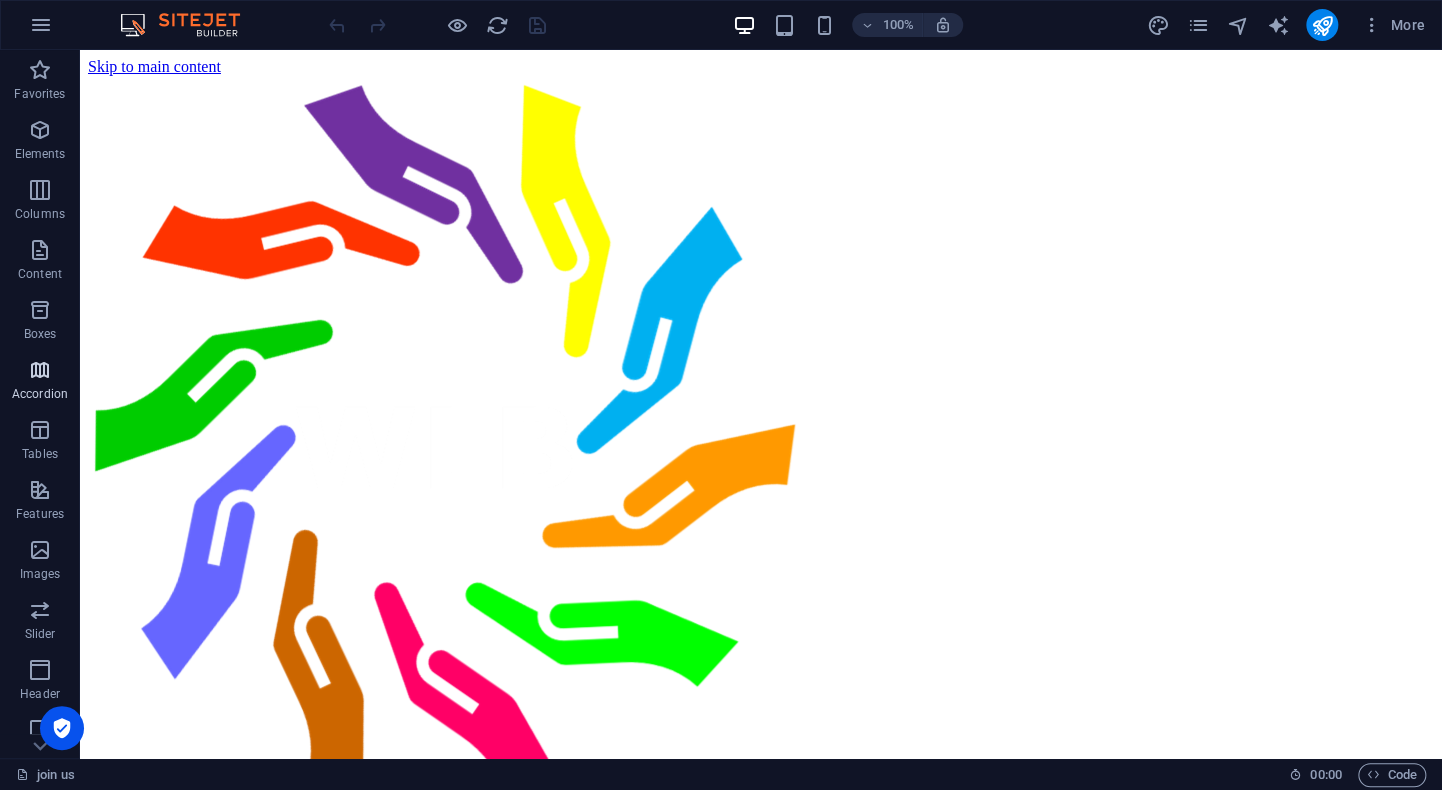 scroll, scrollTop: 0, scrollLeft: 0, axis: both 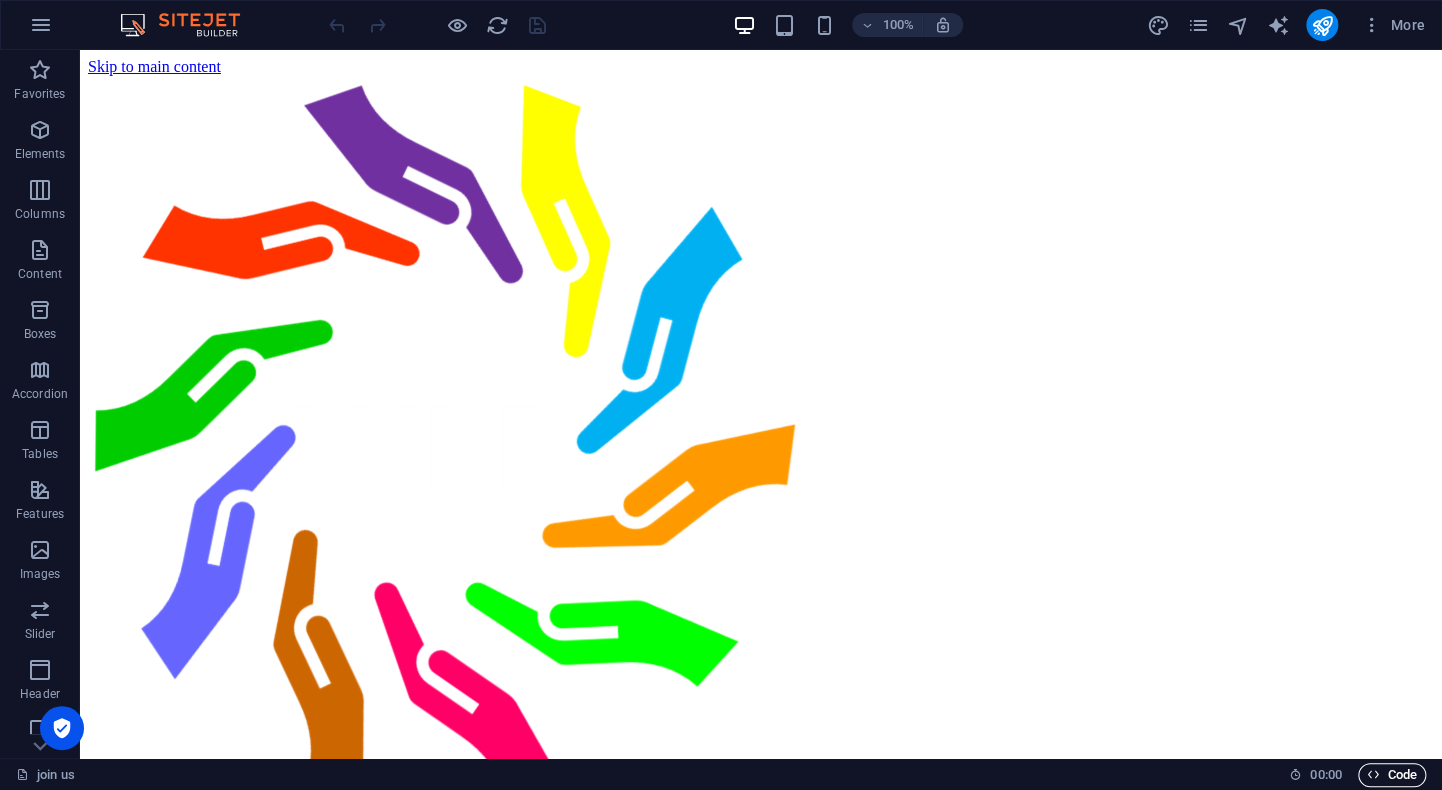 click on "Code" at bounding box center (1392, 775) 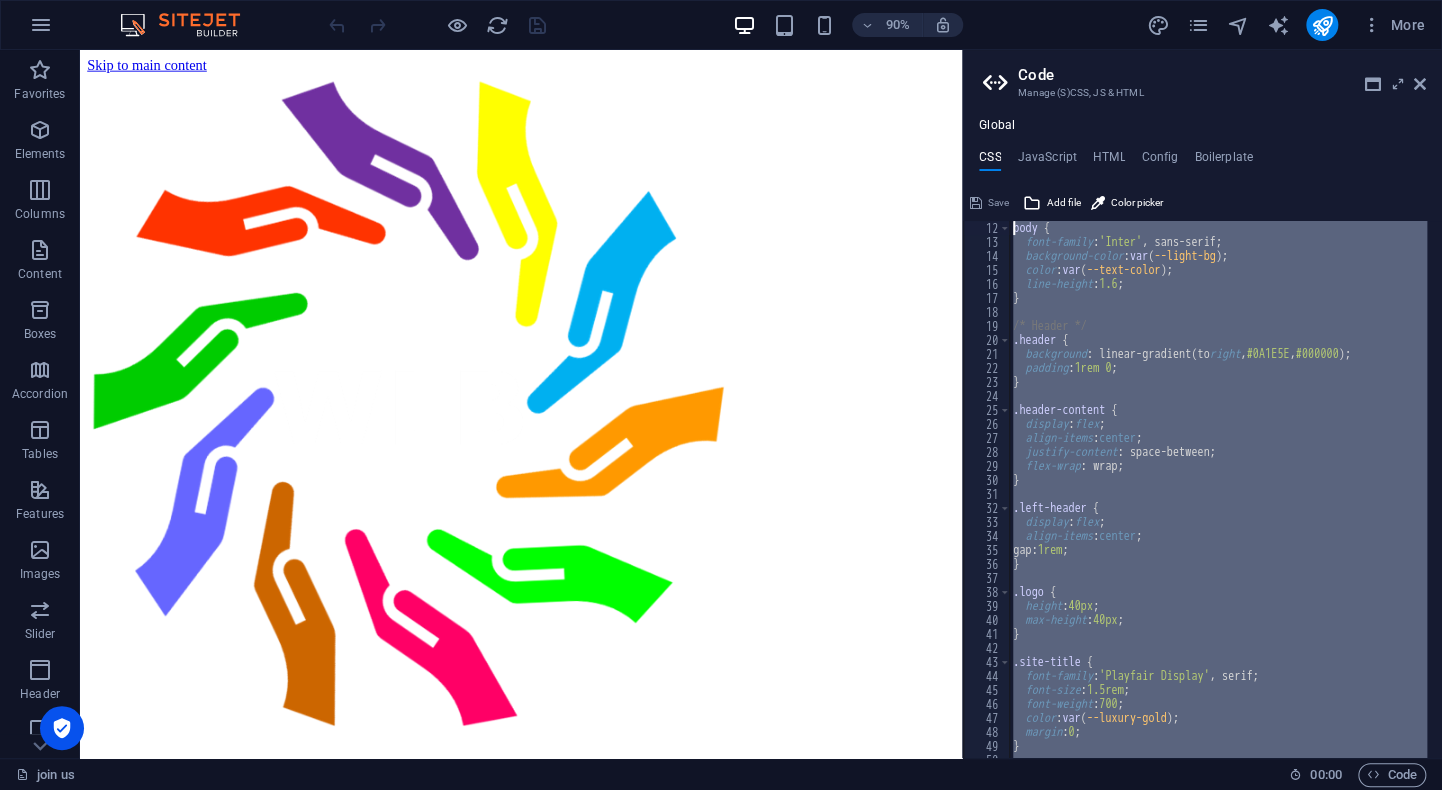 scroll, scrollTop: 0, scrollLeft: 0, axis: both 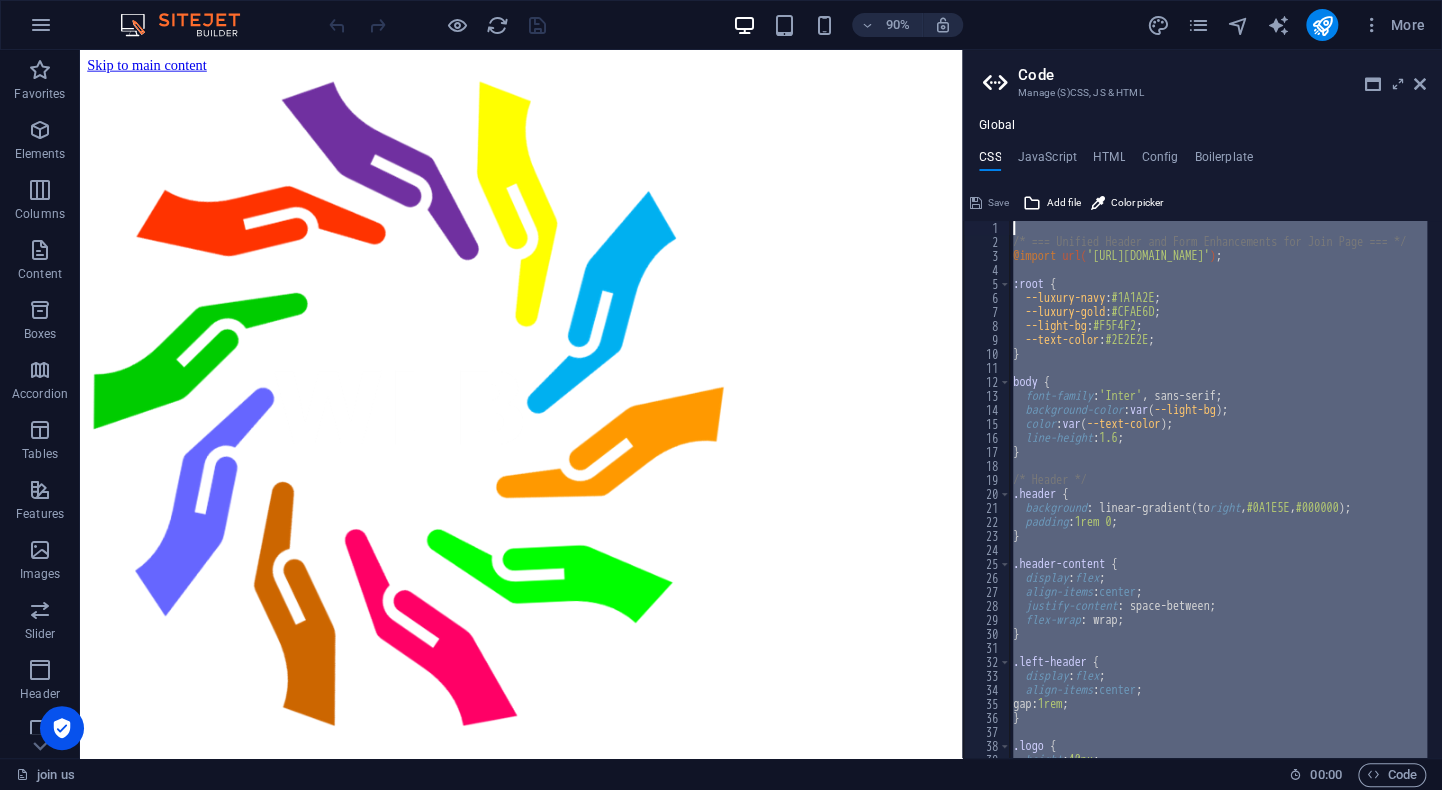 drag, startPoint x: 1025, startPoint y: 737, endPoint x: 994, endPoint y: 200, distance: 537.89404 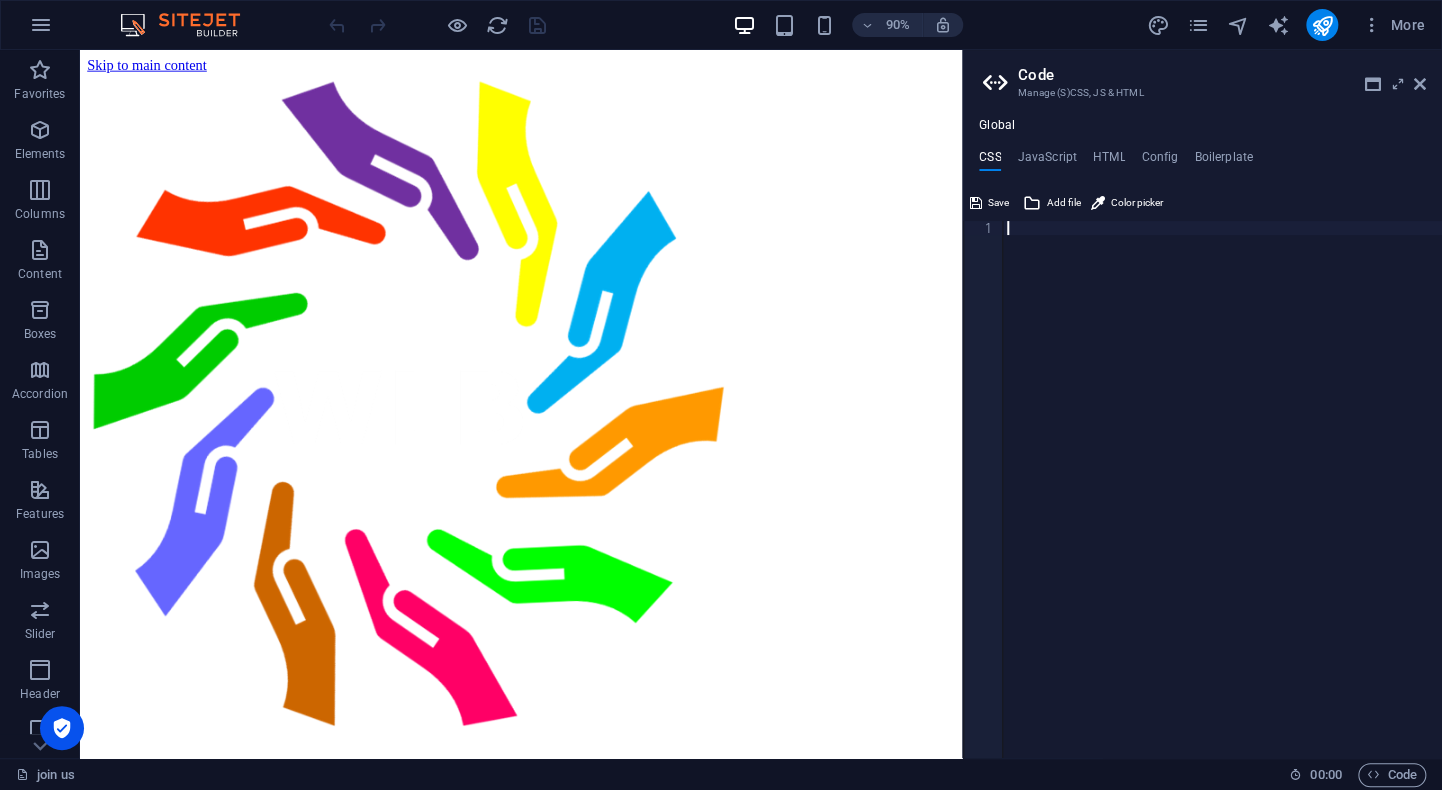 scroll, scrollTop: 1380, scrollLeft: 0, axis: vertical 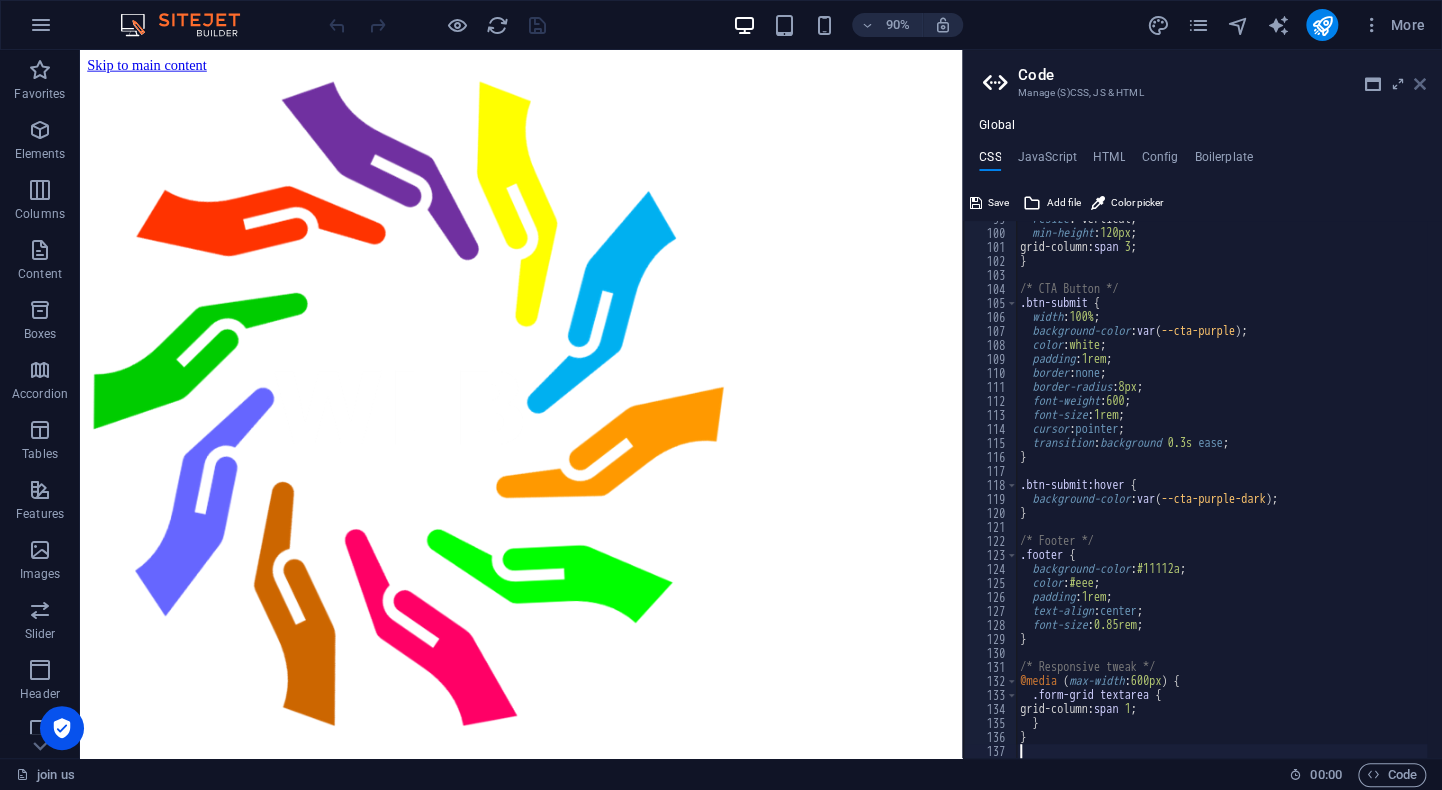 click at bounding box center (1420, 84) 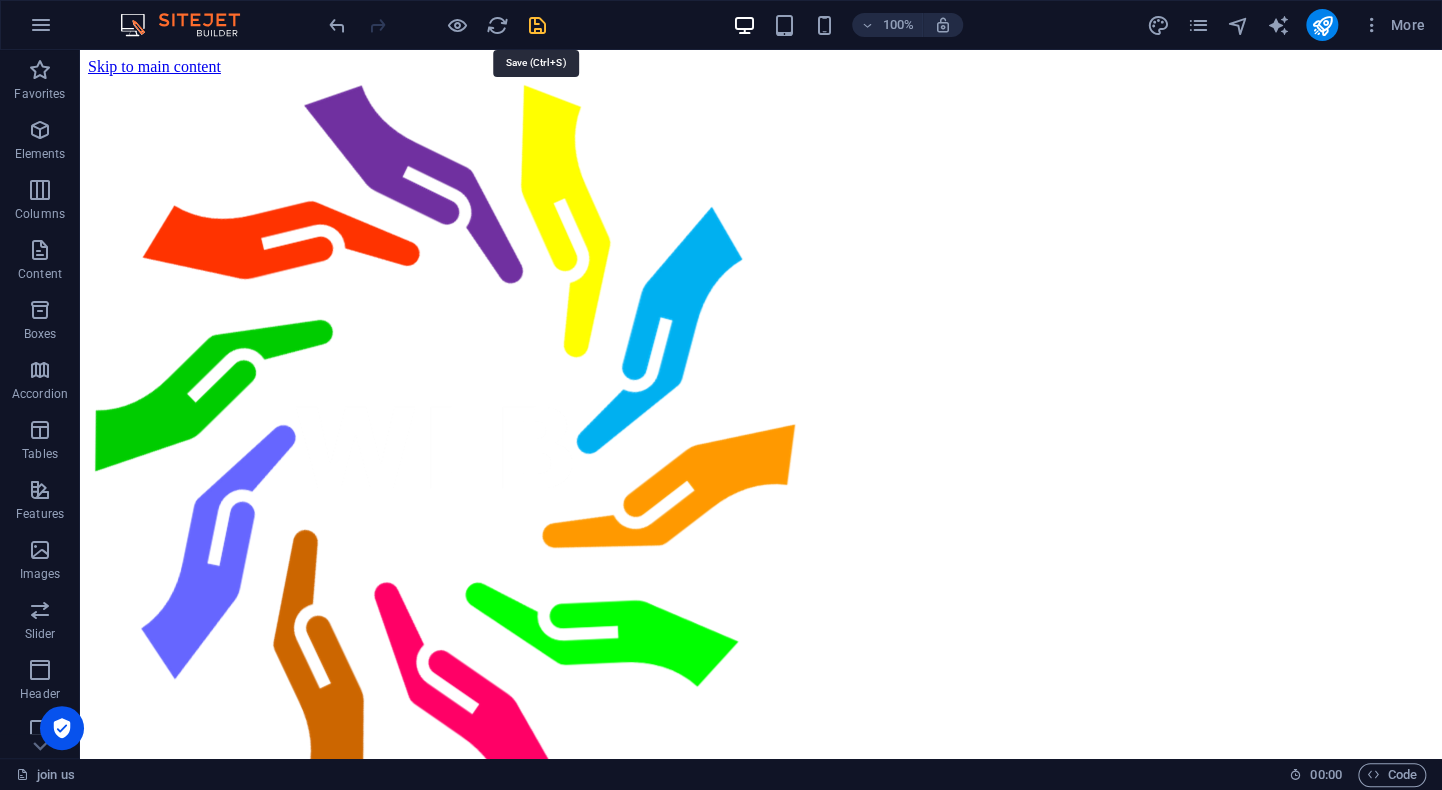 click at bounding box center (537, 25) 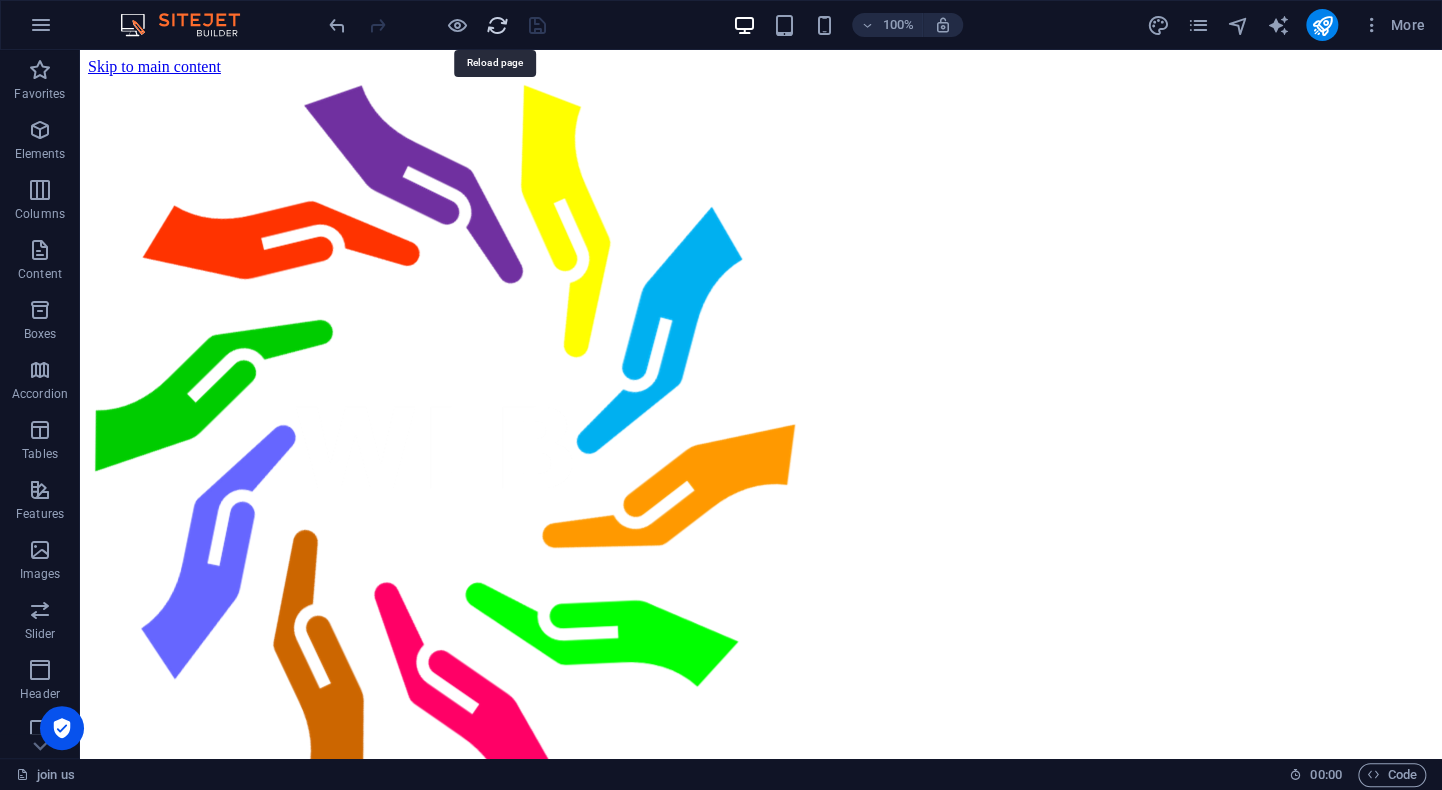 click at bounding box center (497, 25) 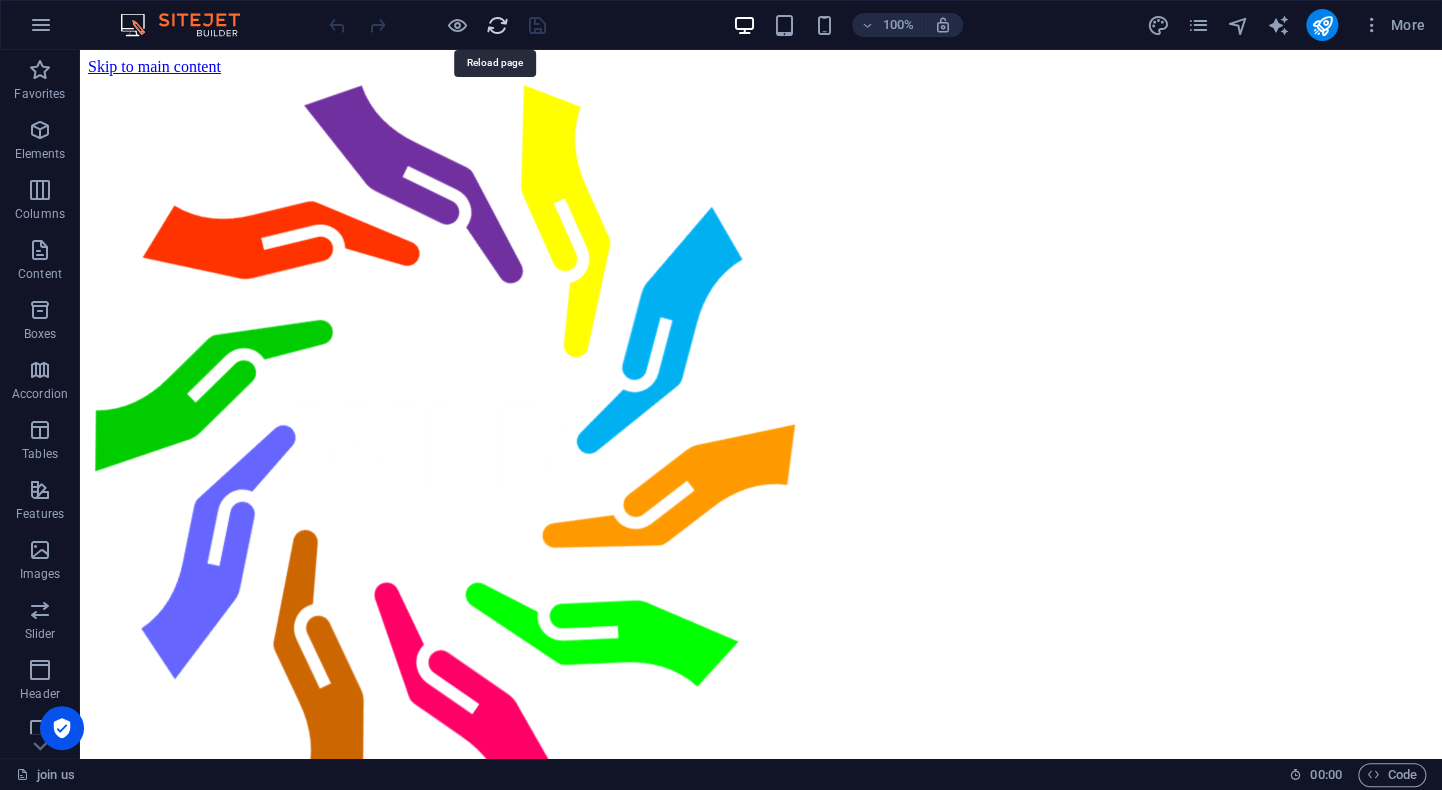 scroll, scrollTop: 0, scrollLeft: 0, axis: both 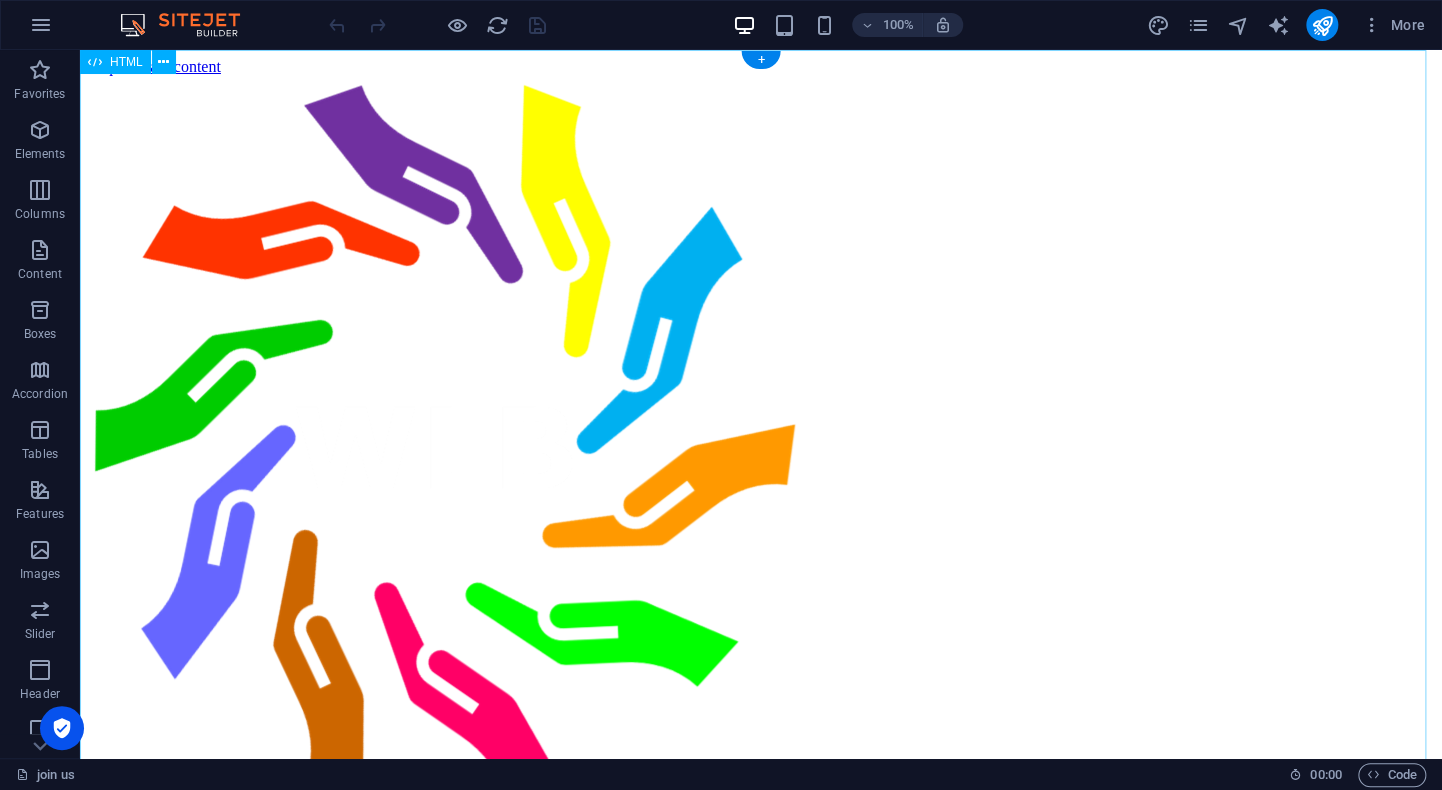 type 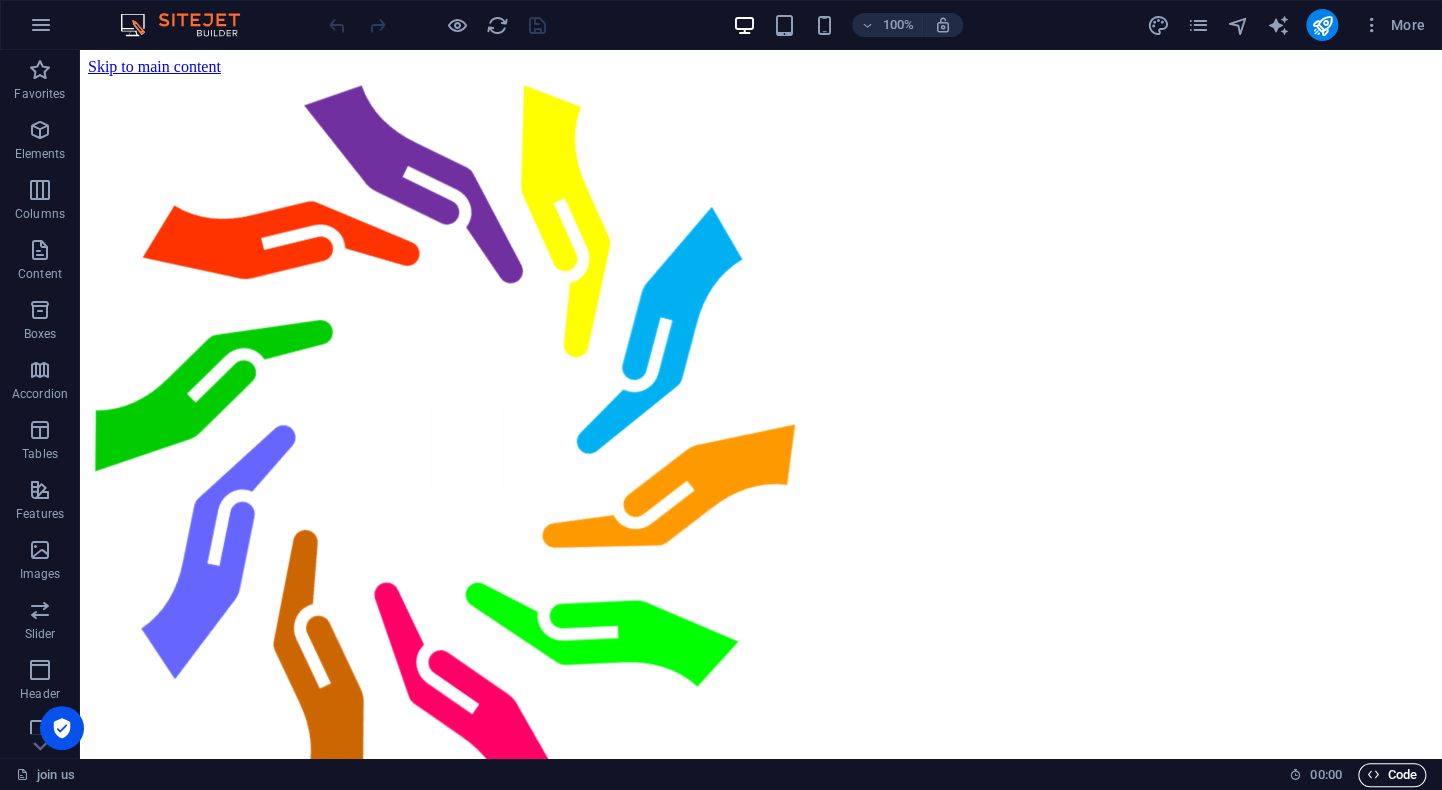 click on "Code" at bounding box center (1392, 775) 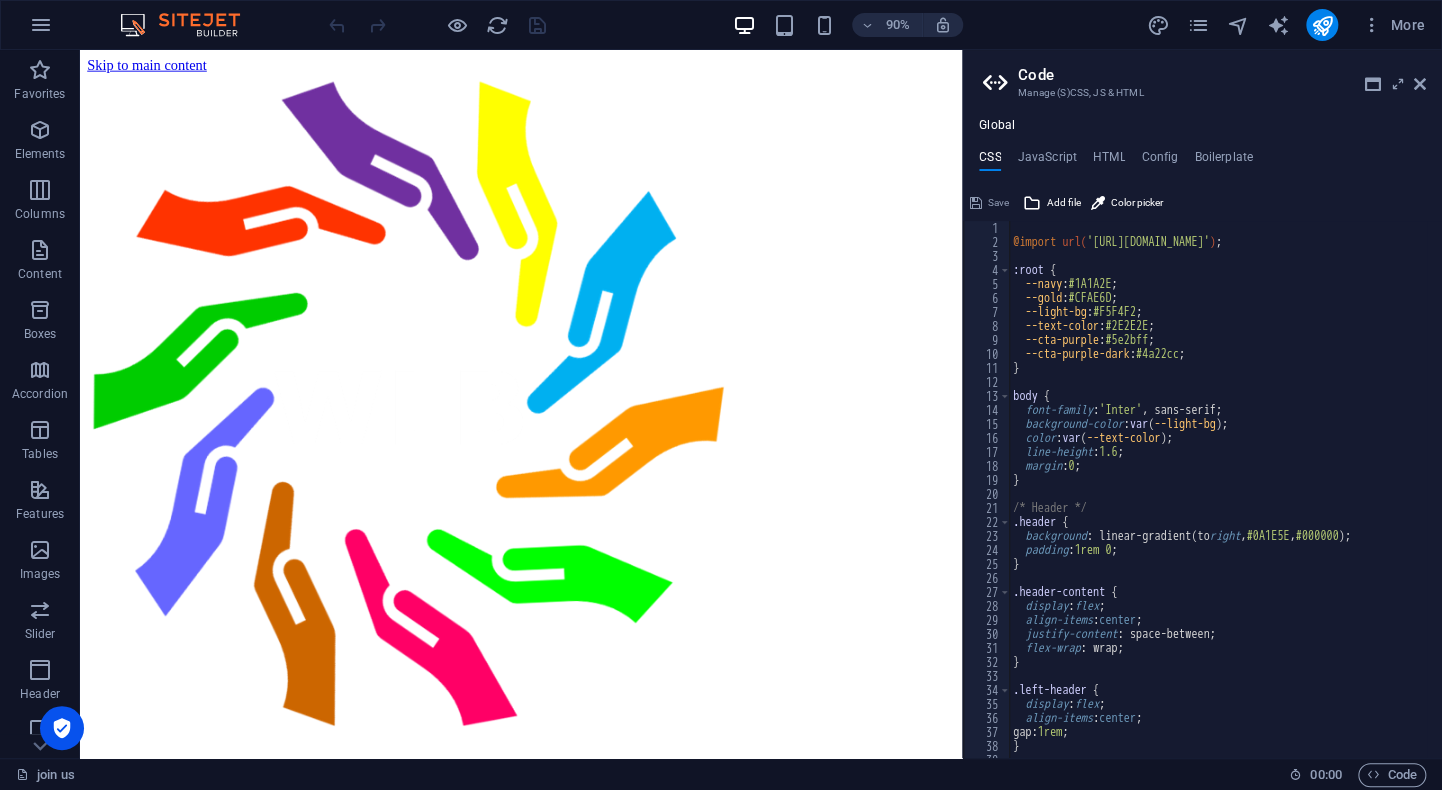 scroll, scrollTop: 0, scrollLeft: 0, axis: both 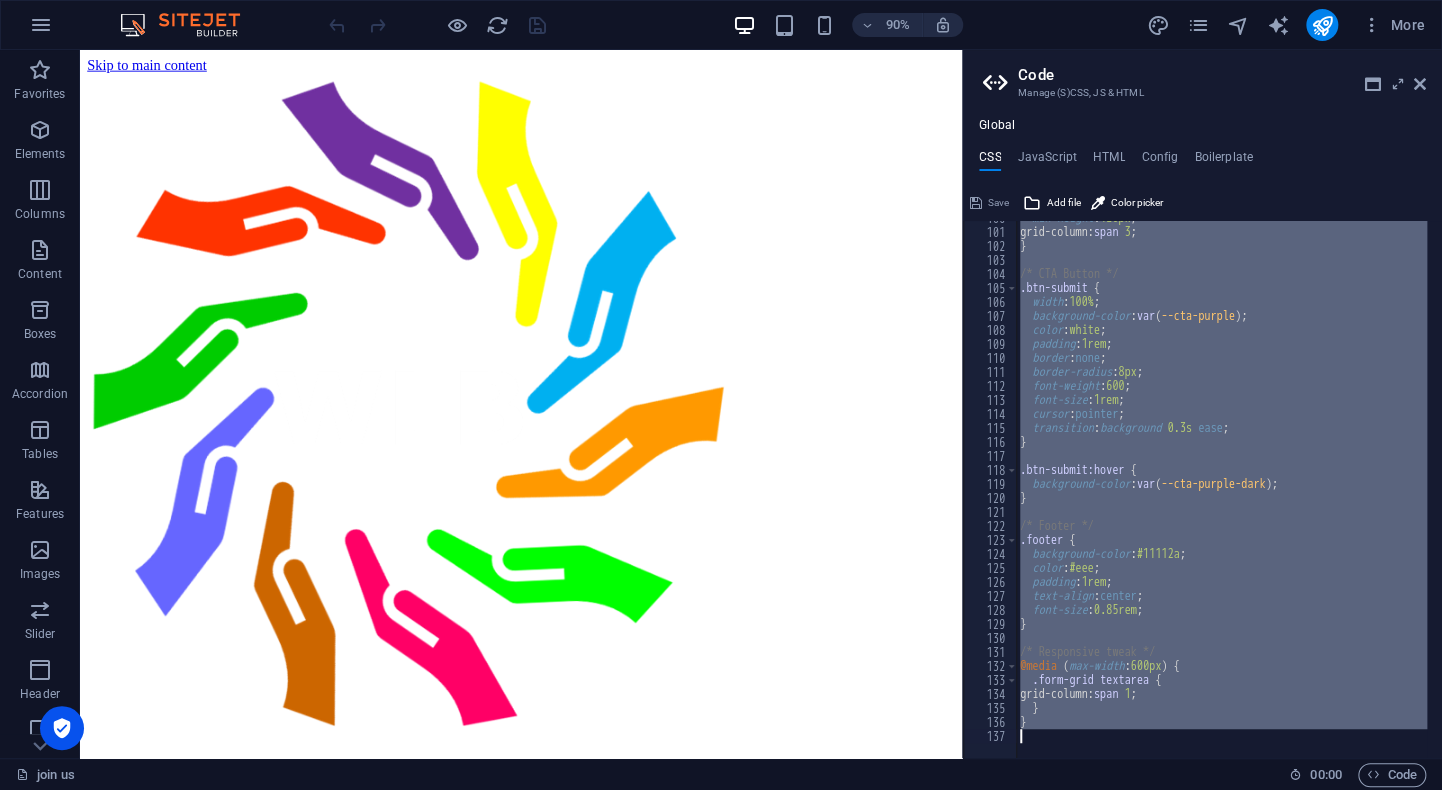 drag, startPoint x: 1009, startPoint y: 222, endPoint x: 1187, endPoint y: 793, distance: 598.10114 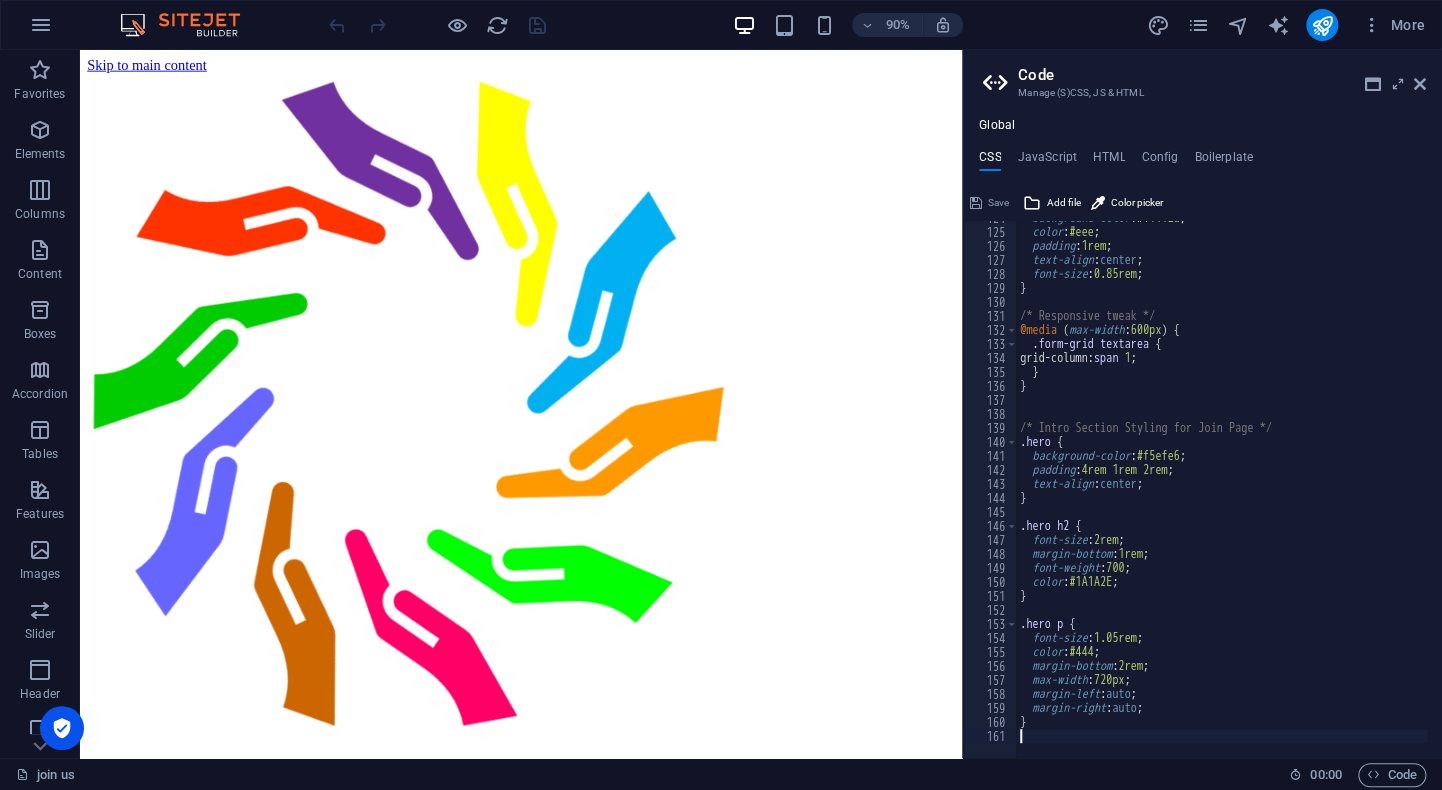 scroll, scrollTop: 1732, scrollLeft: 0, axis: vertical 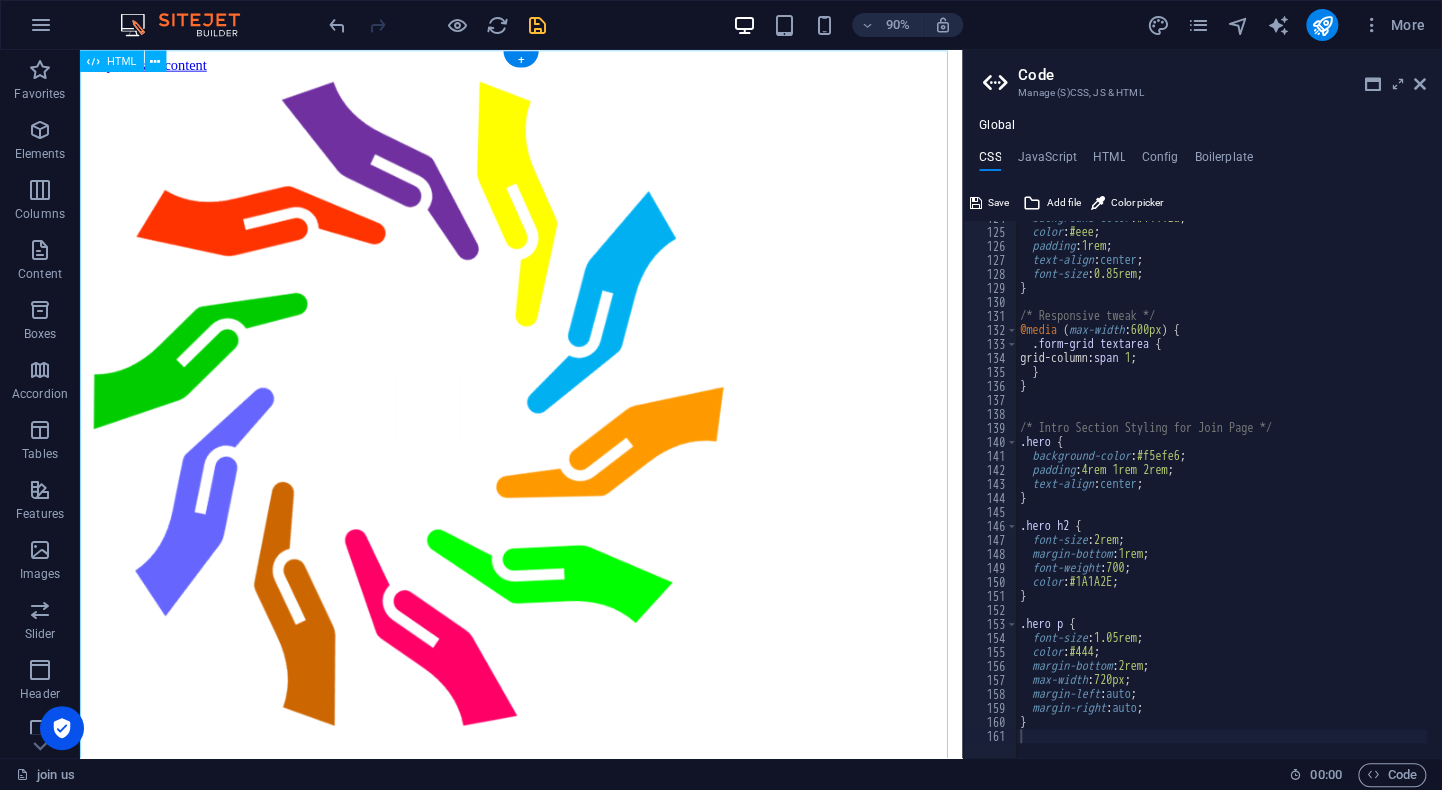 click on "Join WLB – Weskus Local Besighede
Weskus Local Besighede
☰
Home
About
Join Us
Events
Contact
Ready to Join WLB?
Build face-to-face business relationships on the West Coast. Join our trusted referral and growth network.
Stay on the [GEOGRAPHIC_DATA]?
Yes
No
Read our objectives and rules?
Yes
No
Submit Application
© 2025 Weskus Local Besighede. All rights reserved." at bounding box center (570, 646) 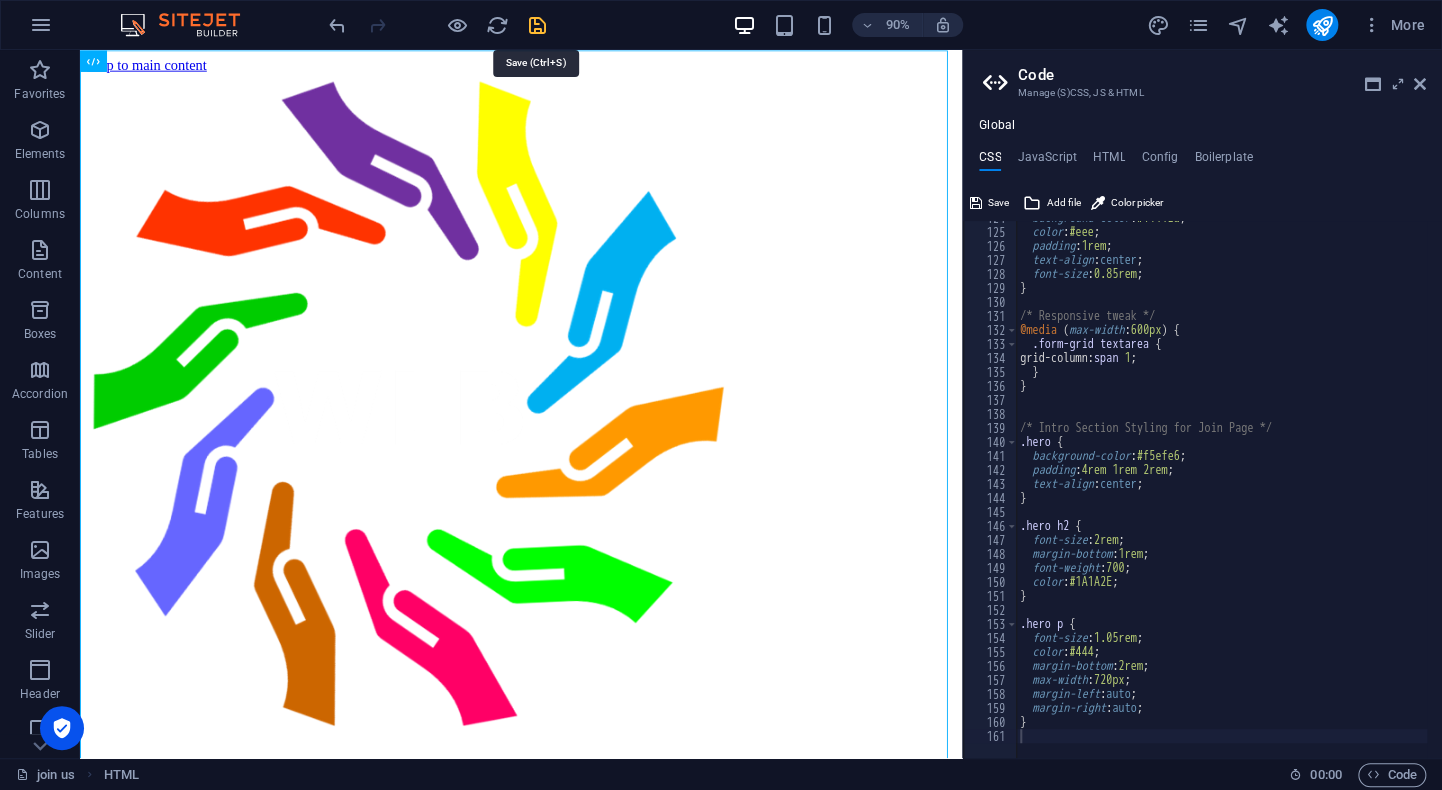 click at bounding box center [537, 25] 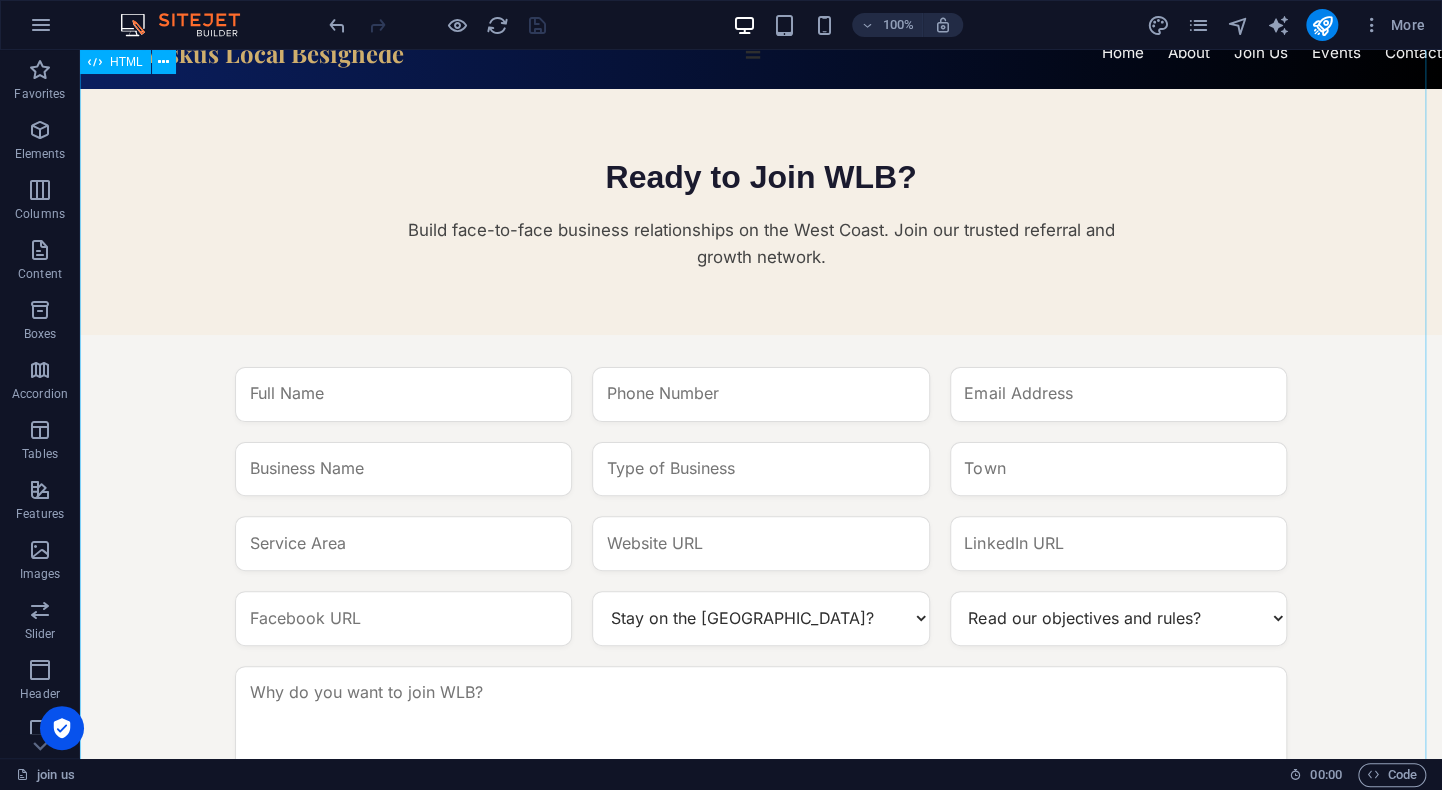 scroll, scrollTop: 0, scrollLeft: 0, axis: both 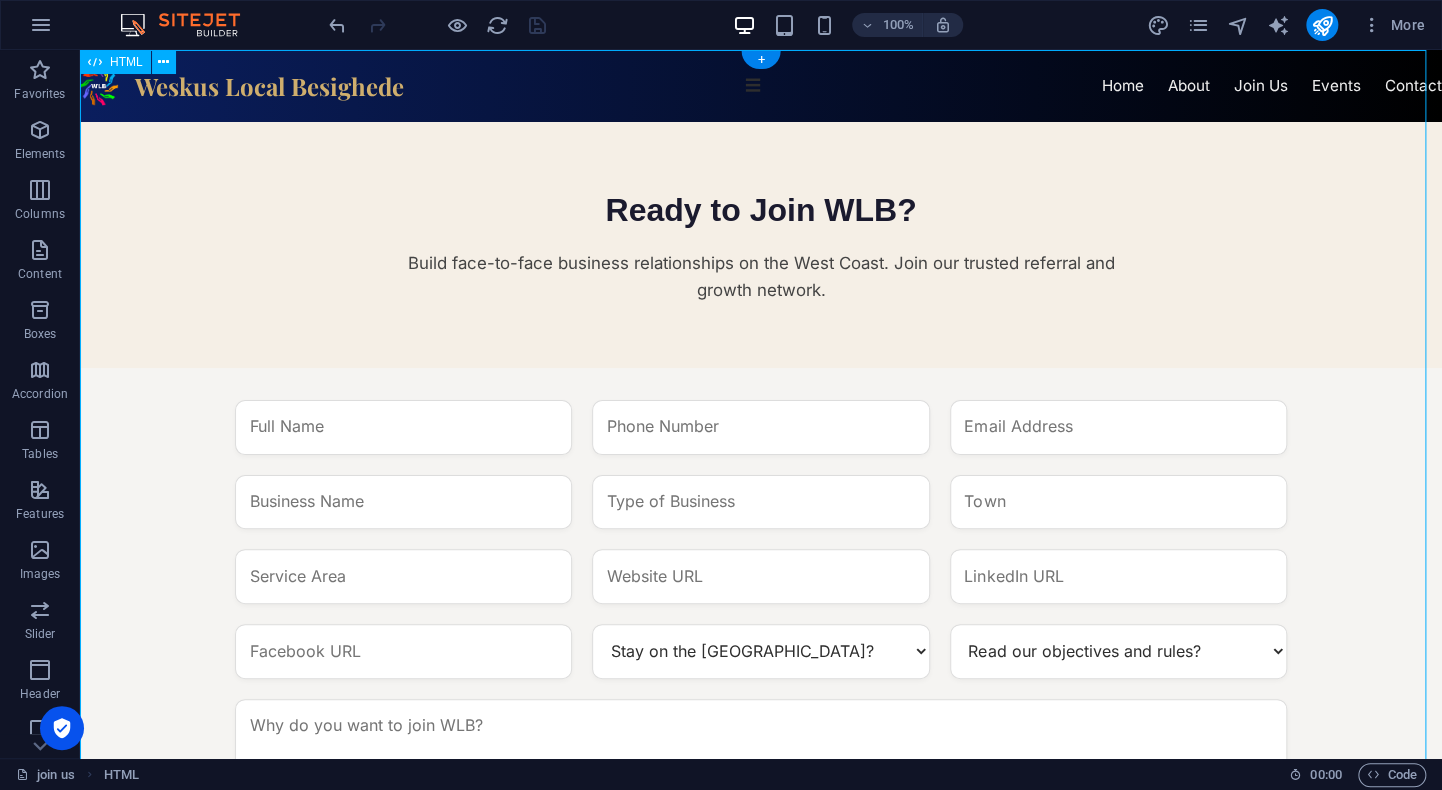 click on "Join WLB – Weskus Local Besighede
Weskus Local Besighede
☰
Home
About
Join Us
Events
Contact
Ready to Join WLB?
Build face-to-face business relationships on the West Coast. Join our trusted referral and growth network.
Stay on the [GEOGRAPHIC_DATA]?
Yes
No
Read our objectives and rules?
Yes
No
Submit Application
© 2025 Weskus Local Besighede. All rights reserved." at bounding box center [761, 542] 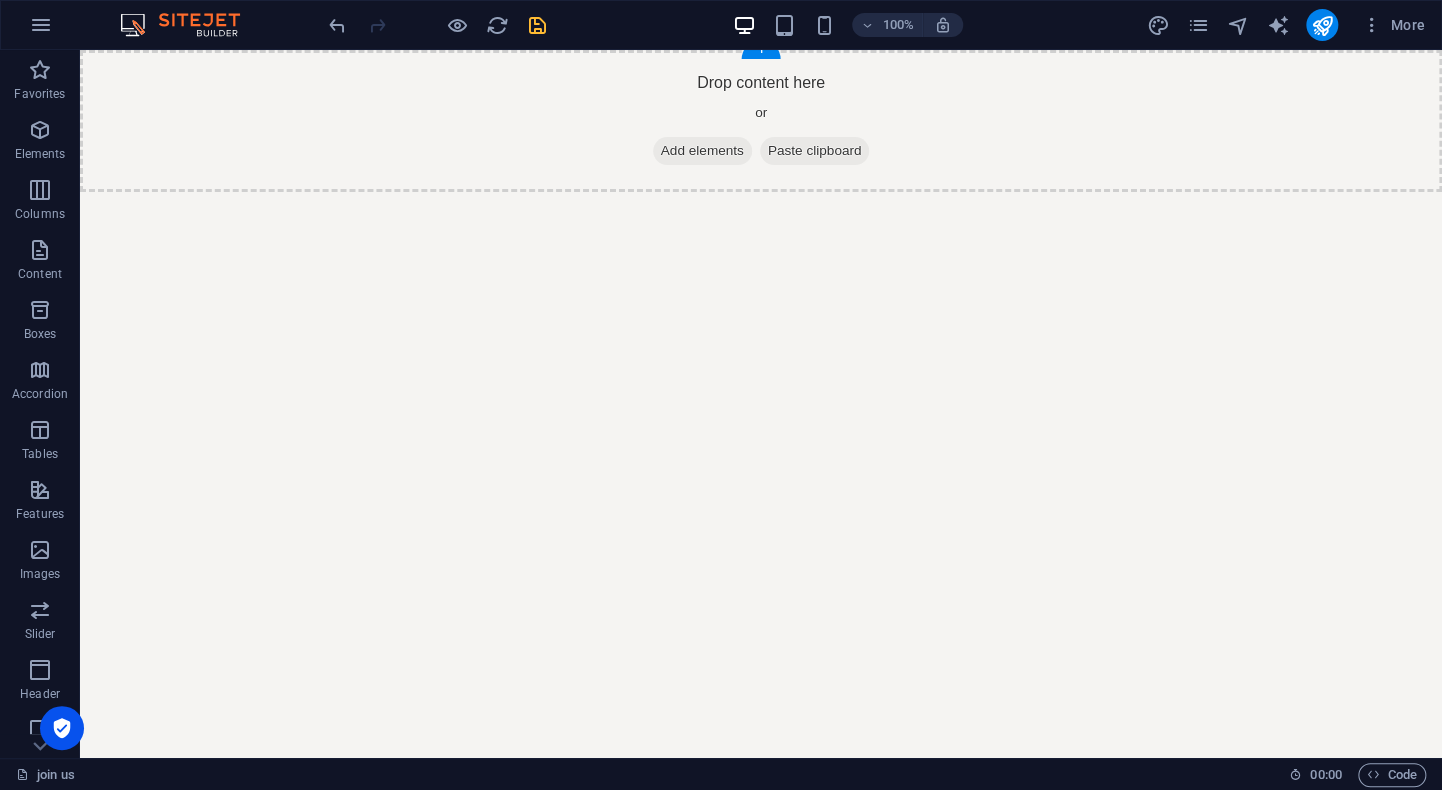 scroll, scrollTop: 0, scrollLeft: 0, axis: both 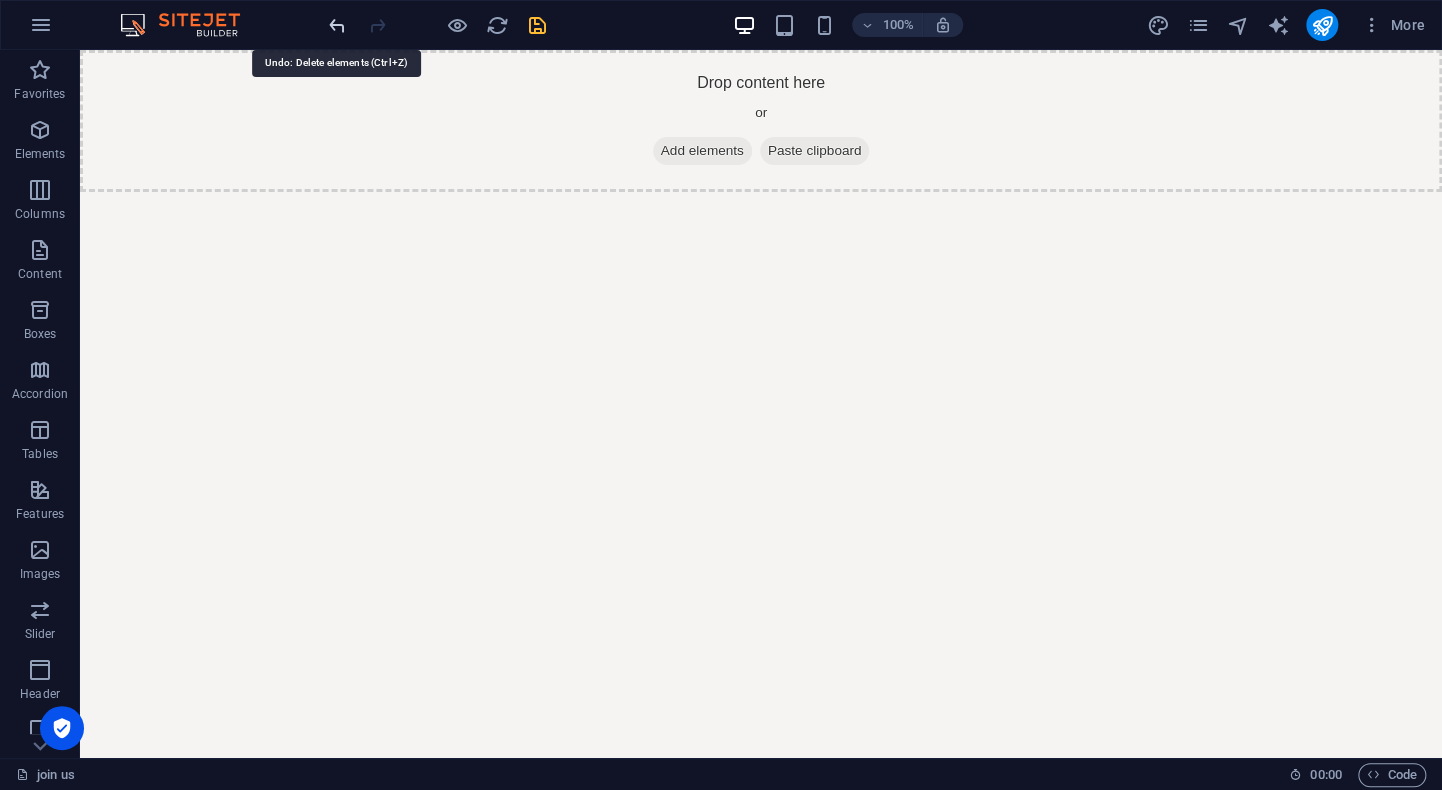 click at bounding box center [337, 25] 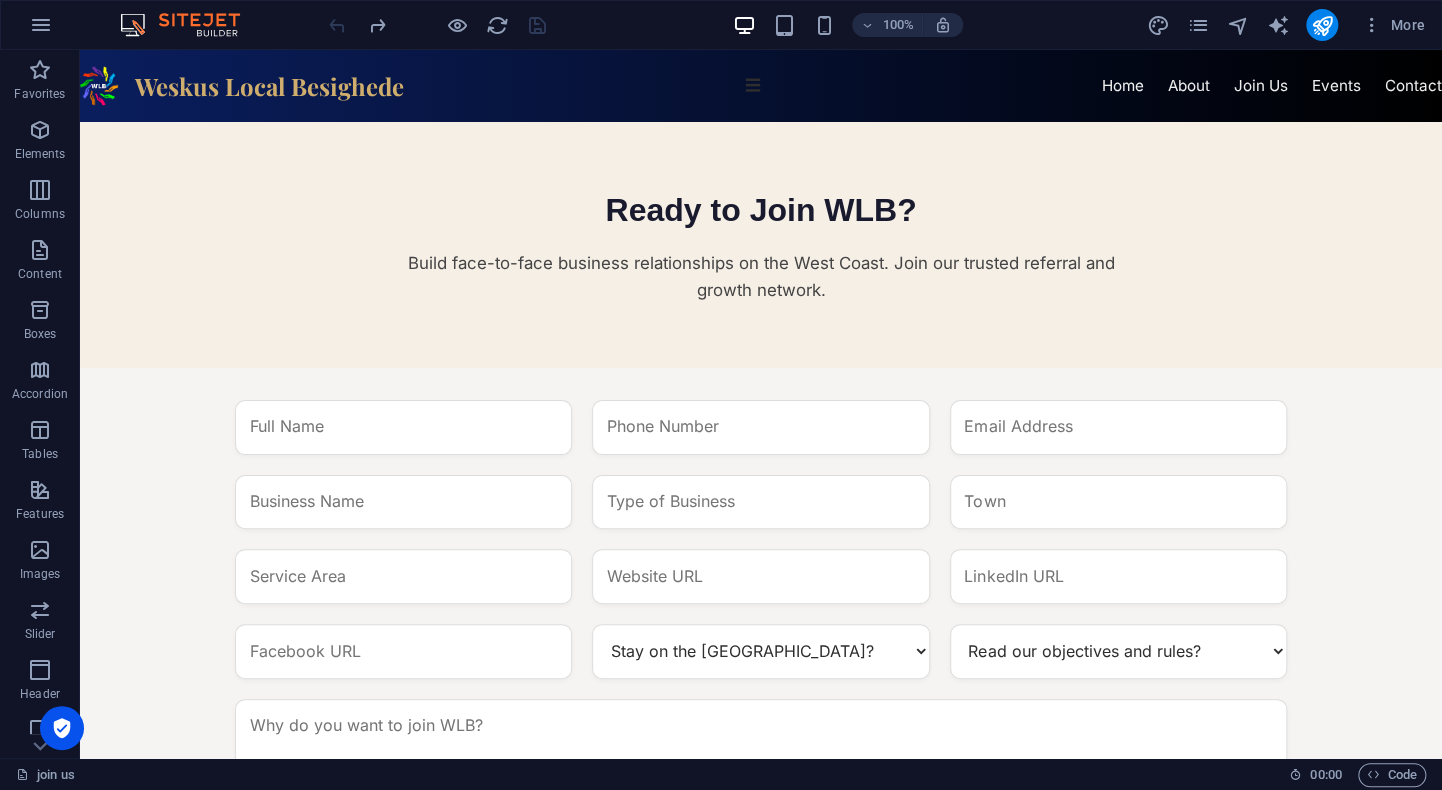 scroll, scrollTop: 273, scrollLeft: 0, axis: vertical 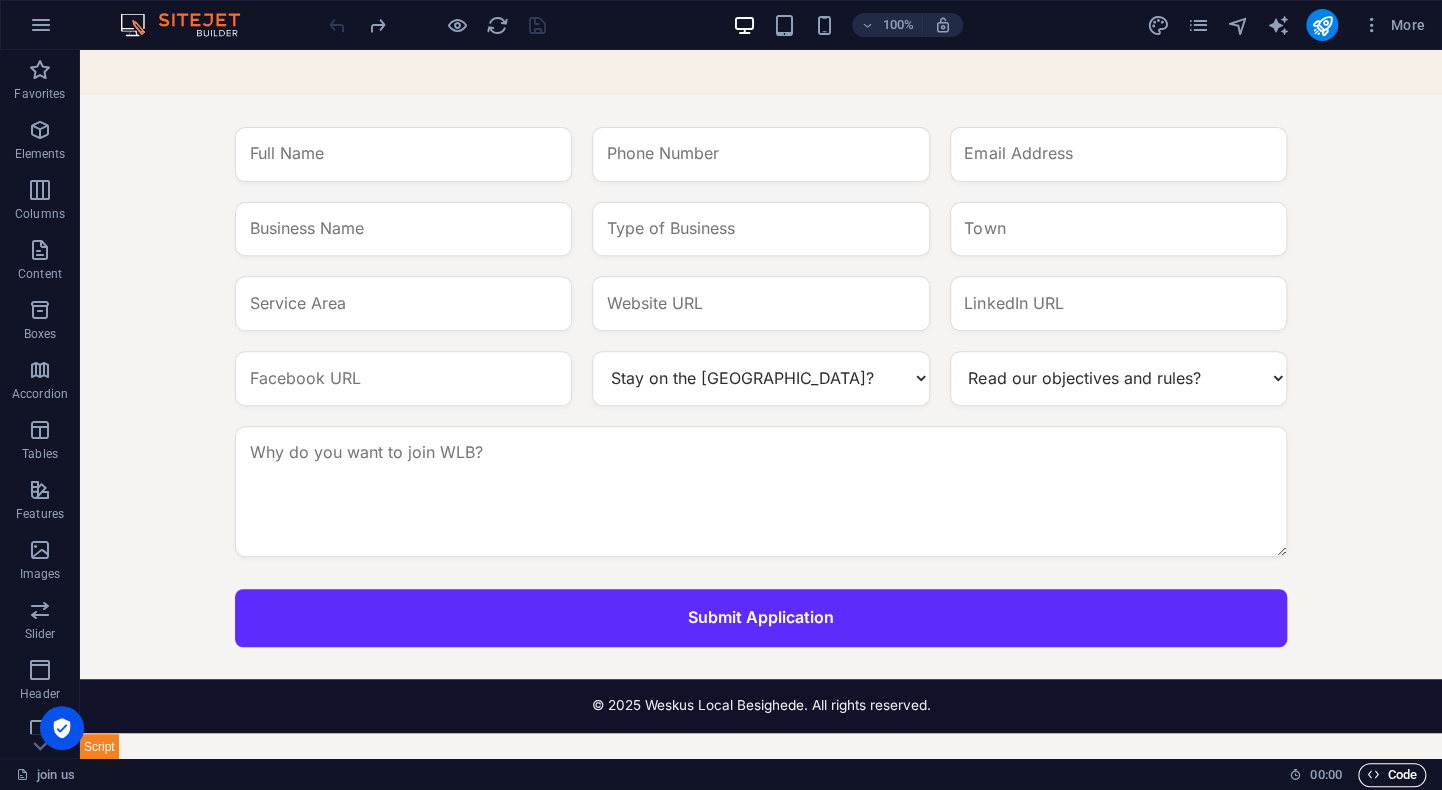 click on "Code" at bounding box center (1392, 775) 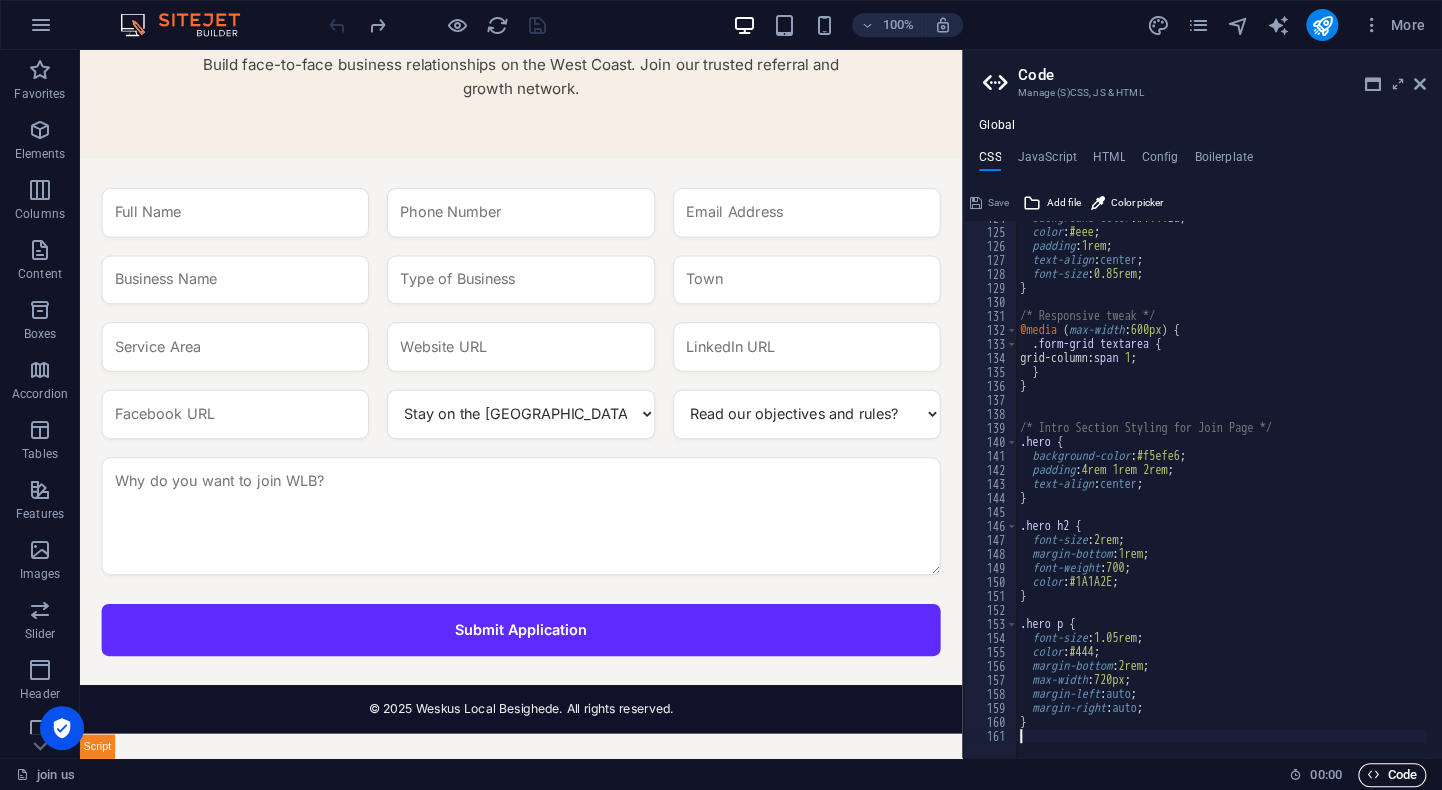 scroll, scrollTop: 195, scrollLeft: 0, axis: vertical 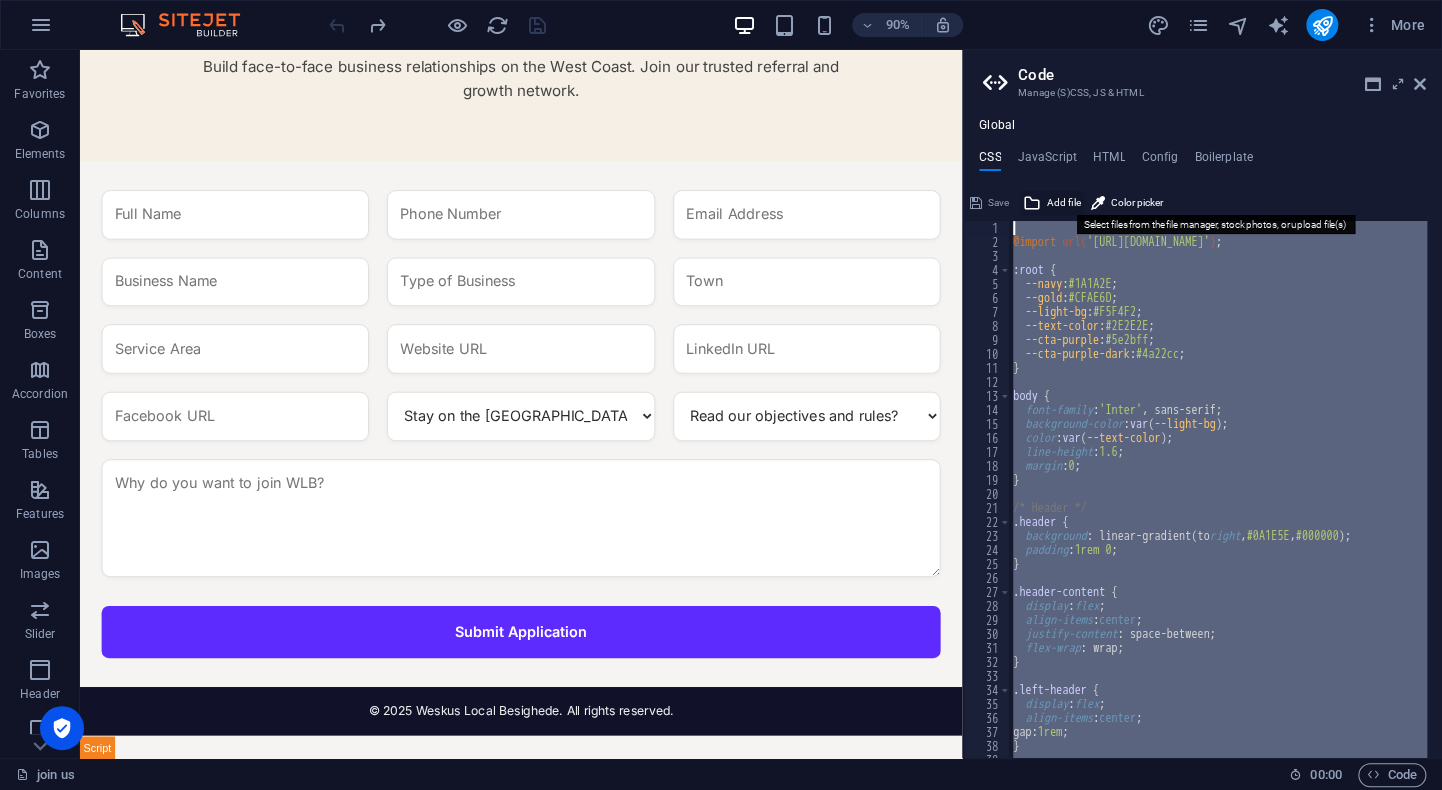drag, startPoint x: 1035, startPoint y: 733, endPoint x: 1049, endPoint y: 202, distance: 531.1845 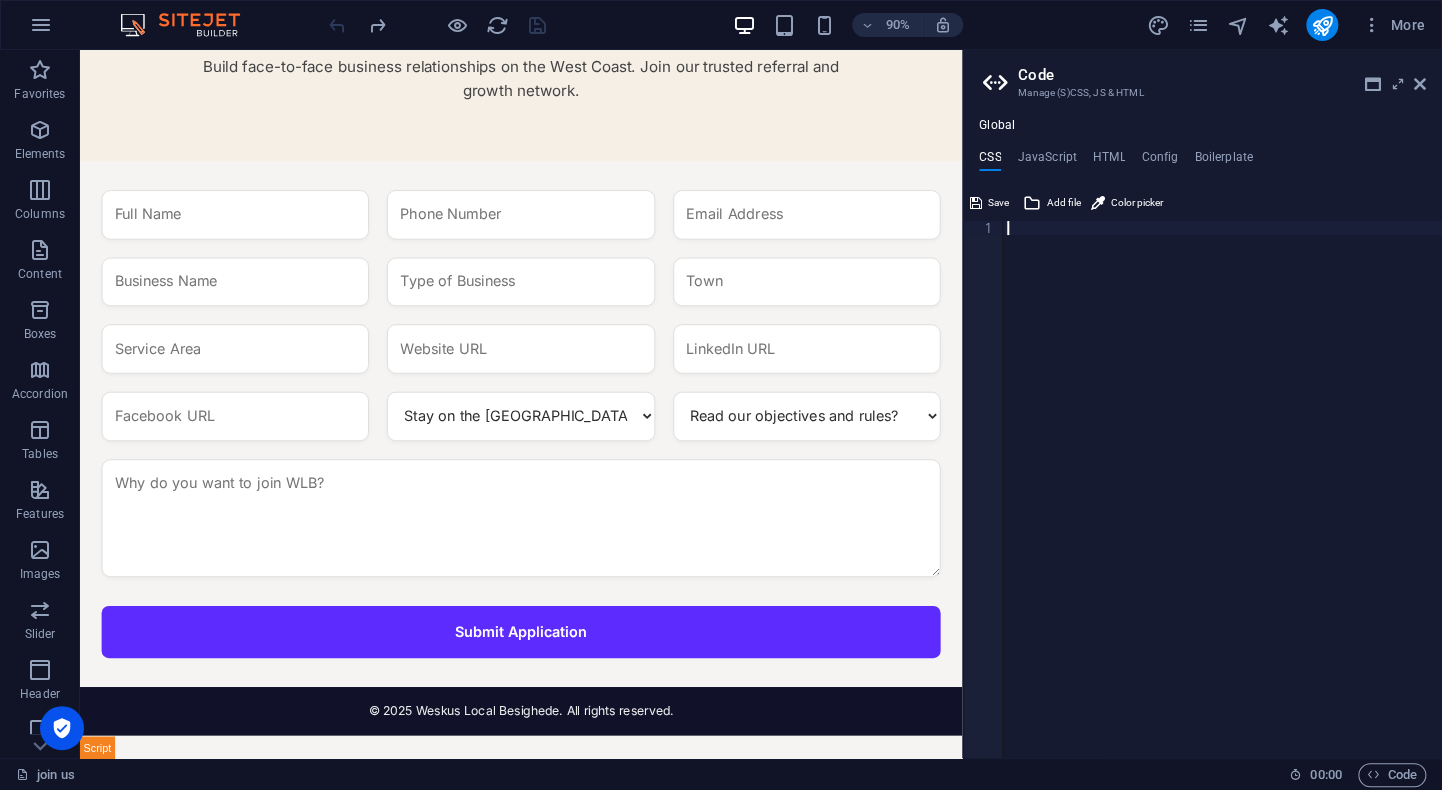 scroll, scrollTop: 1716, scrollLeft: 0, axis: vertical 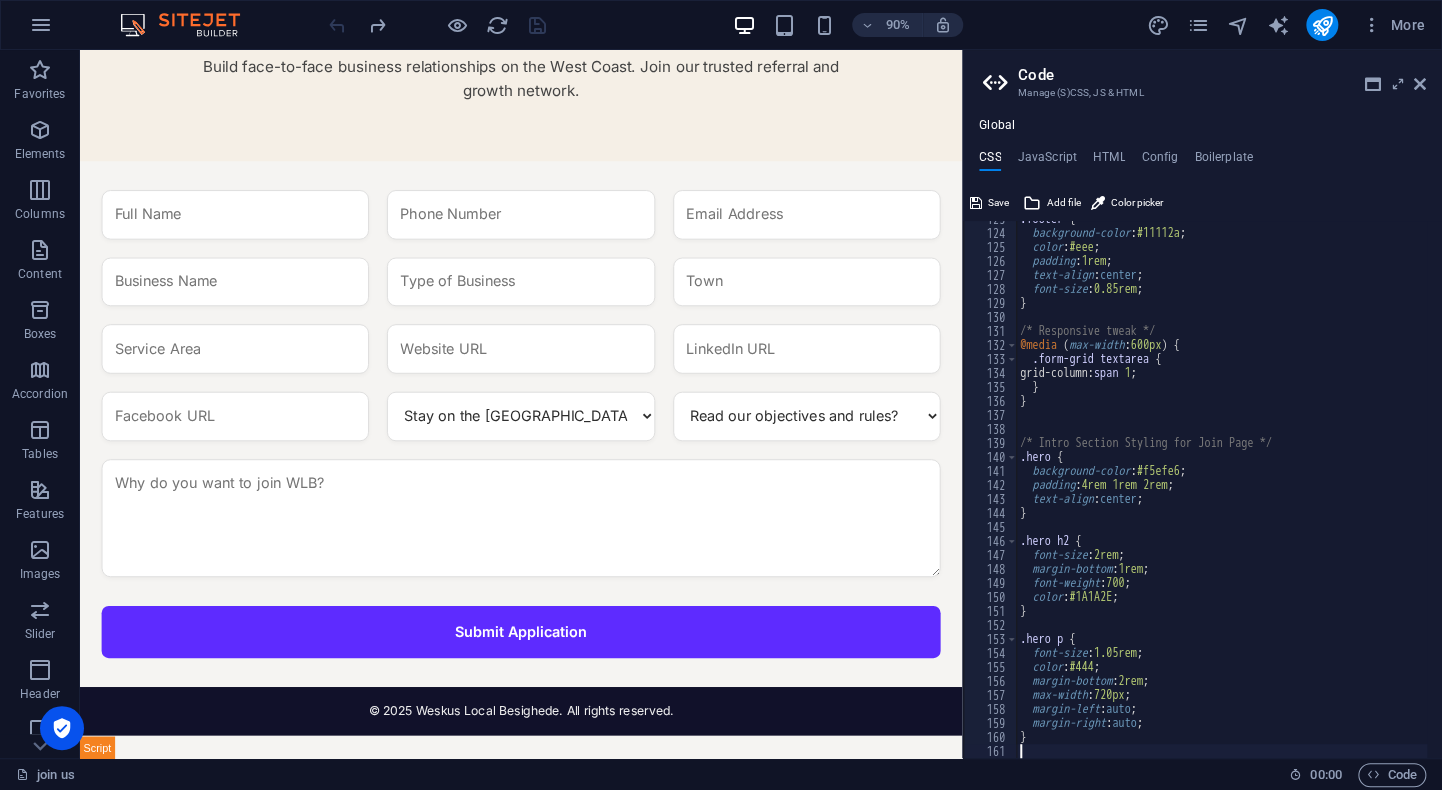 click on "90% More" at bounding box center (879, 25) 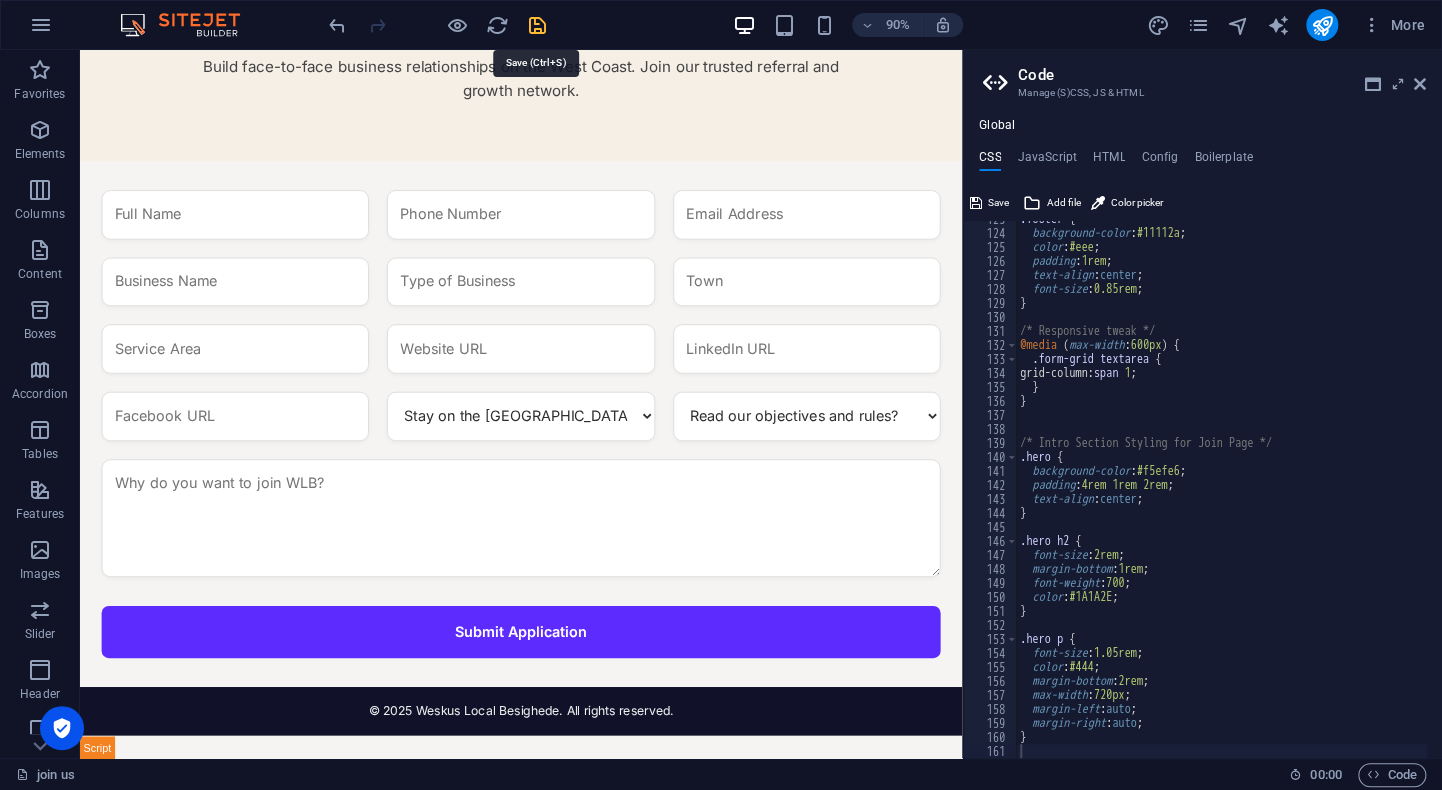 click at bounding box center (537, 25) 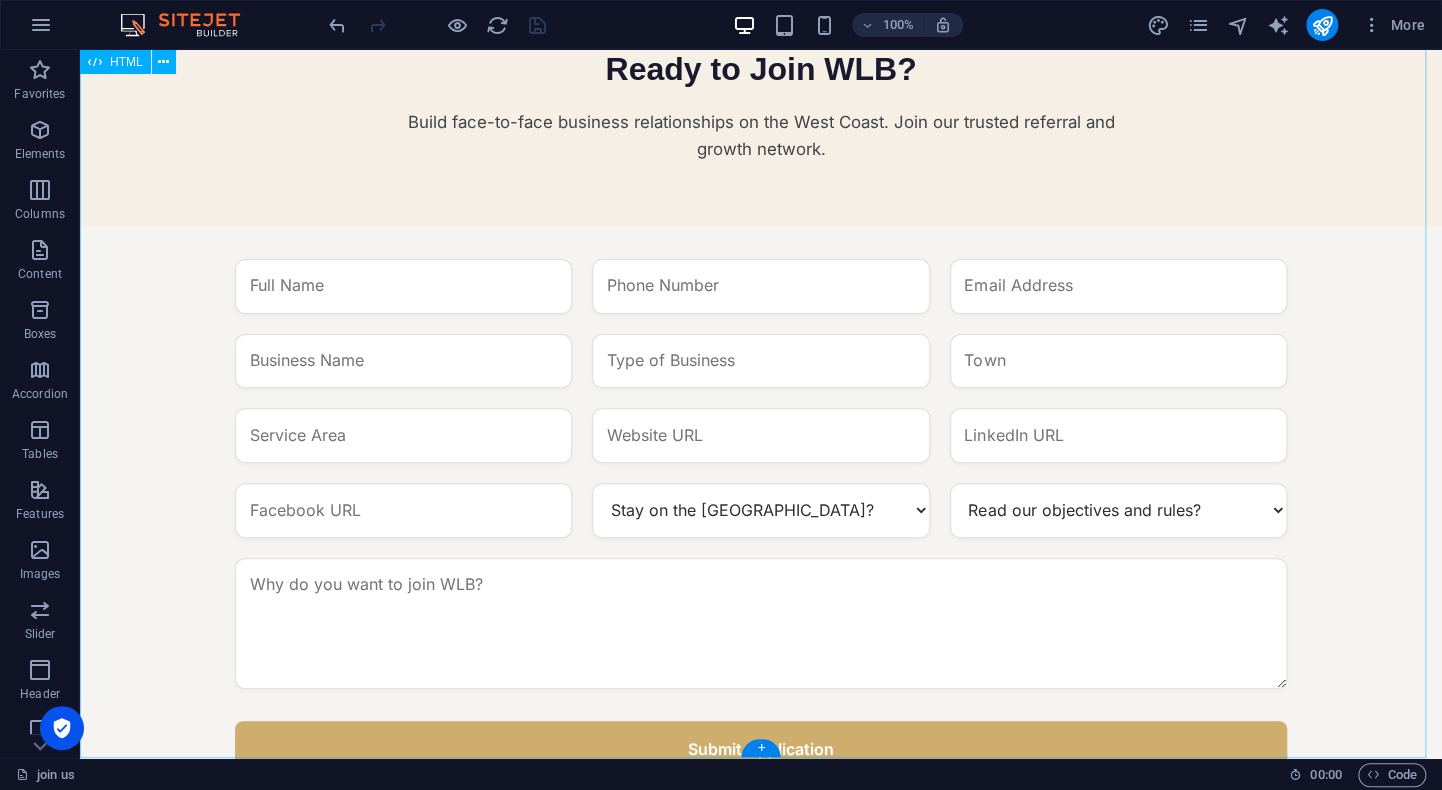 scroll, scrollTop: 0, scrollLeft: 0, axis: both 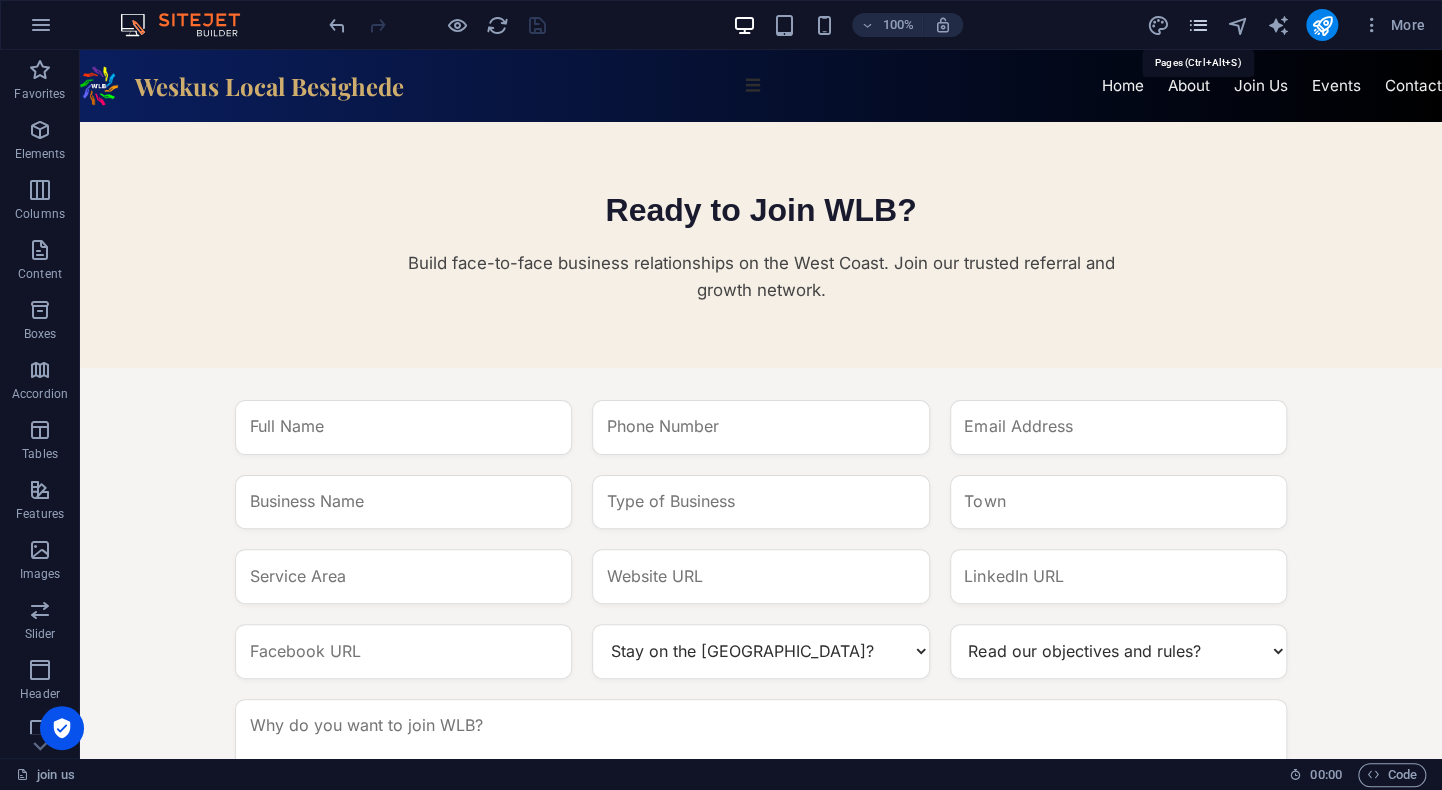 click at bounding box center (1197, 25) 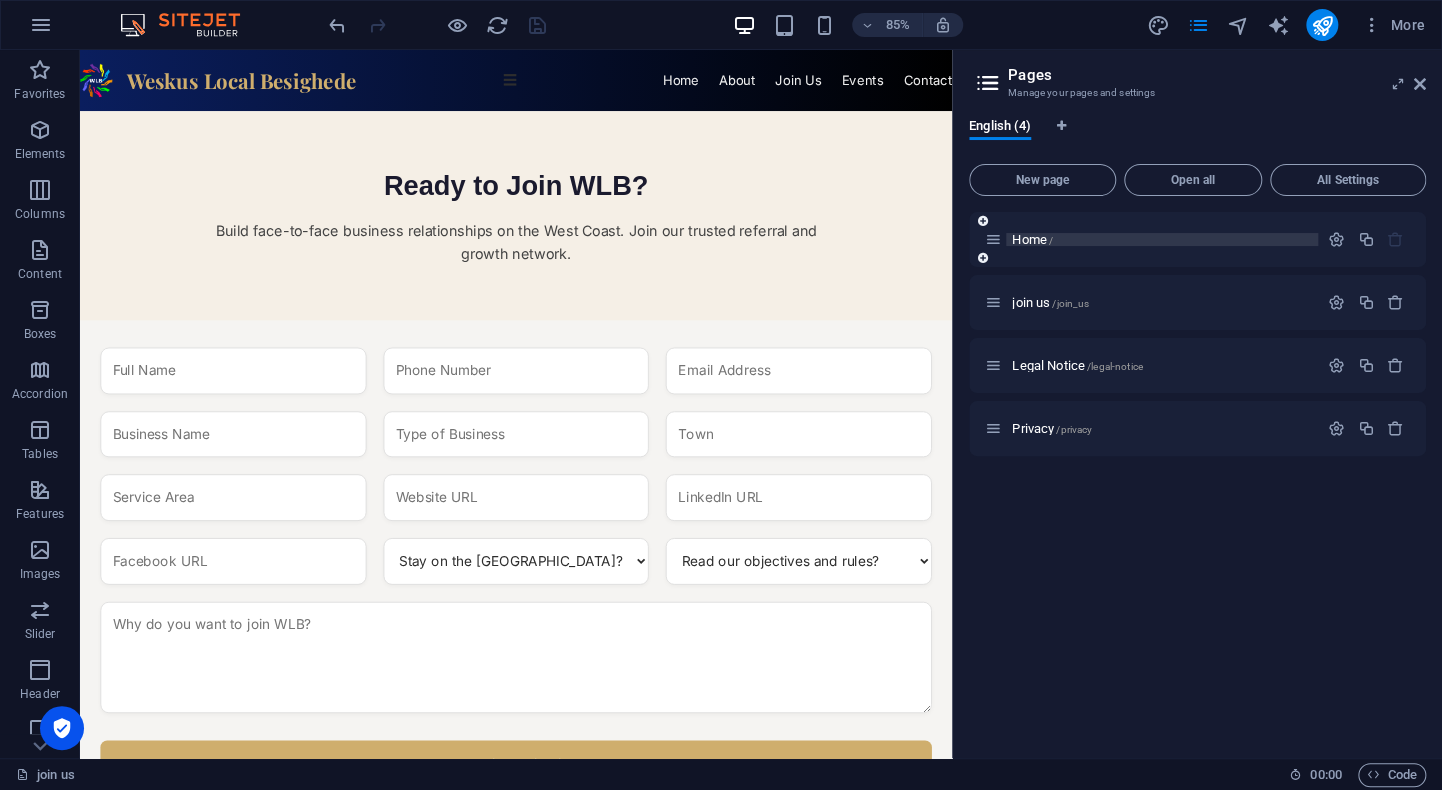 click on "Home /" at bounding box center (1162, 239) 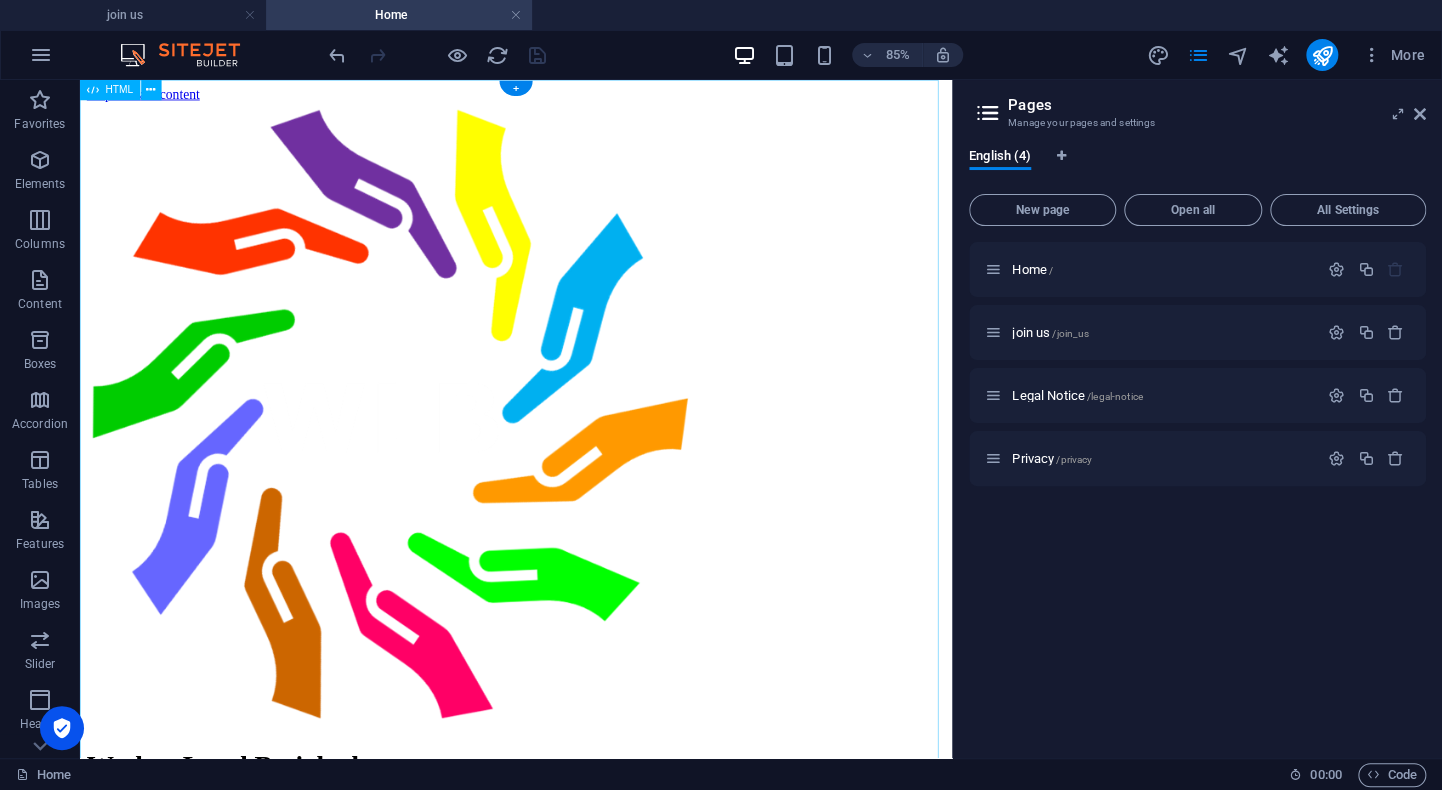 scroll, scrollTop: 0, scrollLeft: 0, axis: both 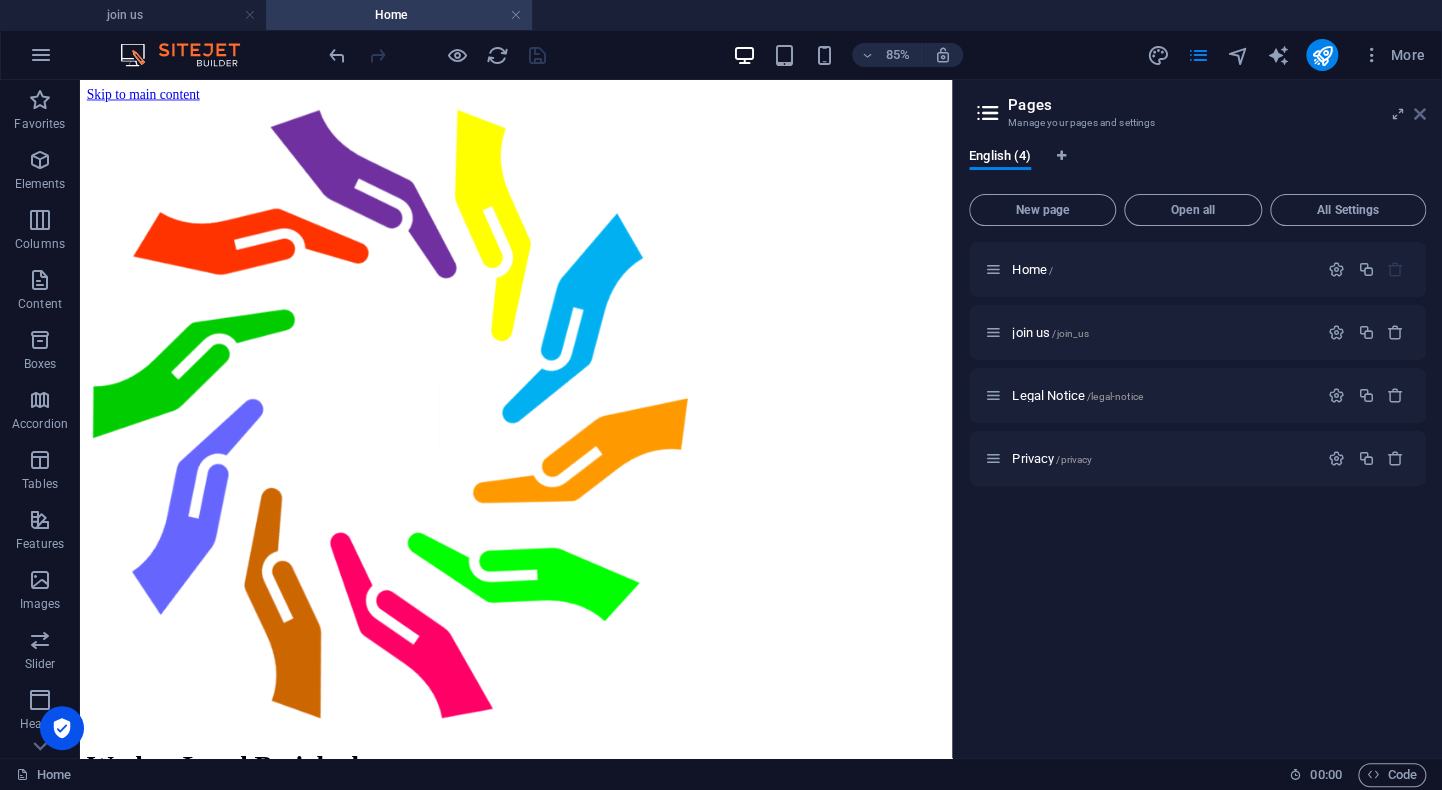 click at bounding box center (1420, 114) 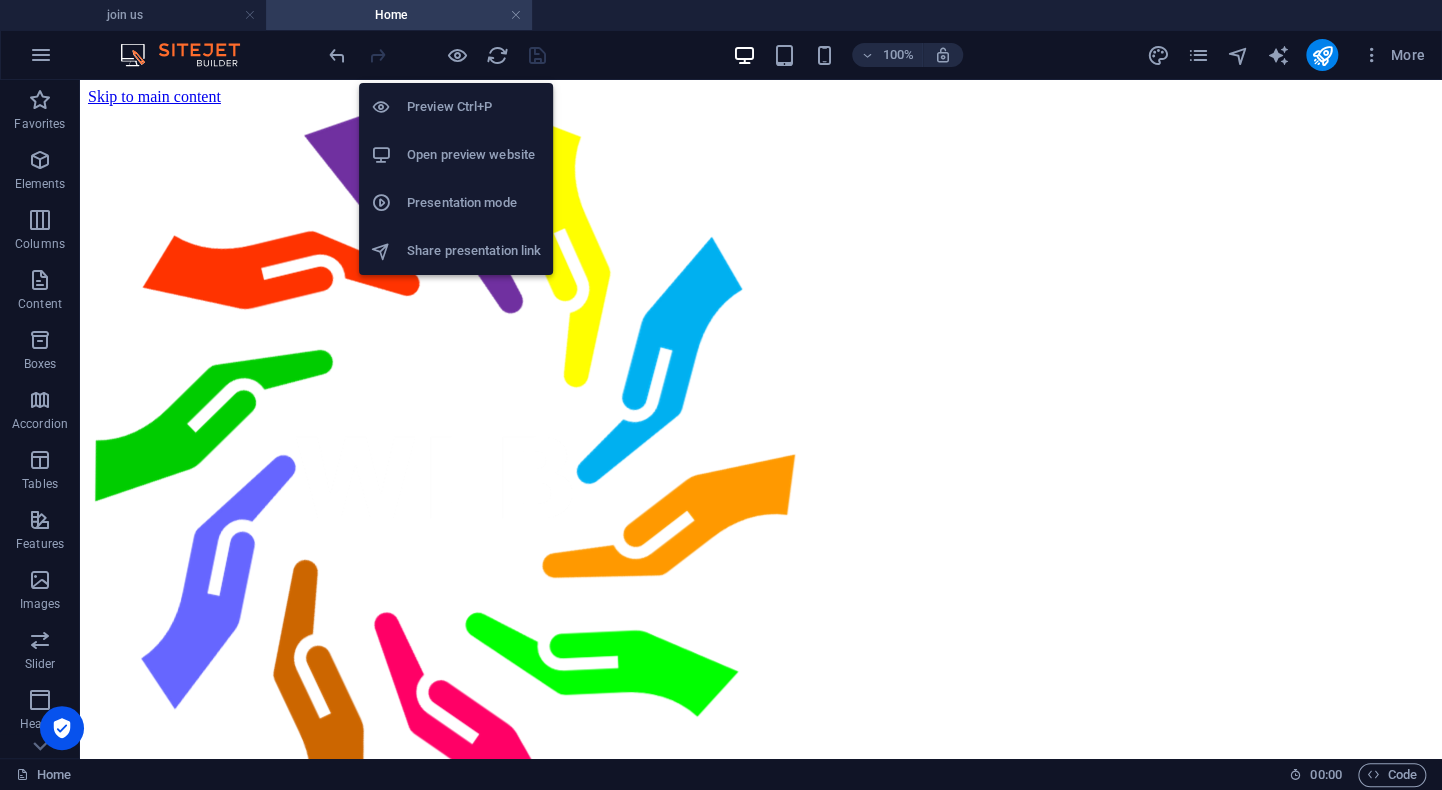 click on "Open preview website" at bounding box center [474, 155] 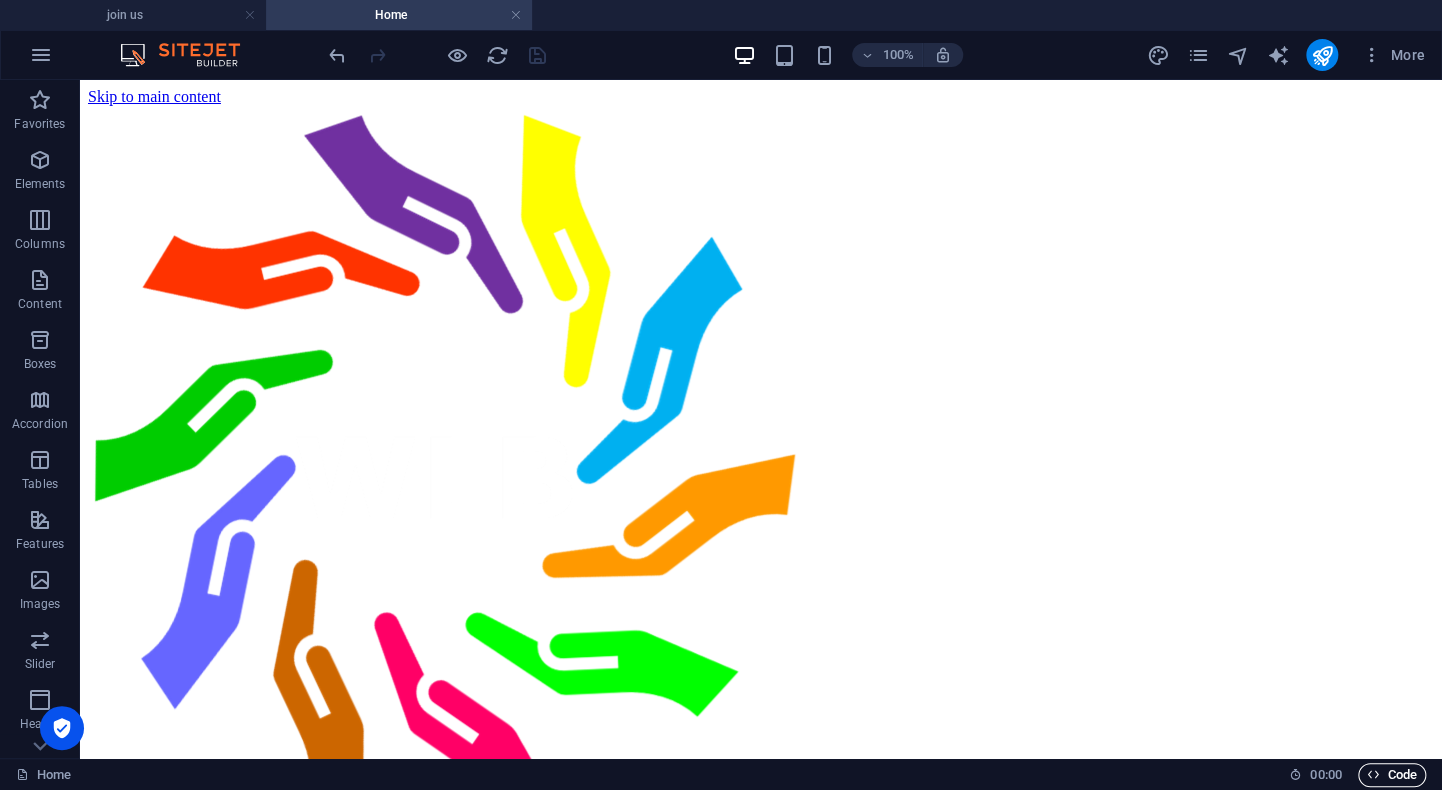 click on "Code" at bounding box center [1392, 775] 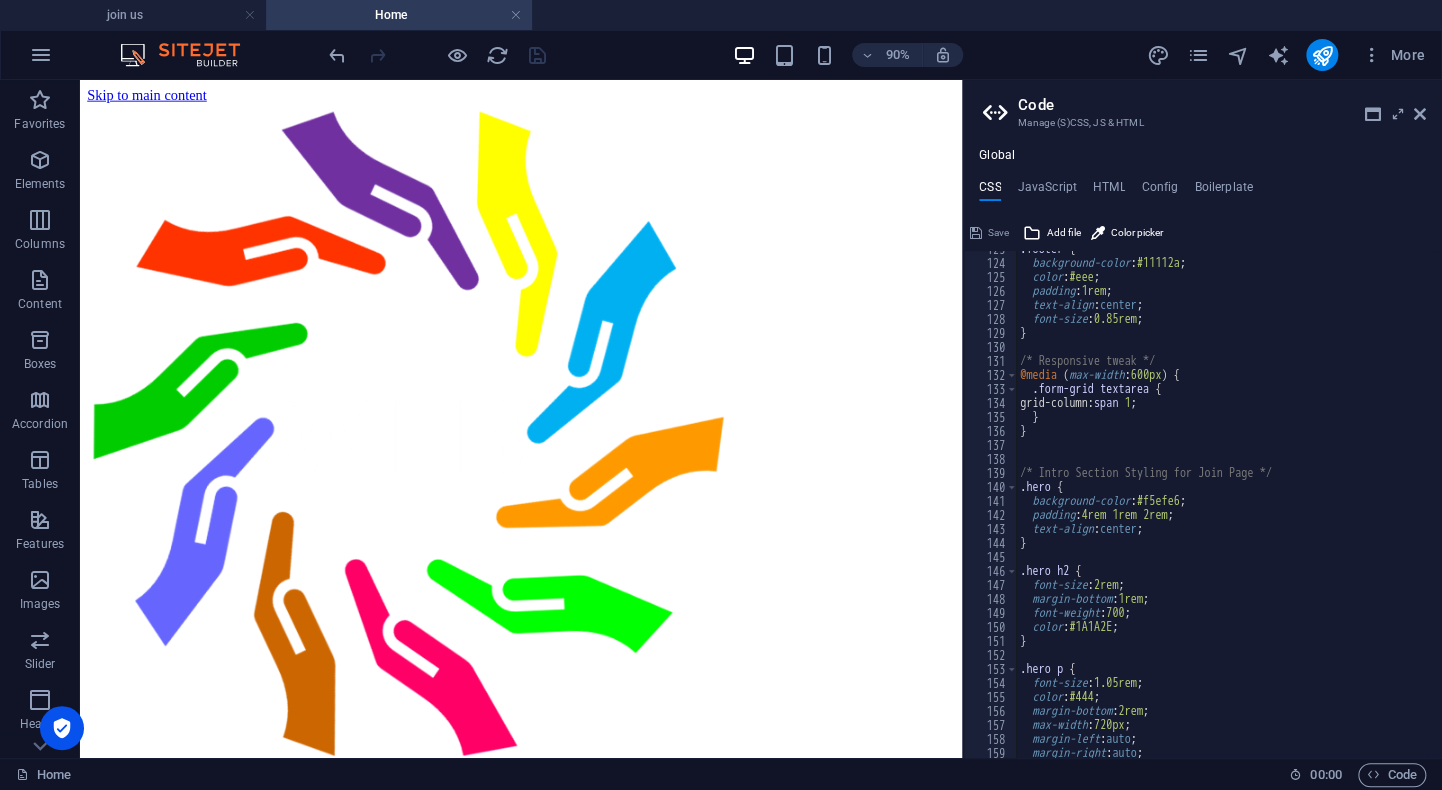 scroll, scrollTop: 1762, scrollLeft: 0, axis: vertical 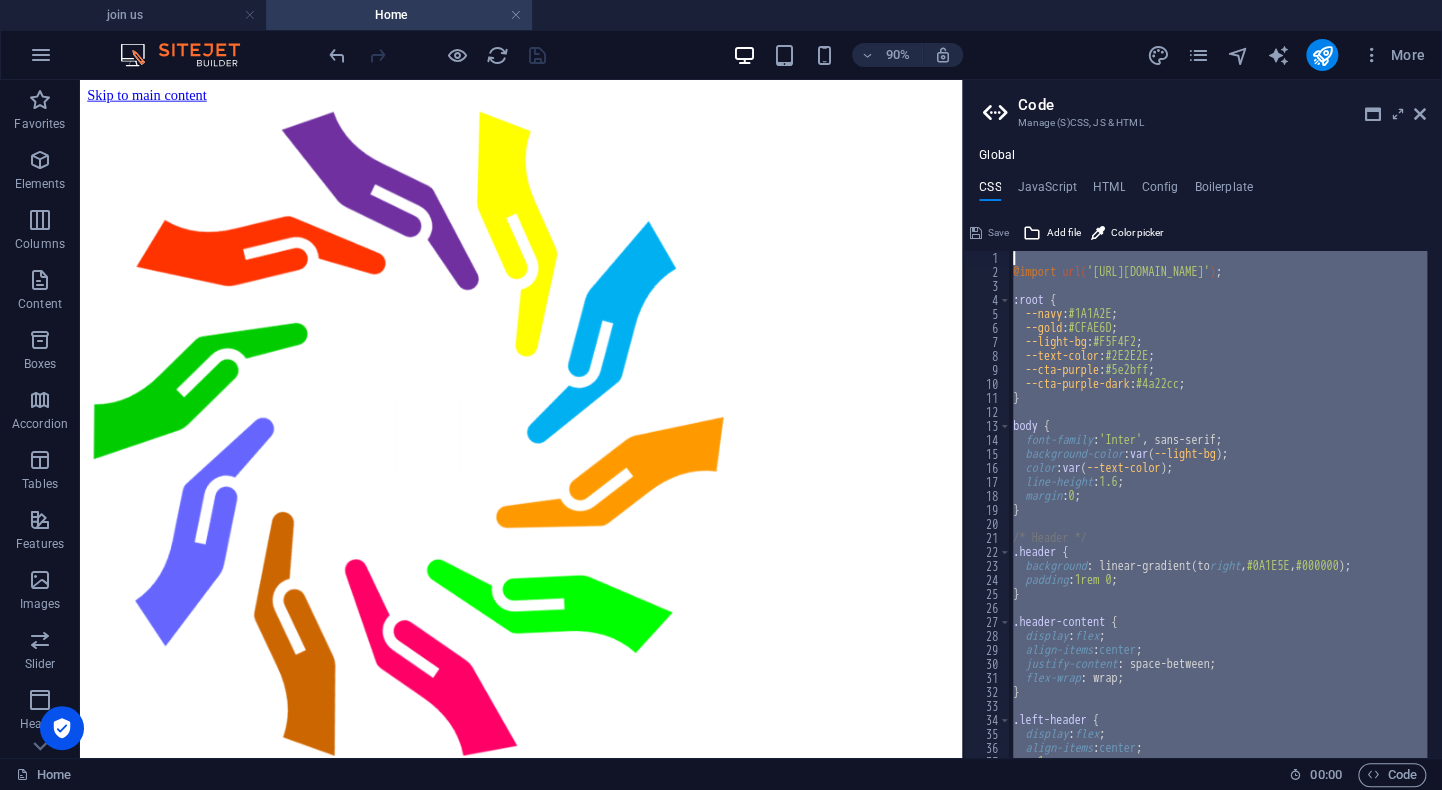 drag, startPoint x: 1121, startPoint y: 815, endPoint x: 1047, endPoint y: 139, distance: 680.0382 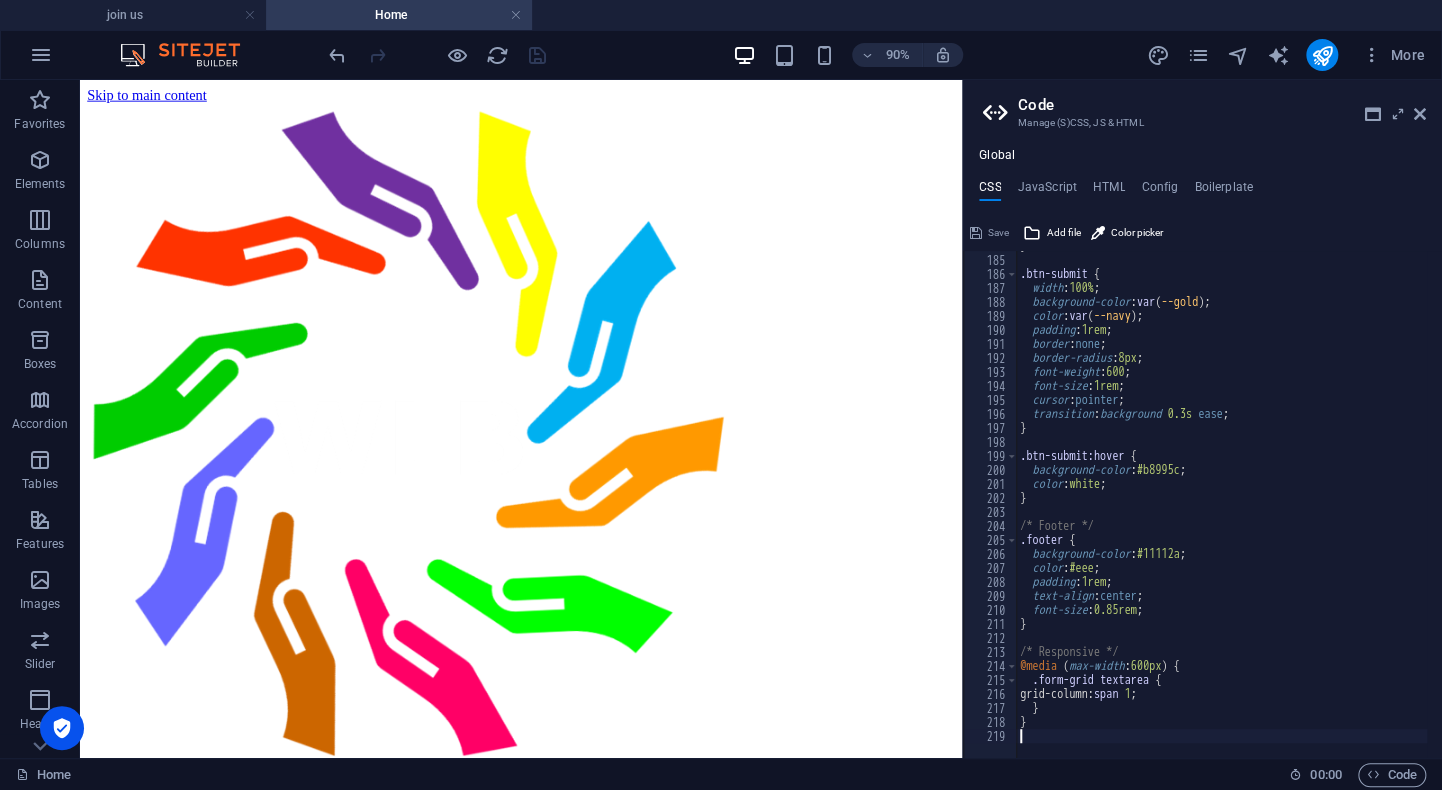 scroll, scrollTop: 2574, scrollLeft: 0, axis: vertical 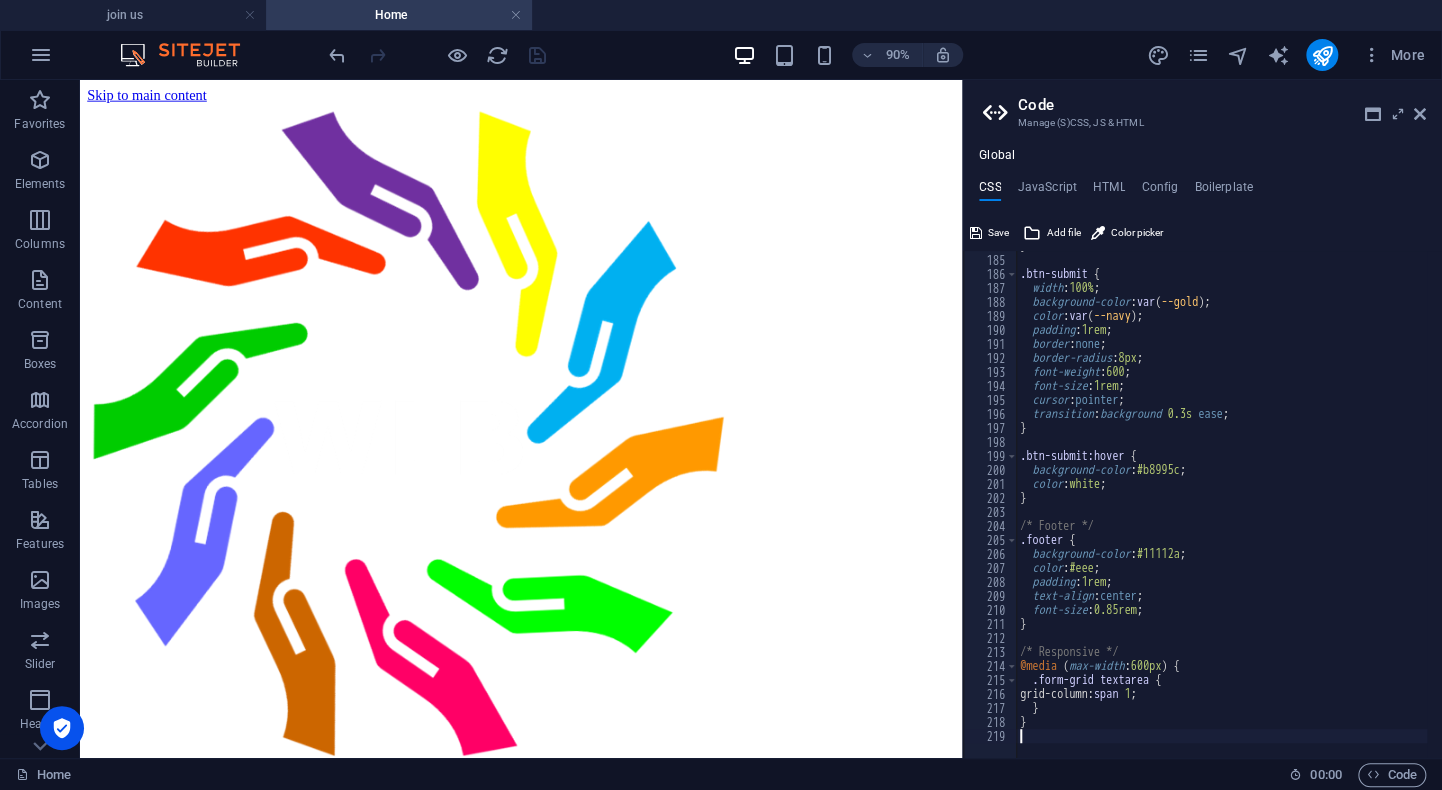 click on "90% More" at bounding box center [879, 55] 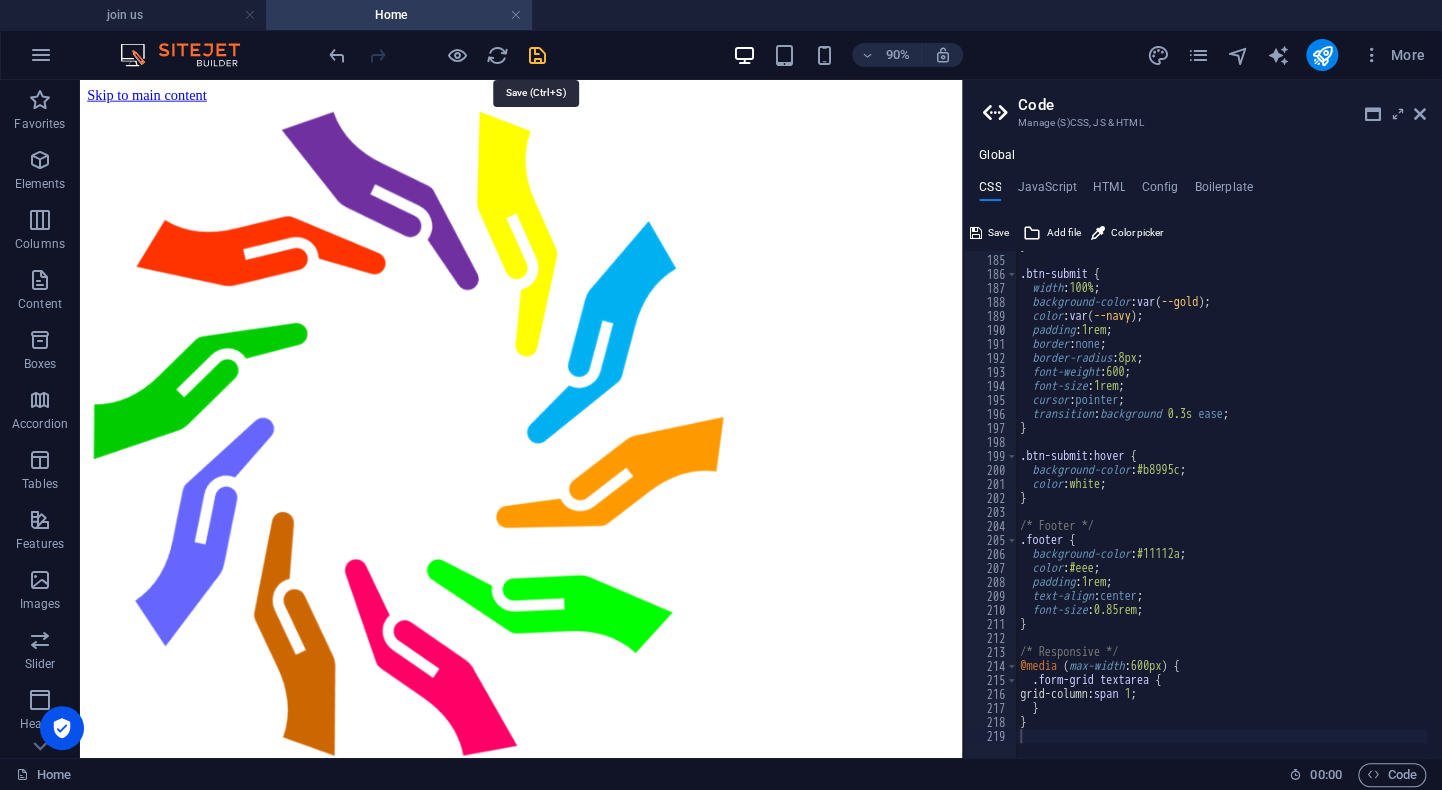 click at bounding box center [537, 55] 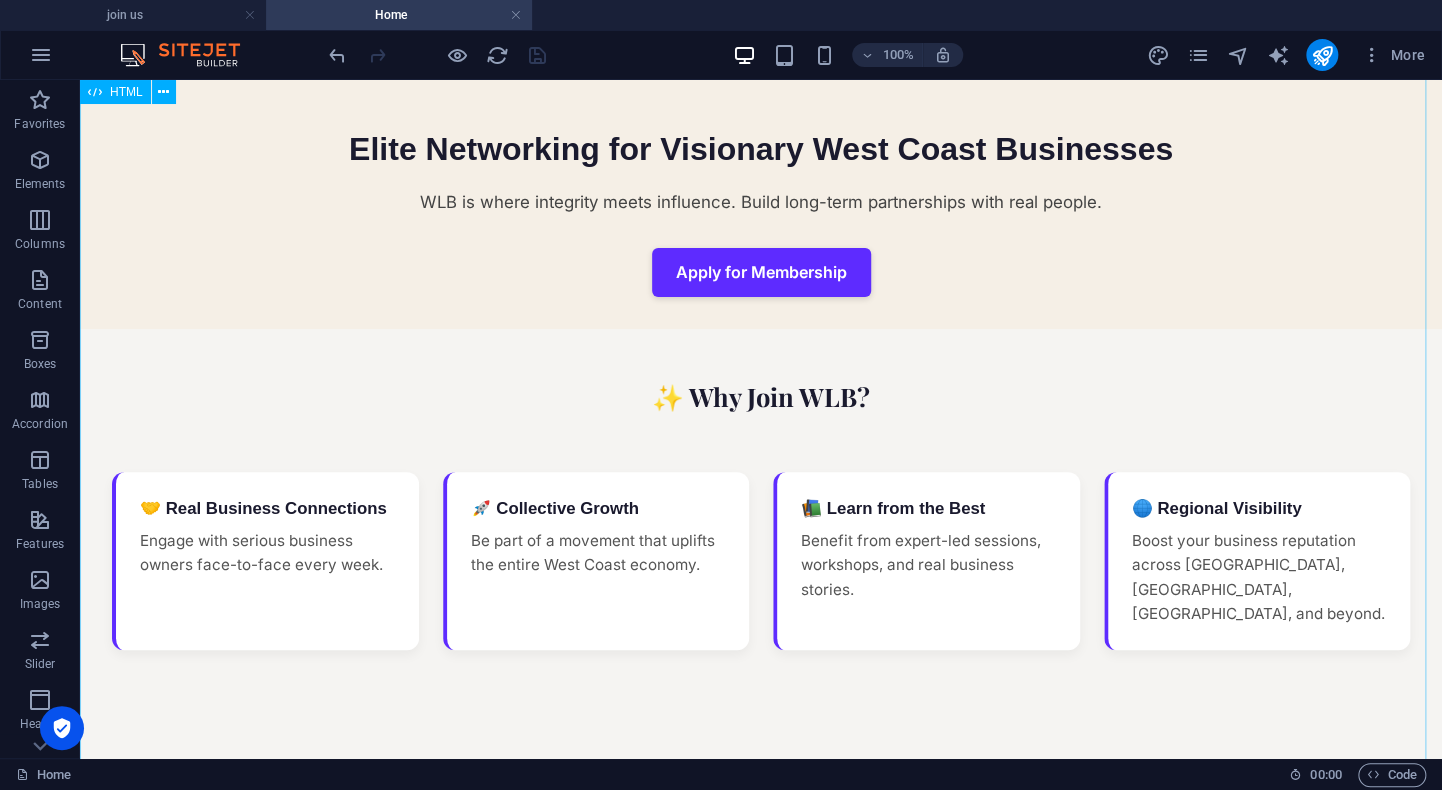 scroll, scrollTop: 0, scrollLeft: 0, axis: both 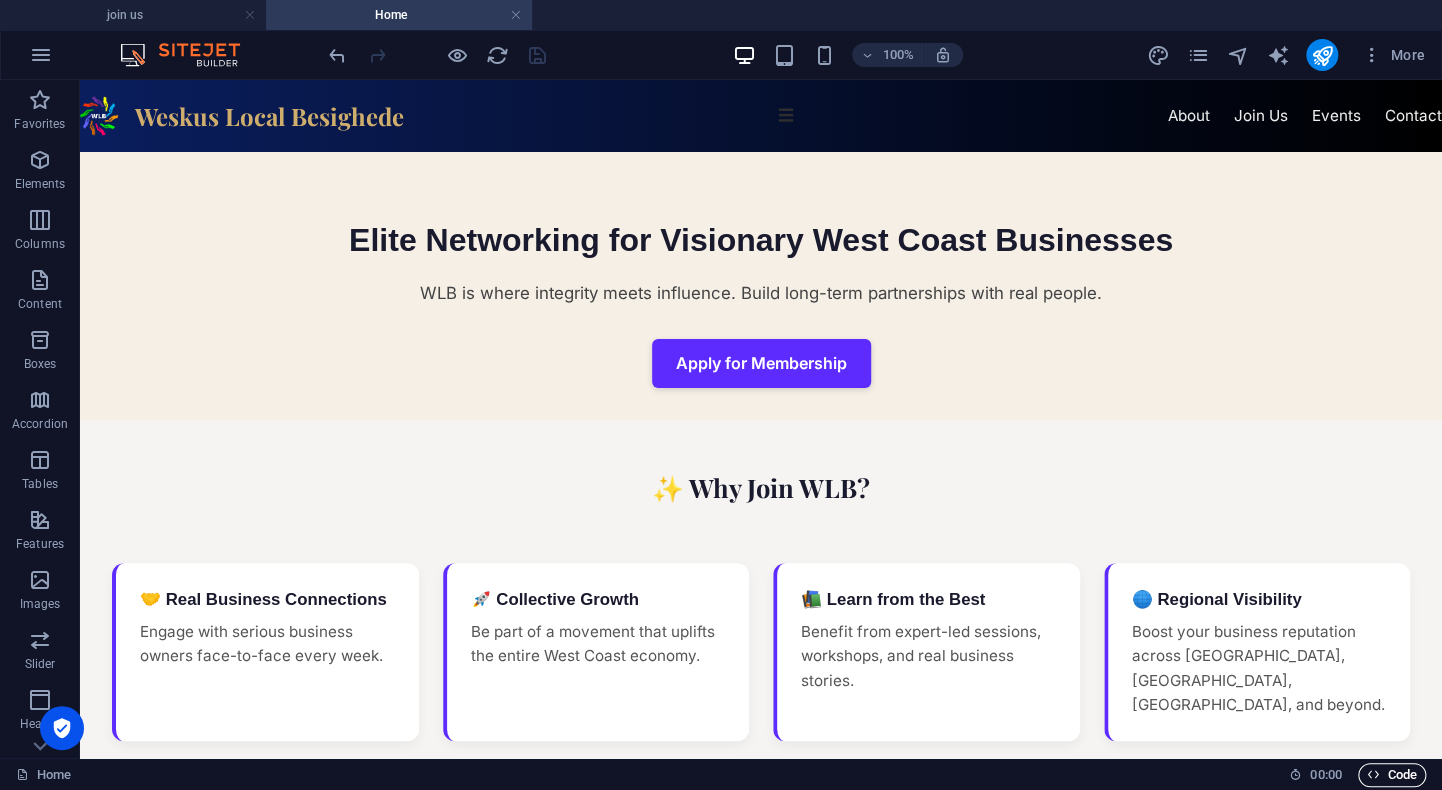 click on "Code" at bounding box center [1392, 775] 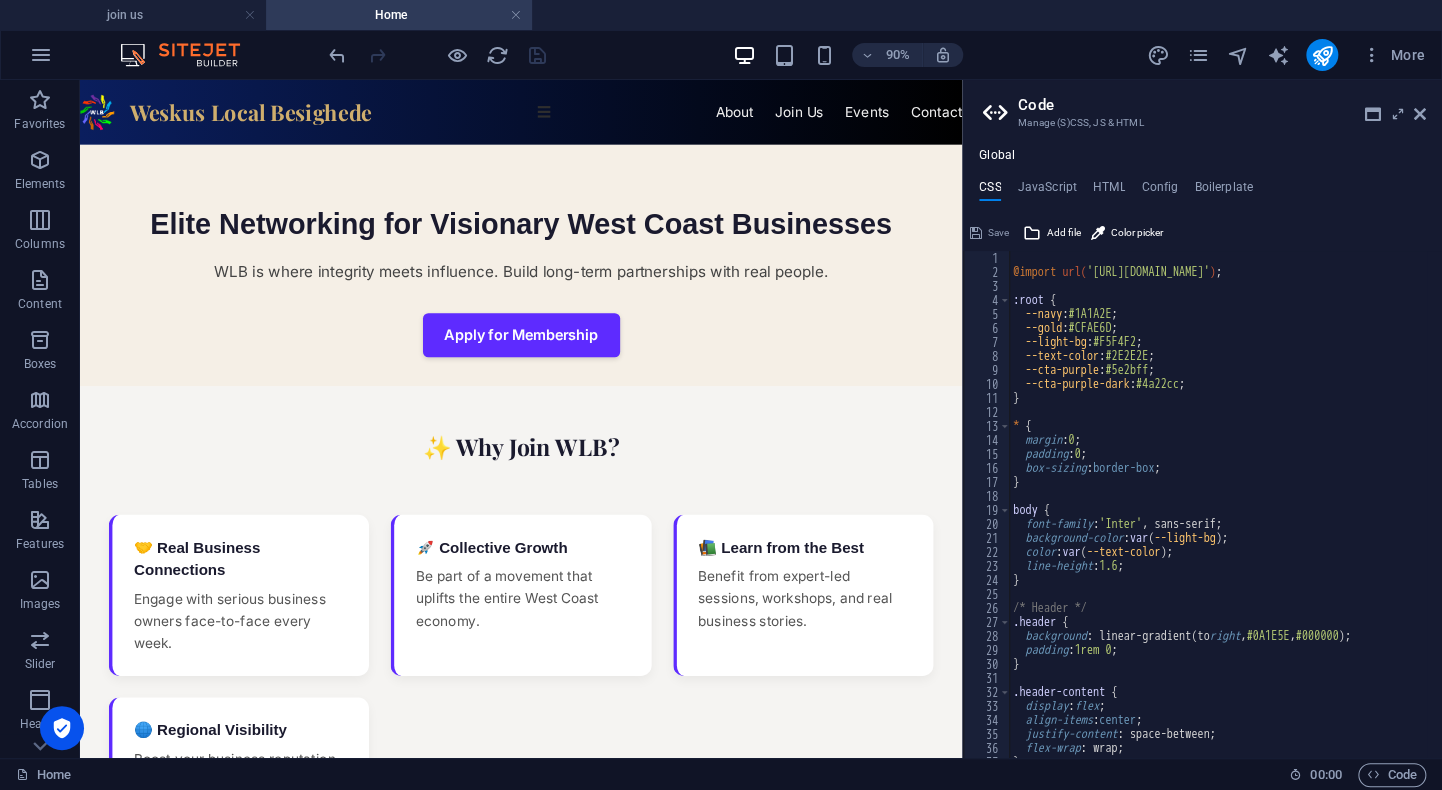 scroll, scrollTop: 0, scrollLeft: 0, axis: both 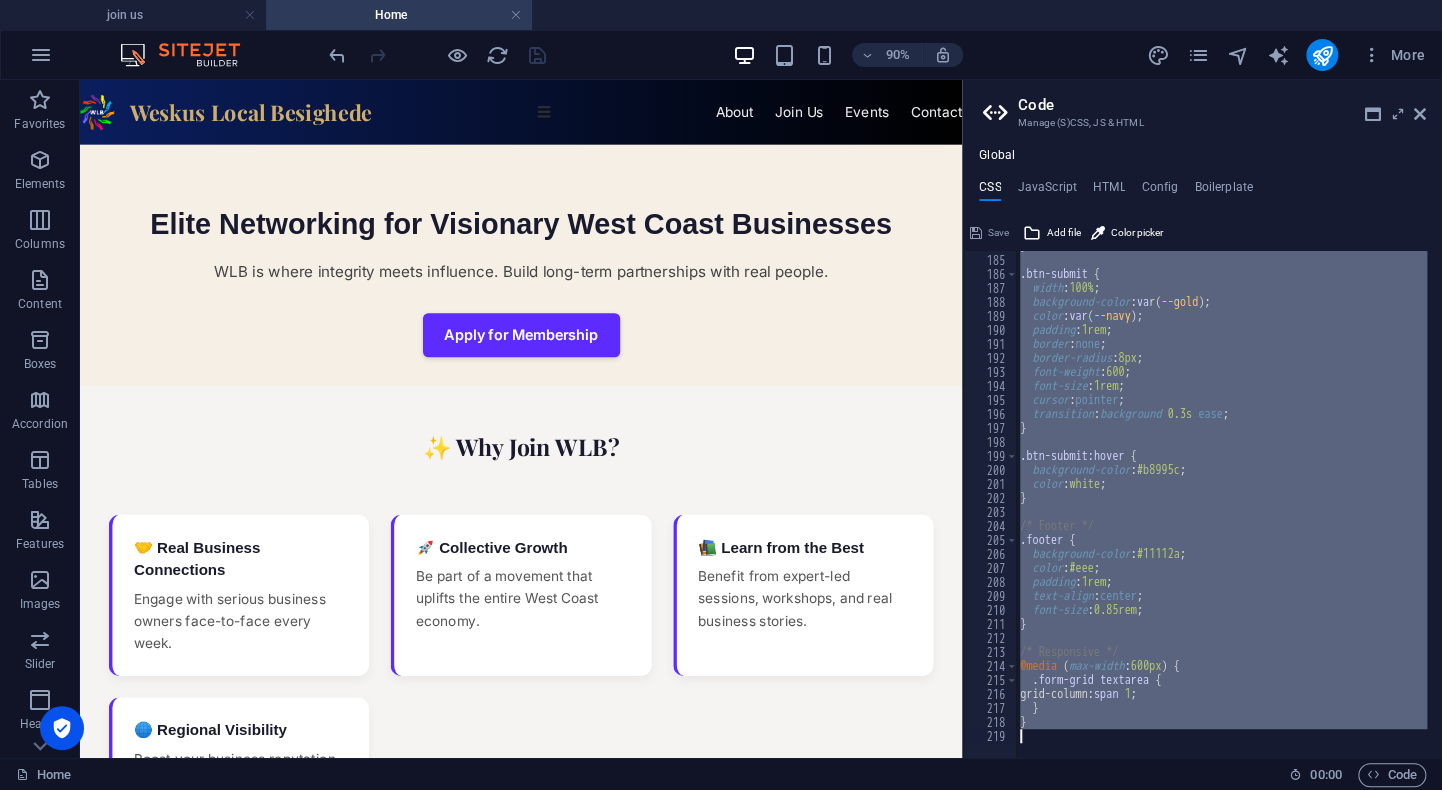 drag, startPoint x: 1017, startPoint y: 256, endPoint x: 1255, endPoint y: 793, distance: 587.37805 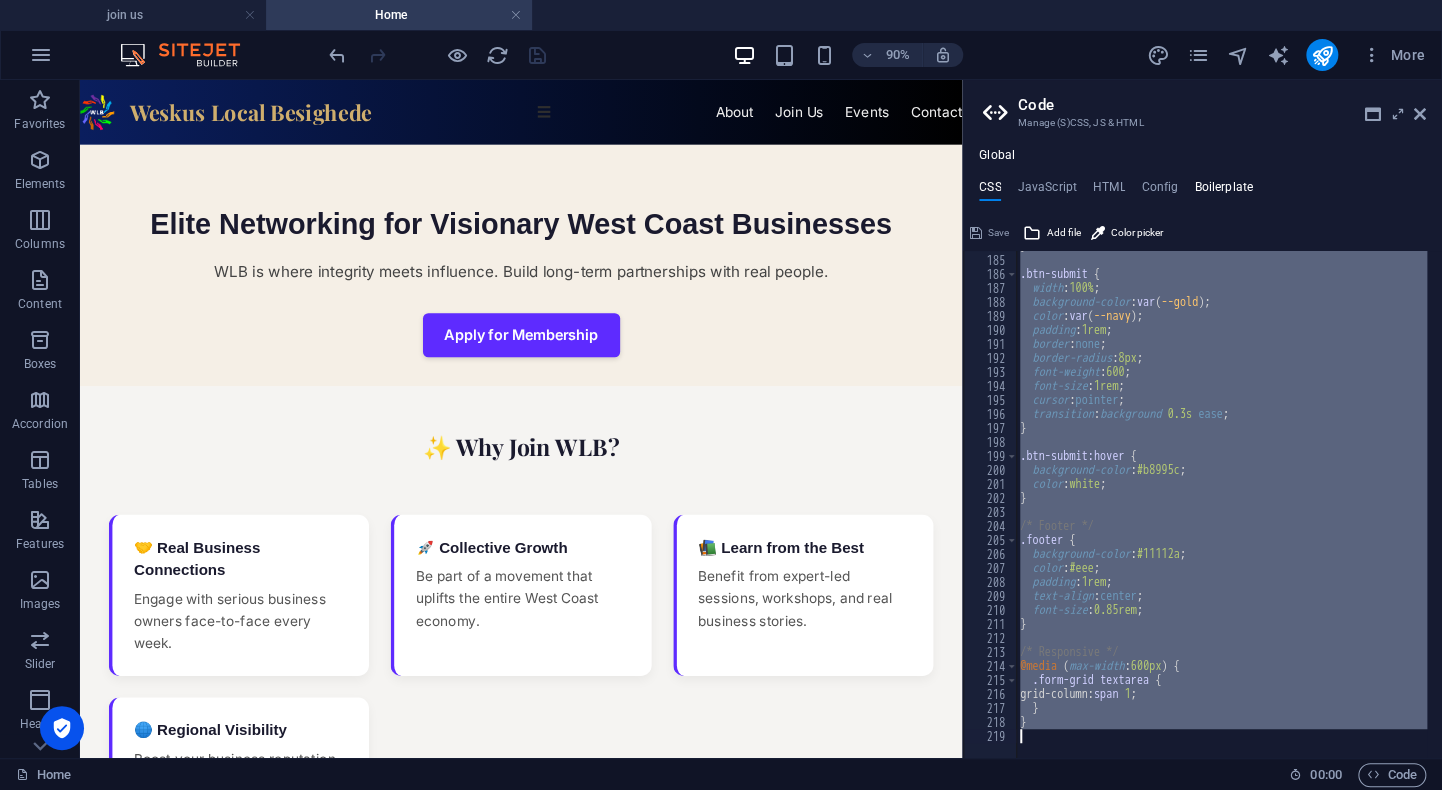 type 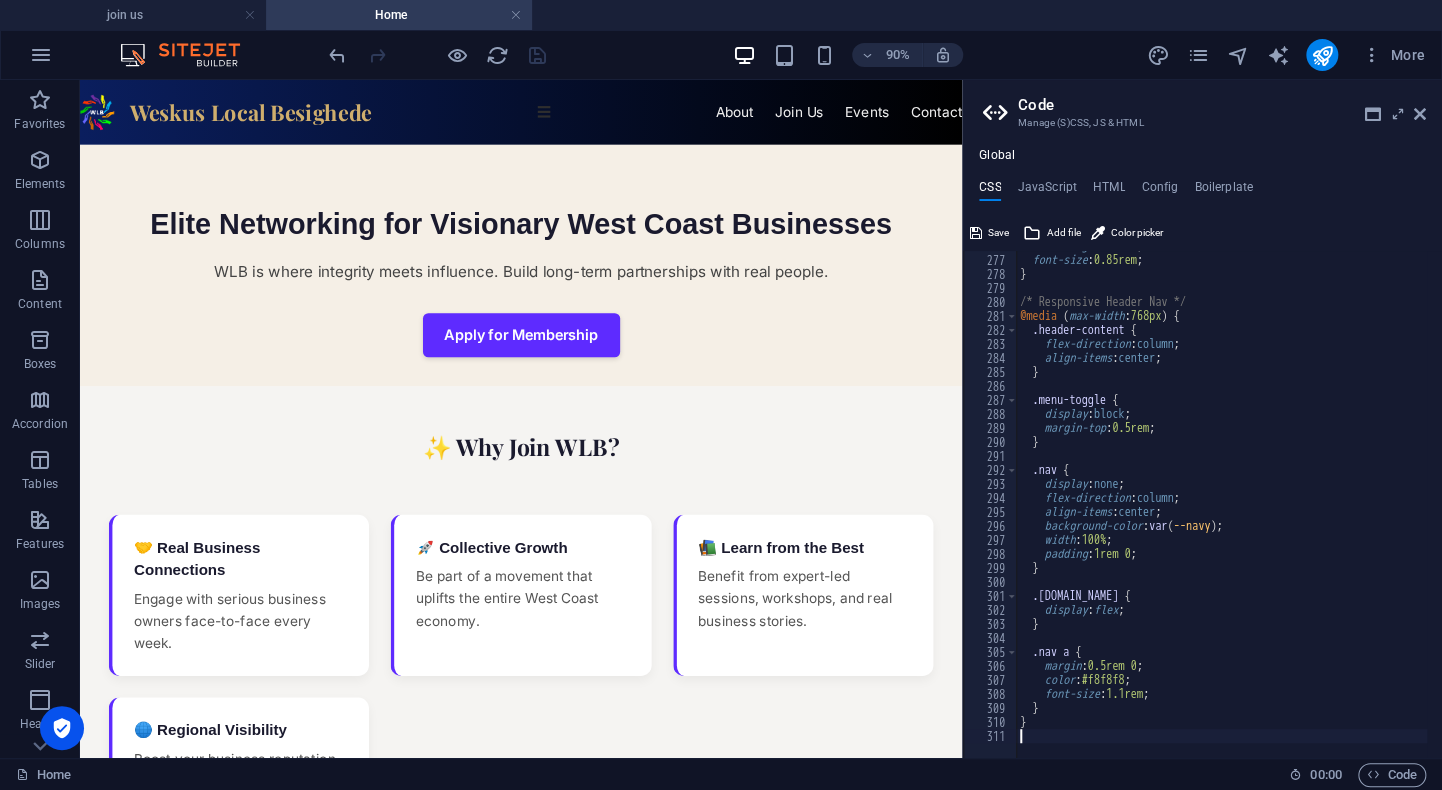 click on "90% More" at bounding box center (879, 55) 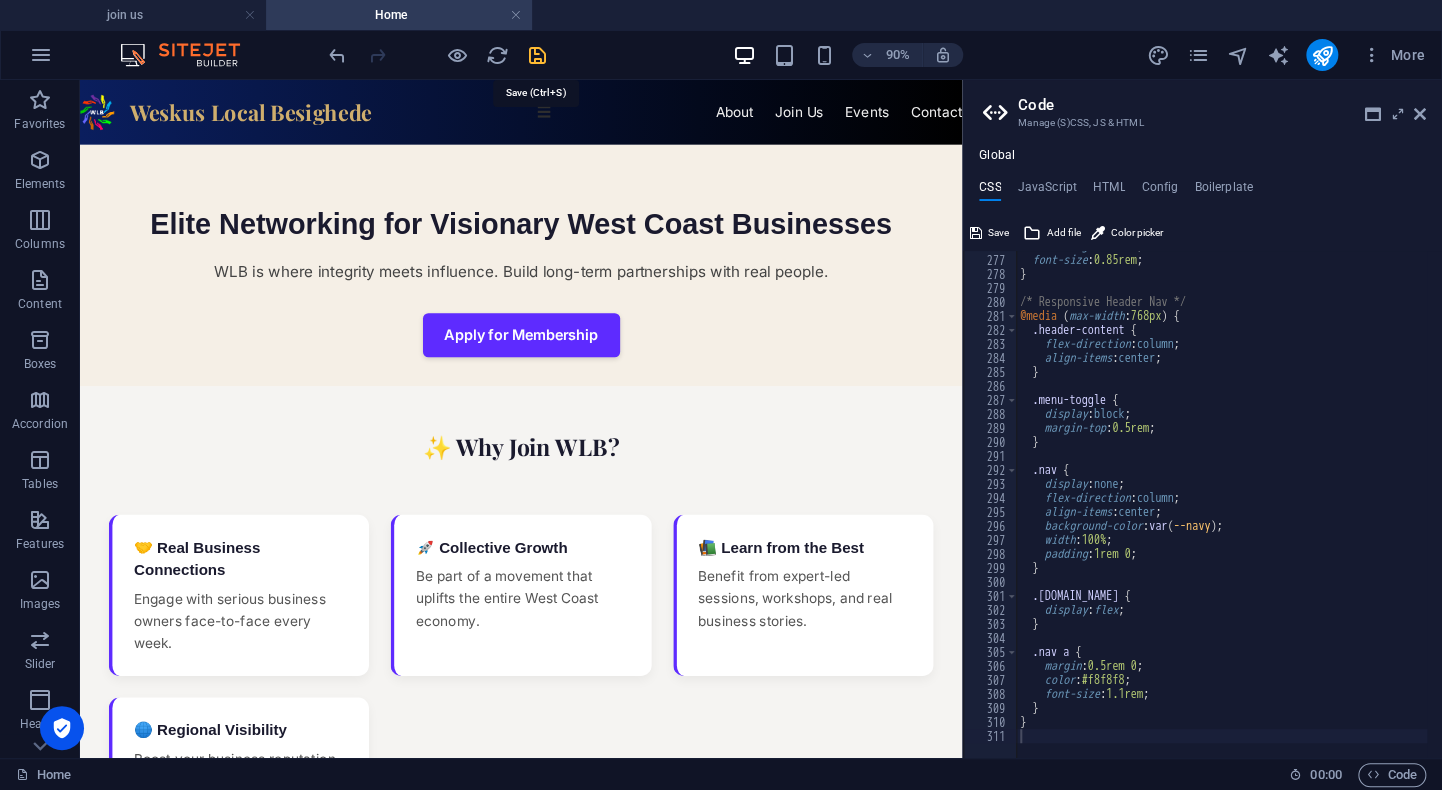 click at bounding box center [537, 55] 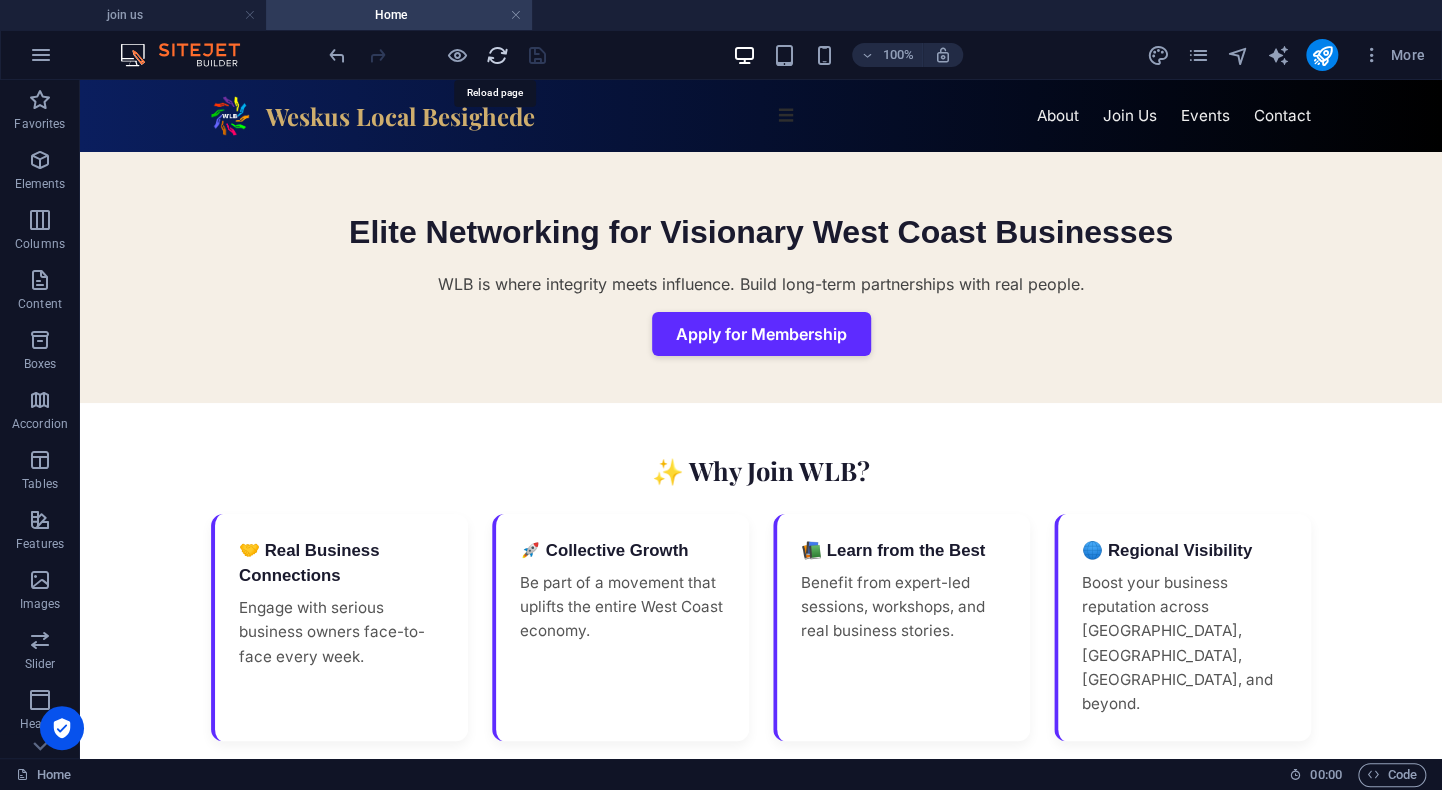 click at bounding box center [497, 55] 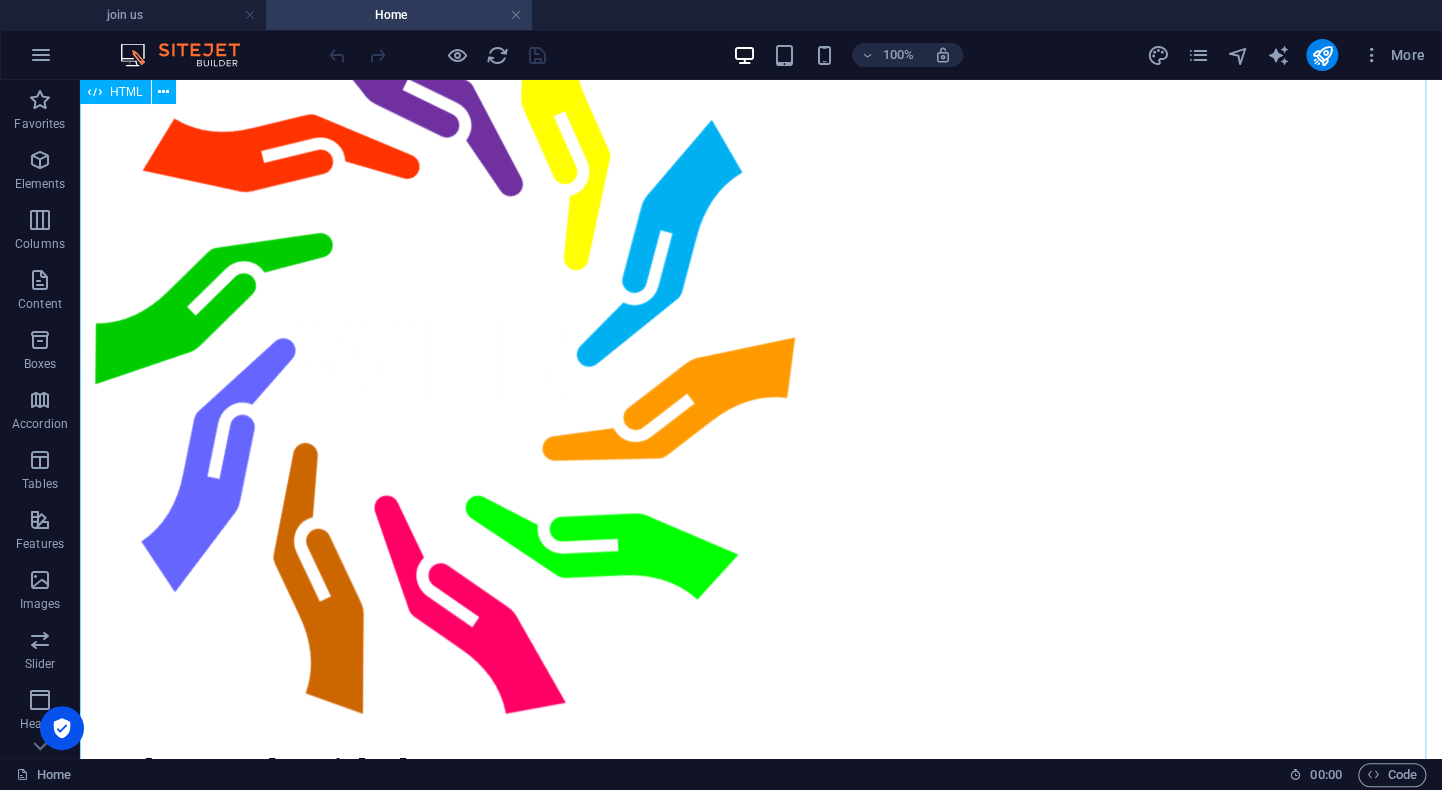scroll, scrollTop: 0, scrollLeft: 0, axis: both 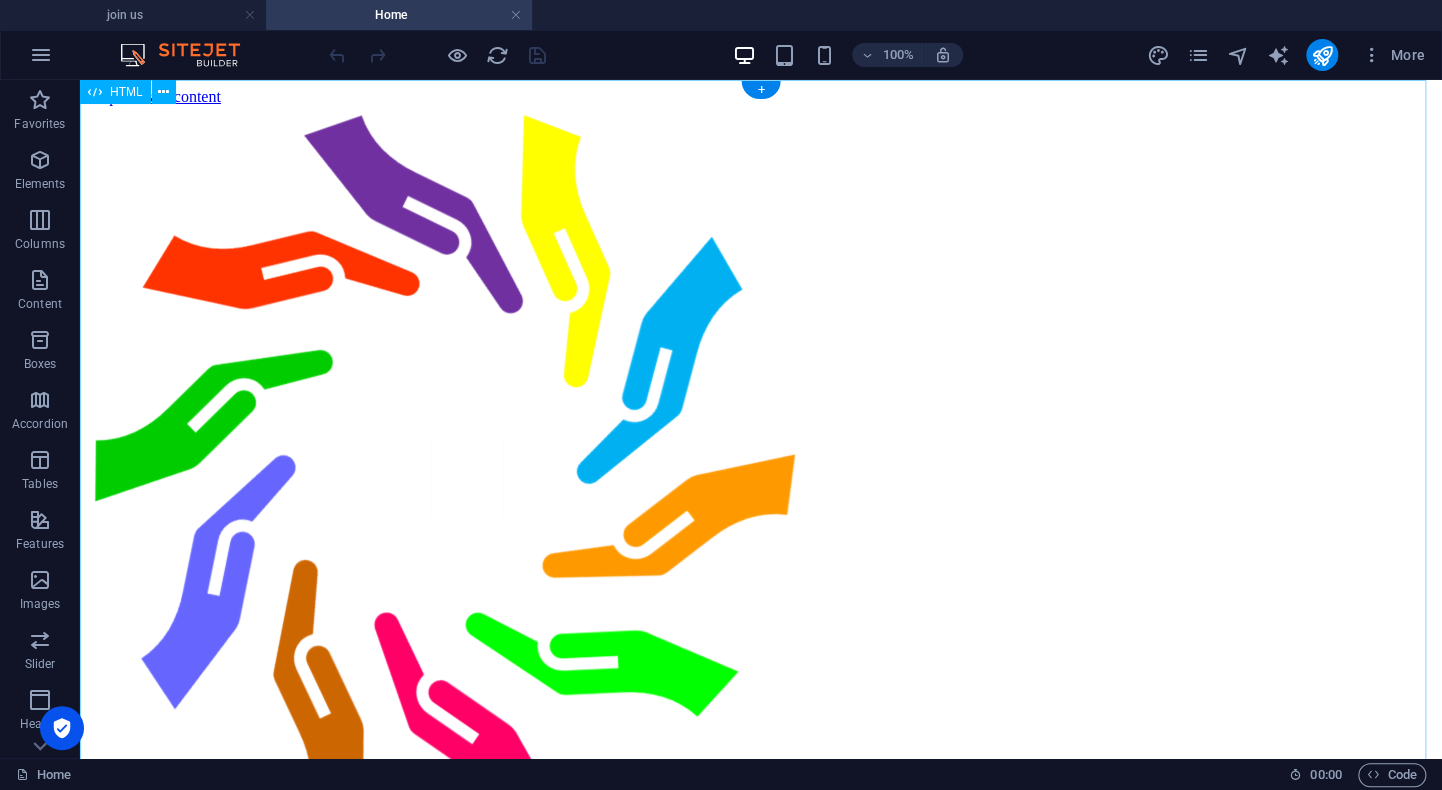 click on "WLB | Weskus Local Besighede
Weskus Local Besighede
☰
About
Join Us
Events
Contact
Elite Networking for Visionary West Coast Businesses
WLB is where integrity meets influence. Build long-term partnerships with real people.
Apply for Membership
✨ Why Join WLB?
🤝 Real Business Connections
Engage with serious business owners face-to-face every week.
🚀 Collective Growth
Be part of a movement that uplifts the entire West Coast economy.
📚 Learn from the Best
Benefit from expert-led sessions, workshops, and real business stories.
🌐 Regional Visibility" at bounding box center [761, 1245] 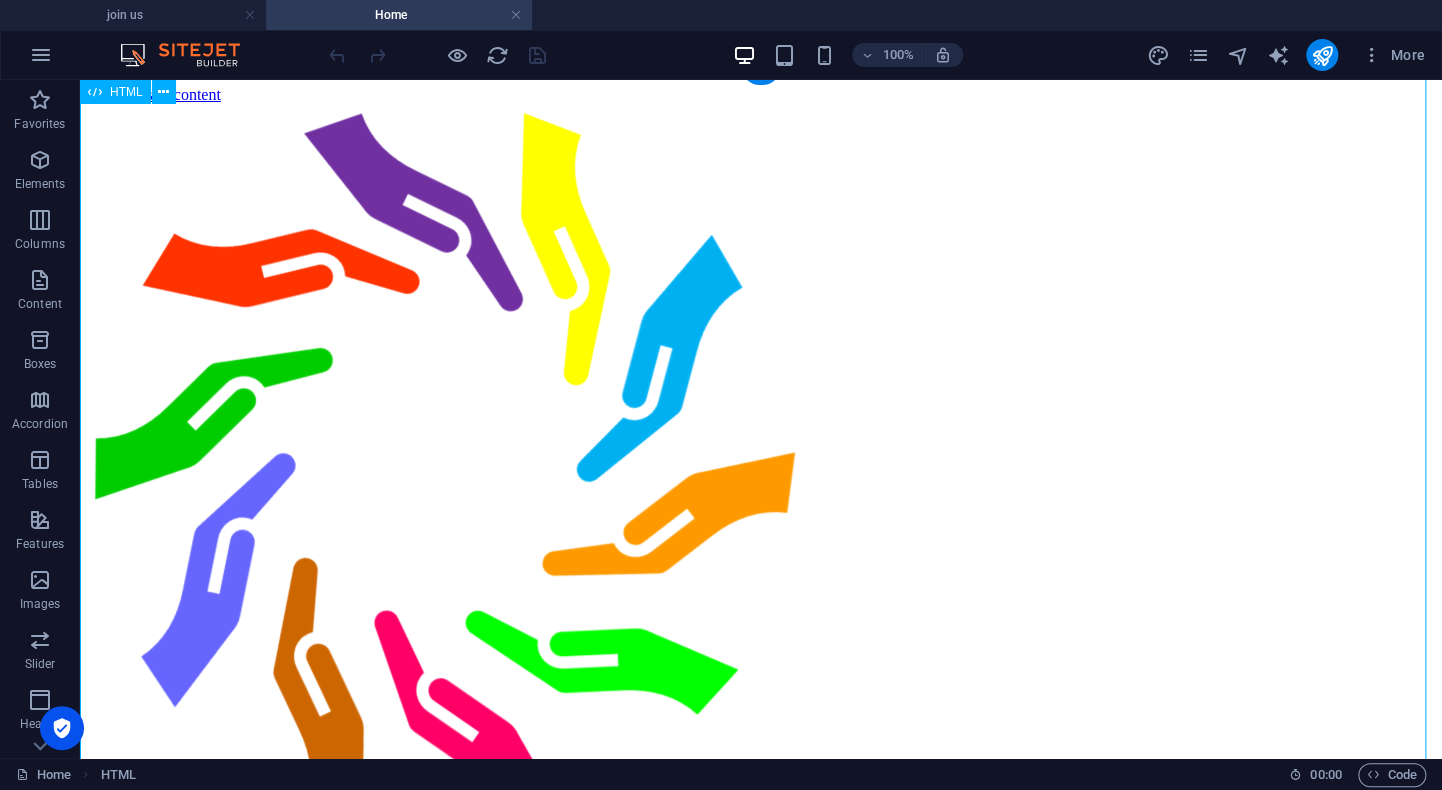 scroll, scrollTop: 0, scrollLeft: 0, axis: both 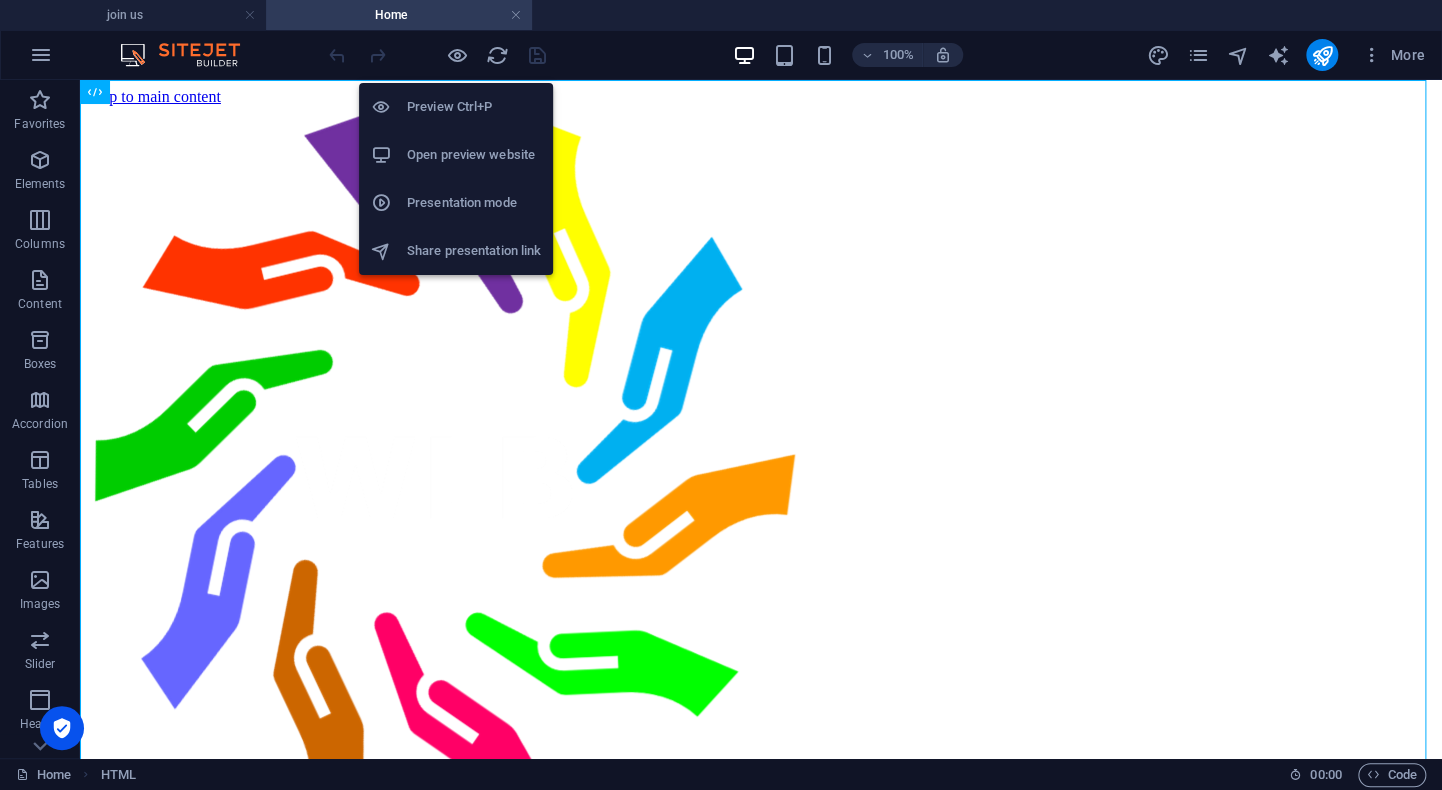 click on "Open preview website" at bounding box center [474, 155] 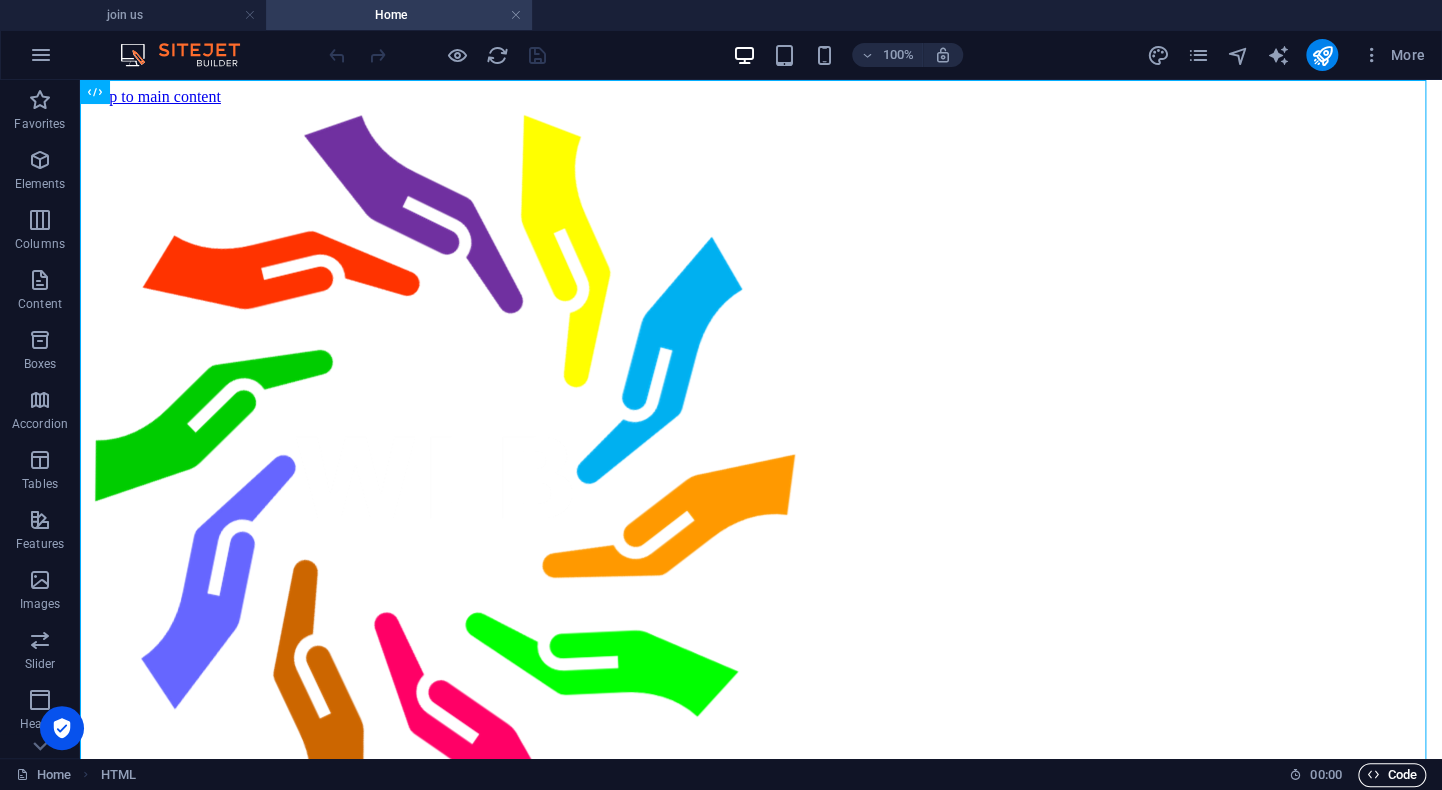 click on "Code" at bounding box center [1392, 775] 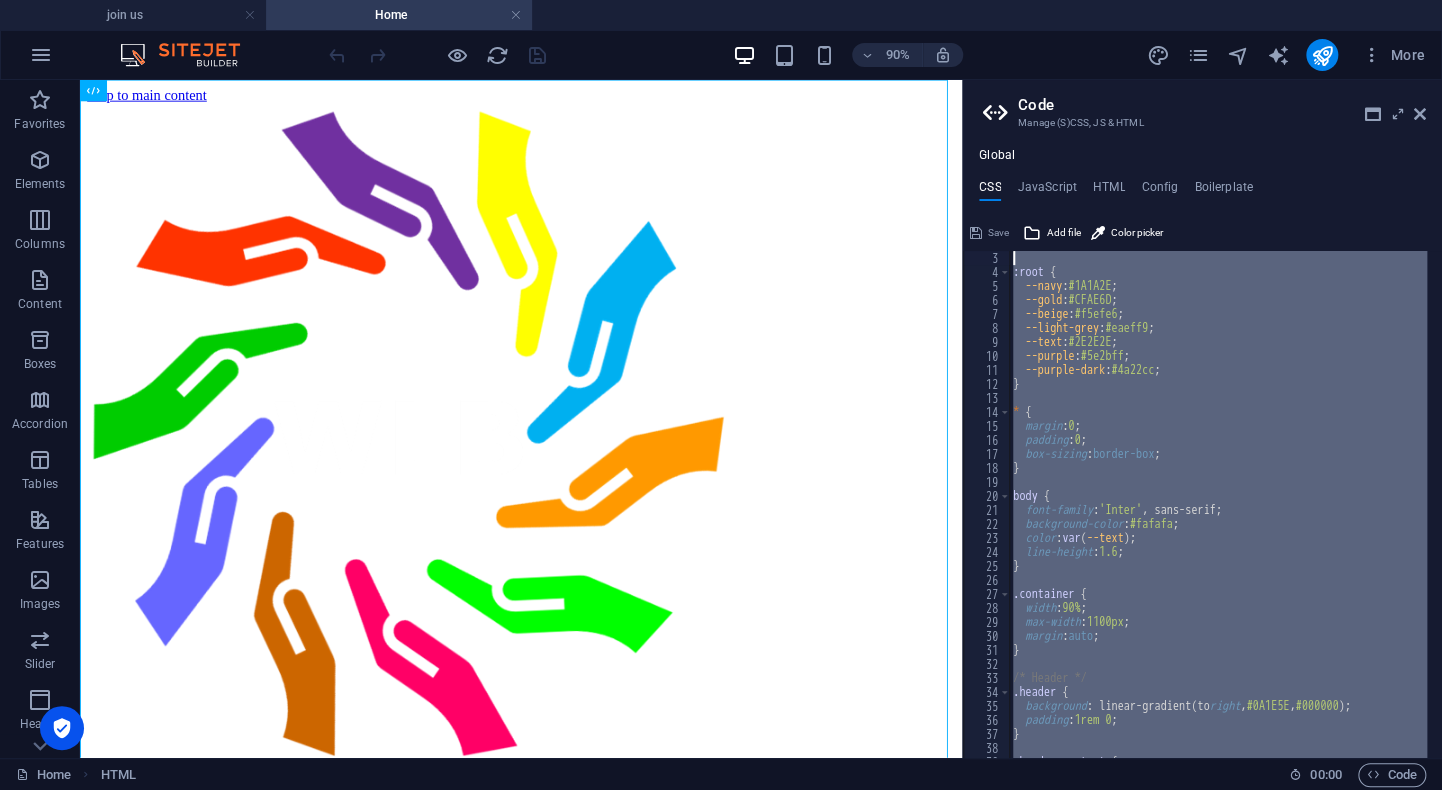 scroll, scrollTop: 0, scrollLeft: 0, axis: both 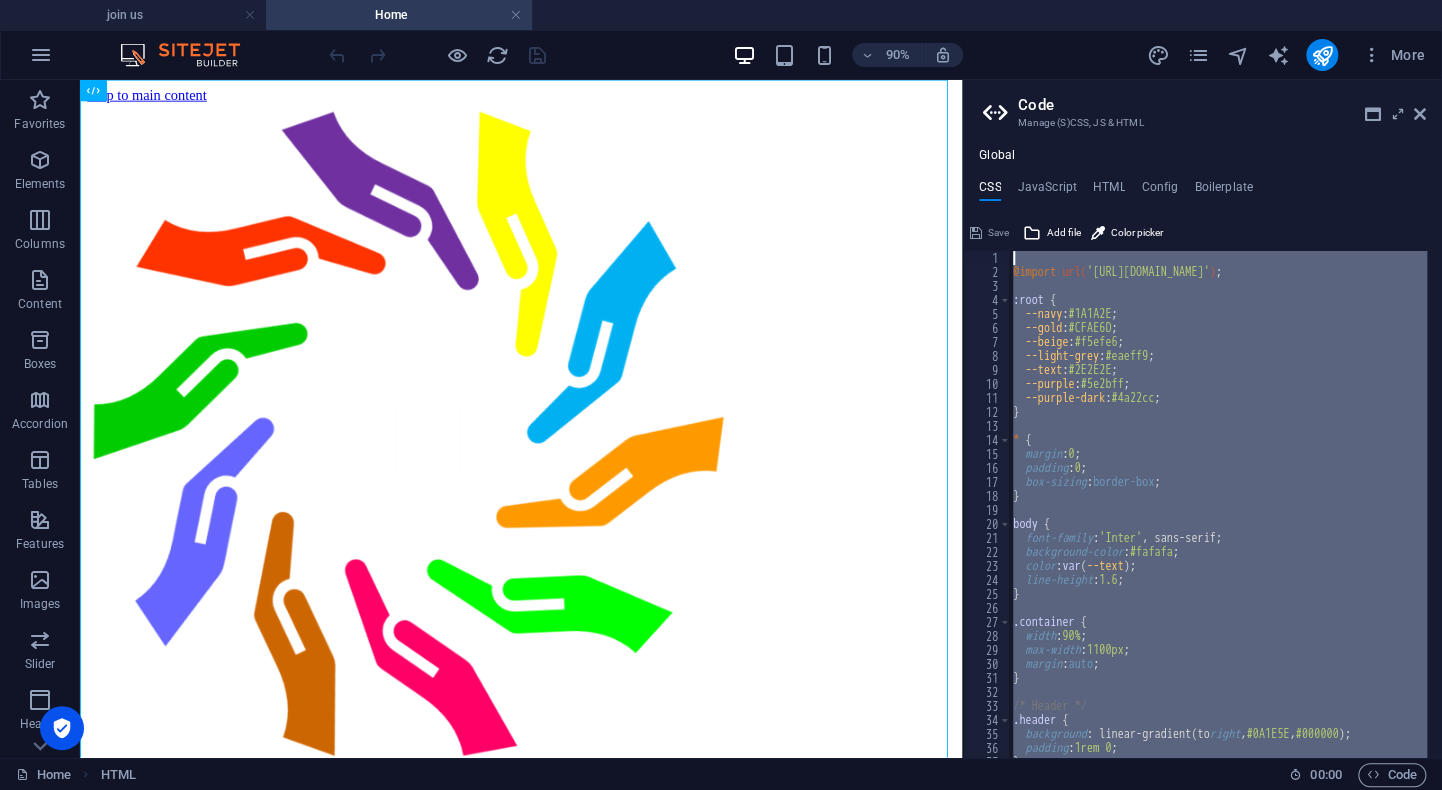 drag, startPoint x: 1029, startPoint y: 731, endPoint x: 1007, endPoint y: 231, distance: 500.48376 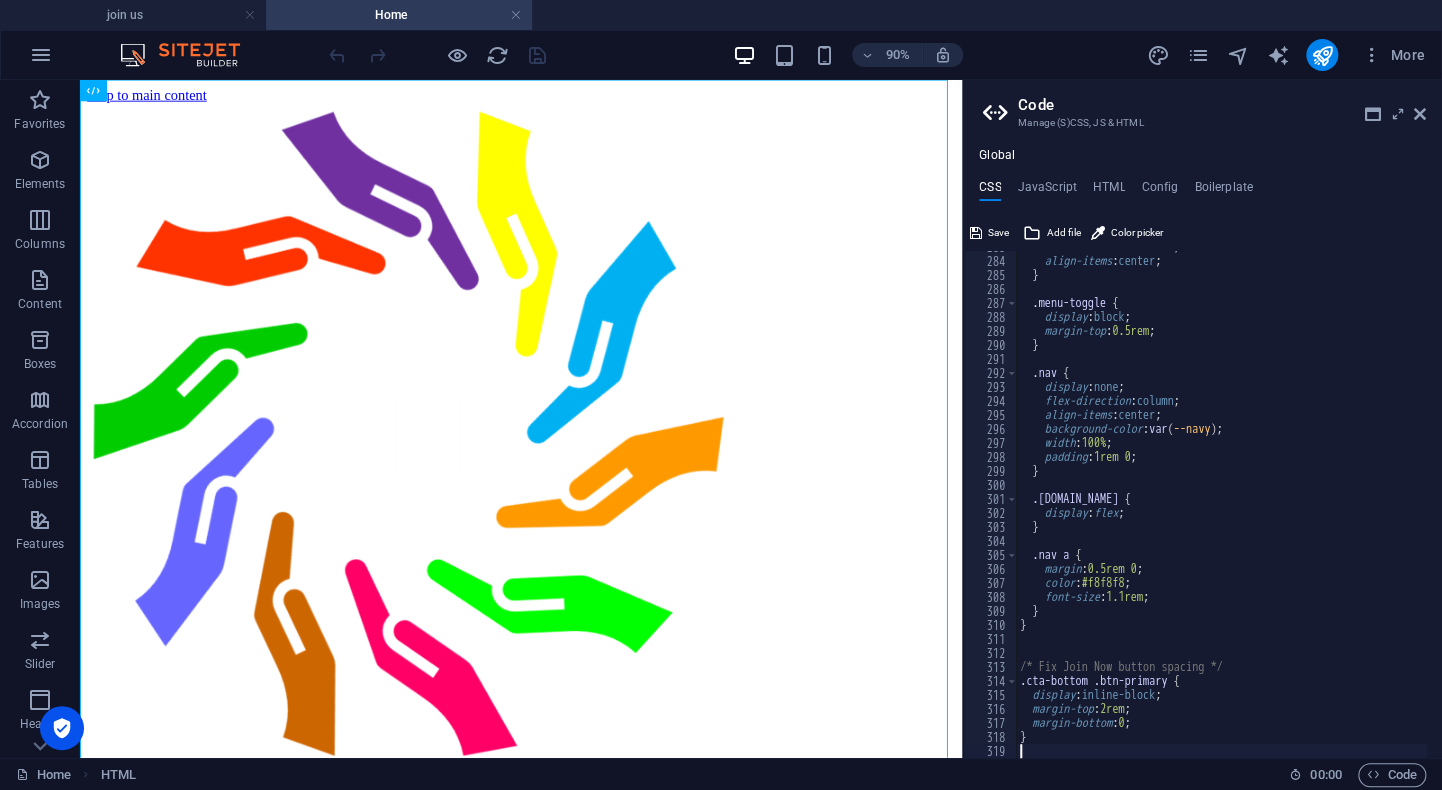 scroll, scrollTop: 3959, scrollLeft: 0, axis: vertical 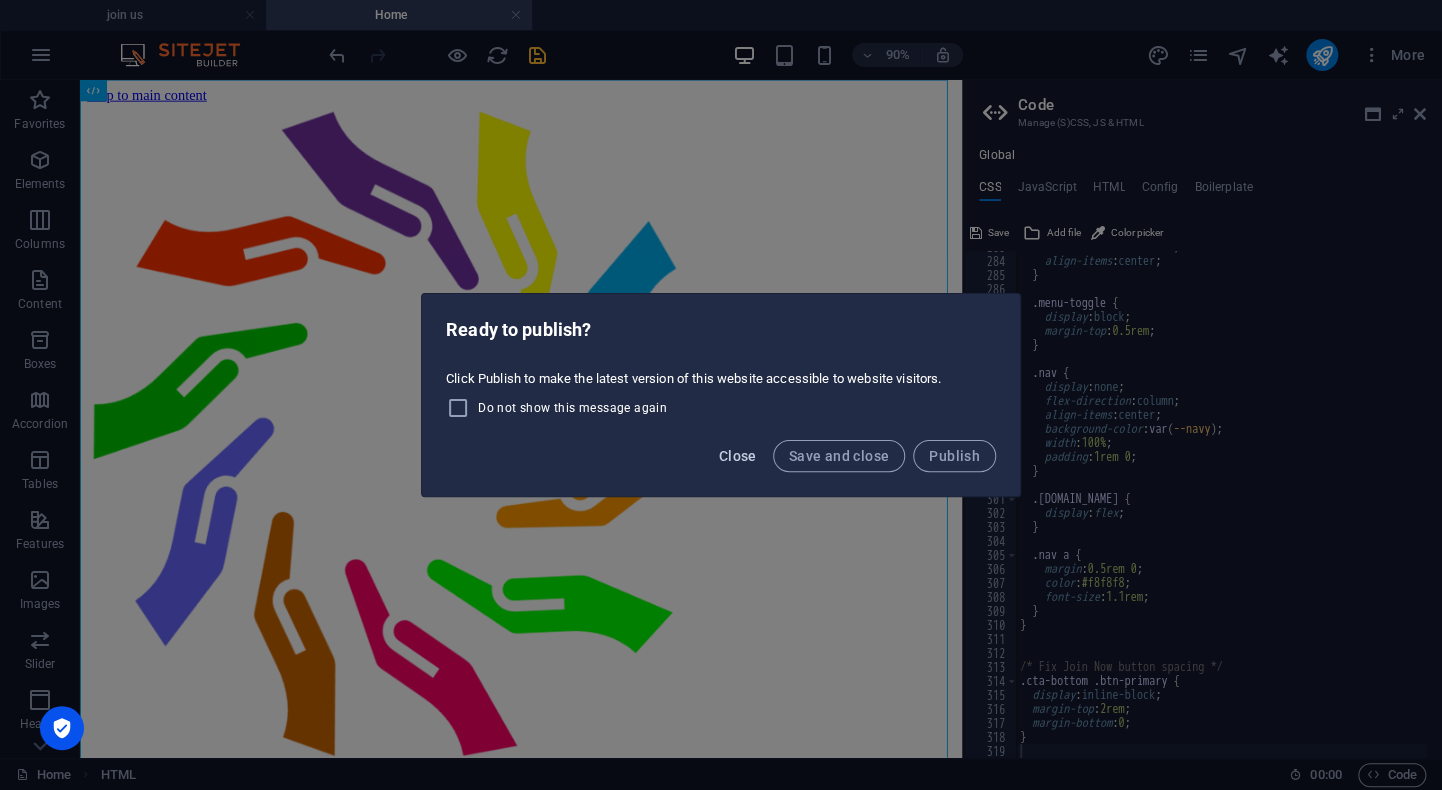 click on "Close" at bounding box center [738, 456] 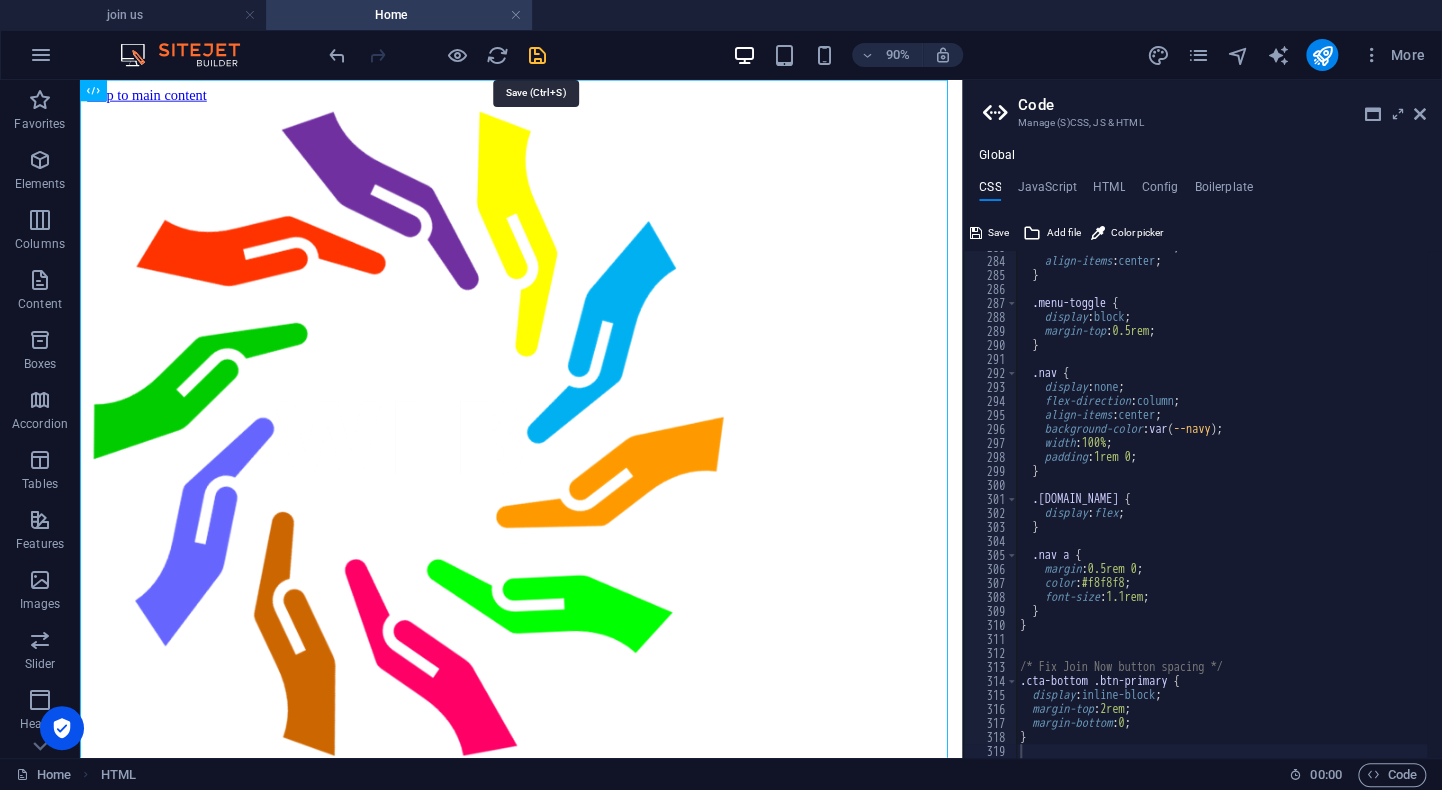 click at bounding box center [537, 55] 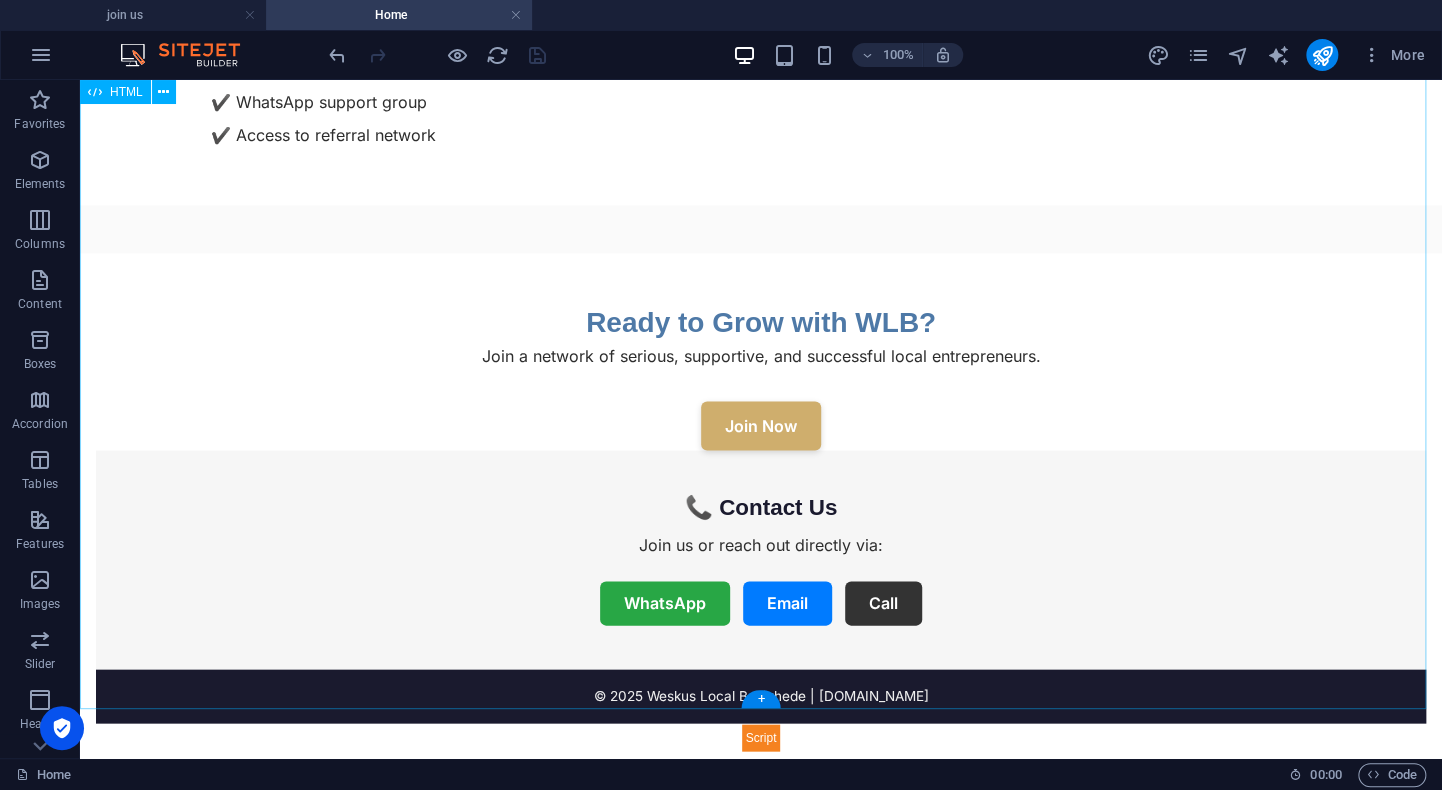 scroll, scrollTop: 1756, scrollLeft: 0, axis: vertical 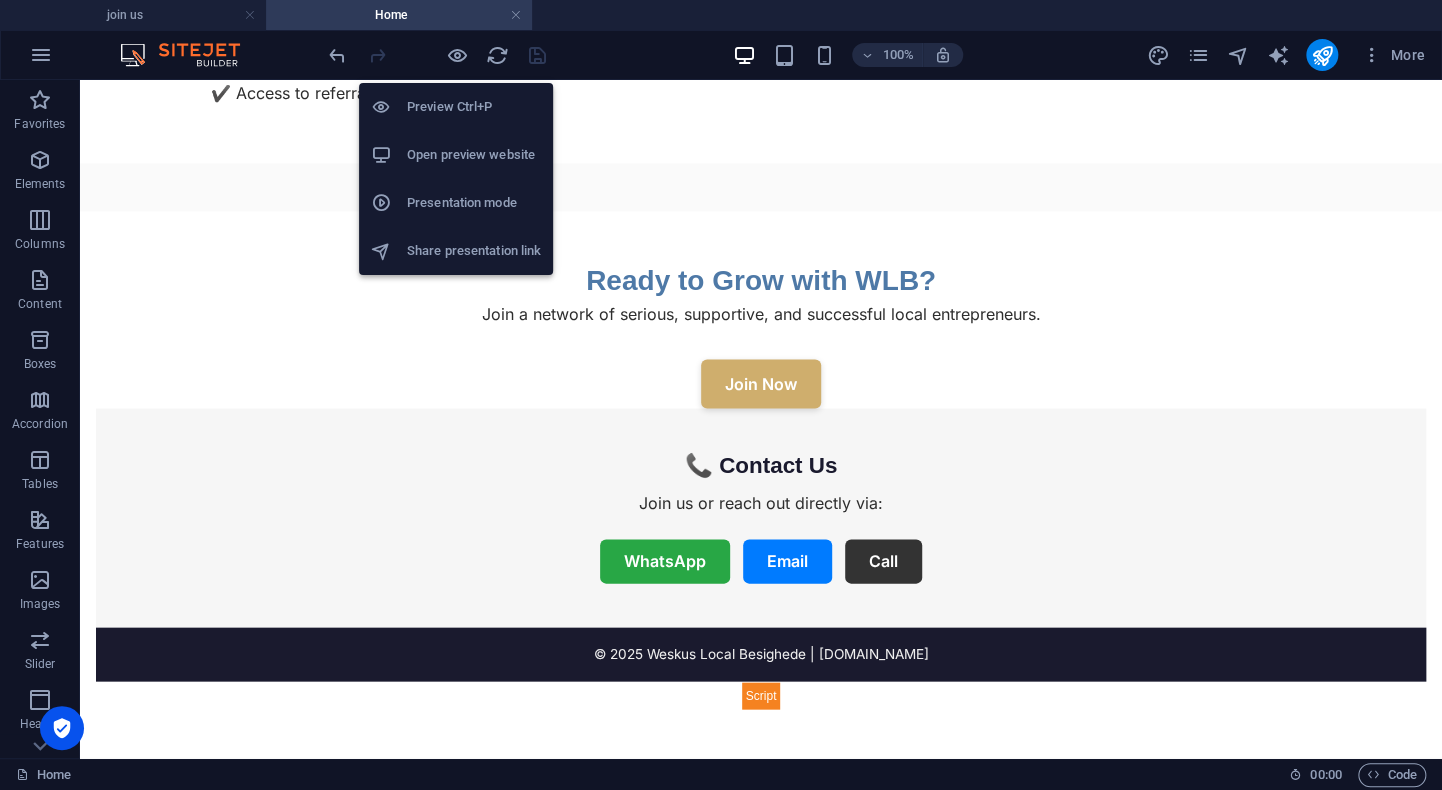 click on "Open preview website" at bounding box center [474, 155] 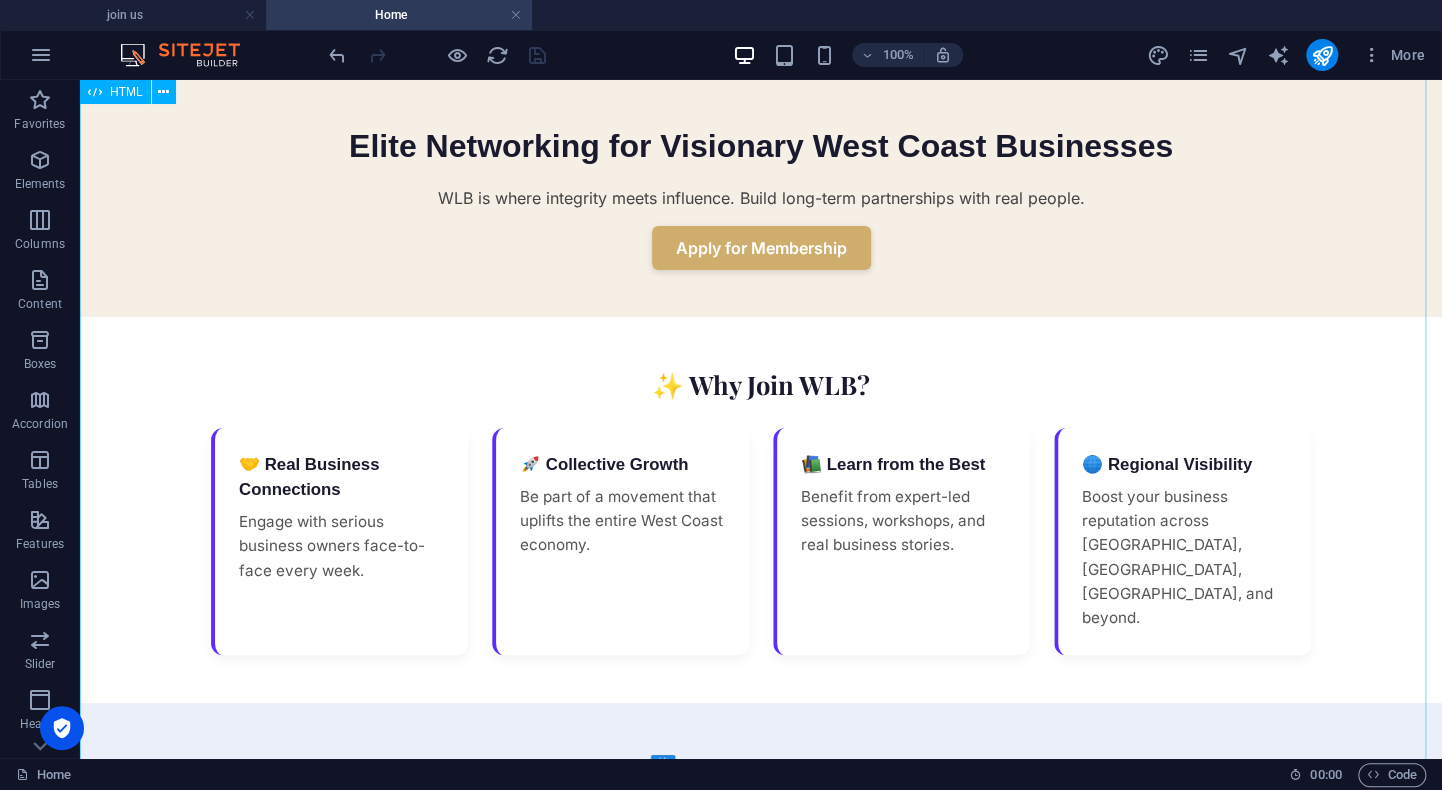 scroll, scrollTop: 0, scrollLeft: 0, axis: both 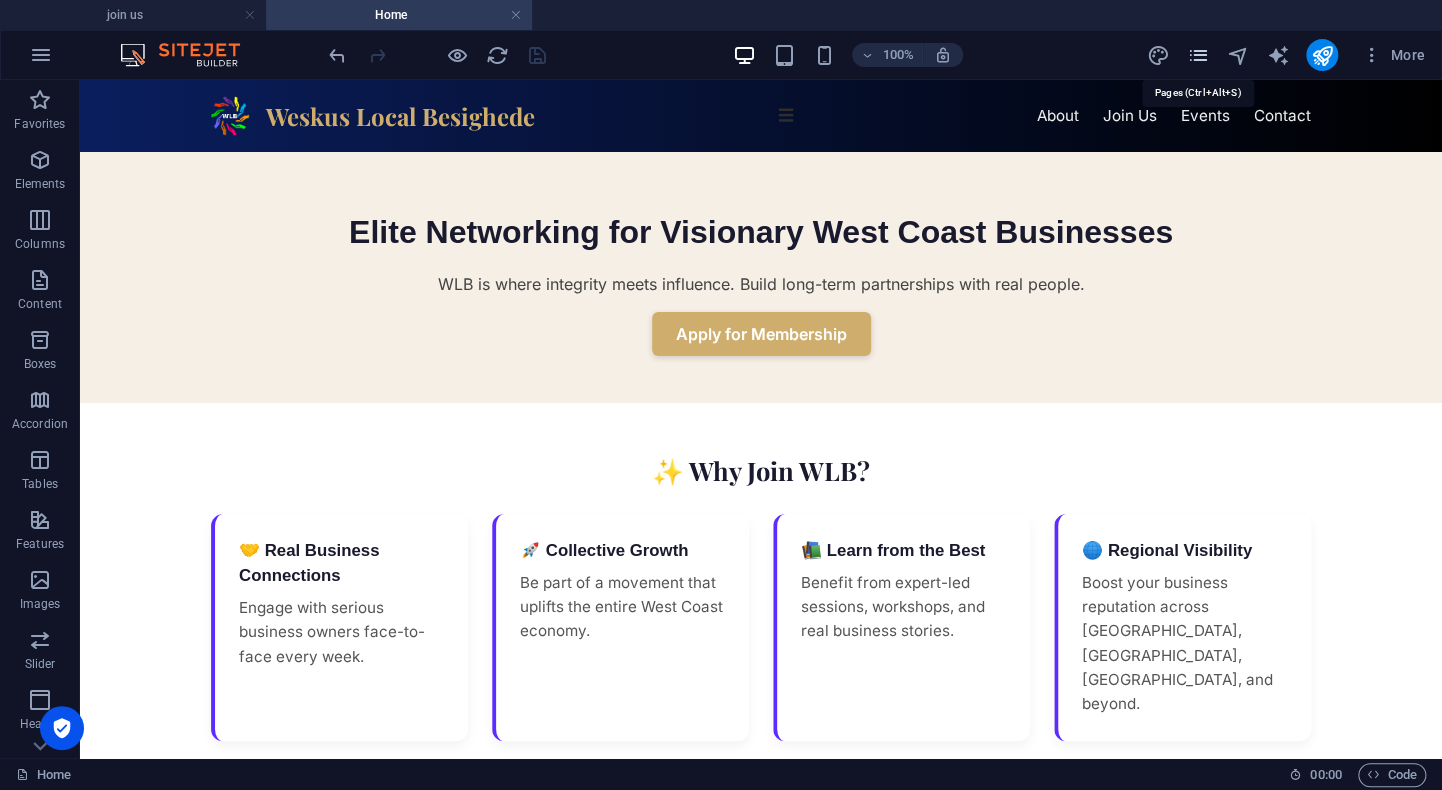 click at bounding box center (1197, 55) 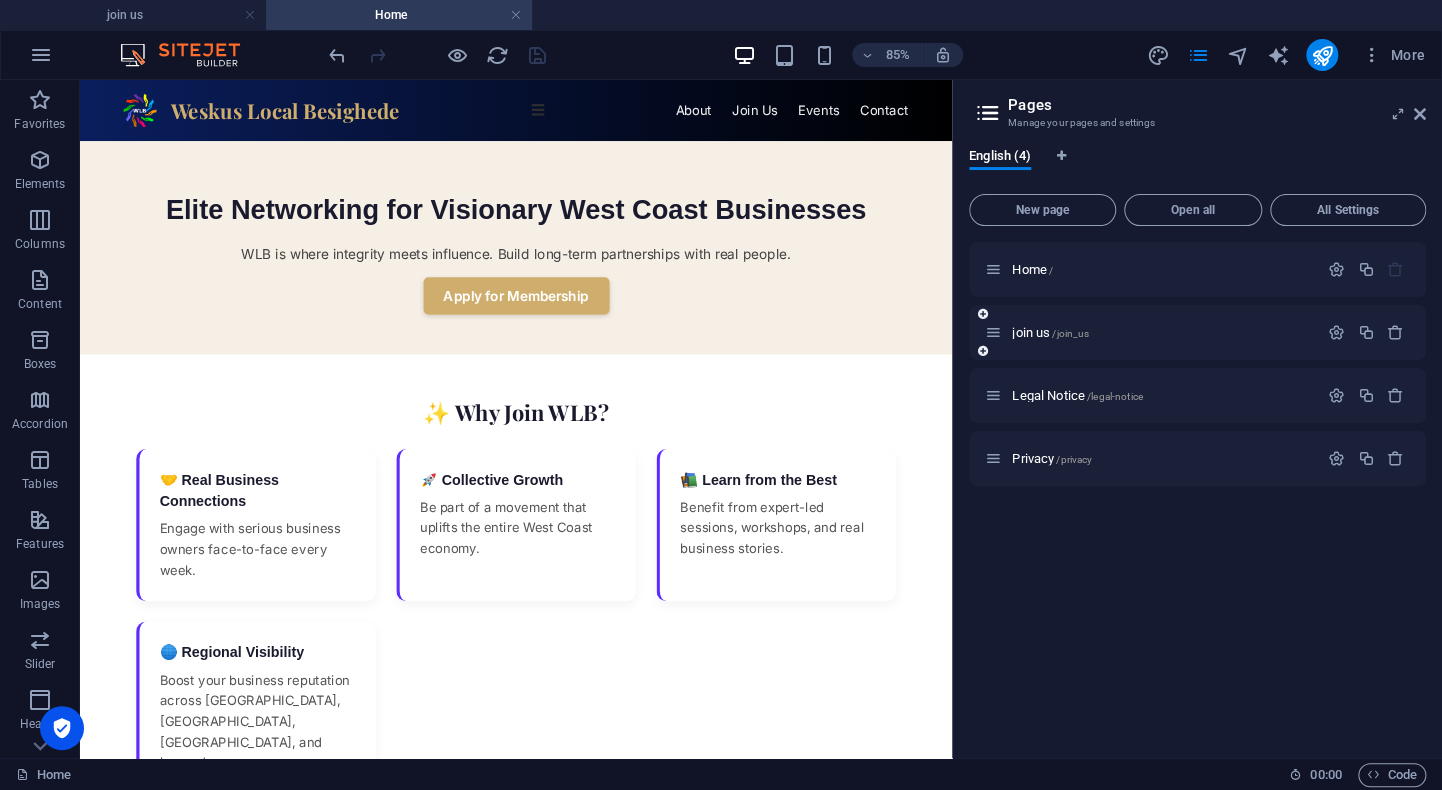 click on "join us /join_us" at bounding box center [1151, 332] 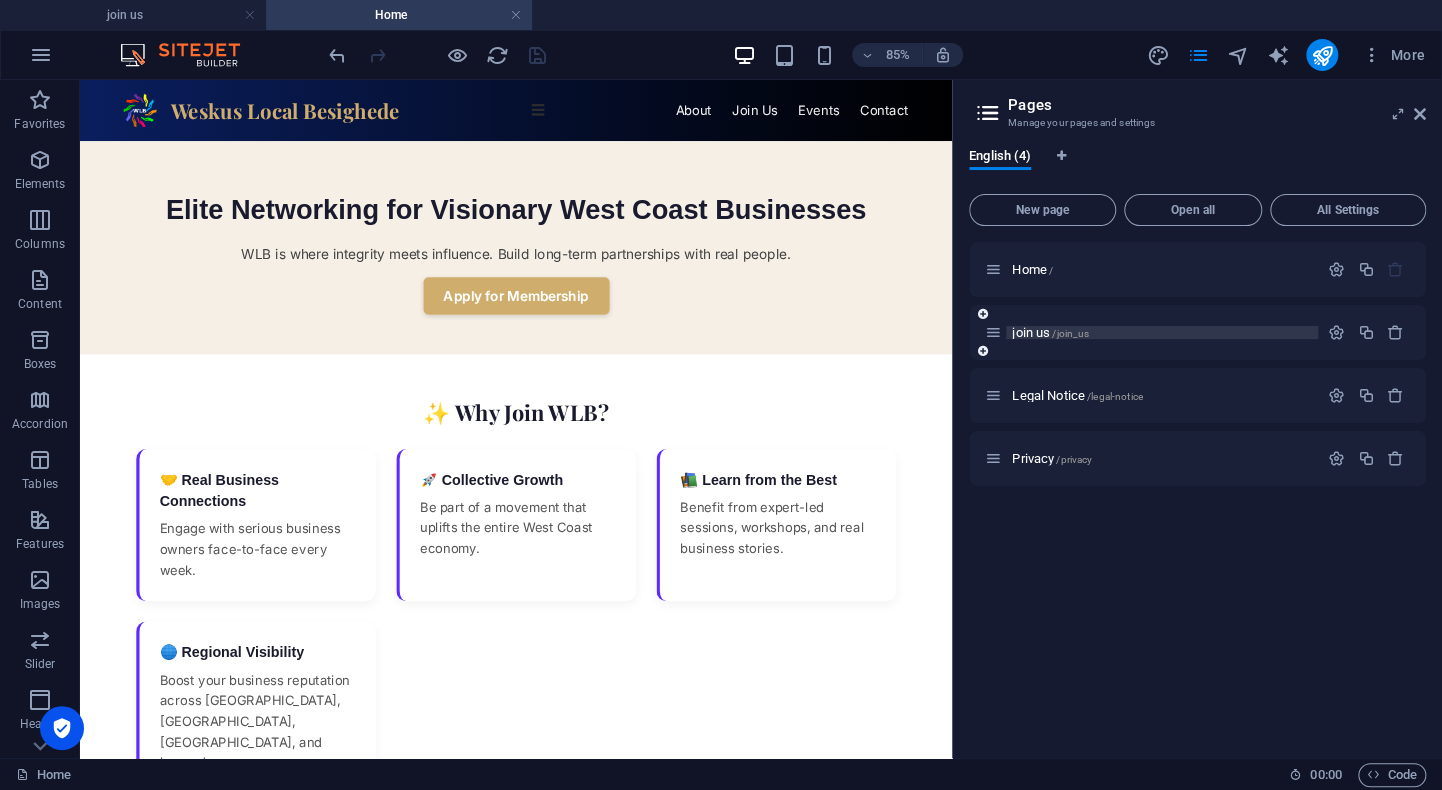 click on "join us /join_us" at bounding box center (1050, 332) 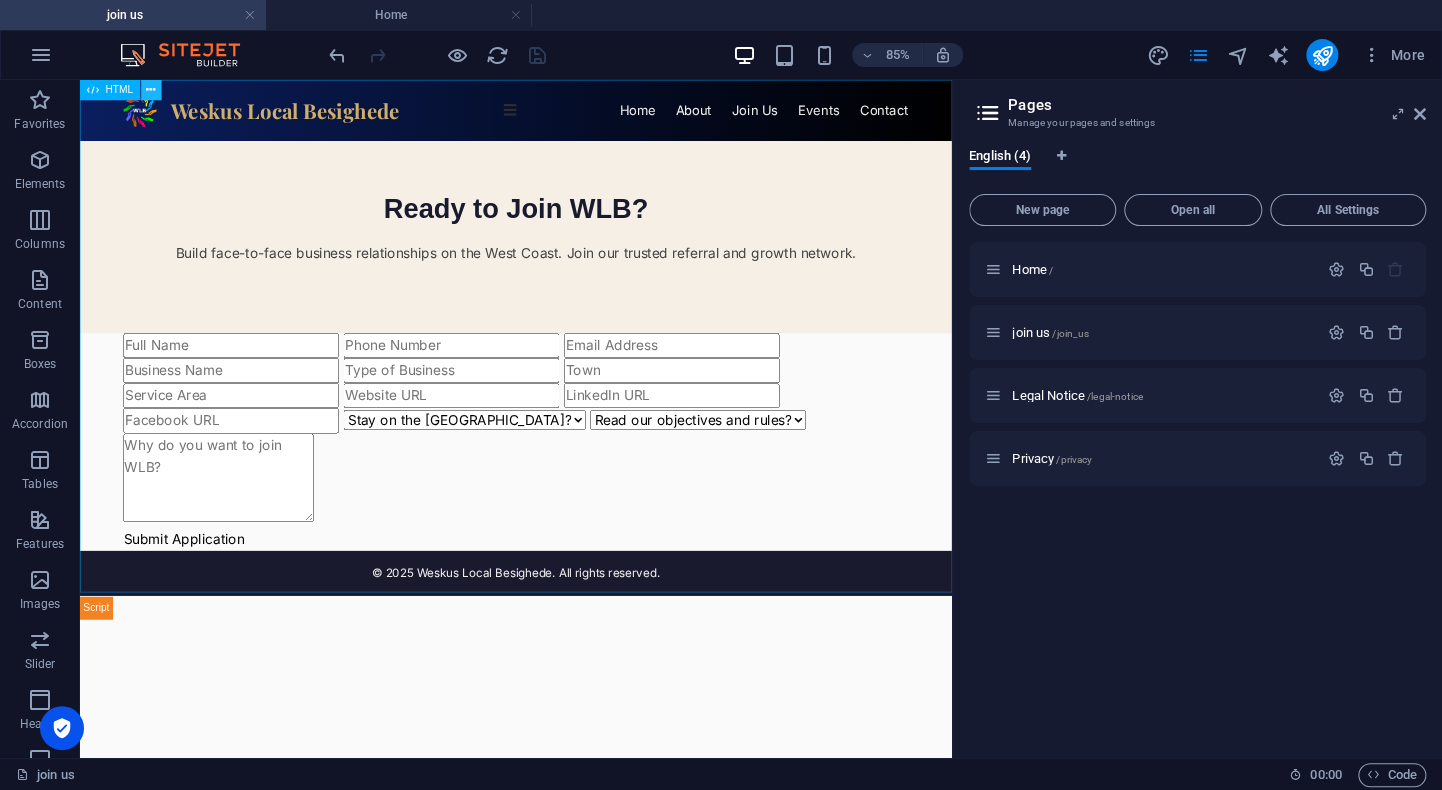 click at bounding box center [151, 90] 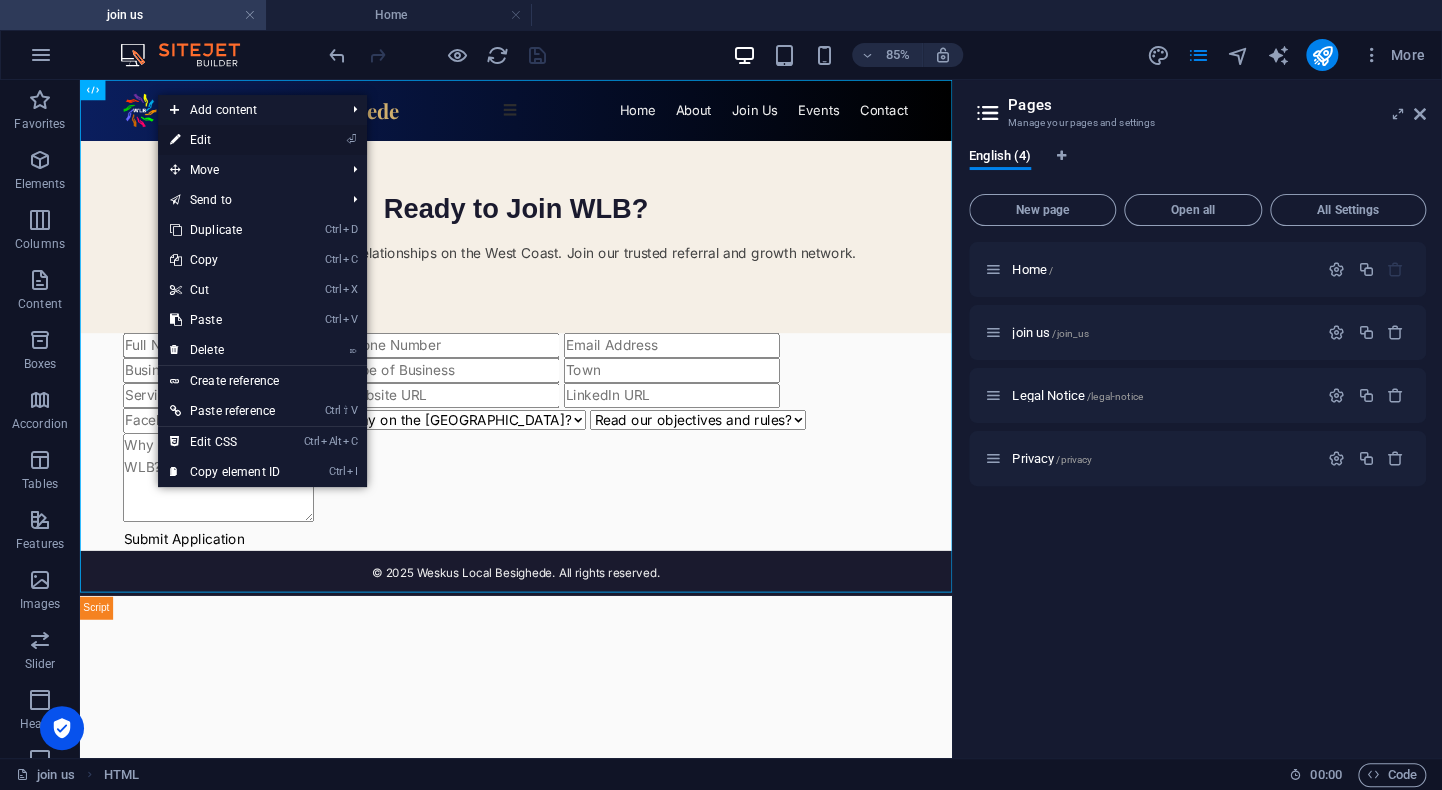click on "⏎  Edit" at bounding box center [225, 140] 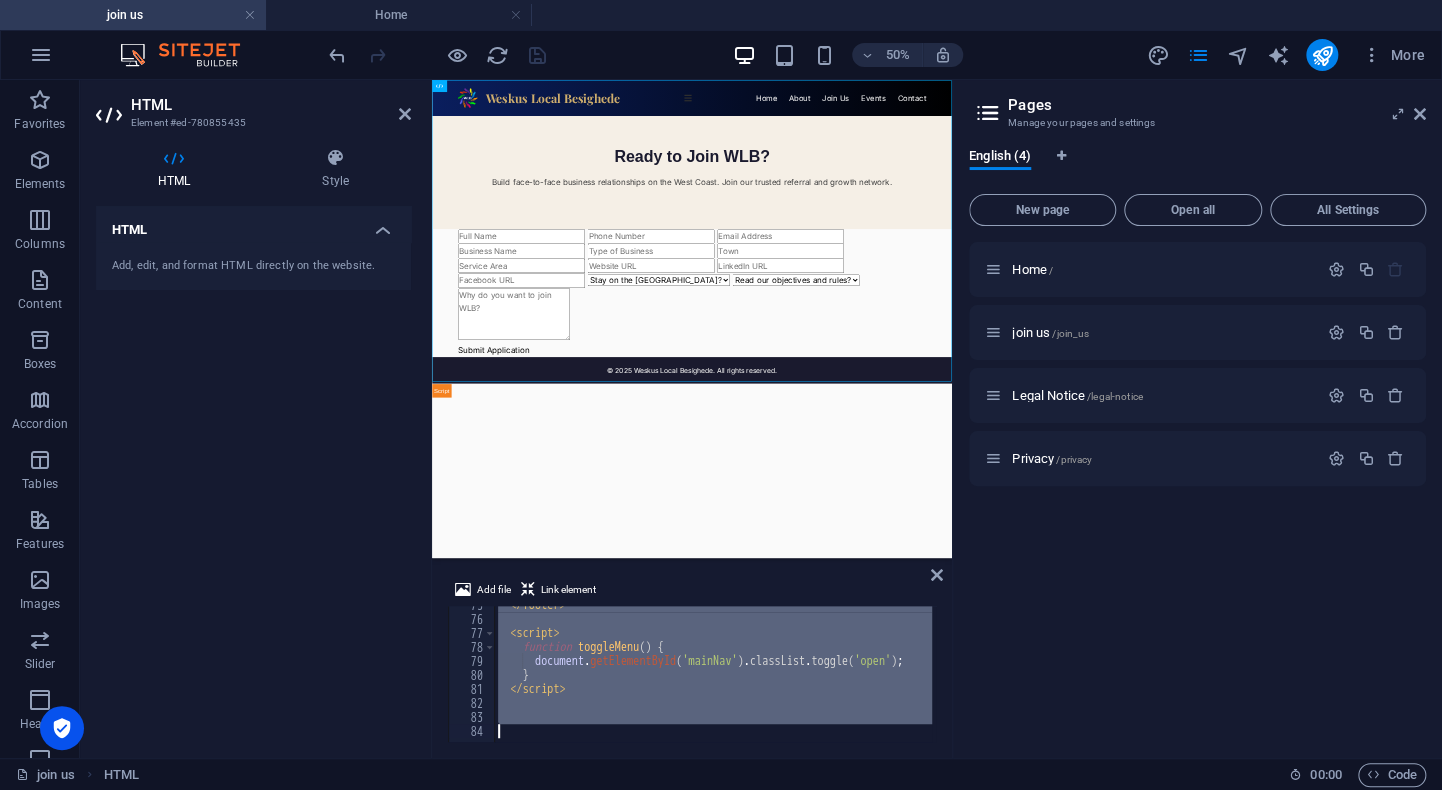 scroll, scrollTop: 1044, scrollLeft: 0, axis: vertical 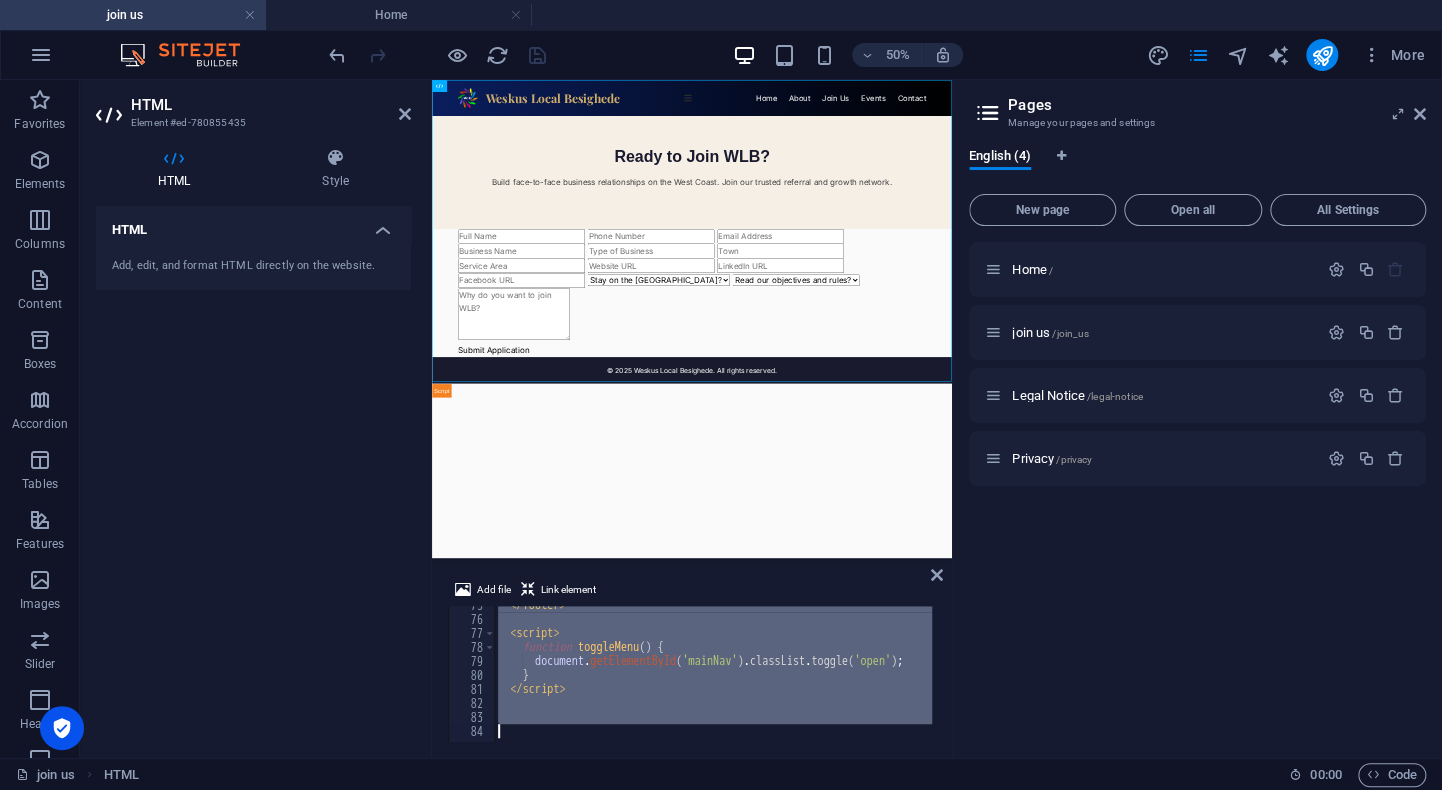 type 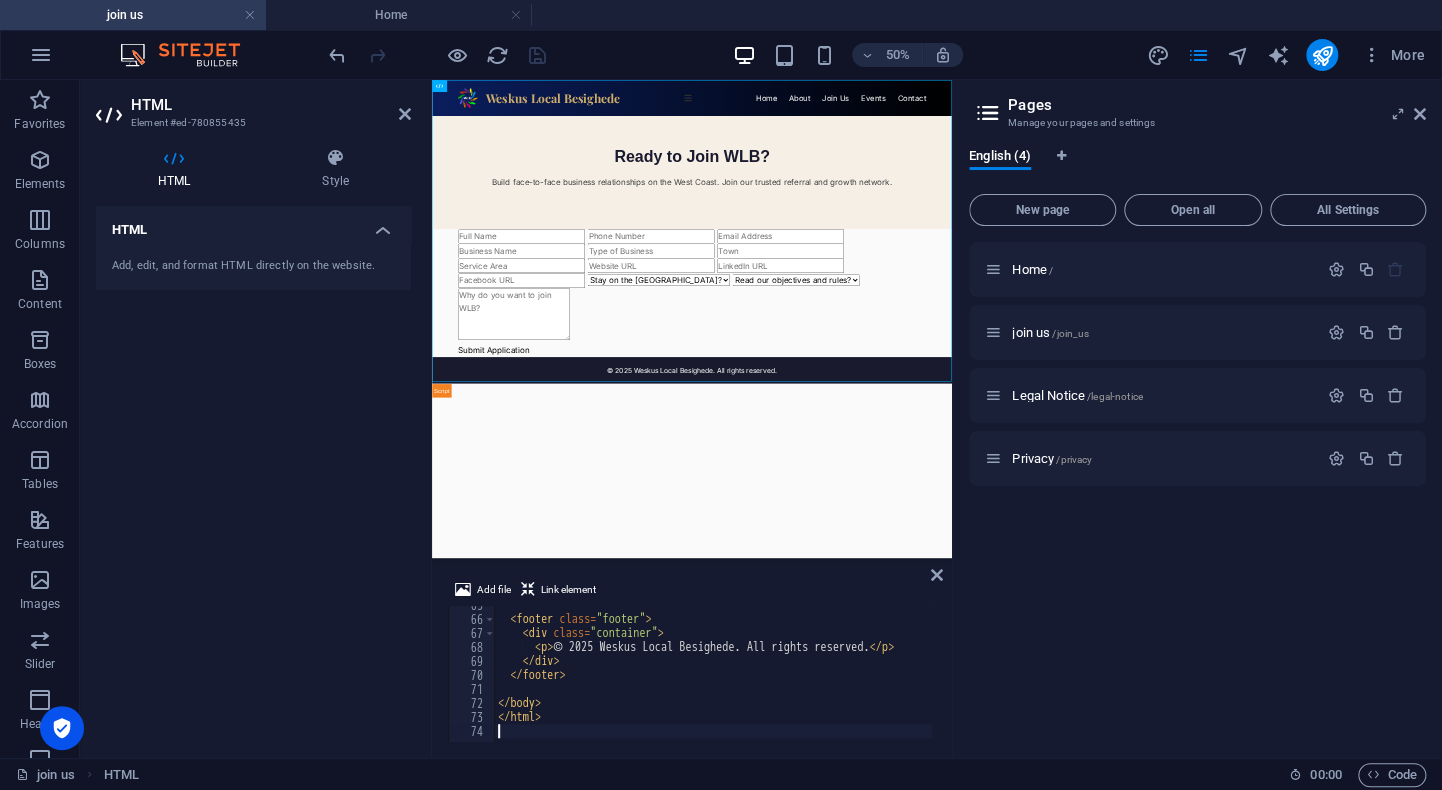 scroll, scrollTop: 904, scrollLeft: 0, axis: vertical 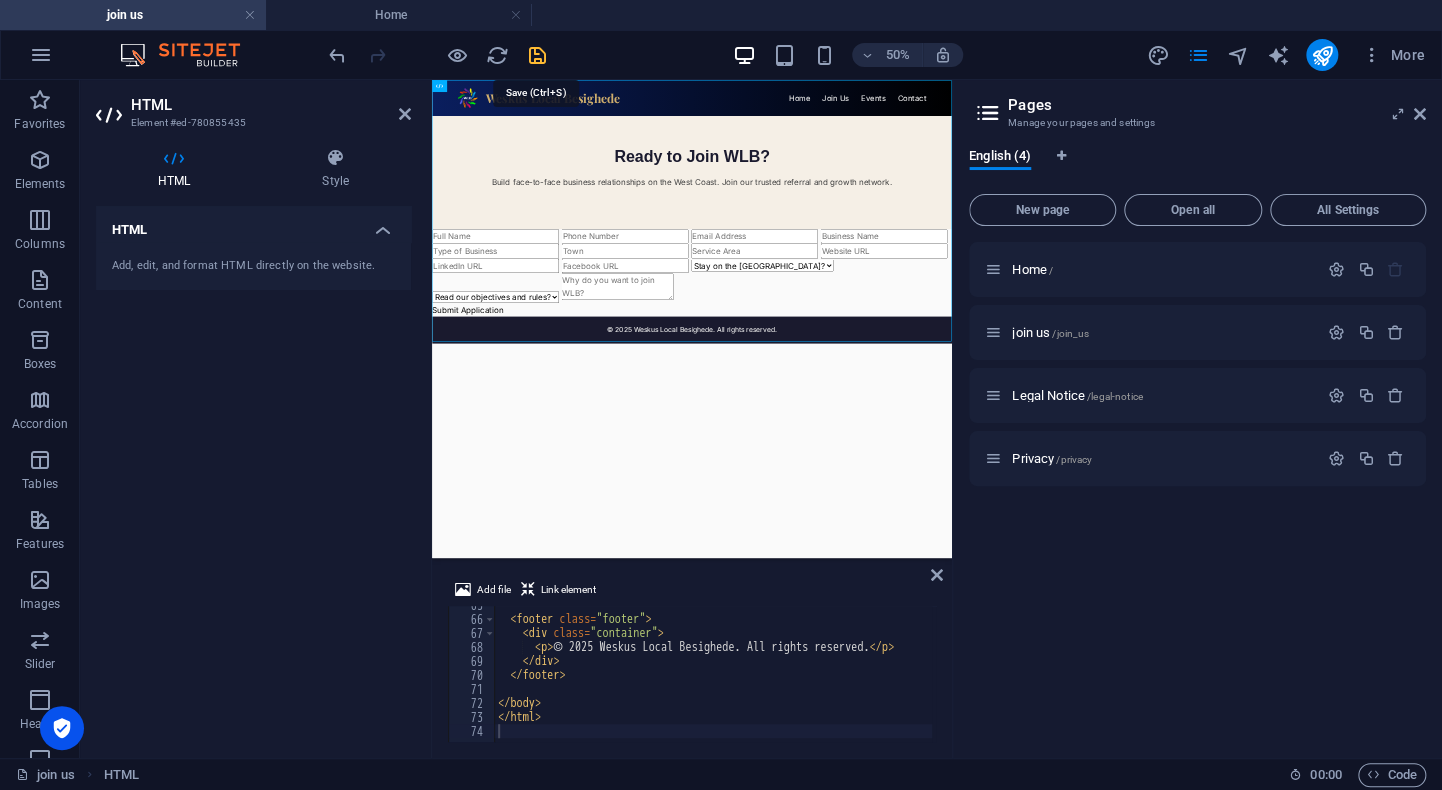 click at bounding box center (537, 55) 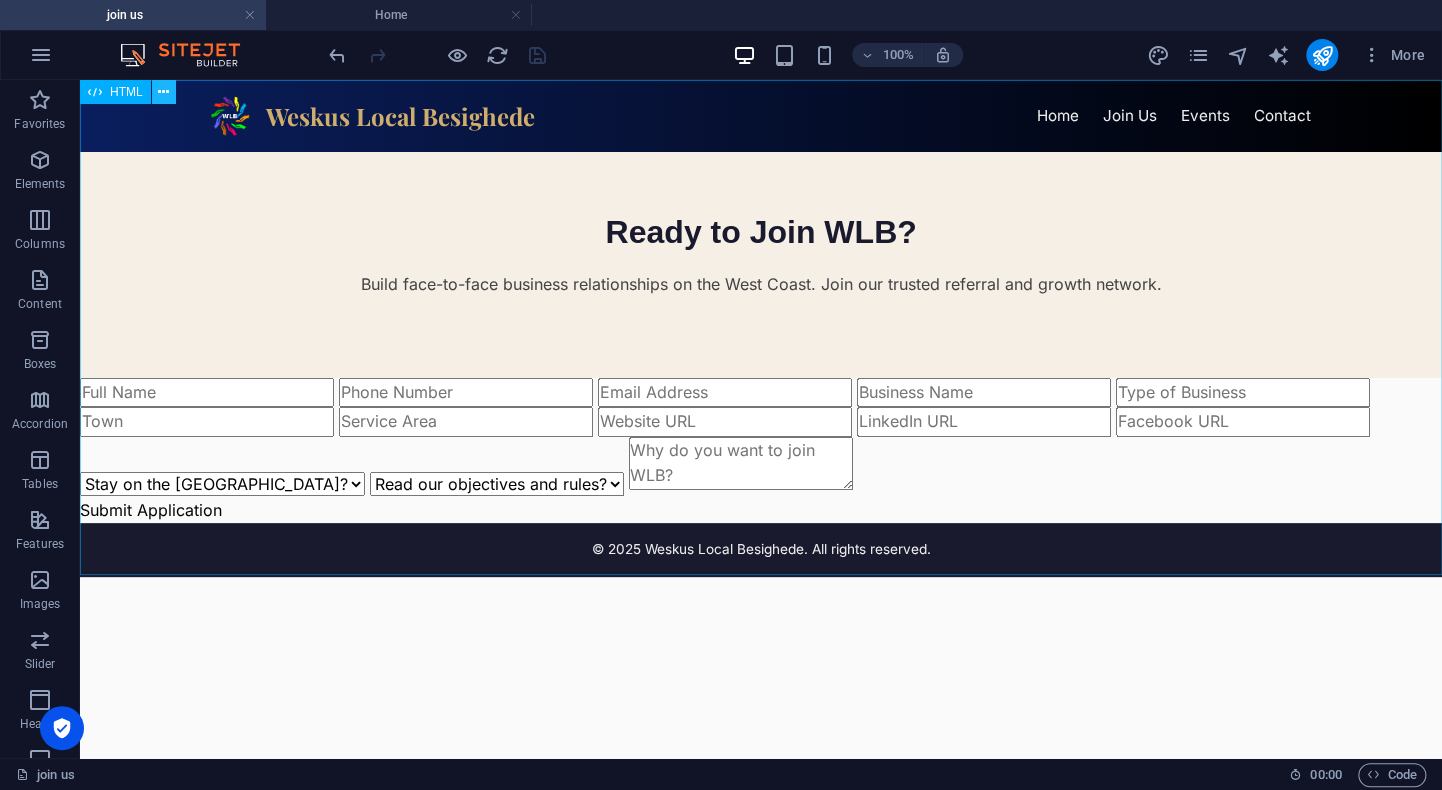 click at bounding box center [163, 92] 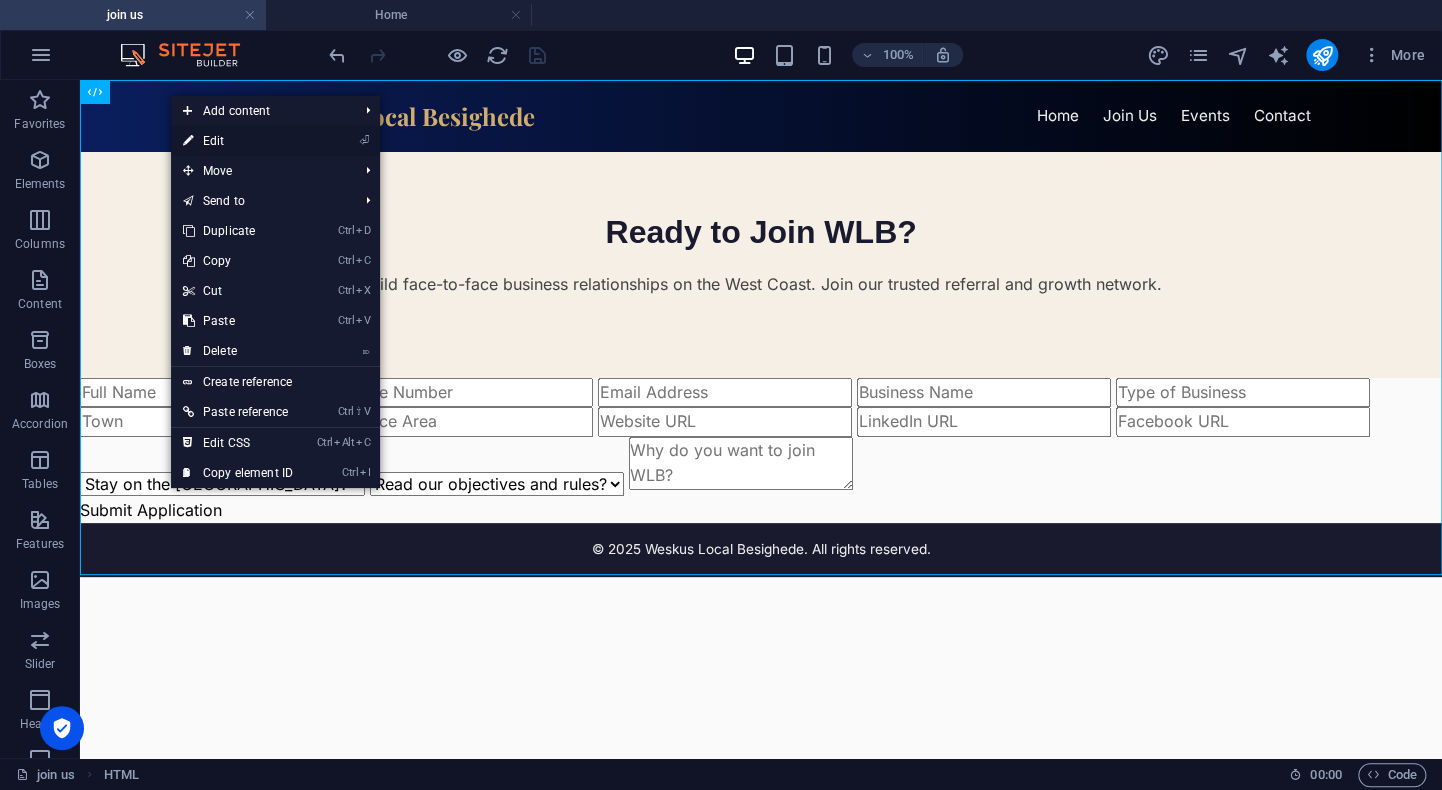 click on "⏎  Edit" at bounding box center (238, 141) 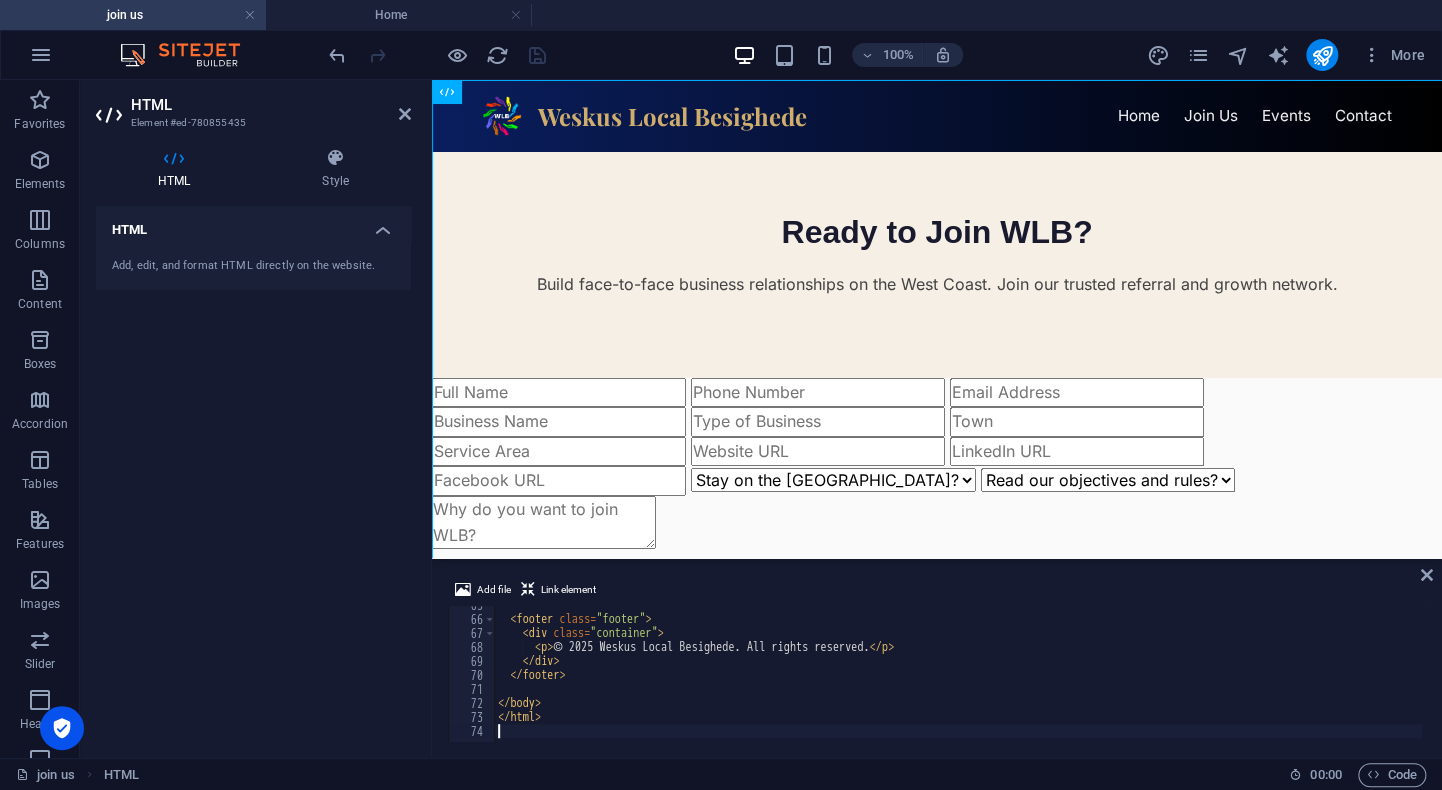 scroll, scrollTop: 904, scrollLeft: 0, axis: vertical 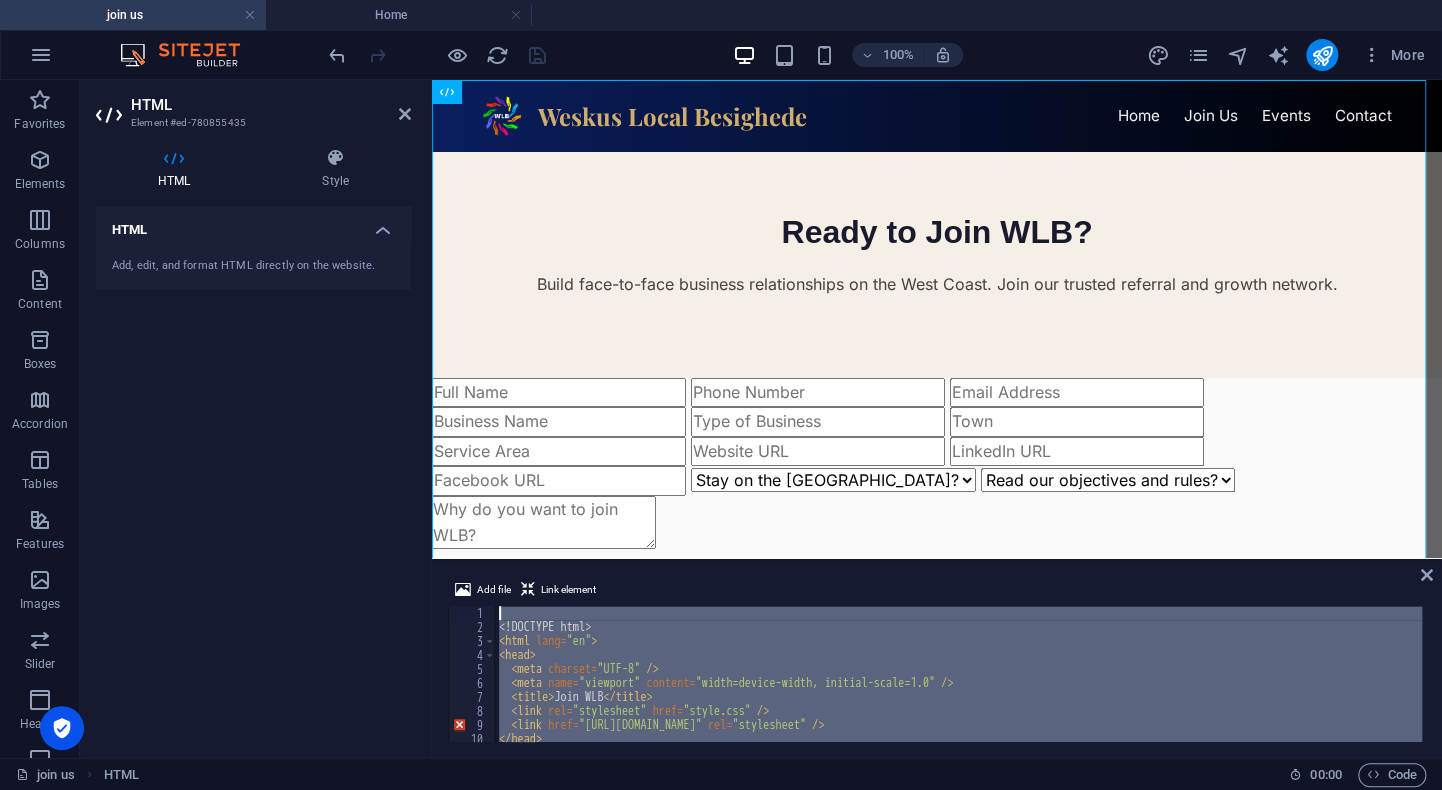 drag, startPoint x: 592, startPoint y: 720, endPoint x: 565, endPoint y: 557, distance: 165.22107 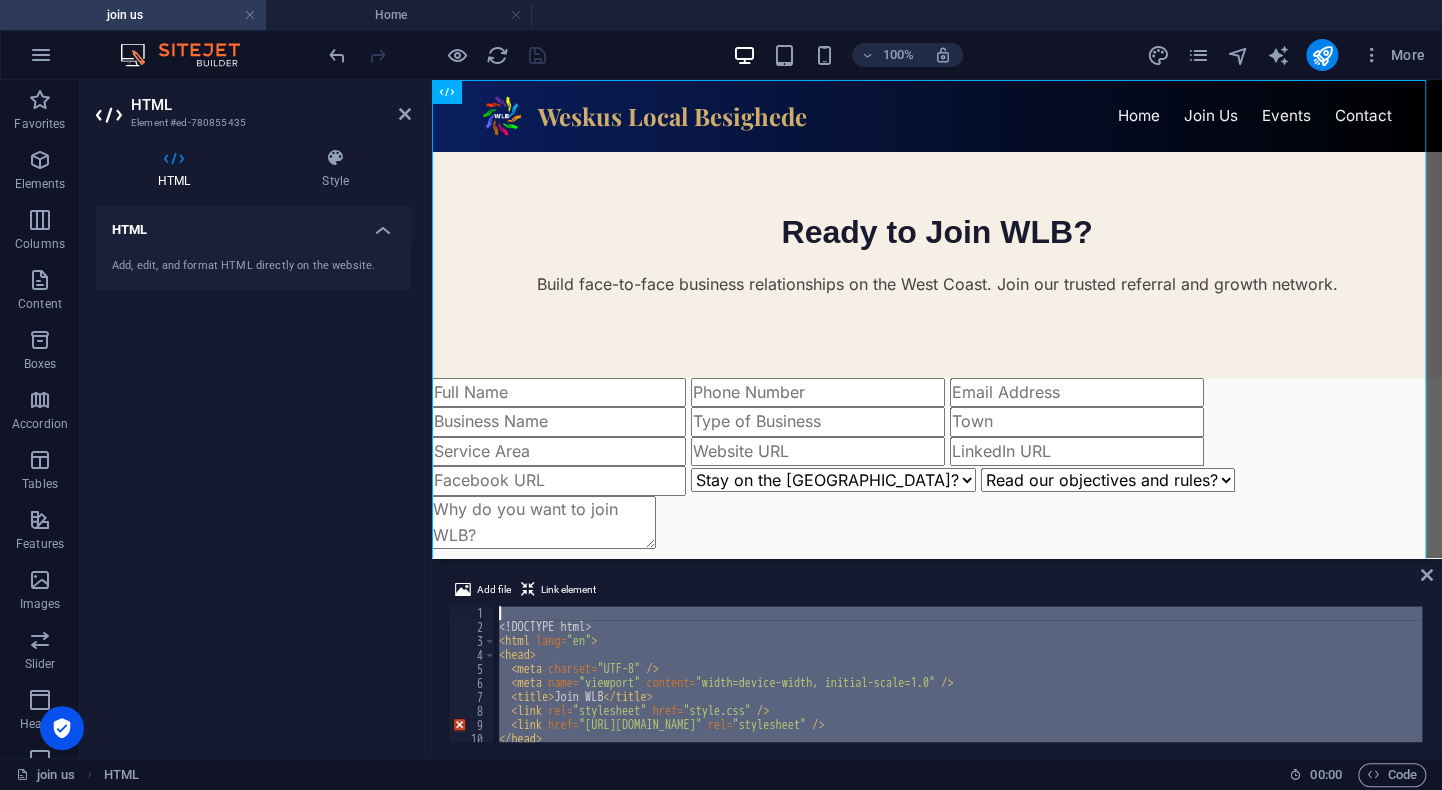 scroll, scrollTop: 4222, scrollLeft: 0, axis: vertical 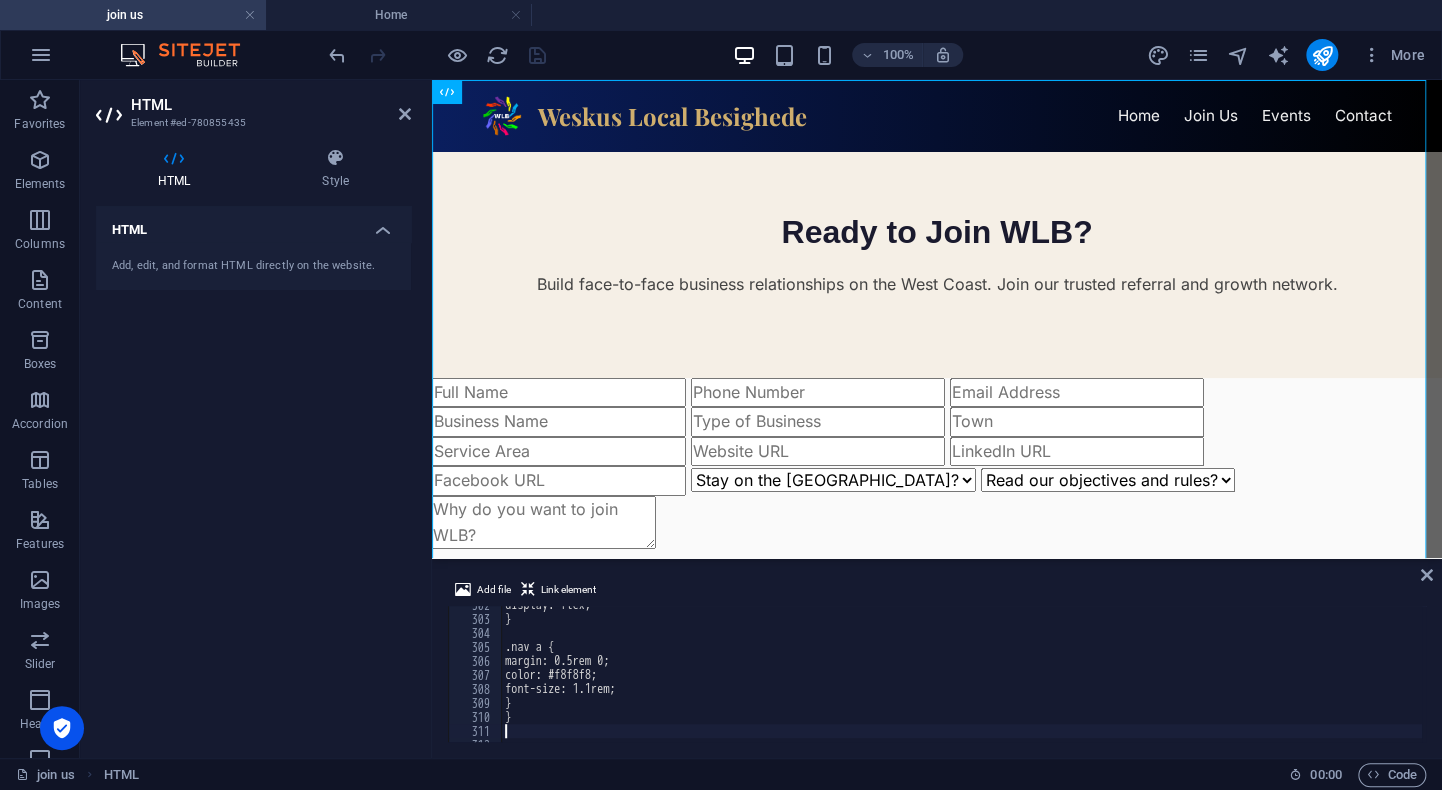 click on "100% More" at bounding box center [879, 55] 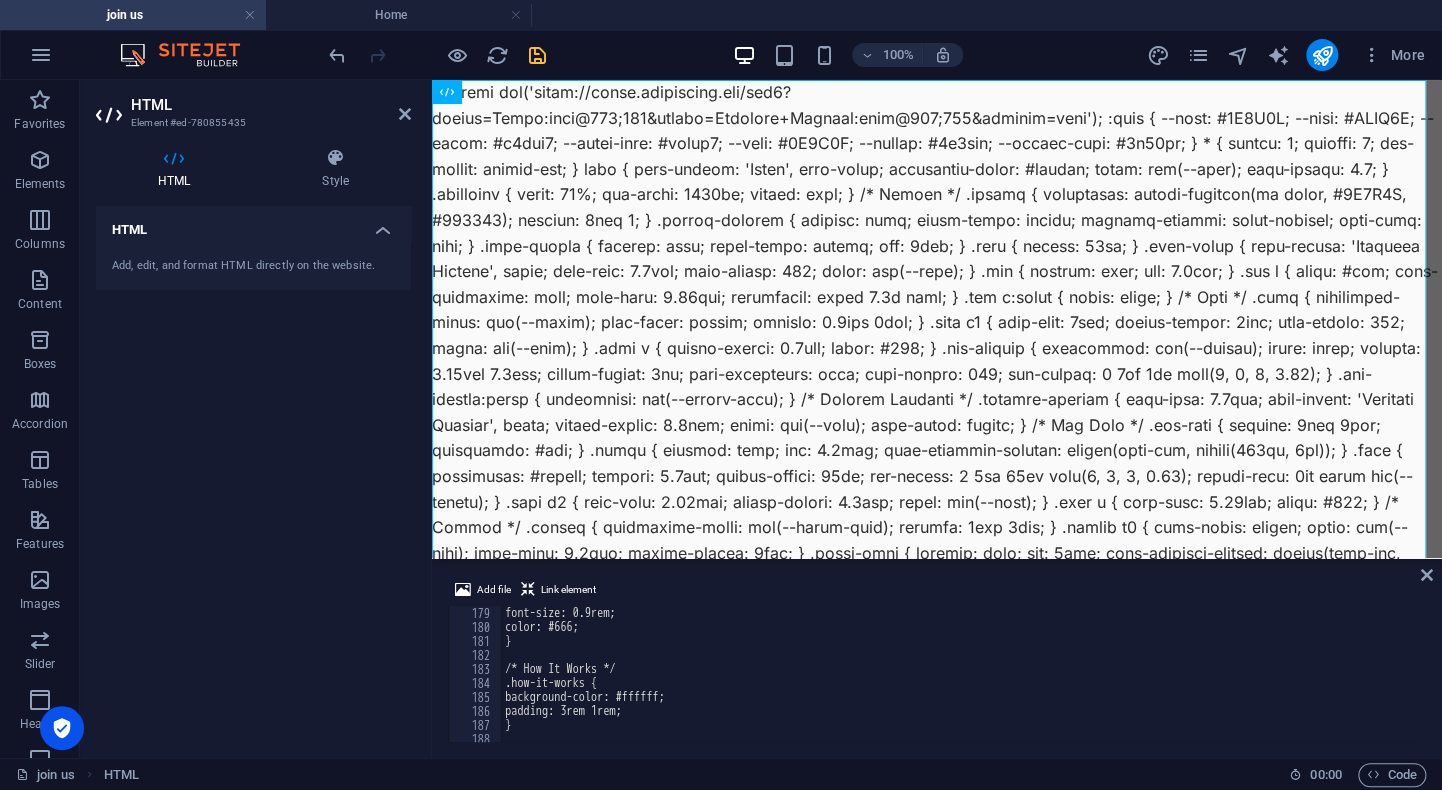 scroll, scrollTop: 2492, scrollLeft: 0, axis: vertical 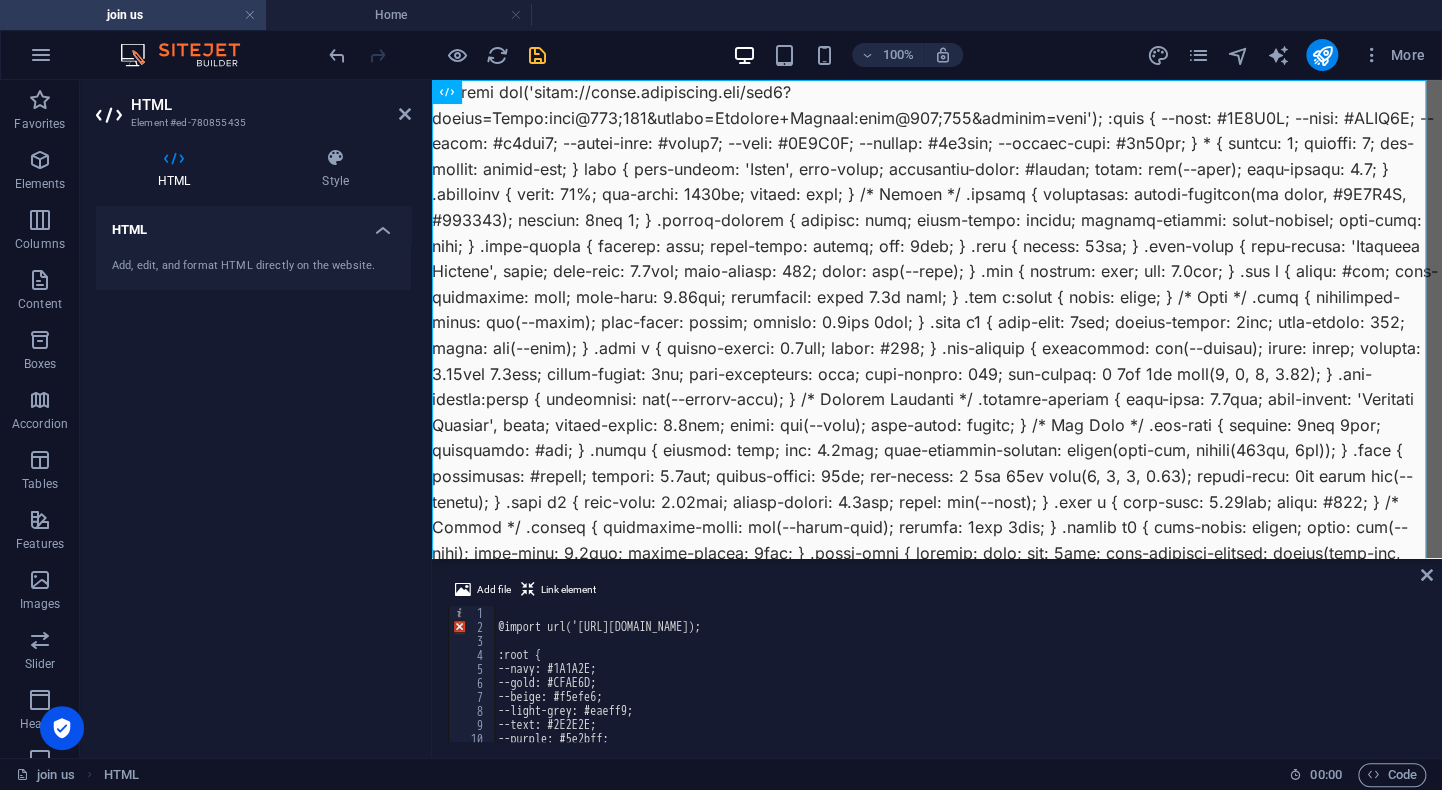 type on "@import url('[URL][DOMAIN_NAME]);" 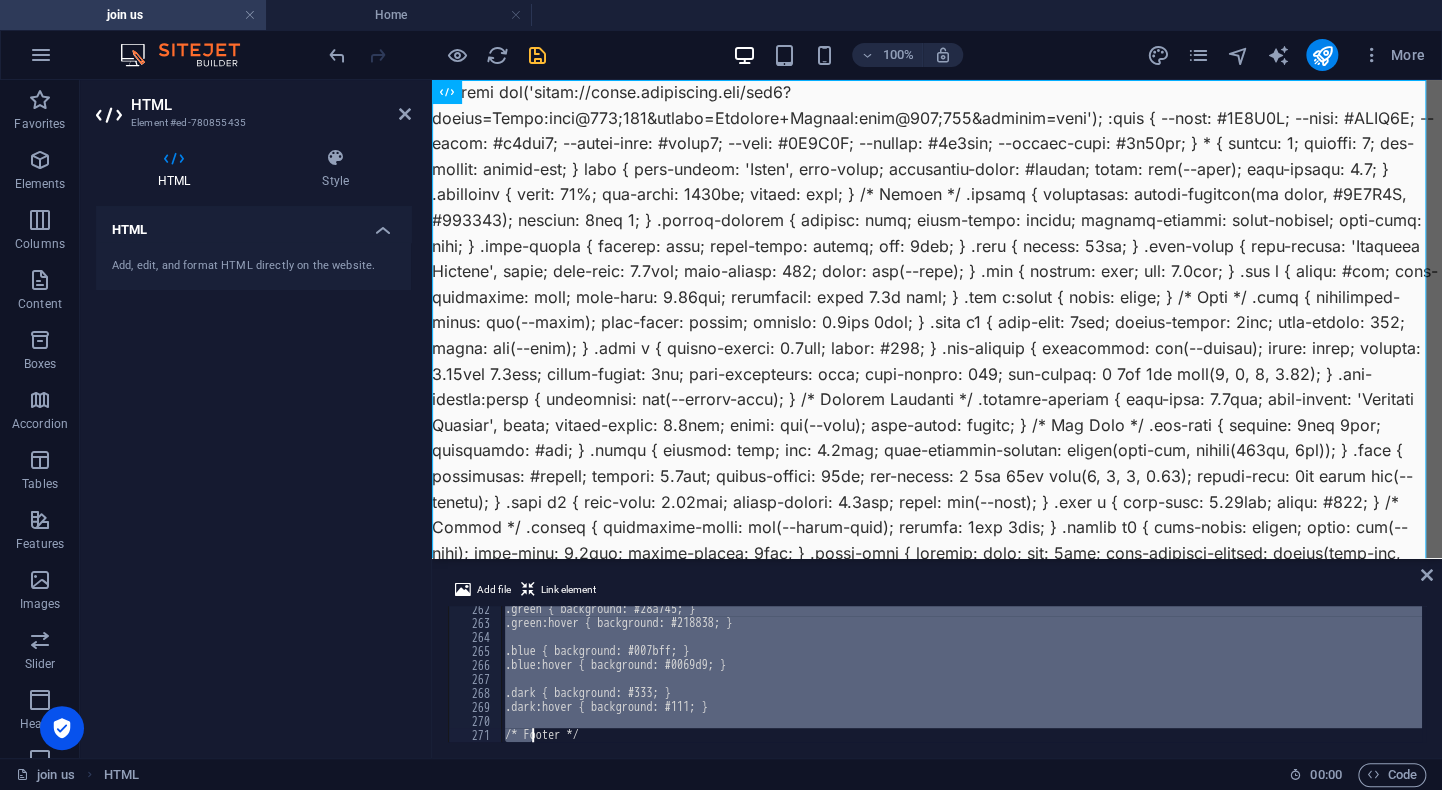 scroll, scrollTop: 4232, scrollLeft: 0, axis: vertical 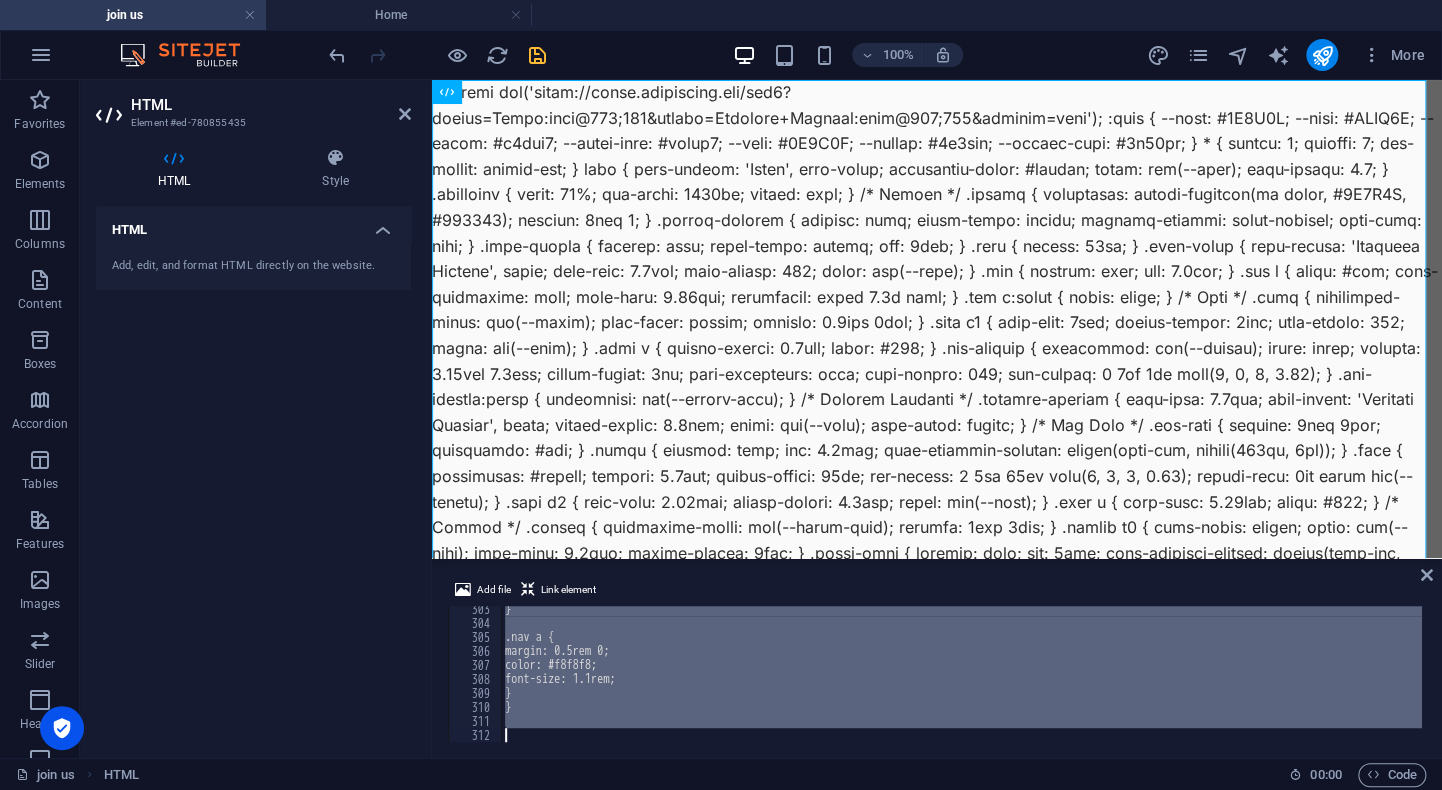 drag, startPoint x: 497, startPoint y: 624, endPoint x: 544, endPoint y: 728, distance: 114.12712 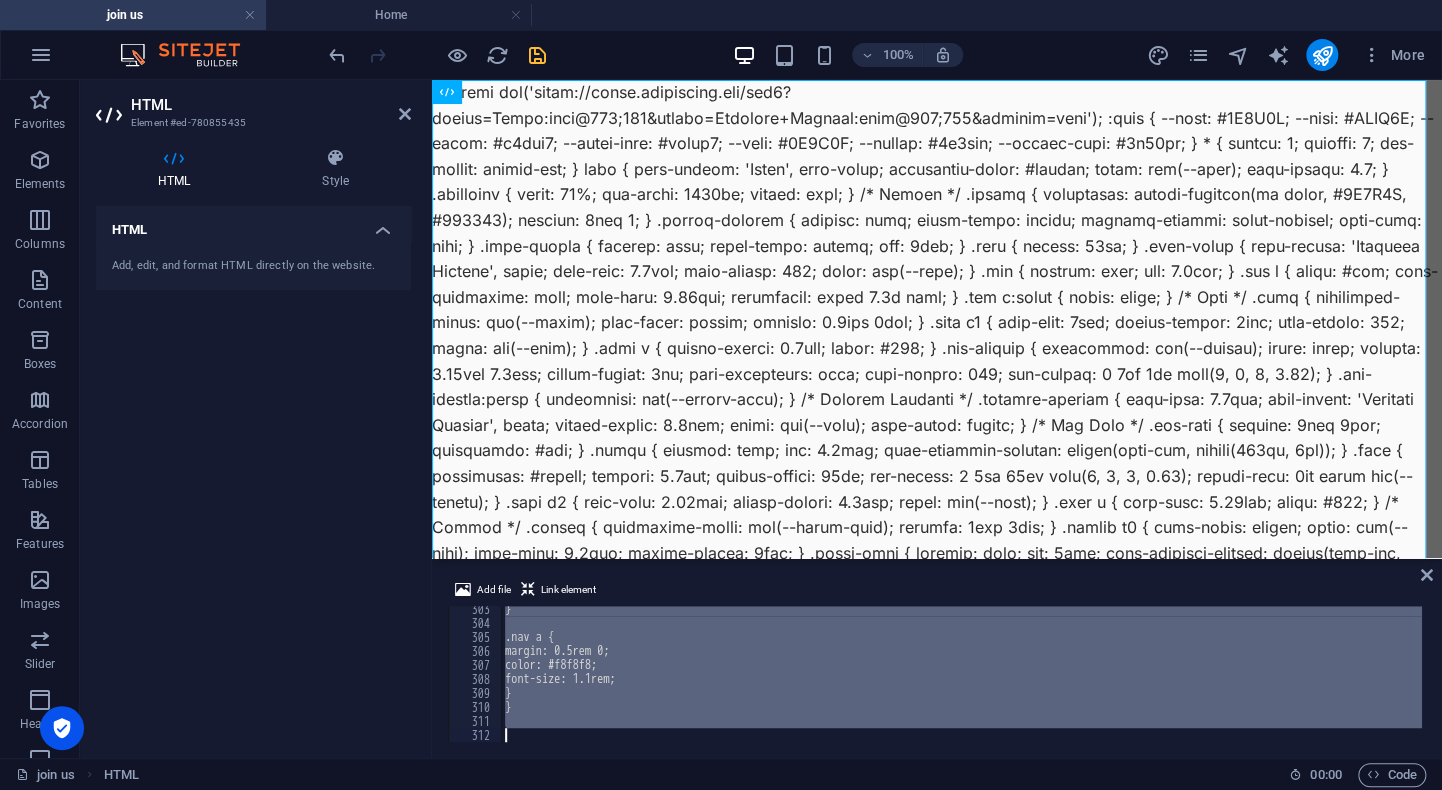type 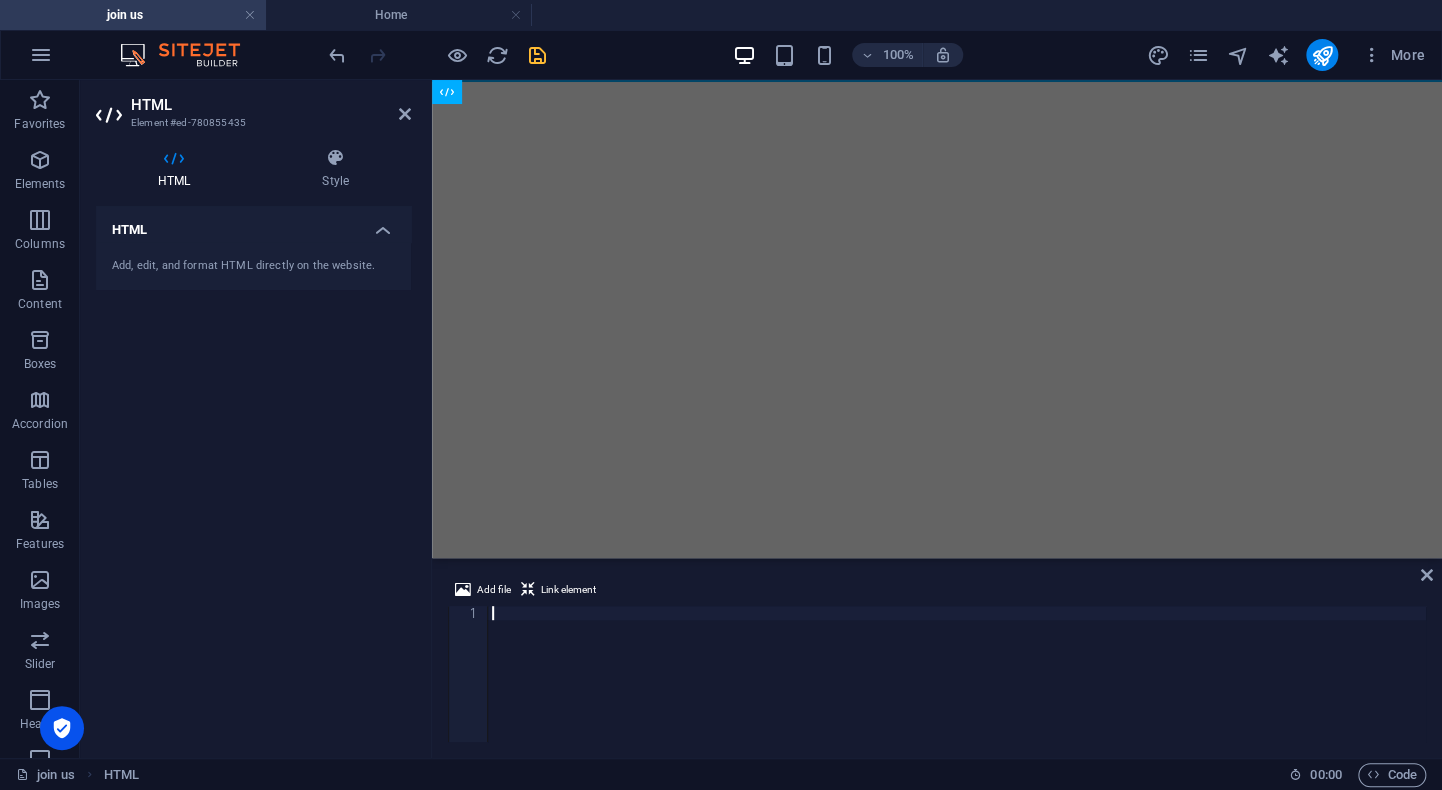 scroll, scrollTop: 4218, scrollLeft: 0, axis: vertical 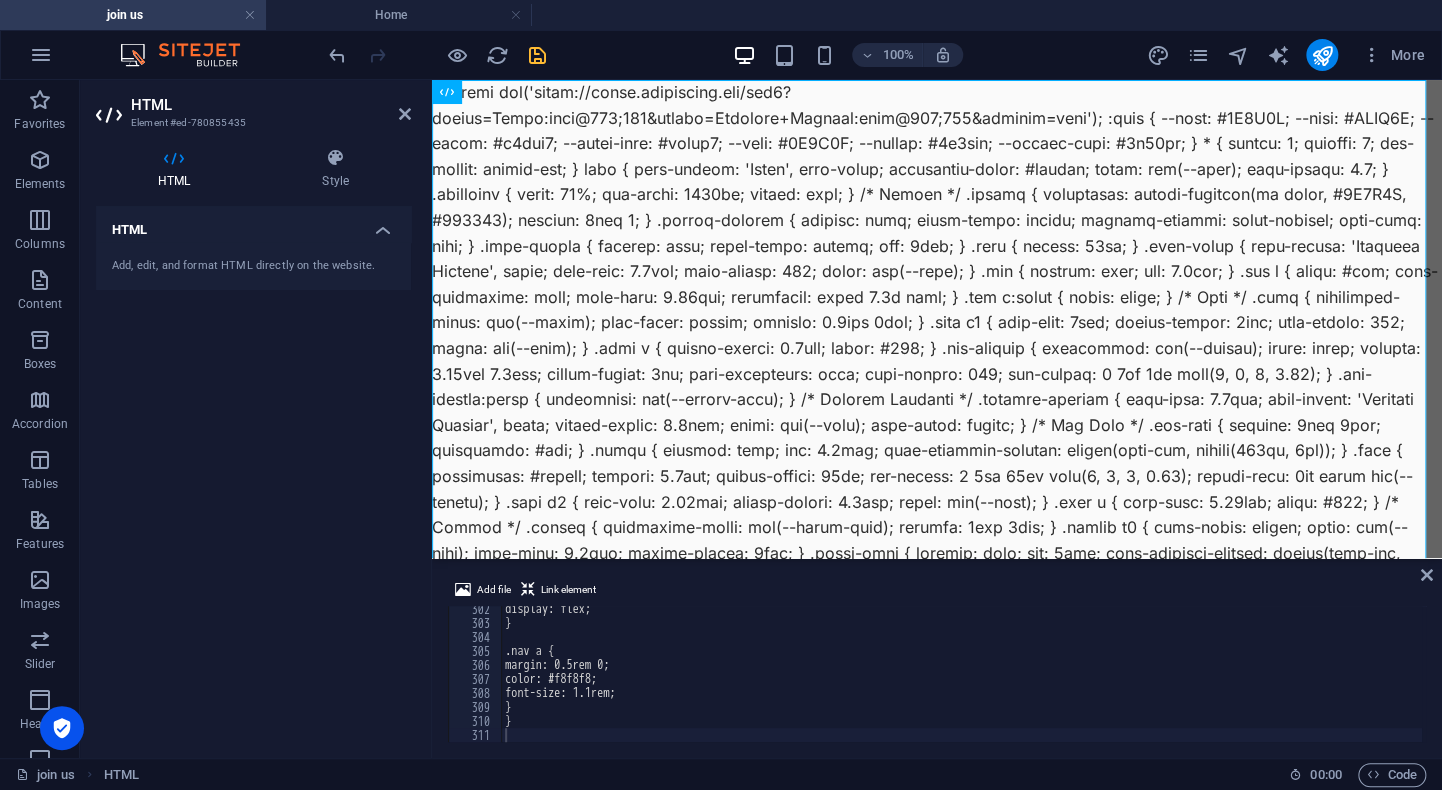 click on "100% More" at bounding box center [879, 55] 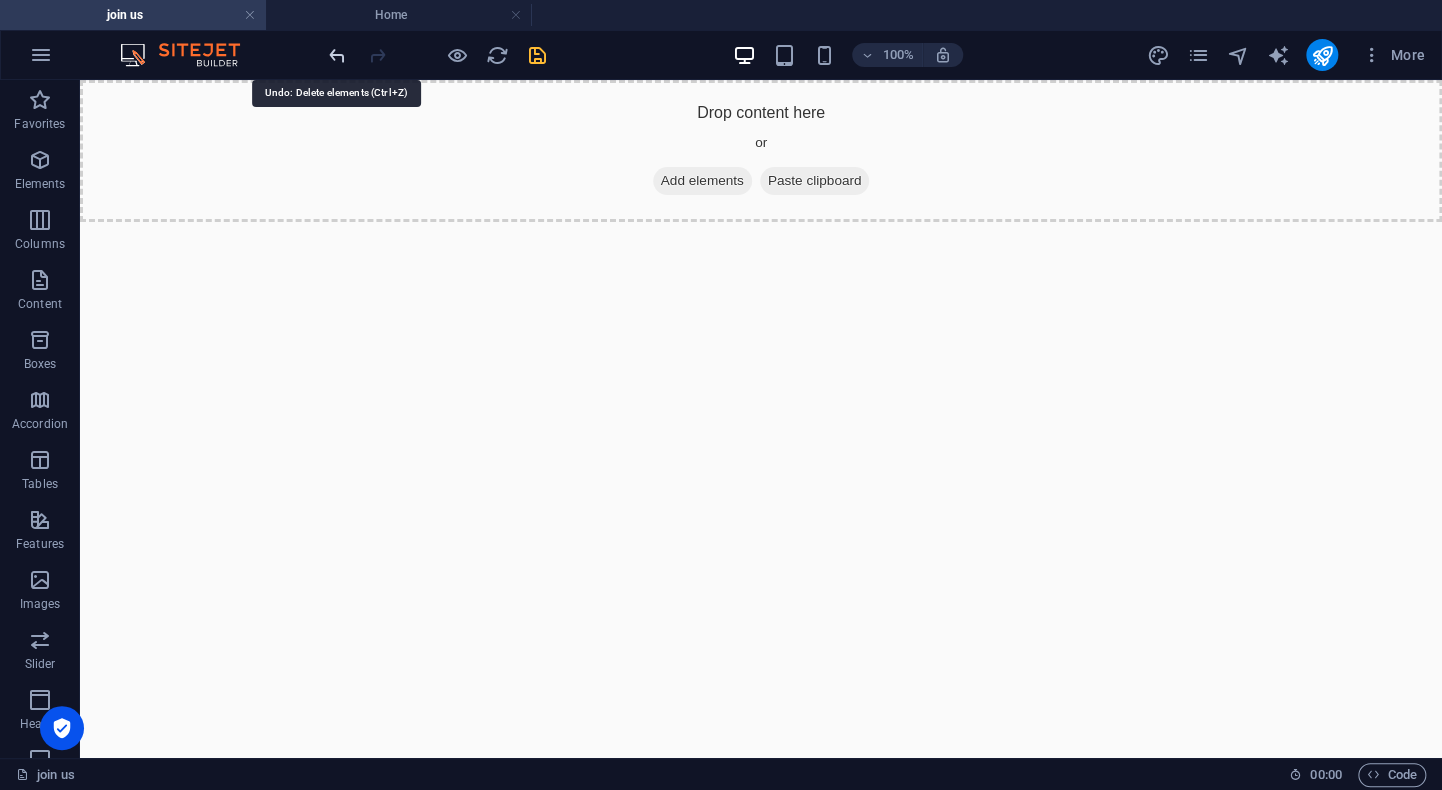 click at bounding box center [337, 55] 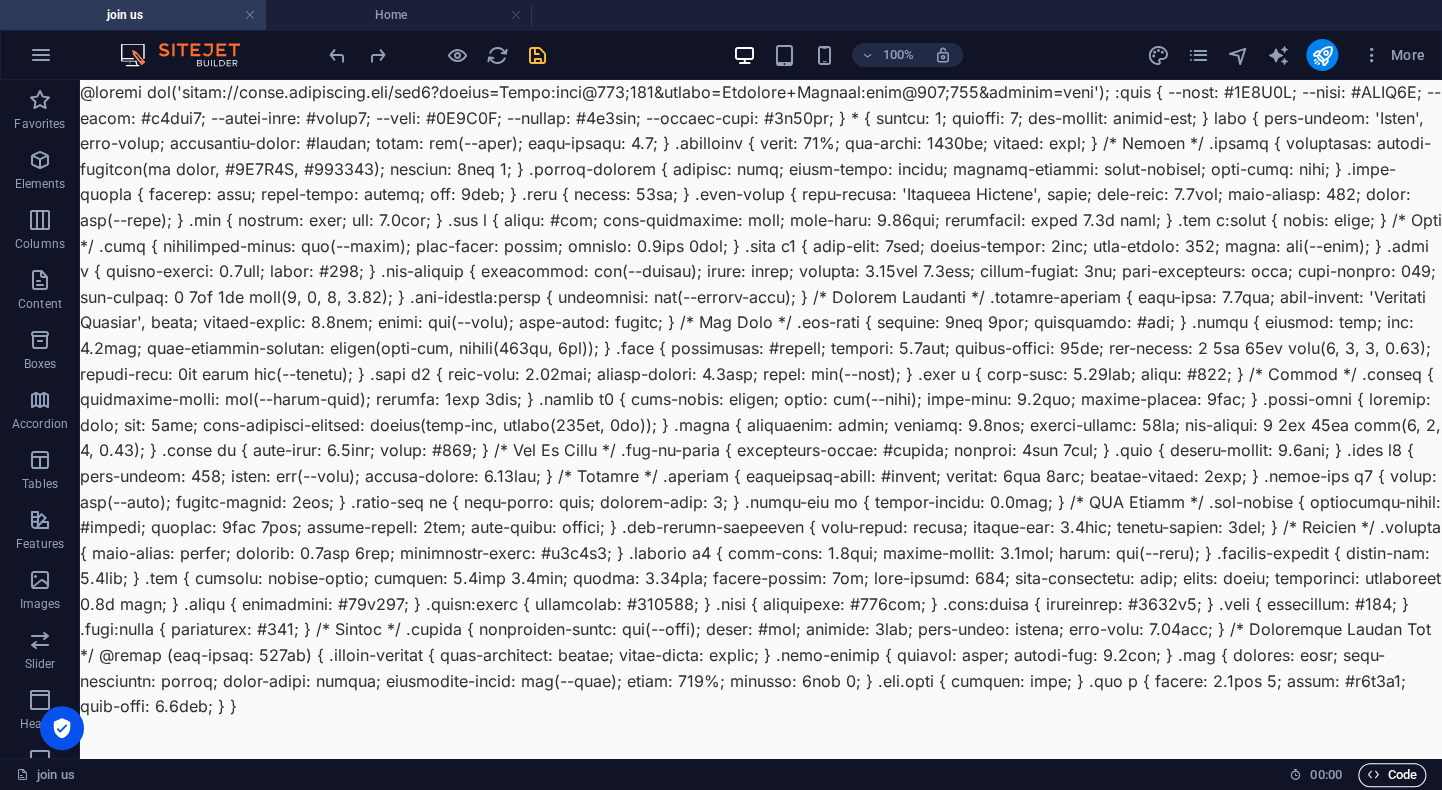 click on "Code" at bounding box center (1392, 775) 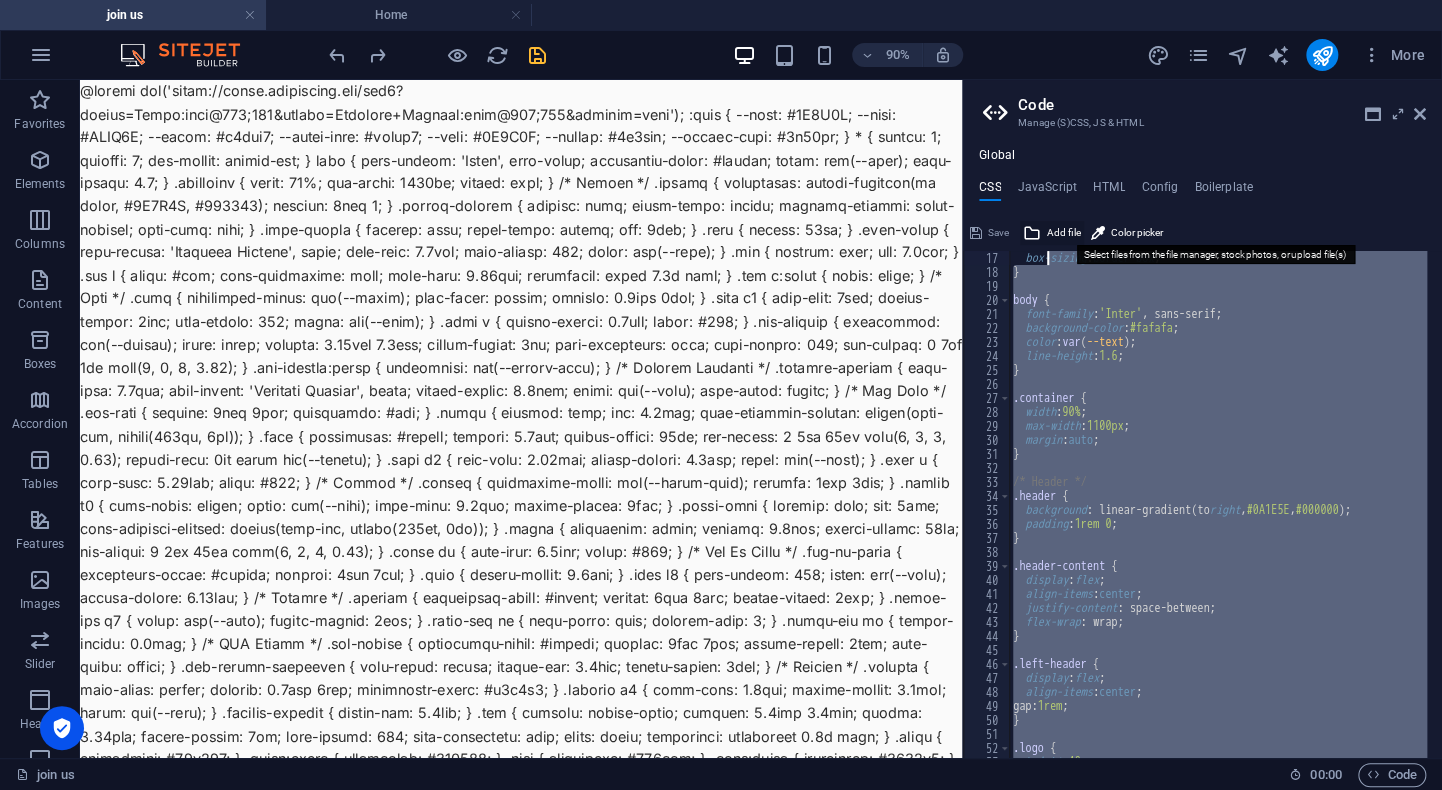 scroll, scrollTop: 0, scrollLeft: 0, axis: both 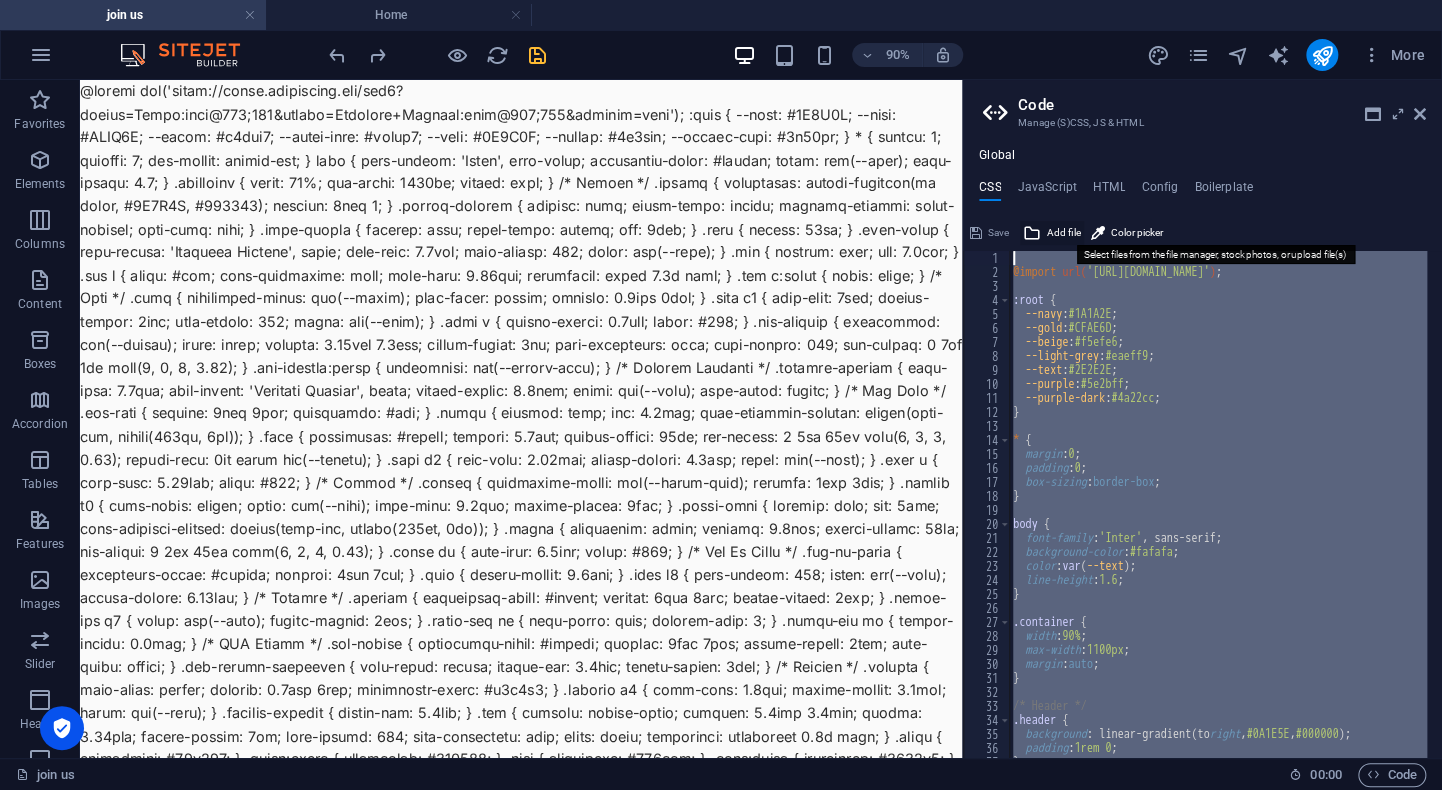 drag, startPoint x: 1073, startPoint y: 734, endPoint x: 1046, endPoint y: 221, distance: 513.71 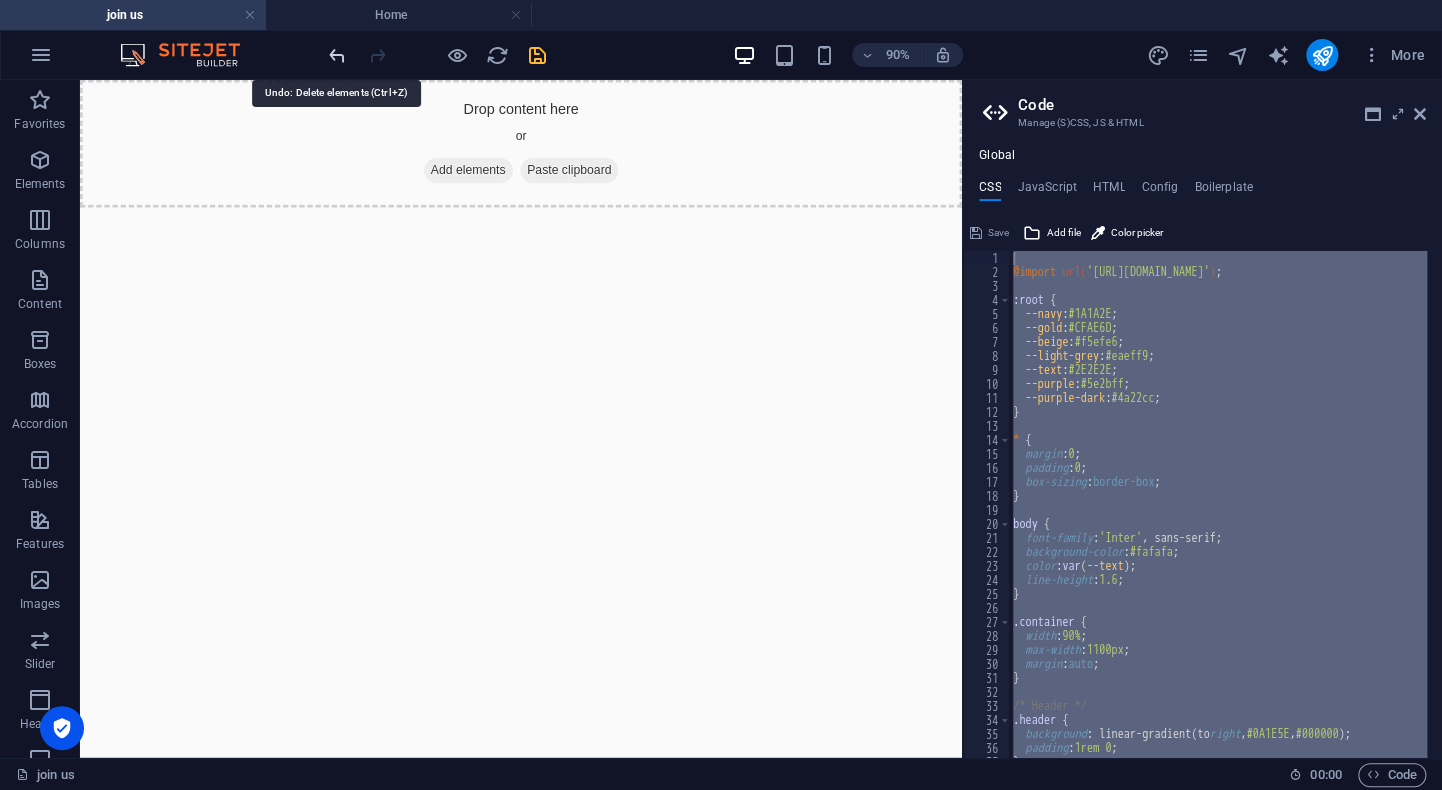click at bounding box center (337, 55) 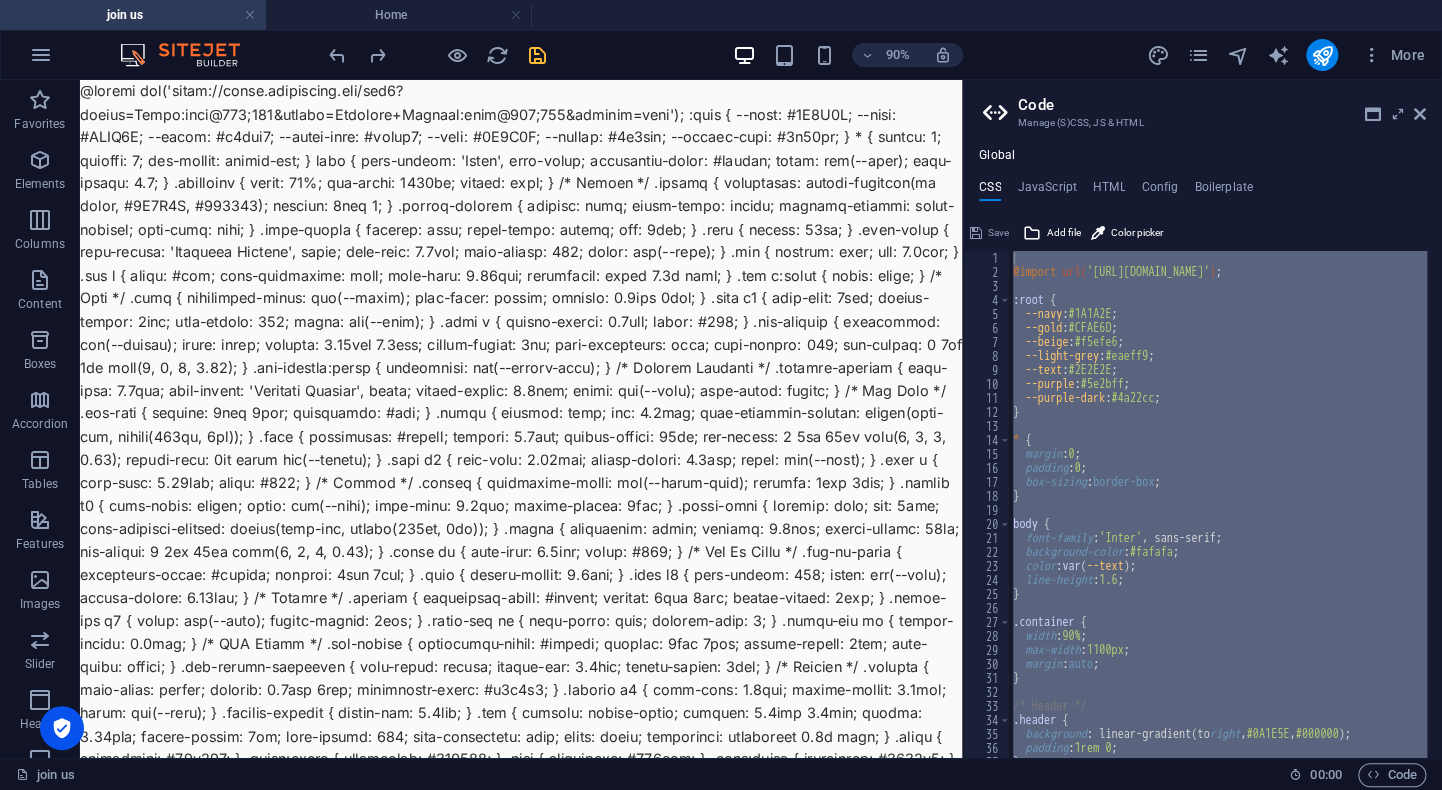 type 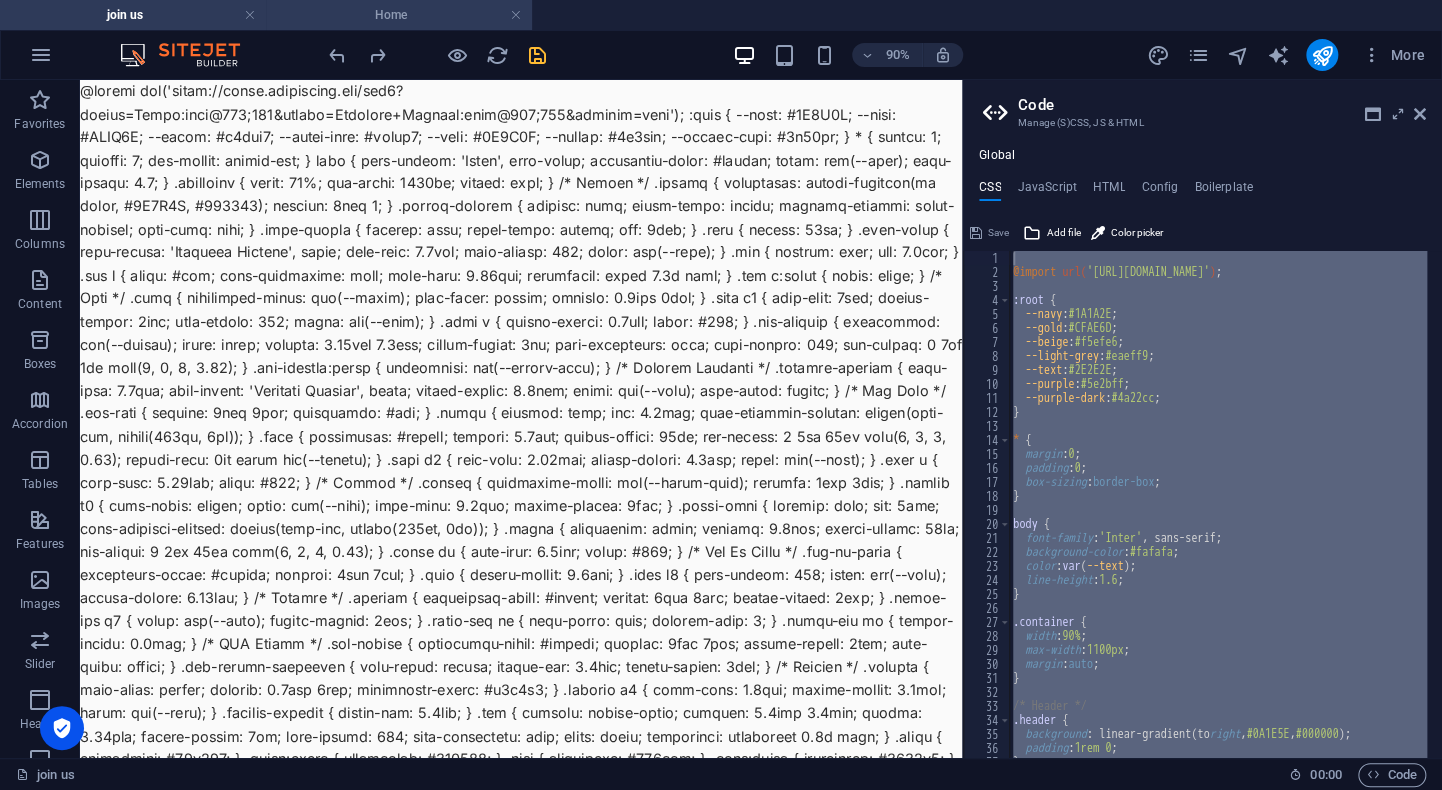 click on "Home" at bounding box center (399, 15) 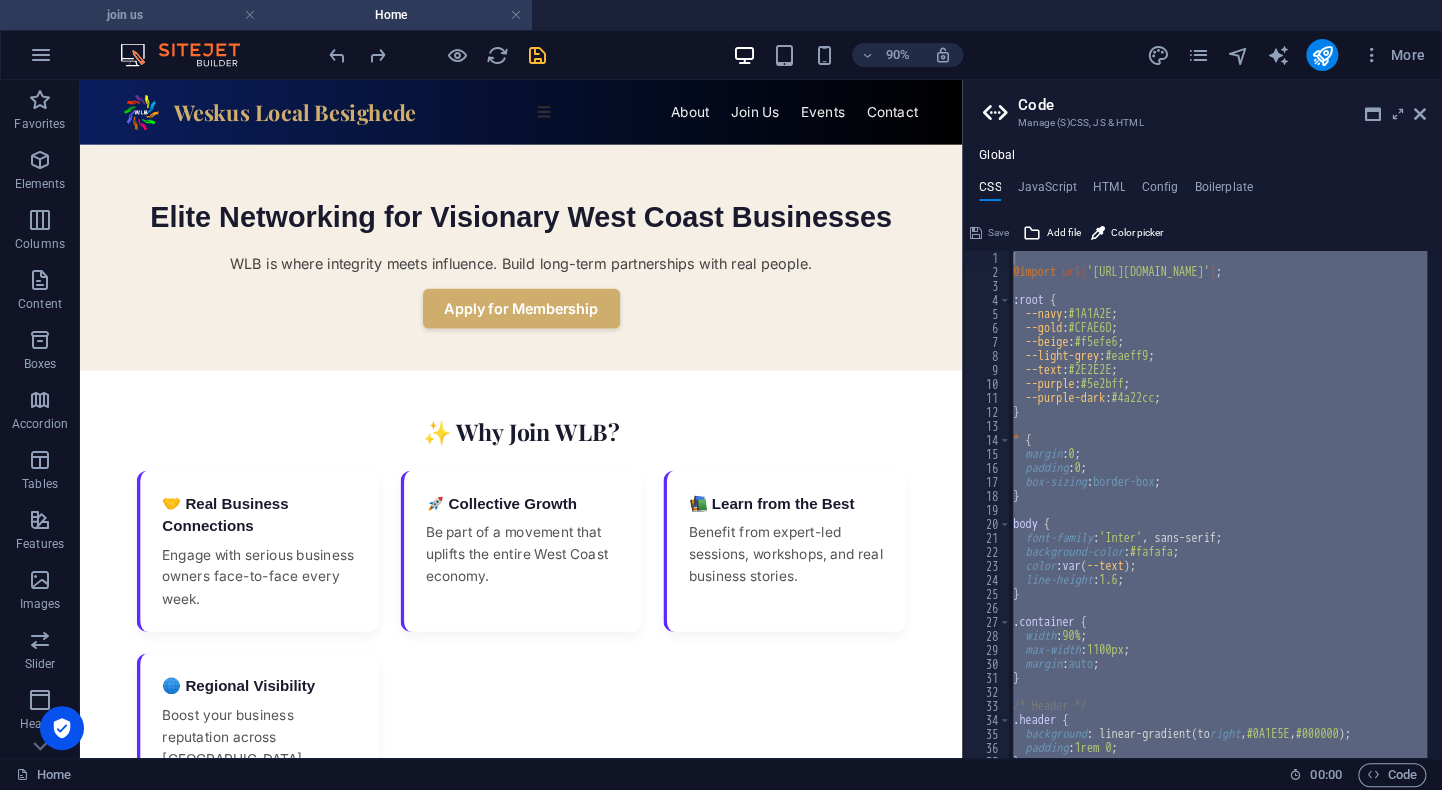 click on "join us" at bounding box center (133, 15) 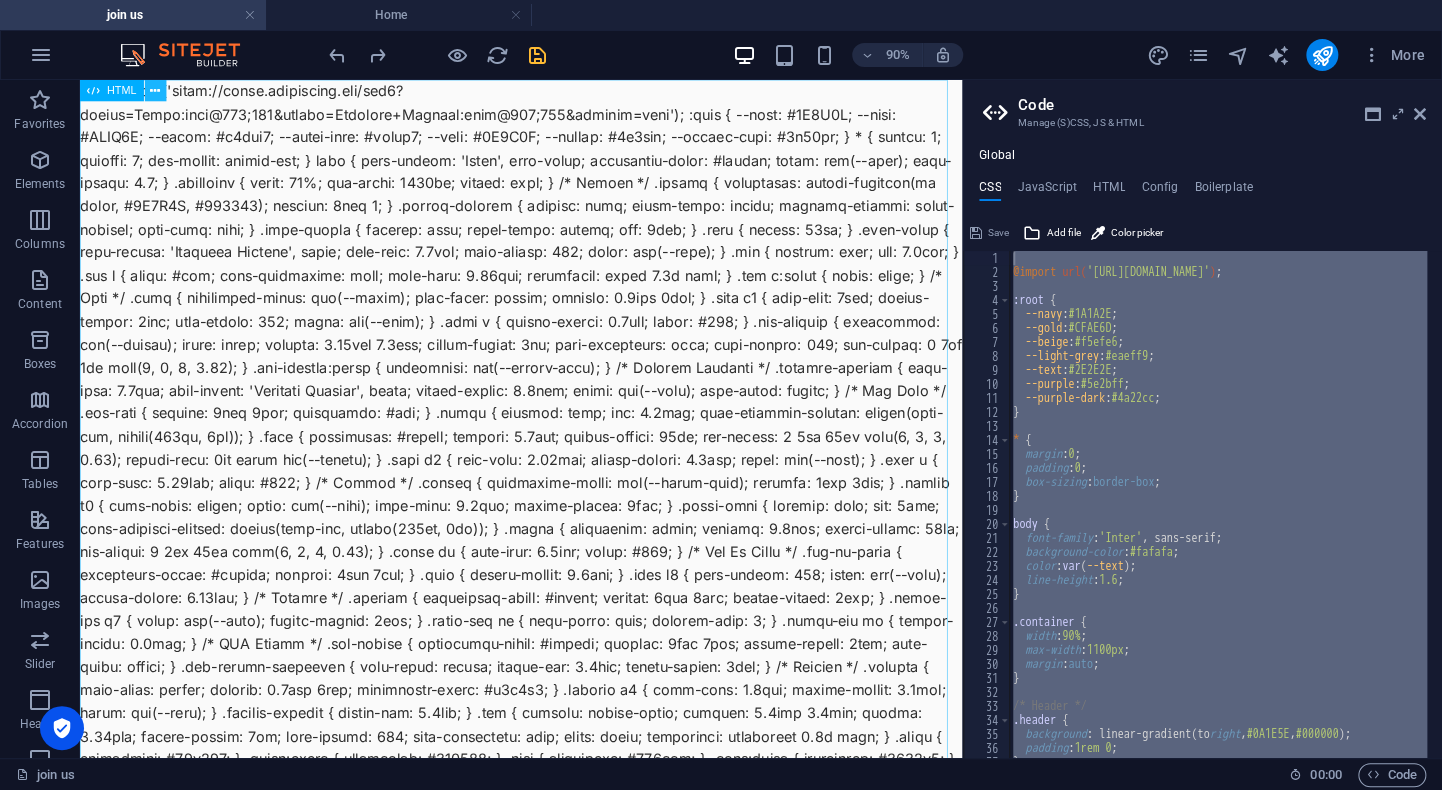 click at bounding box center [155, 90] 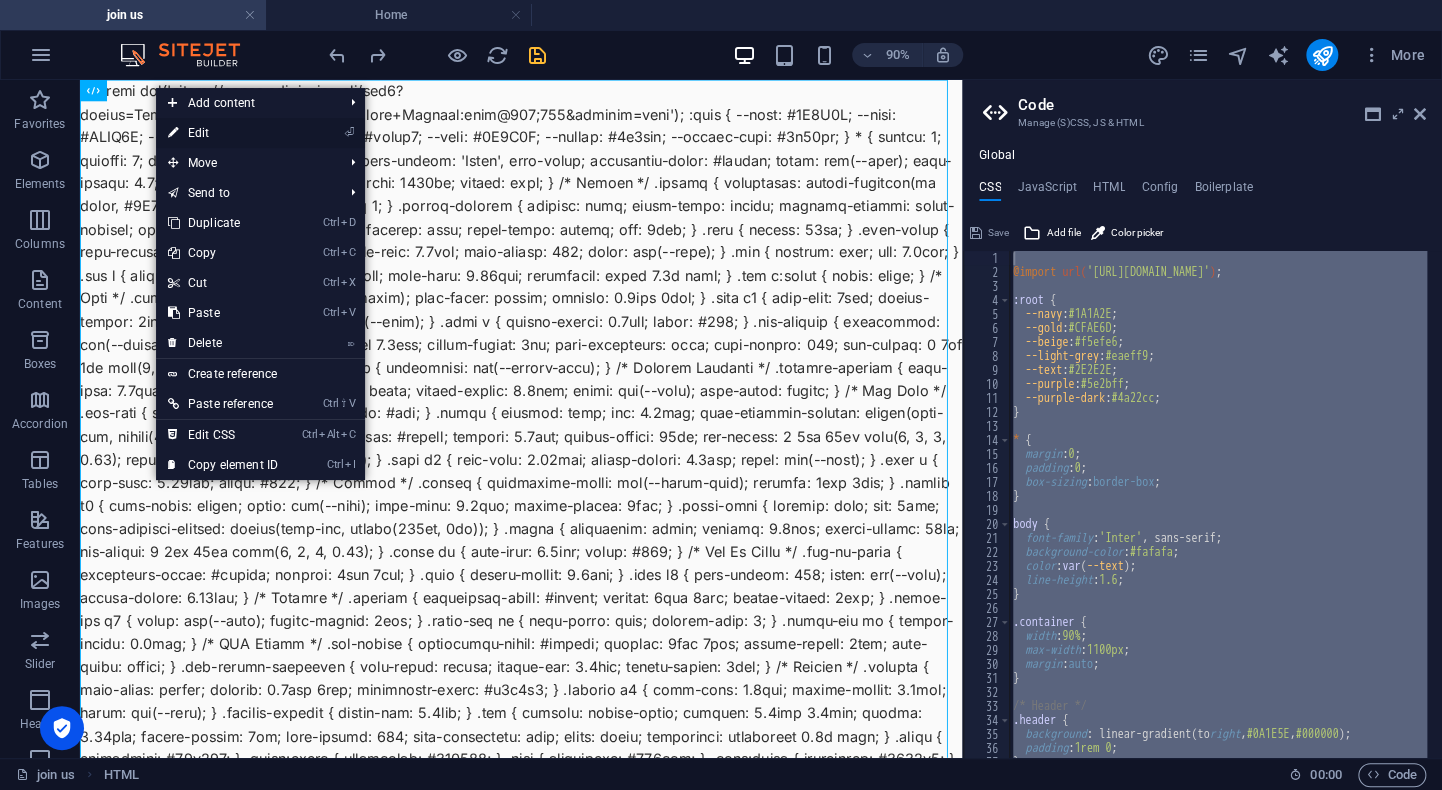 click on "⏎  Edit" at bounding box center (223, 133) 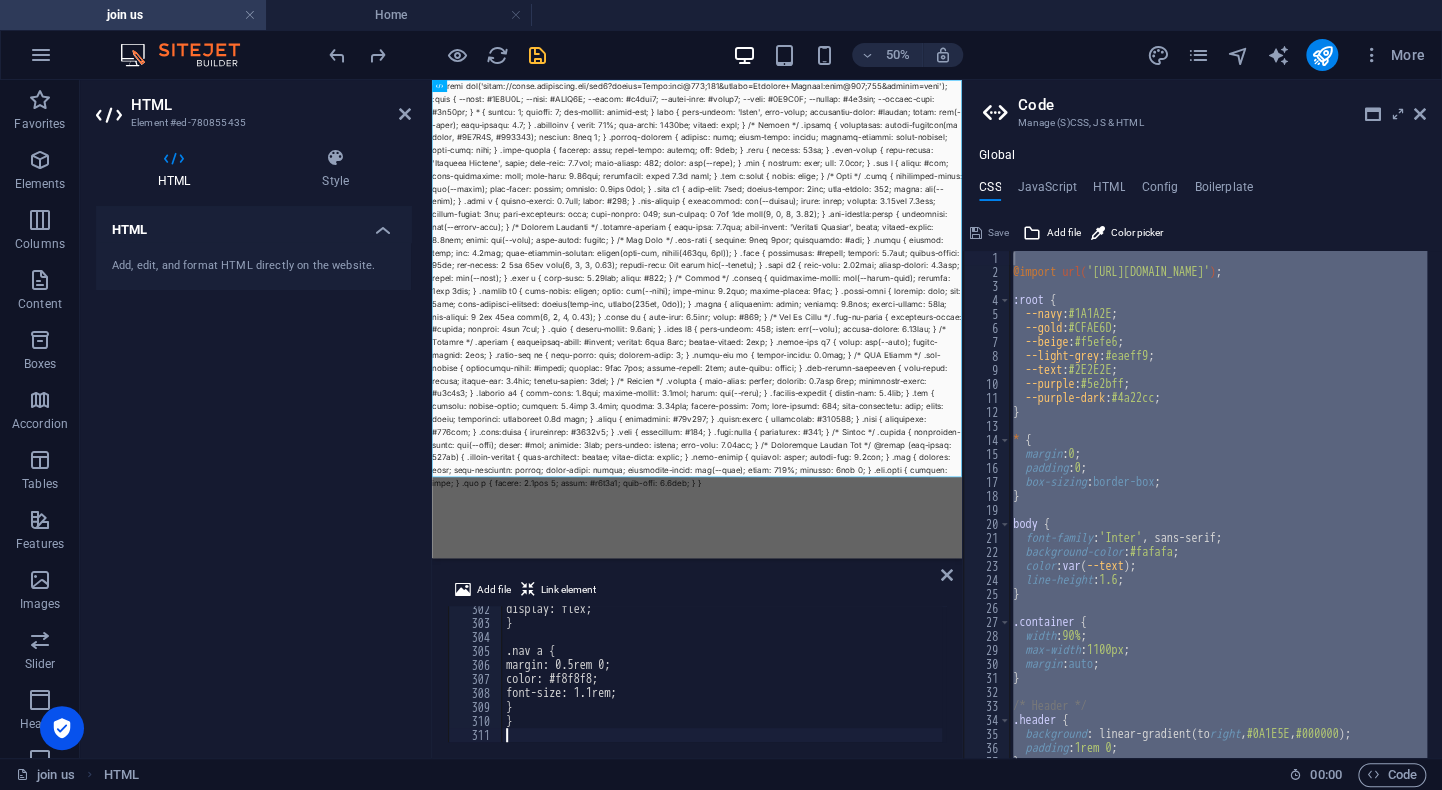 scroll, scrollTop: 4218, scrollLeft: 0, axis: vertical 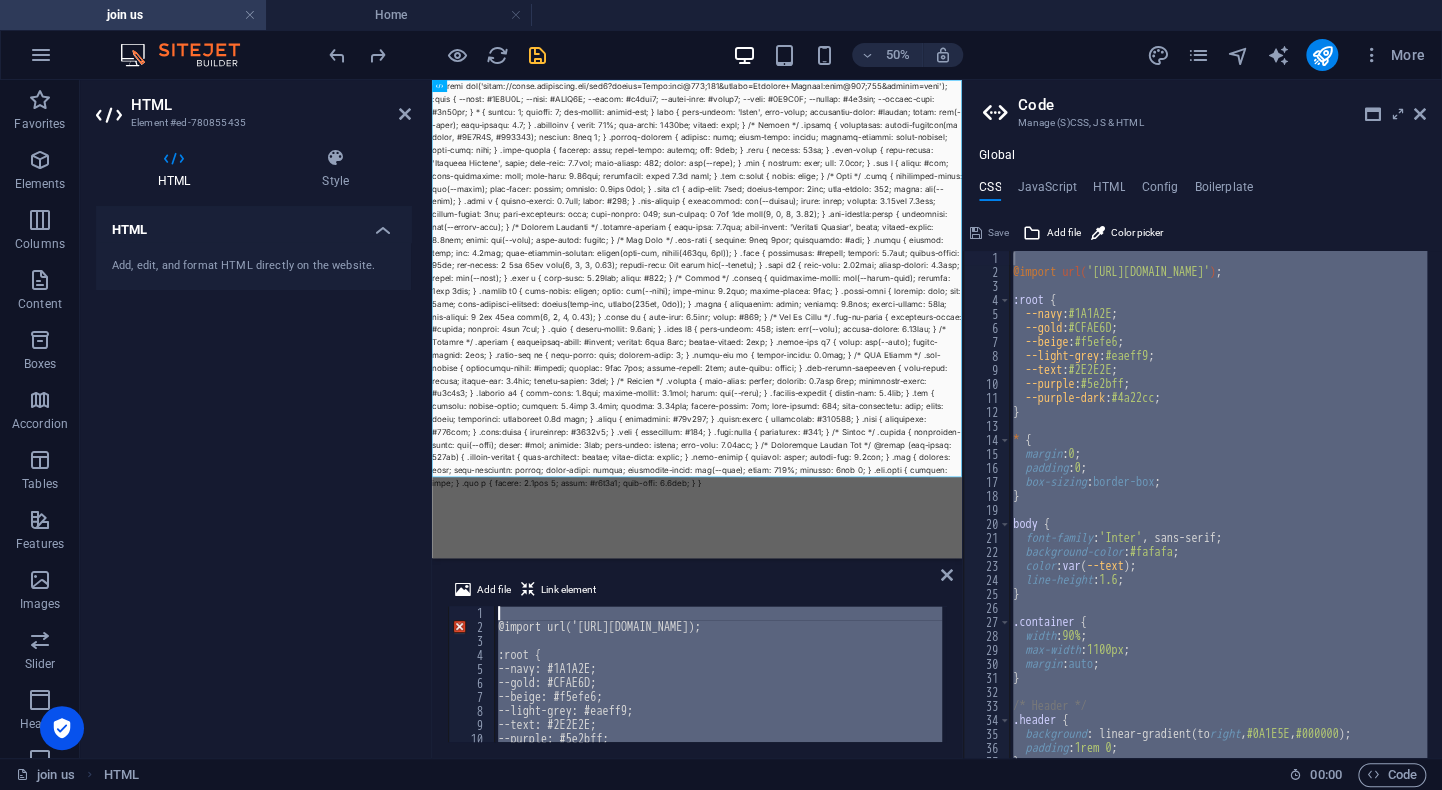 drag, startPoint x: 959, startPoint y: 807, endPoint x: 592, endPoint y: 1020, distance: 424.33243 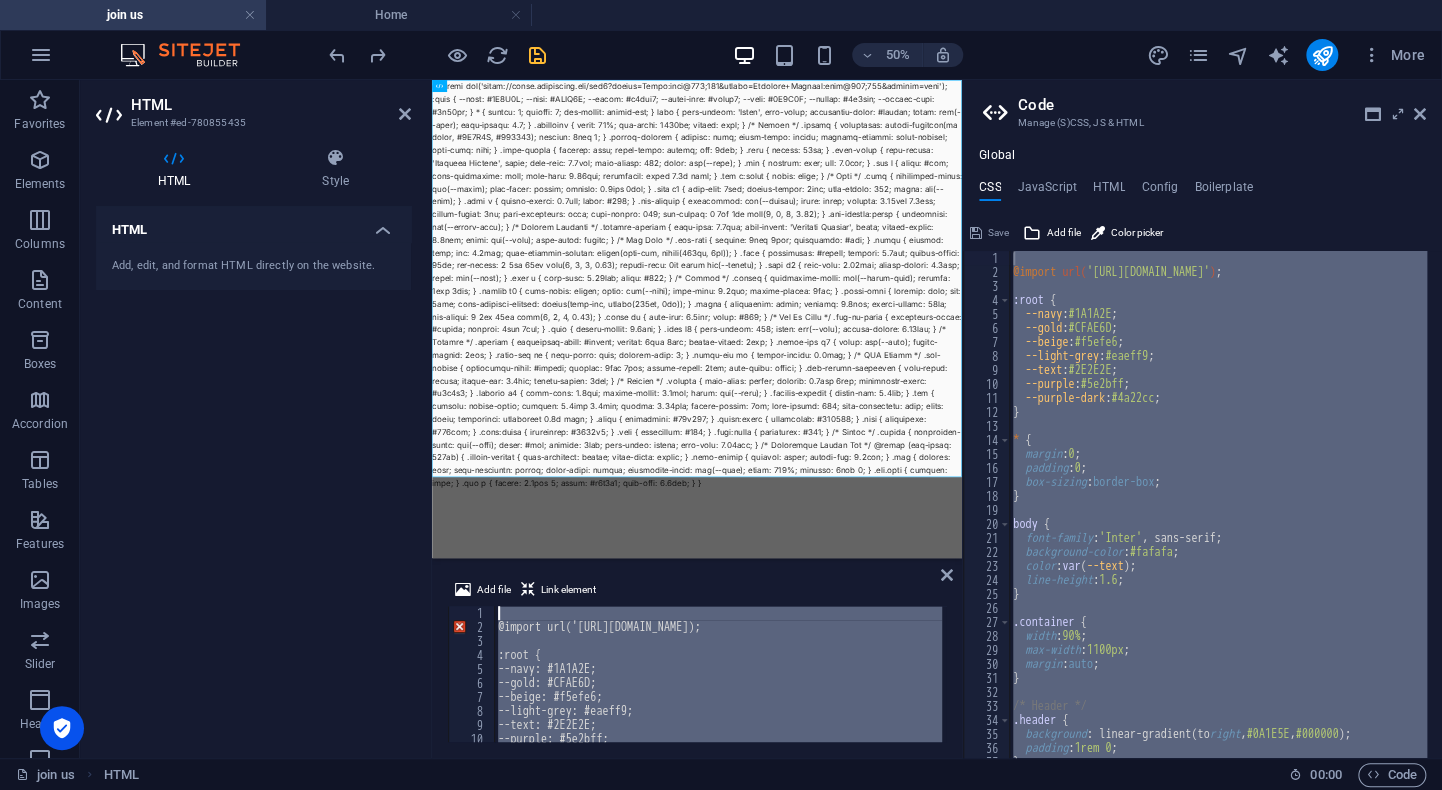 type 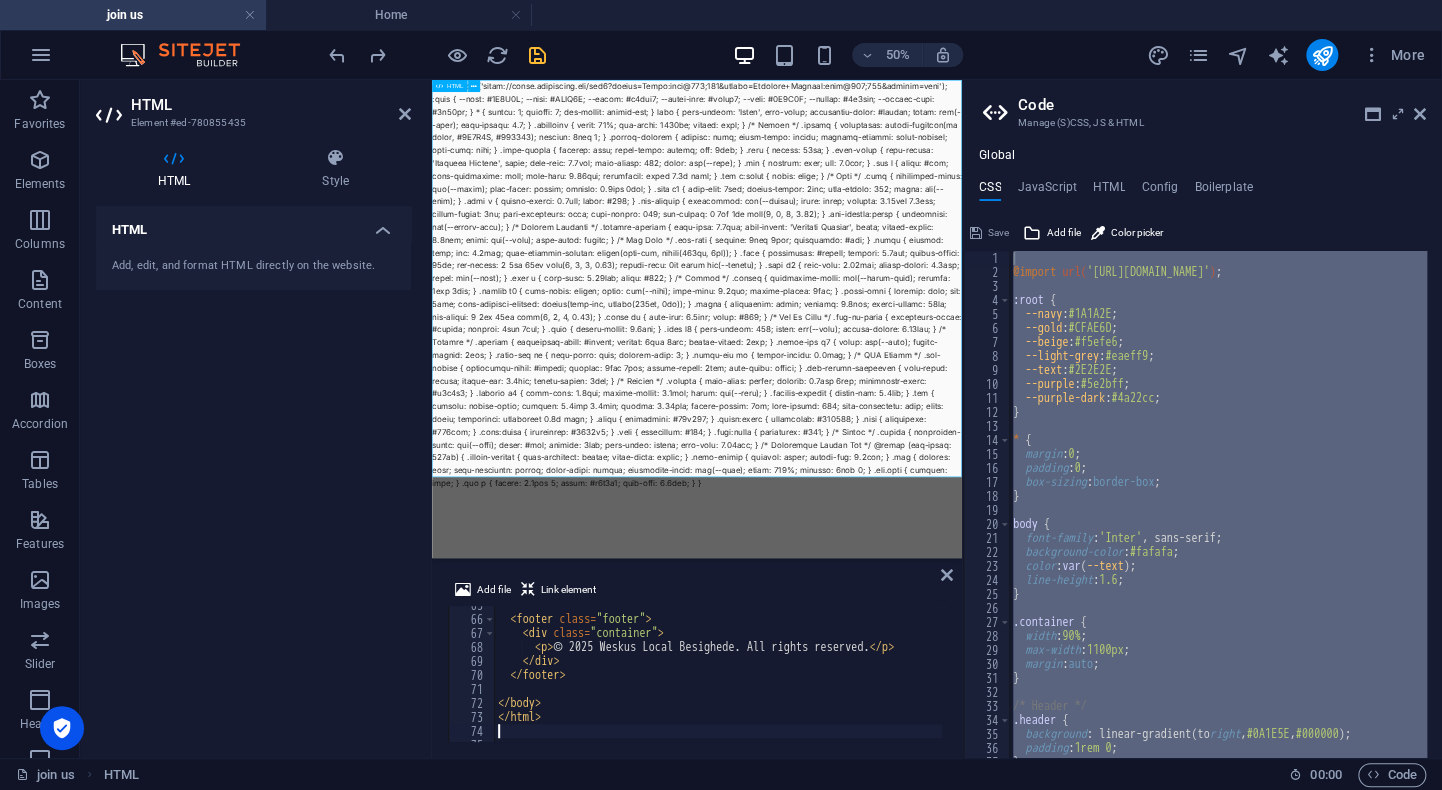 scroll, scrollTop: 904, scrollLeft: 0, axis: vertical 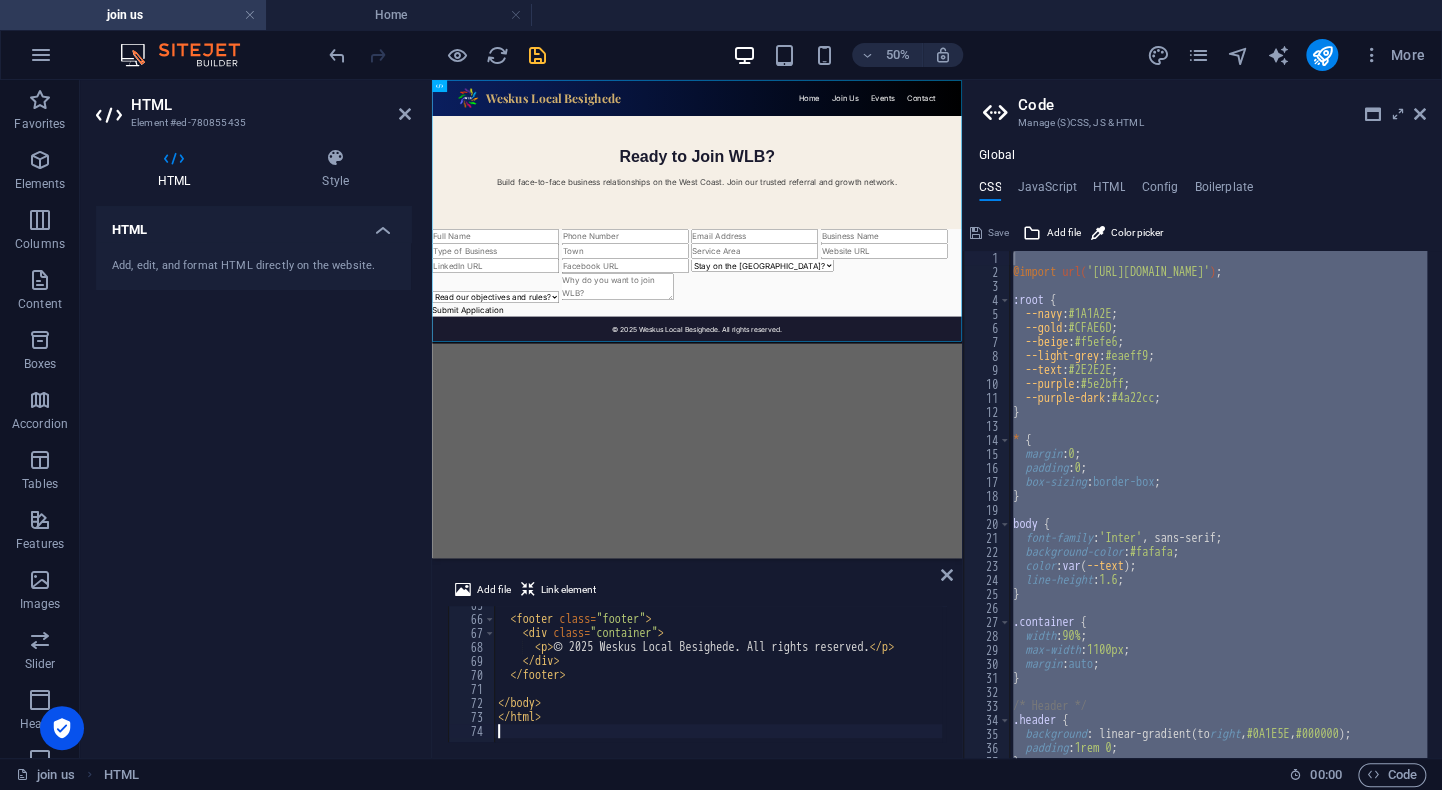 click on "@import   url( '[URL][DOMAIN_NAME]' ) ; :root   {    --navy :  #1A1A2E ;    --gold :  #CFAE6D ;    --beige :  #f5efe6 ;    --light-grey :  #eaeff9 ;    --text :  #2E2E2E ;    --purple :  #5e2bff ;    --purple-dark :  #4a22cc ; } *   {    margin :  0 ;    padding :  0 ;    box-sizing :  border-box ; } body   {    font-family :  'Inter' , sans-serif;    background-color :  #fafafa ;    color :  var ( --text ) ;    line-height :  1.6 ; } .container   {    width :  90% ;    max-width :  1100px ;    margin :  auto ; } /* Header */ .header   {    background : linear-gradient ( to  right ,  #0A1E5E ,  #000000 ) ;    padding :  1rem   0 ; }" at bounding box center [1218, 504] 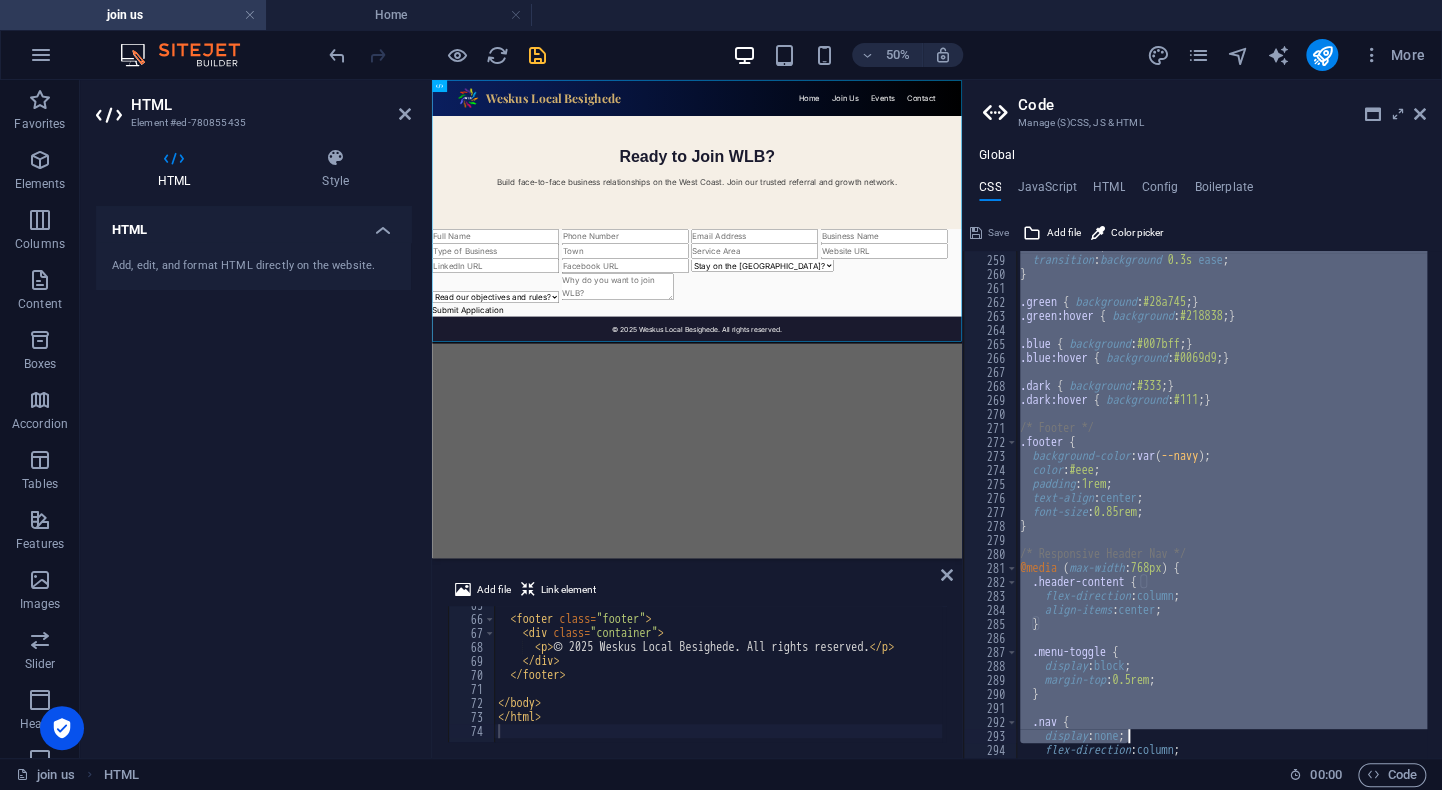 scroll, scrollTop: 3974, scrollLeft: 0, axis: vertical 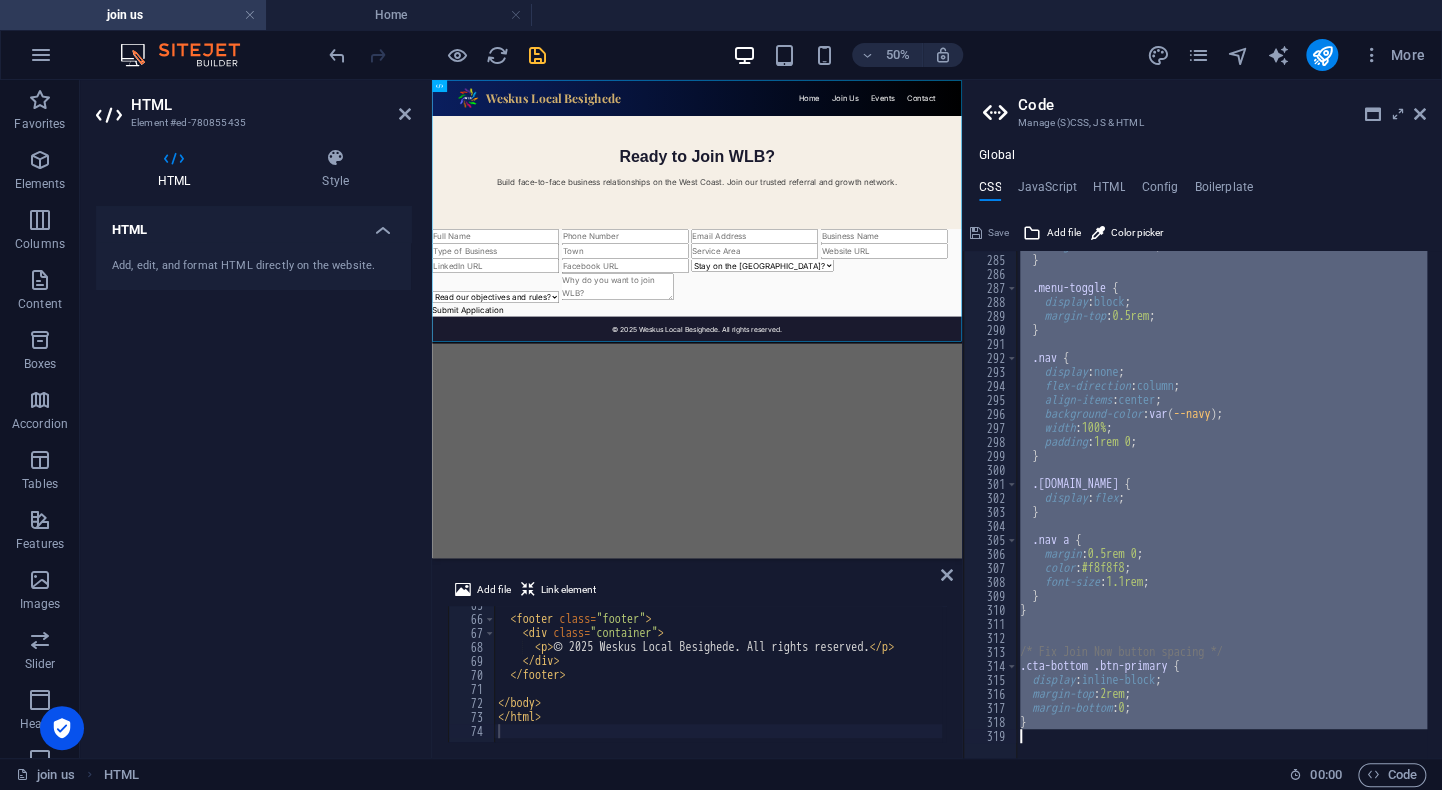 drag, startPoint x: 1042, startPoint y: 261, endPoint x: 1126, endPoint y: 793, distance: 538.59076 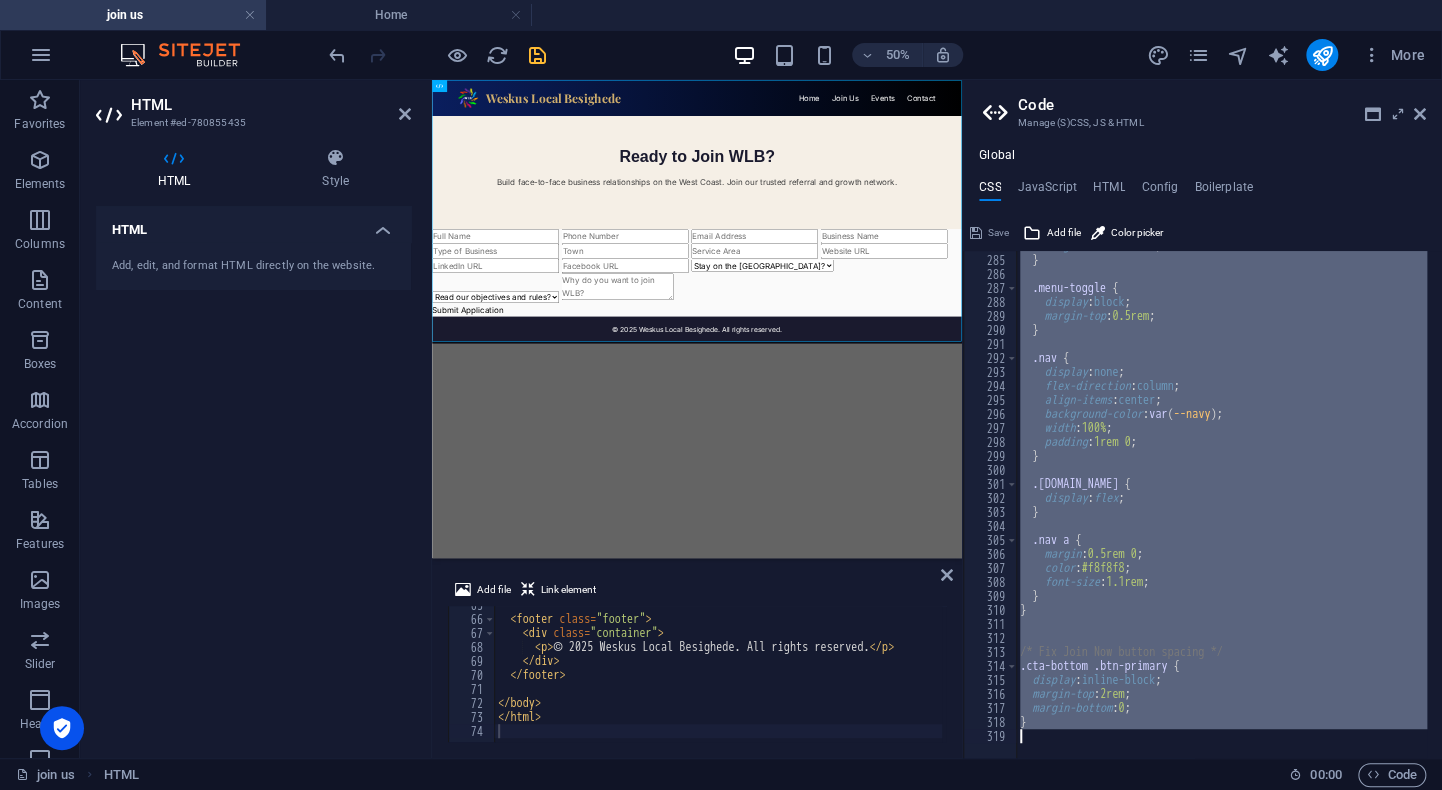paste 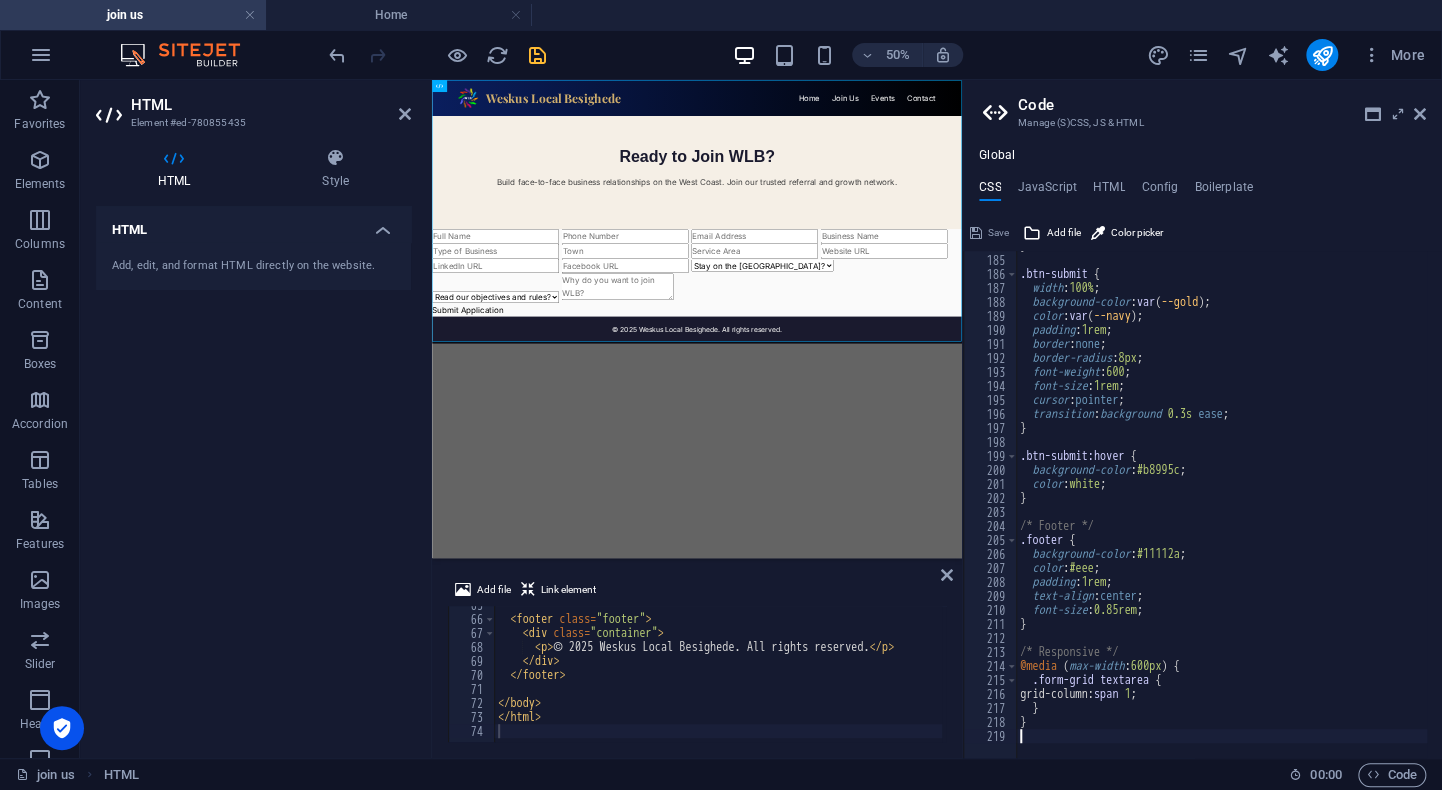 scroll, scrollTop: 2574, scrollLeft: 0, axis: vertical 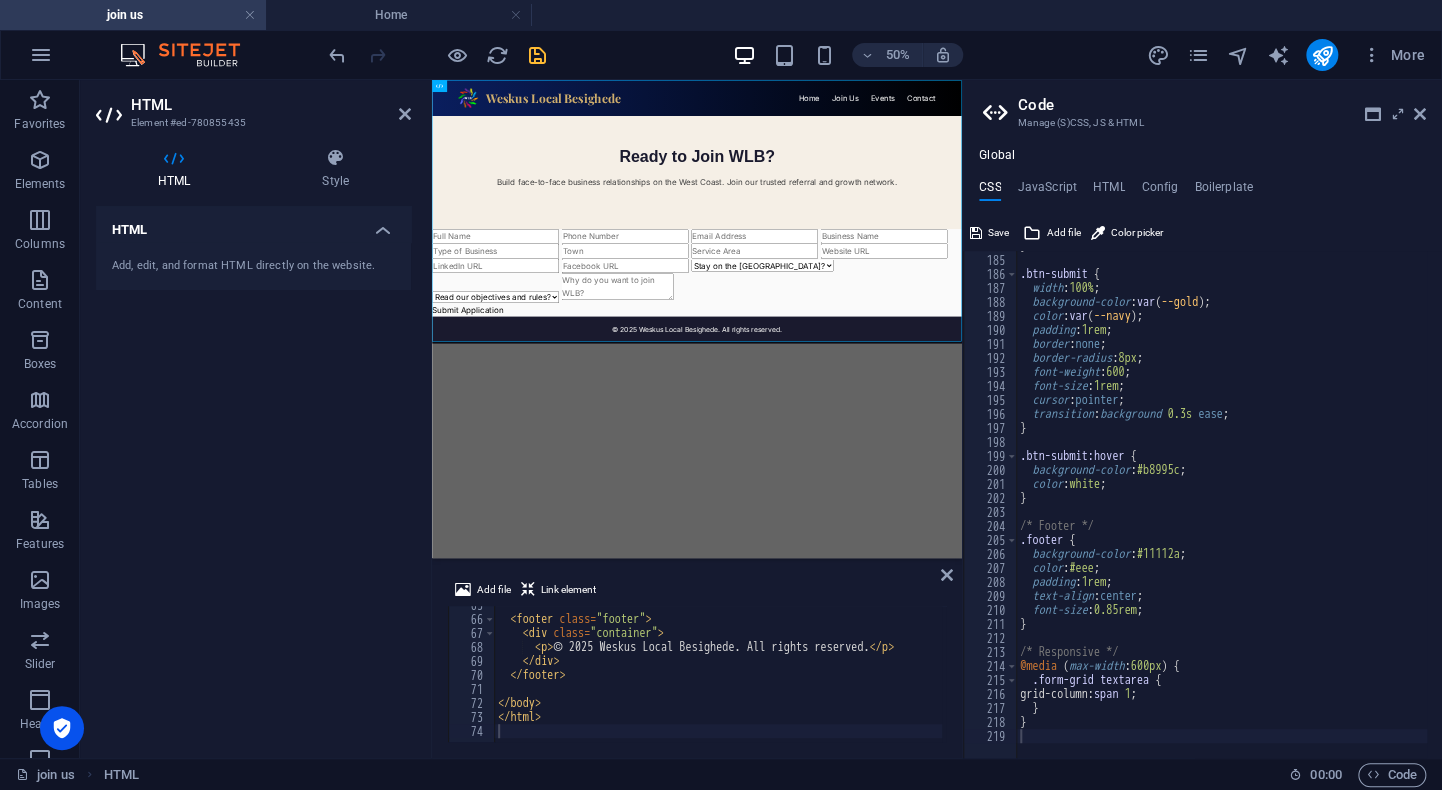 click on "50% More" at bounding box center [879, 55] 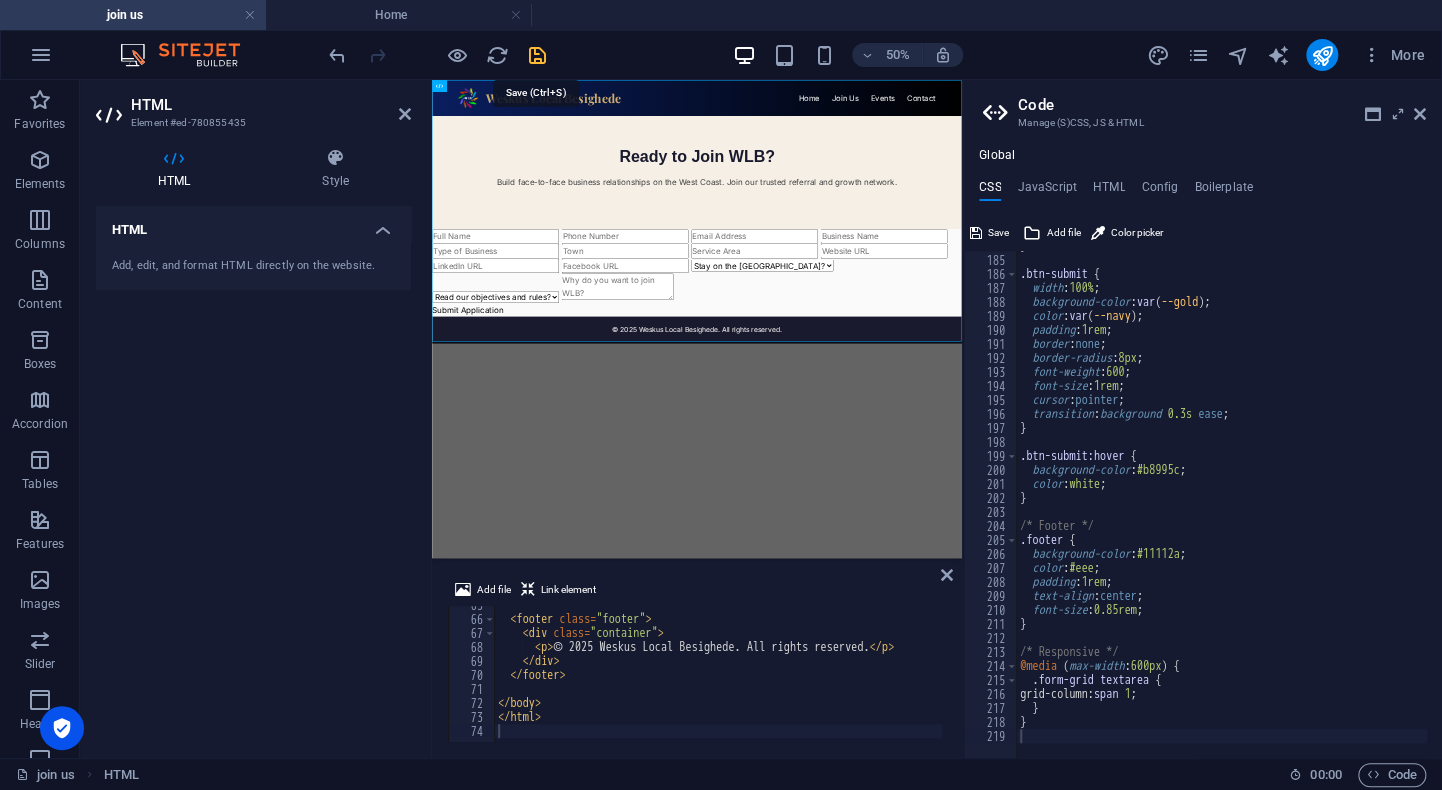 click at bounding box center (537, 55) 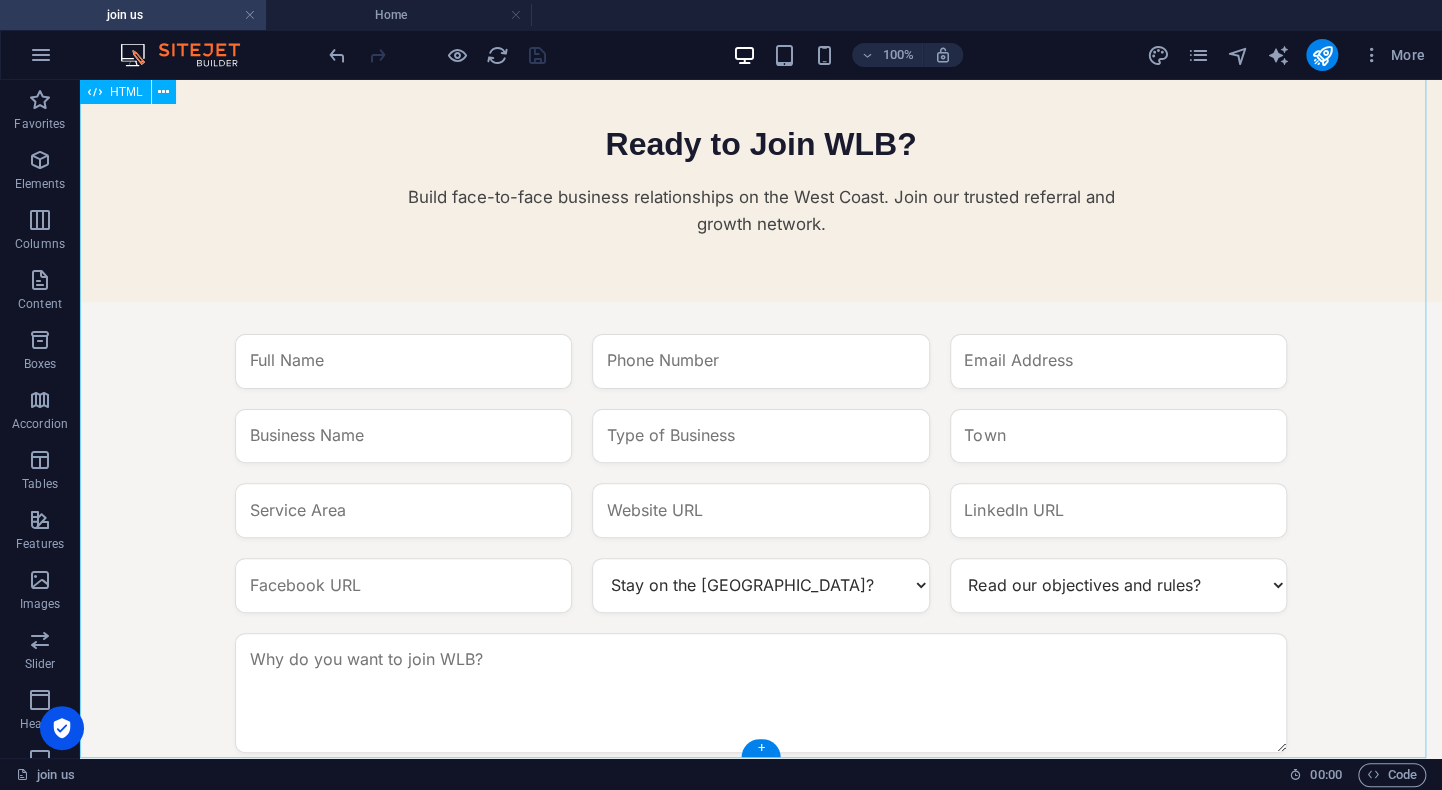 scroll, scrollTop: 0, scrollLeft: 0, axis: both 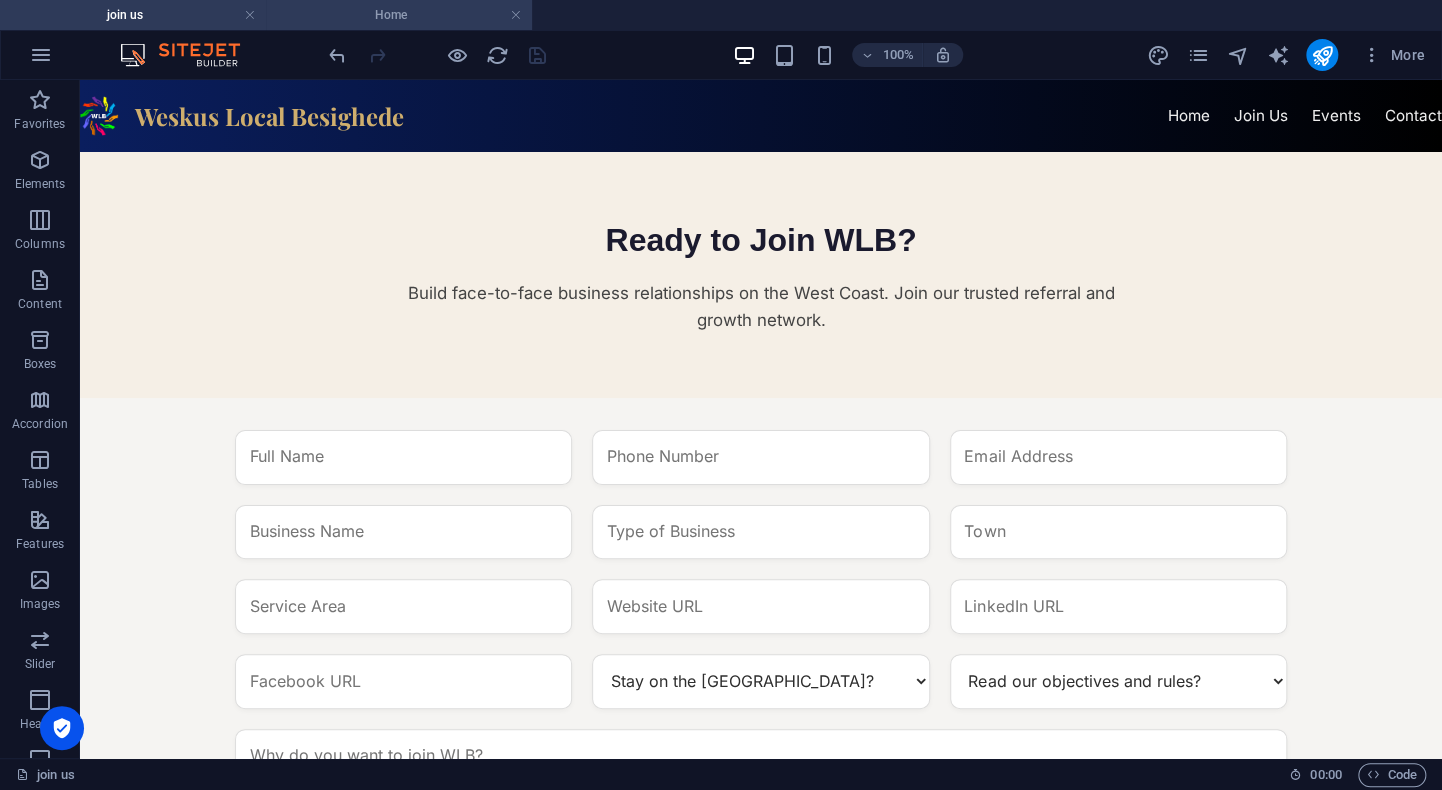 click on "Home" at bounding box center [399, 15] 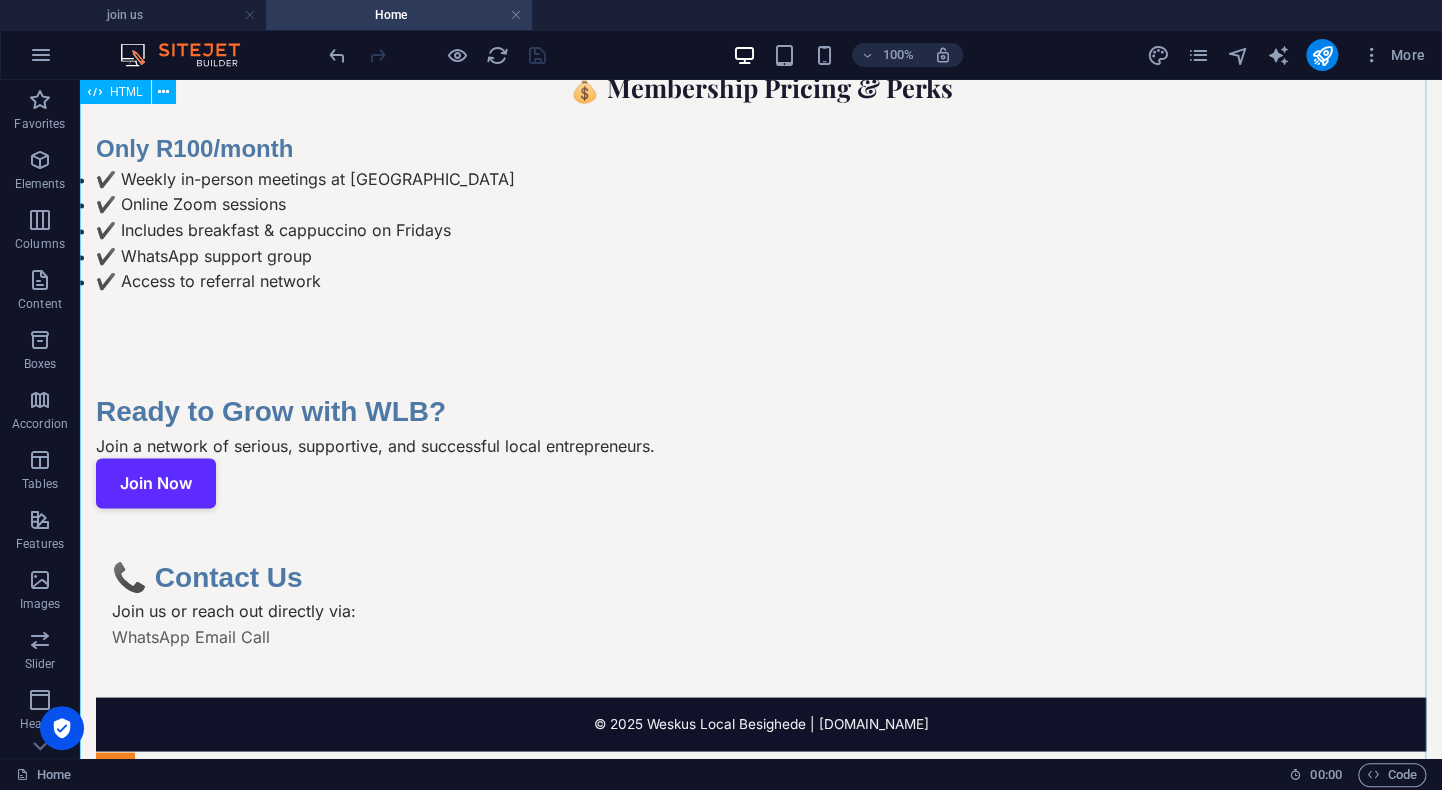 scroll, scrollTop: 1491, scrollLeft: 0, axis: vertical 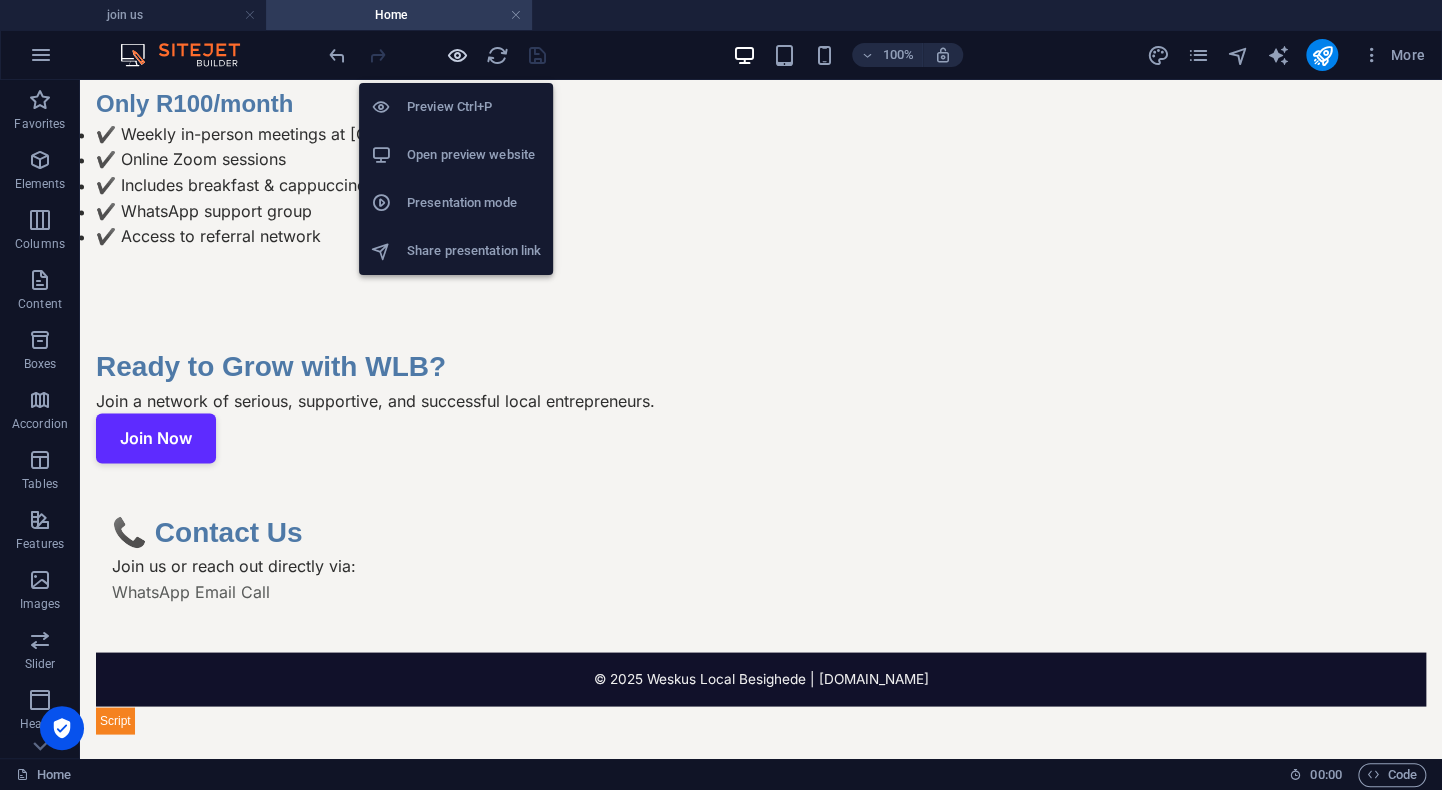 click at bounding box center [457, 55] 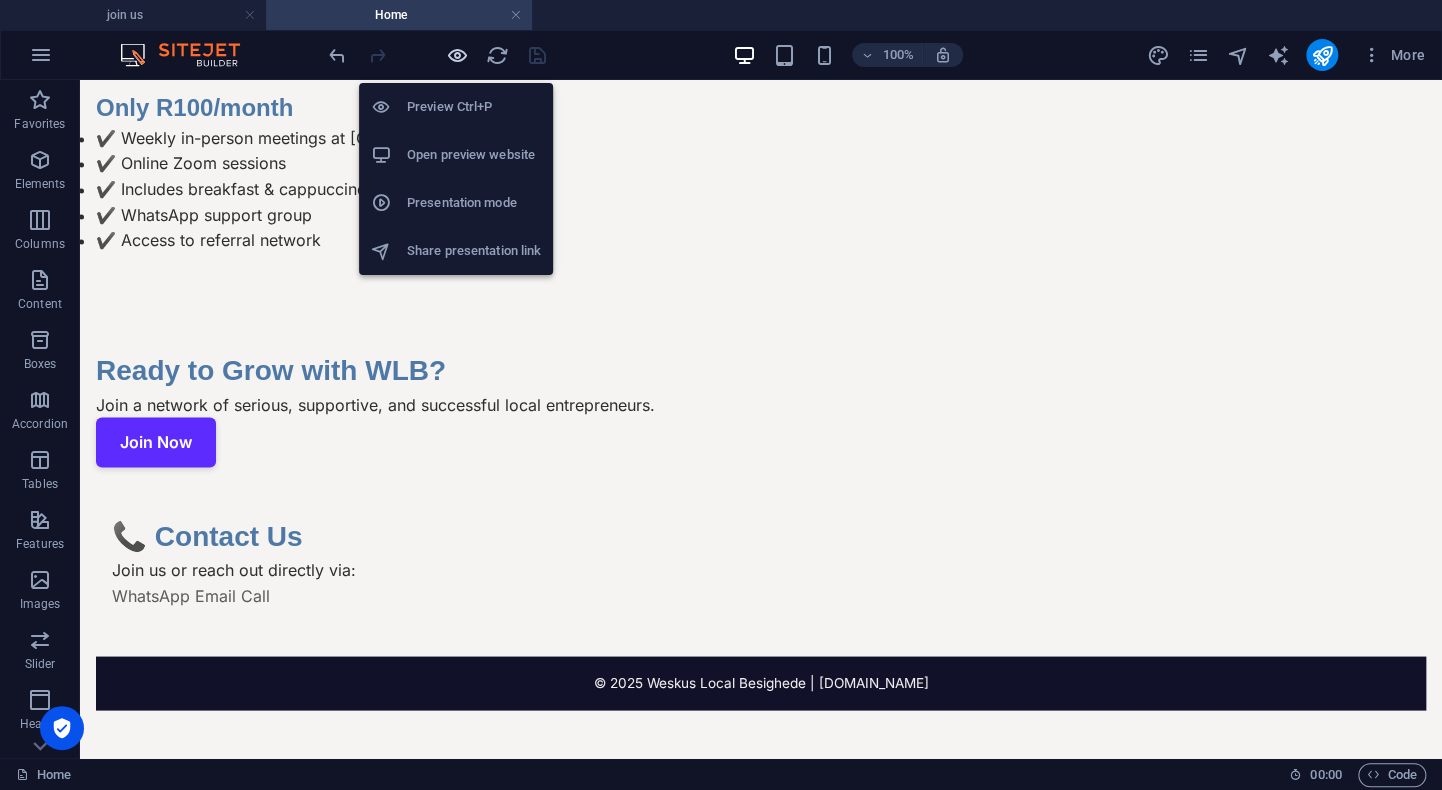 scroll, scrollTop: 1463, scrollLeft: 0, axis: vertical 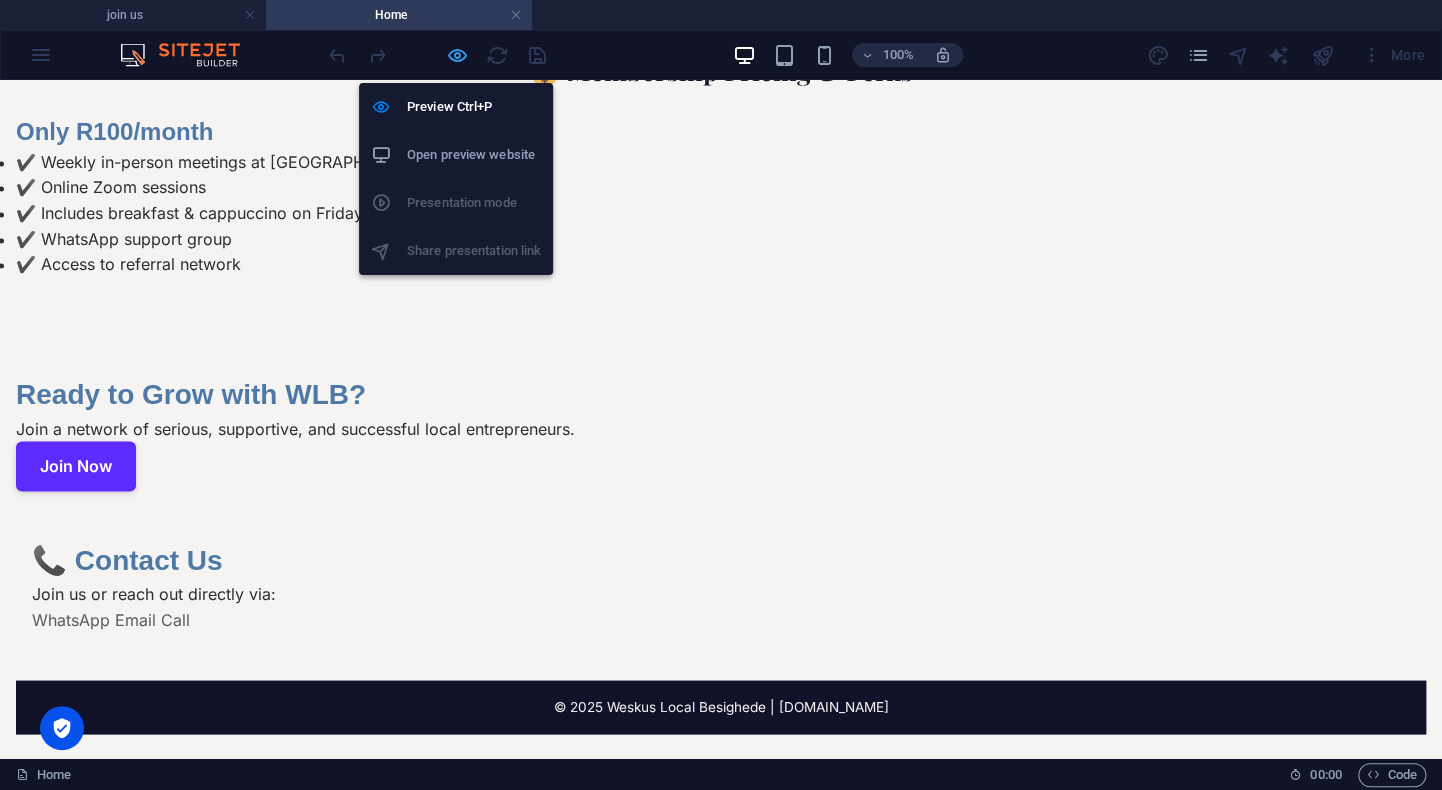 click at bounding box center (457, 55) 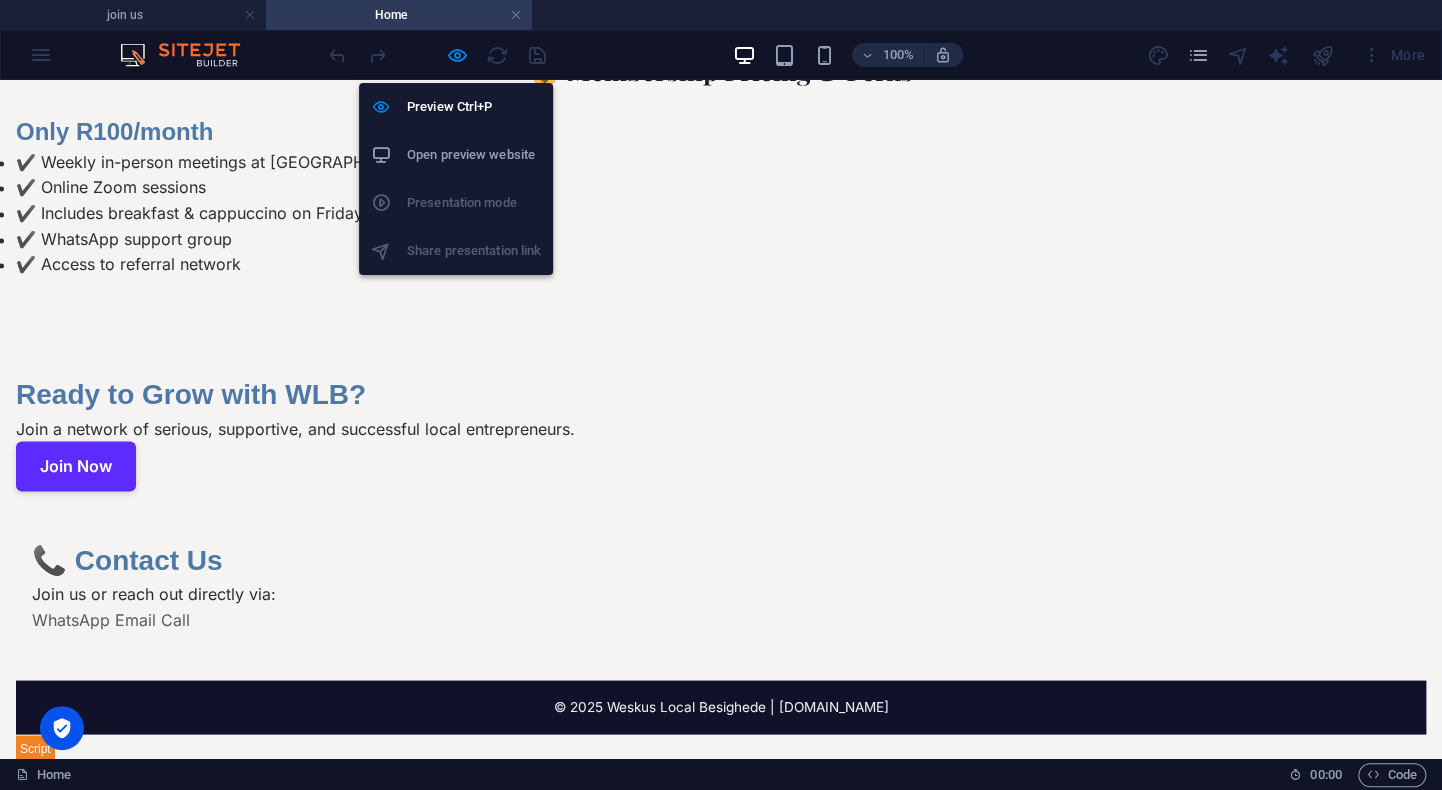 scroll, scrollTop: 1491, scrollLeft: 0, axis: vertical 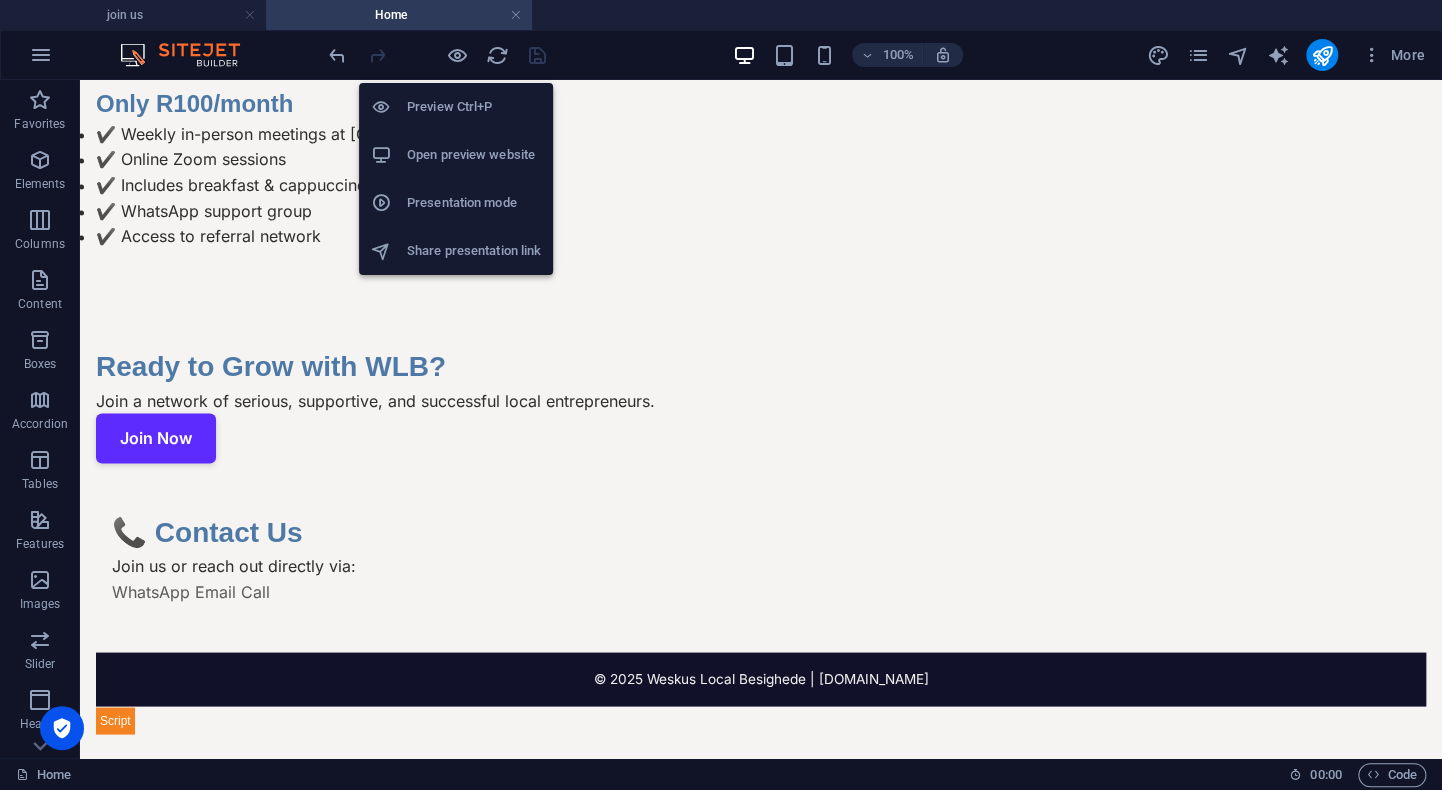 click on "Open preview website" at bounding box center [474, 155] 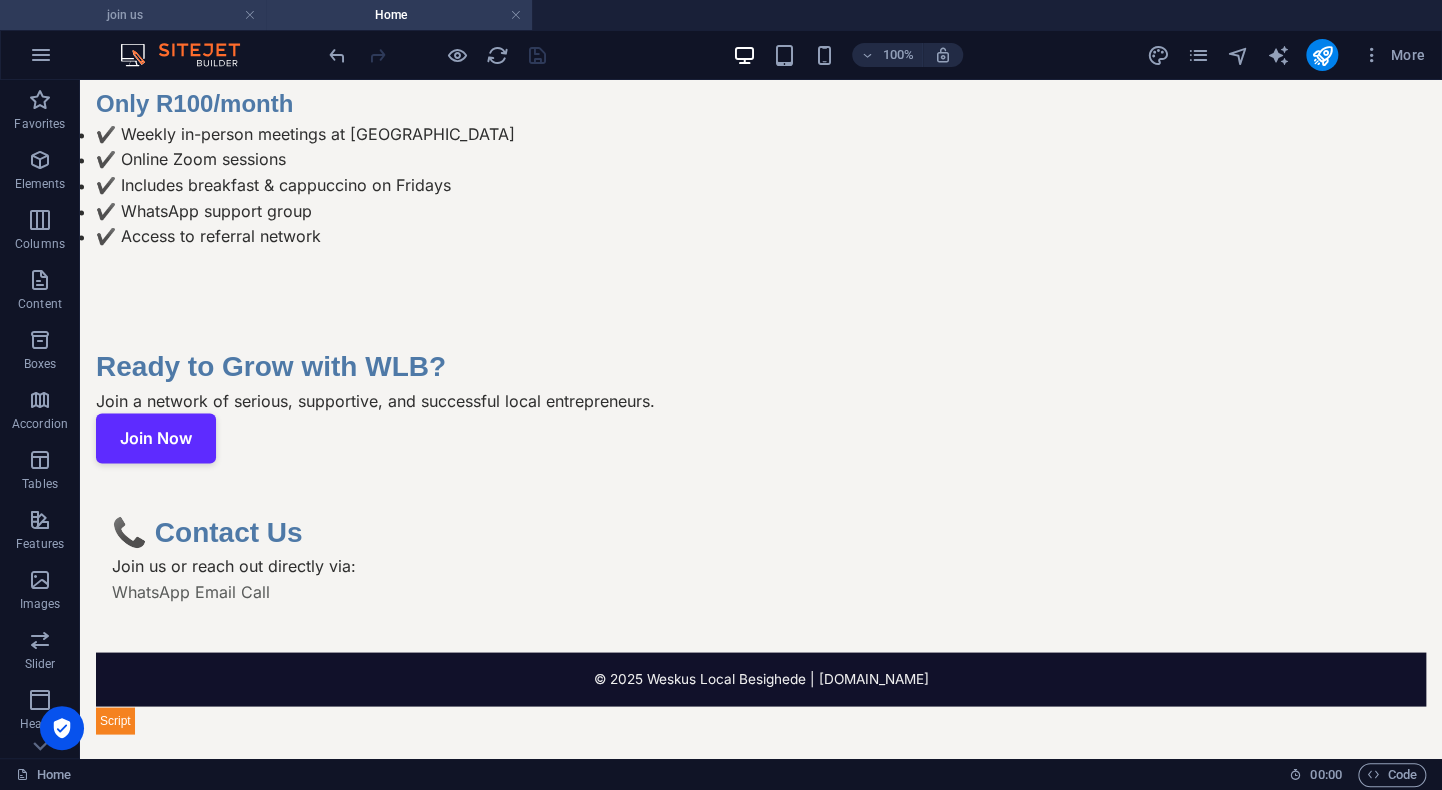 click on "join us" at bounding box center (133, 15) 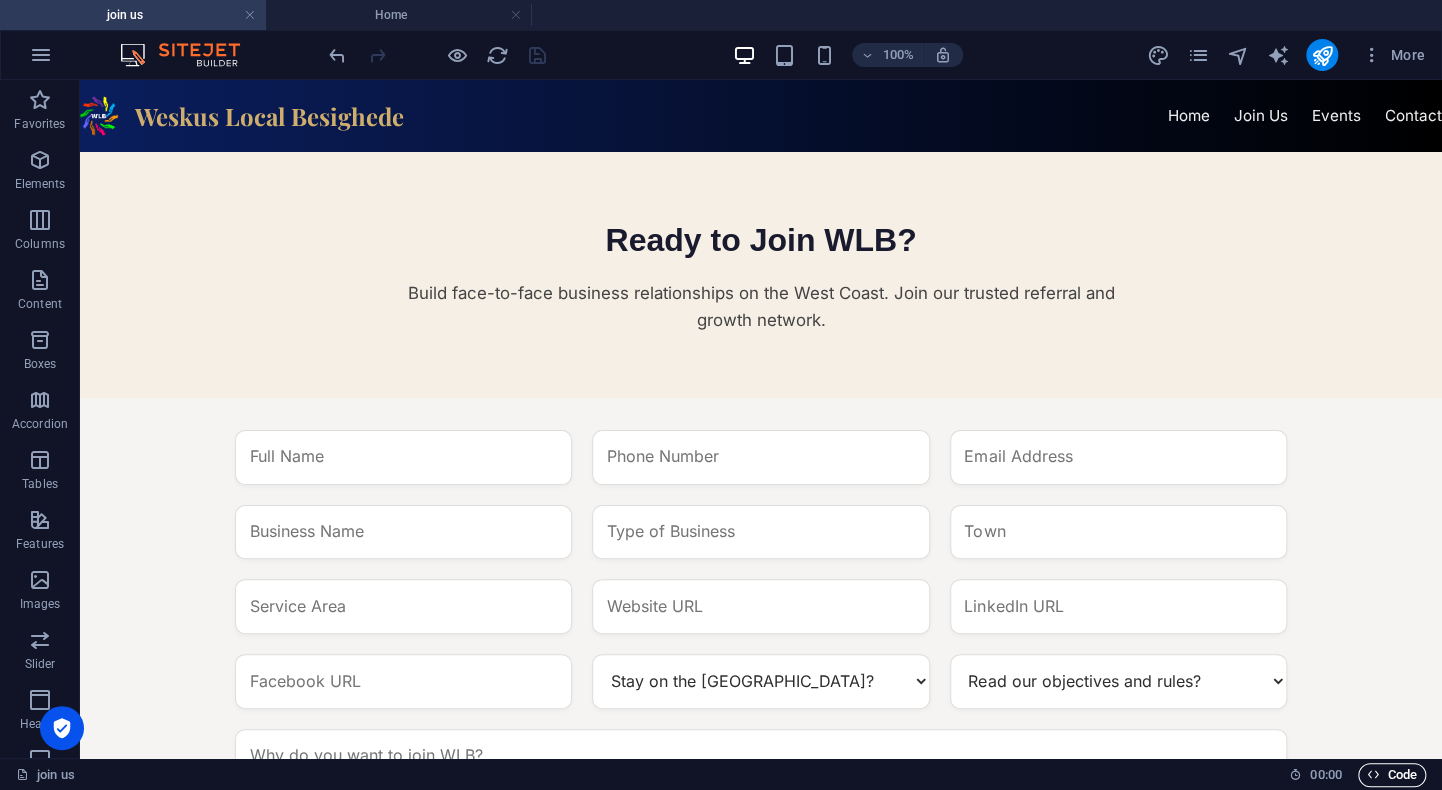 click on "Code" at bounding box center (1392, 775) 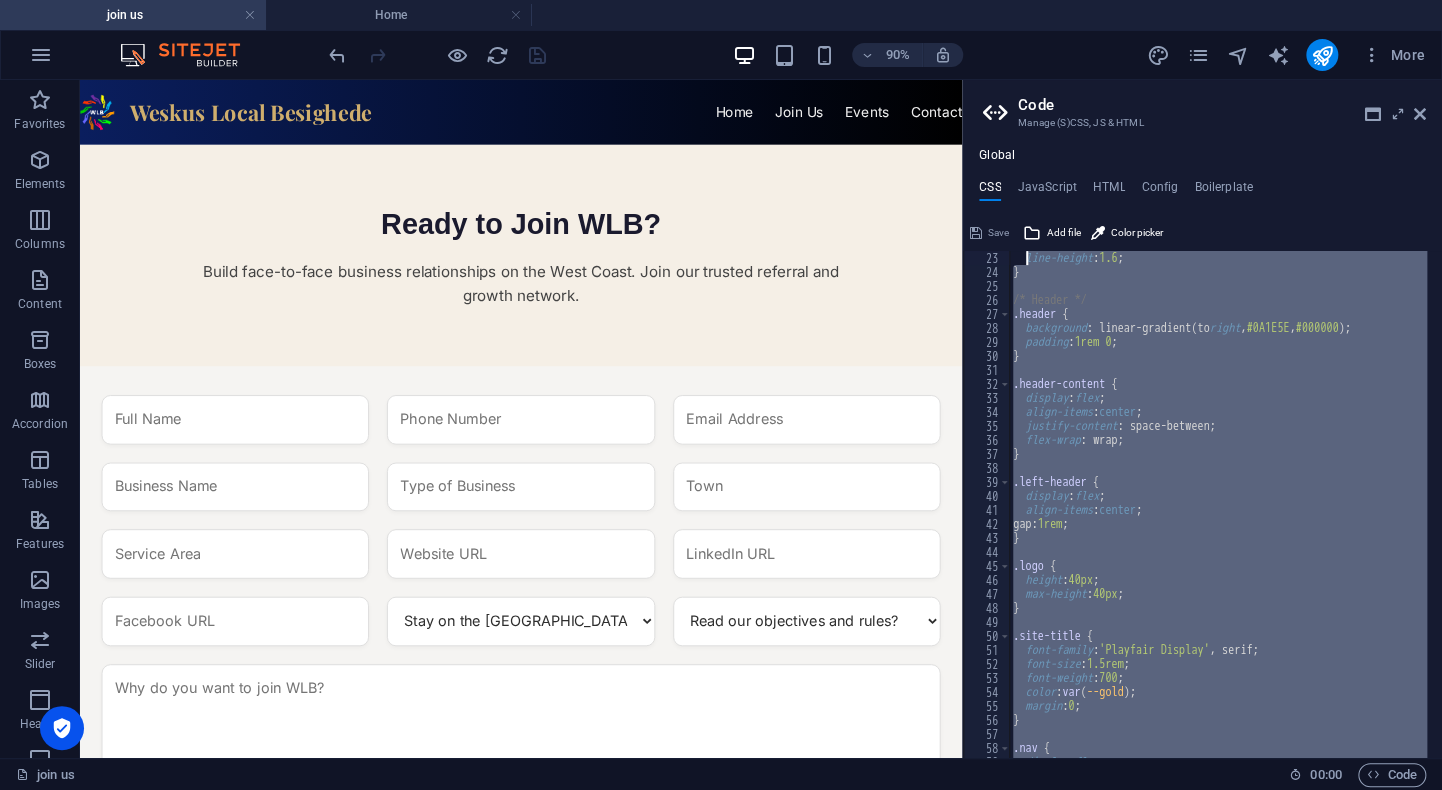 scroll, scrollTop: 0, scrollLeft: 0, axis: both 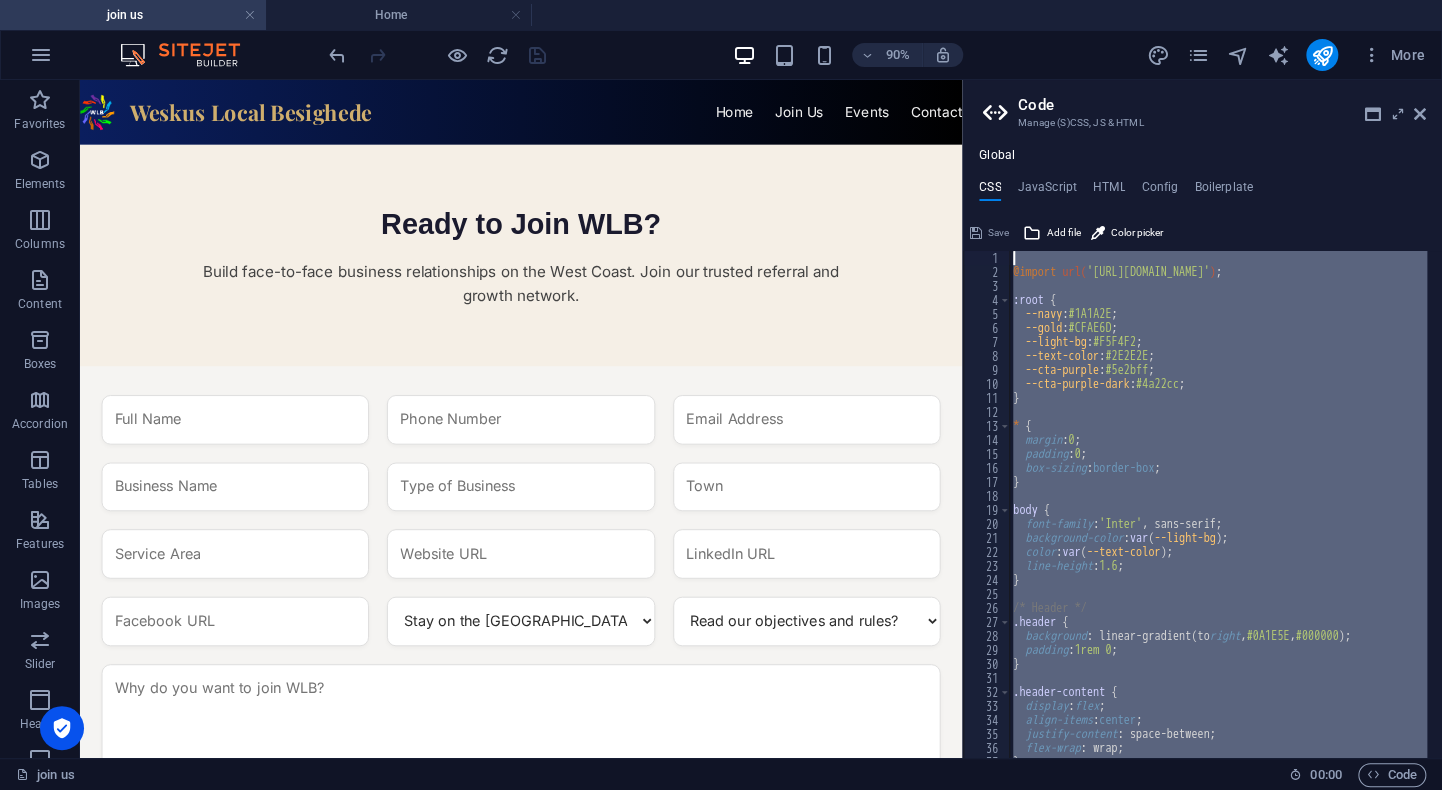 drag, startPoint x: 1059, startPoint y: 735, endPoint x: 1025, endPoint y: 204, distance: 532.0874 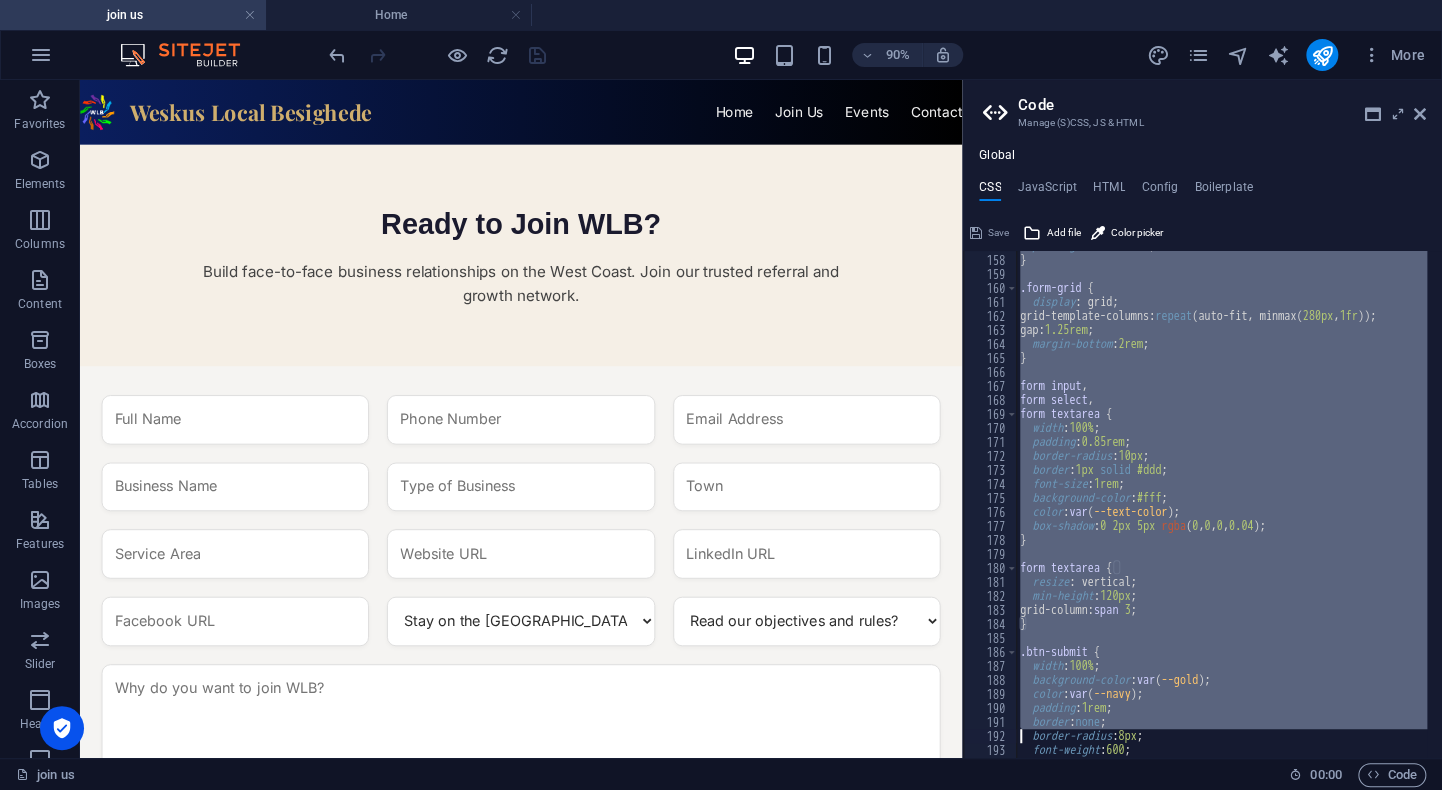 scroll, scrollTop: 2574, scrollLeft: 0, axis: vertical 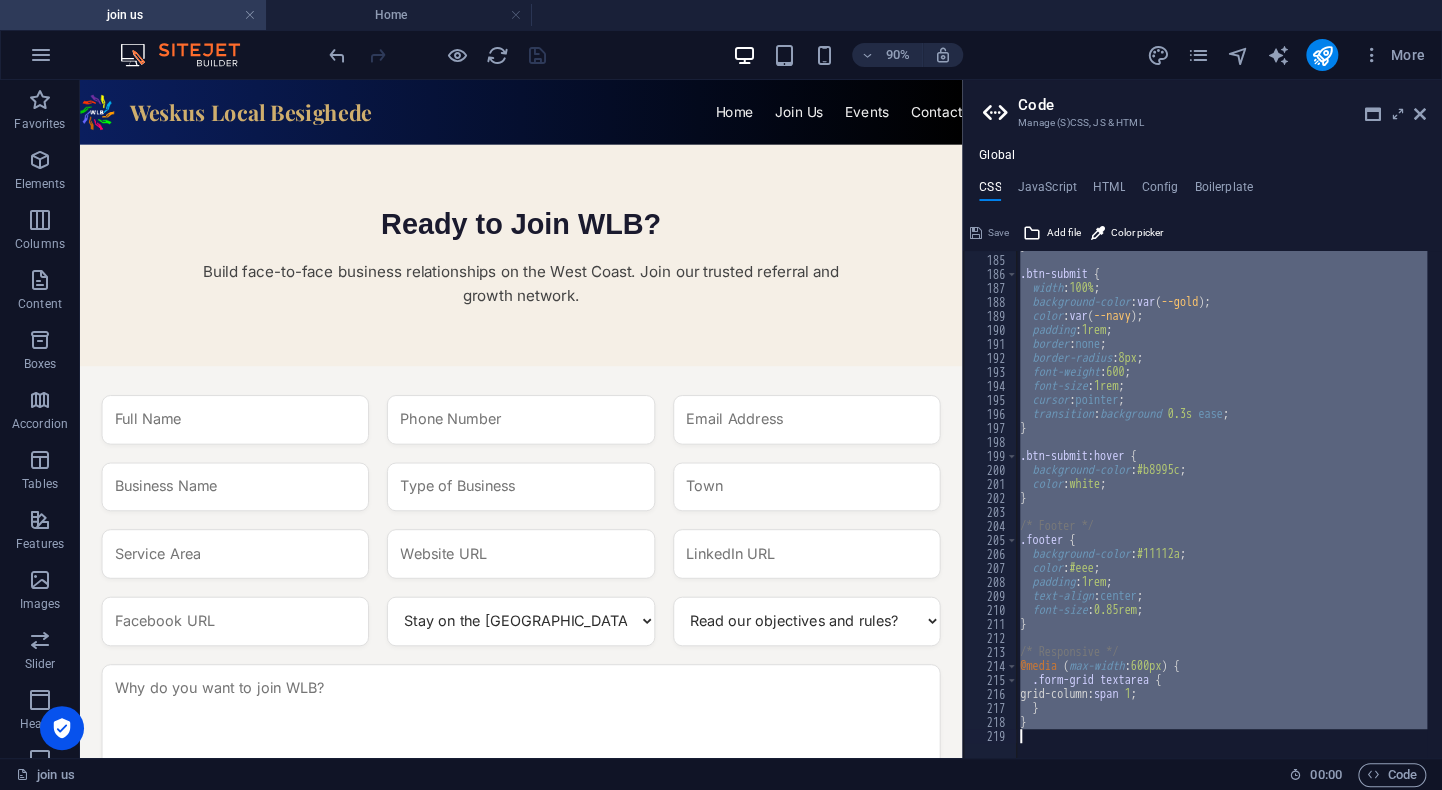 drag, startPoint x: 1025, startPoint y: 254, endPoint x: 1004, endPoint y: 785, distance: 531.4151 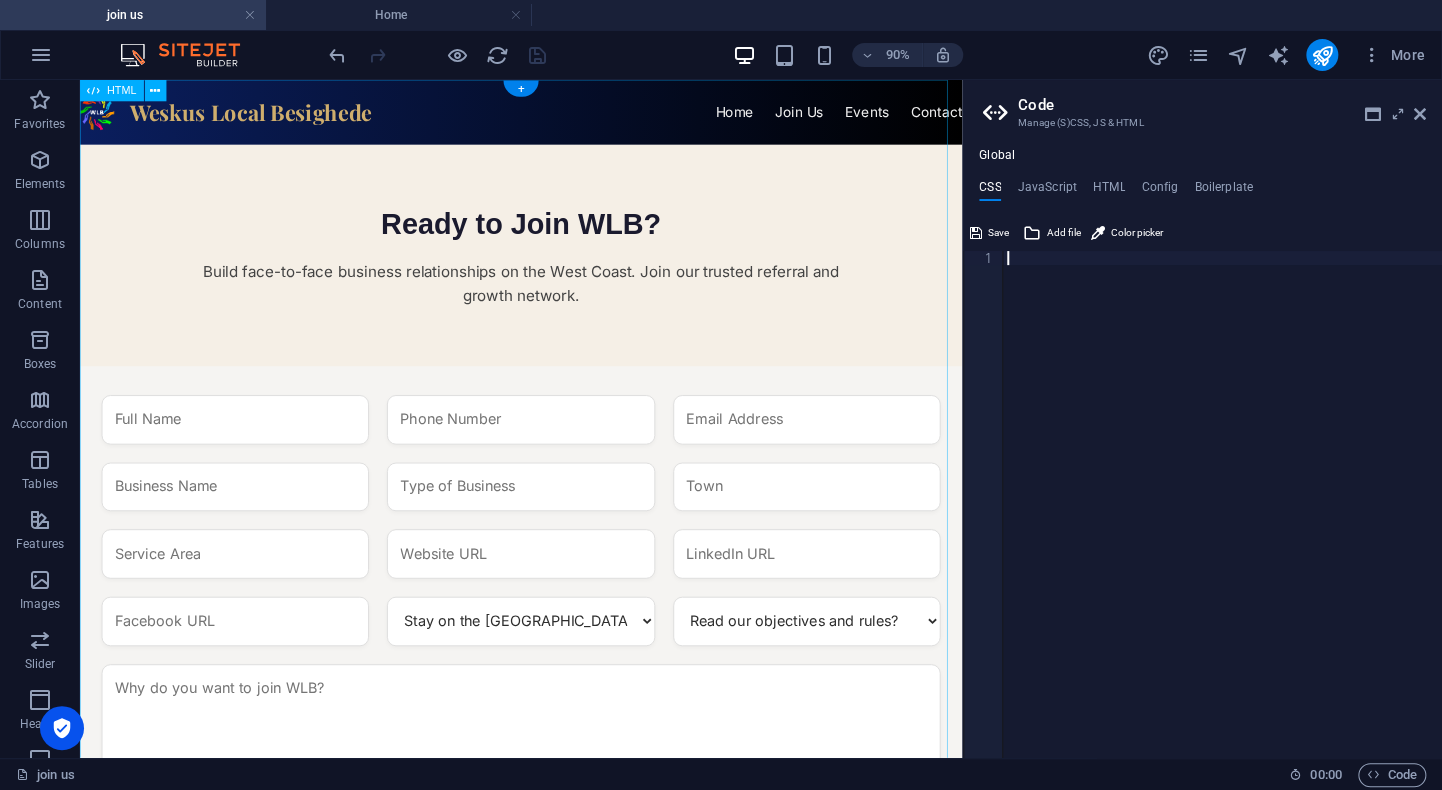 click on "Join WLB
Weskus Local Besighede
Home
Join Us
Events
Contact
Ready to Join WLB?
Build face-to-face business relationships on the West Coast. Join our trusted referral and growth network.
Stay on the [GEOGRAPHIC_DATA]?
Yes
No
Read our objectives and rules?
I Agree
Submit Application
© 2025 Weskus Local Besighede. All rights reserved." at bounding box center (570, 552) 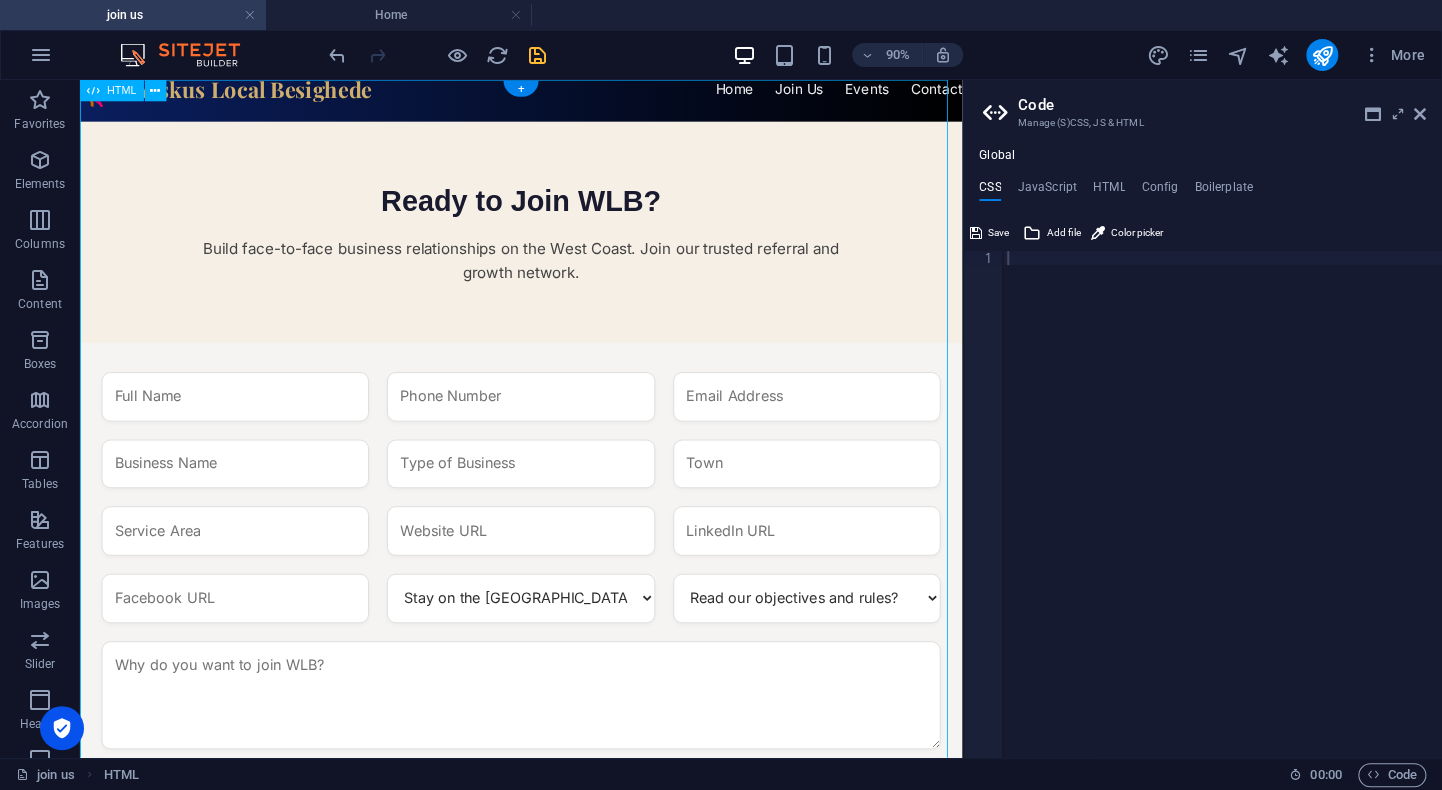 scroll, scrollTop: 0, scrollLeft: 0, axis: both 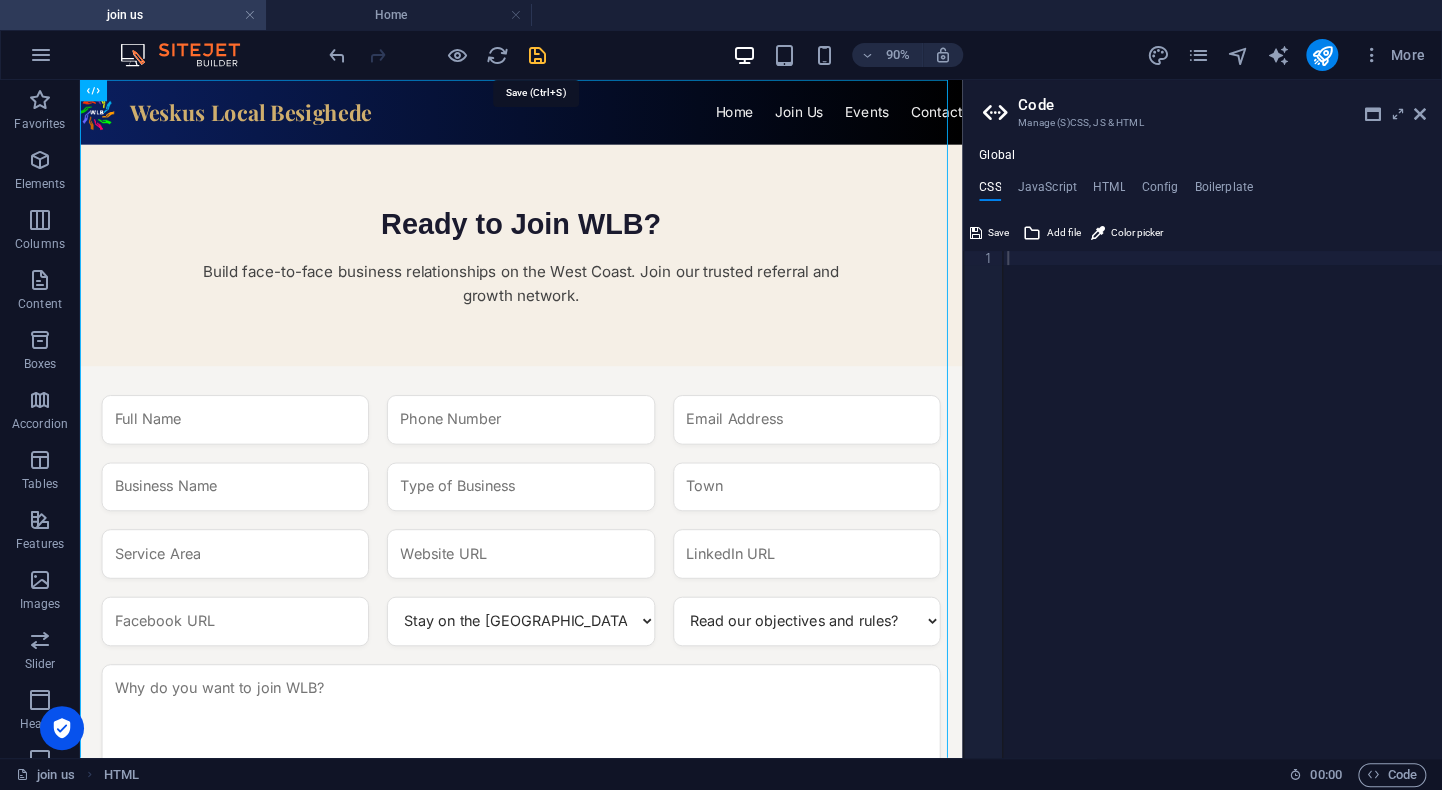 click at bounding box center [537, 55] 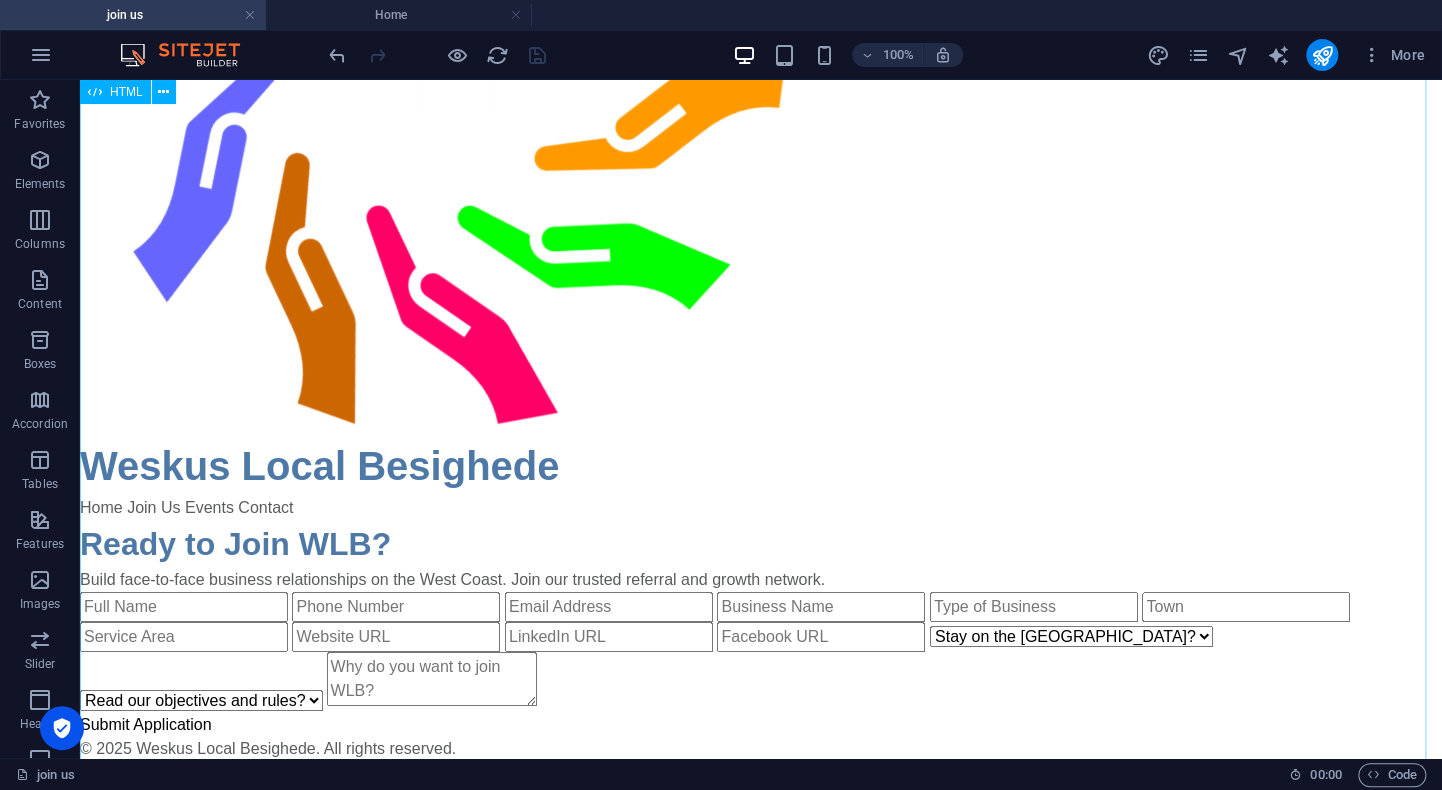 scroll, scrollTop: 0, scrollLeft: 0, axis: both 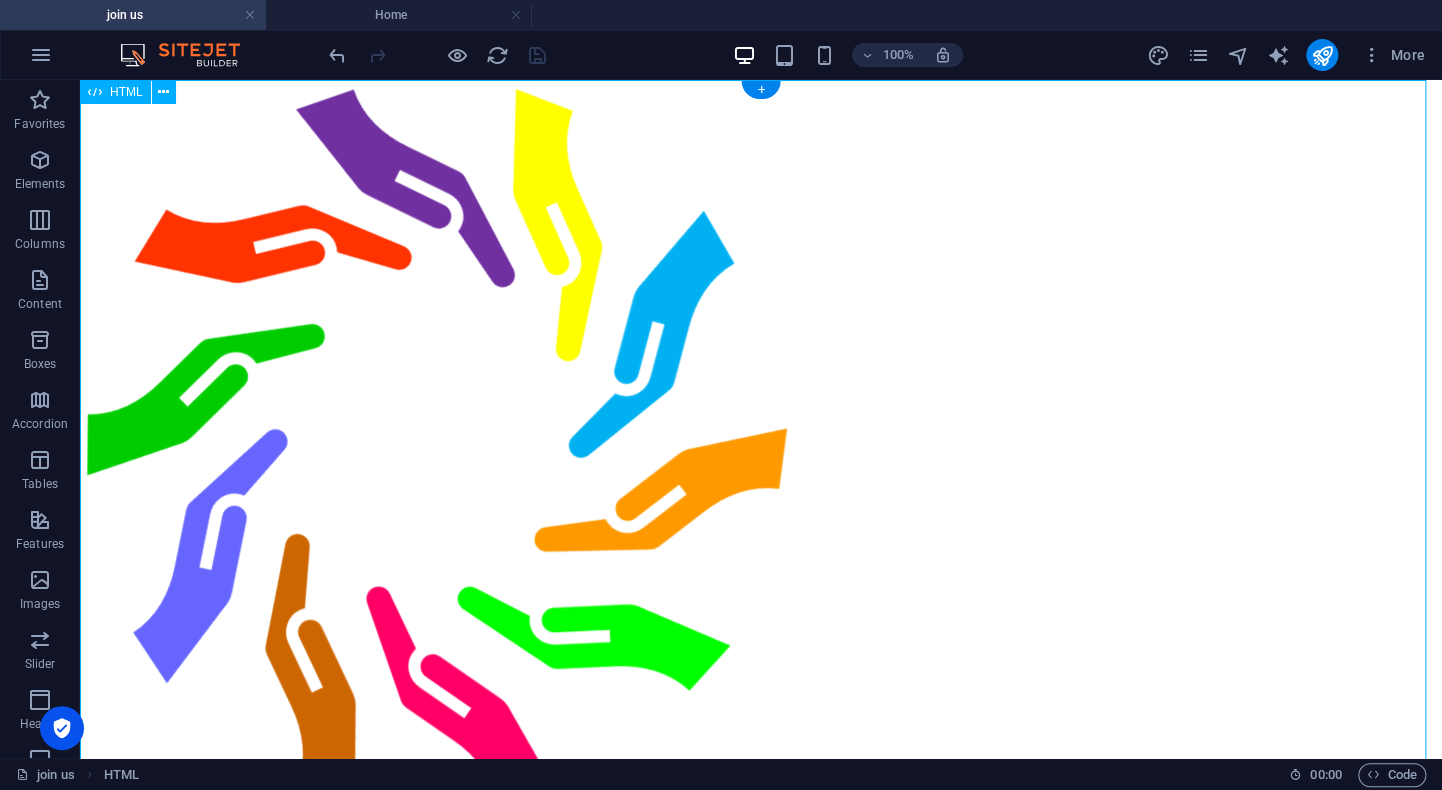 click on "Join WLB
Weskus Local Besighede
Home
Join Us
Events
Contact
Ready to Join WLB?
Build face-to-face business relationships on the West Coast. Join our trusted referral and growth network.
Stay on the [GEOGRAPHIC_DATA]?
Yes
No
Read our objectives and rules?
I Agree
Submit Application
© 2025 Weskus Local Besighede. All rights reserved." at bounding box center (761, 611) 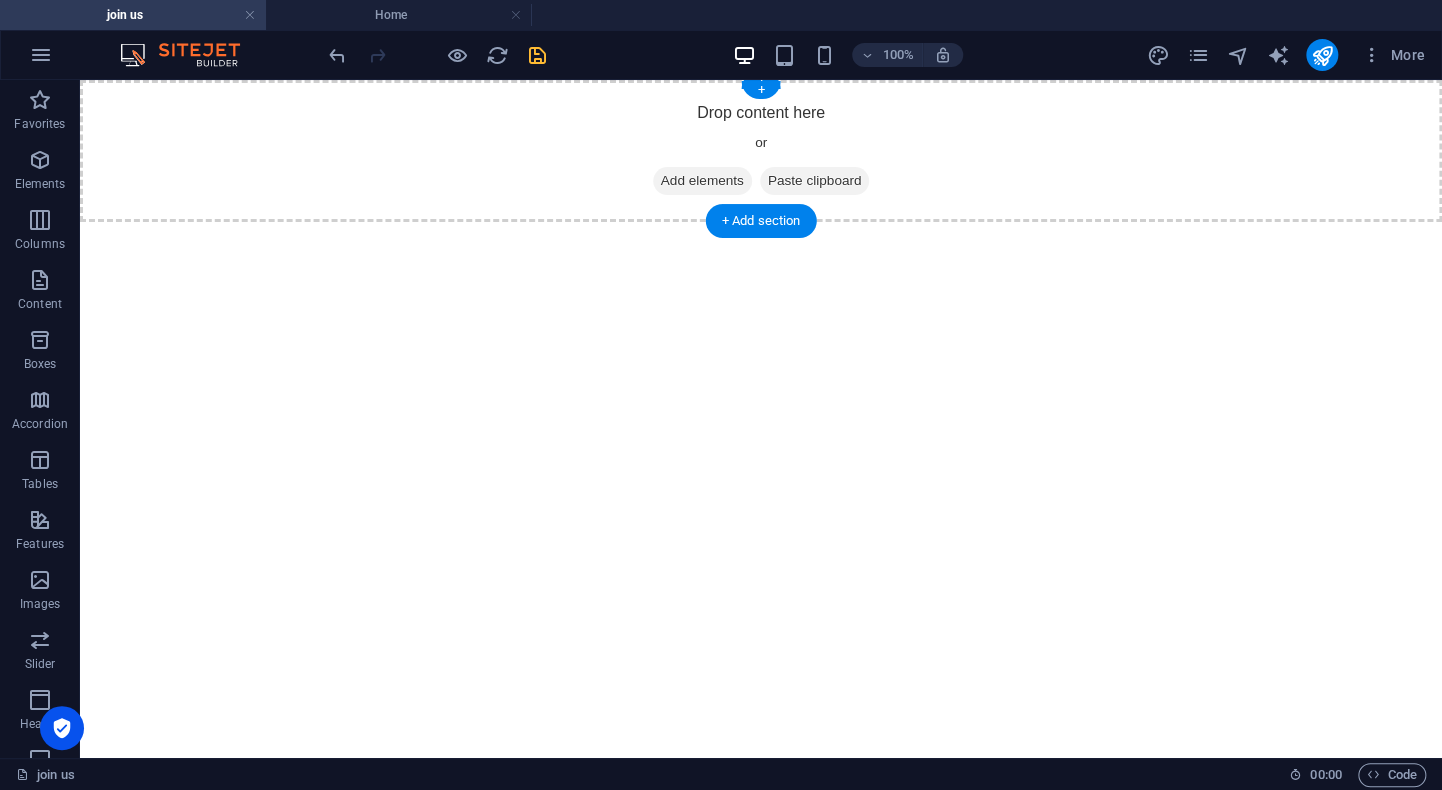 scroll, scrollTop: 0, scrollLeft: 0, axis: both 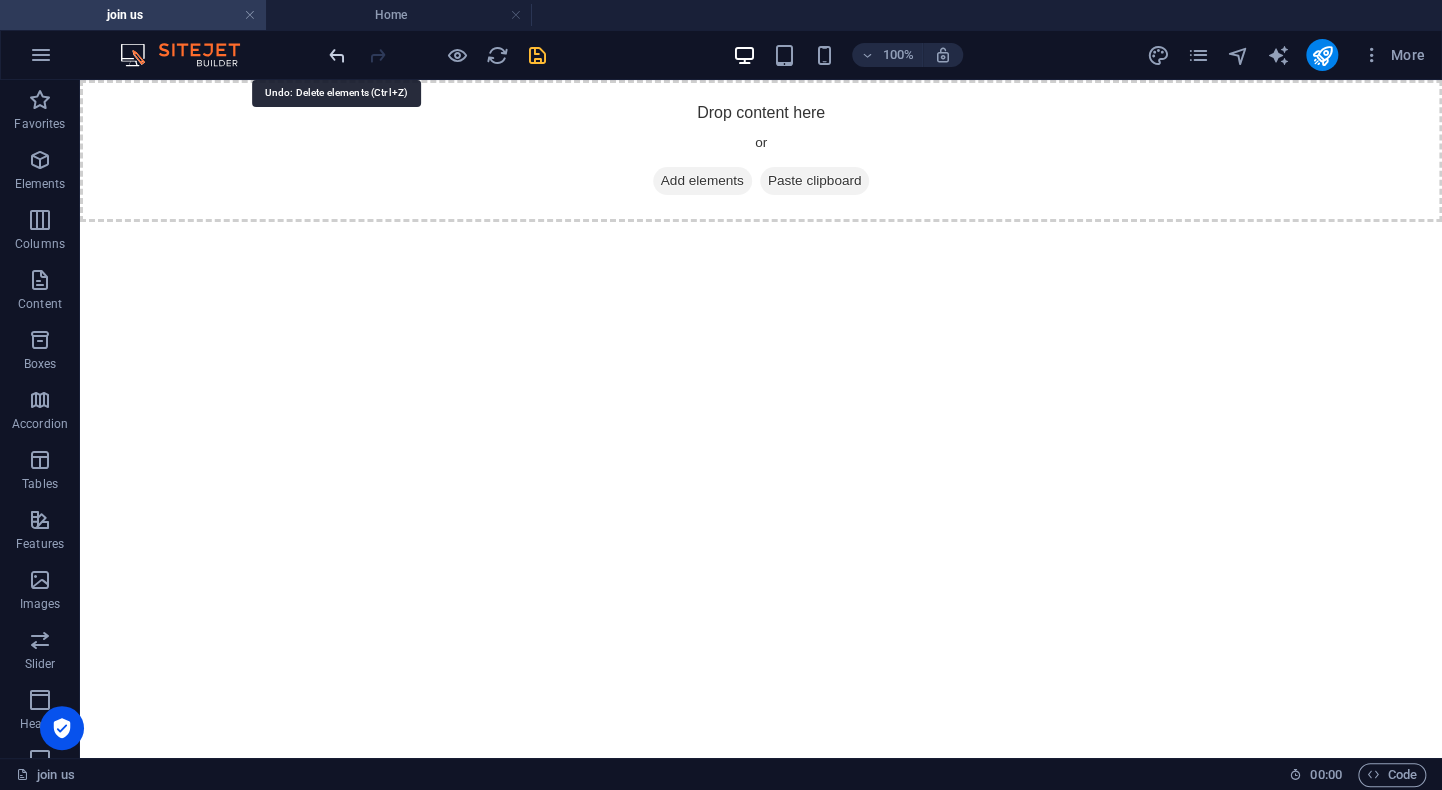 click at bounding box center (337, 55) 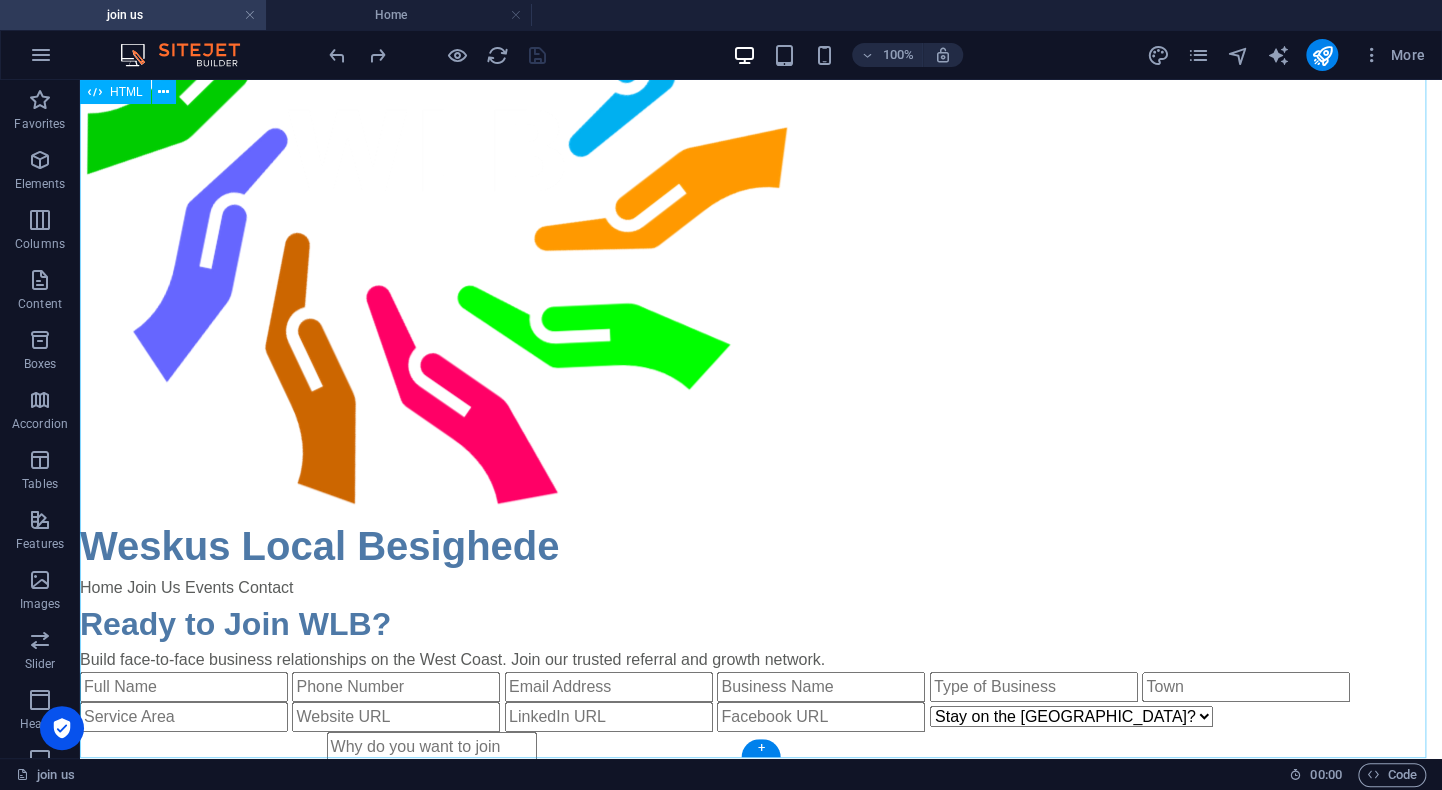 scroll, scrollTop: 381, scrollLeft: 0, axis: vertical 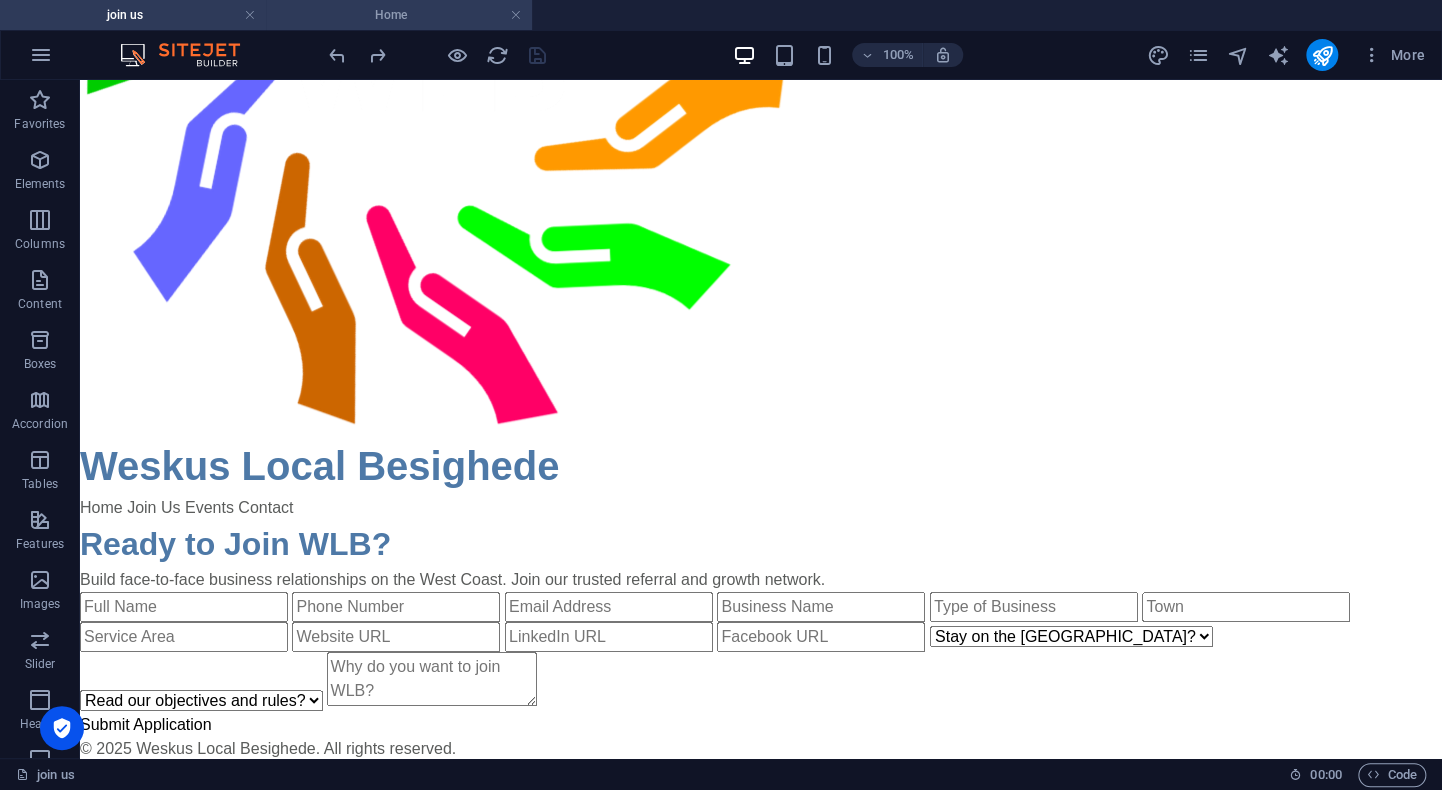 click on "Home" at bounding box center (399, 15) 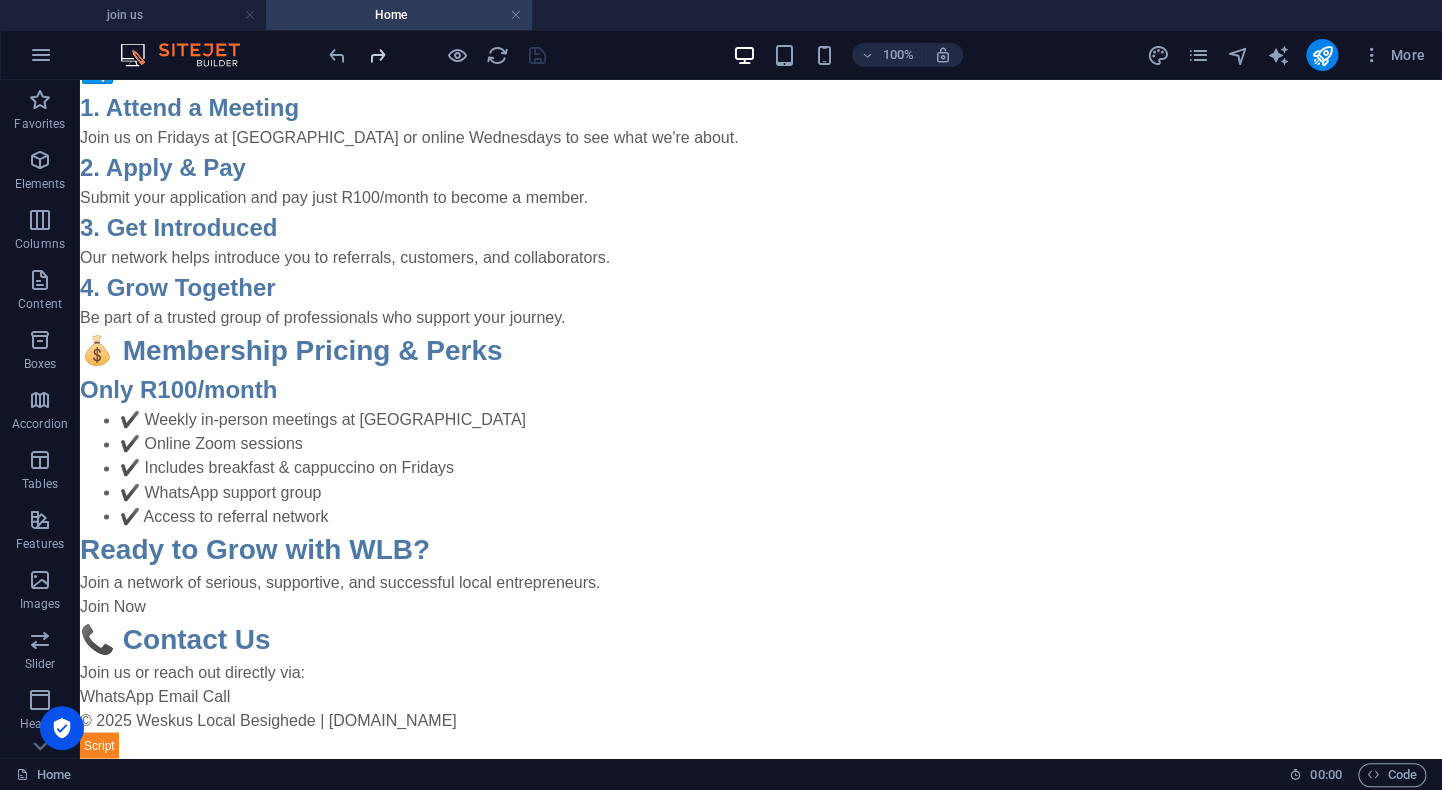 scroll, scrollTop: 0, scrollLeft: 0, axis: both 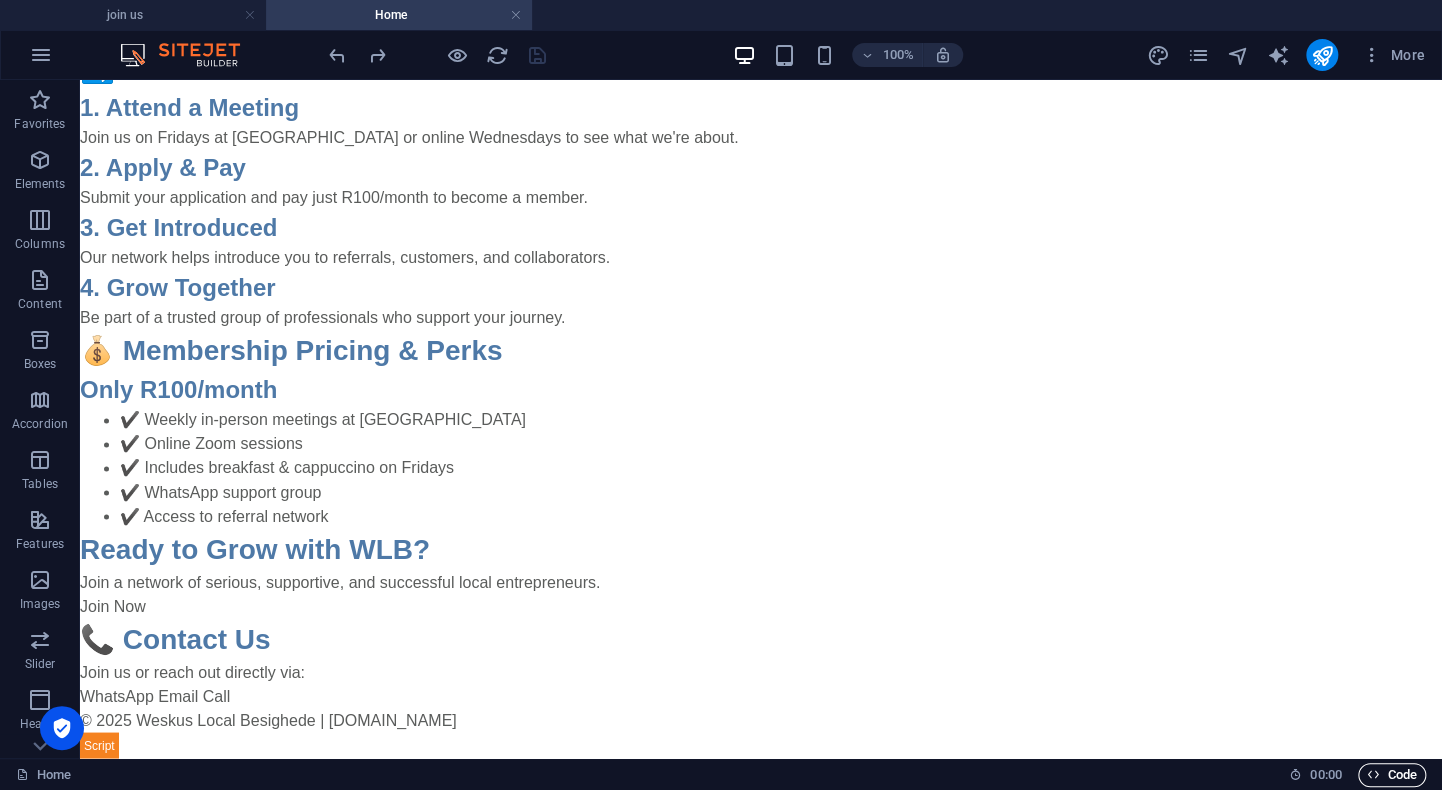click on "Code" at bounding box center (1392, 775) 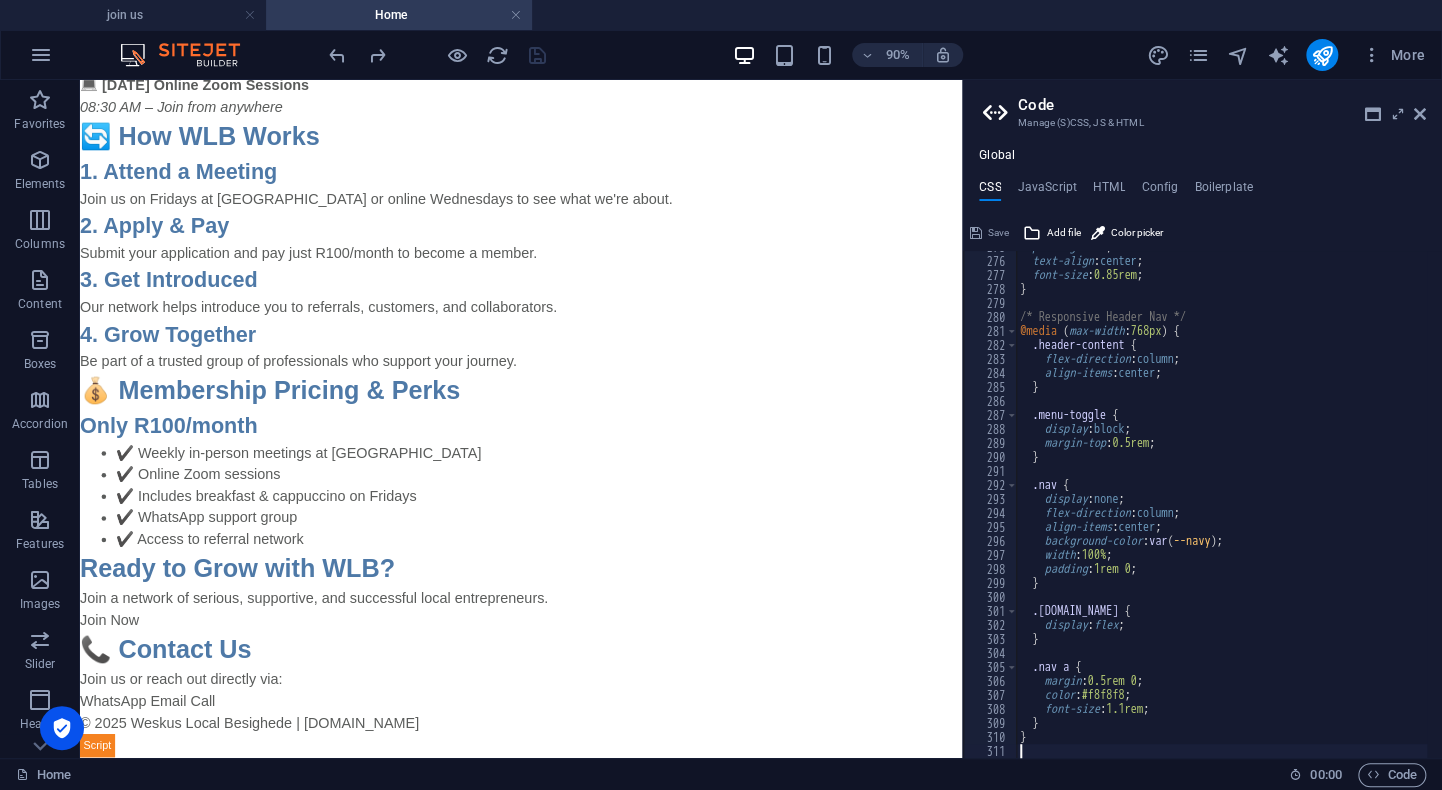 scroll, scrollTop: 3847, scrollLeft: 0, axis: vertical 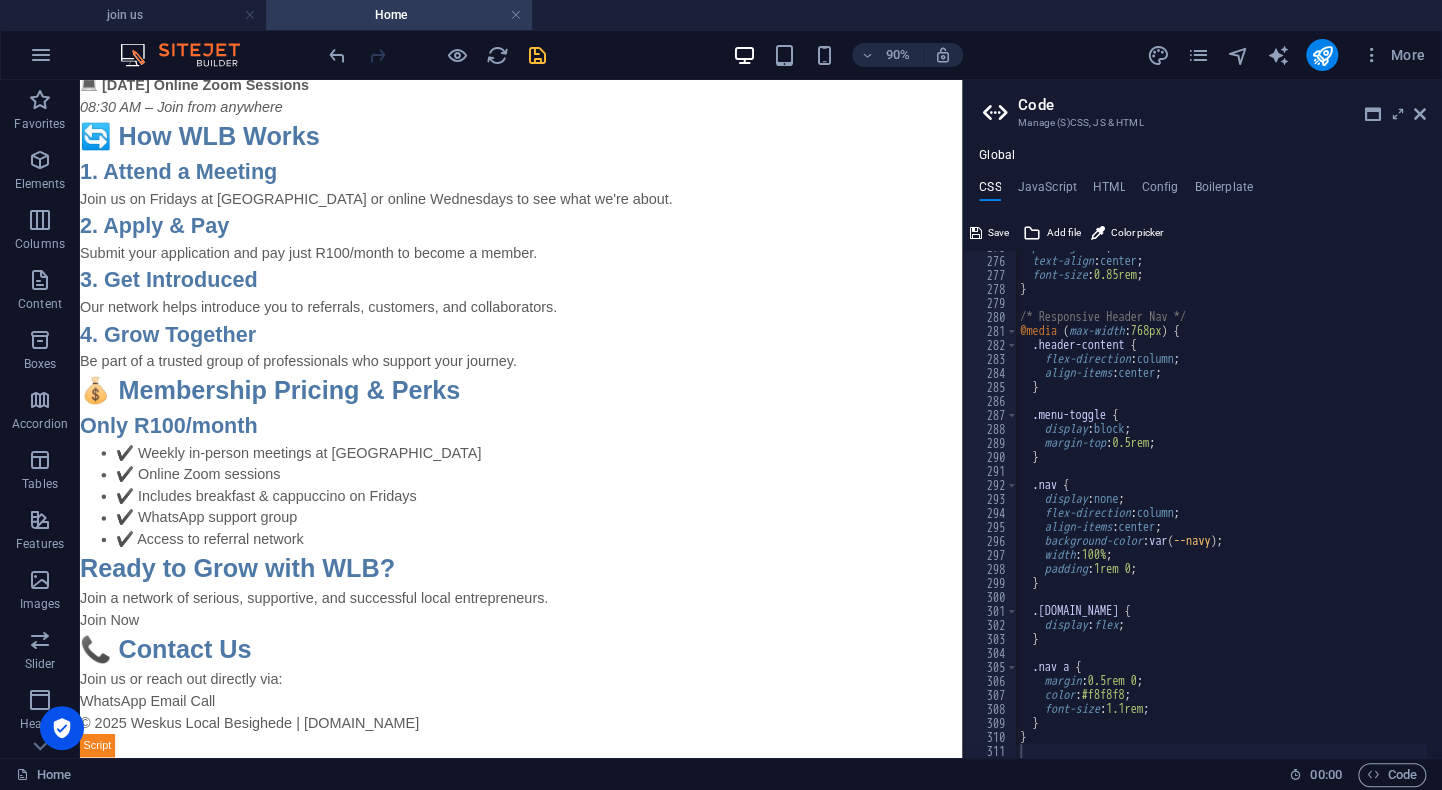 click on "90% More" at bounding box center (879, 55) 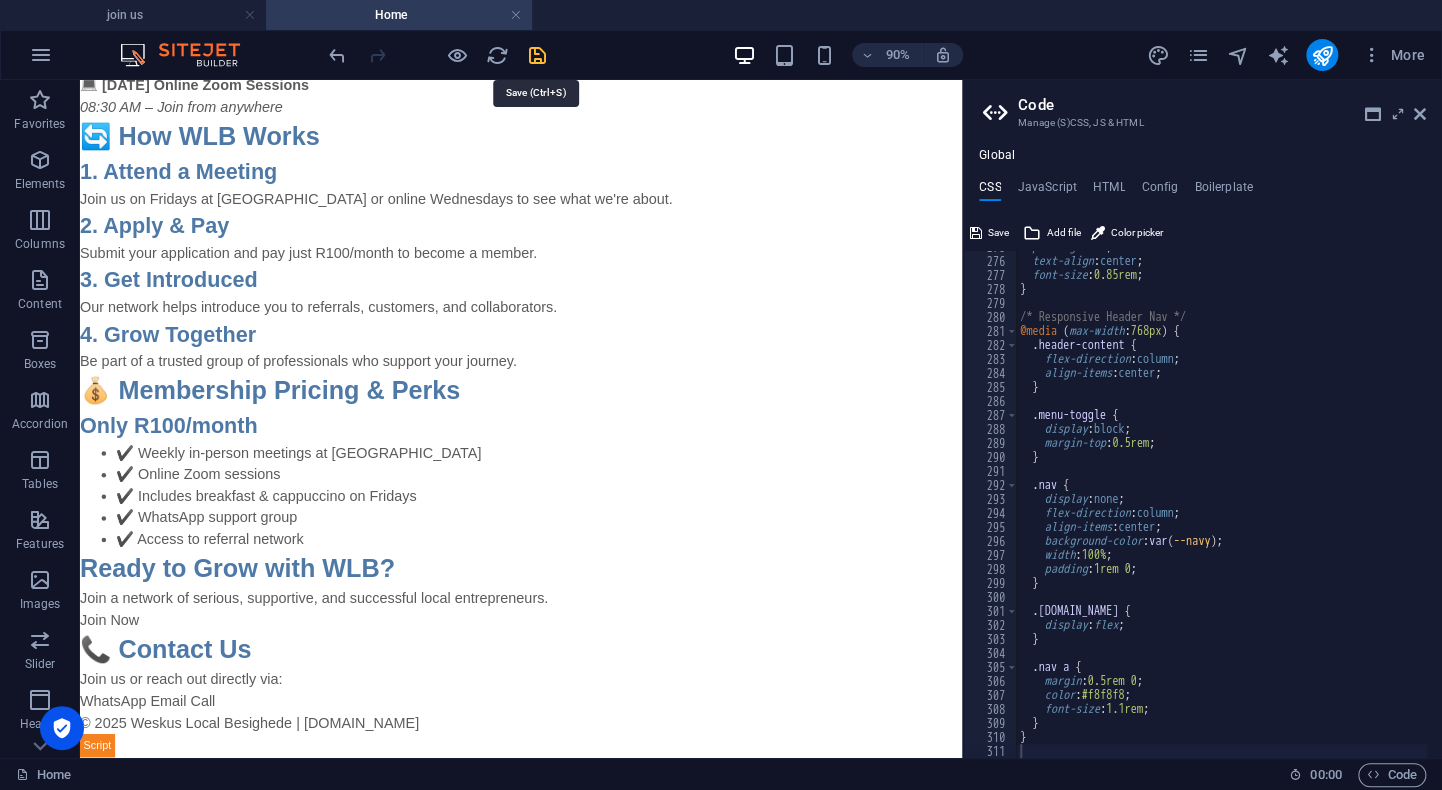 click at bounding box center [537, 55] 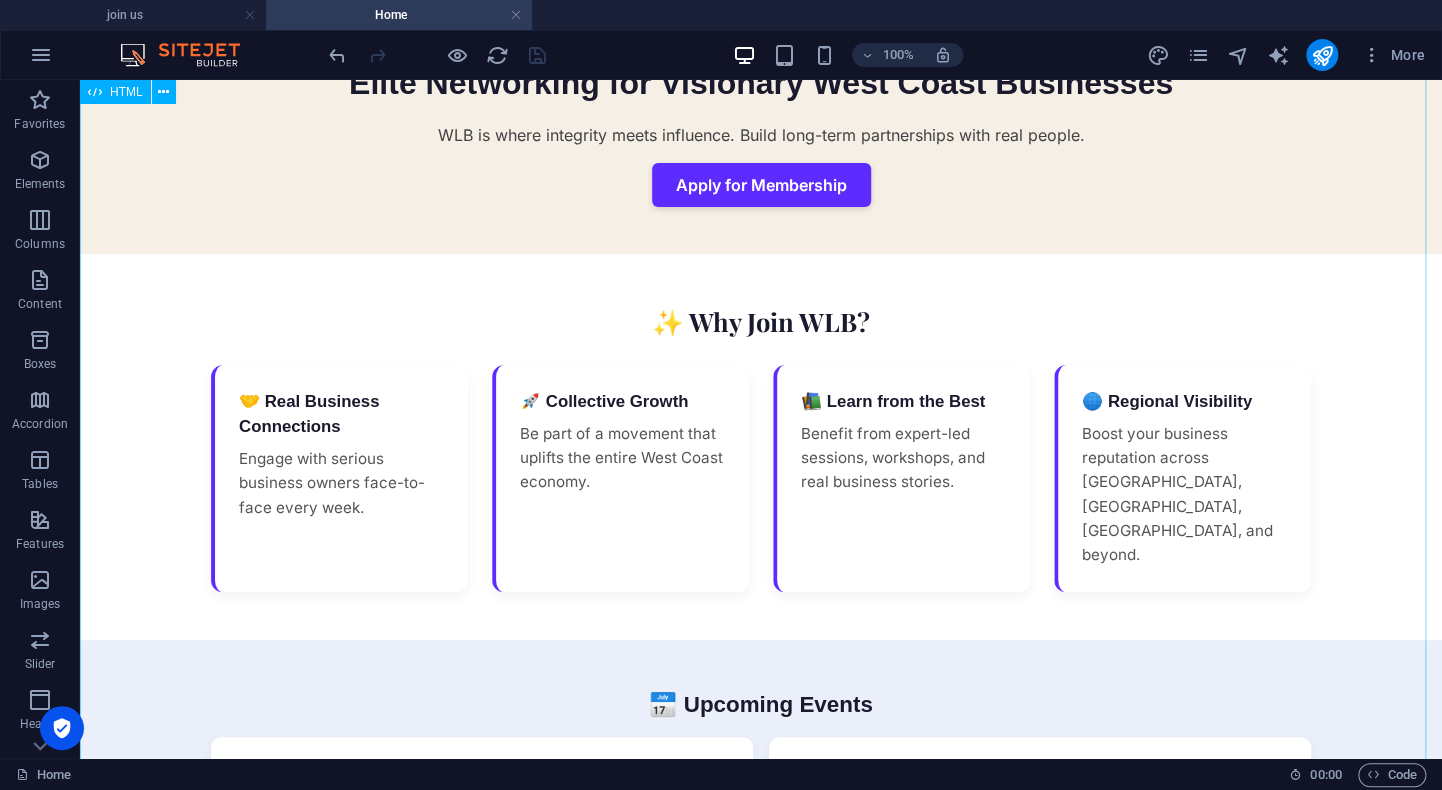 scroll, scrollTop: 0, scrollLeft: 0, axis: both 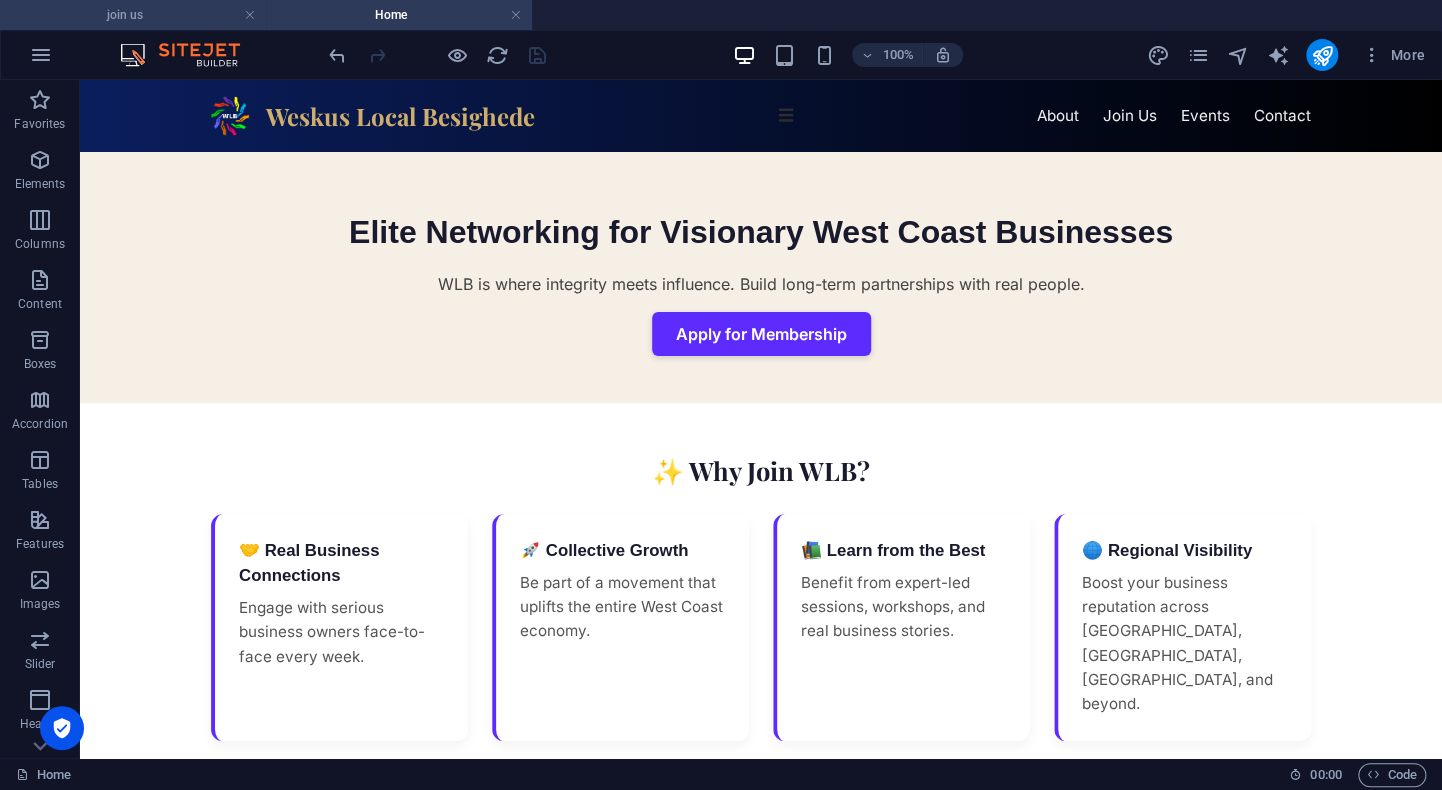 click on "join us" at bounding box center (133, 15) 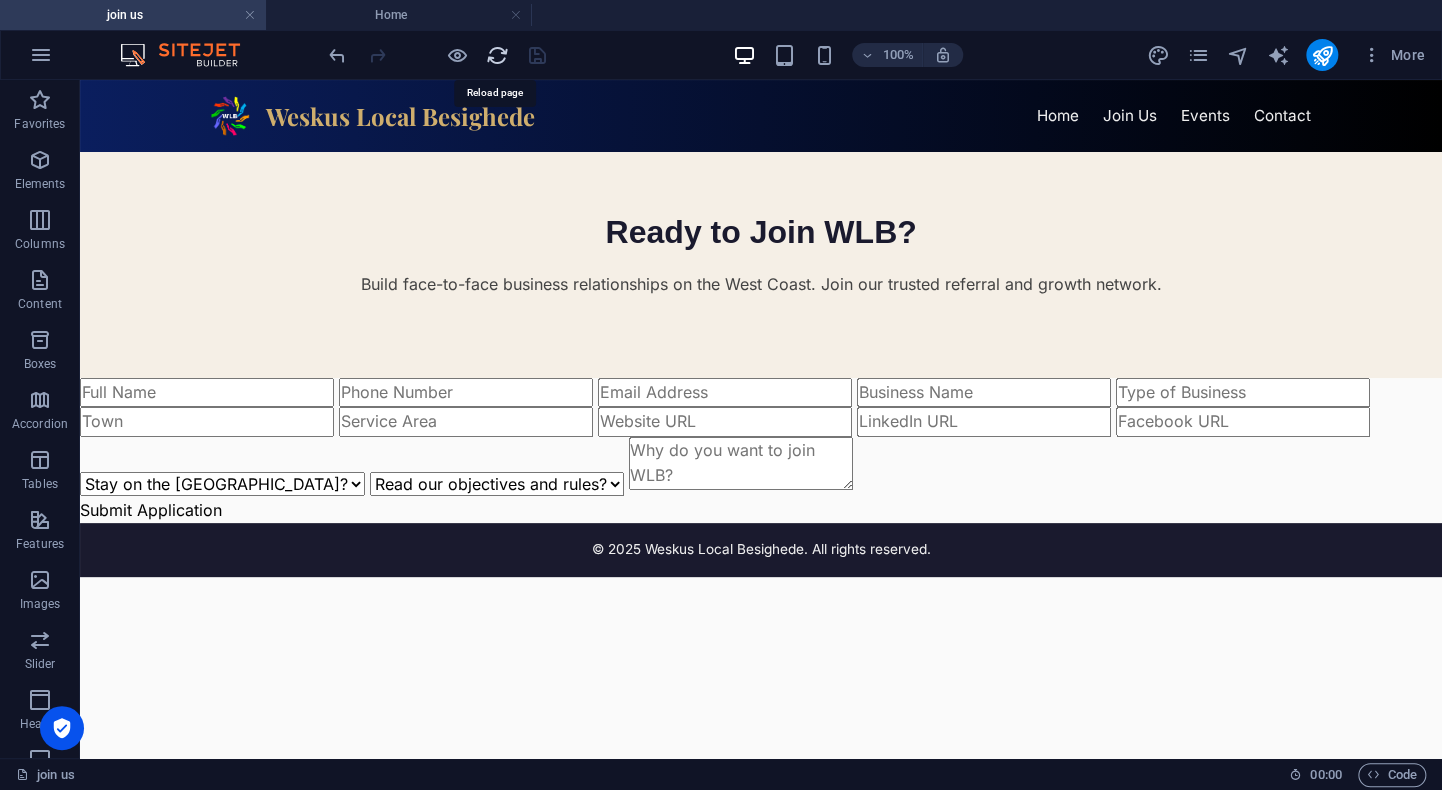 click at bounding box center (497, 55) 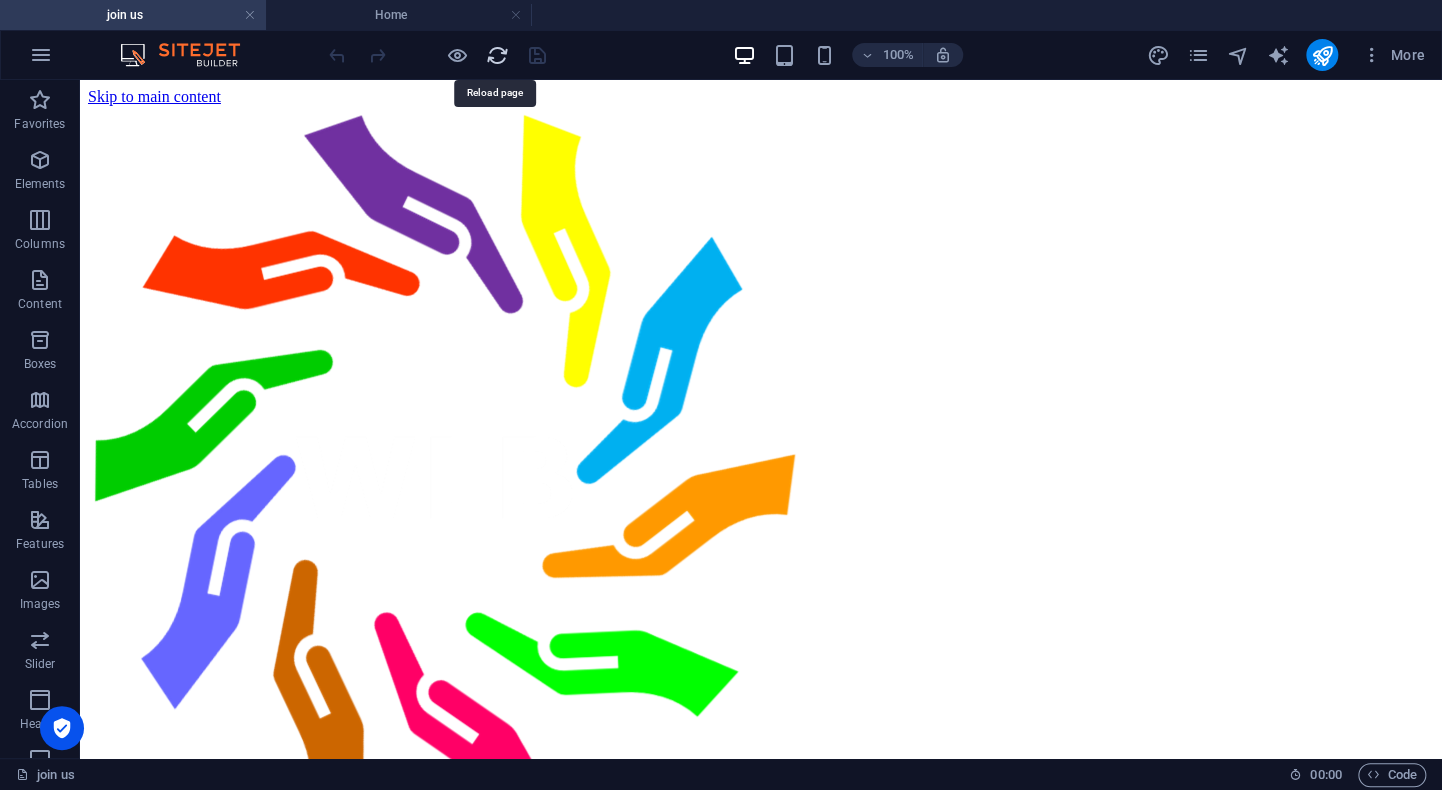 scroll, scrollTop: 0, scrollLeft: 0, axis: both 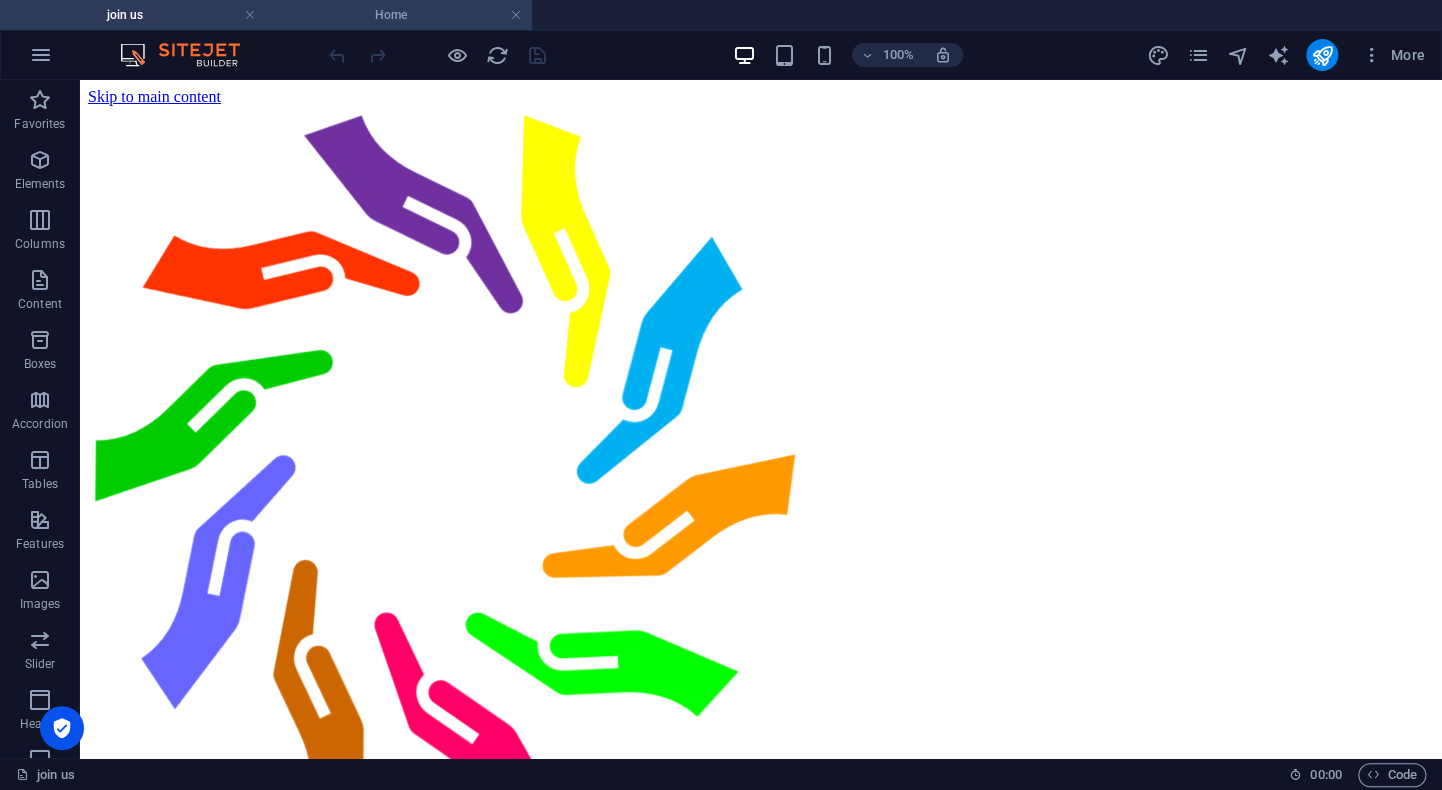 click on "Home" at bounding box center (399, 15) 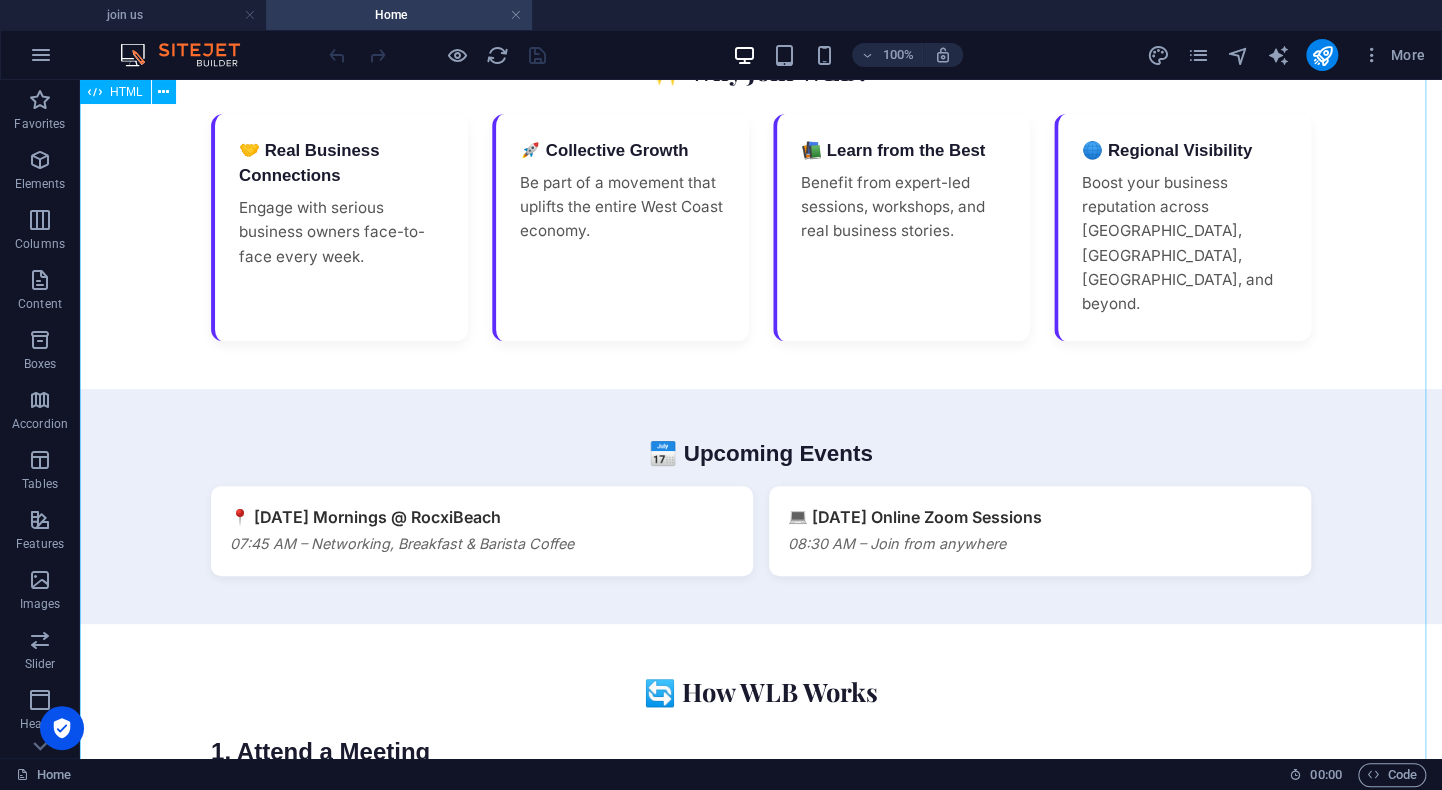 scroll, scrollTop: 0, scrollLeft: 0, axis: both 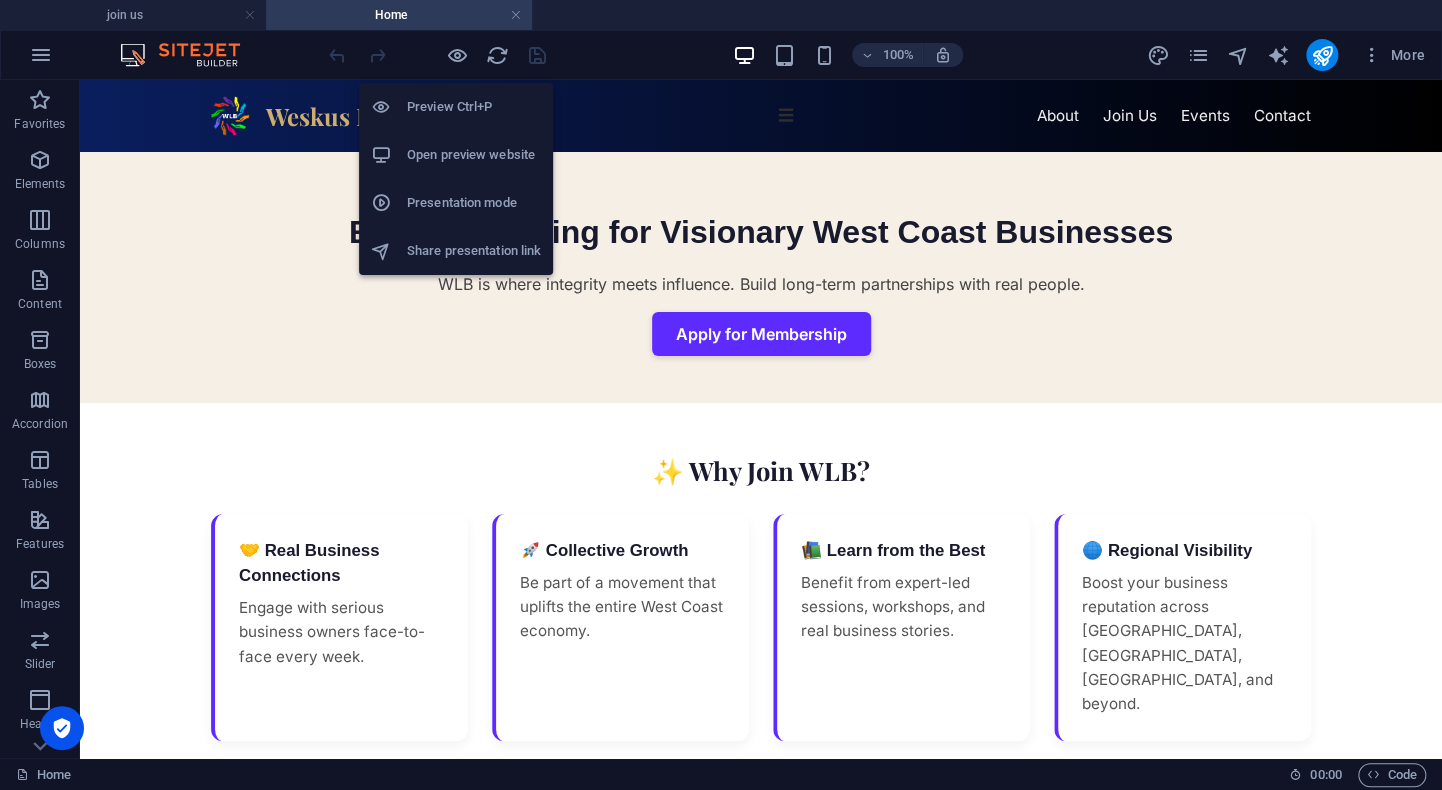 click on "Open preview website" at bounding box center (474, 155) 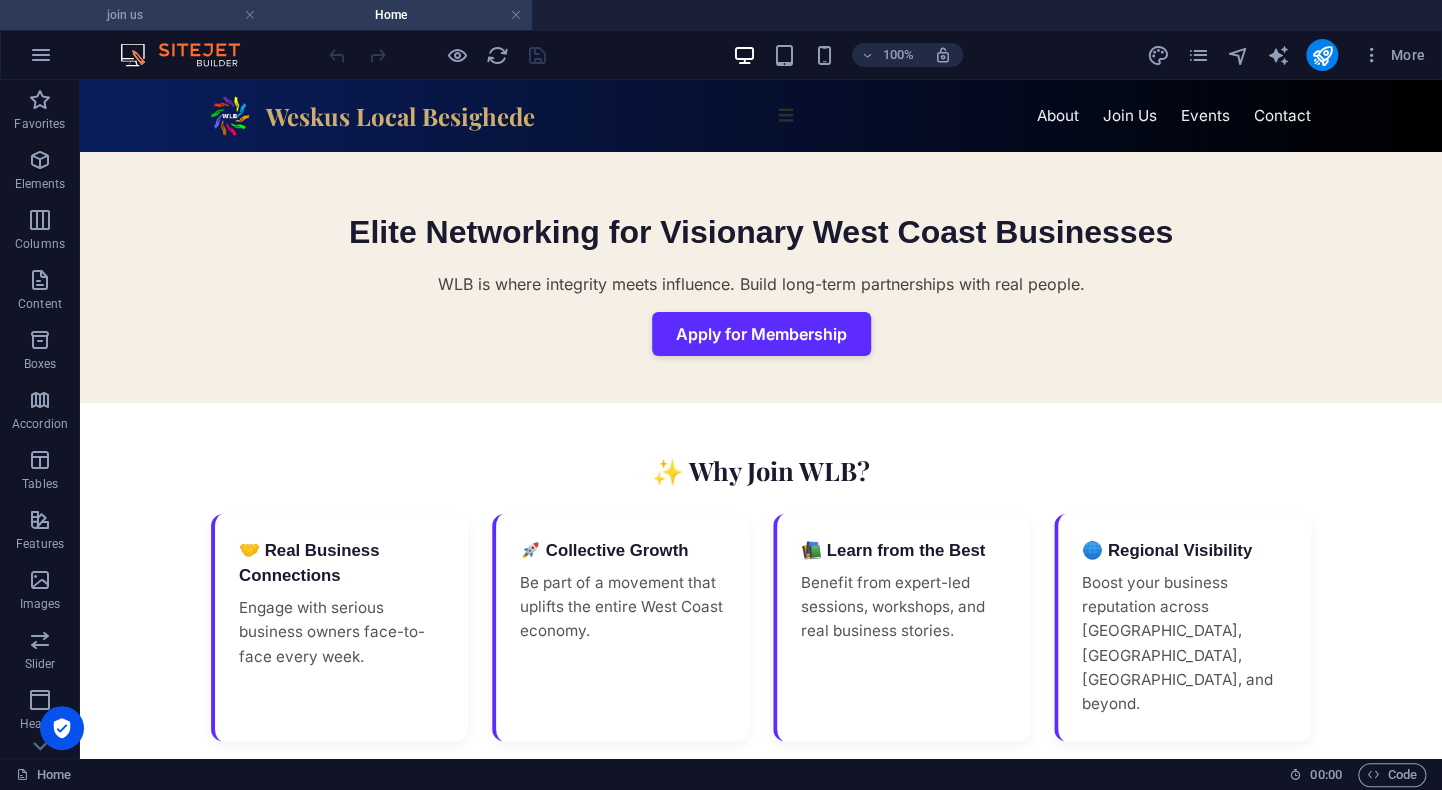 click on "join us" at bounding box center (133, 15) 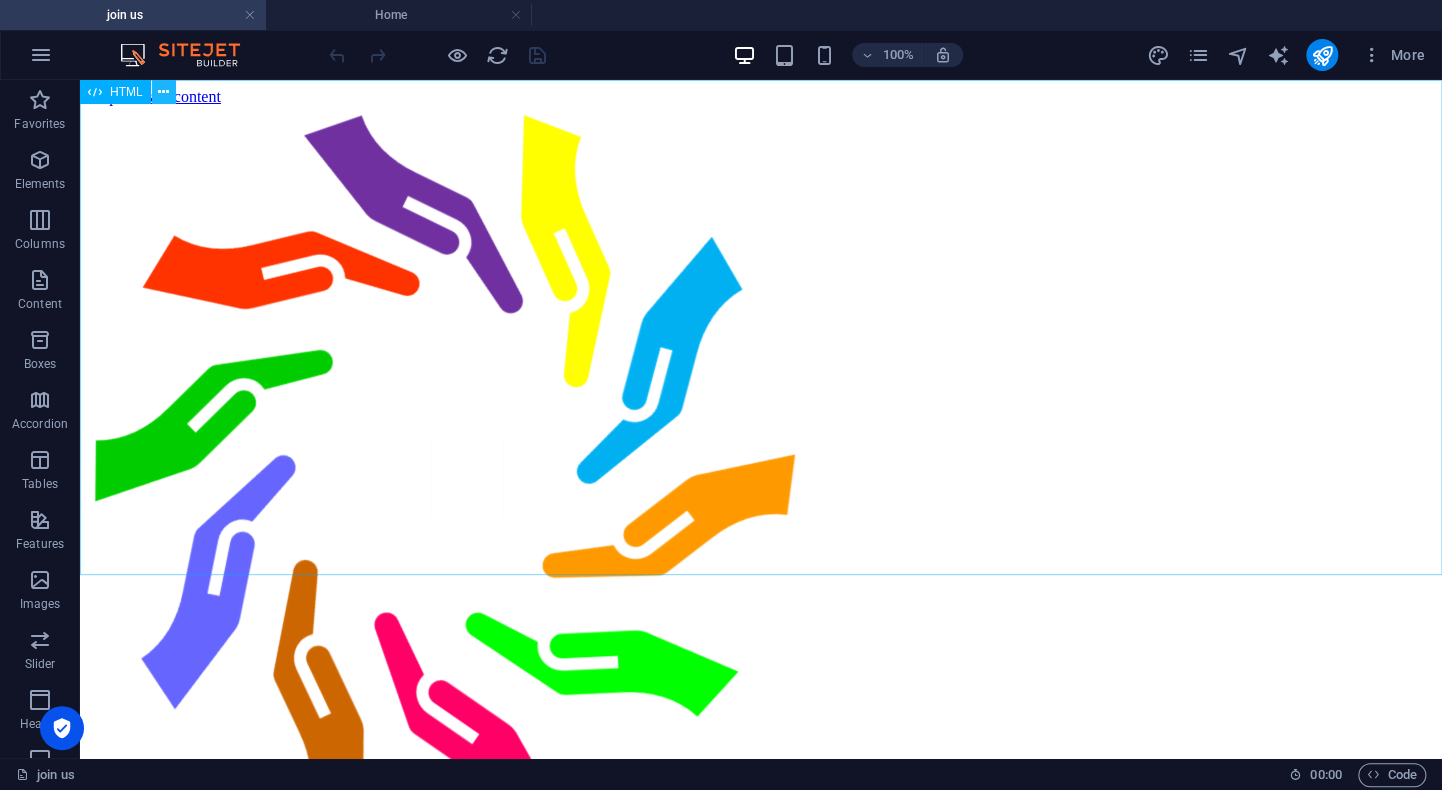 click at bounding box center (163, 92) 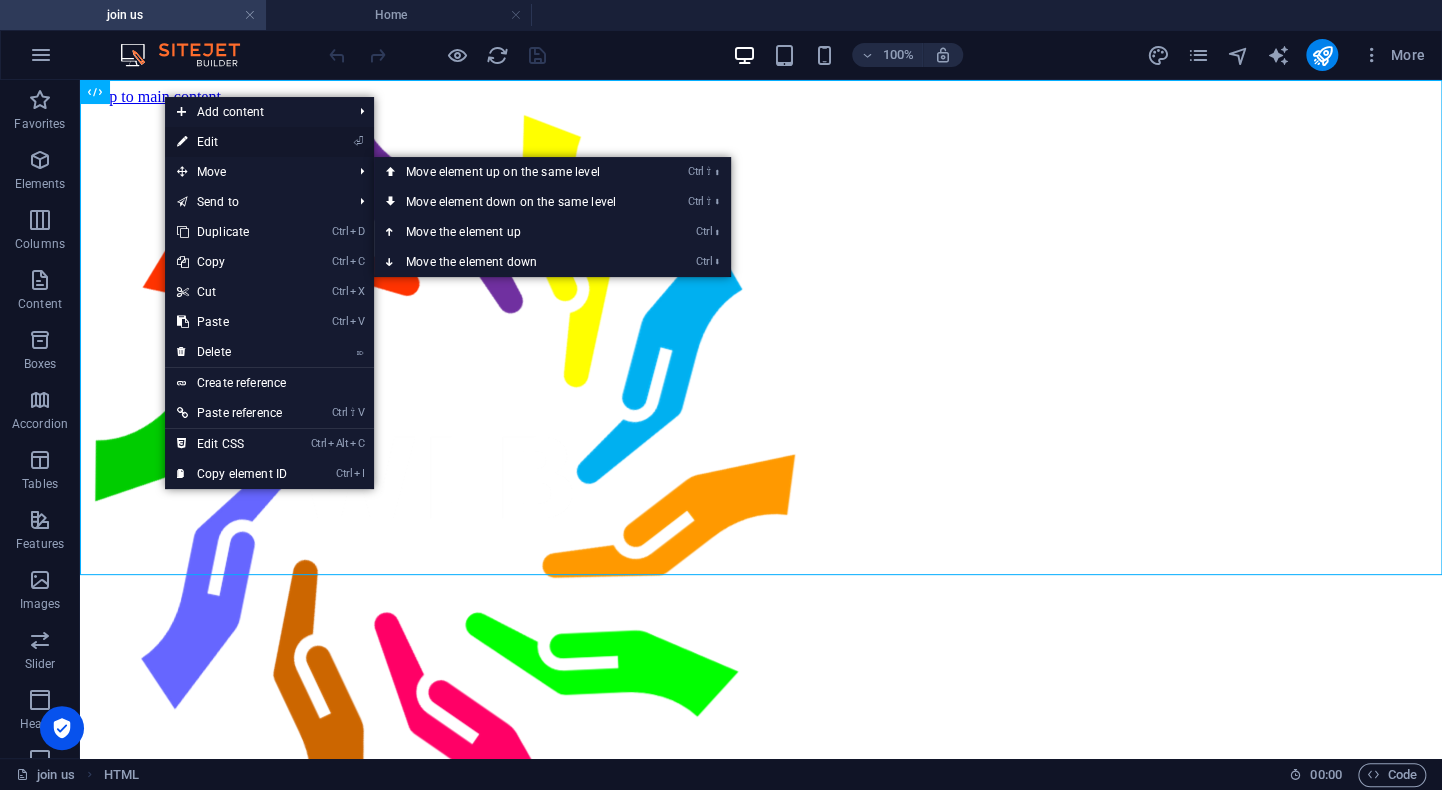 click on "⏎  Edit" at bounding box center [232, 142] 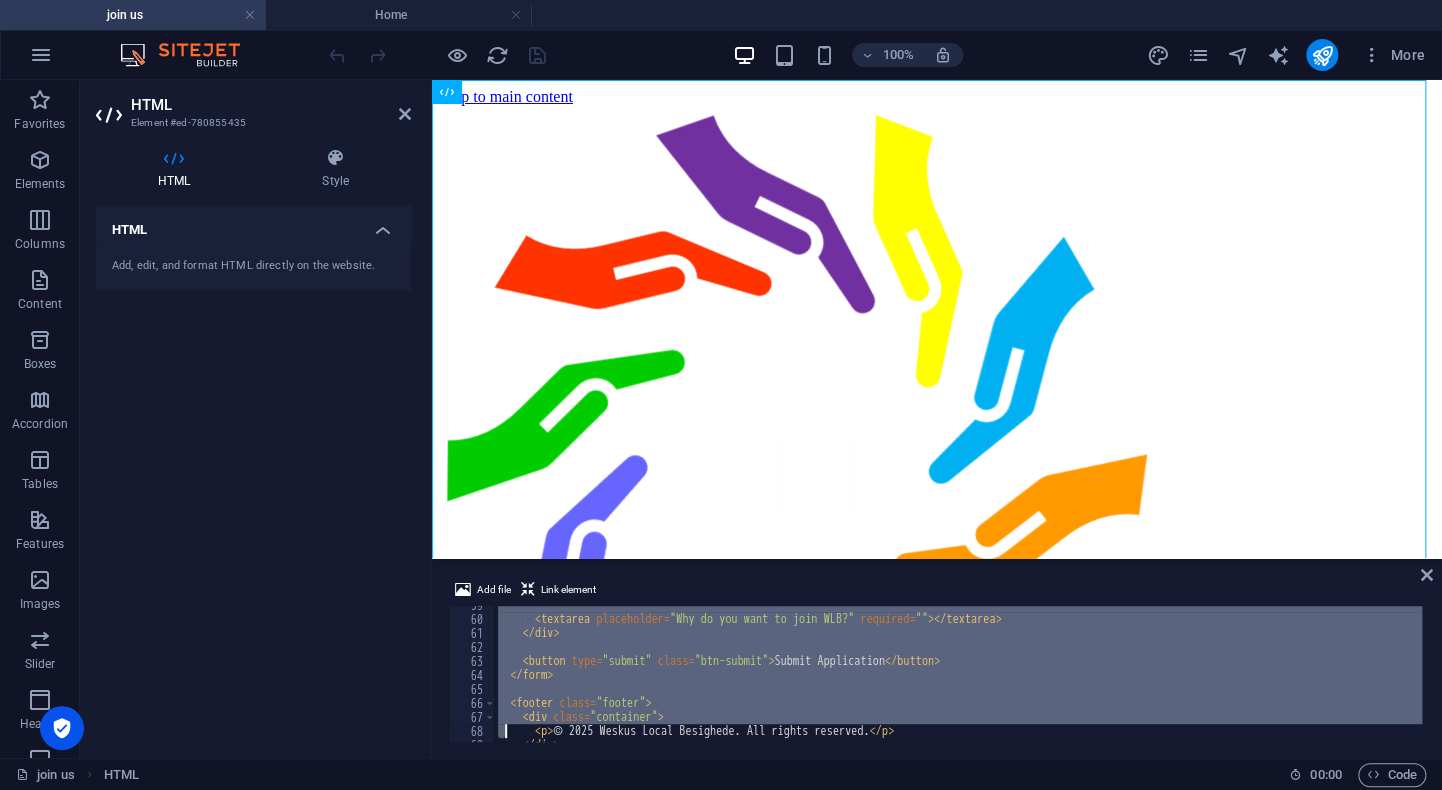 scroll, scrollTop: 904, scrollLeft: 0, axis: vertical 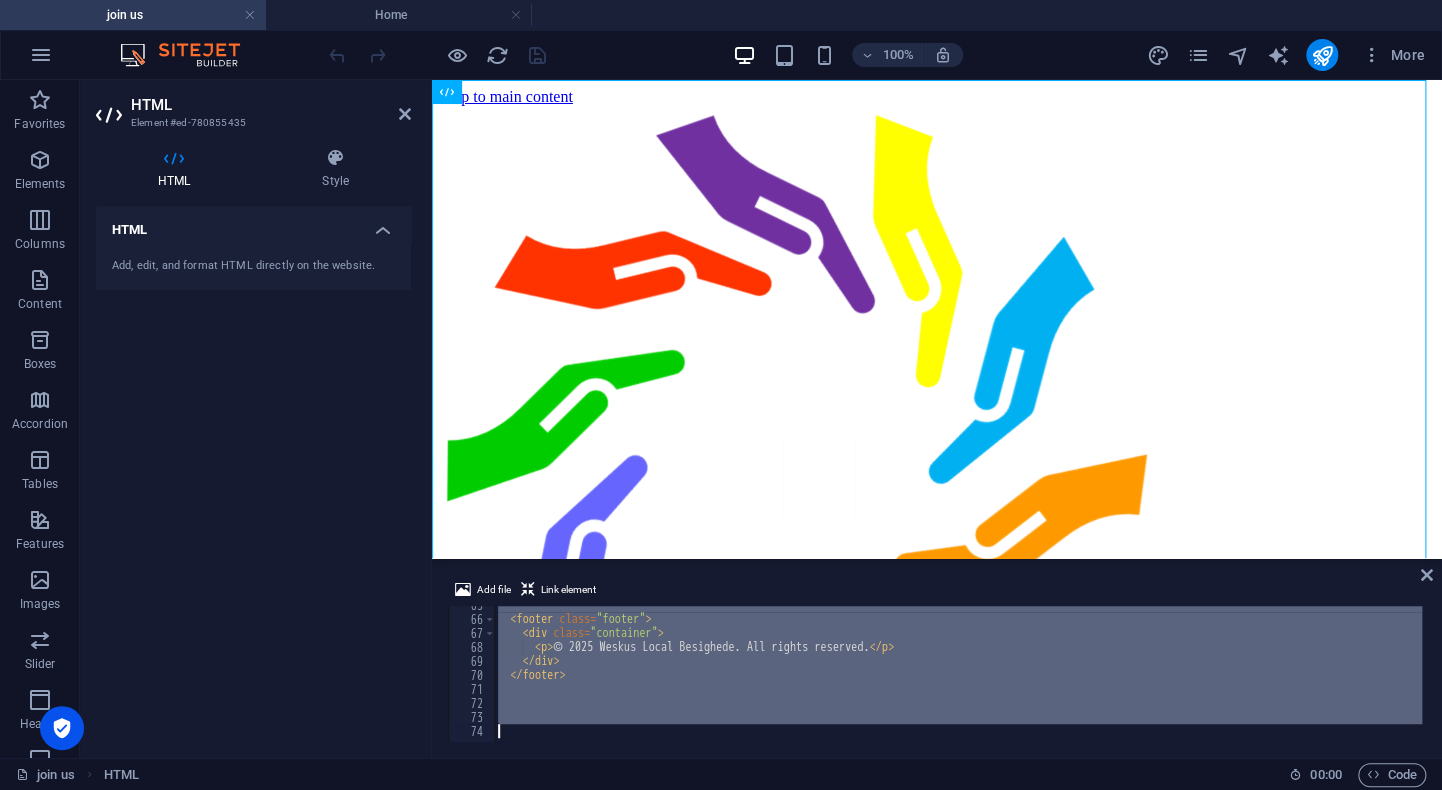 drag, startPoint x: 504, startPoint y: 616, endPoint x: 524, endPoint y: 778, distance: 163.2299 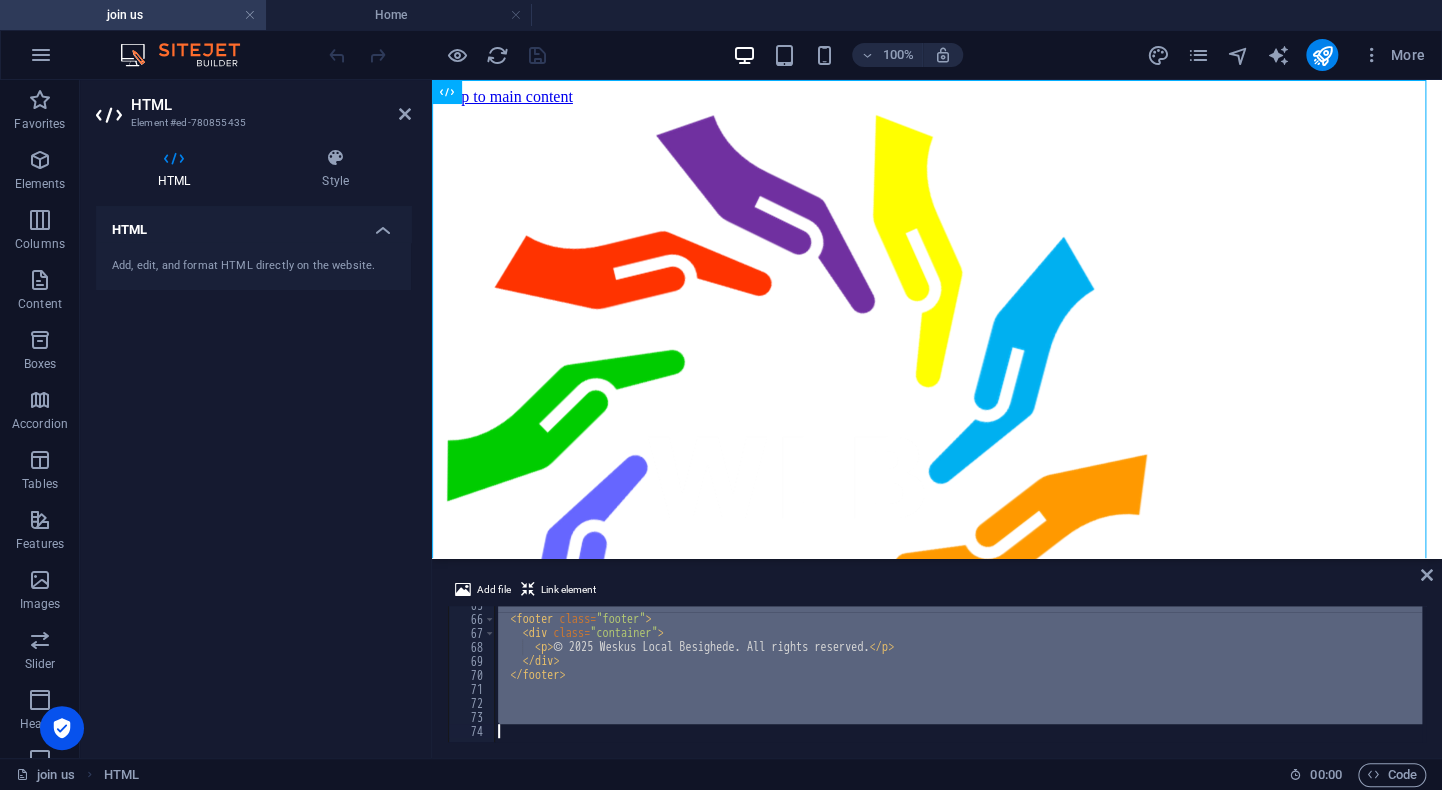 type 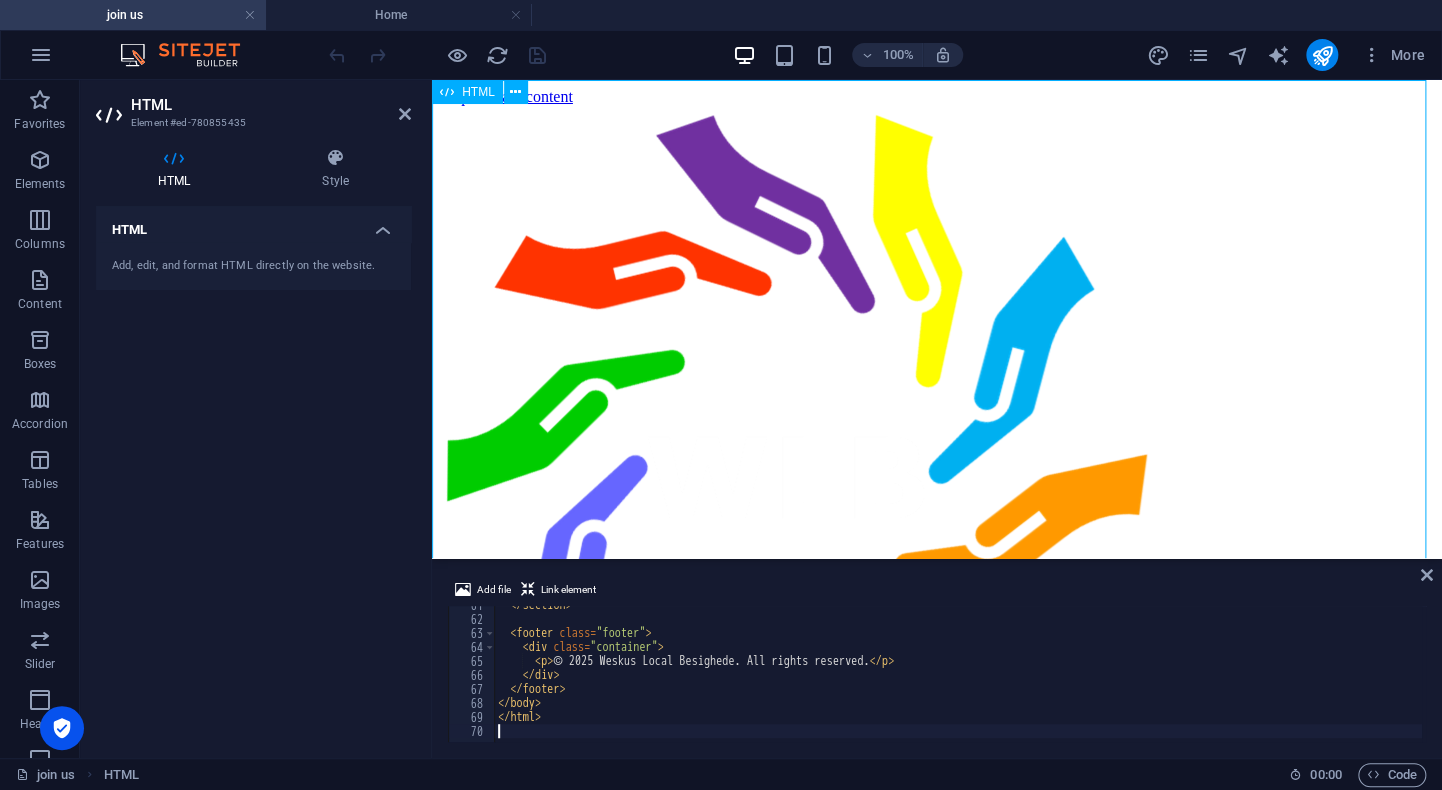 scroll, scrollTop: 844, scrollLeft: 0, axis: vertical 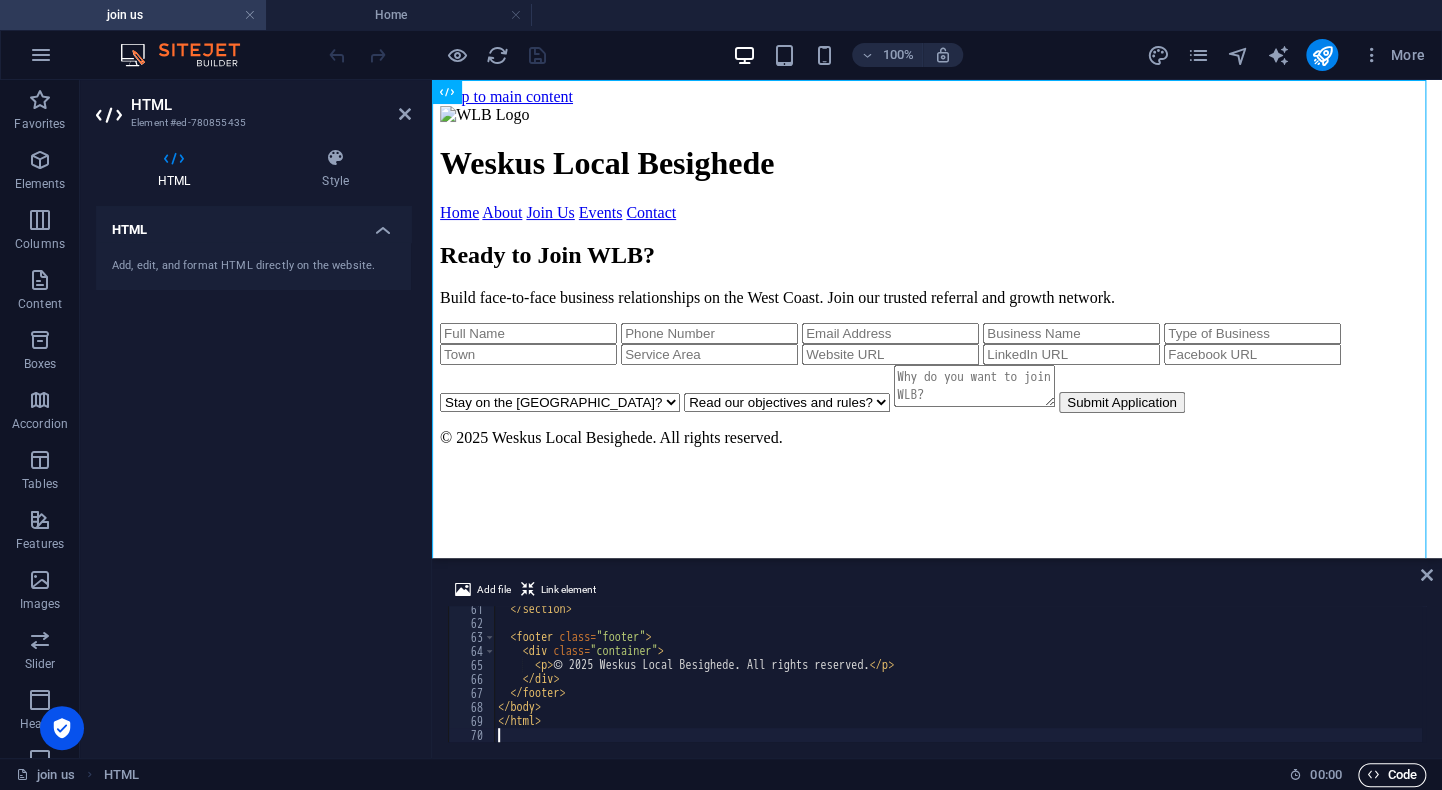 click on "Code" at bounding box center [1392, 775] 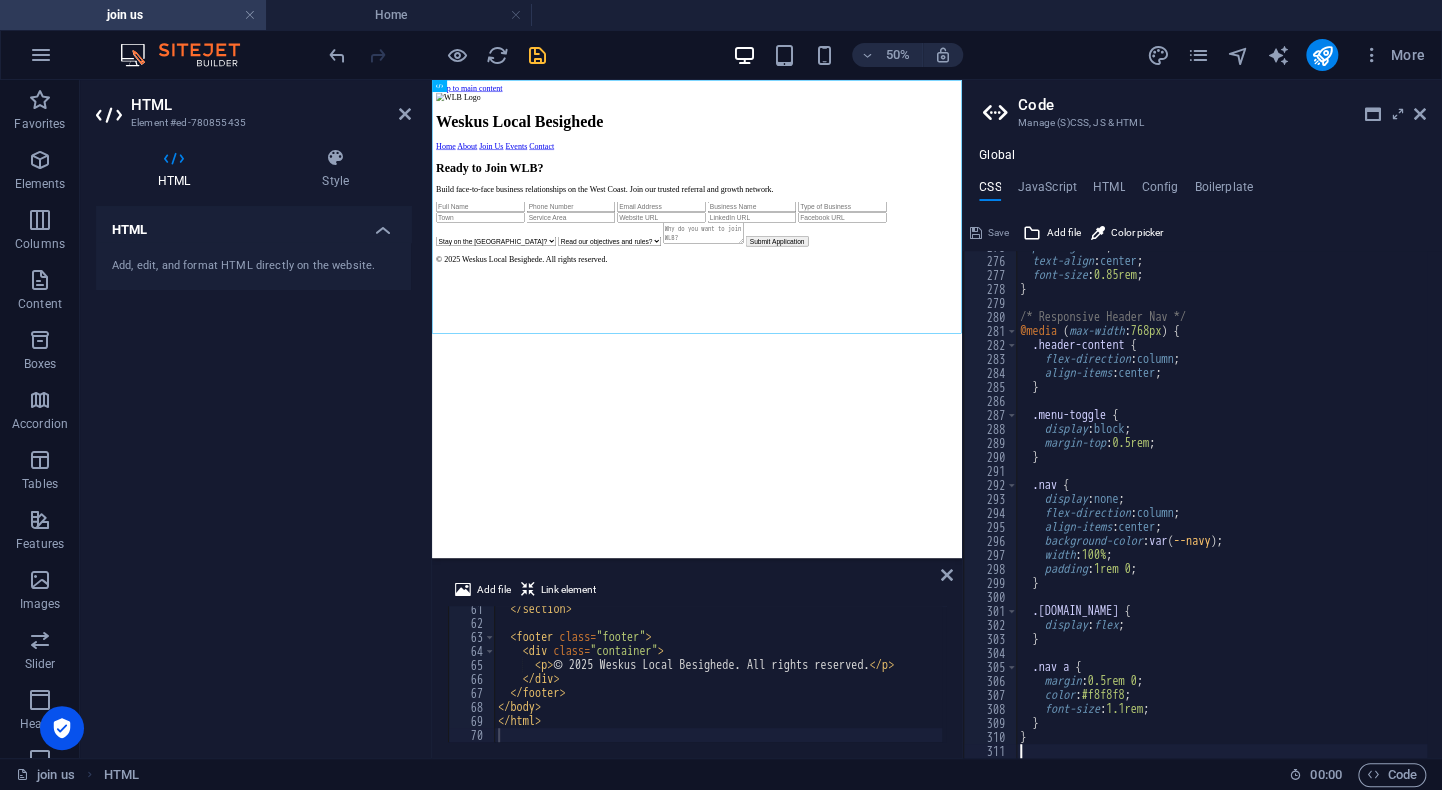 scroll, scrollTop: 3862, scrollLeft: 0, axis: vertical 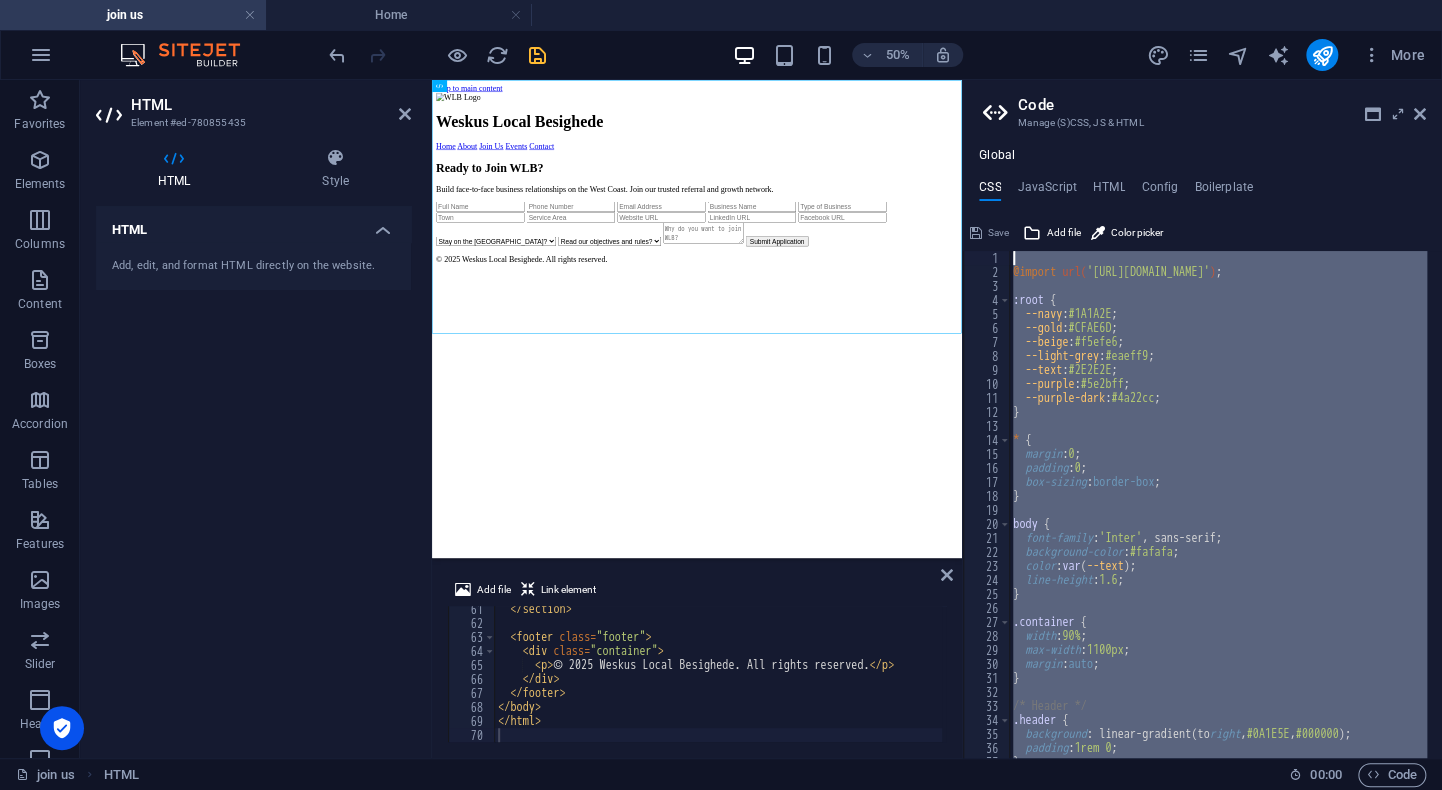 drag, startPoint x: 1077, startPoint y: 722, endPoint x: 1058, endPoint y: 170, distance: 552.3269 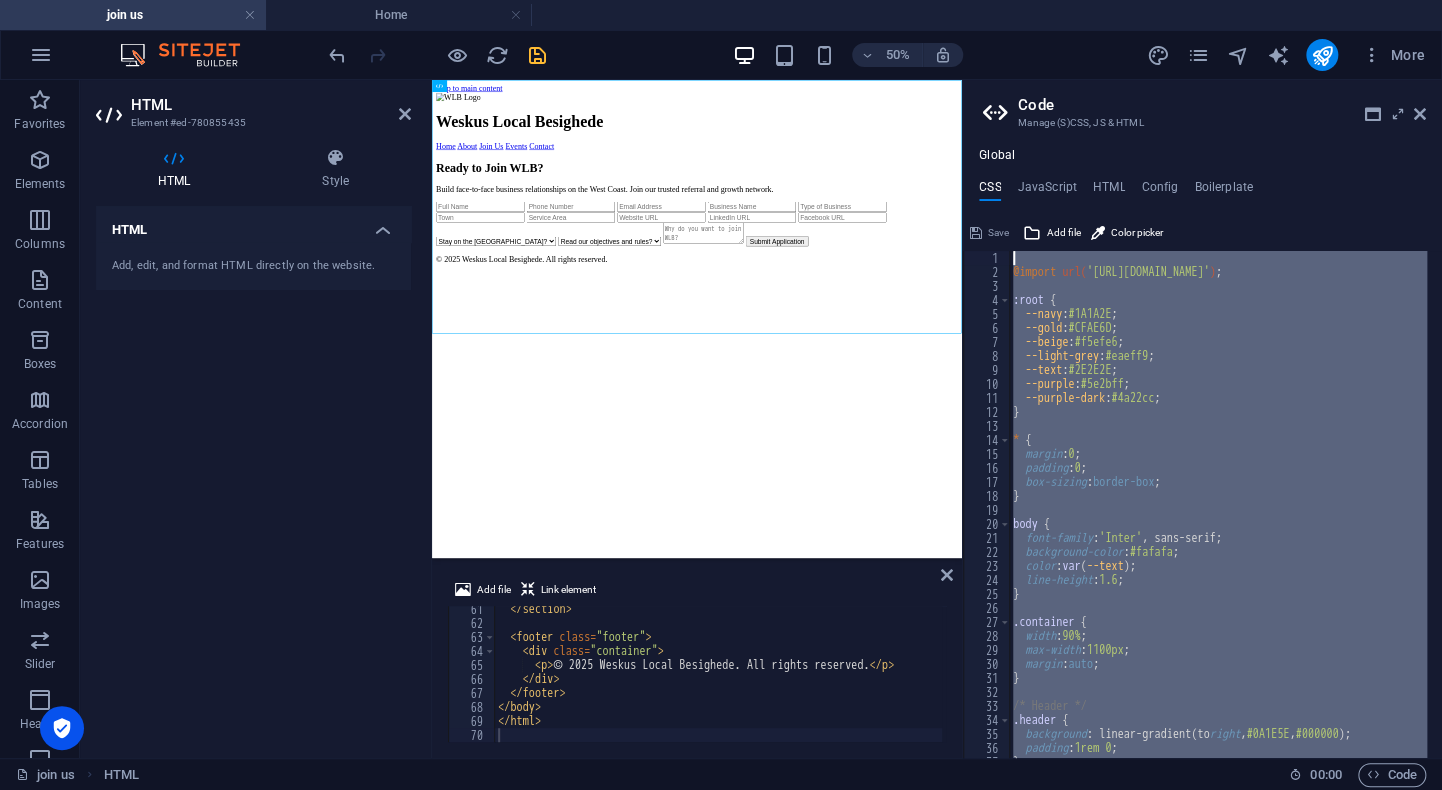 type 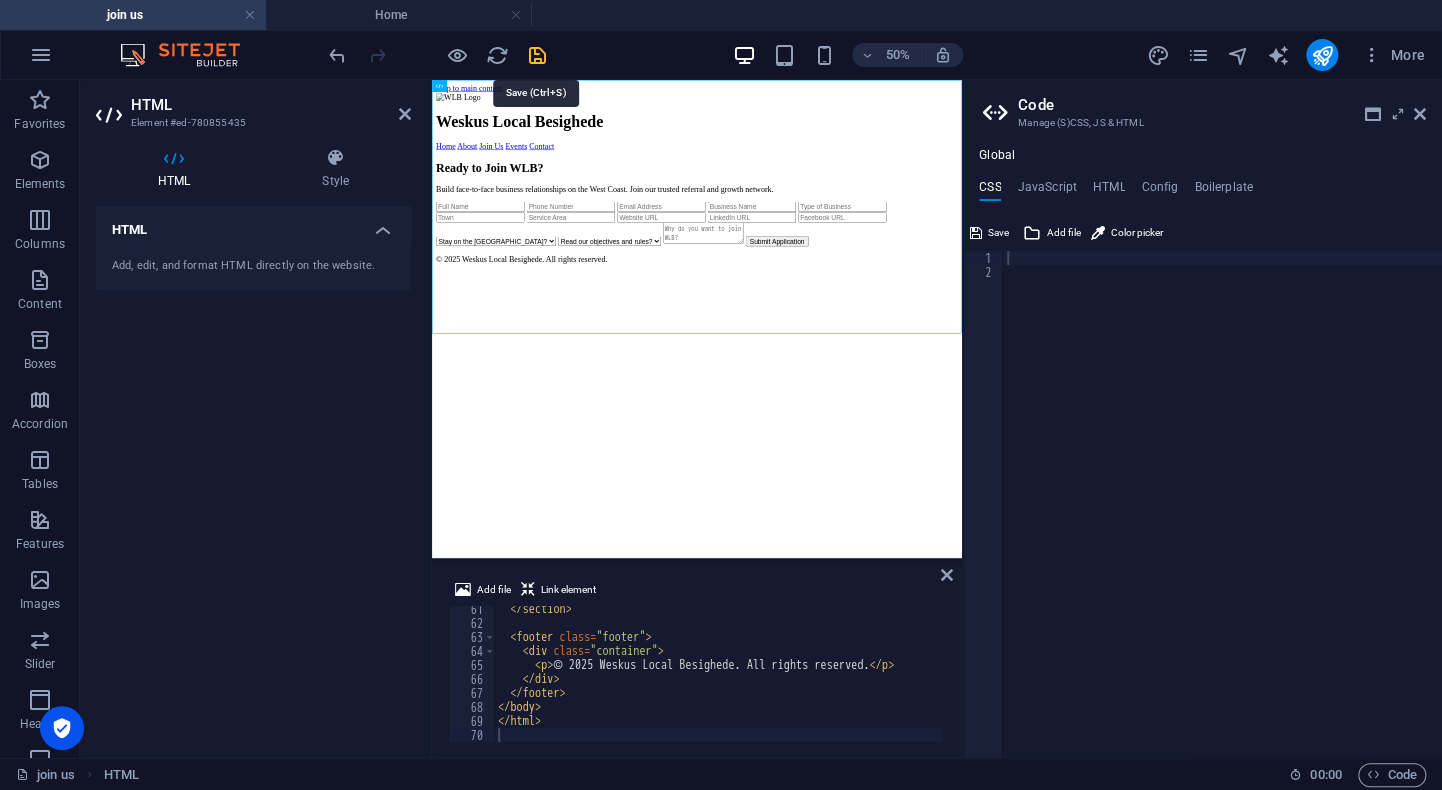 click at bounding box center [537, 55] 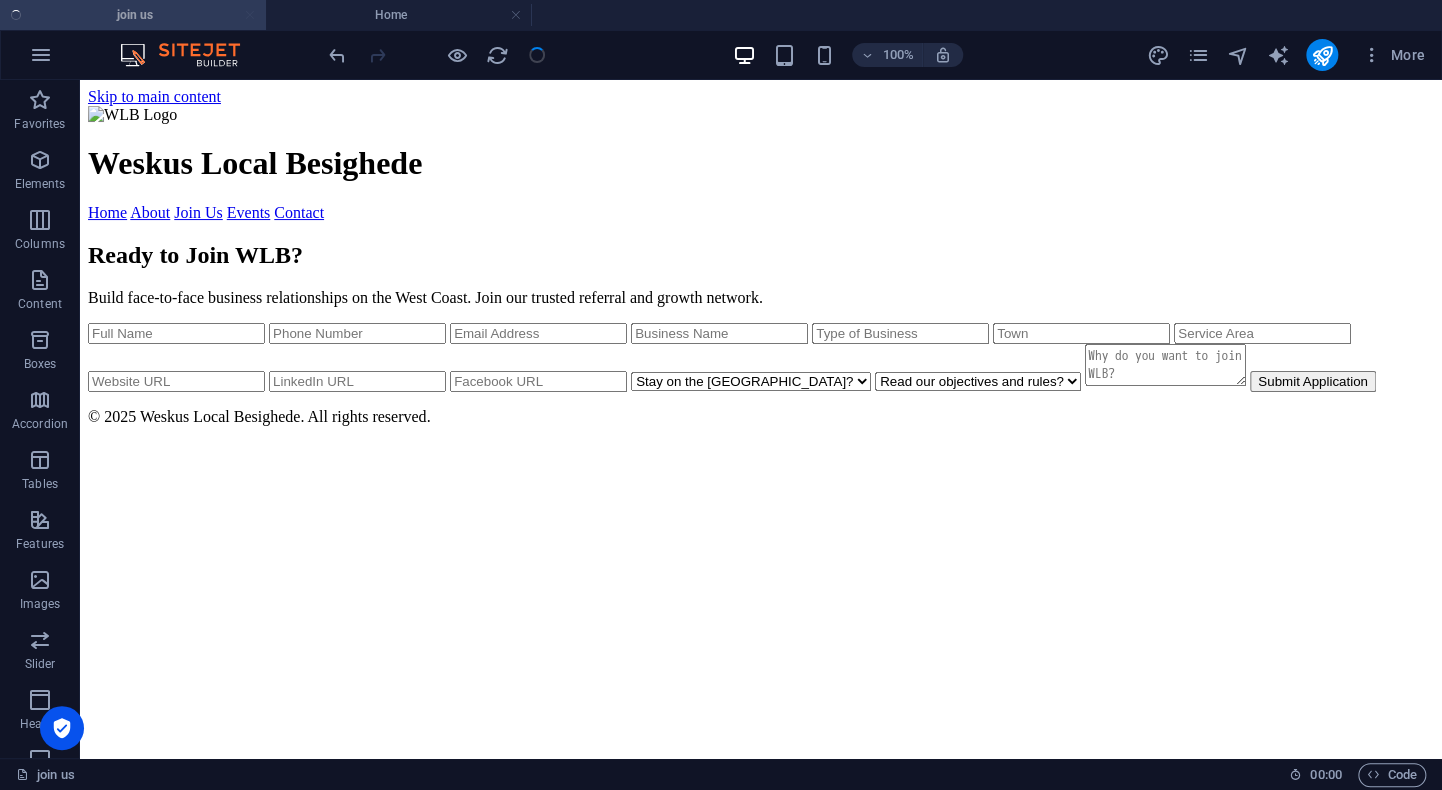 click at bounding box center [437, 55] 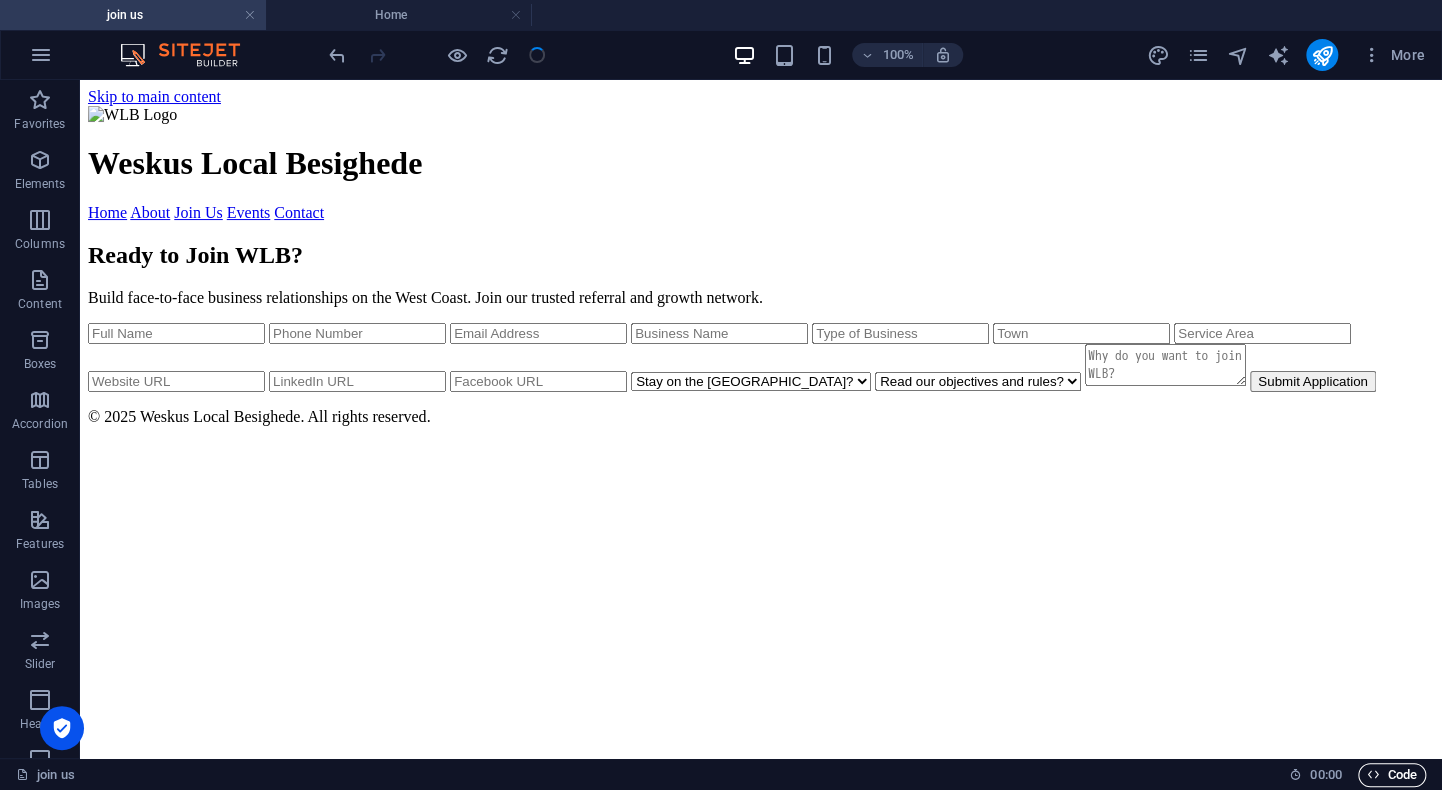 click on "Code" at bounding box center (1392, 775) 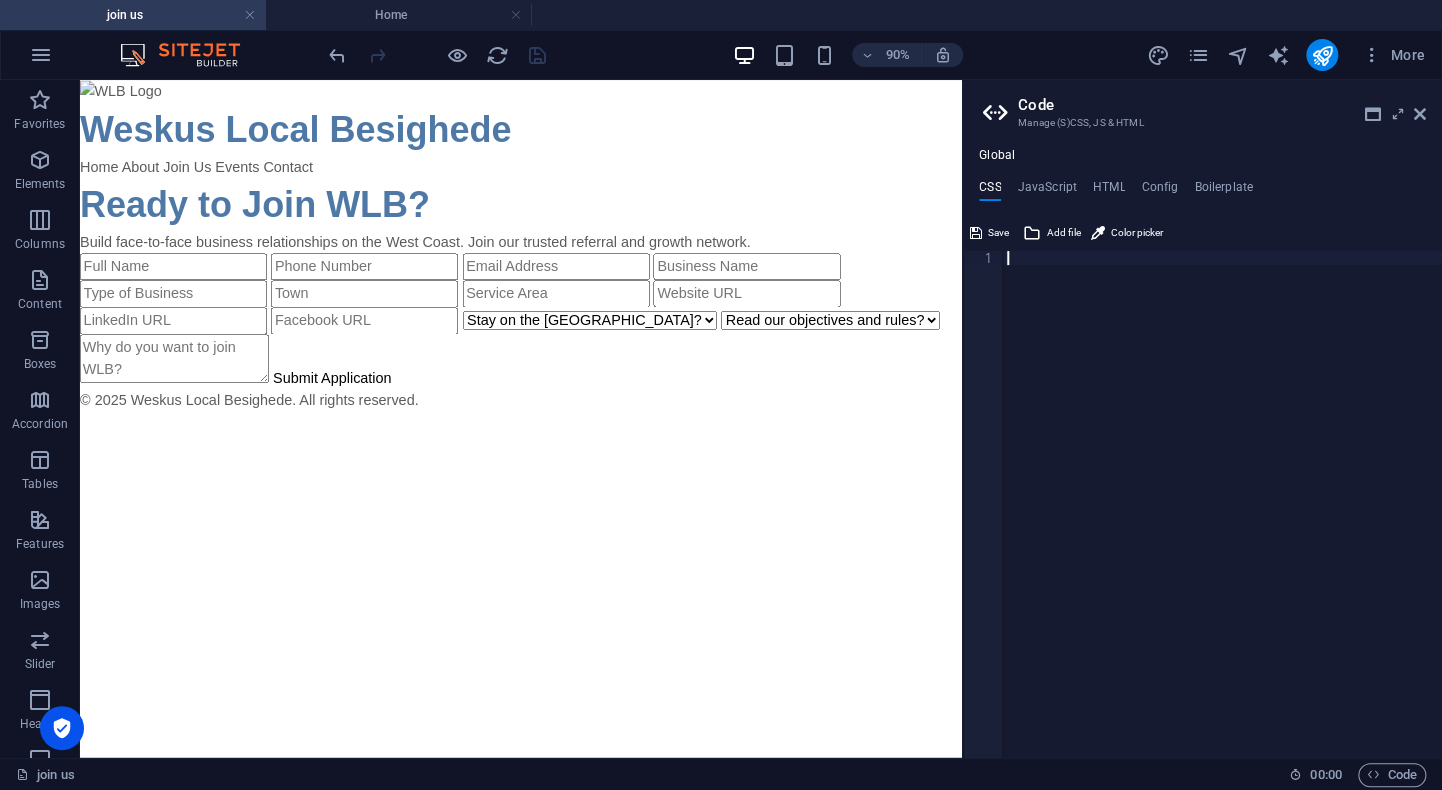 click on "90% More" at bounding box center (879, 55) 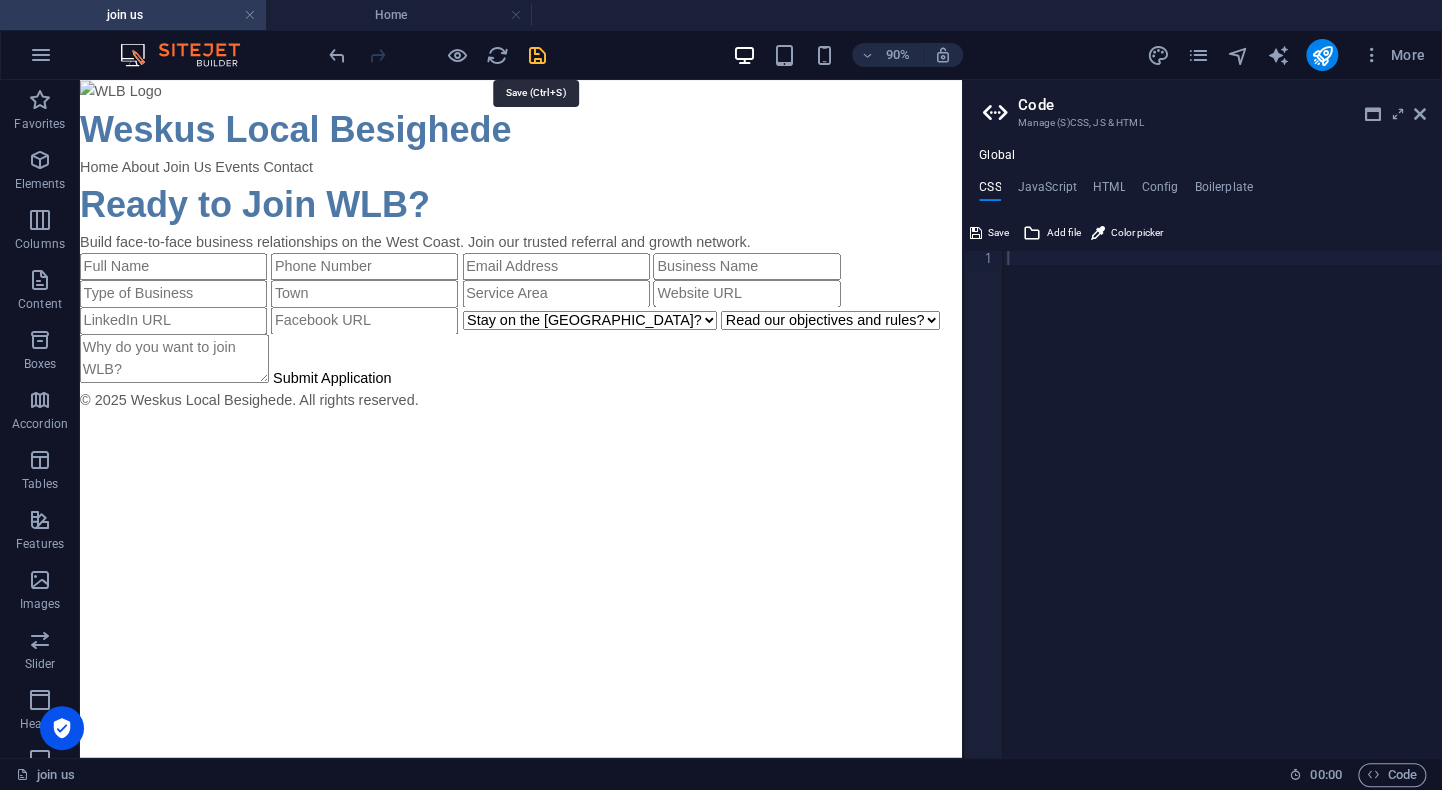 click at bounding box center (537, 55) 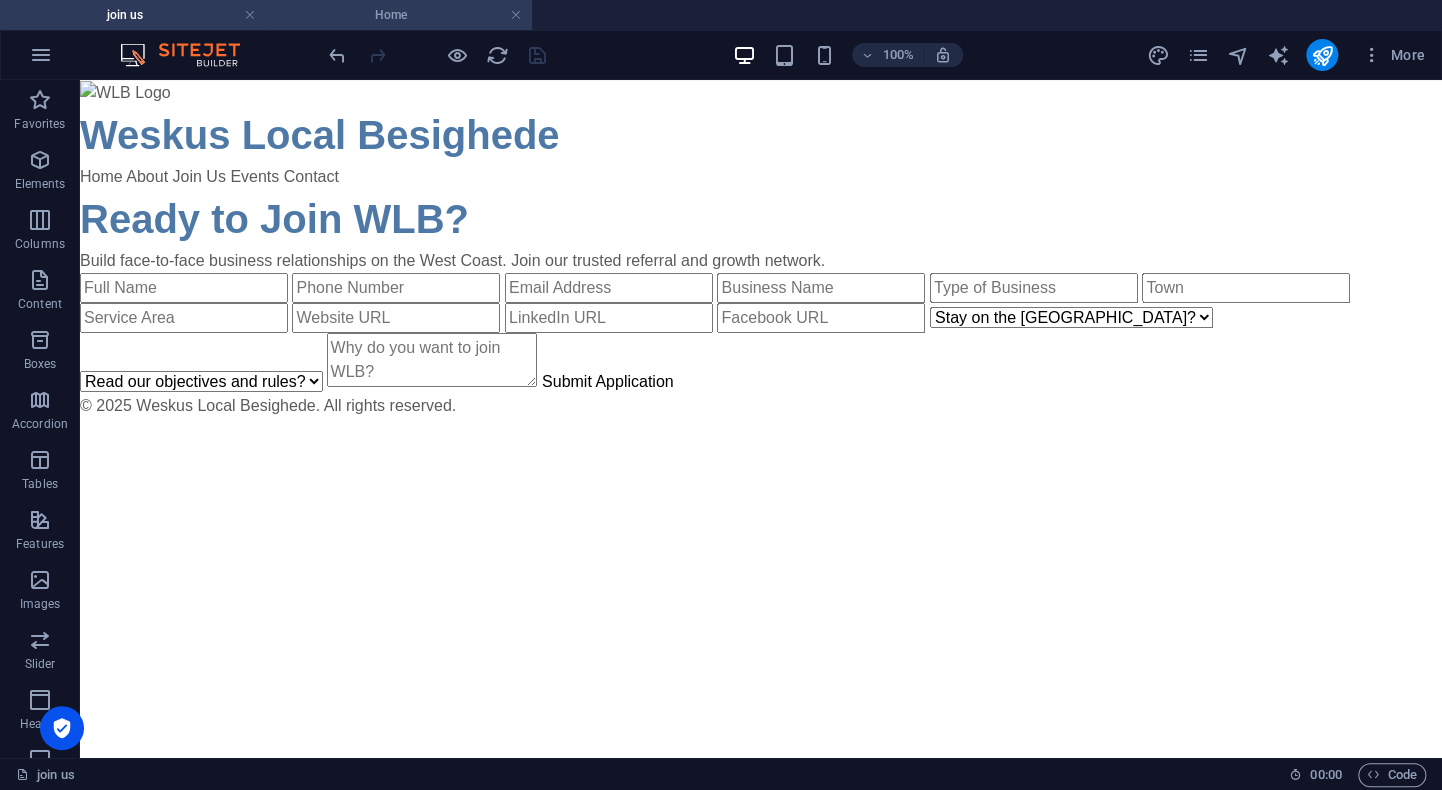 click on "Home" at bounding box center (399, 15) 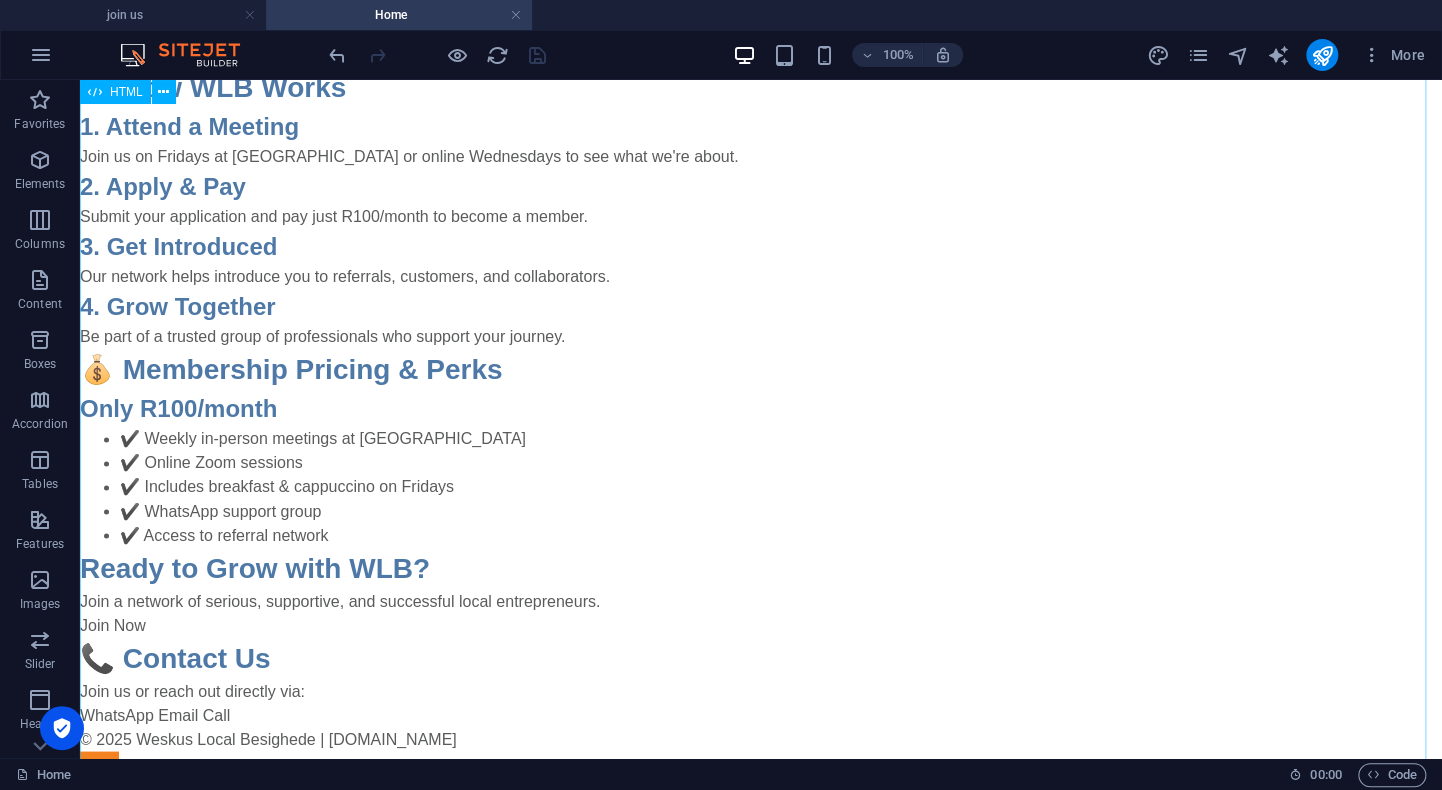 scroll, scrollTop: 1394, scrollLeft: 0, axis: vertical 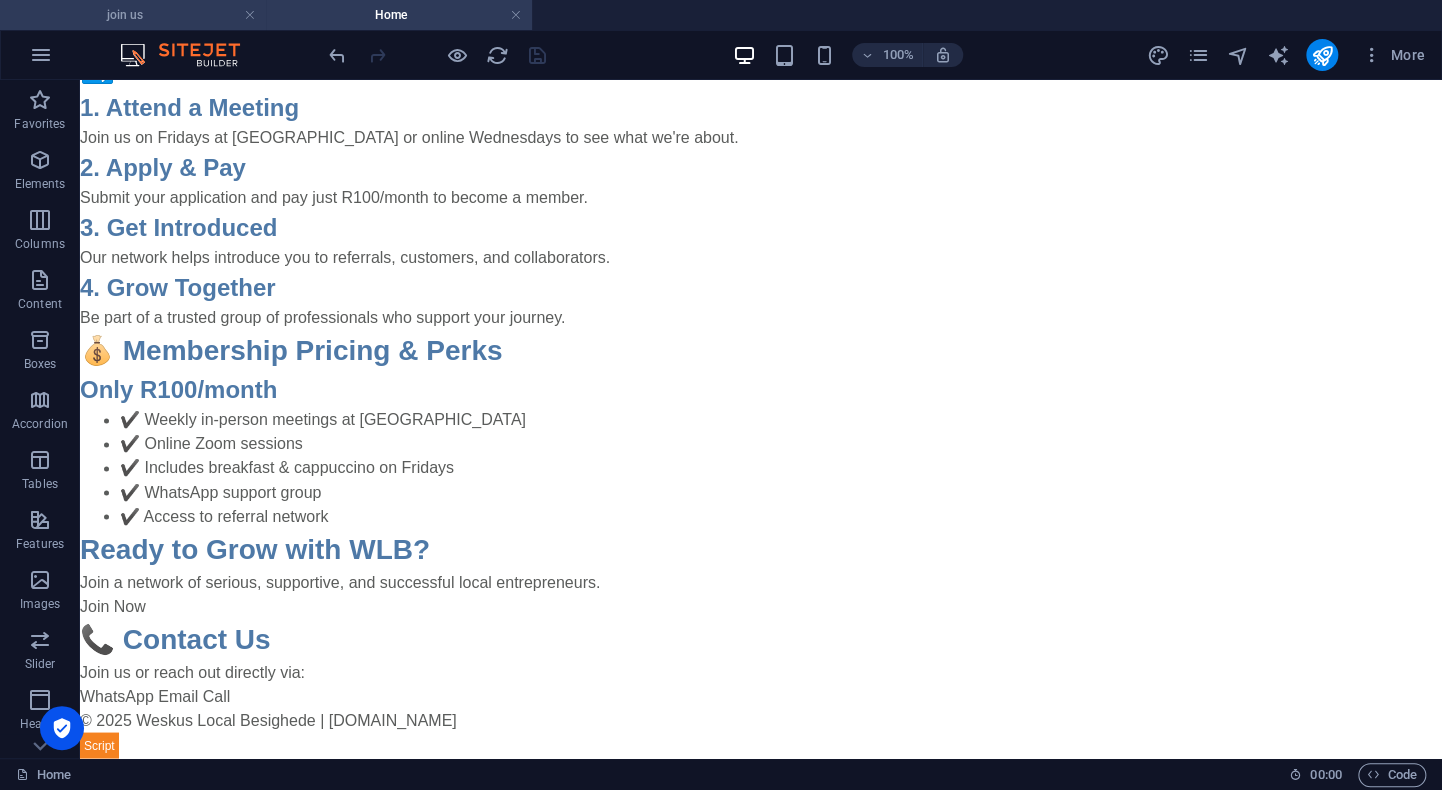 click on "join us" at bounding box center (133, 15) 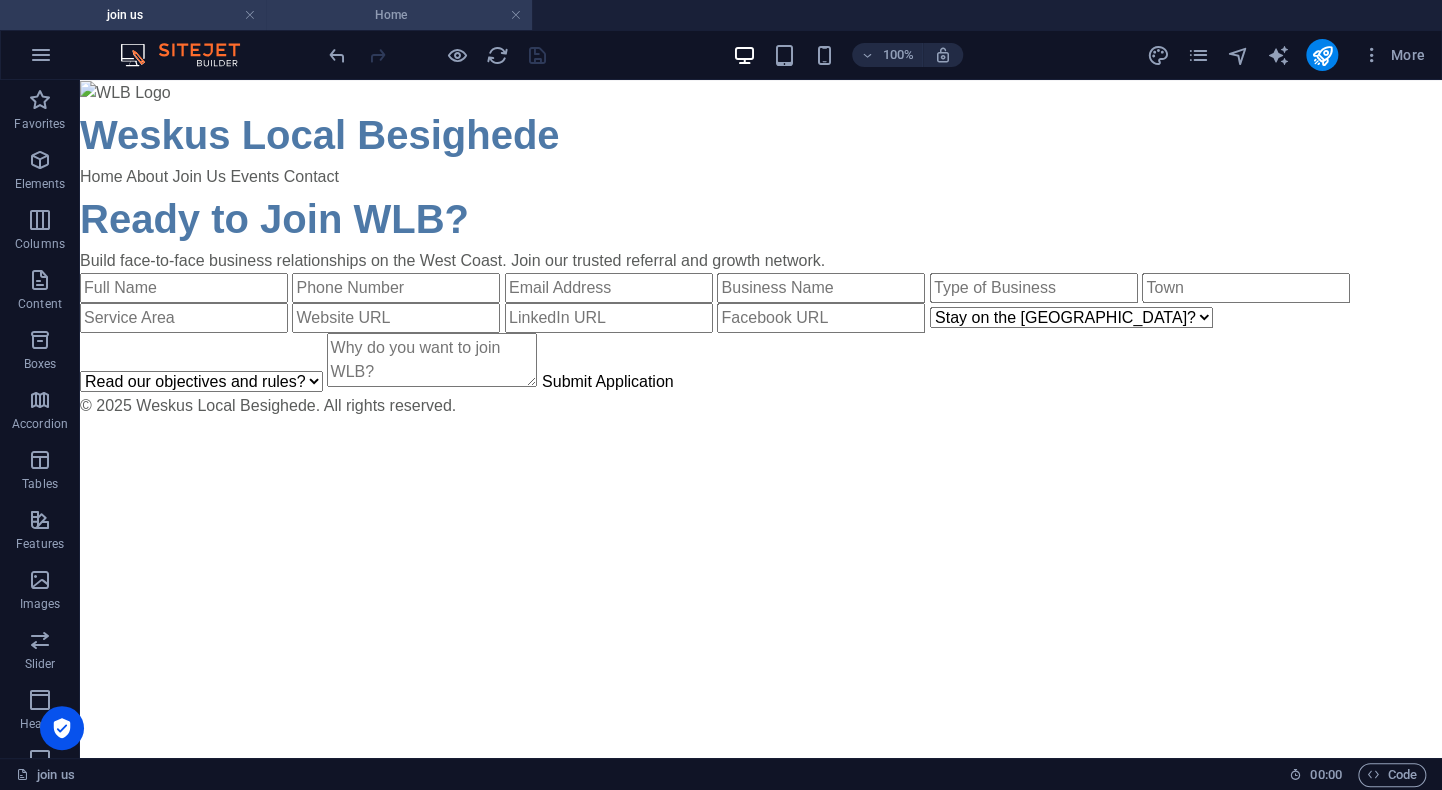 click on "Home" at bounding box center [399, 15] 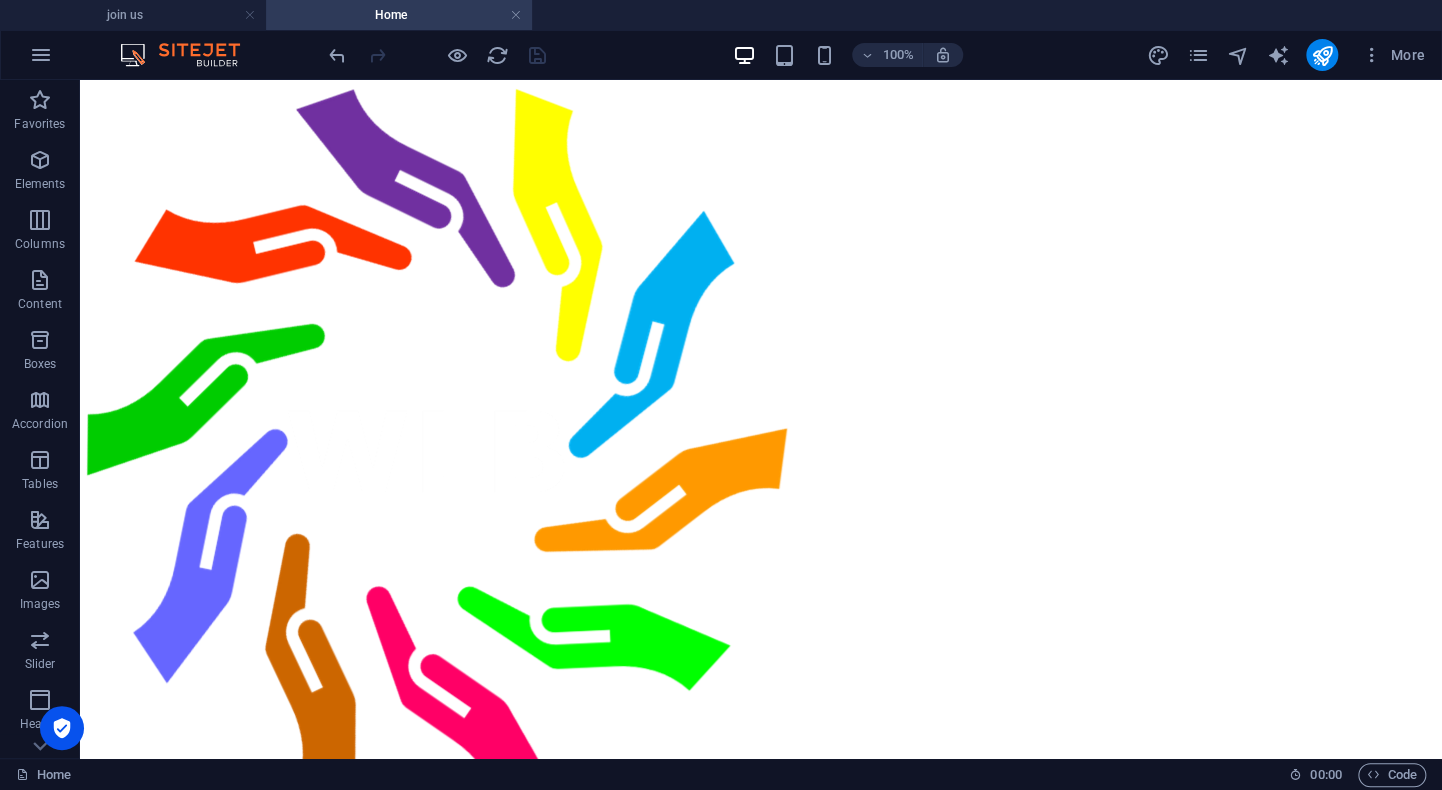 scroll, scrollTop: 1394, scrollLeft: 0, axis: vertical 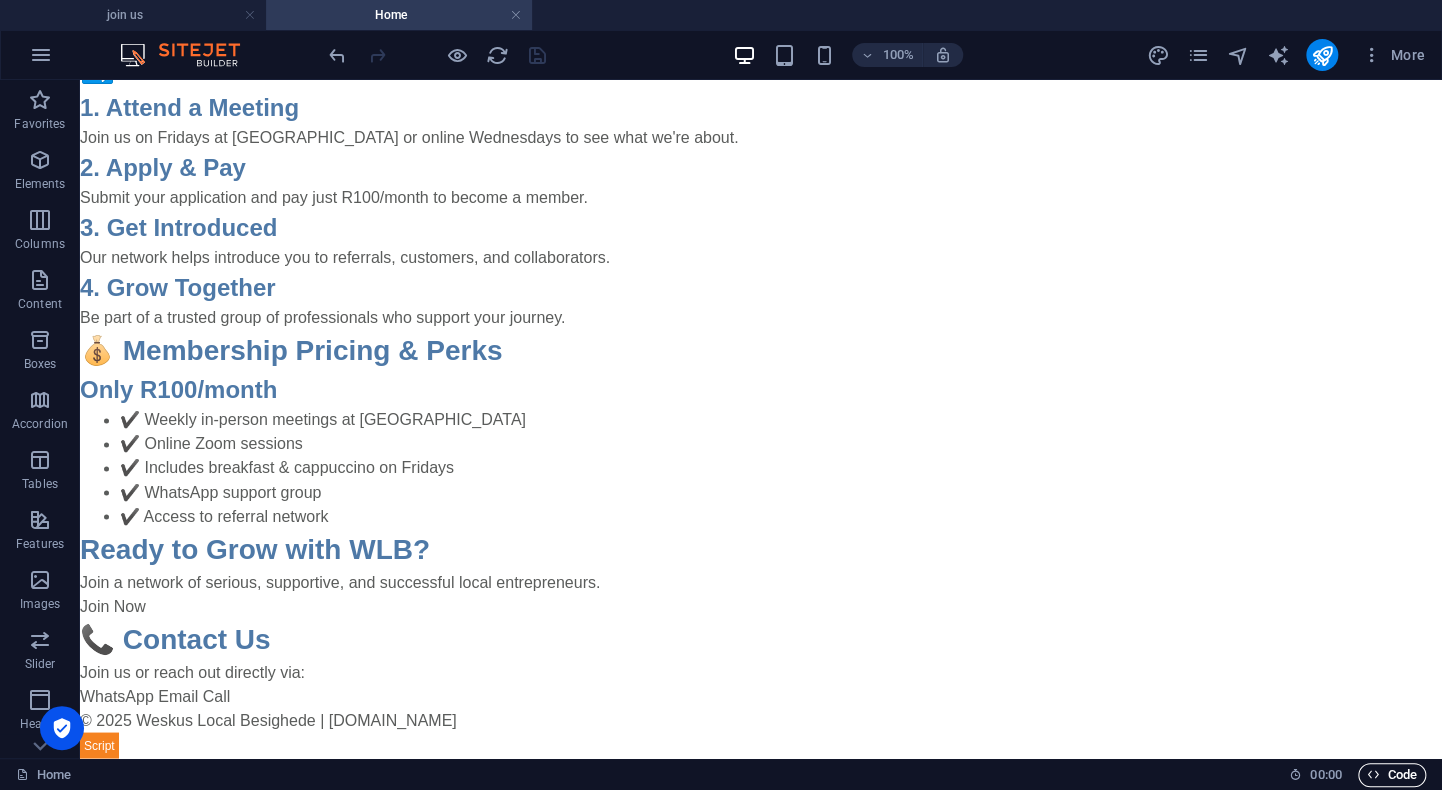 click on "Code" at bounding box center (1392, 775) 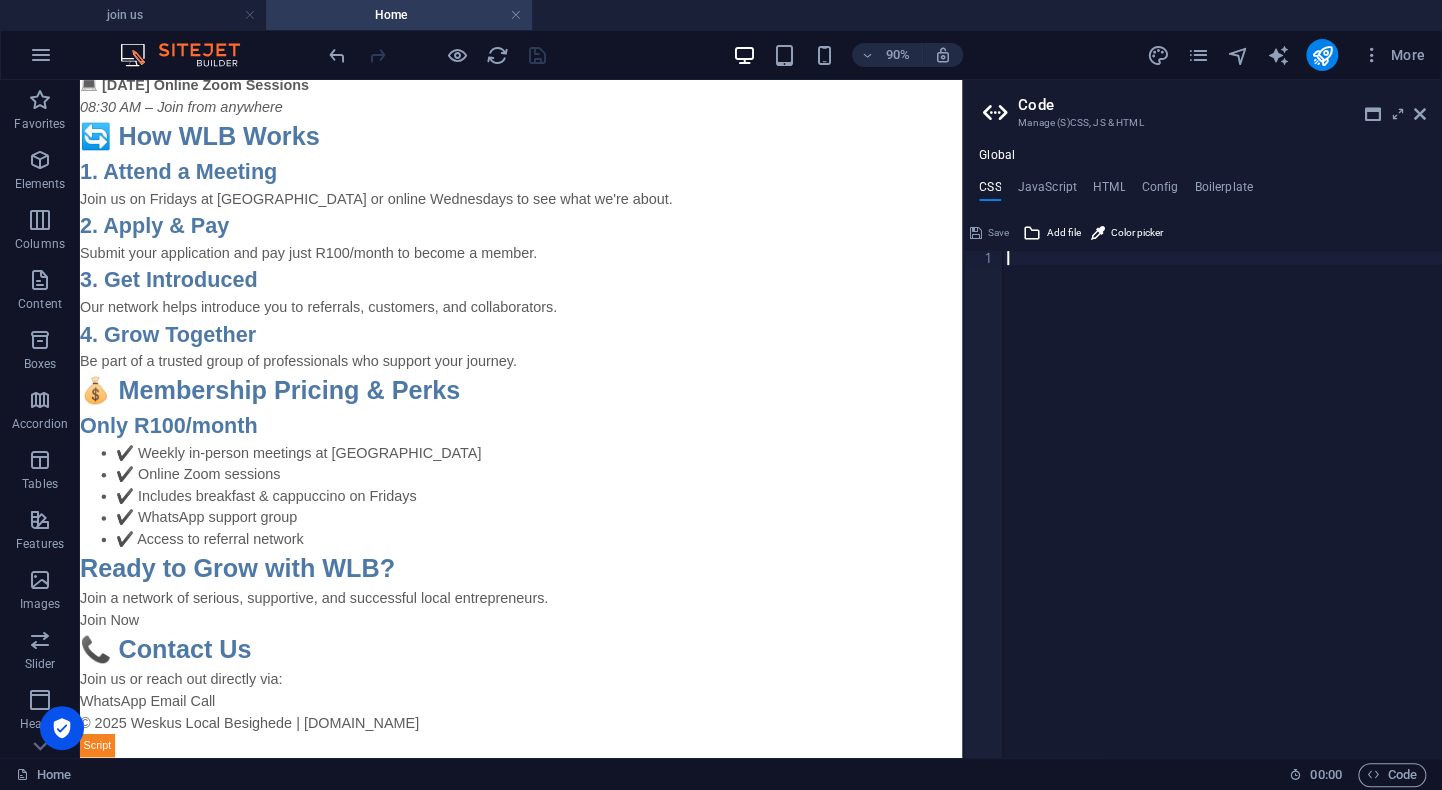 scroll, scrollTop: 3959, scrollLeft: 0, axis: vertical 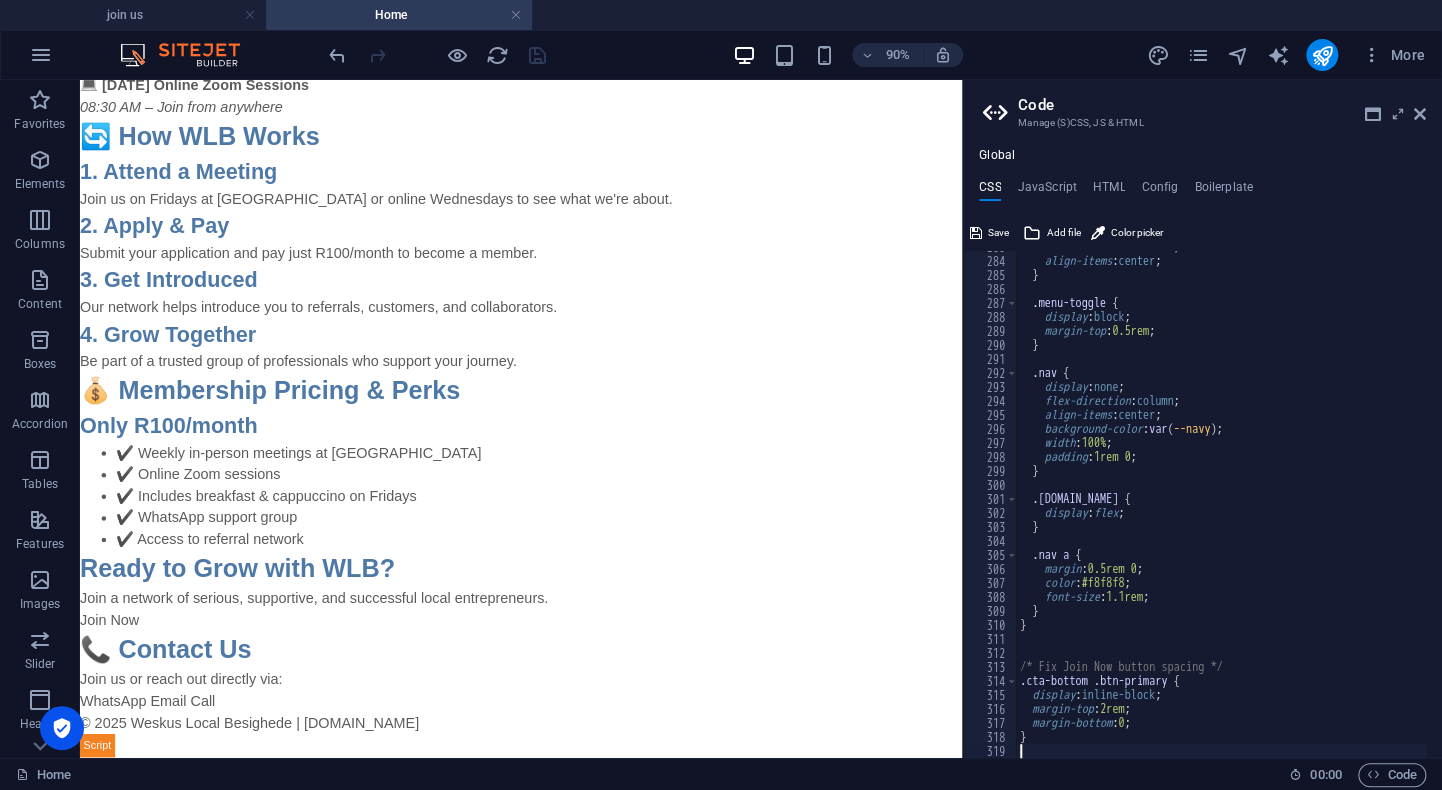 click on "90% More" at bounding box center (879, 55) 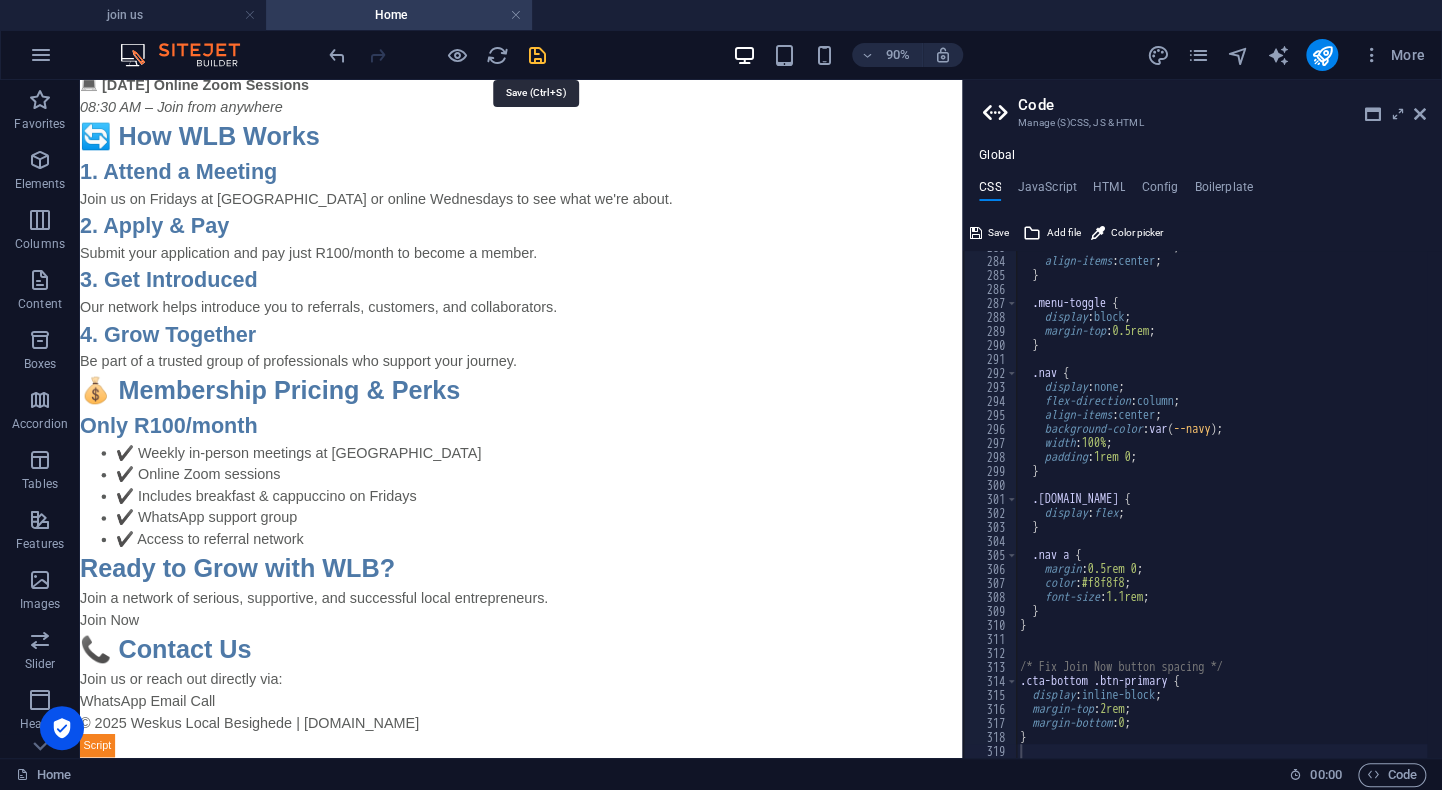 click at bounding box center [537, 55] 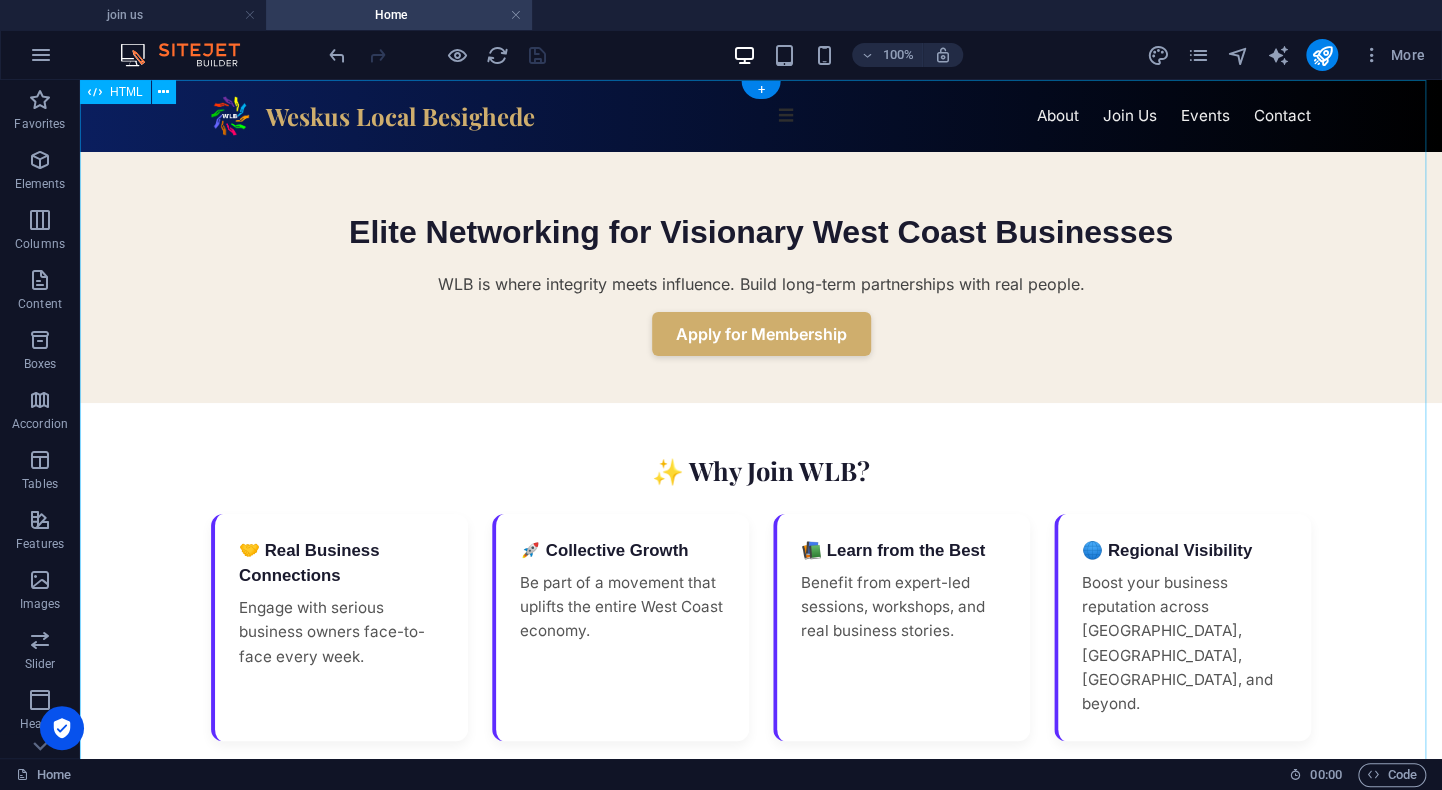 scroll, scrollTop: 0, scrollLeft: 0, axis: both 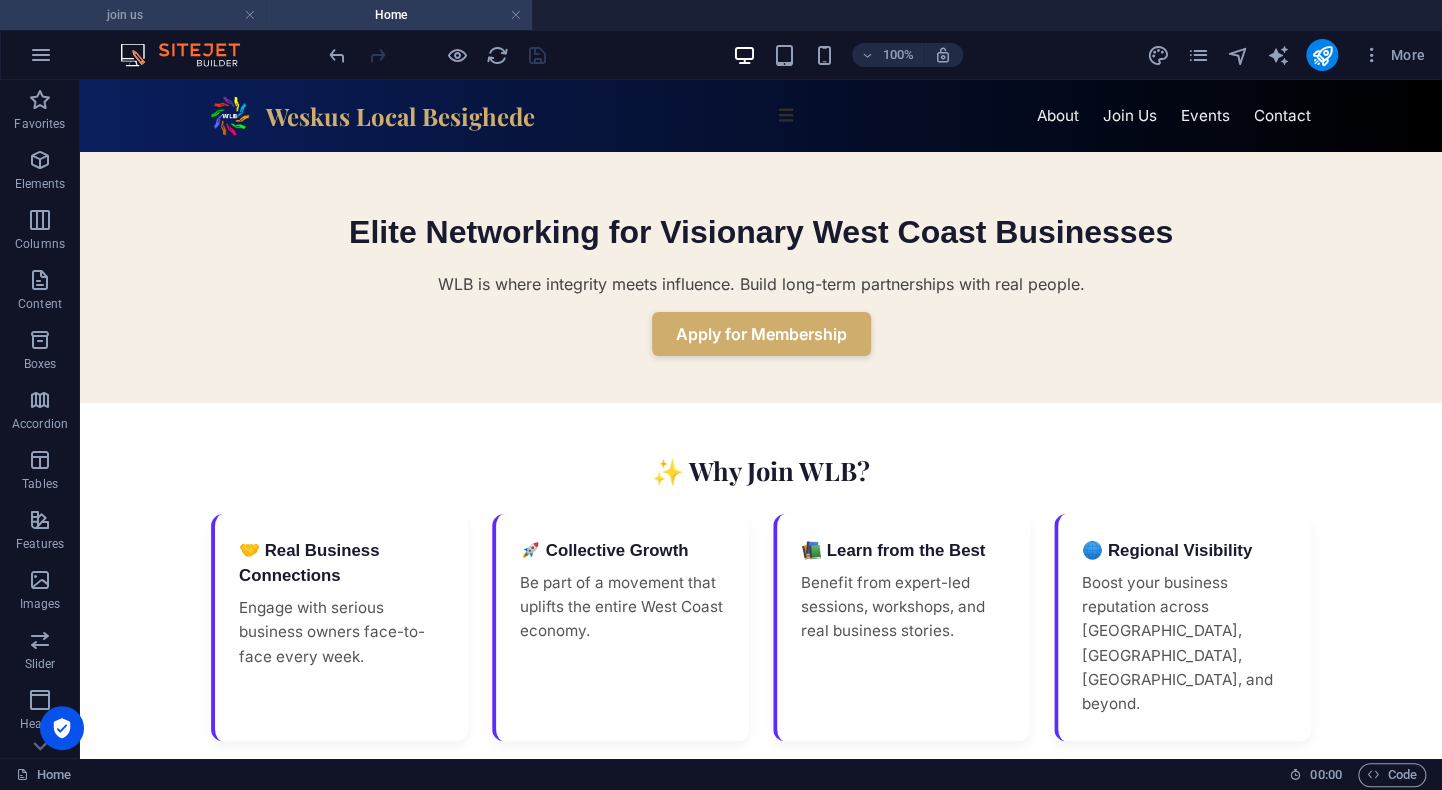 click on "join us" at bounding box center (133, 15) 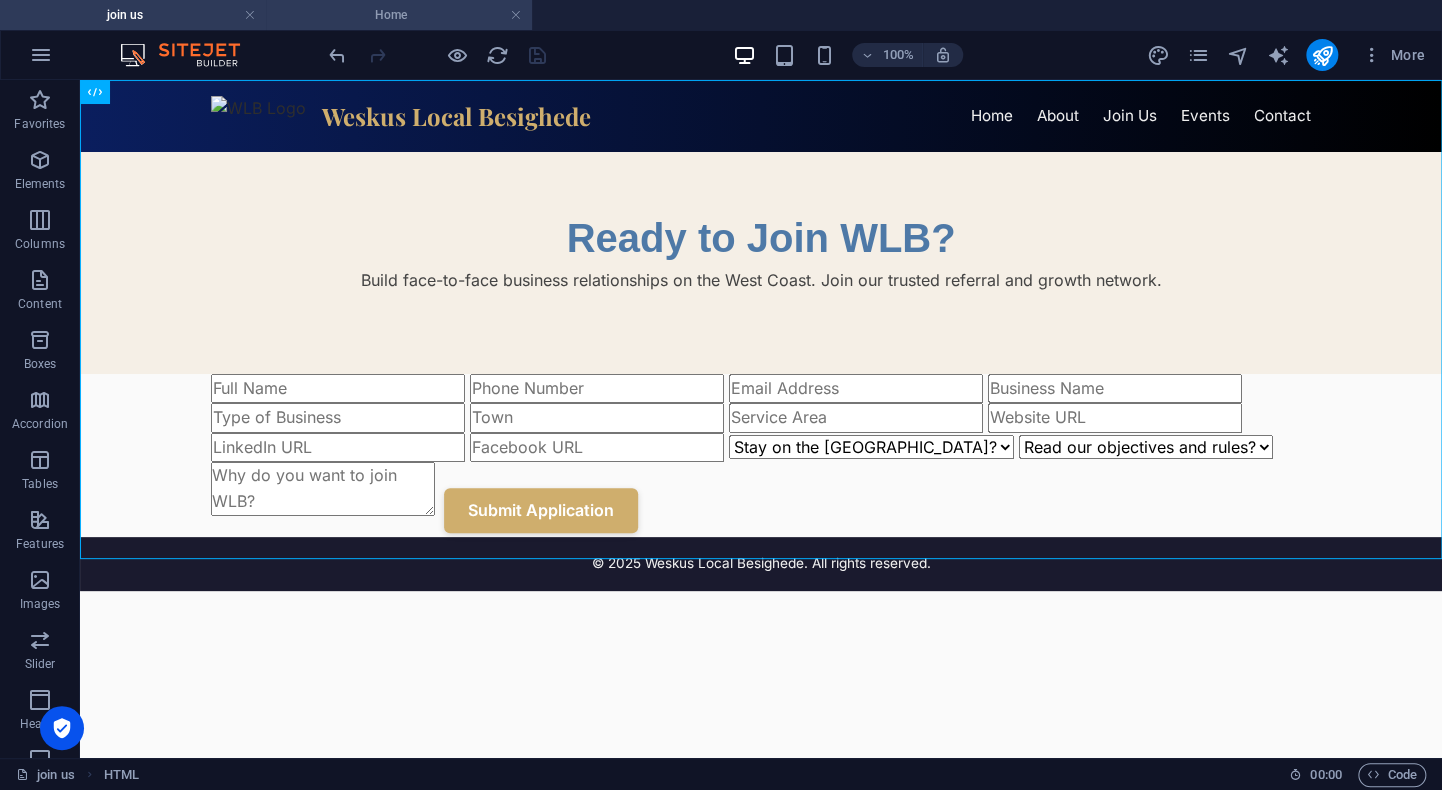 click on "Home" at bounding box center (399, 15) 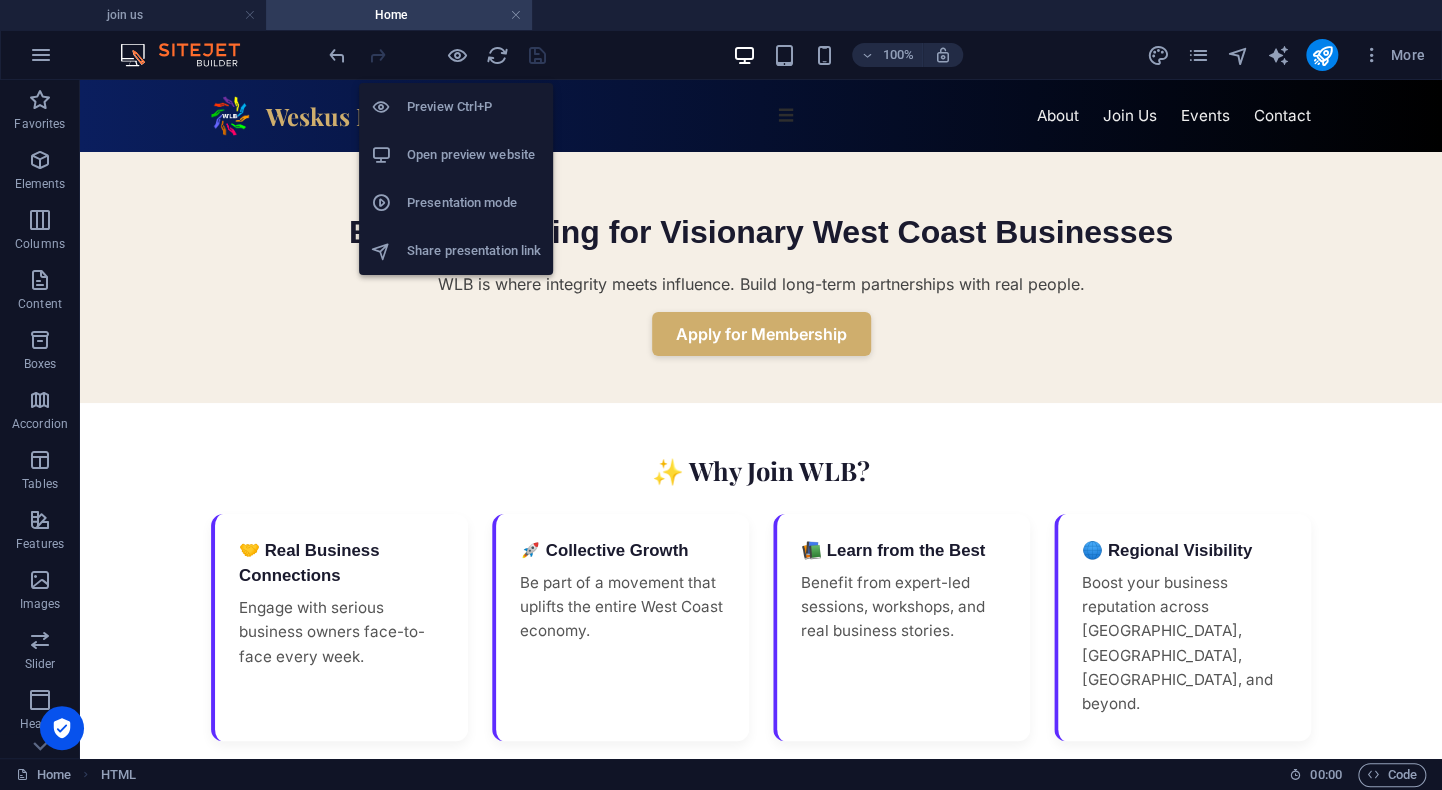 click on "Preview Ctrl+P" at bounding box center [474, 107] 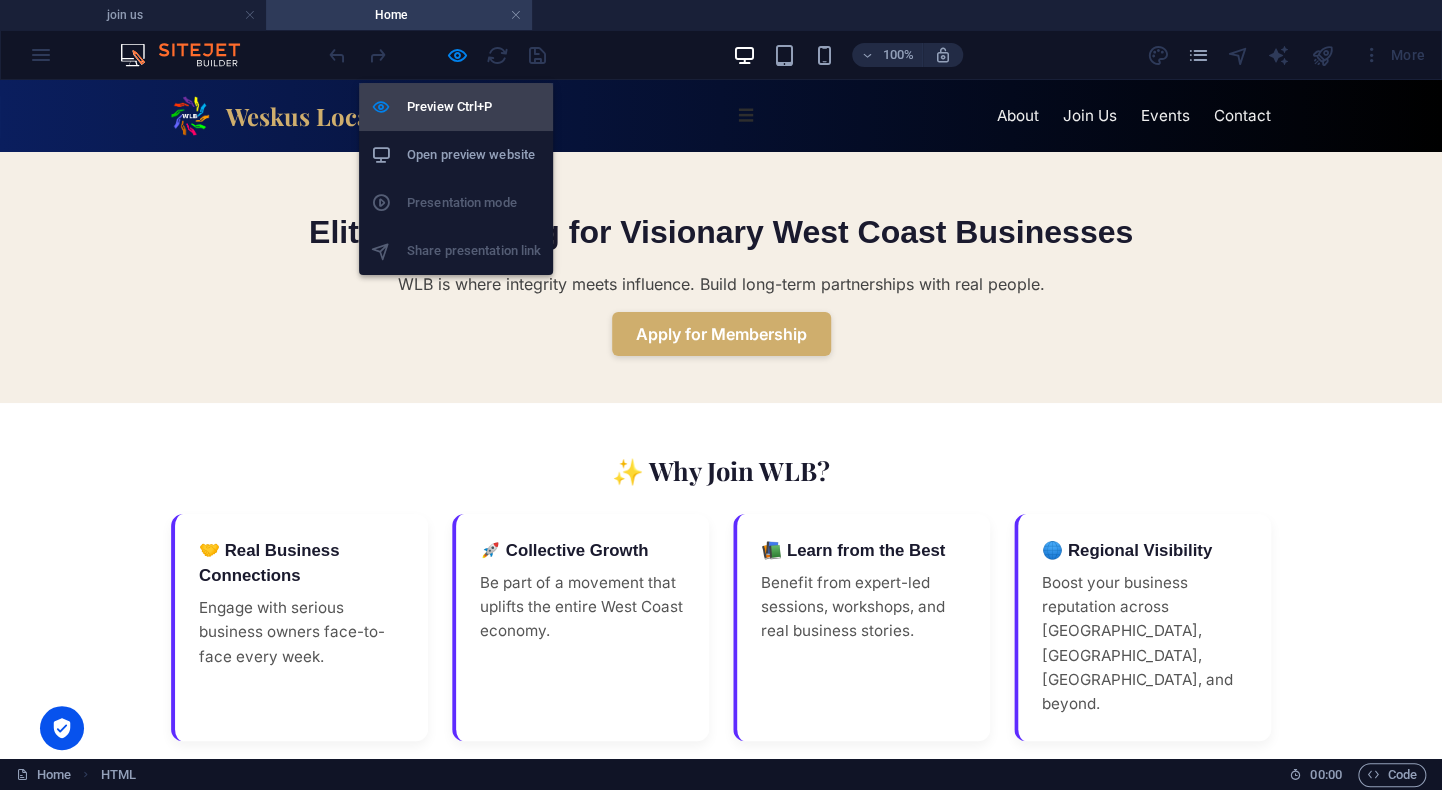 click on "Preview Ctrl+P" at bounding box center (474, 107) 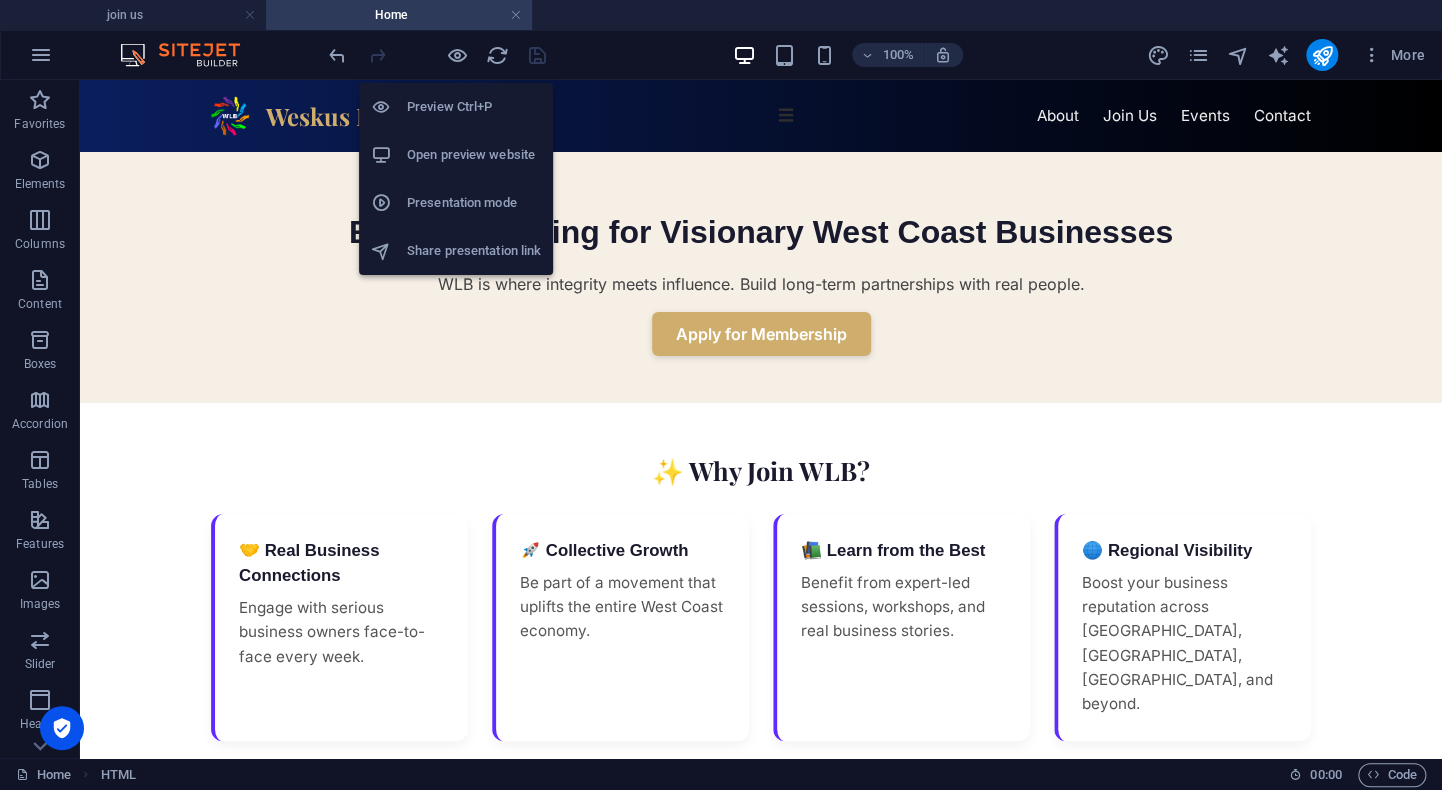 click on "Open preview website" at bounding box center [474, 155] 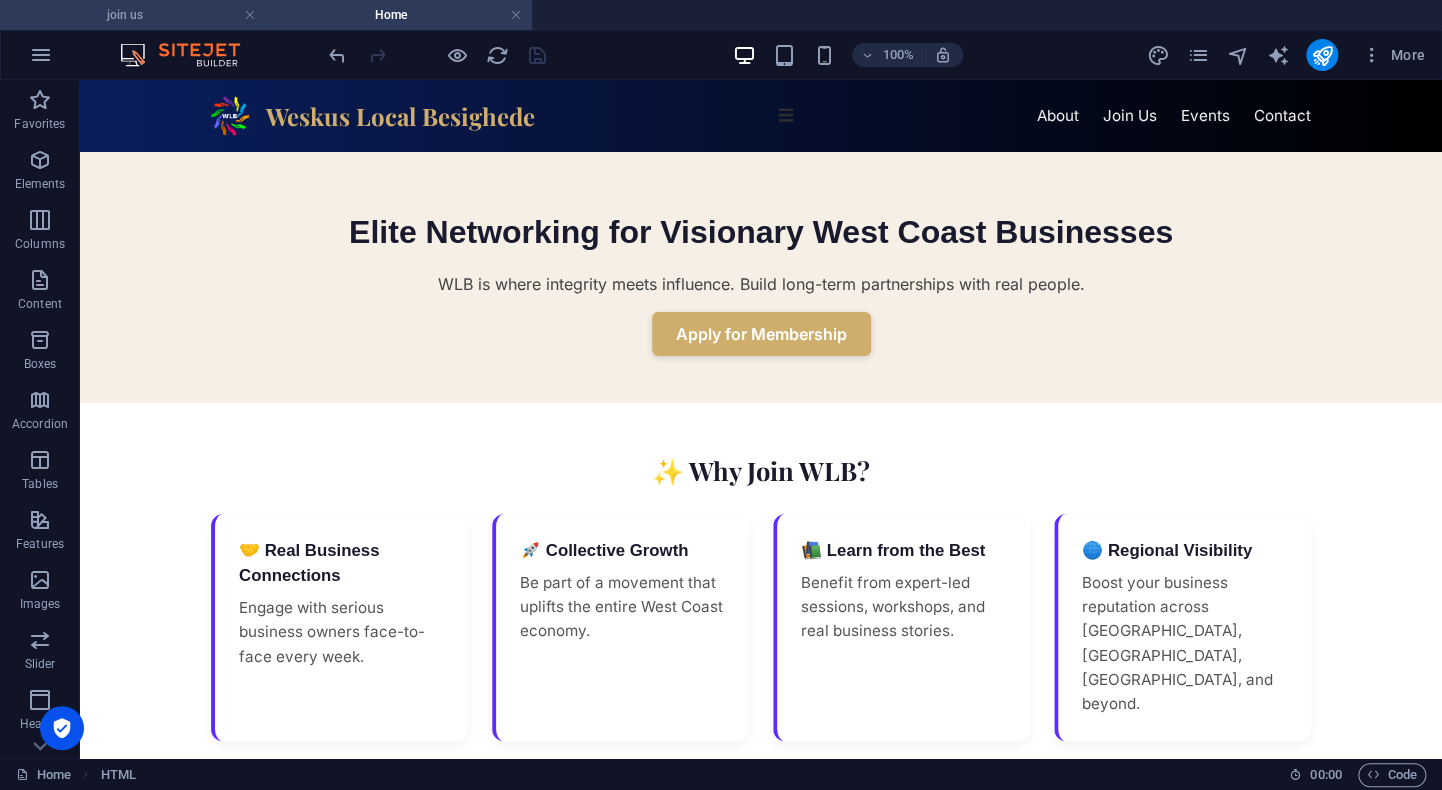 click on "join us" at bounding box center [133, 15] 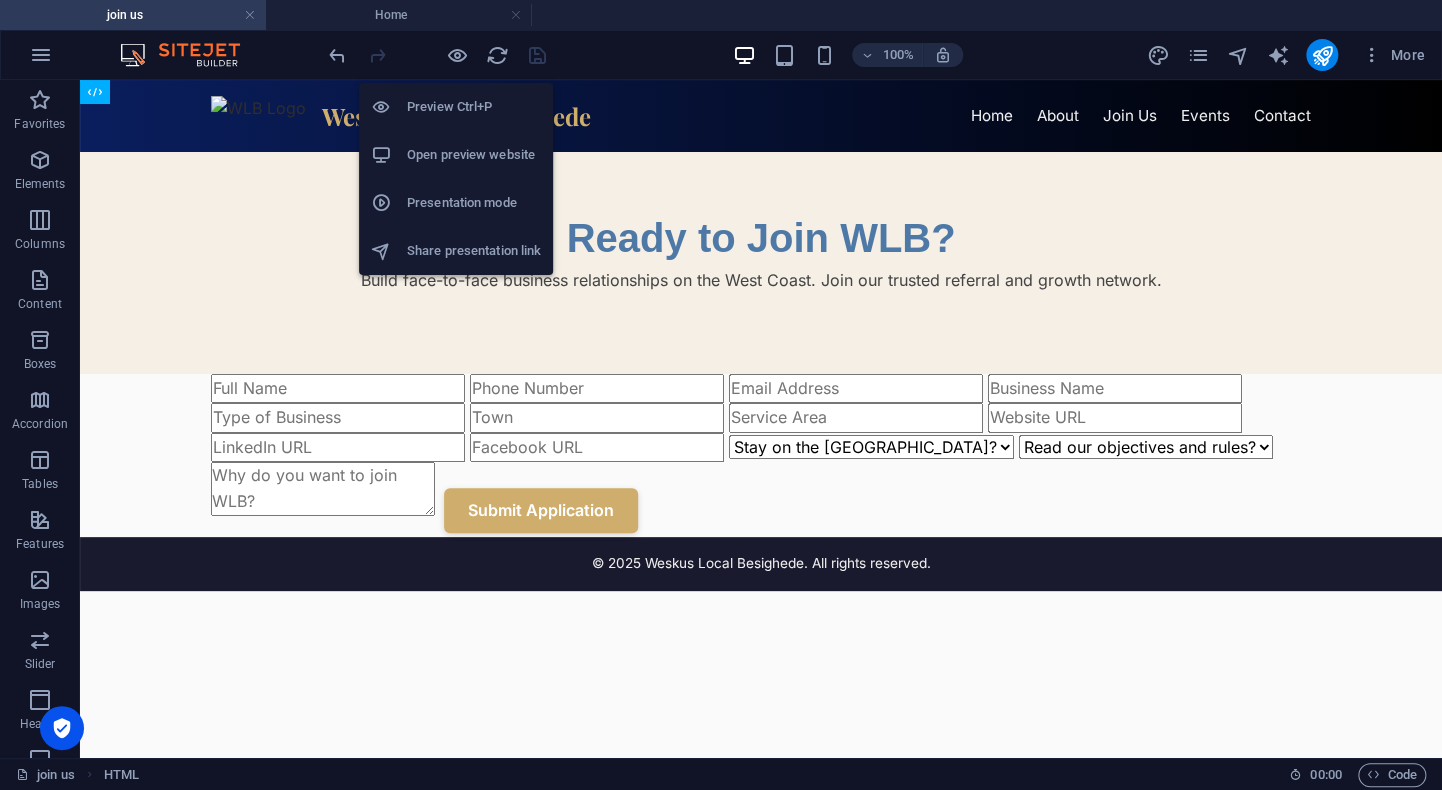 click on "Preview Ctrl+P" at bounding box center (474, 107) 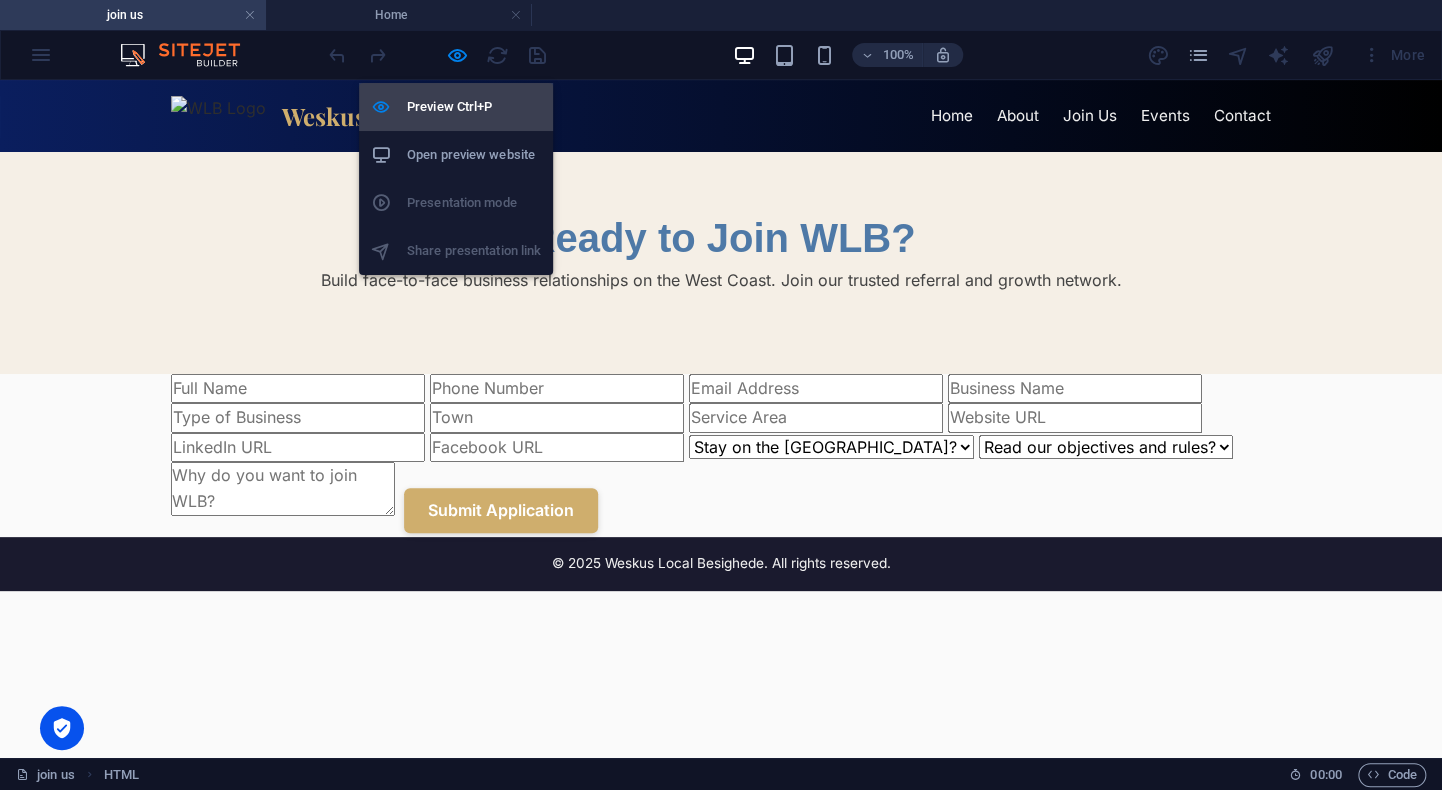 click on "Preview Ctrl+P" at bounding box center [474, 107] 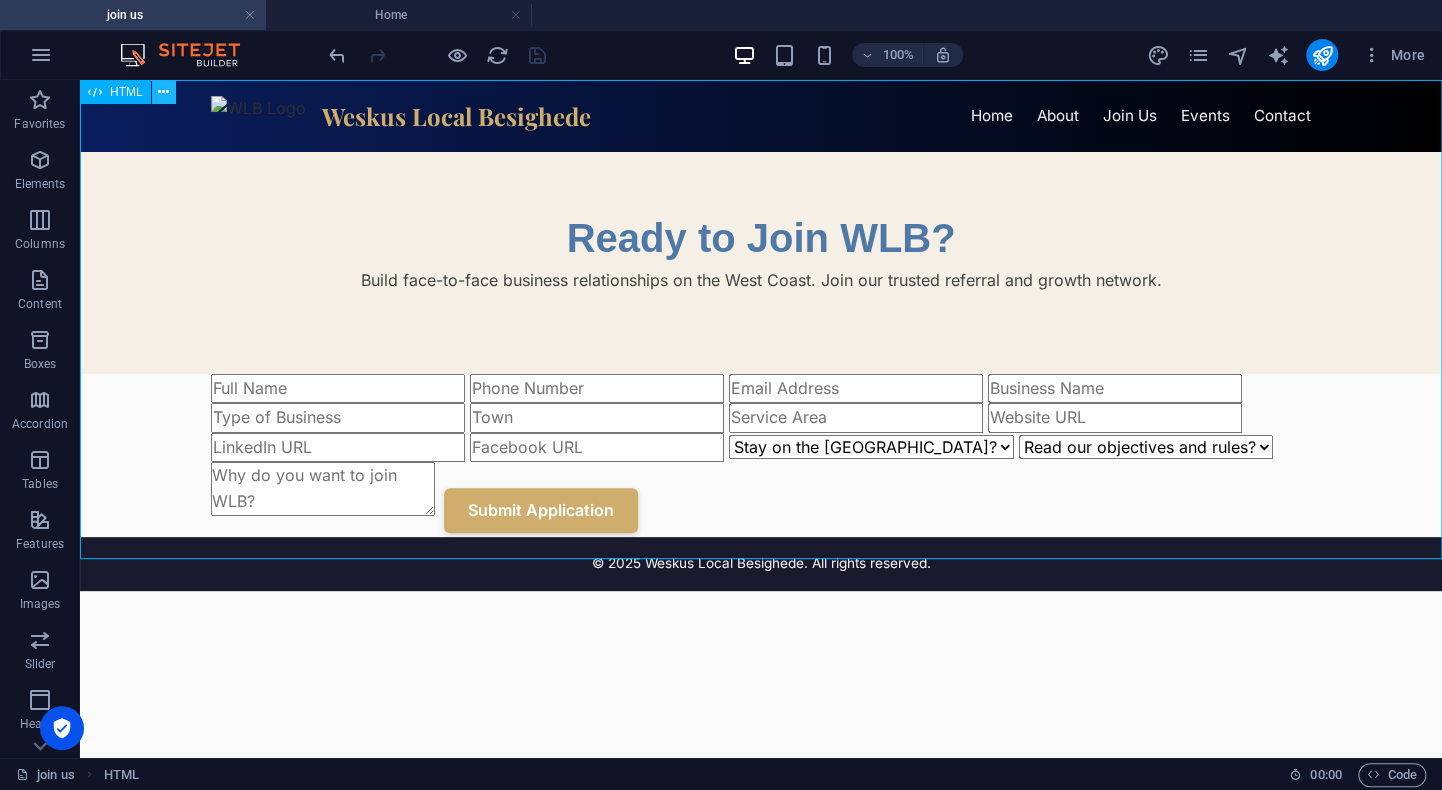 click at bounding box center (163, 92) 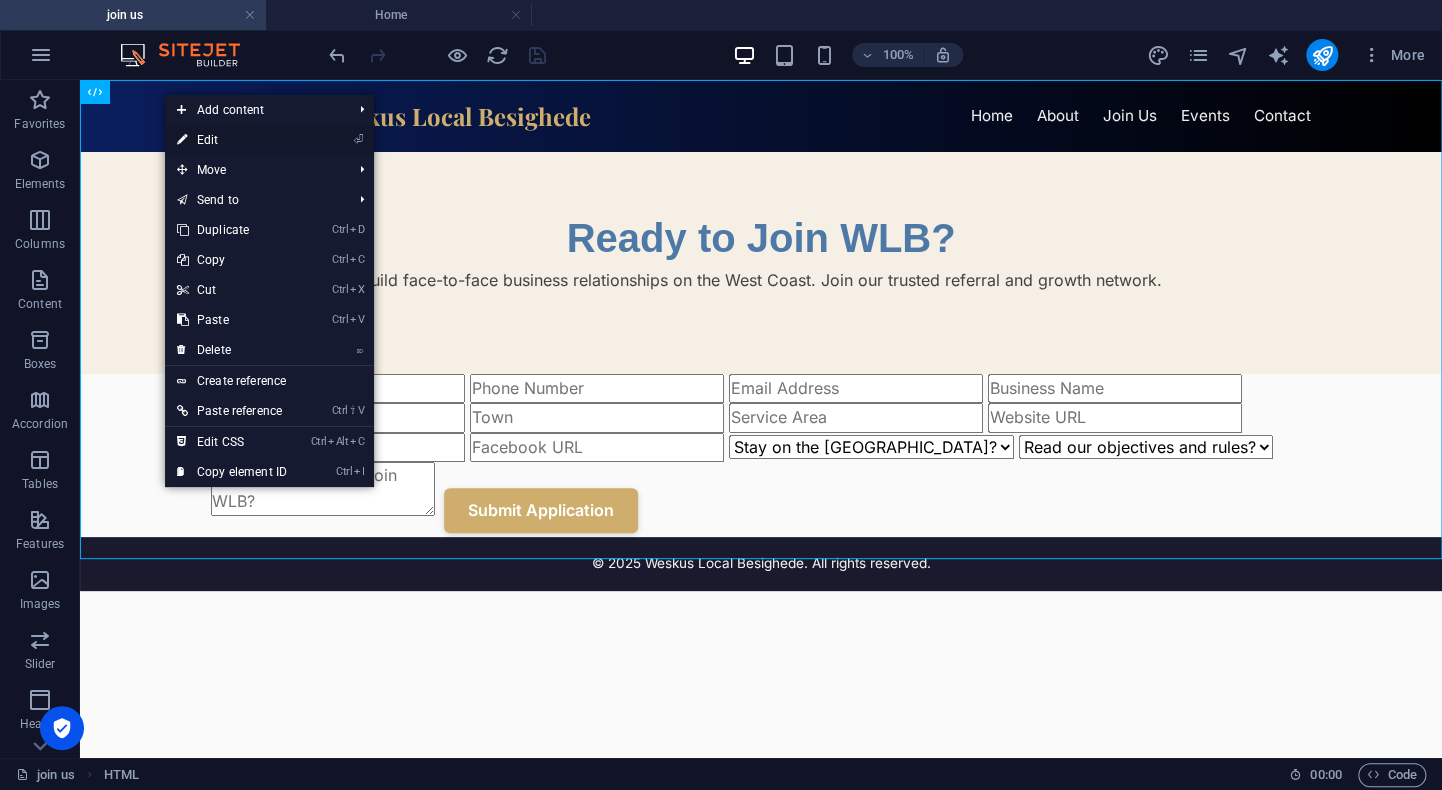 click on "⏎  Edit" at bounding box center [232, 140] 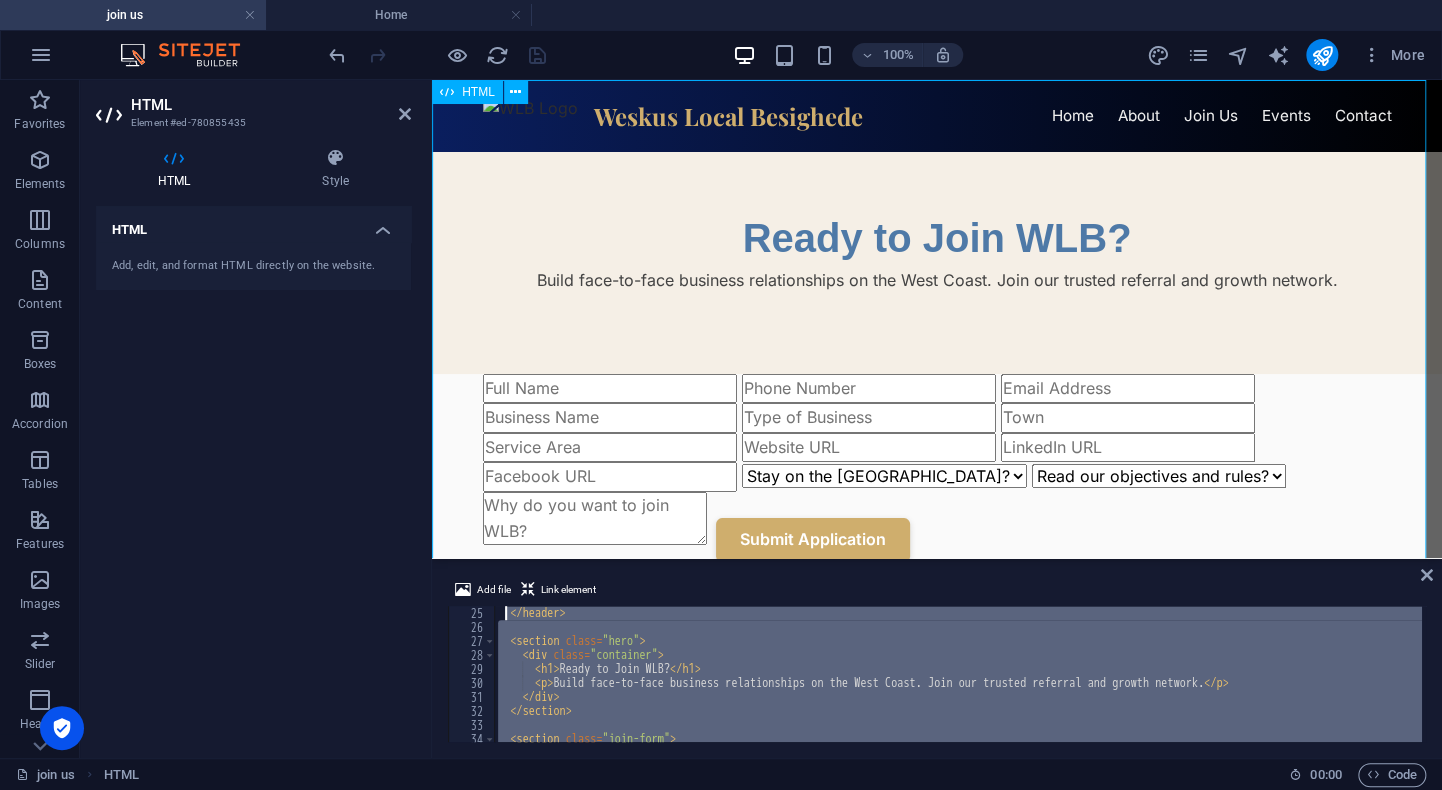 scroll, scrollTop: 0, scrollLeft: 0, axis: both 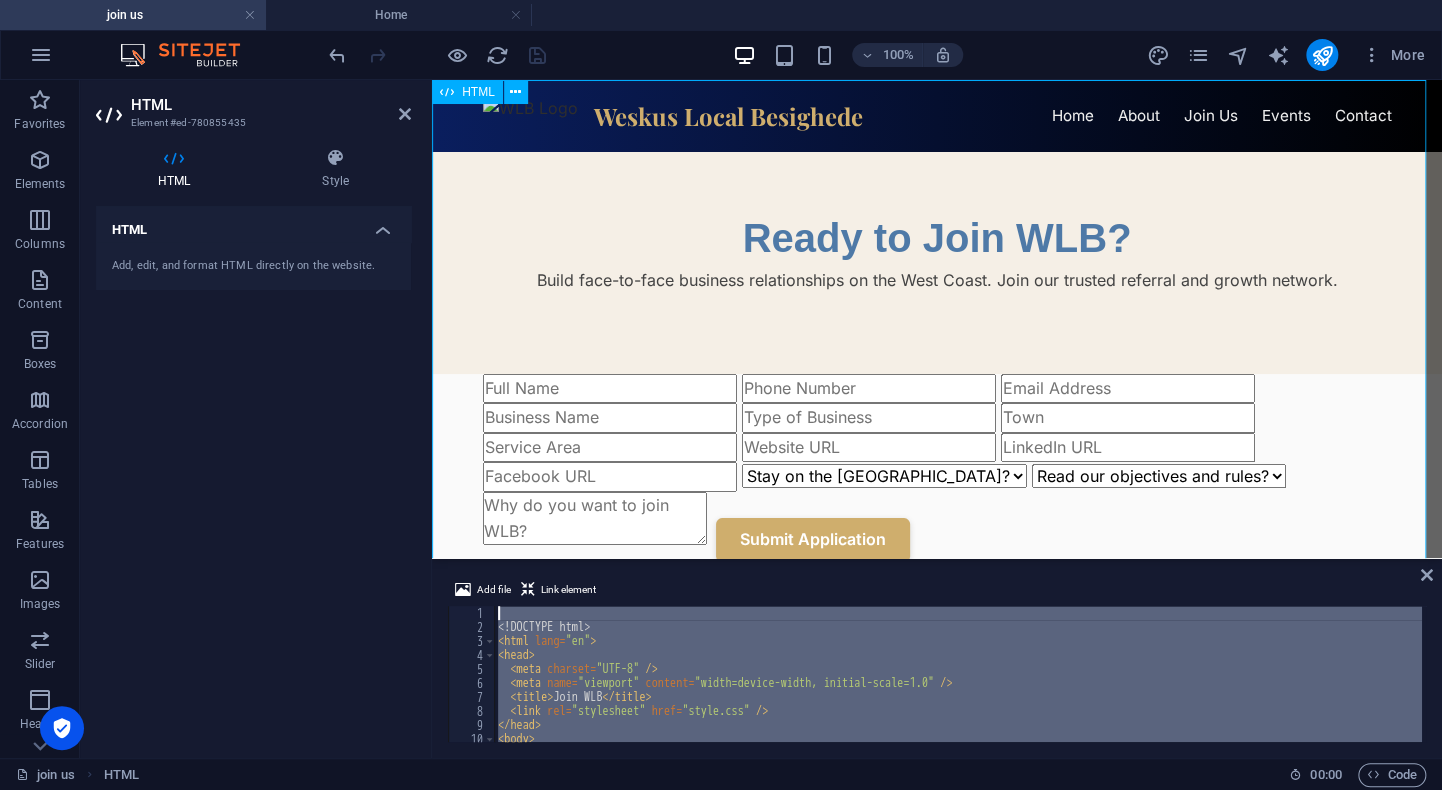 drag, startPoint x: 969, startPoint y: 813, endPoint x: 492, endPoint y: 520, distance: 559.80176 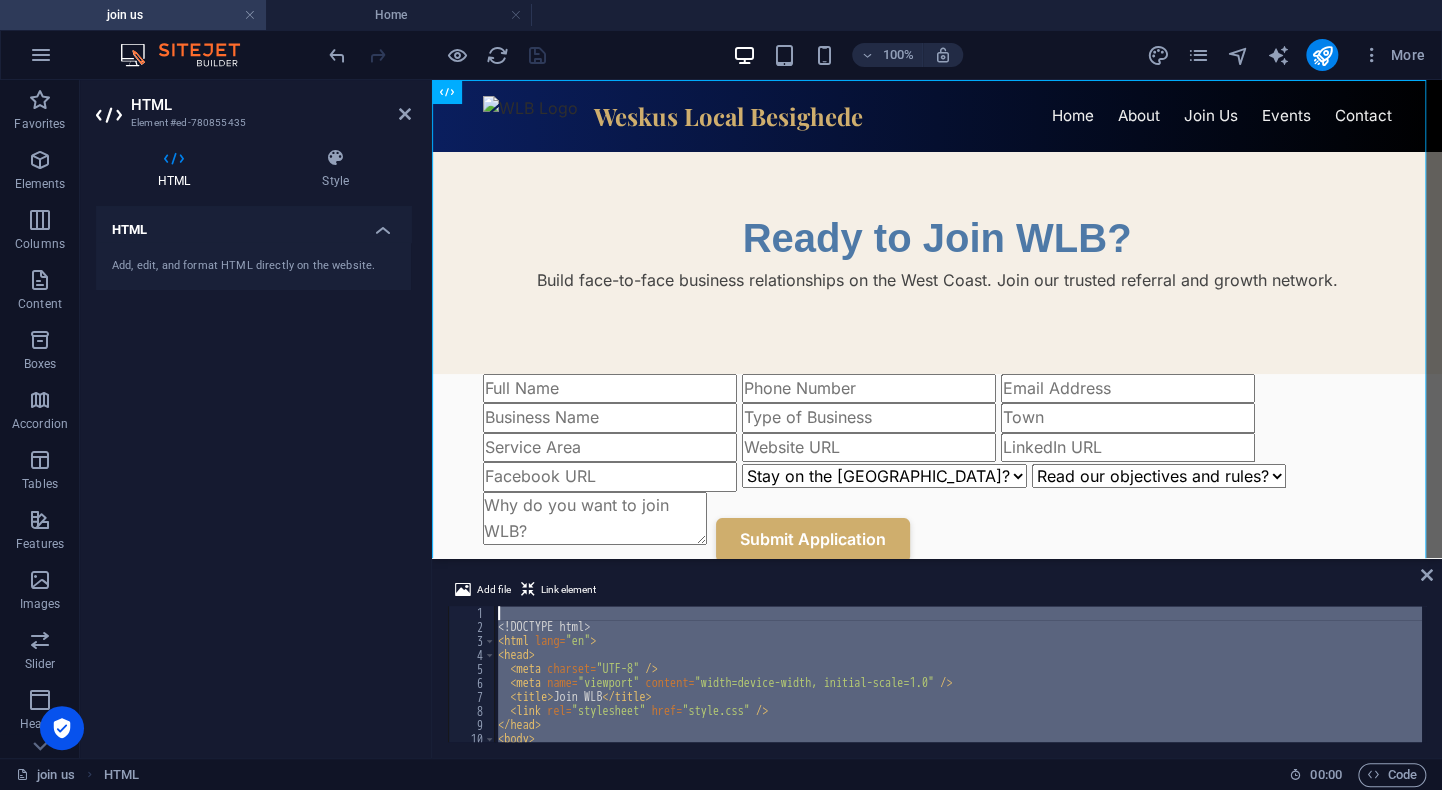 paste 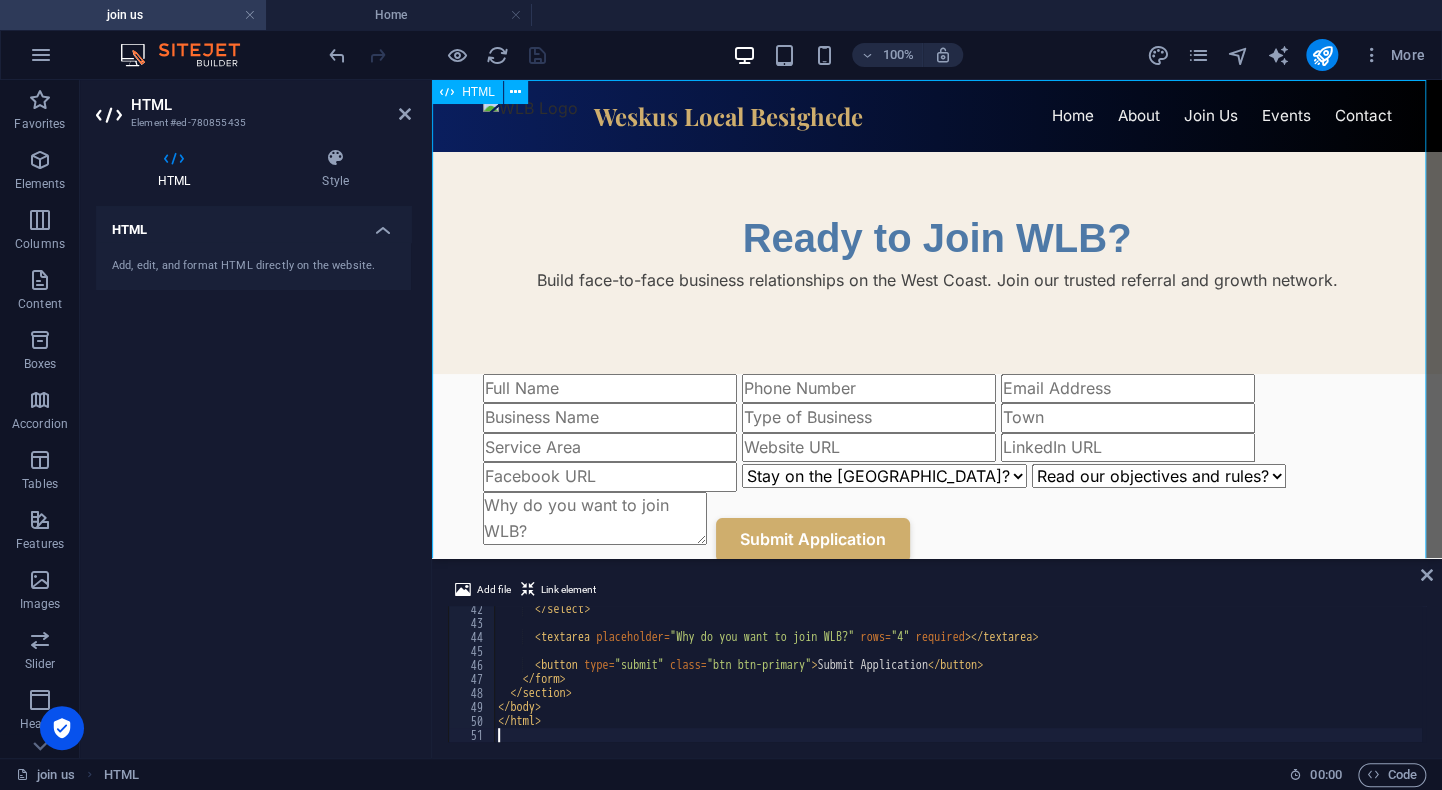 scroll, scrollTop: 578, scrollLeft: 0, axis: vertical 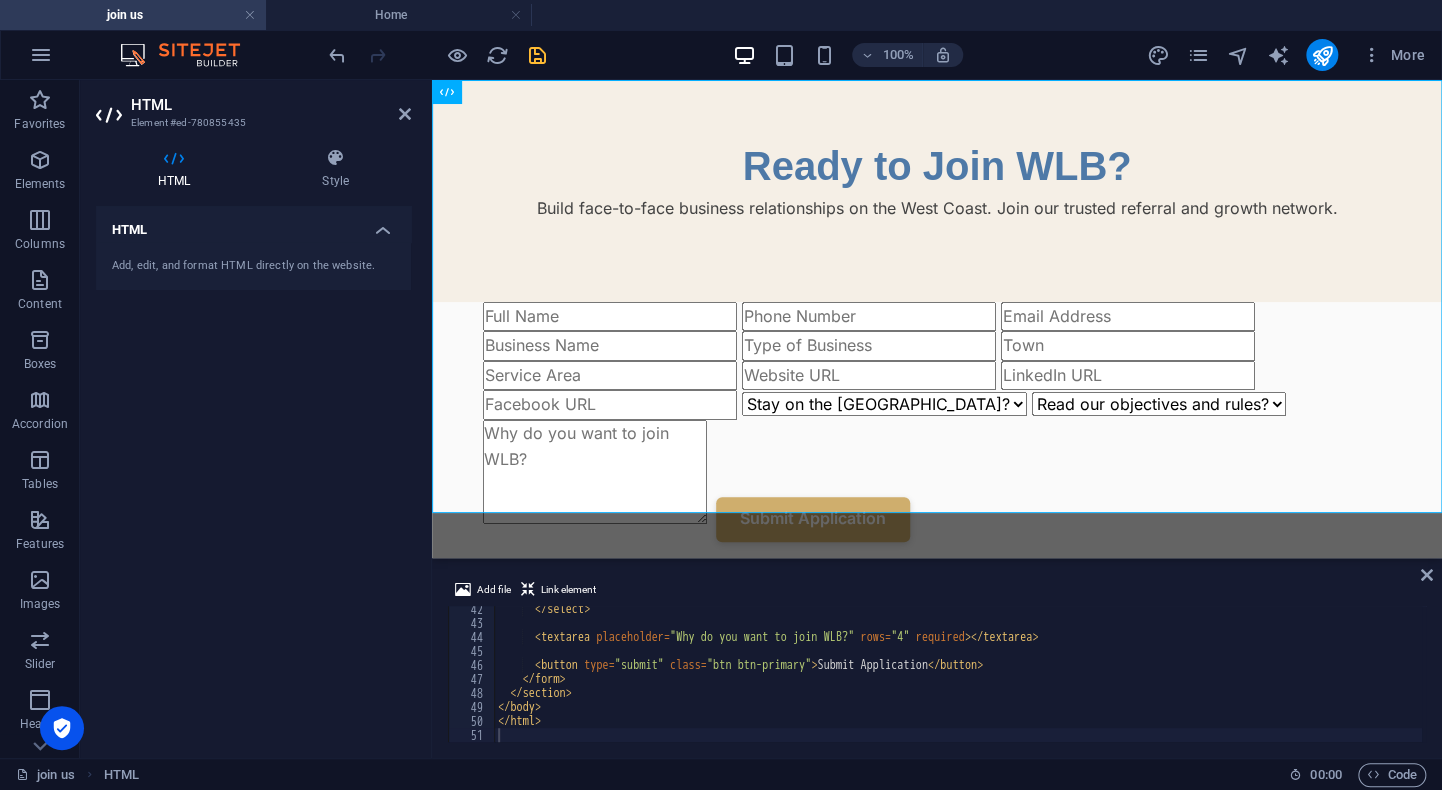 click on "100% More" at bounding box center [879, 55] 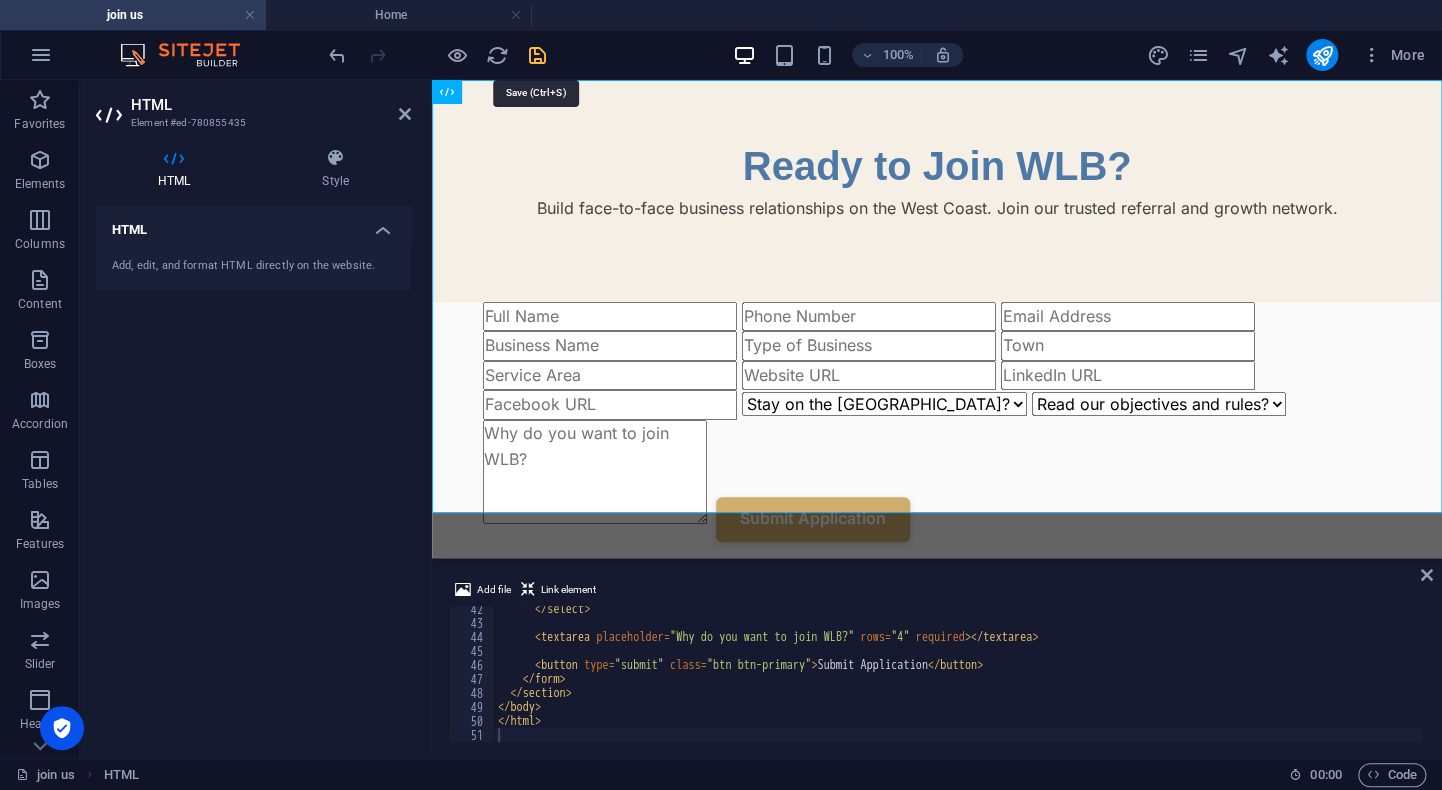 click at bounding box center (537, 55) 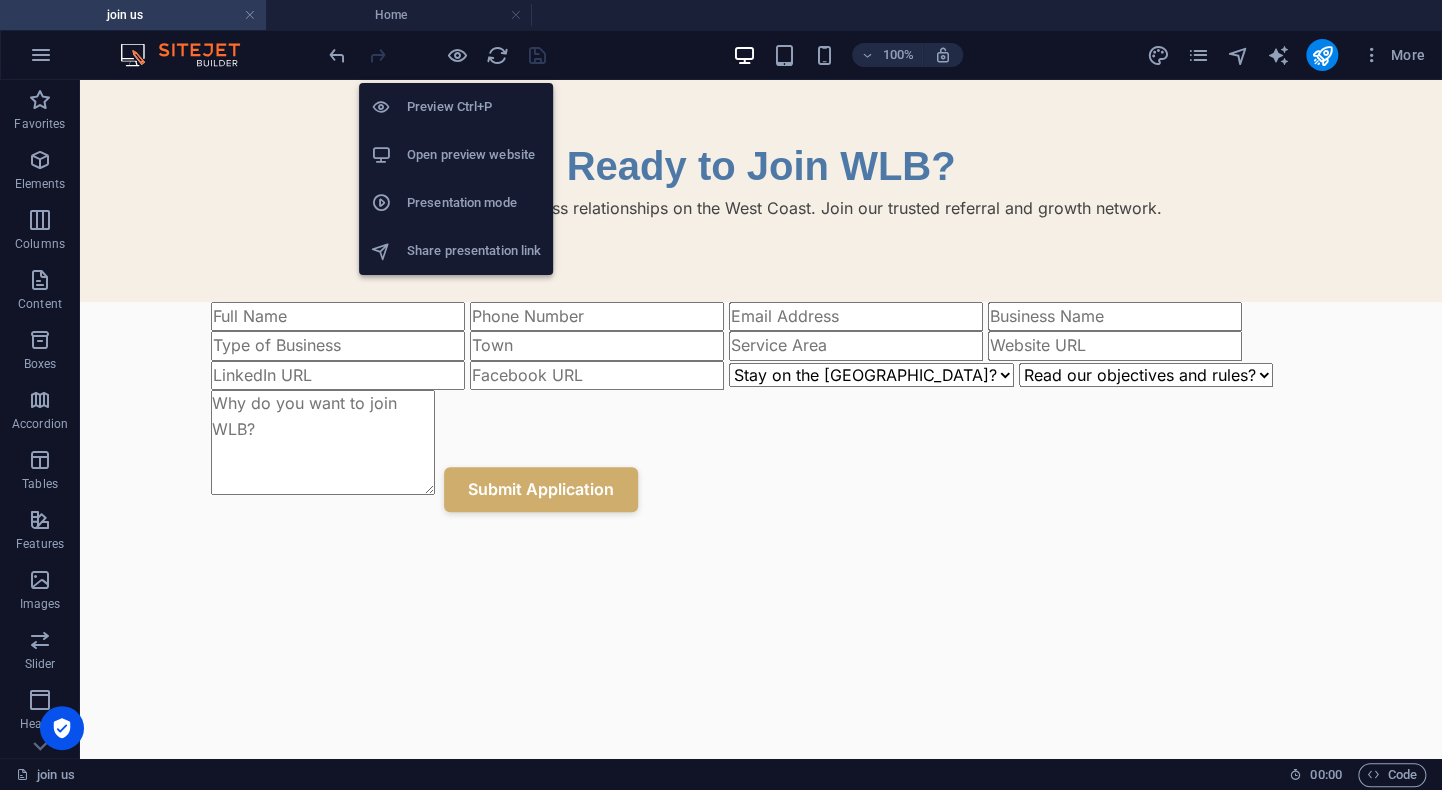click on "Preview Ctrl+P" at bounding box center (474, 107) 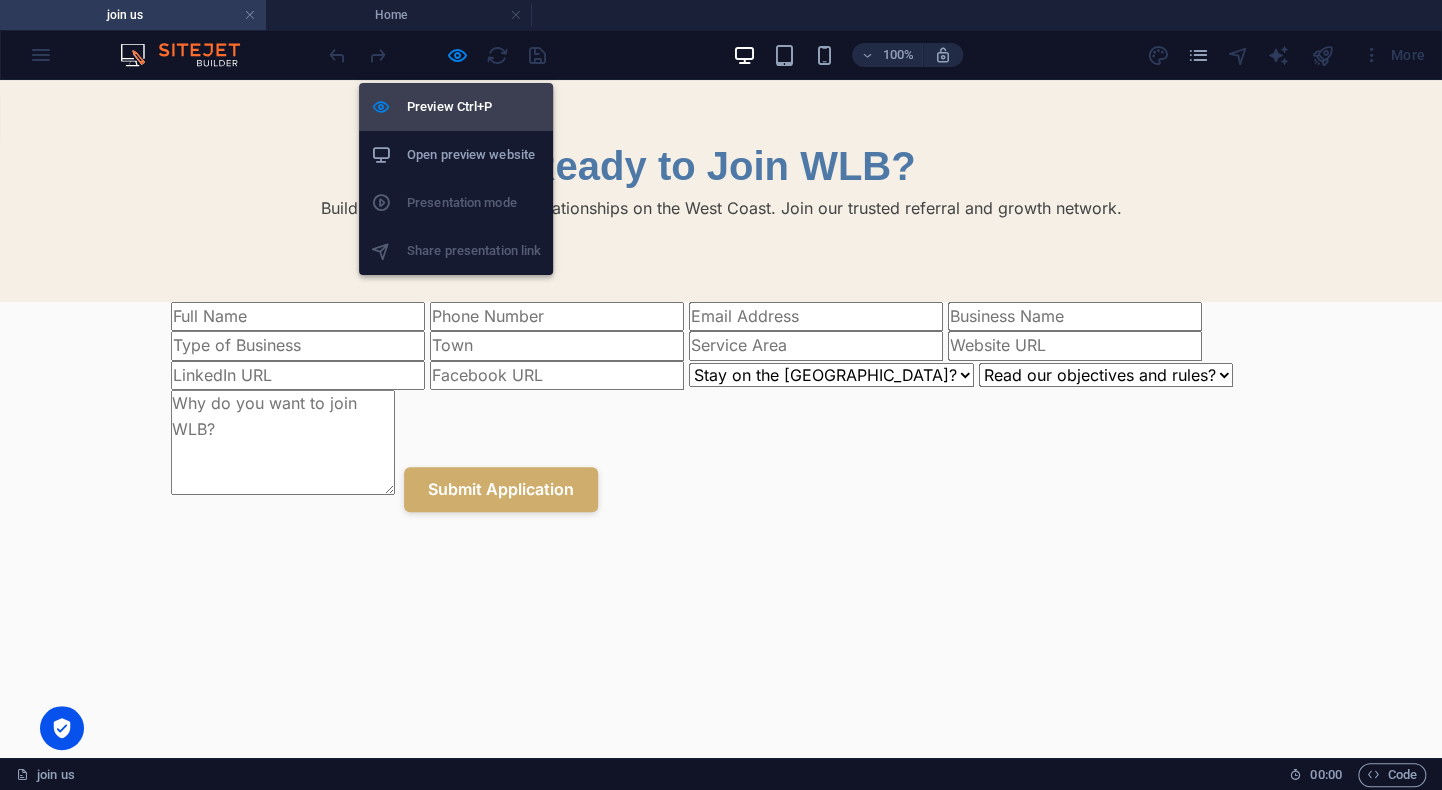 click on "Preview Ctrl+P" at bounding box center [474, 107] 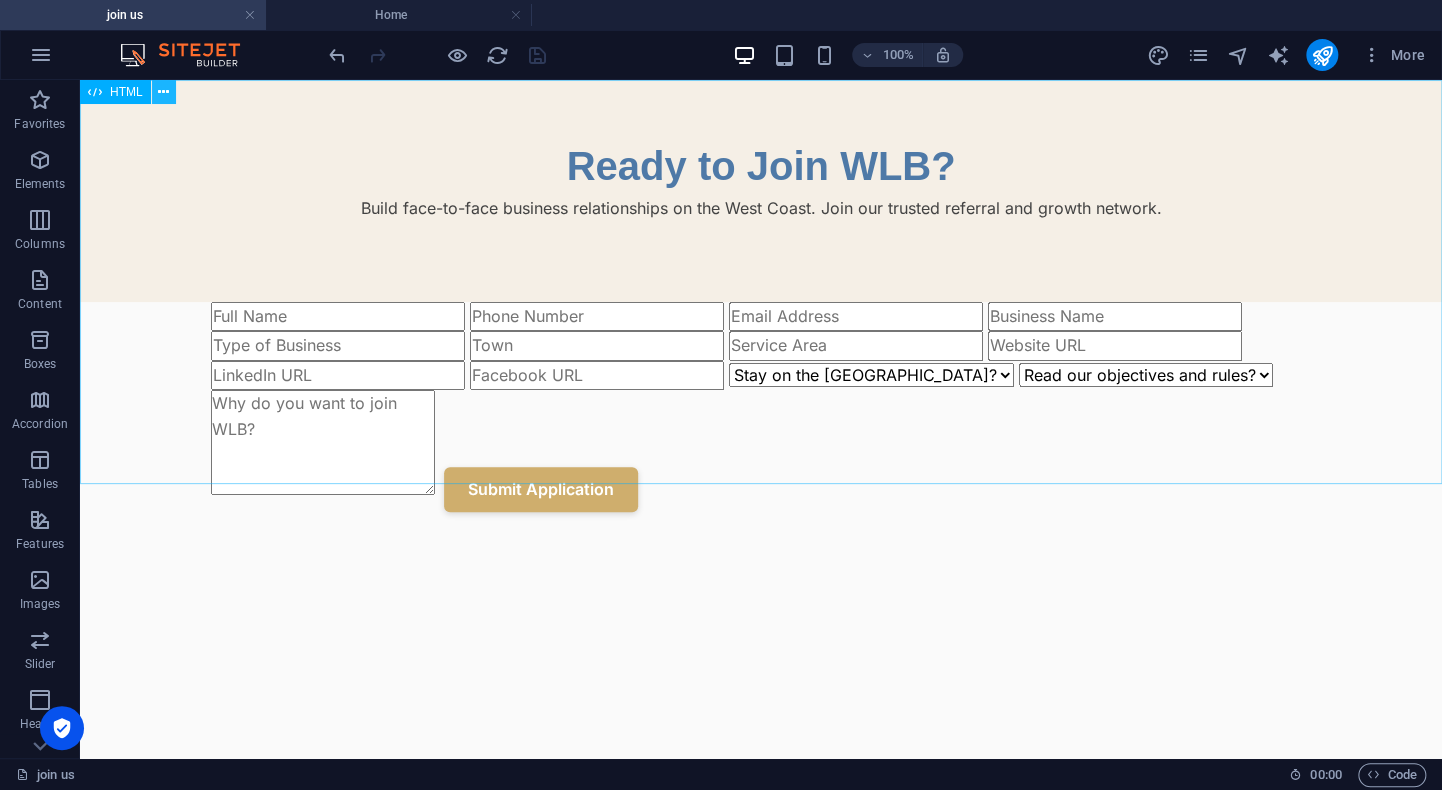 click at bounding box center (163, 92) 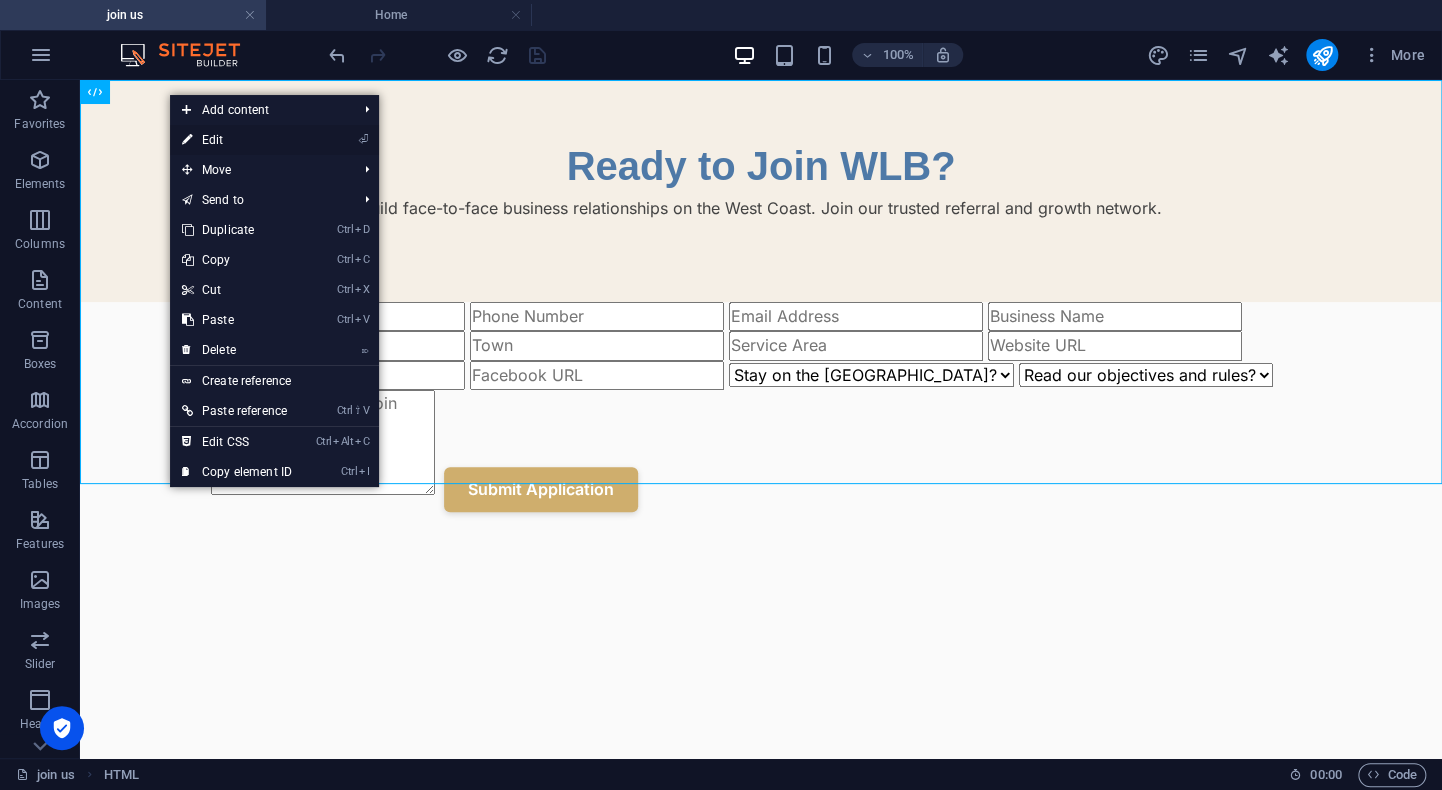 click on "⏎  Edit" at bounding box center [237, 140] 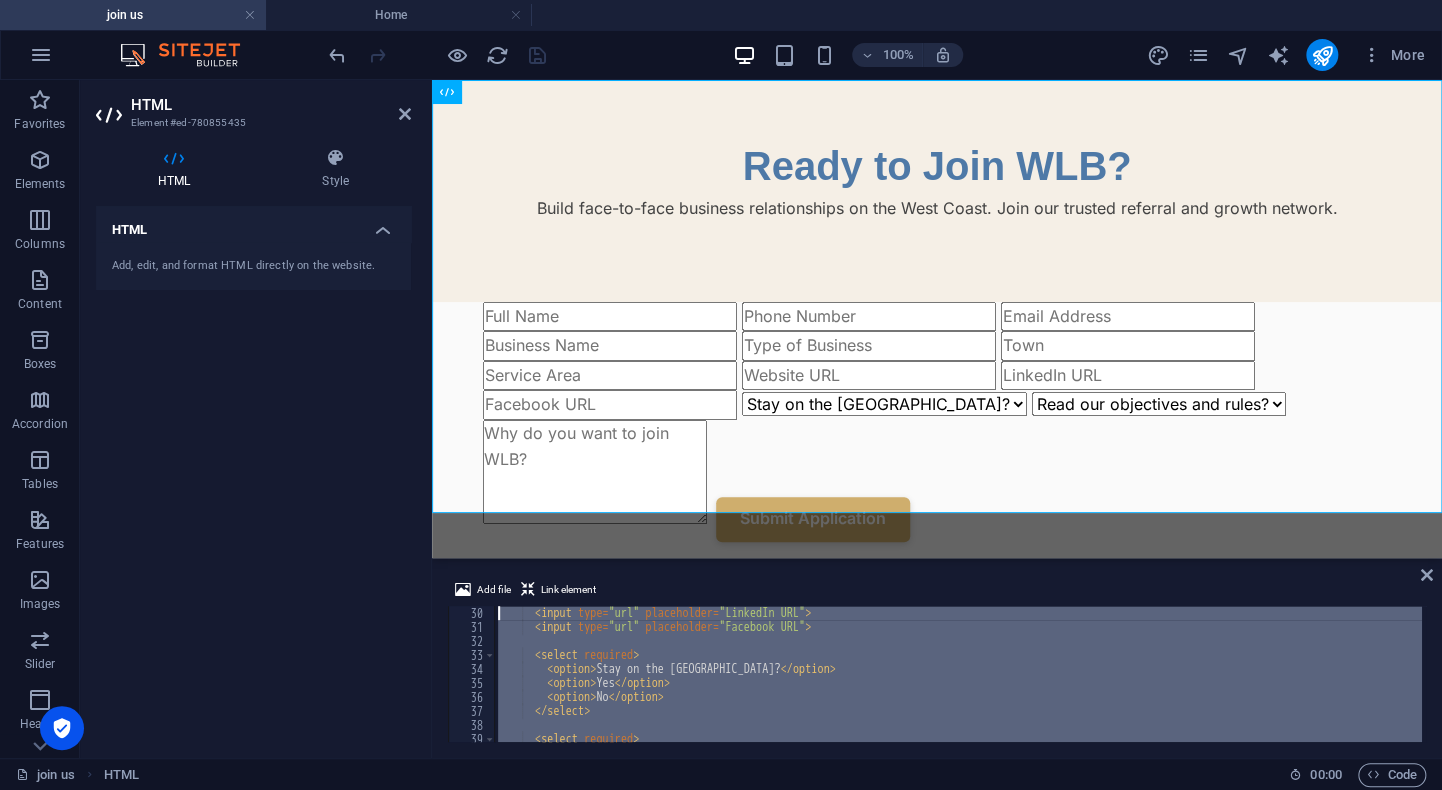 scroll, scrollTop: 0, scrollLeft: 0, axis: both 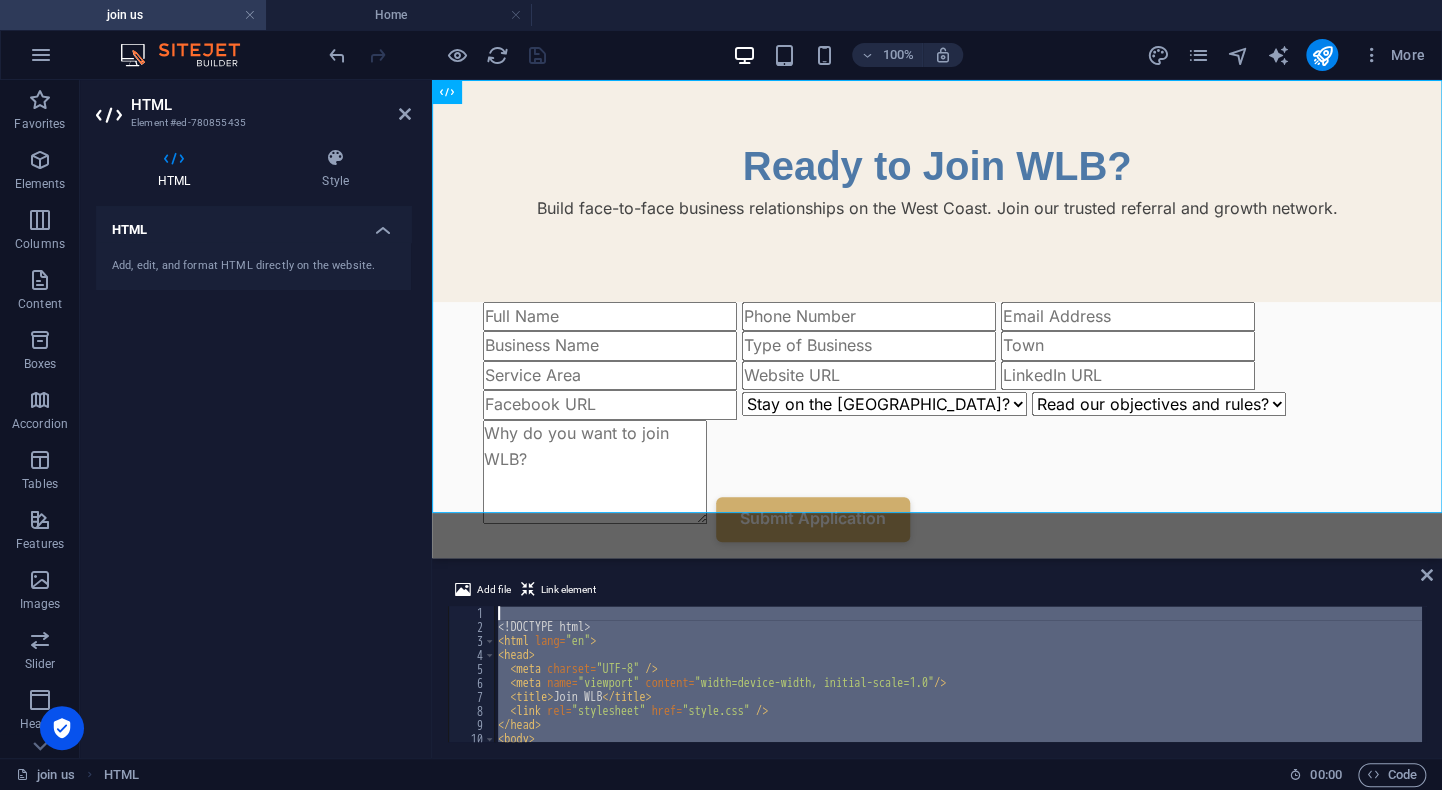 drag, startPoint x: 528, startPoint y: 732, endPoint x: 499, endPoint y: 560, distance: 174.42764 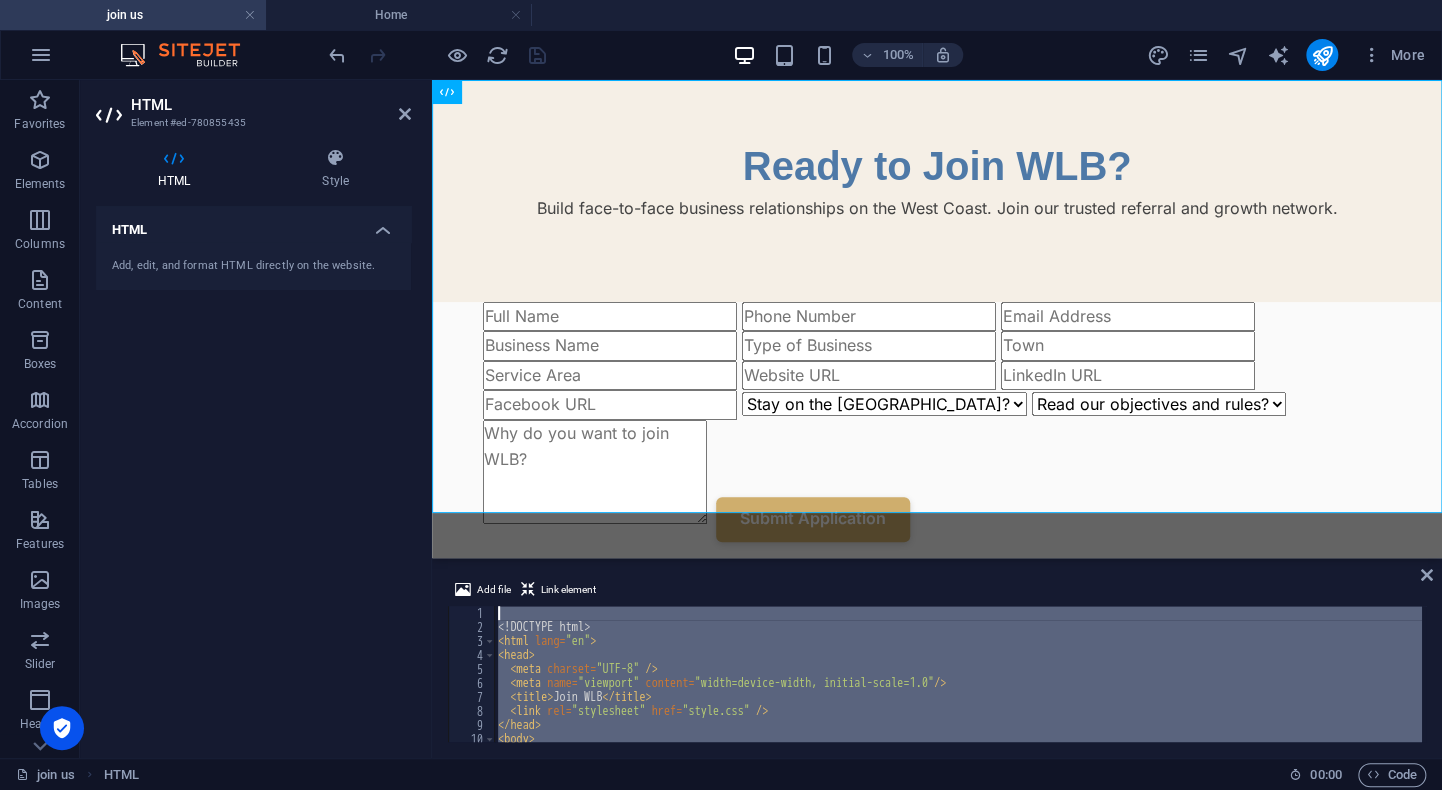 type on "</html>" 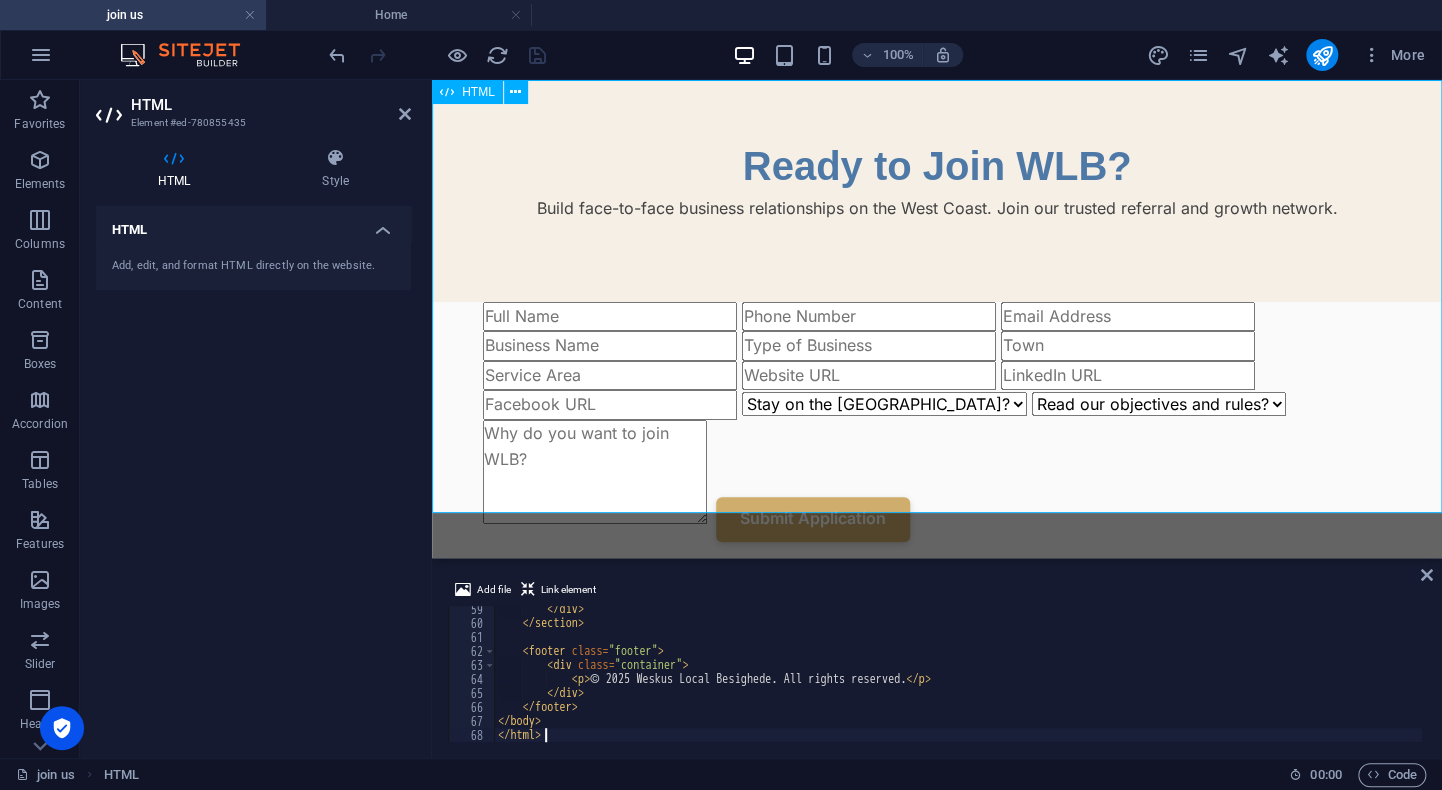 scroll, scrollTop: 816, scrollLeft: 0, axis: vertical 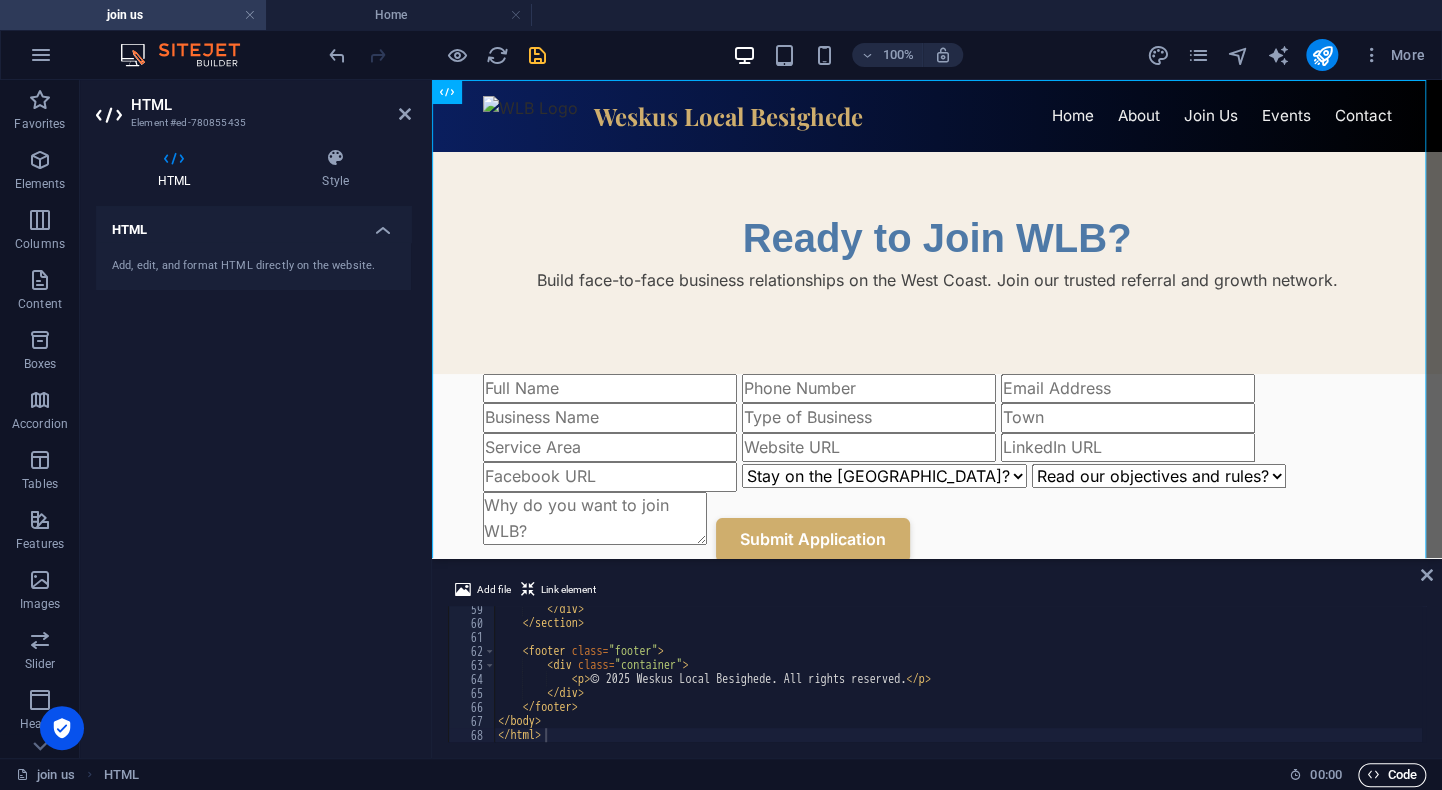 click on "Code" at bounding box center (1392, 775) 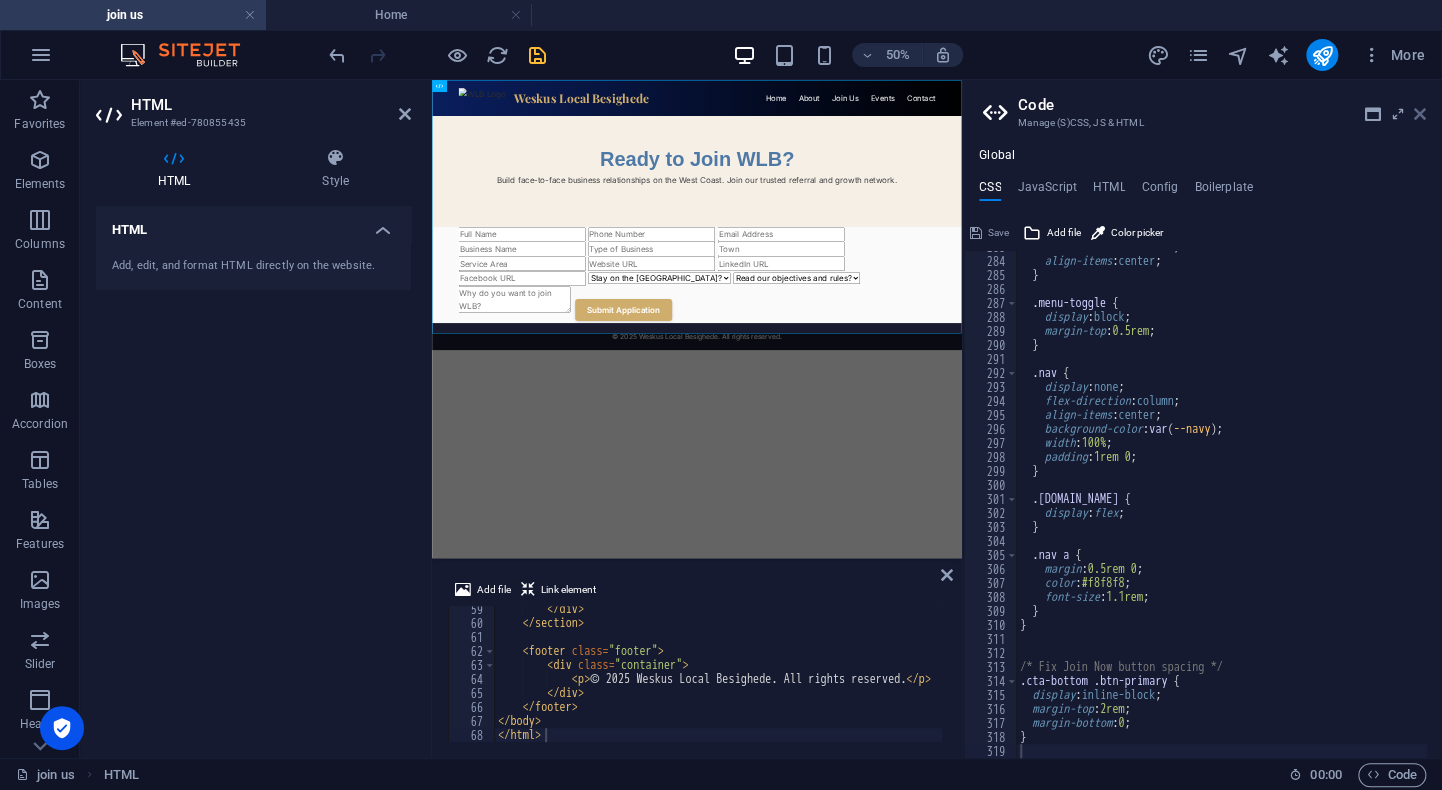 click at bounding box center (1420, 114) 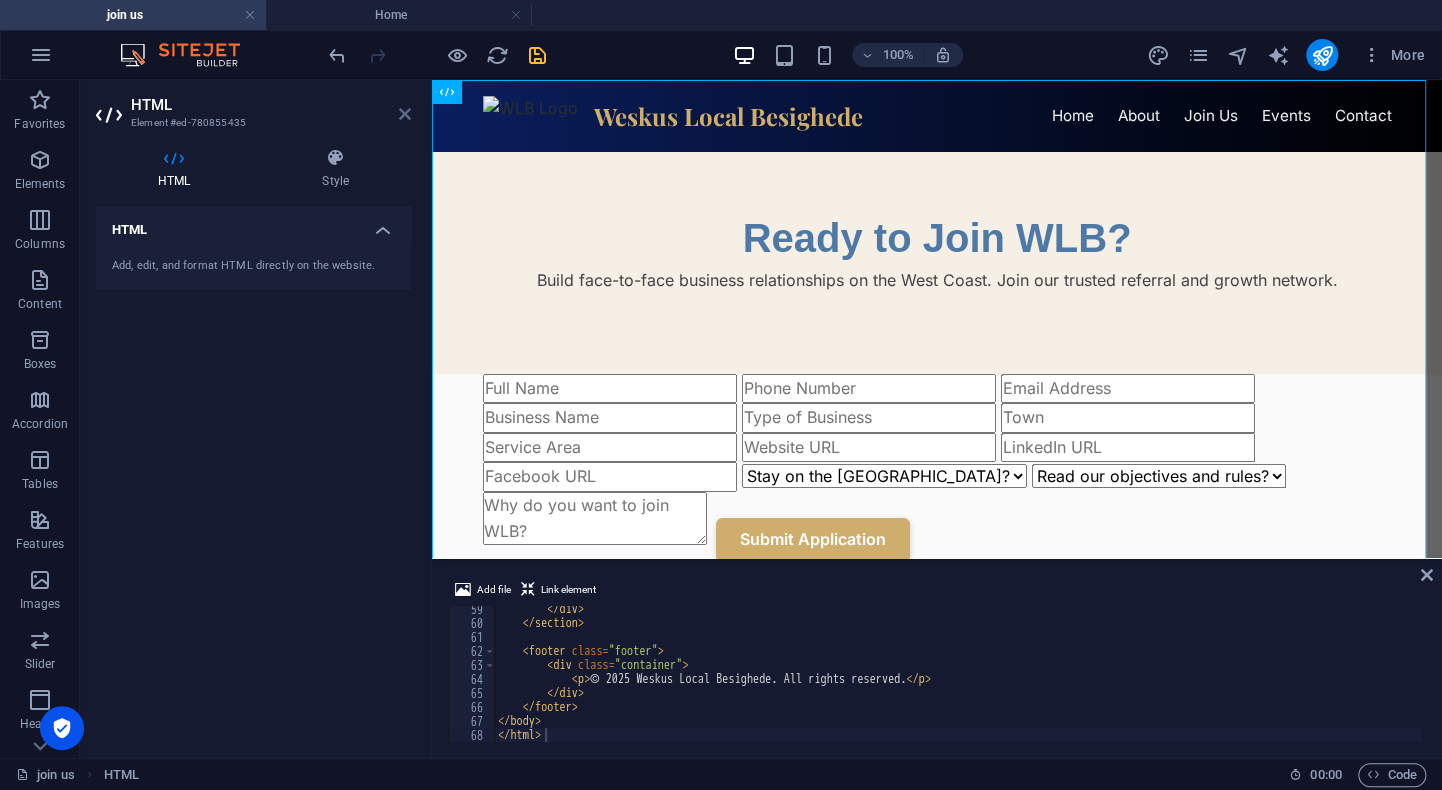 click at bounding box center [405, 114] 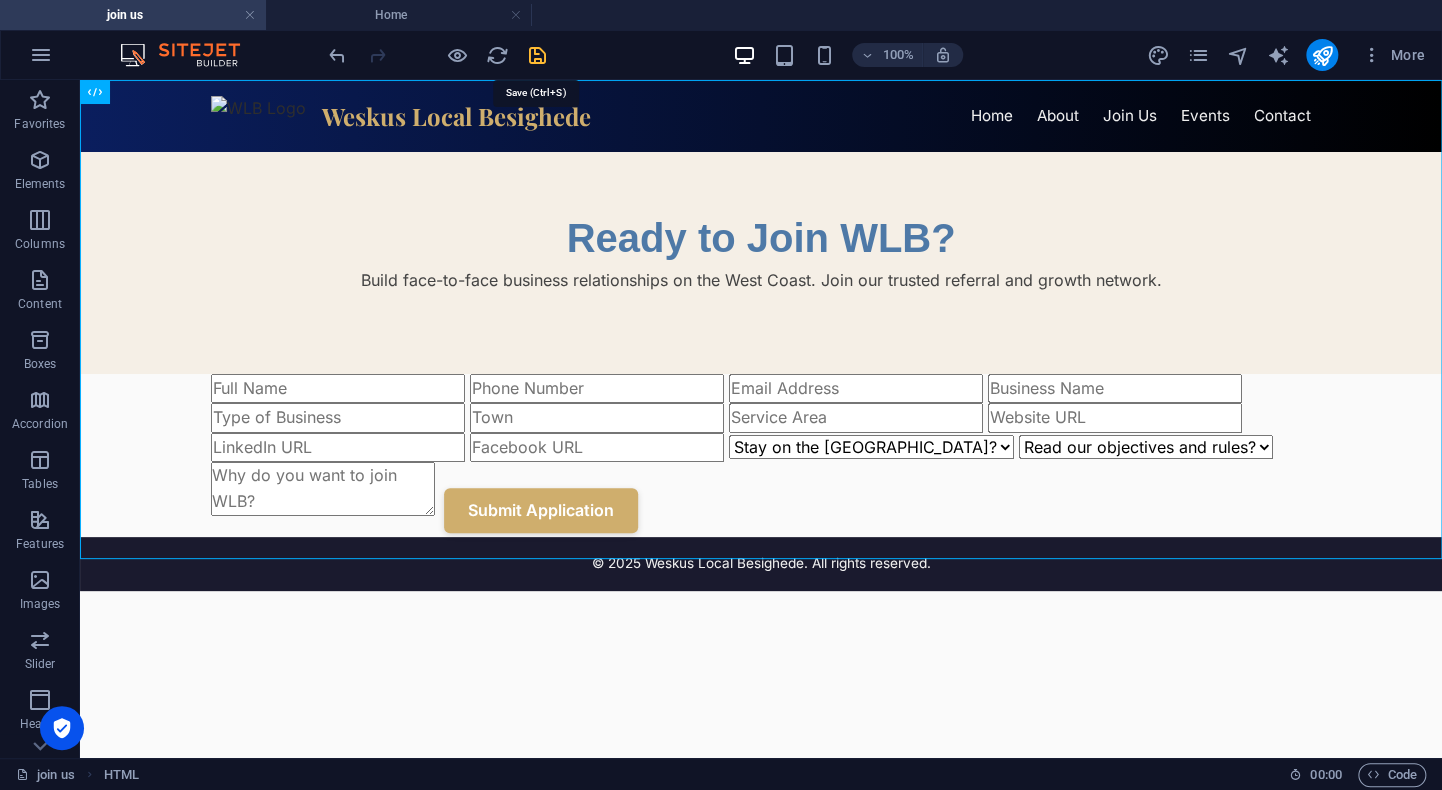 click at bounding box center (537, 55) 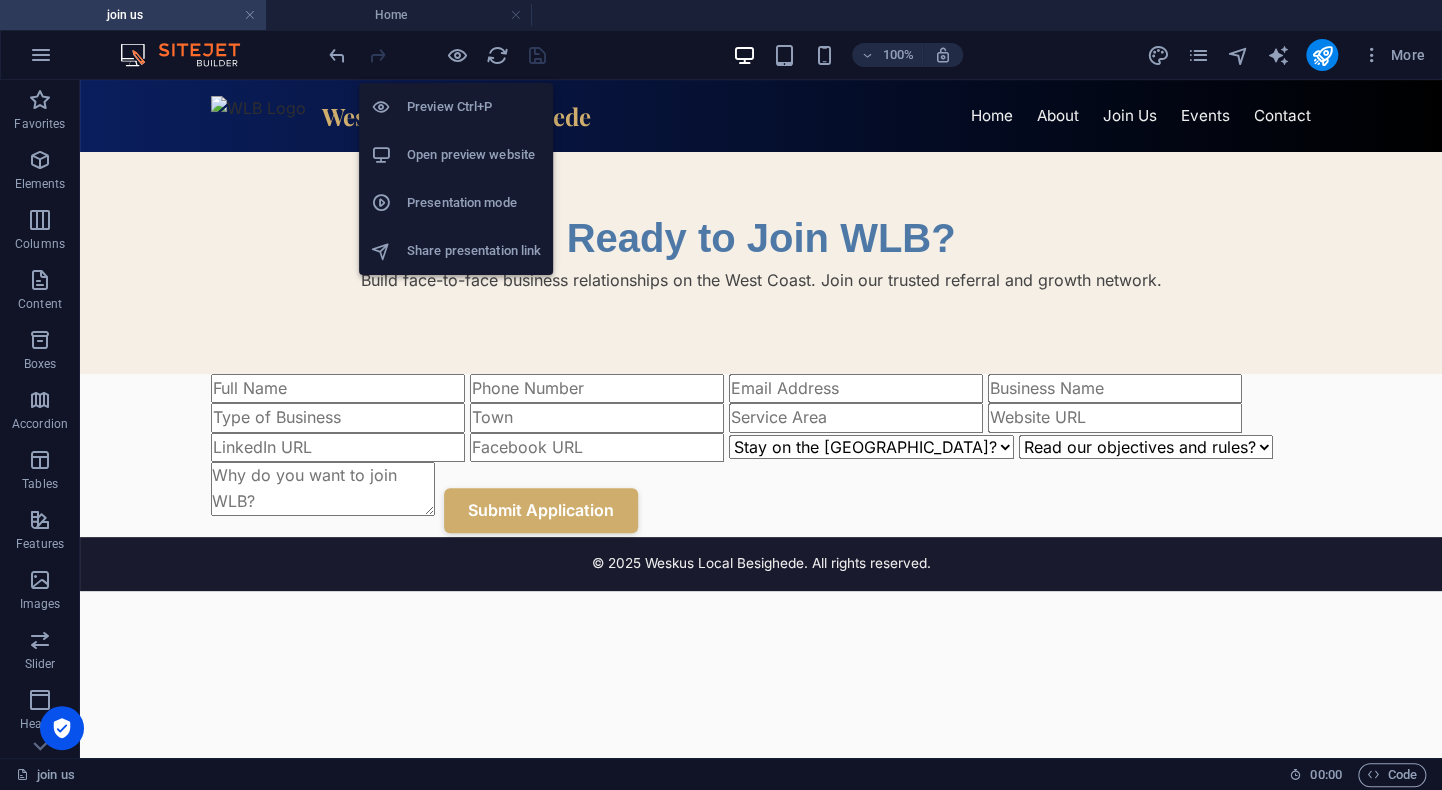 click on "Preview Ctrl+P" at bounding box center (474, 107) 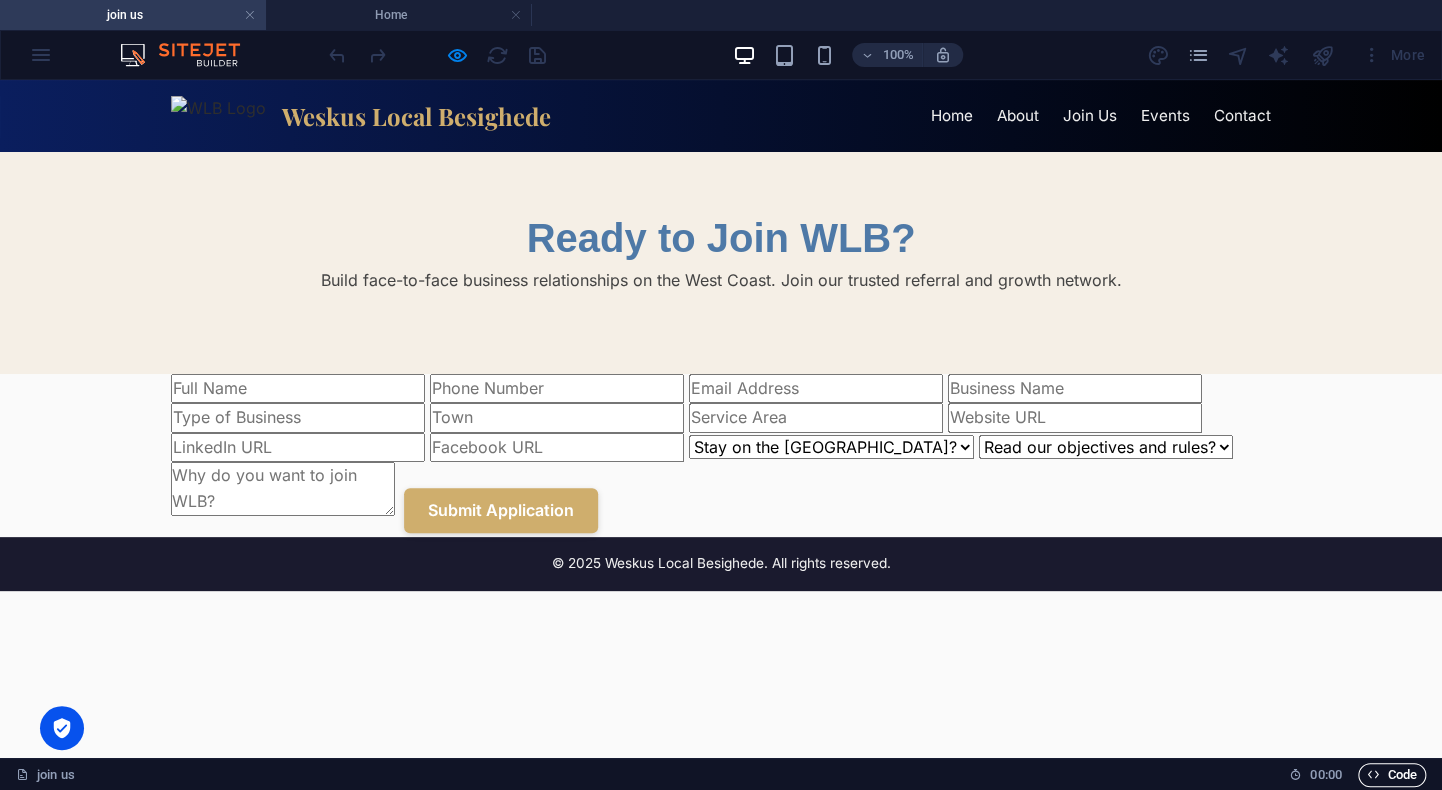 click on "Code" at bounding box center [1392, 775] 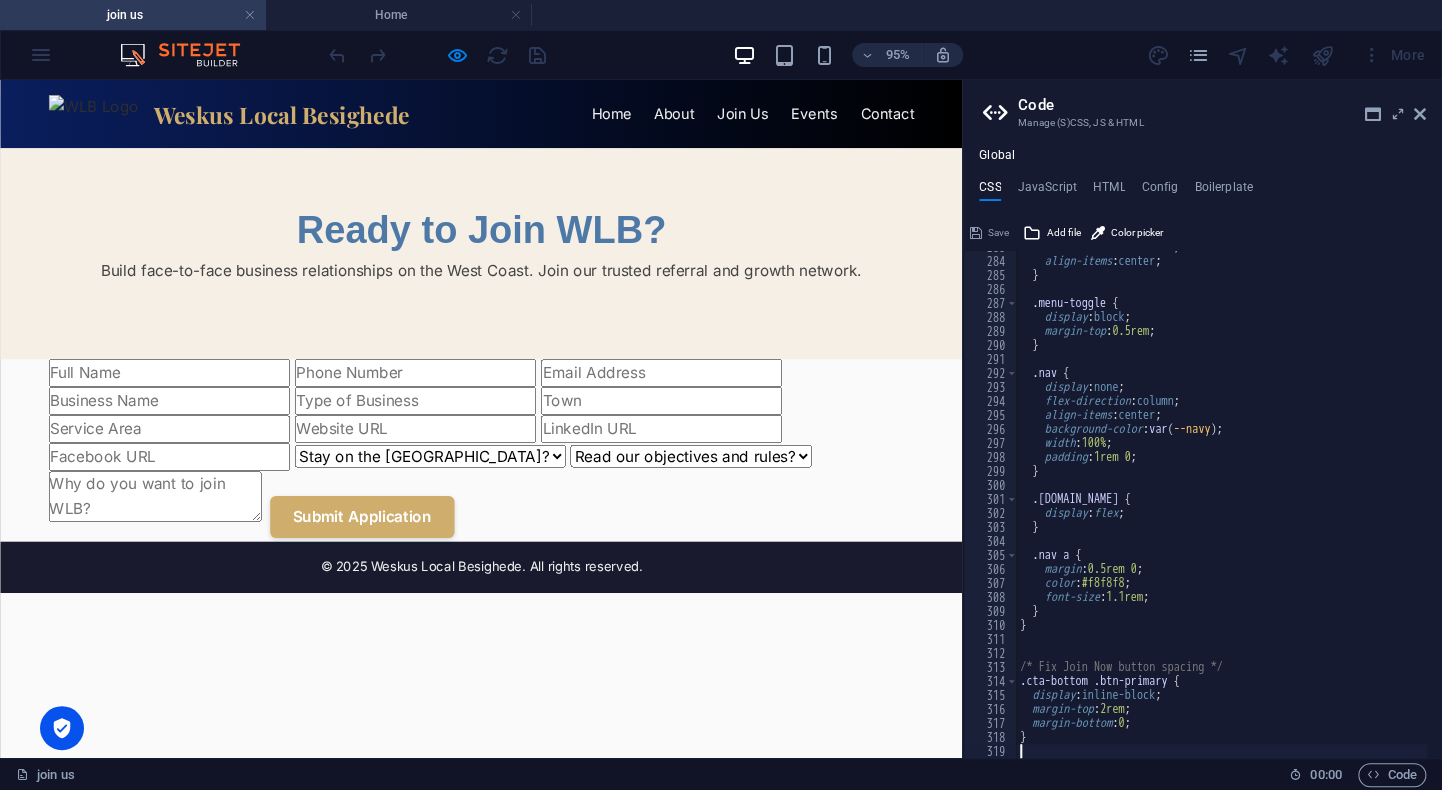 scroll, scrollTop: 3974, scrollLeft: 0, axis: vertical 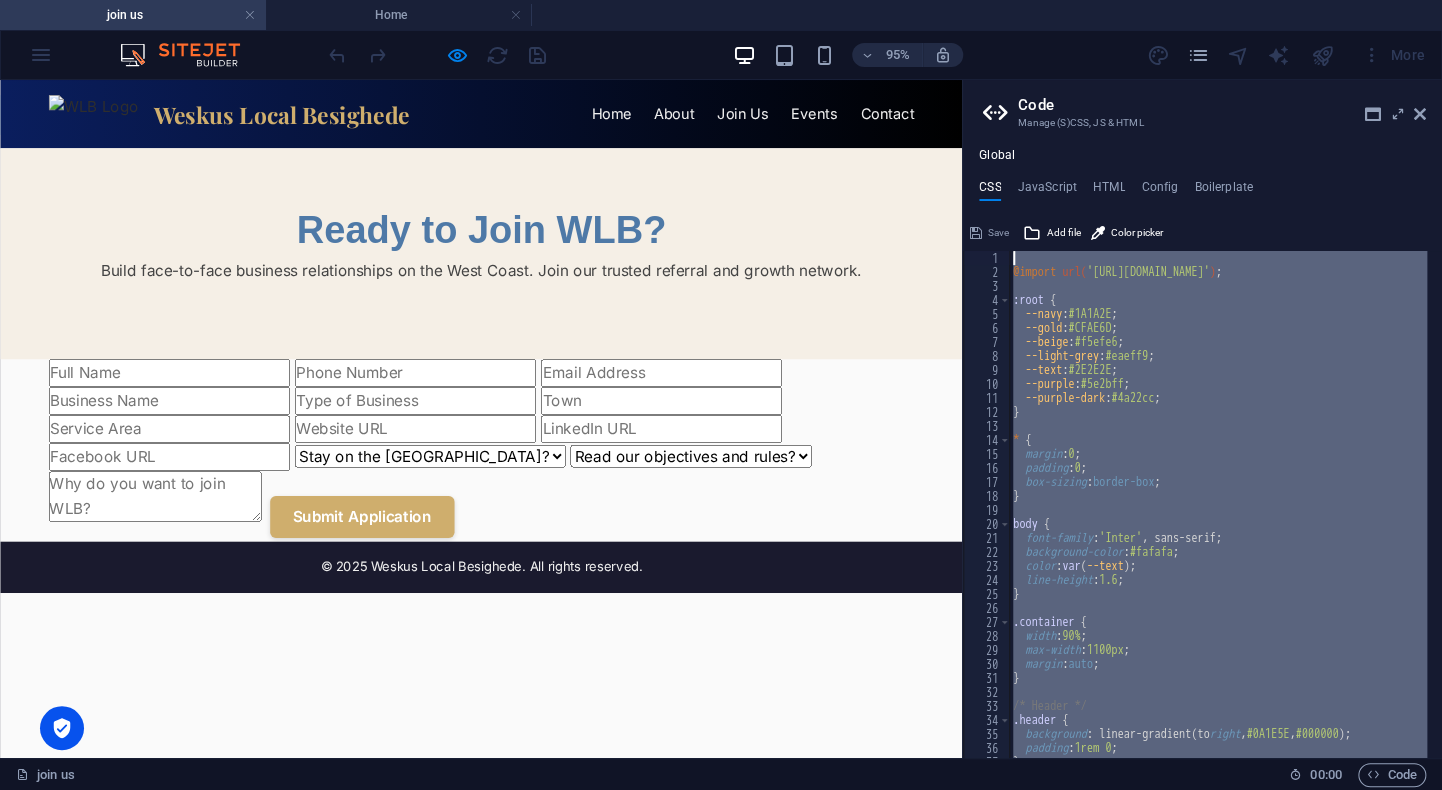 drag, startPoint x: 1038, startPoint y: 732, endPoint x: 1013, endPoint y: 196, distance: 536.5827 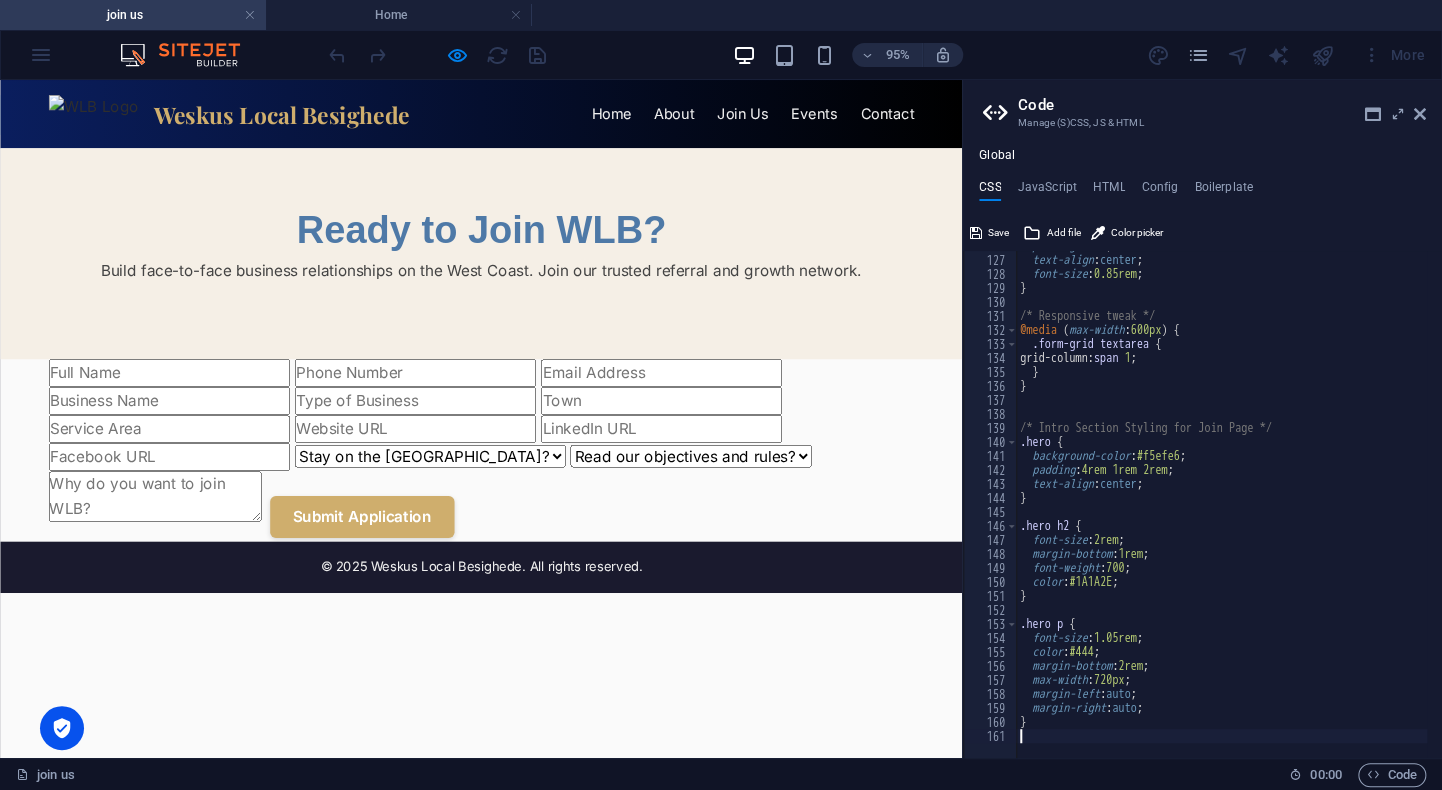 click on "95% More" at bounding box center [879, 55] 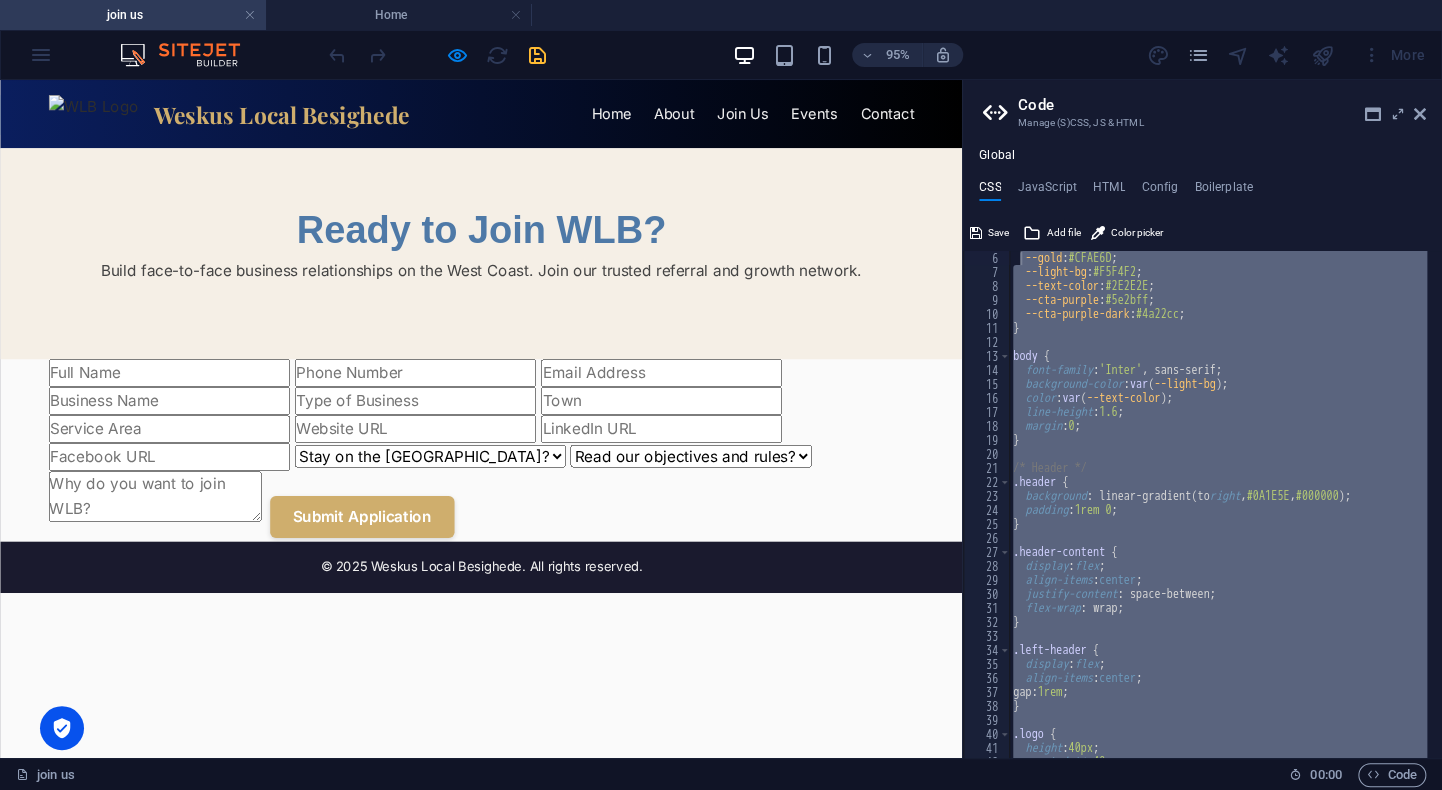 scroll, scrollTop: 0, scrollLeft: 0, axis: both 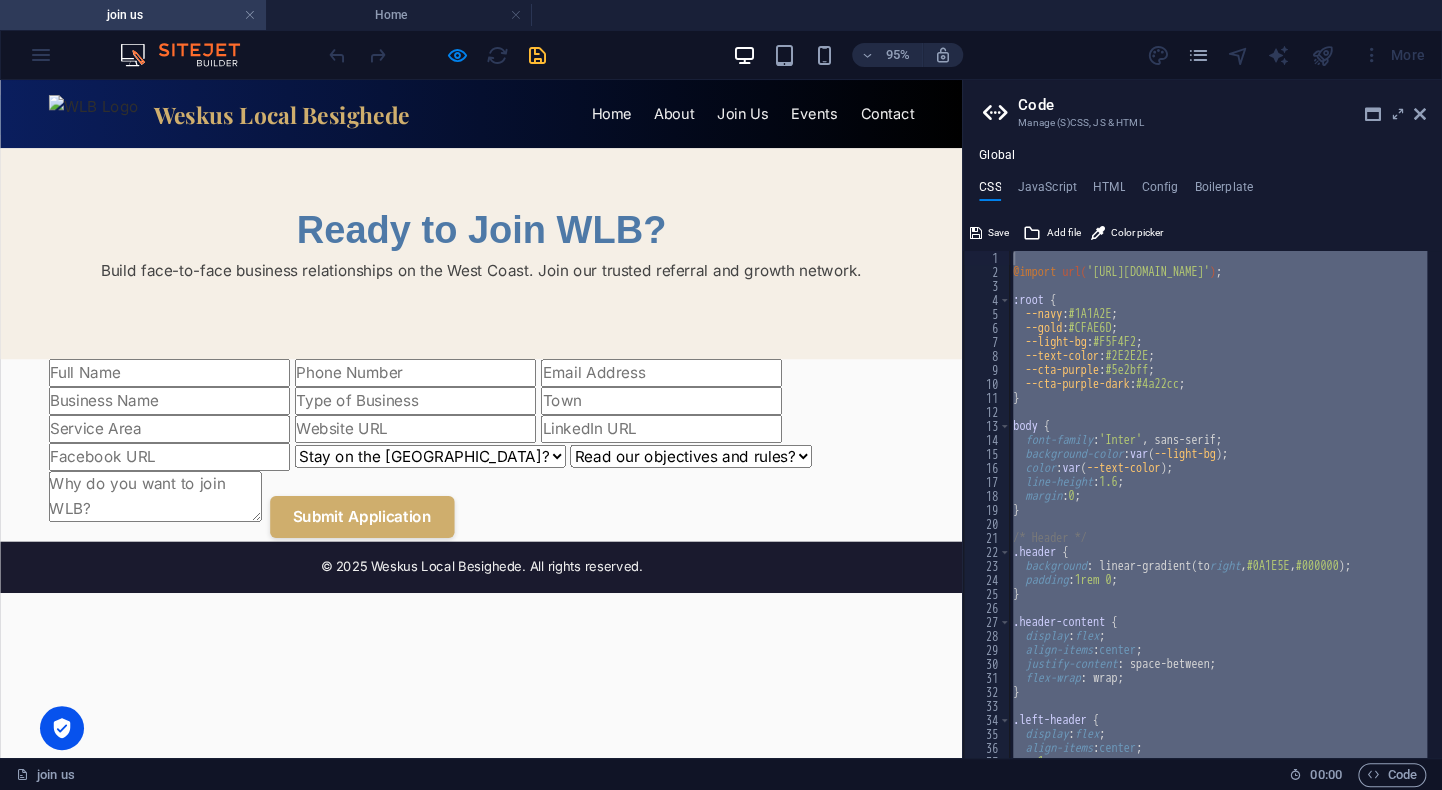 drag, startPoint x: 1058, startPoint y: 737, endPoint x: 1017, endPoint y: 230, distance: 508.6551 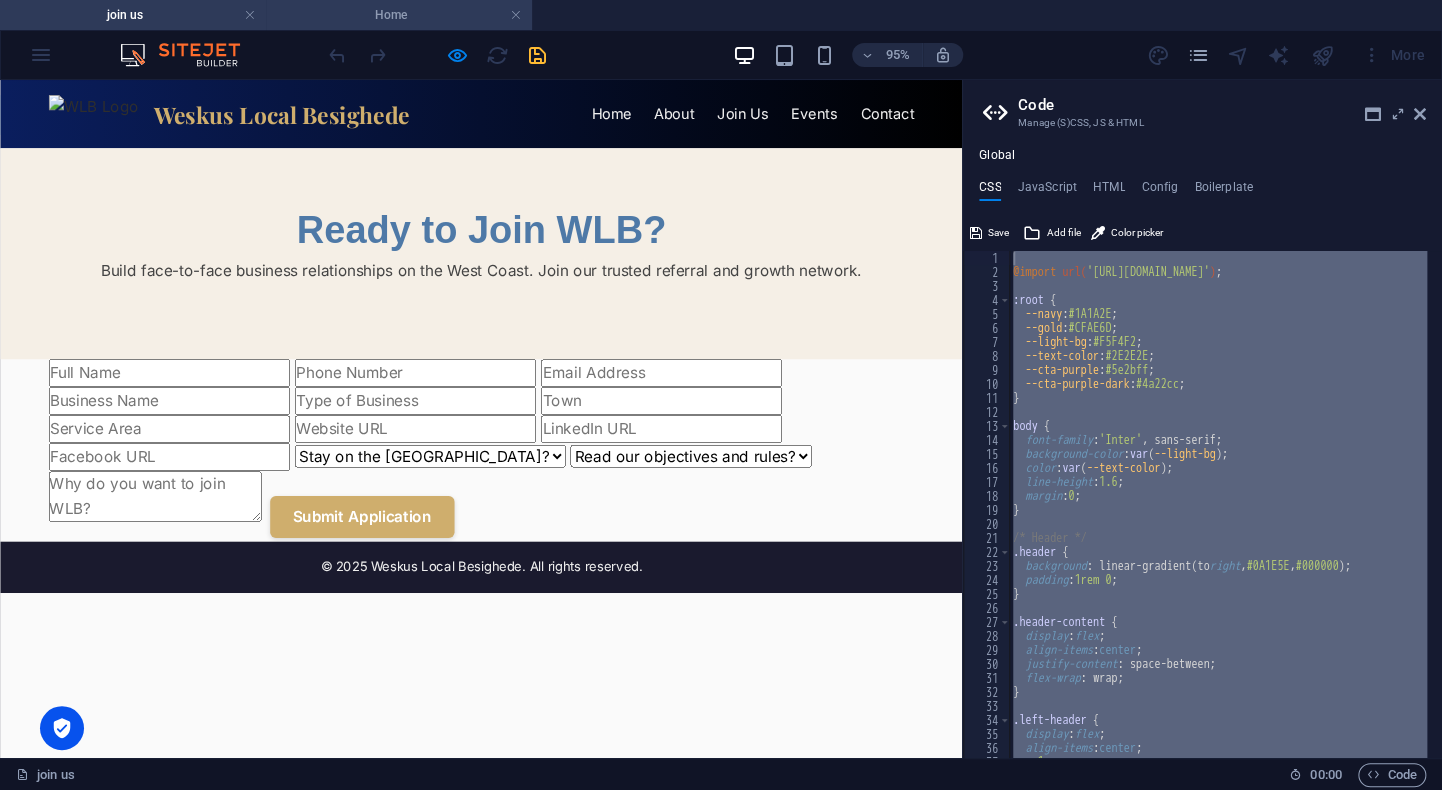 click on "Home" at bounding box center [399, 15] 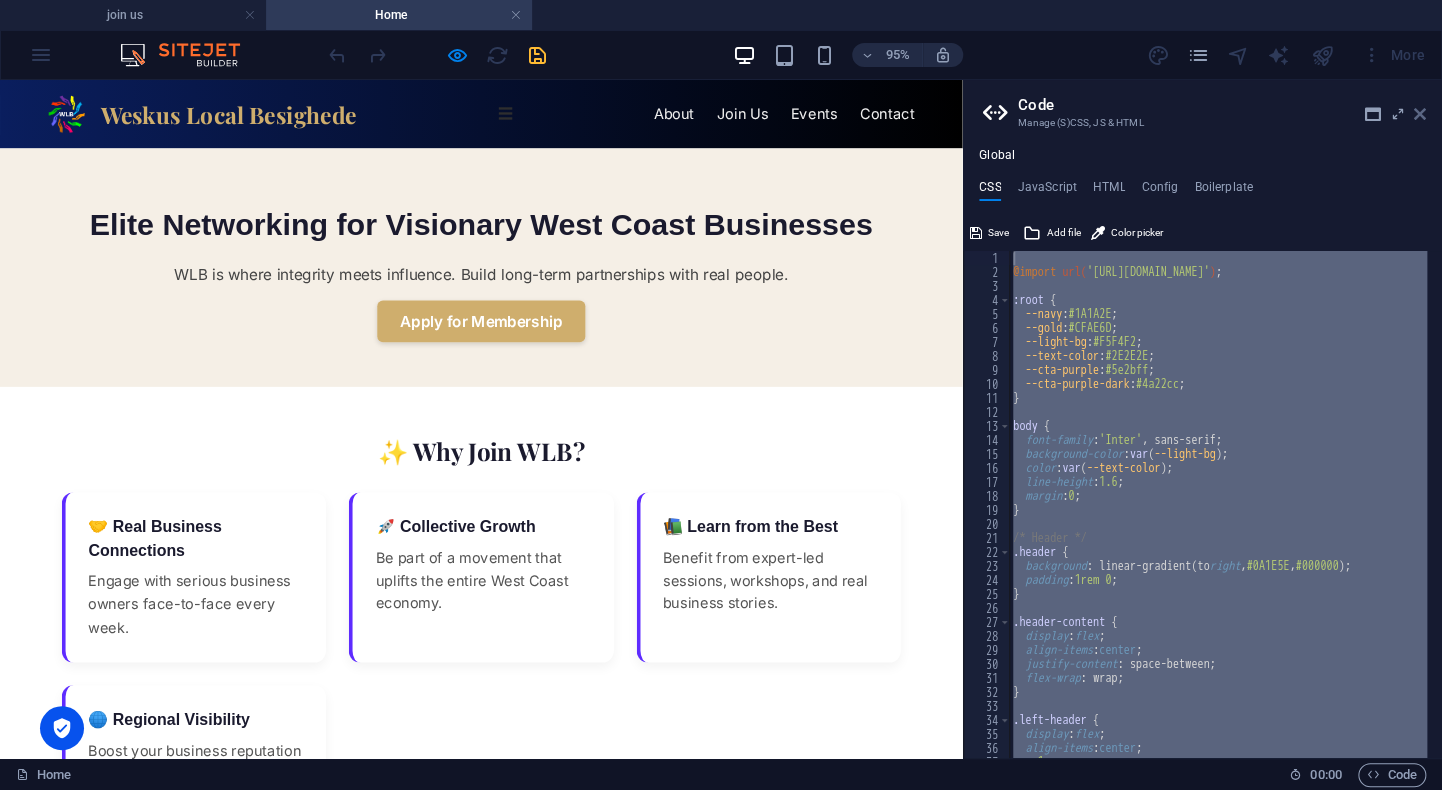 click at bounding box center [1420, 114] 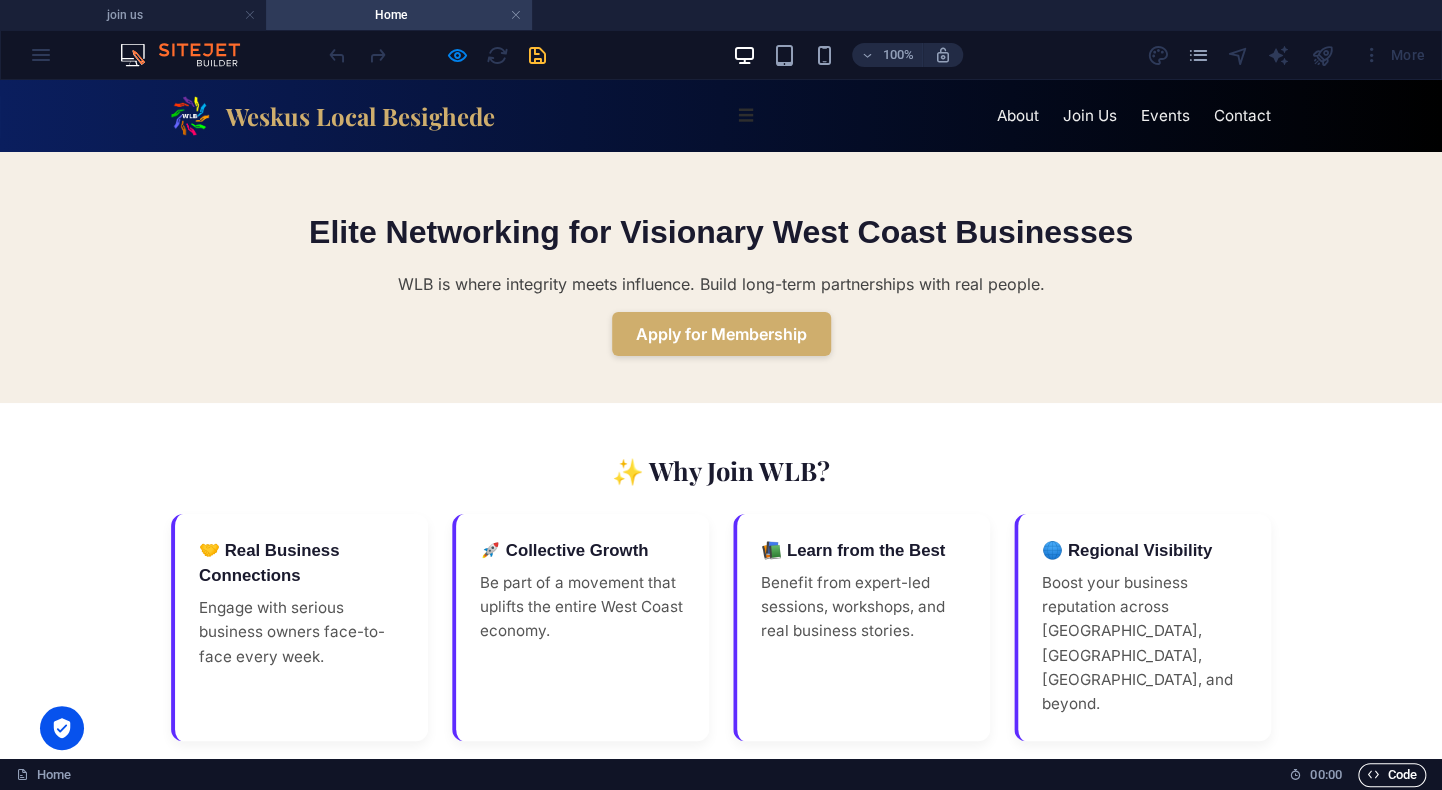 click on "Code" at bounding box center [1392, 775] 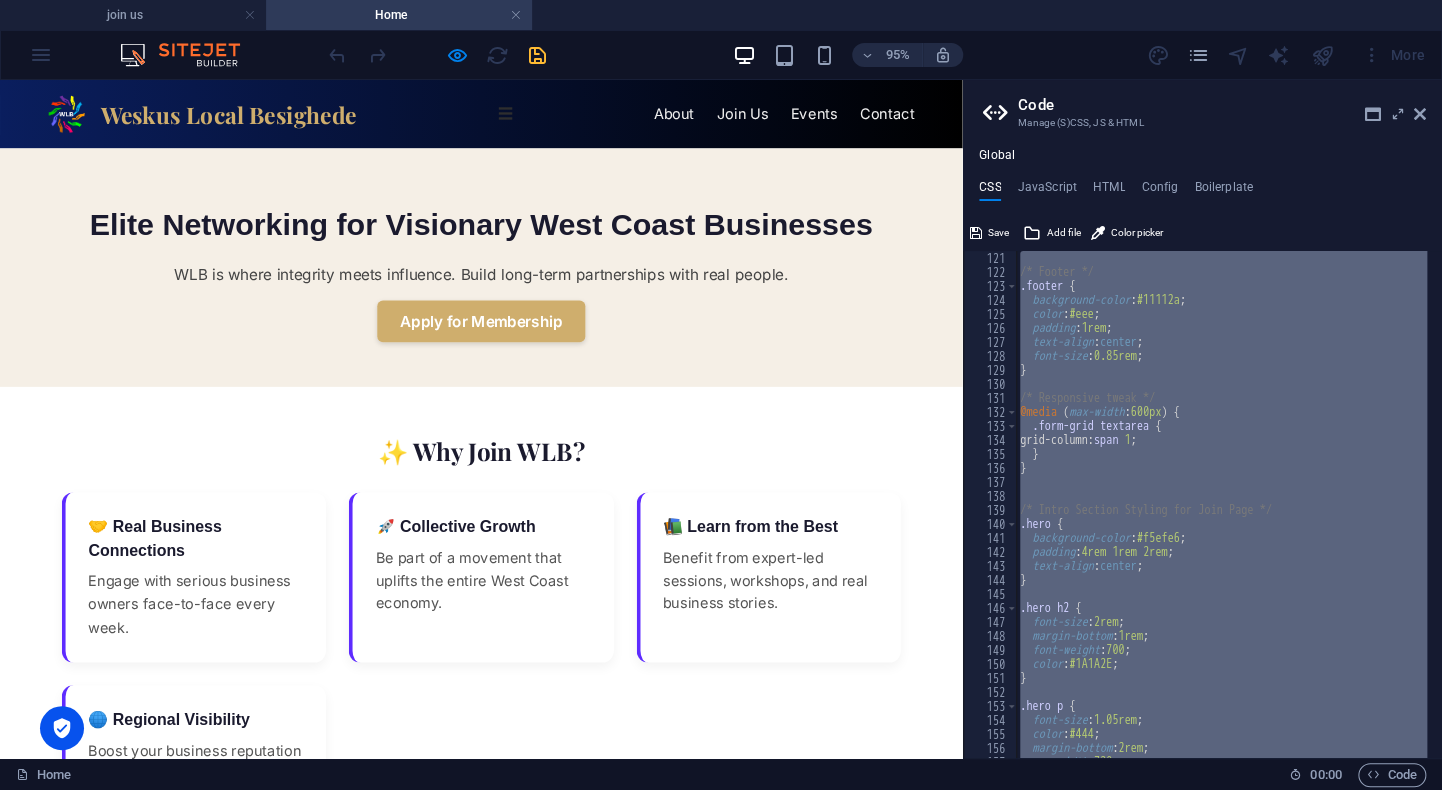 scroll, scrollTop: 1762, scrollLeft: 0, axis: vertical 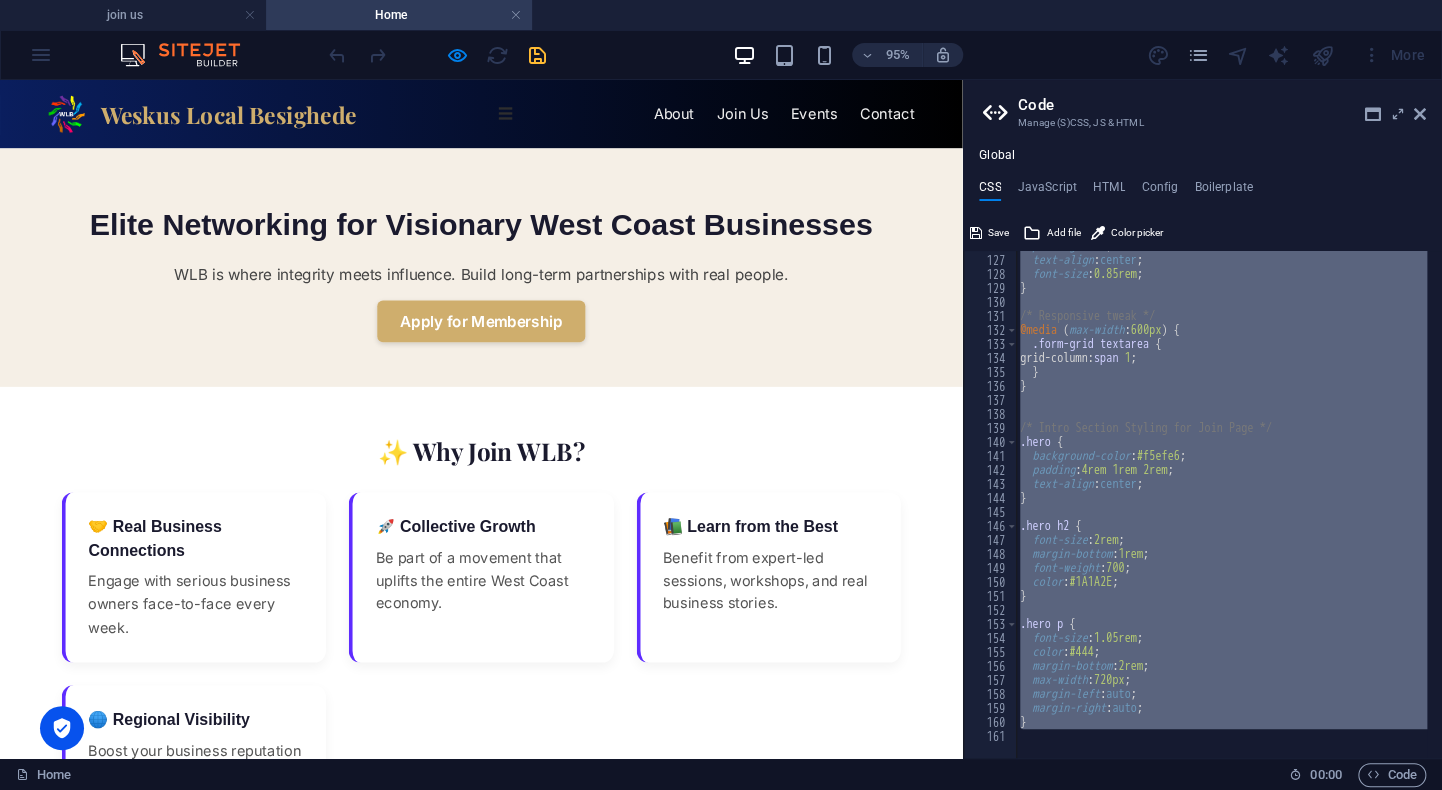 click on "95% More" at bounding box center [879, 55] 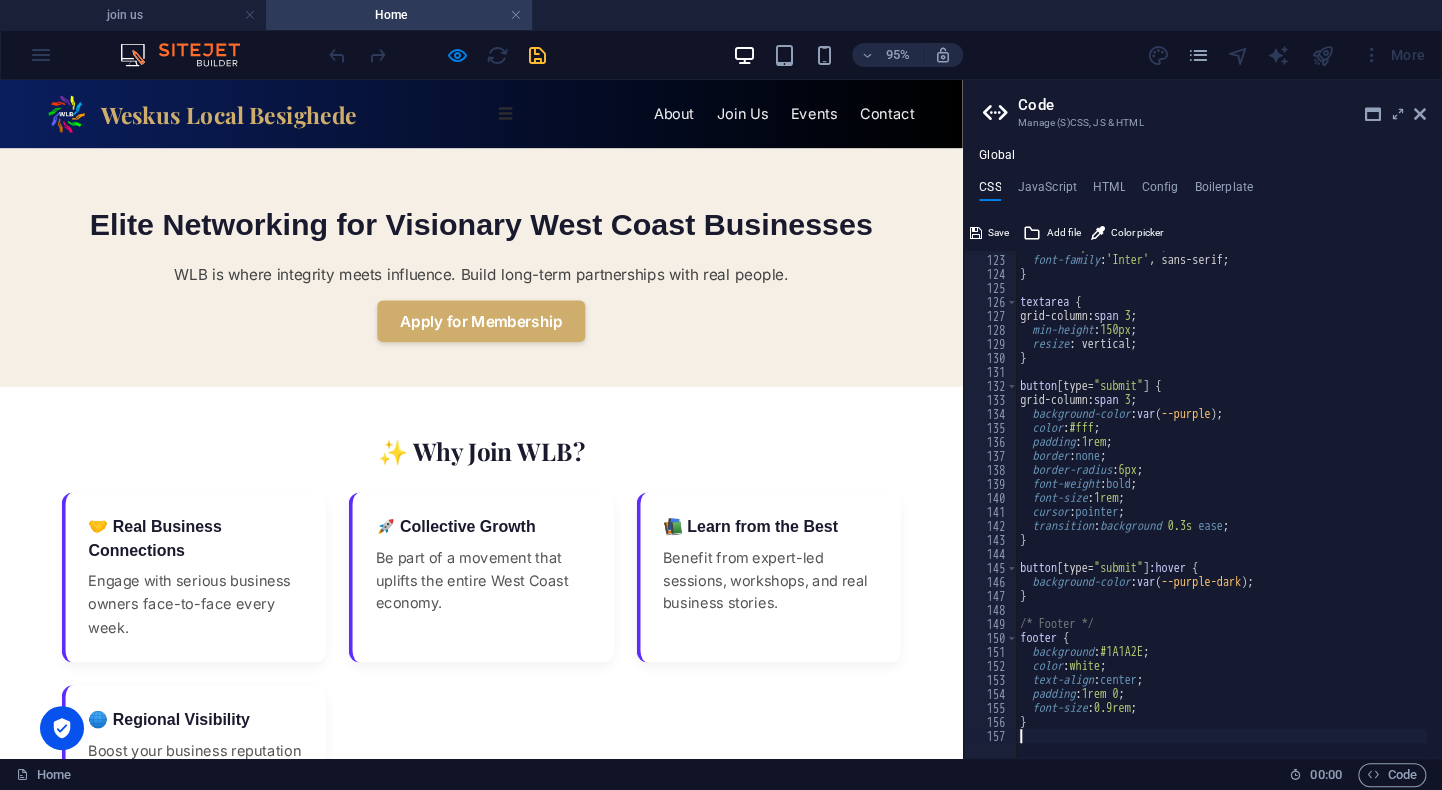 click on "95% More" at bounding box center [879, 55] 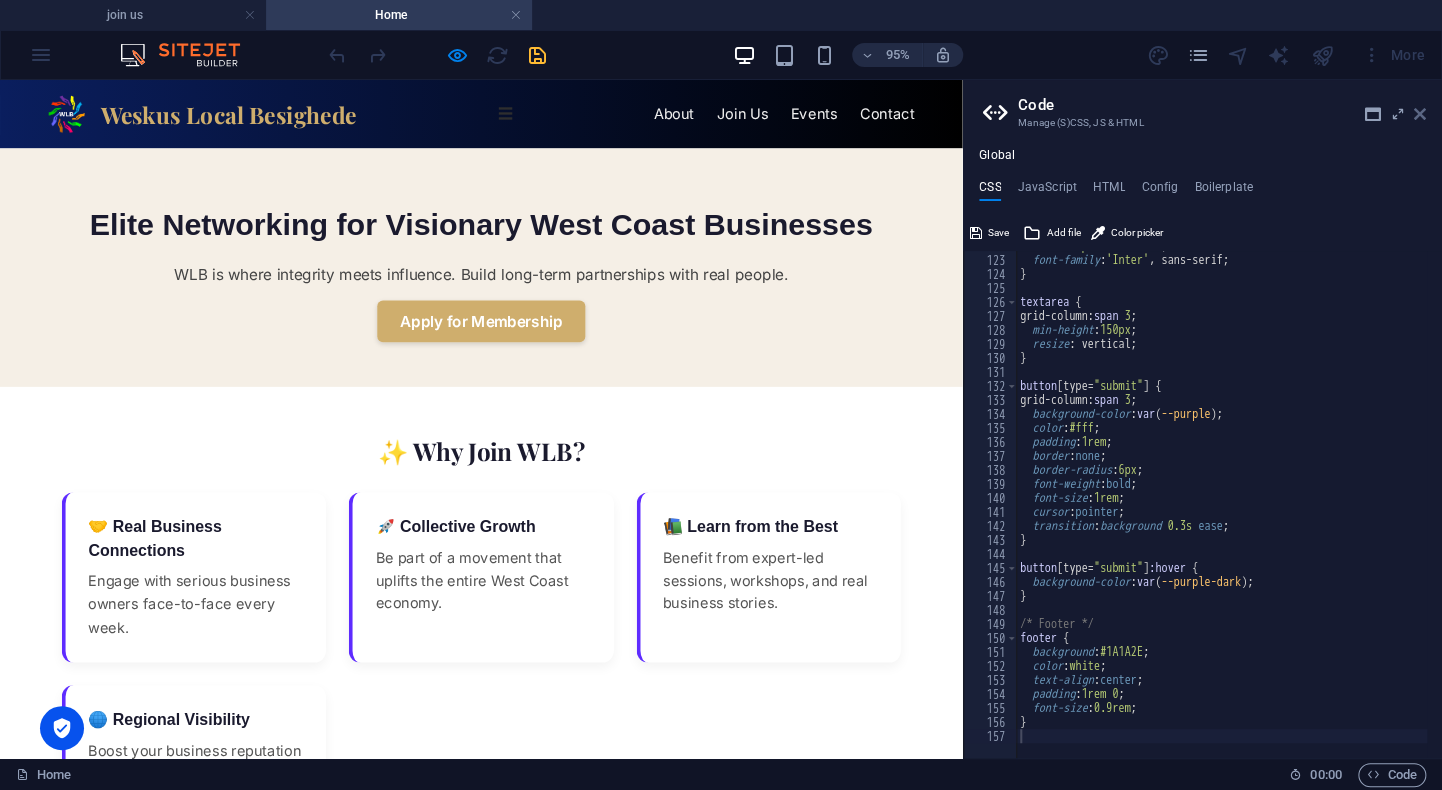 click at bounding box center (1420, 114) 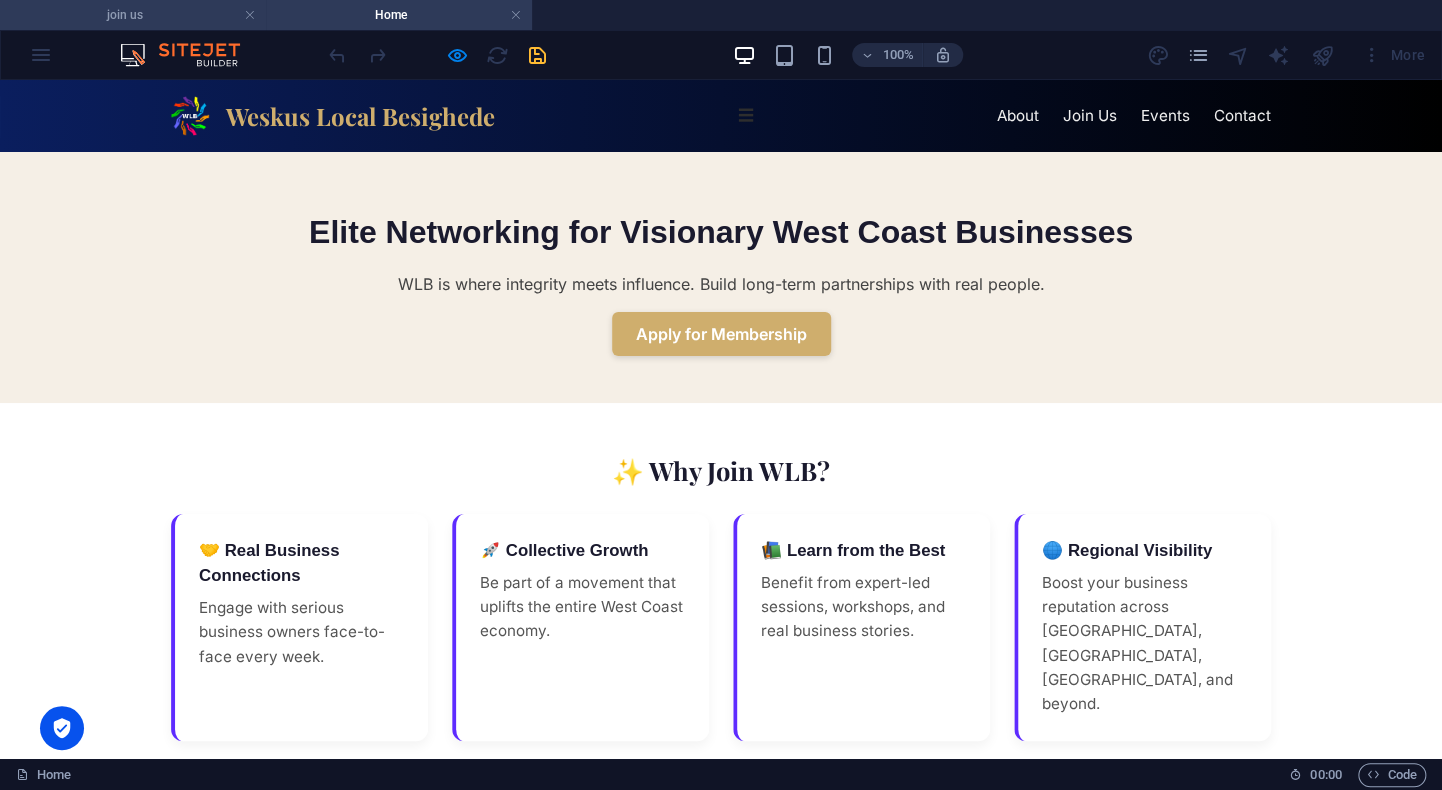 click on "join us" at bounding box center [133, 15] 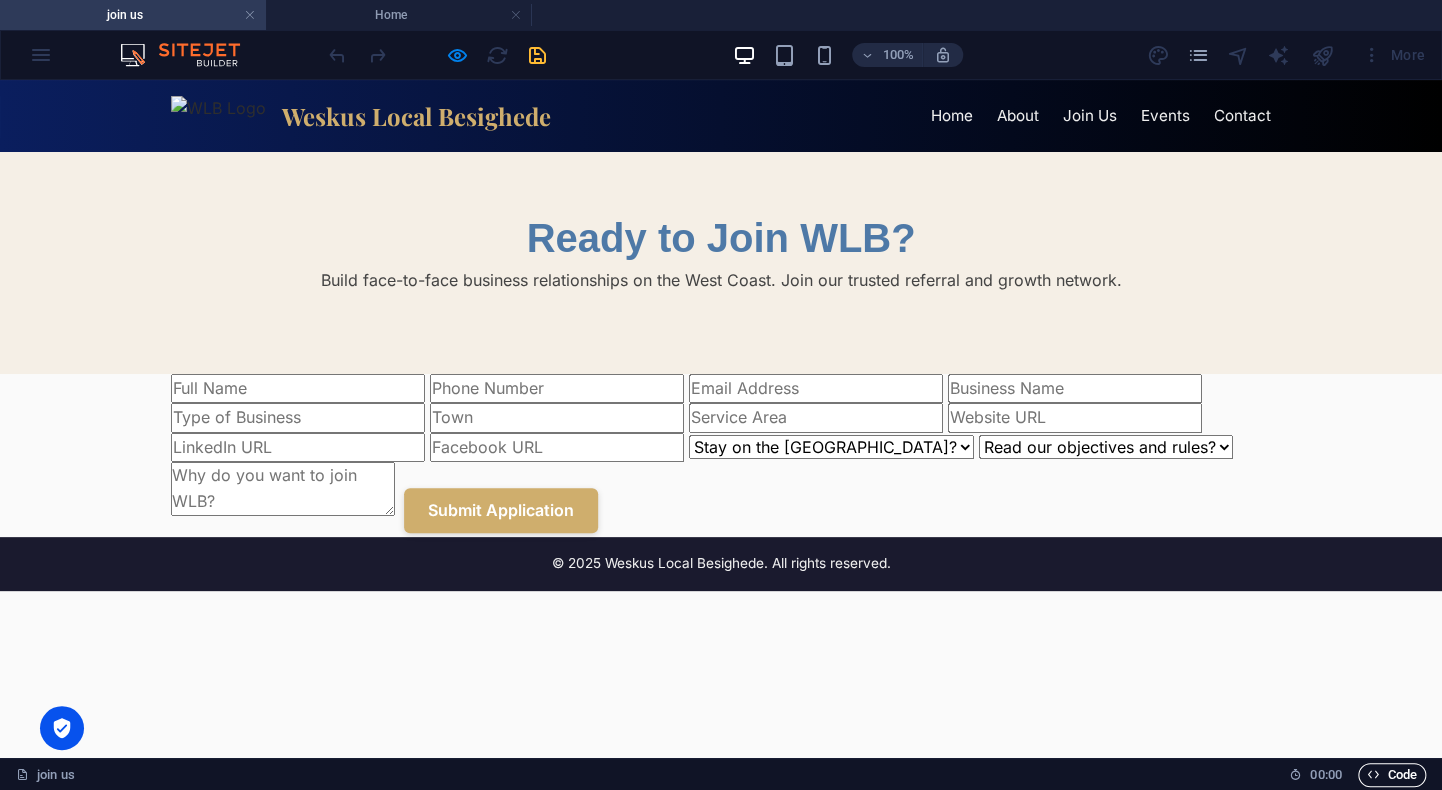 click on "Code" at bounding box center [1392, 775] 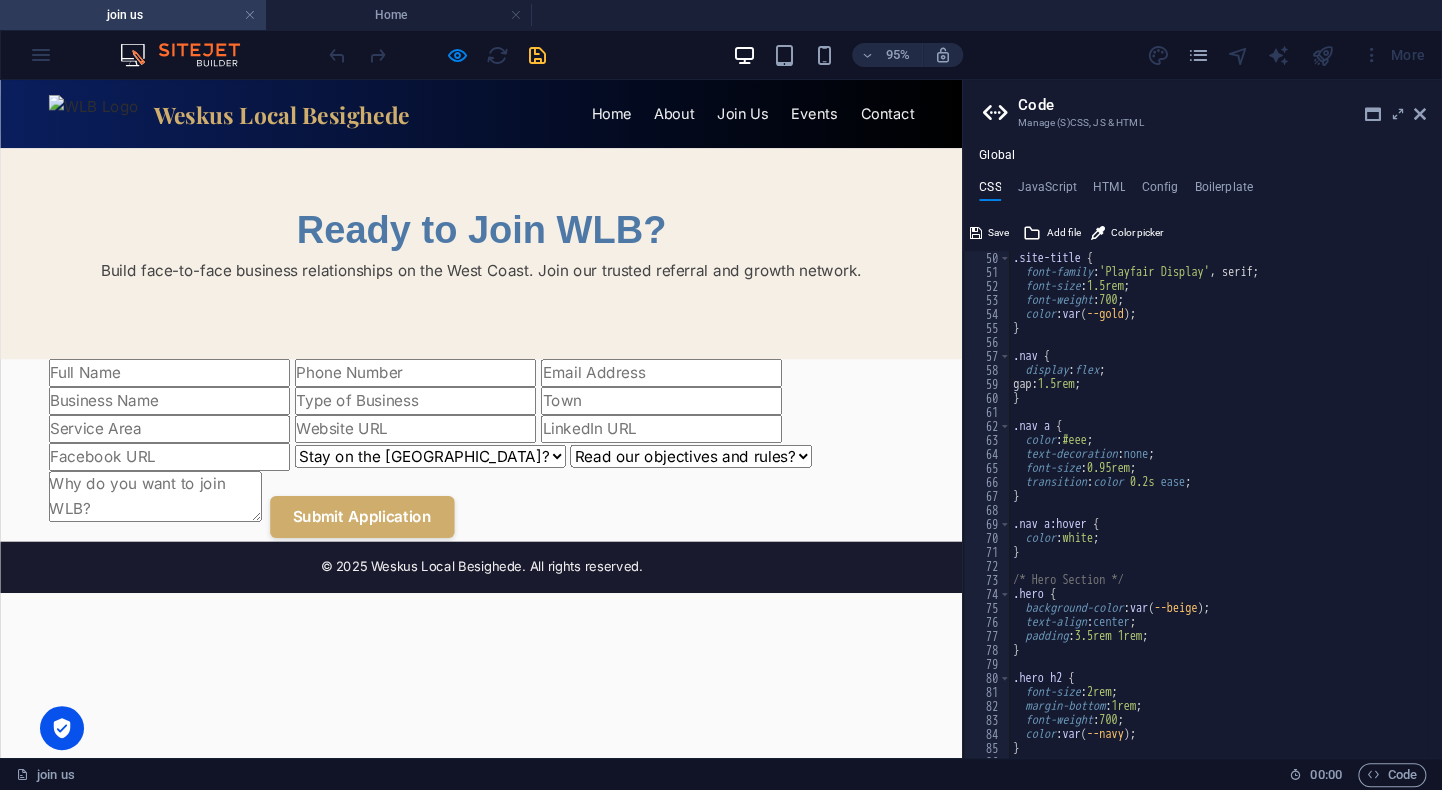 scroll, scrollTop: 446, scrollLeft: 0, axis: vertical 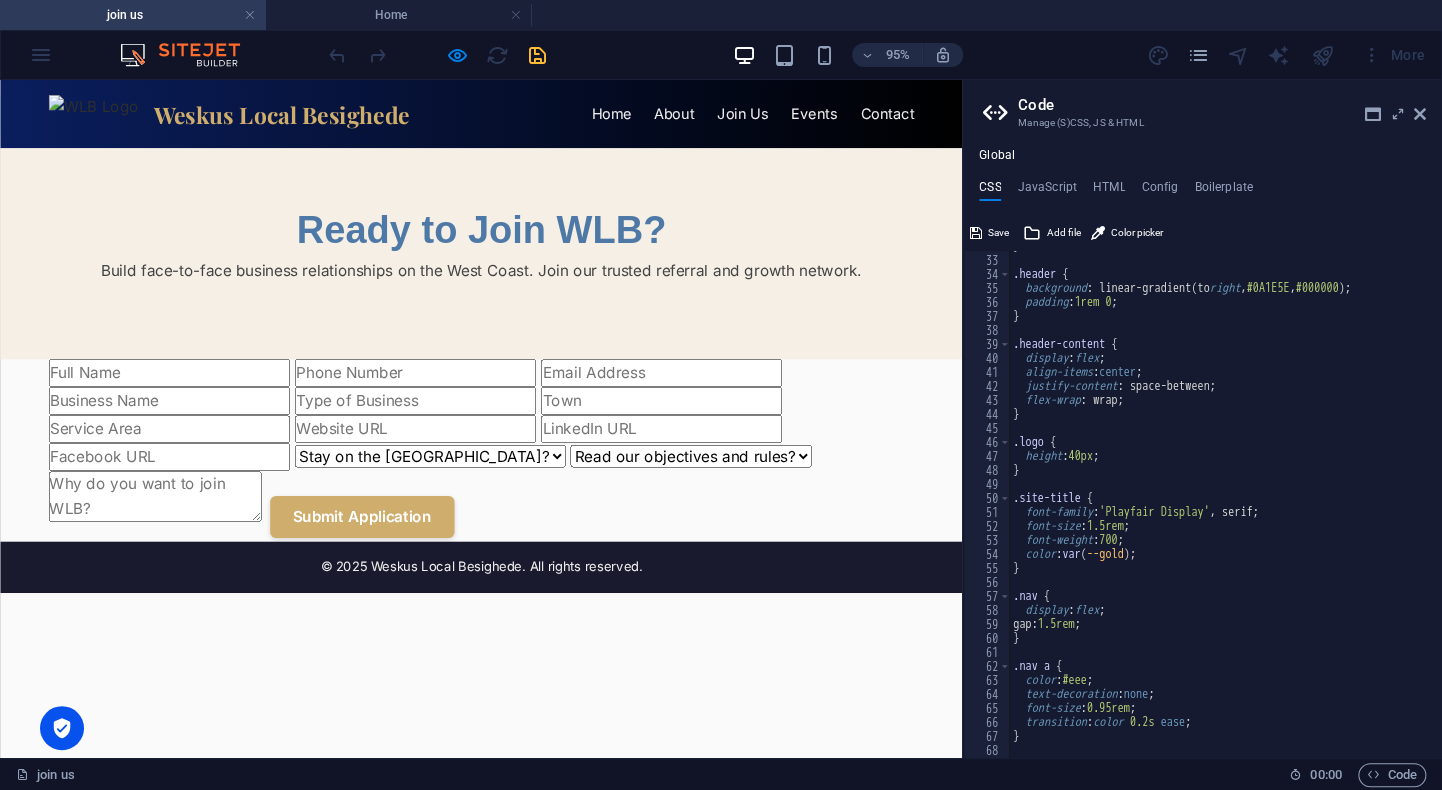 click on "95% More" at bounding box center (879, 55) 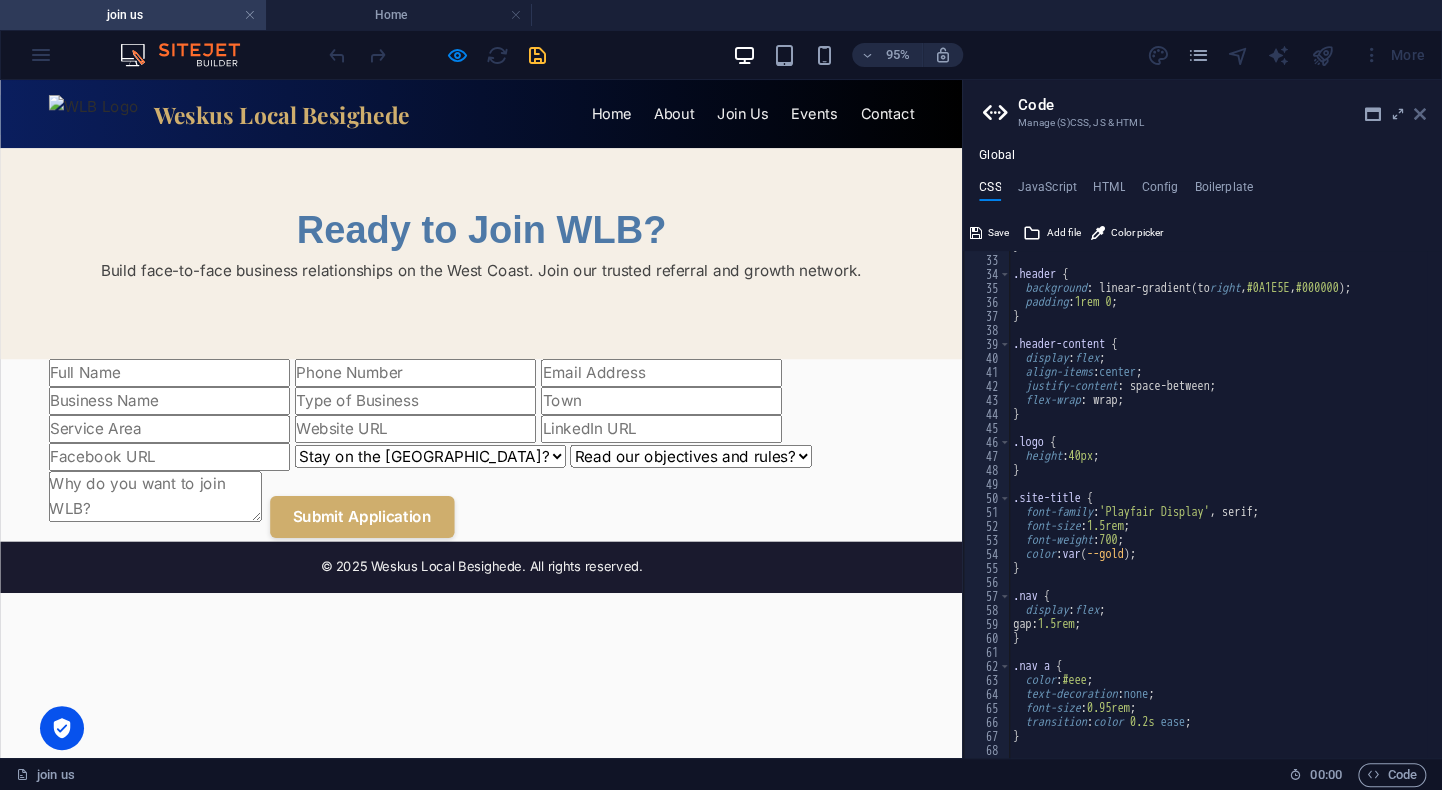 click at bounding box center [1420, 114] 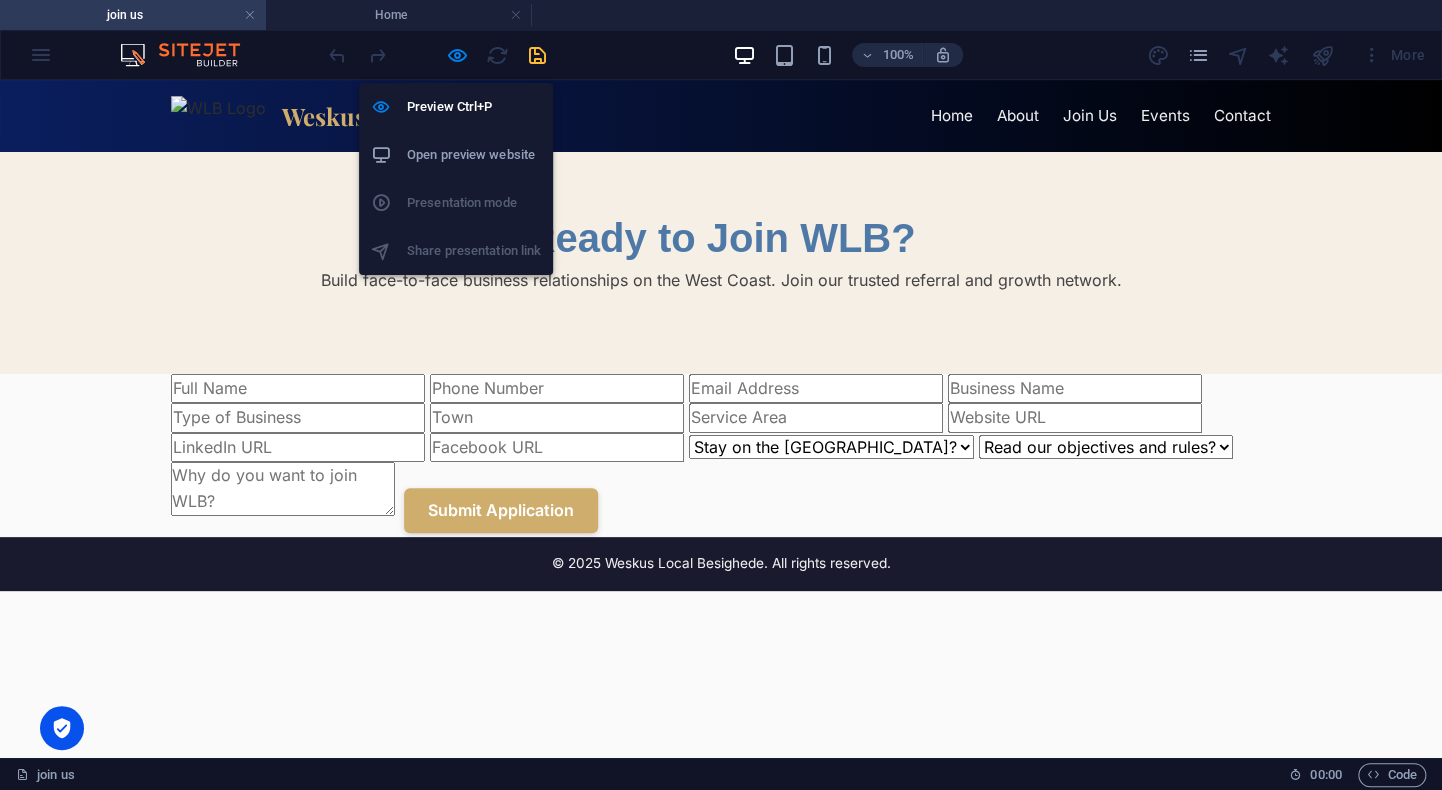 click on "Open preview website" at bounding box center [474, 155] 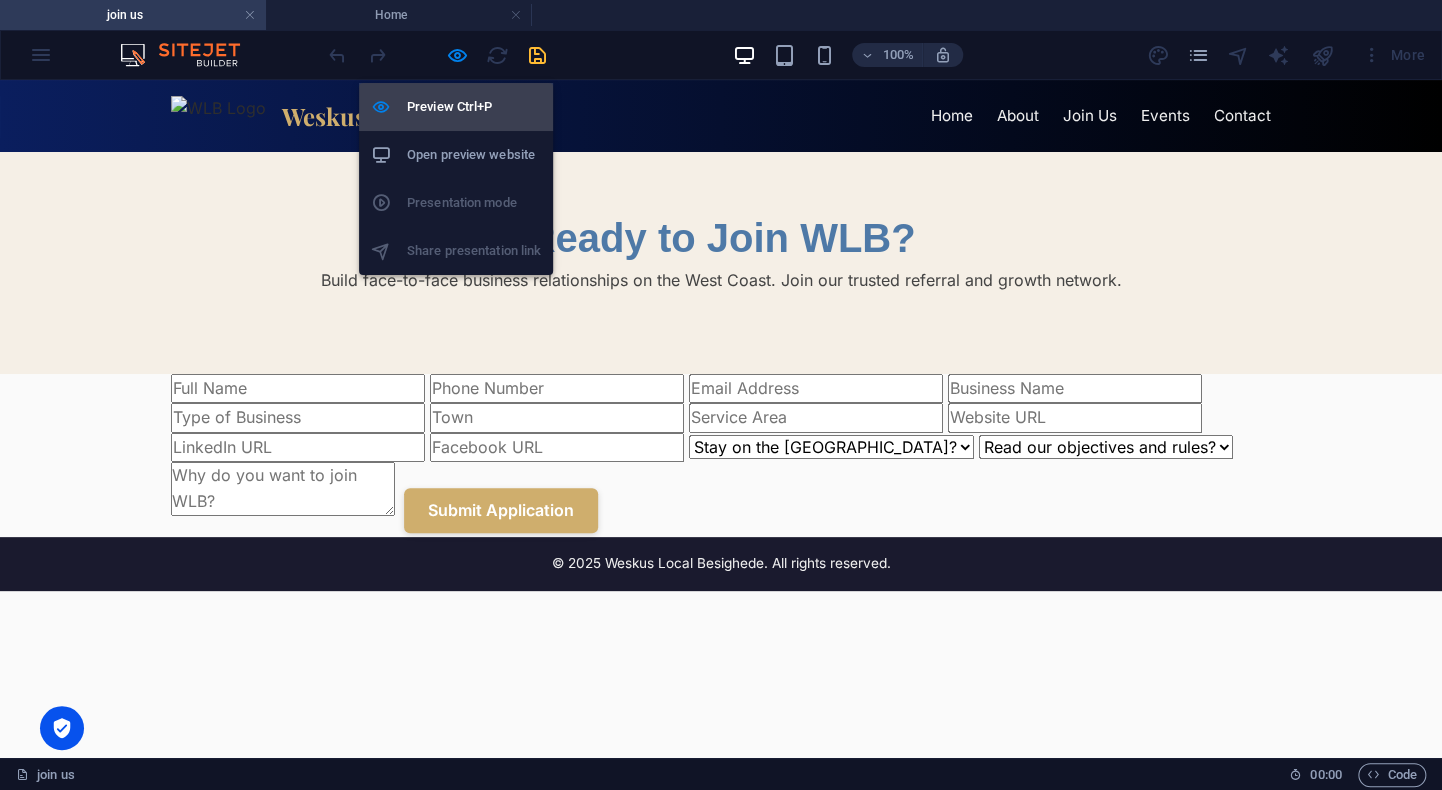 click on "Preview Ctrl+P" at bounding box center [474, 107] 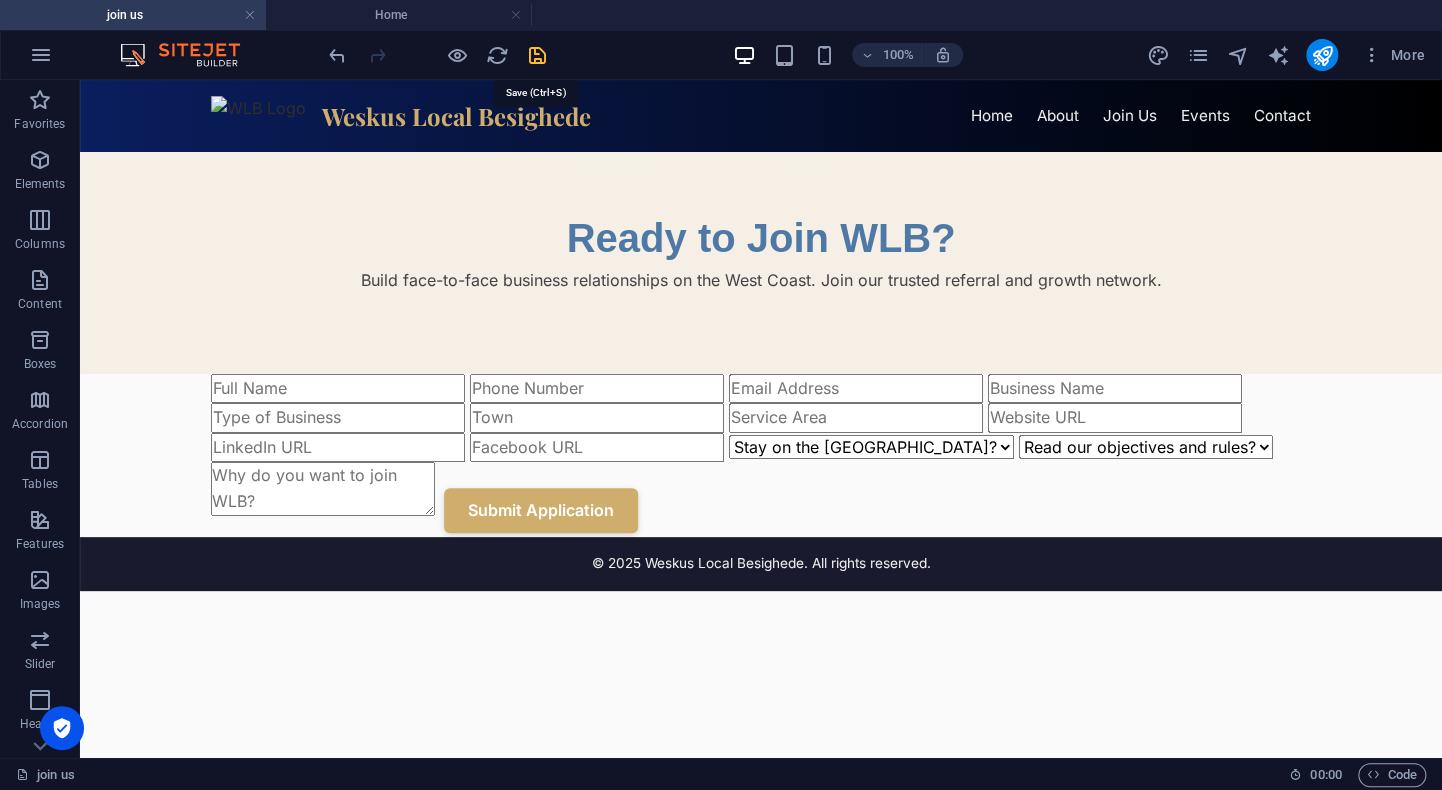 click at bounding box center [537, 55] 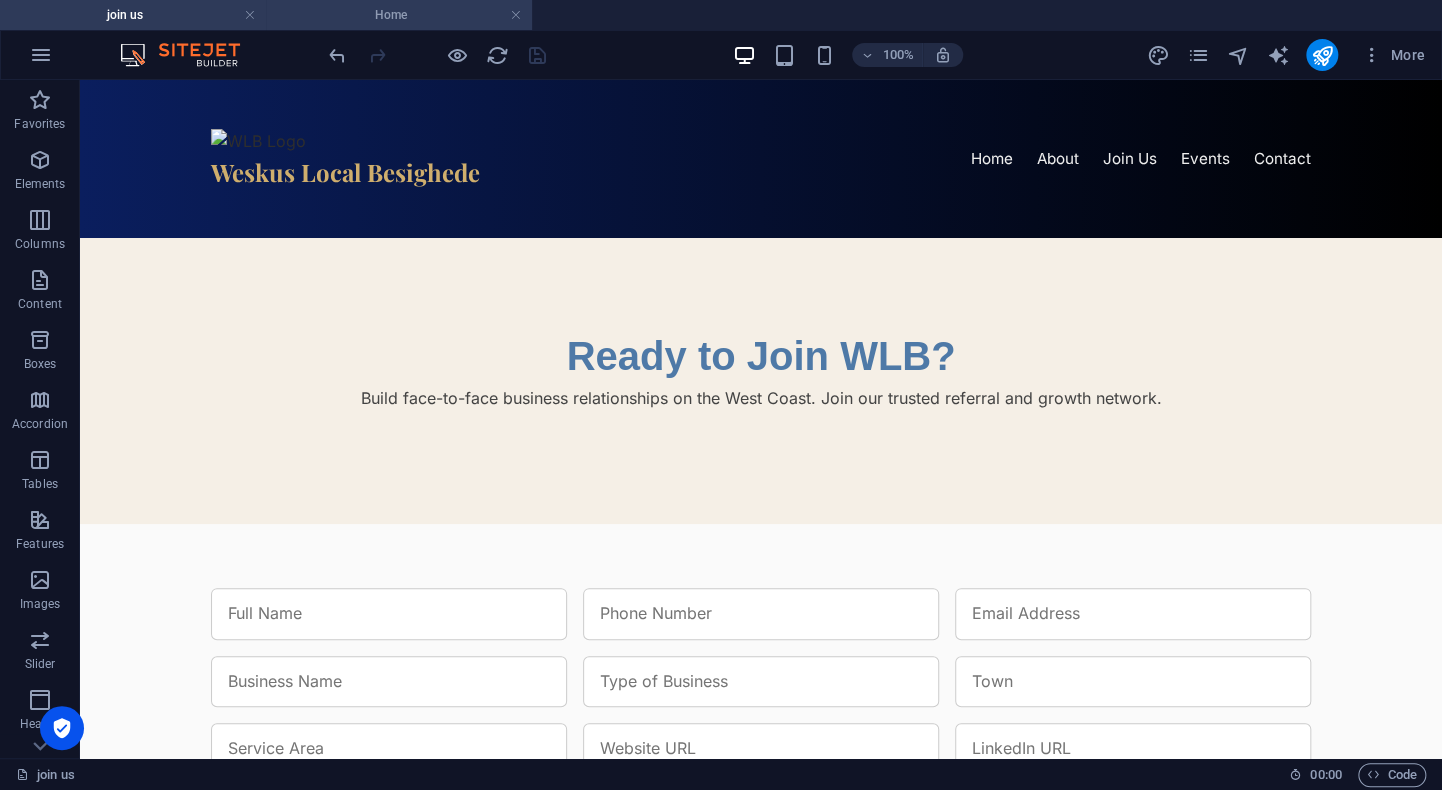 click on "Home" at bounding box center [399, 15] 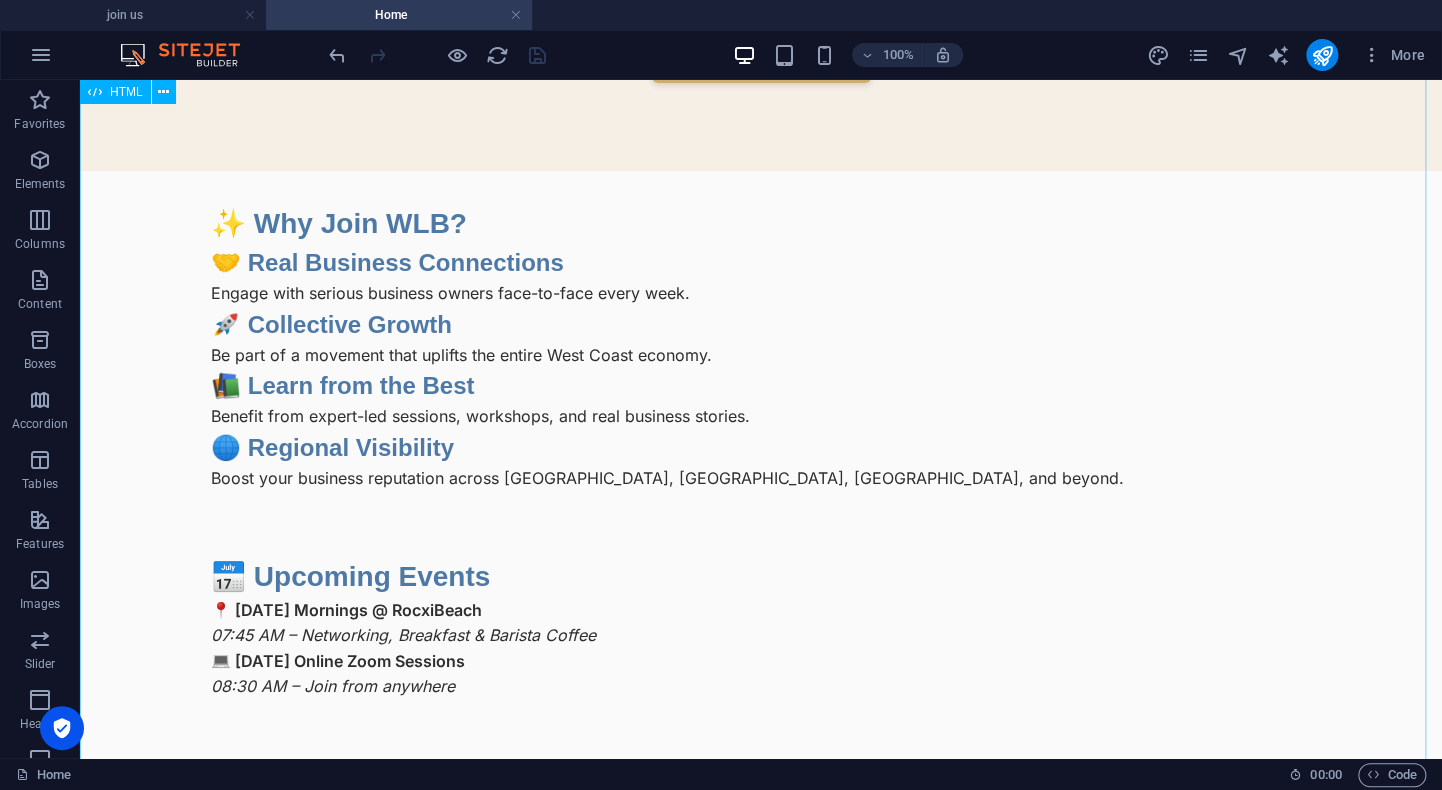 scroll, scrollTop: 302, scrollLeft: 0, axis: vertical 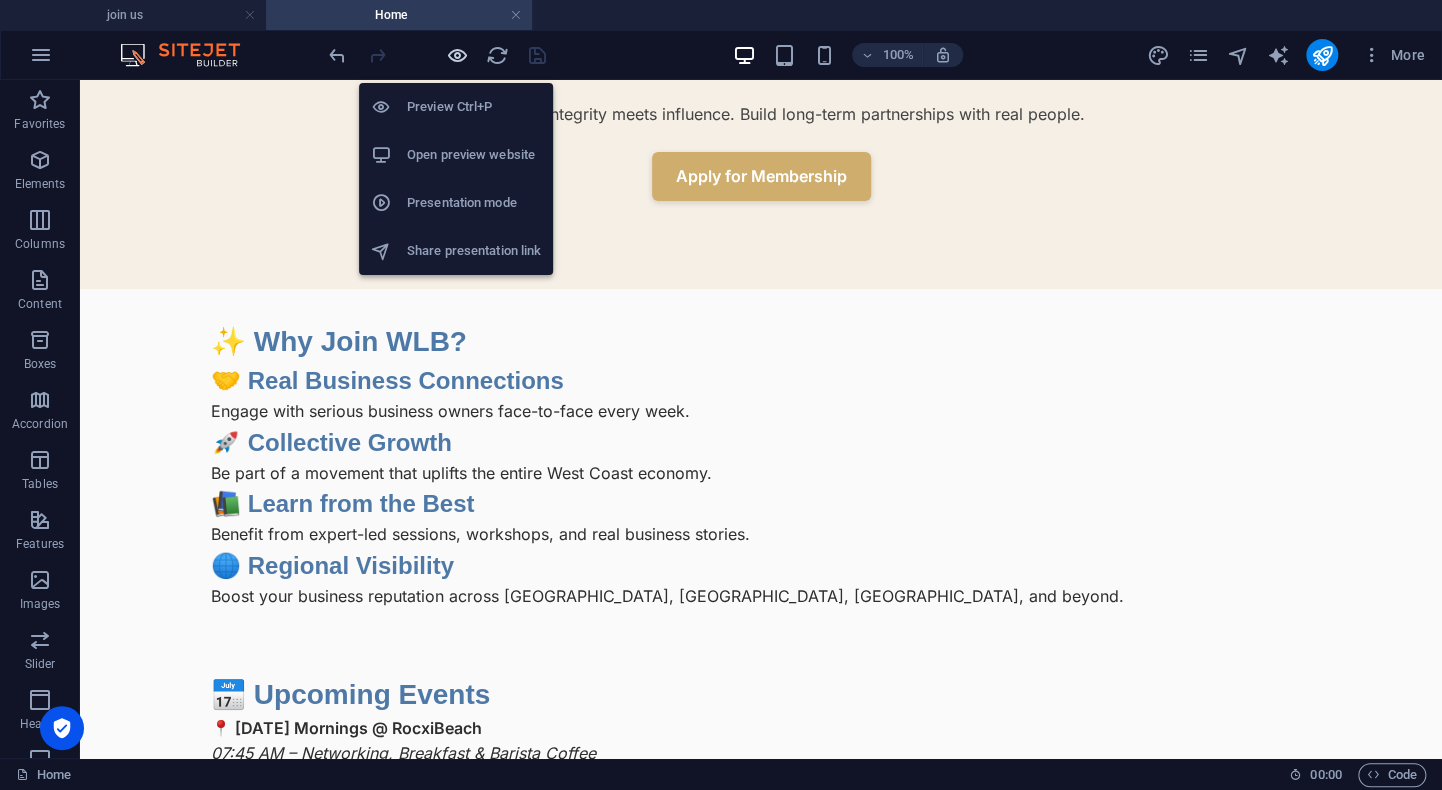 click at bounding box center [457, 55] 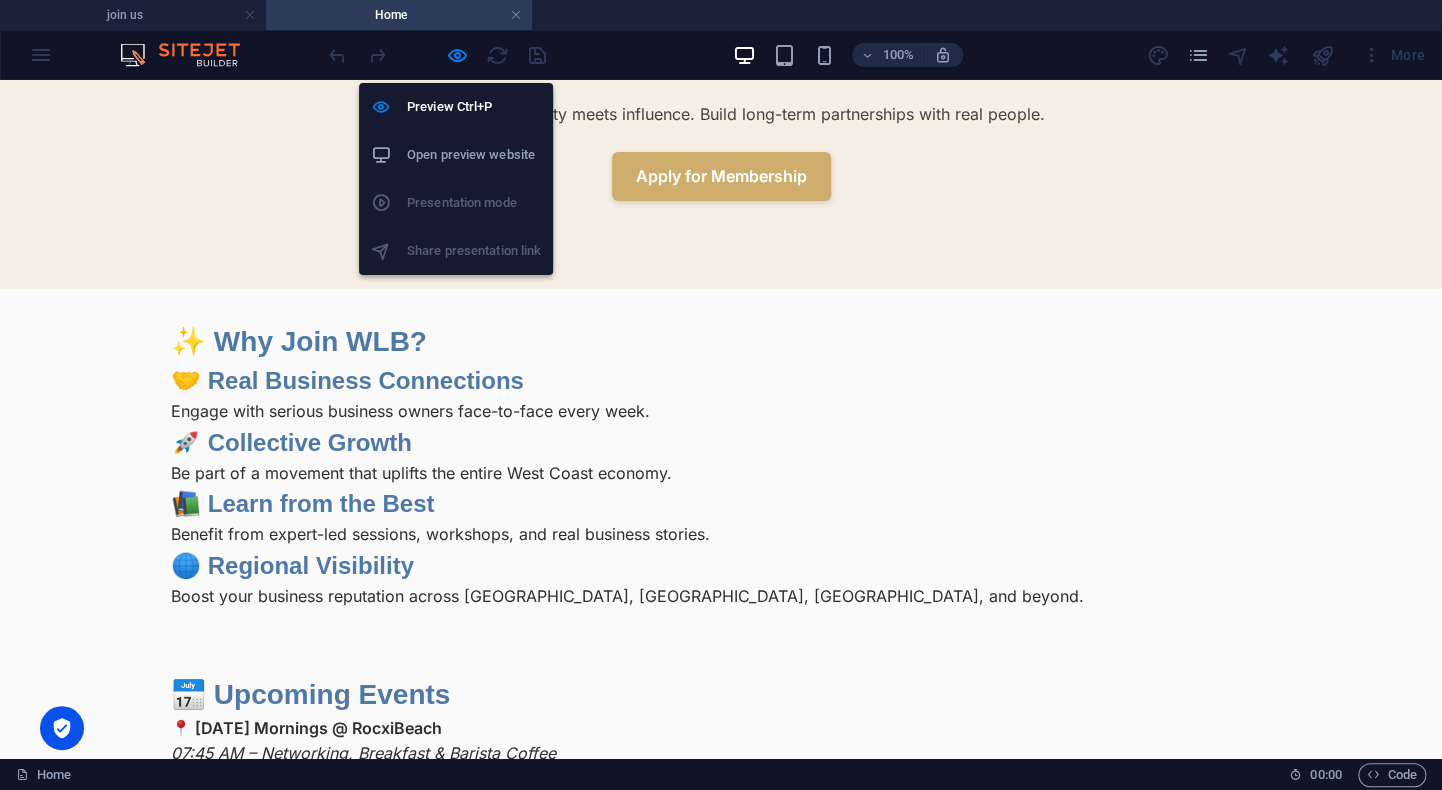 click on "Open preview website" at bounding box center [456, 155] 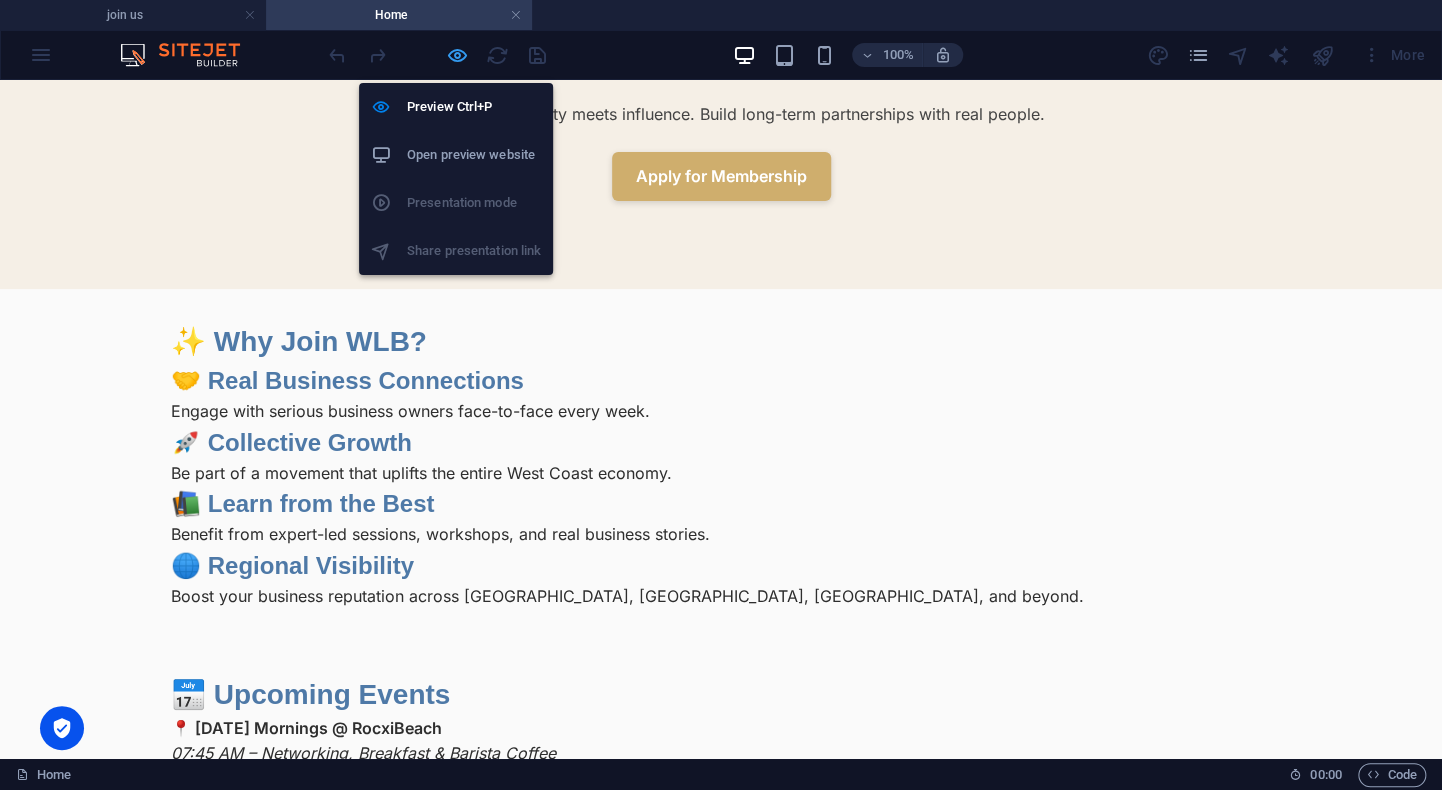 click at bounding box center [457, 55] 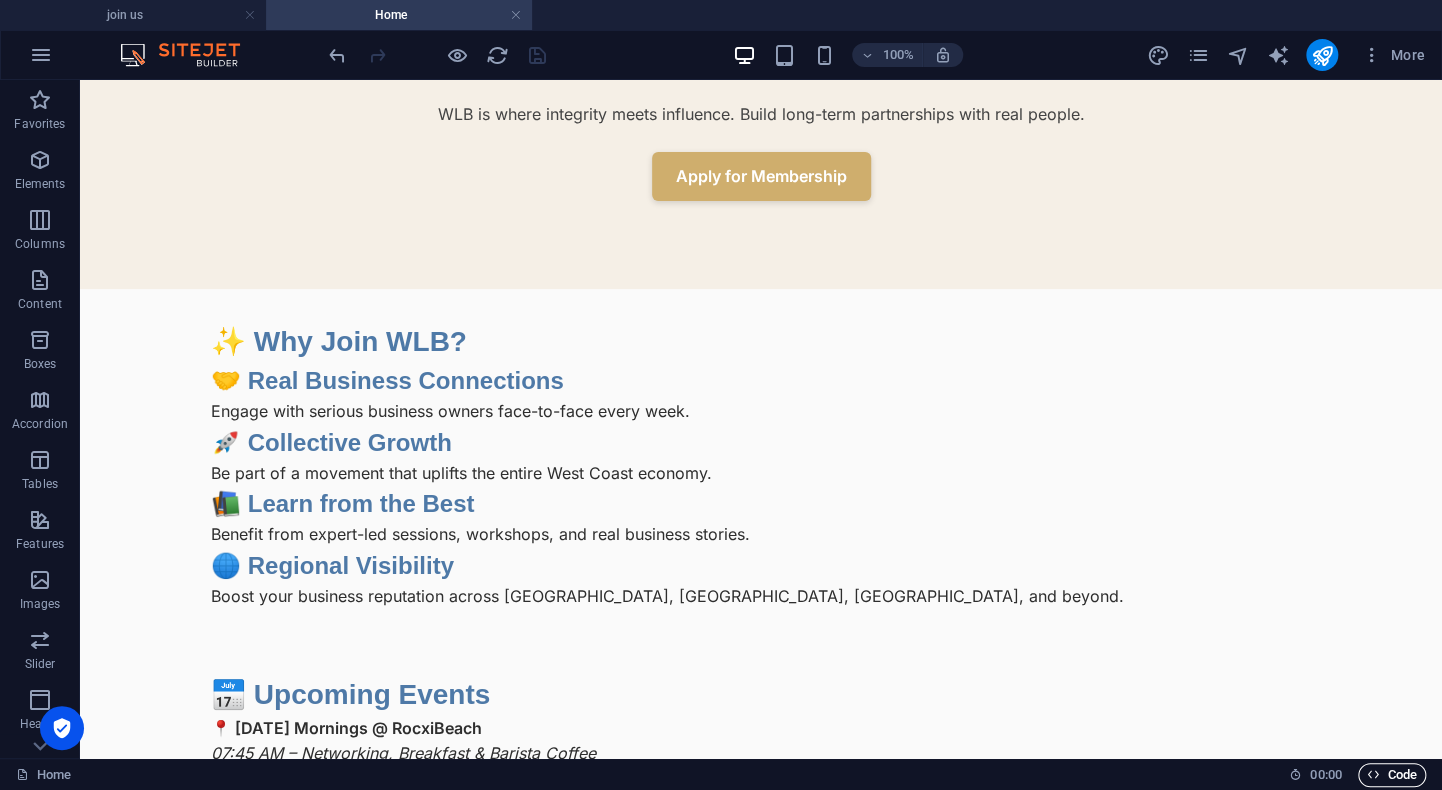 click on "Code" at bounding box center (1392, 775) 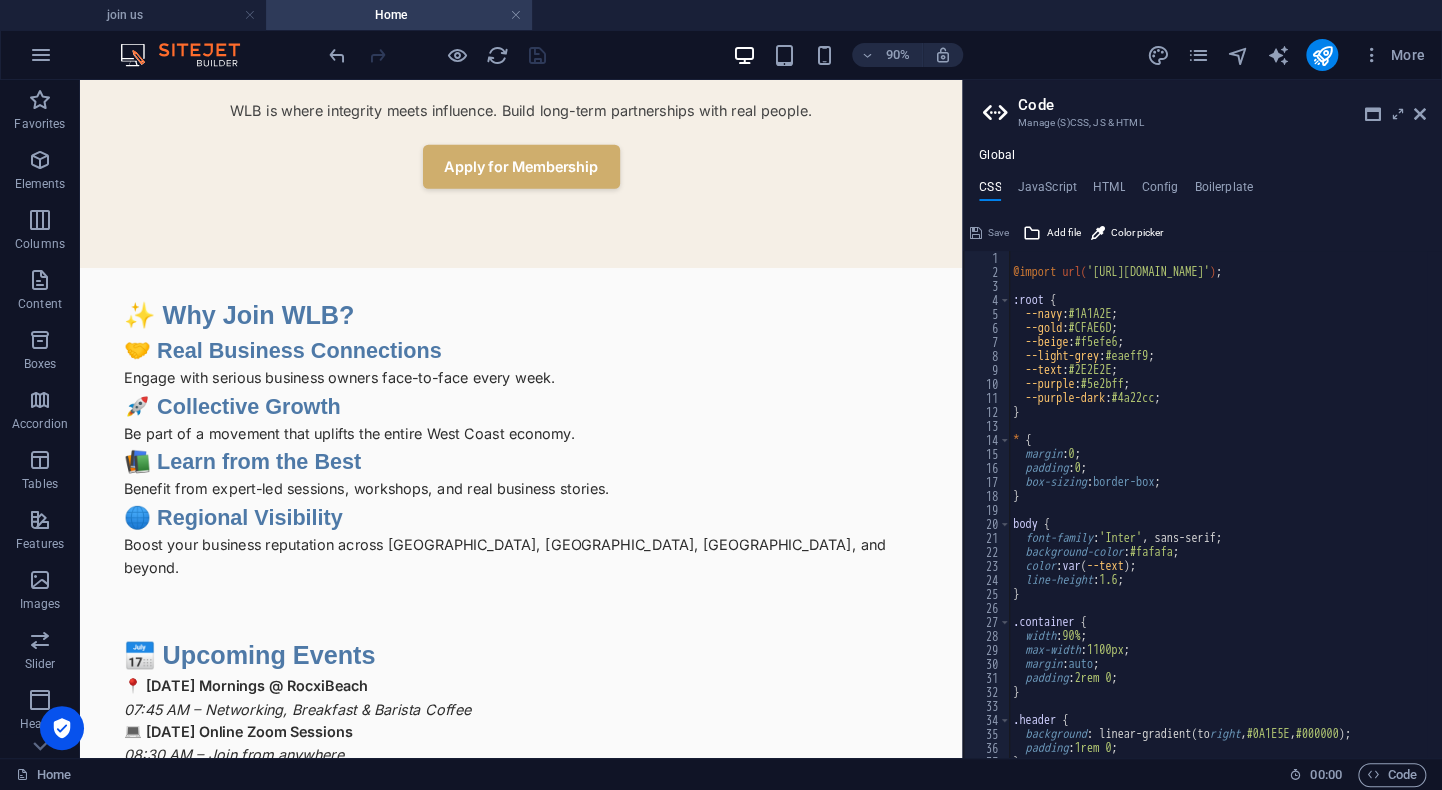 scroll, scrollTop: 0, scrollLeft: 0, axis: both 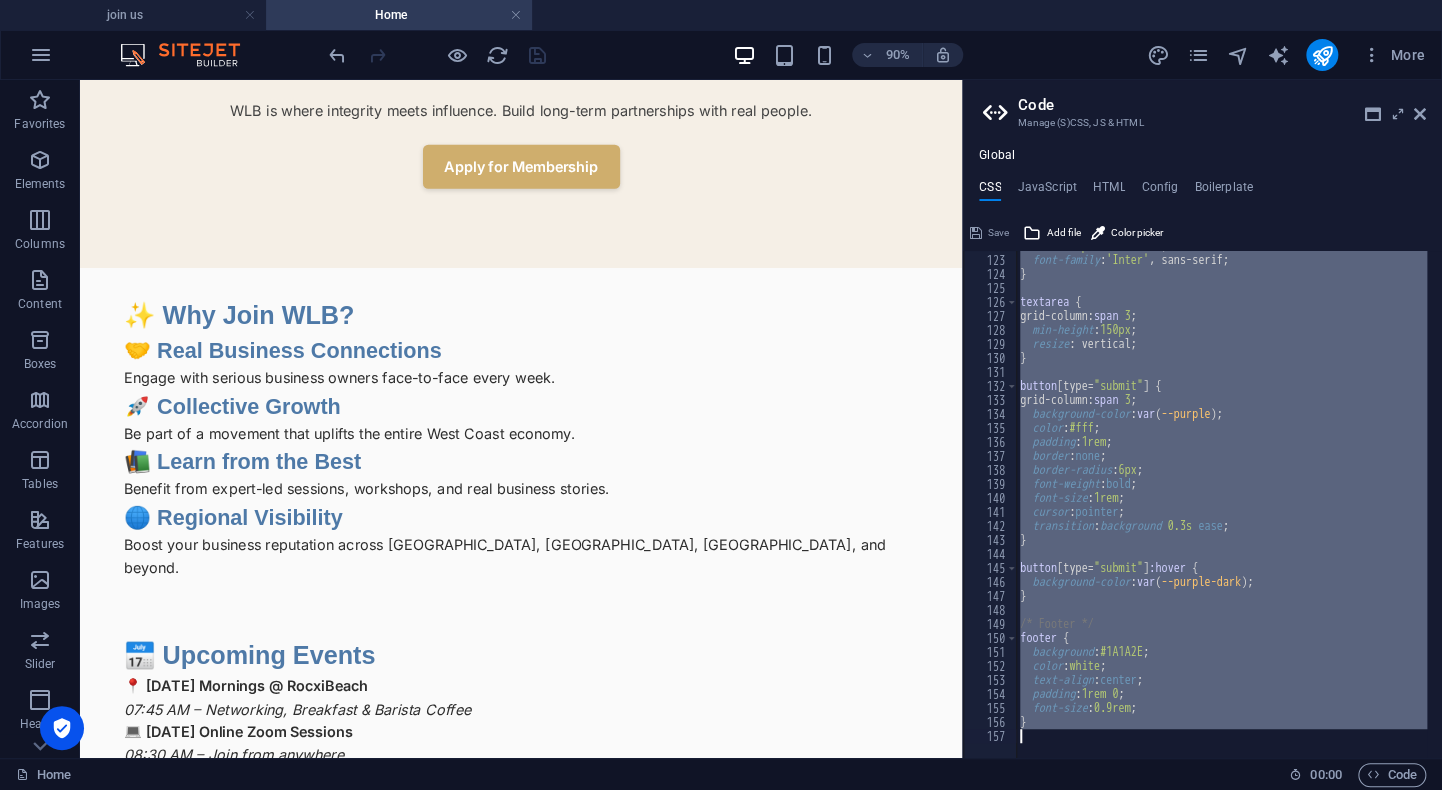 drag, startPoint x: 1013, startPoint y: 264, endPoint x: 1040, endPoint y: 786, distance: 522.6978 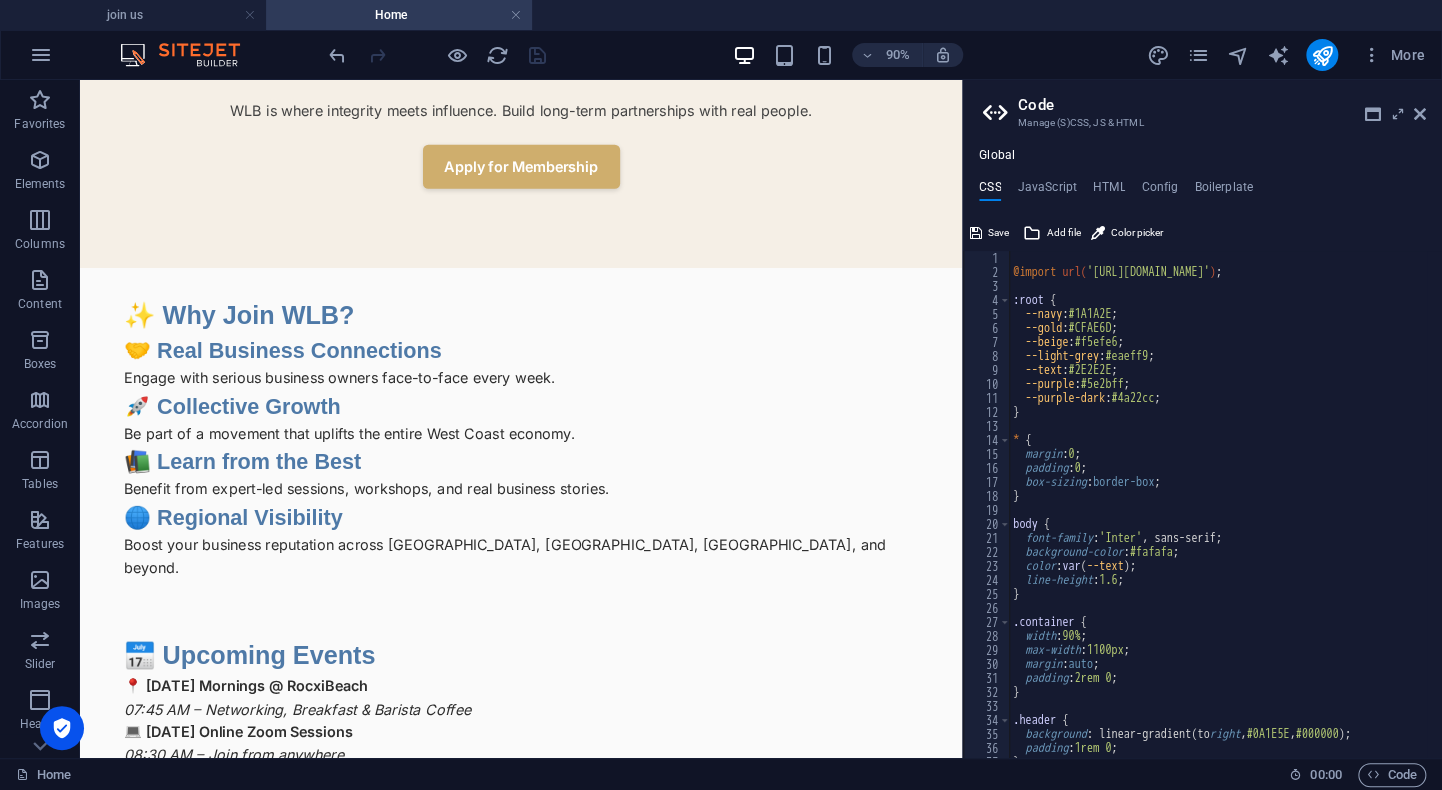 scroll, scrollTop: 0, scrollLeft: 0, axis: both 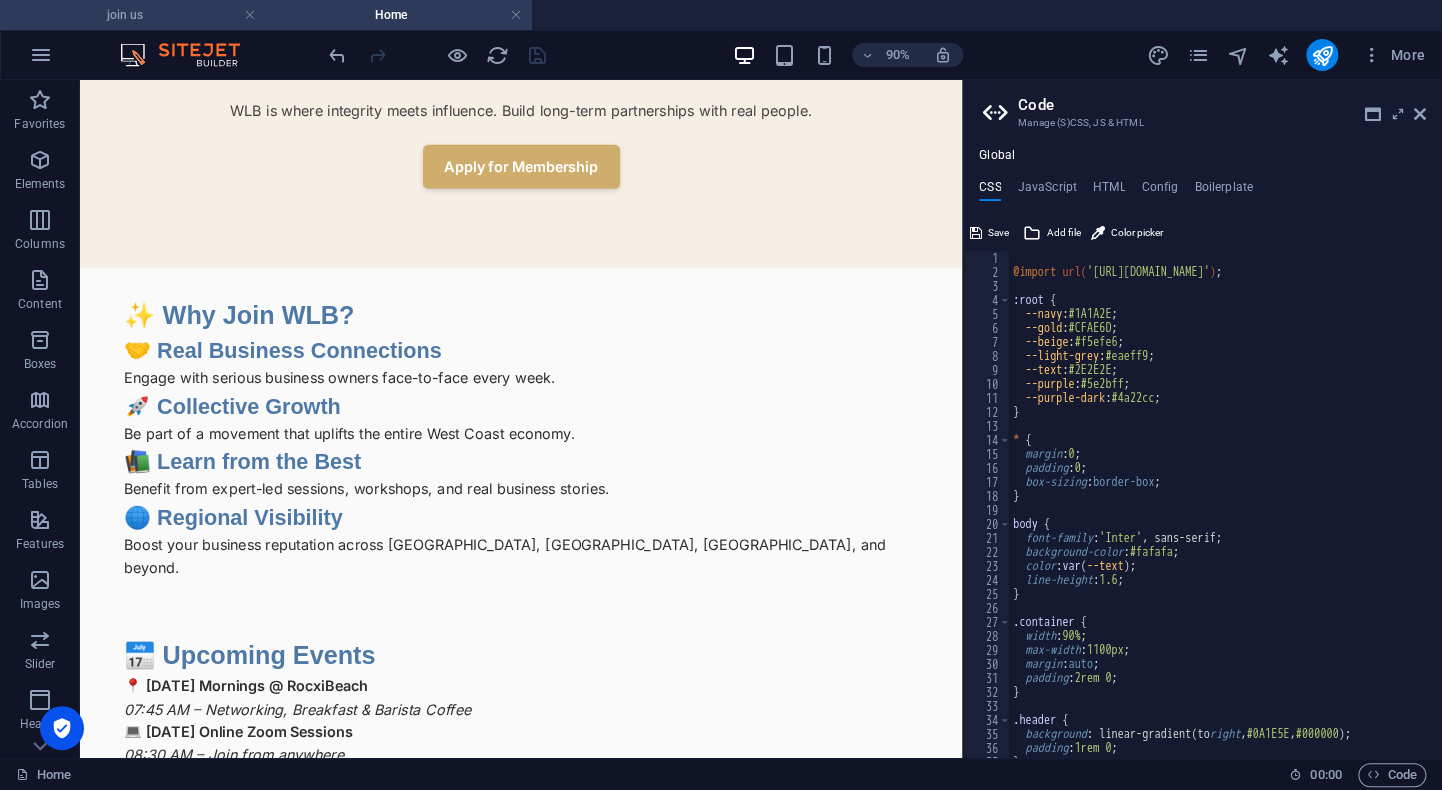 click on "join us" at bounding box center (133, 15) 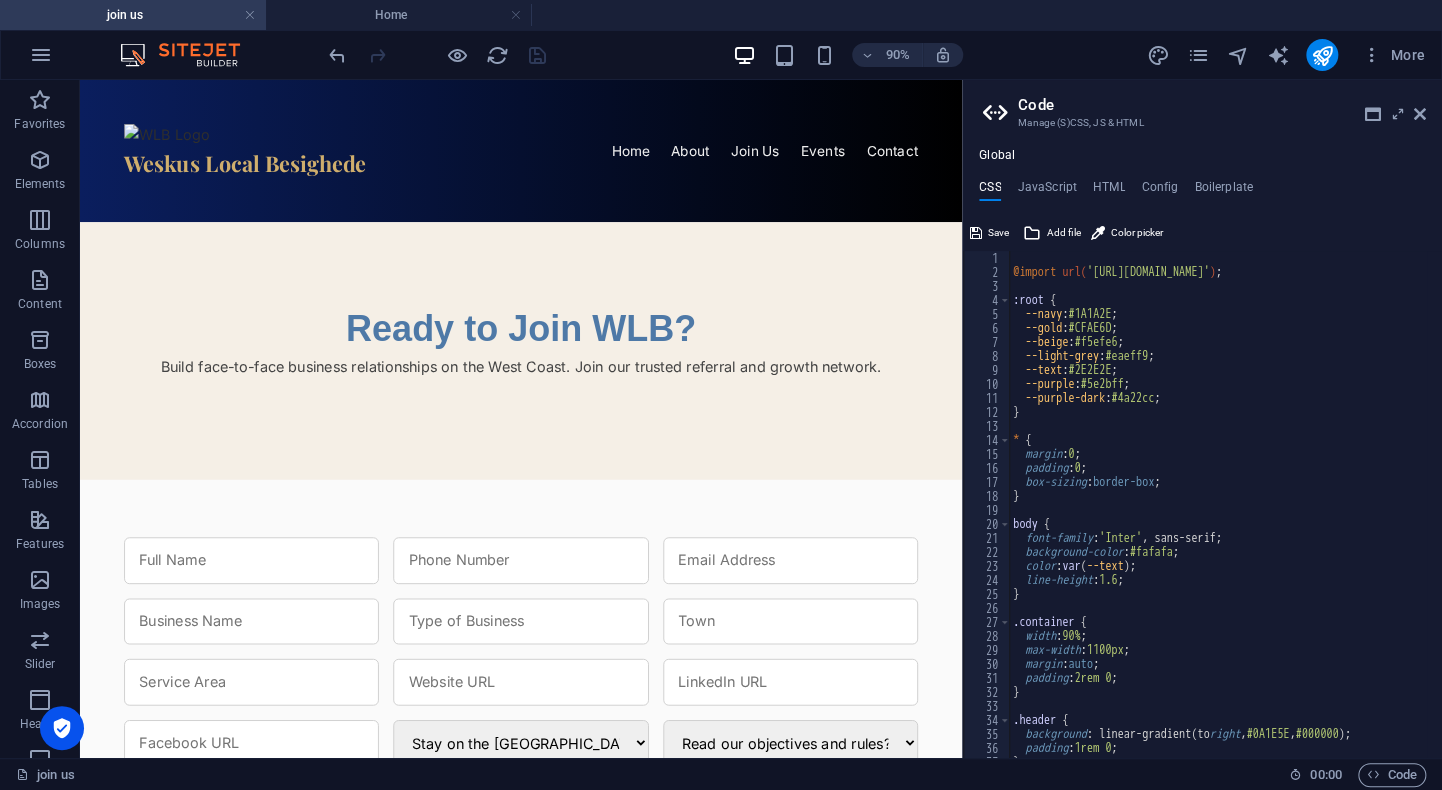 scroll, scrollTop: 0, scrollLeft: 0, axis: both 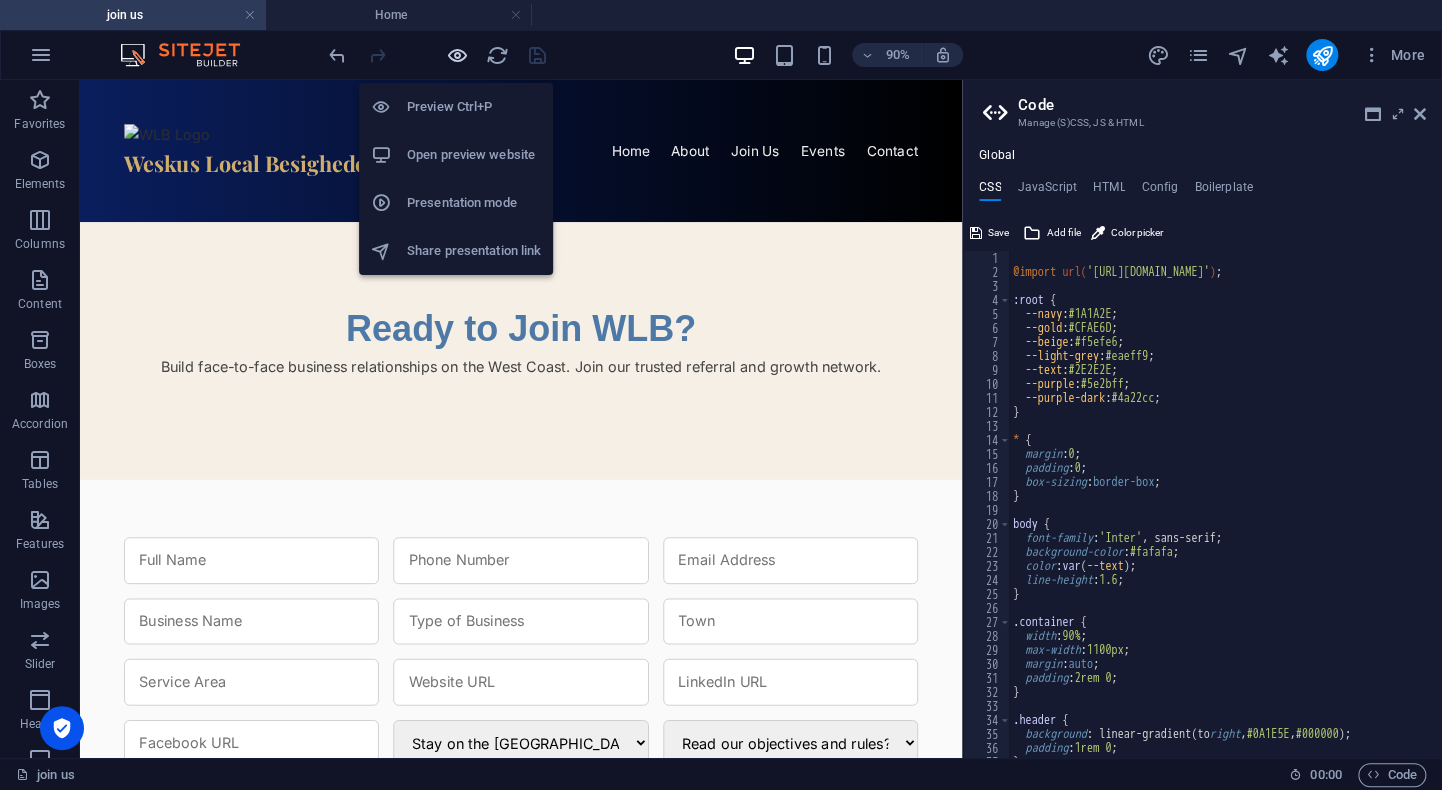 click at bounding box center [457, 55] 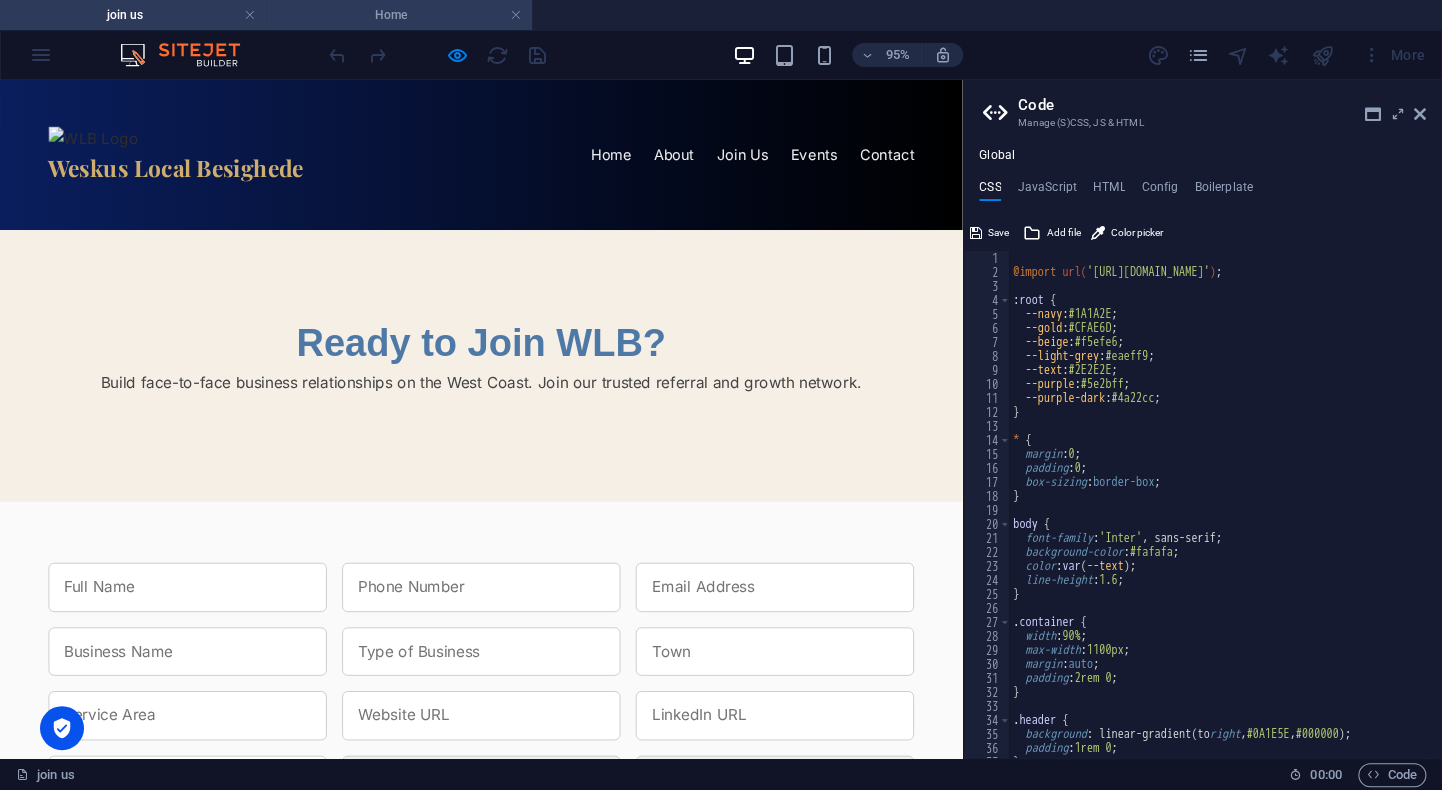 click on "Home" at bounding box center (399, 15) 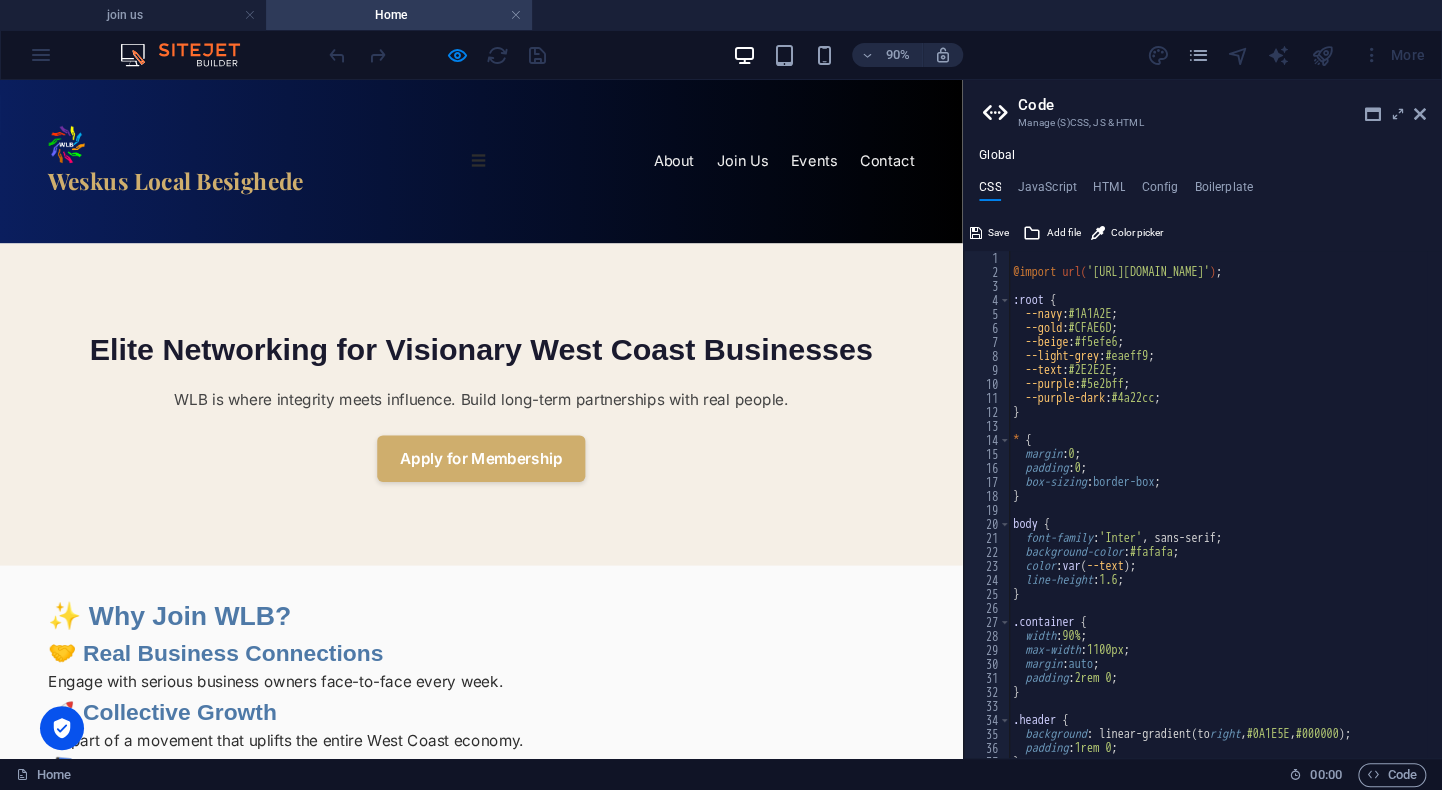 scroll, scrollTop: 302, scrollLeft: 0, axis: vertical 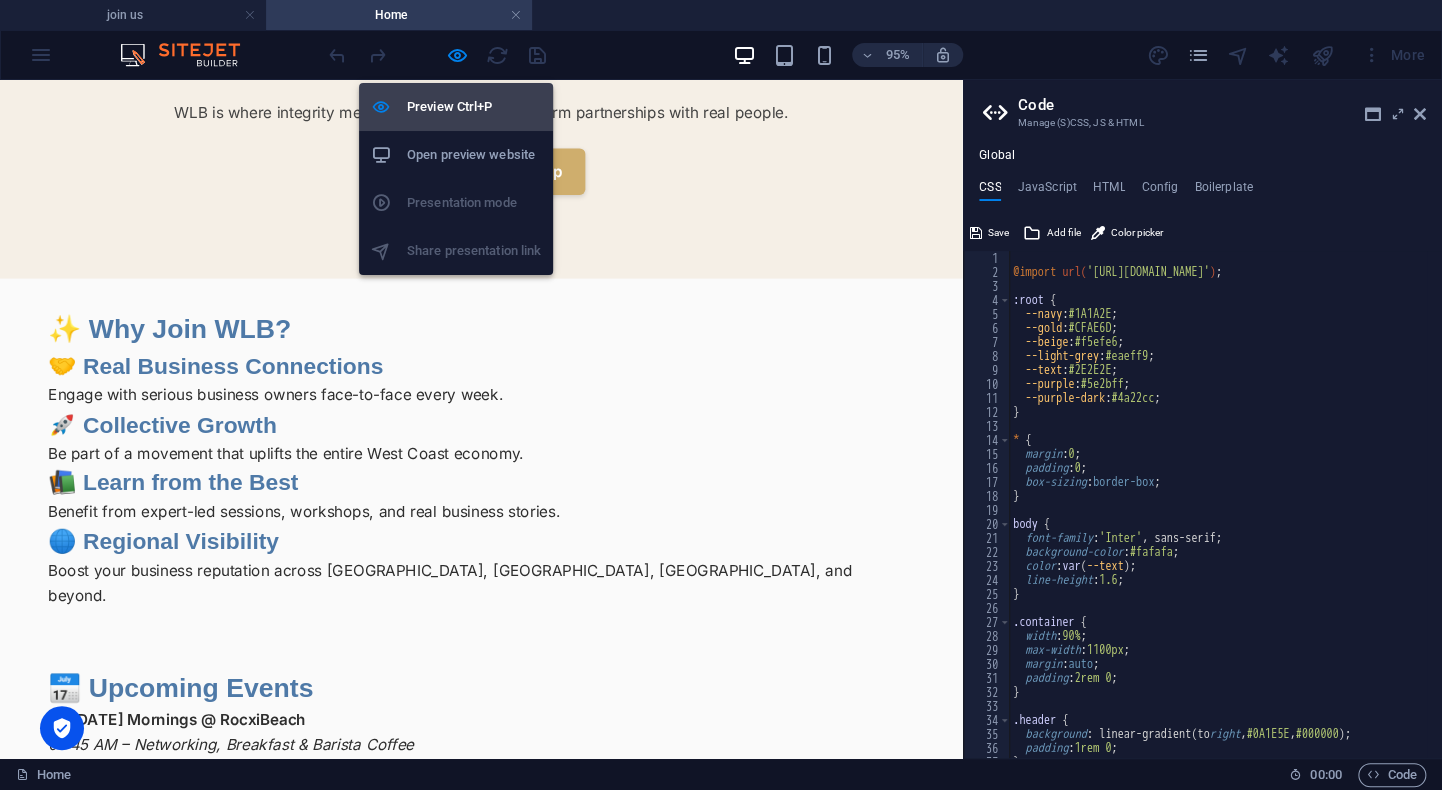 click on "Preview Ctrl+P" at bounding box center [474, 107] 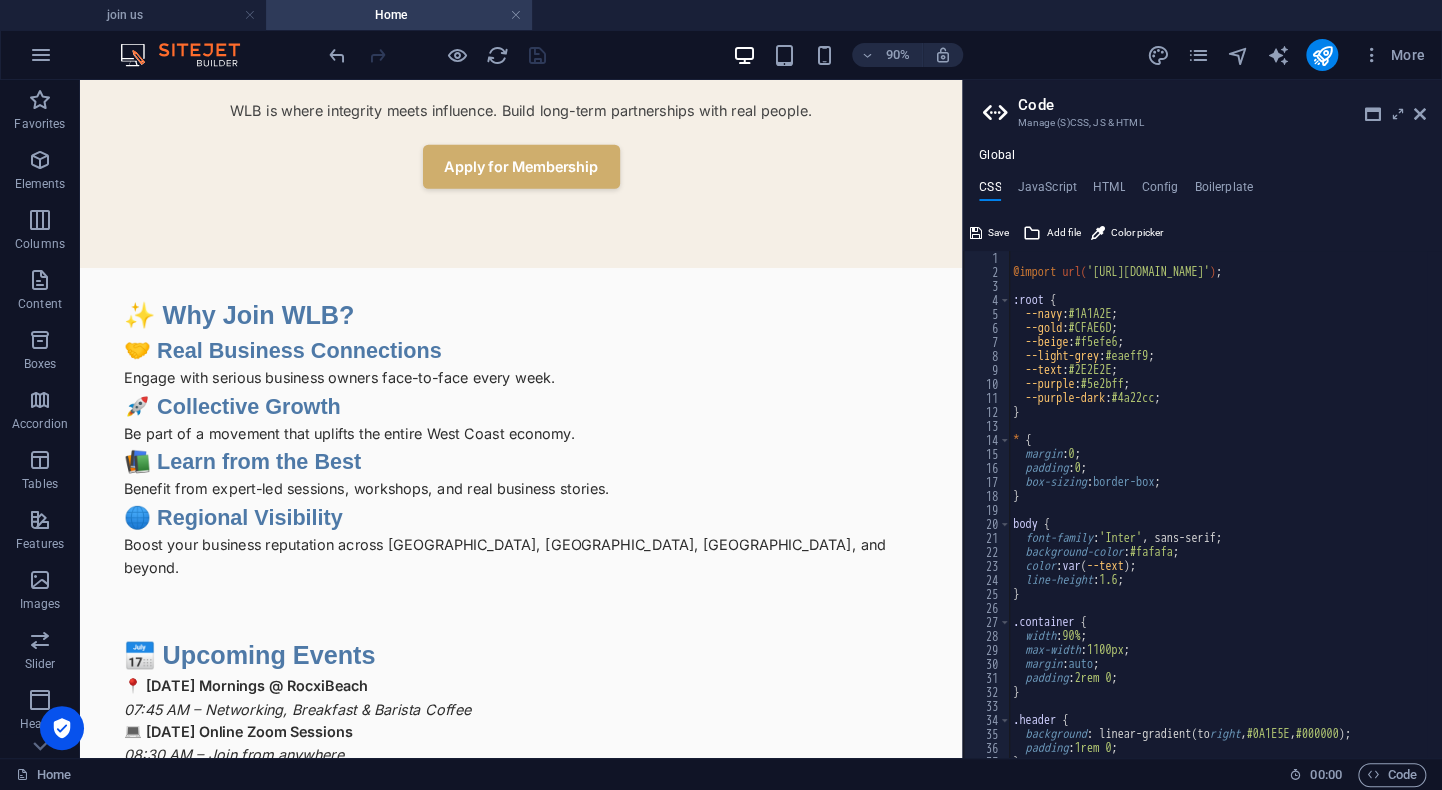 click on "90% More" at bounding box center (879, 55) 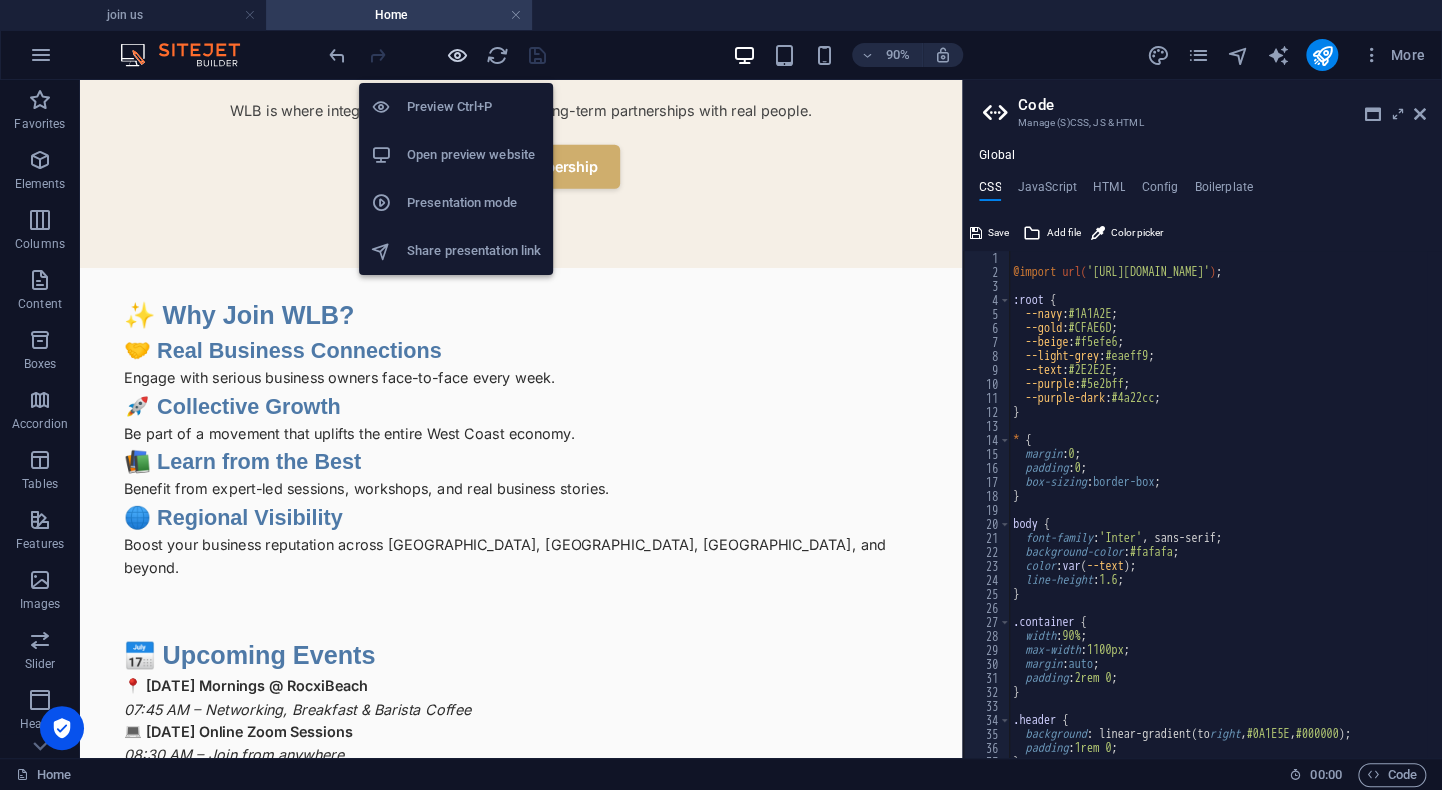 click at bounding box center (457, 55) 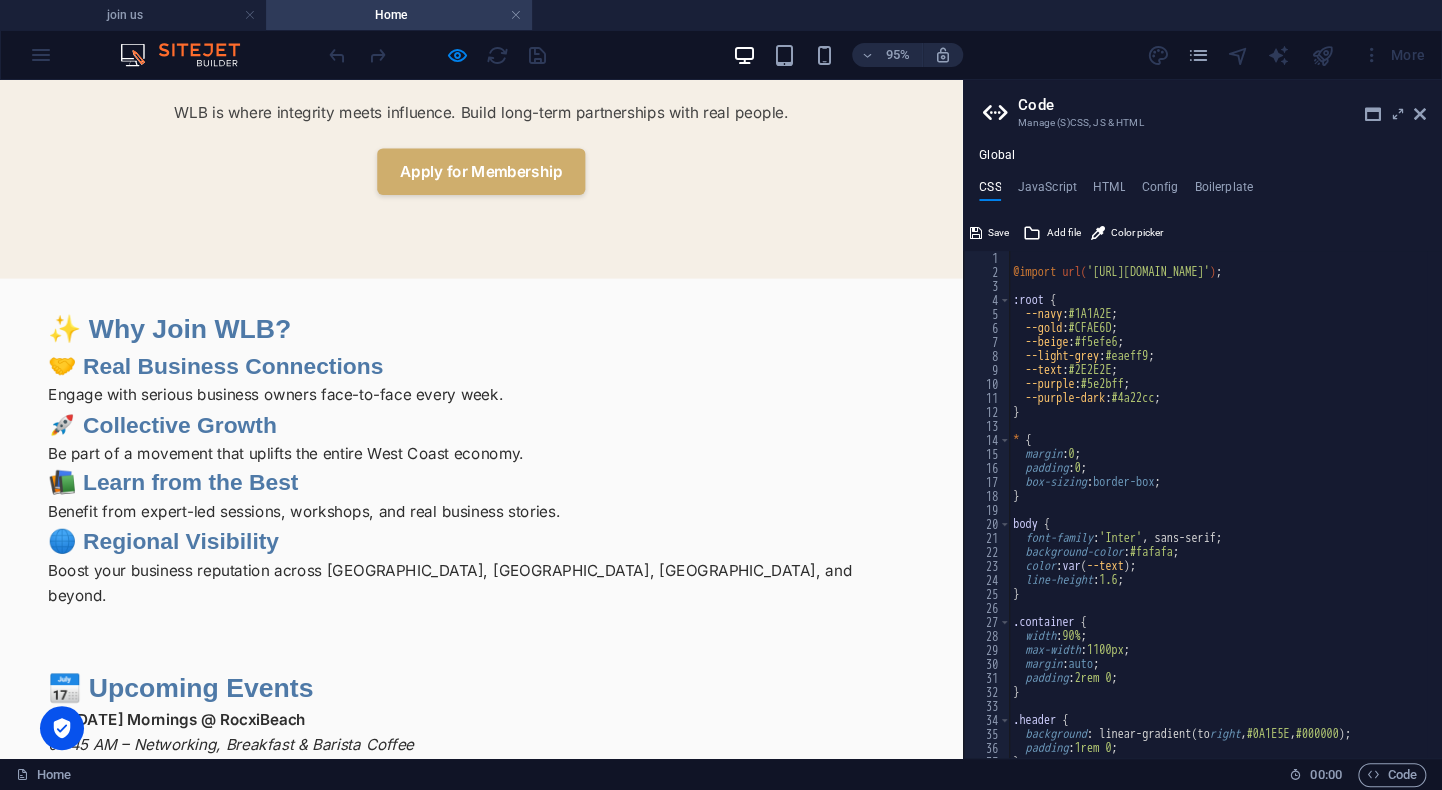 click on "95% More" at bounding box center (879, 55) 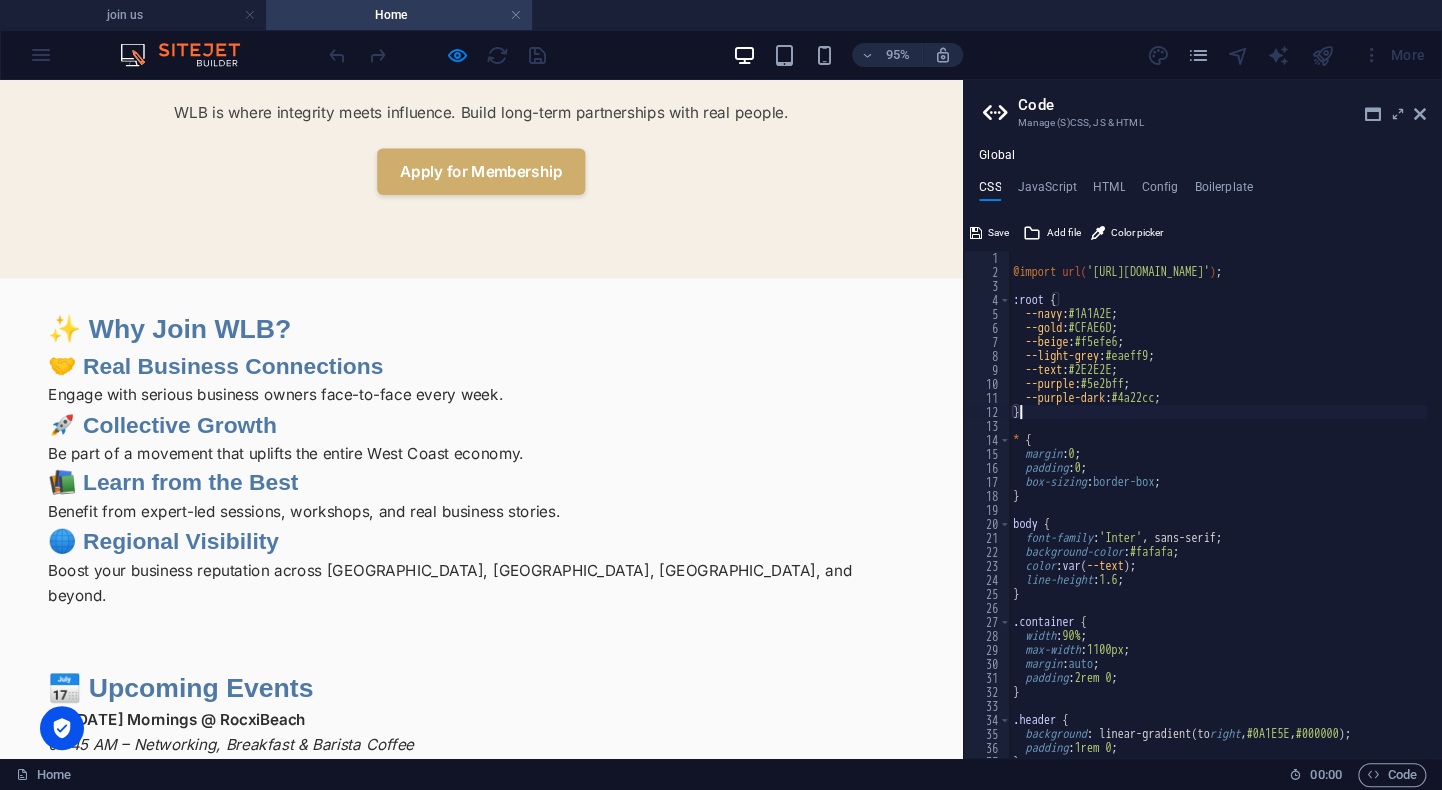 click on "@import   url( '[URL][DOMAIN_NAME]' ) ; :root   {    --navy :  #1A1A2E ;    --gold :  #CFAE6D ;    --beige :  #f5efe6 ;    --light-grey :  #eaeff9 ;    --text :  #2E2E2E ;    --purple :  #5e2bff ;    --purple-dark :  #4a22cc ; } *   {    margin :  0 ;    padding :  0 ;    box-sizing :  border-box ; } body   {    font-family :  'Inter' , sans-serif;    background-color :  #fafafa ;    color :  var ( --text ) ;    line-height :  1.6 ; } .container   {    width :  90% ;    max-width :  1100px ;    margin :  auto ;    padding :  2rem   0 ; } .header   {    background : linear-gradient ( to  right ,  #0A1E5E ,  #000000 ) ;    padding :  1rem   0 ; }" at bounding box center (1434, 511) 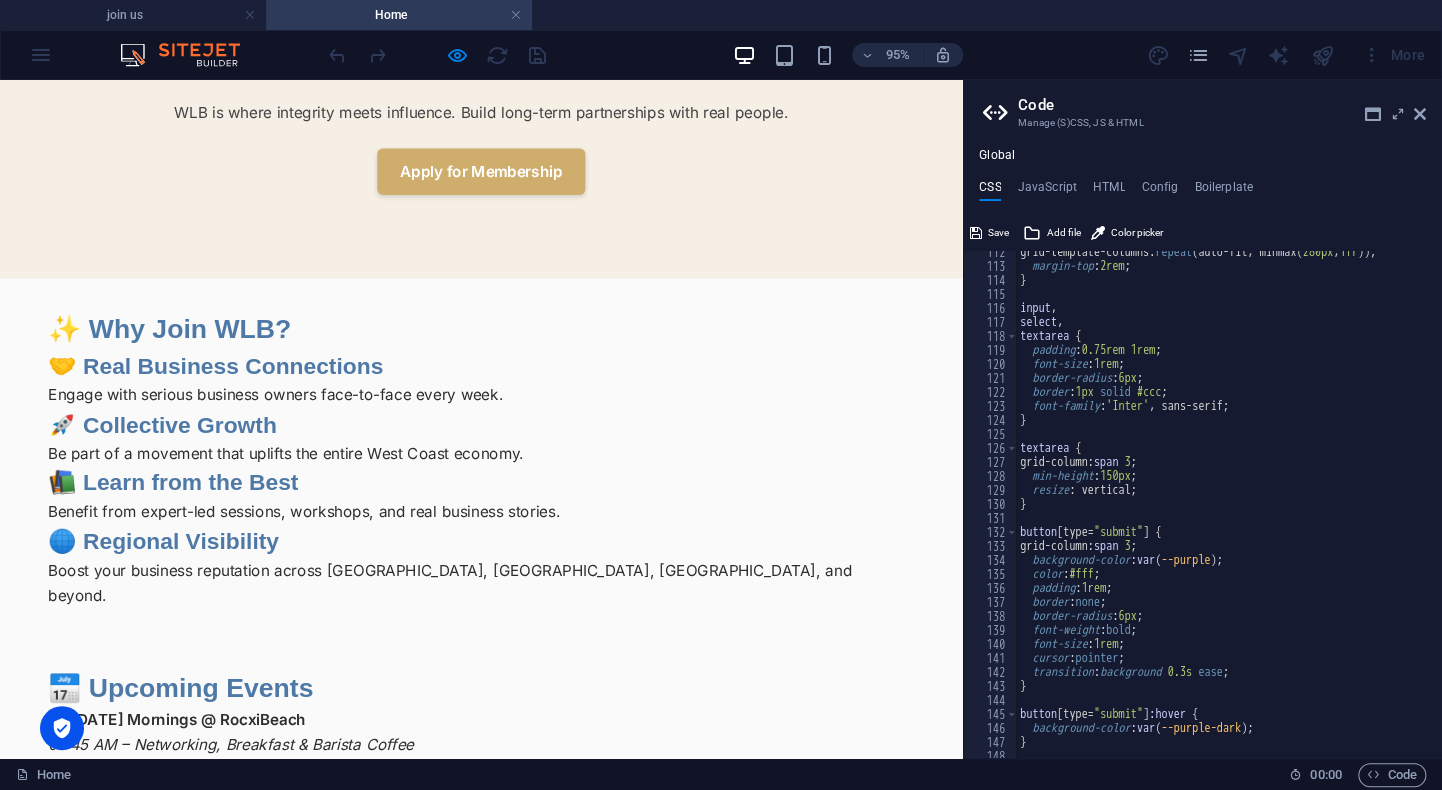 scroll, scrollTop: 1706, scrollLeft: 0, axis: vertical 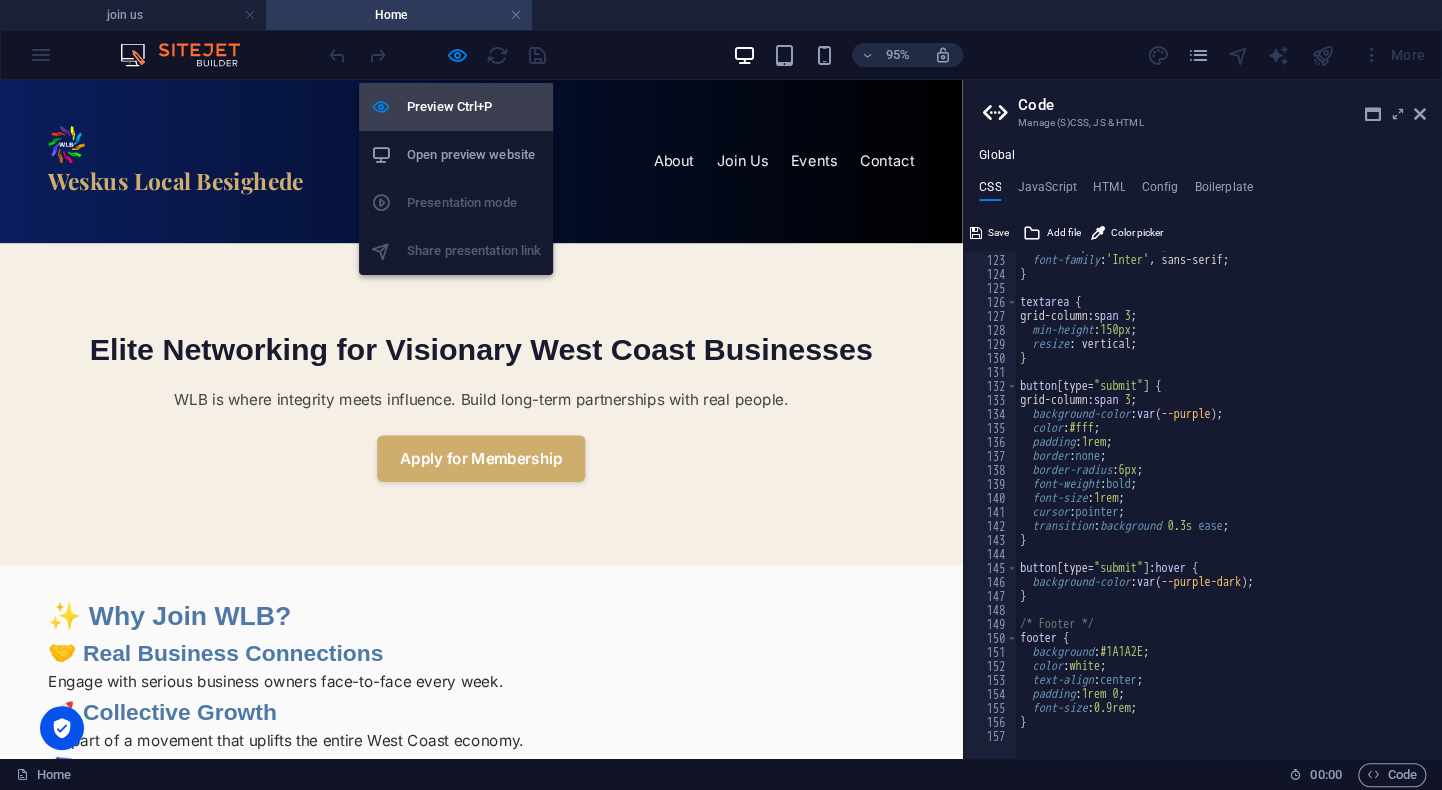 click on "Preview Ctrl+P" at bounding box center [474, 107] 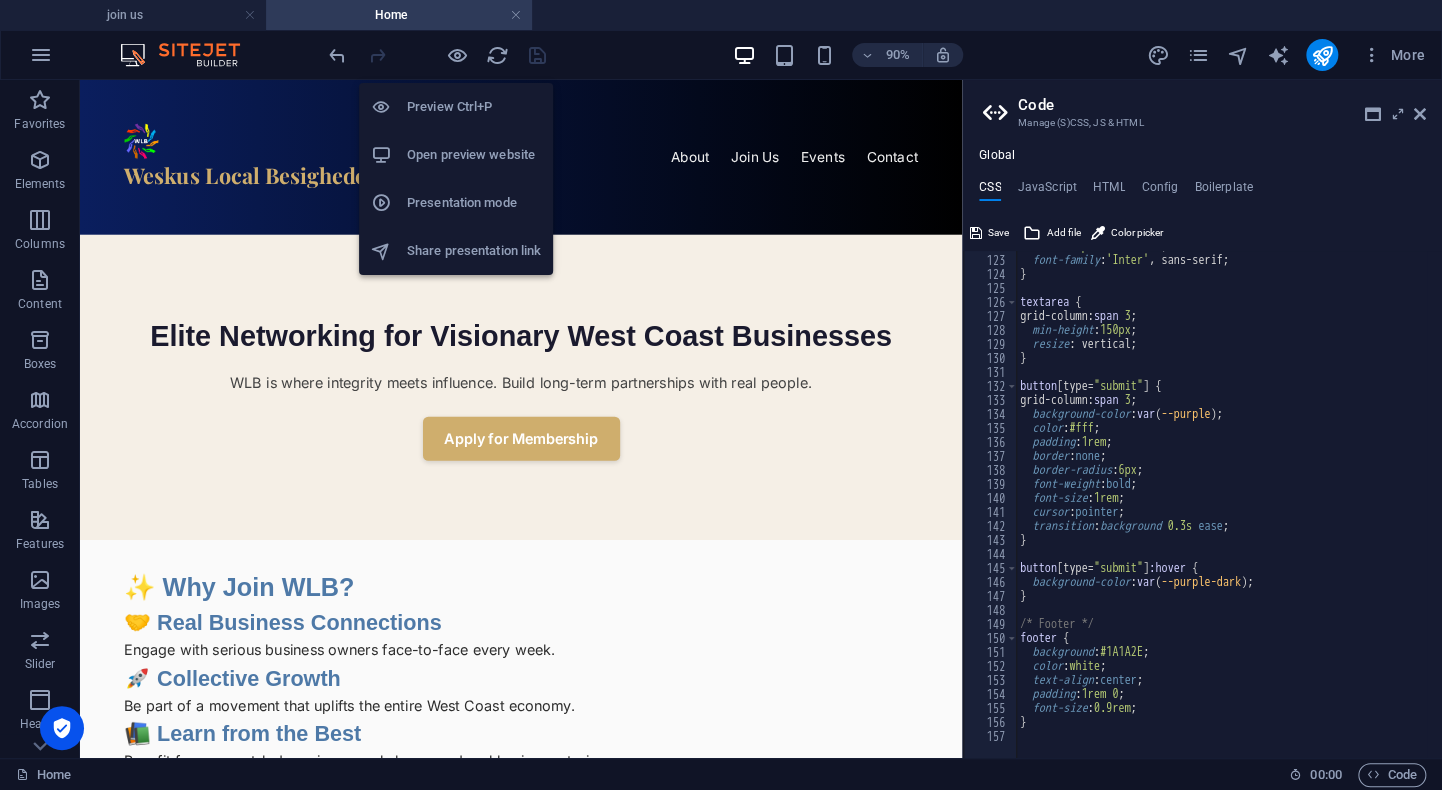 click on "Preview Ctrl+P" at bounding box center (474, 107) 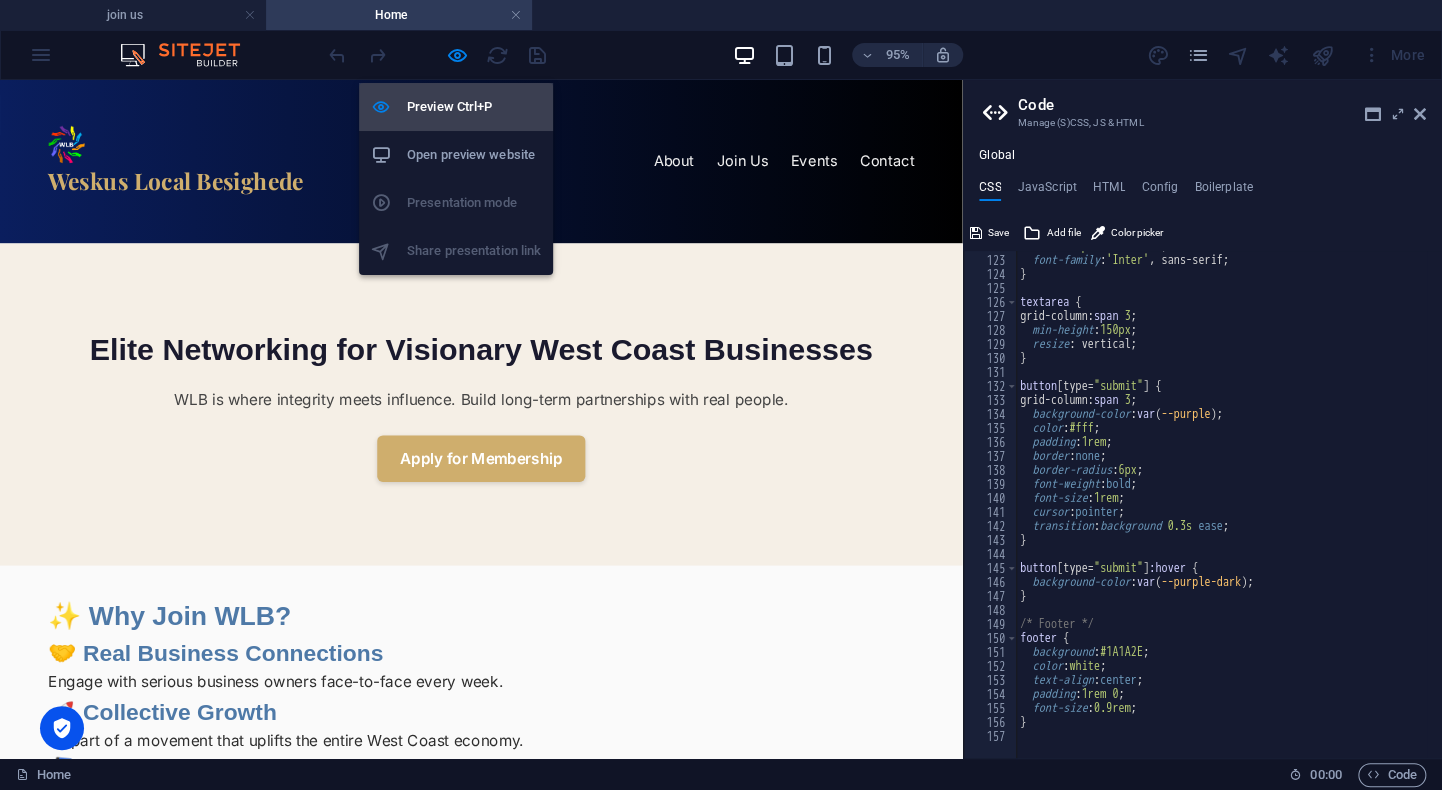 click on "Preview Ctrl+P" at bounding box center [474, 107] 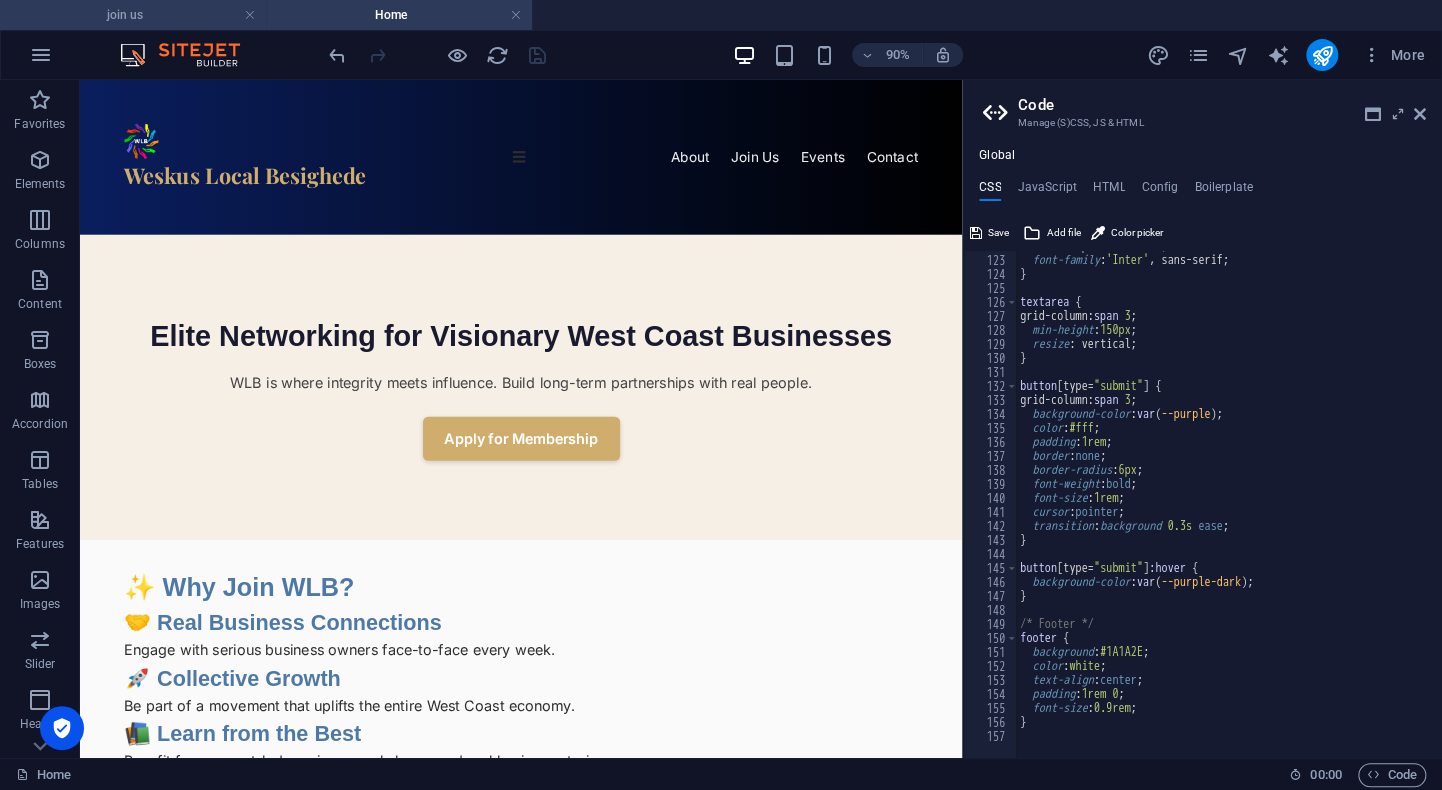 click on "join us" at bounding box center (133, 15) 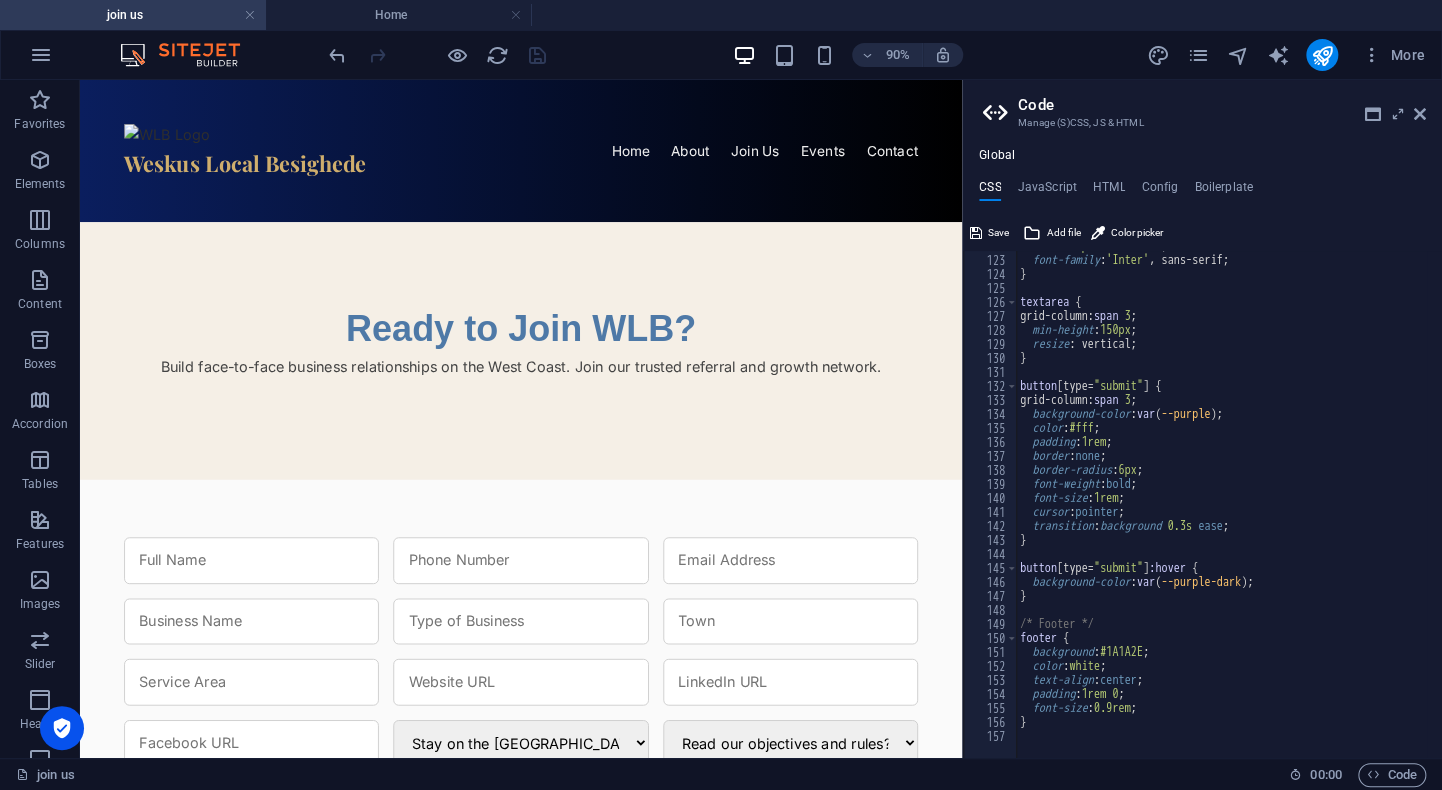 click on "border :  1px   solid   #ccc ;    font-family :  'Inter' , sans-serif; } textarea   {   grid-column:  span   3 ;    min-height :  150px ;    resize : vertical; } button [ type= "submit" ]   {   grid-column:  span   3 ;    background-color :  var ( --purple ) ;    color :  #fff ;    padding :  1rem ;    border :  none ;    border-radius :  6px ;    font-weight :  bold ;    font-size :  1rem ;    cursor :  pointer ;    transition :  background   0.3s   ease ; } button [ type= "submit" ] :hover   {    background-color :  var ( --purple-dark ) ; } /* Footer */ footer   {    background :  #1A1A2E ;    color :  white ;    text-align :  center ;    padding :  1rem   0 ;    font-size :  0.9rem ; }" at bounding box center [1441, 499] 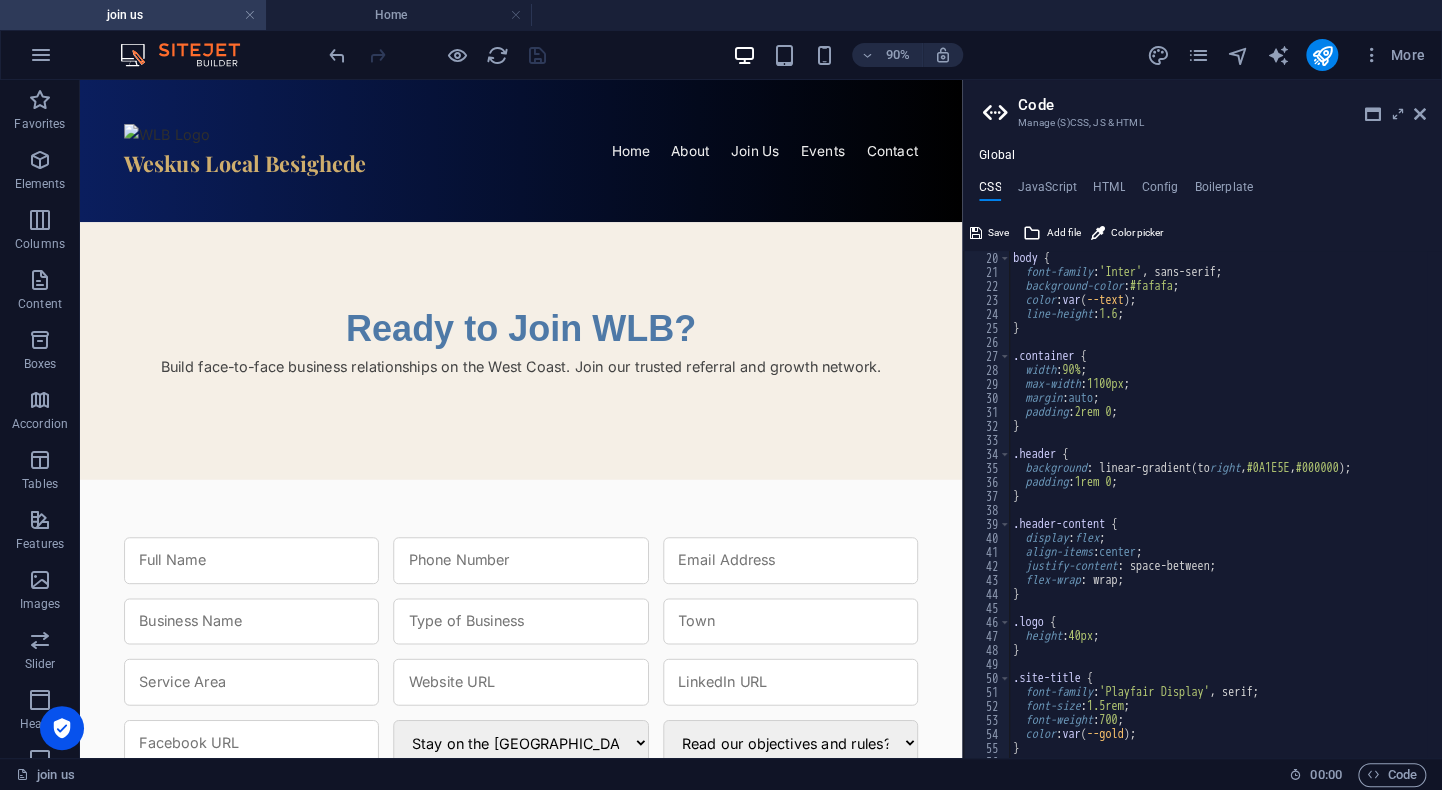 scroll, scrollTop: 0, scrollLeft: 0, axis: both 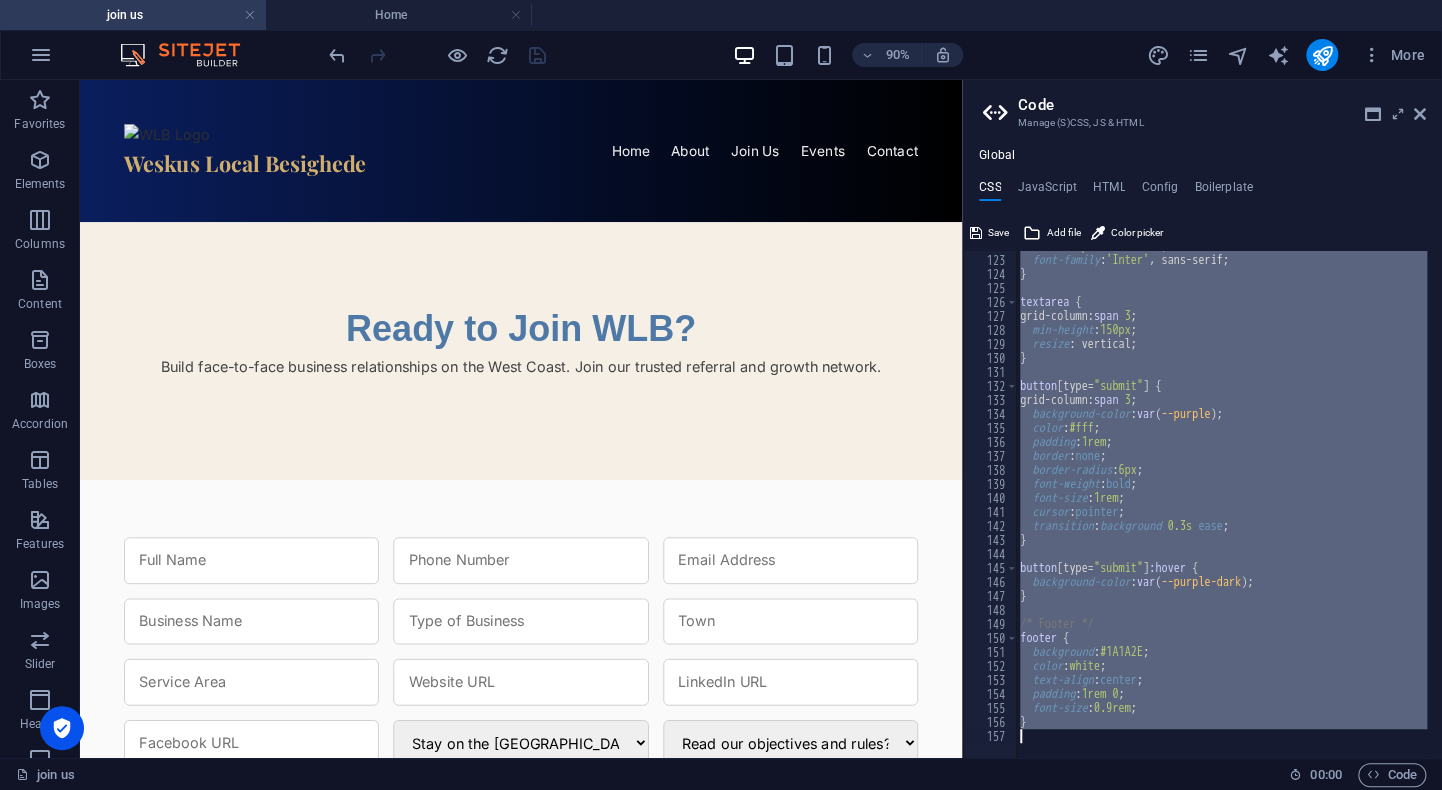 drag, startPoint x: 1009, startPoint y: 267, endPoint x: 1134, endPoint y: 793, distance: 540.6487 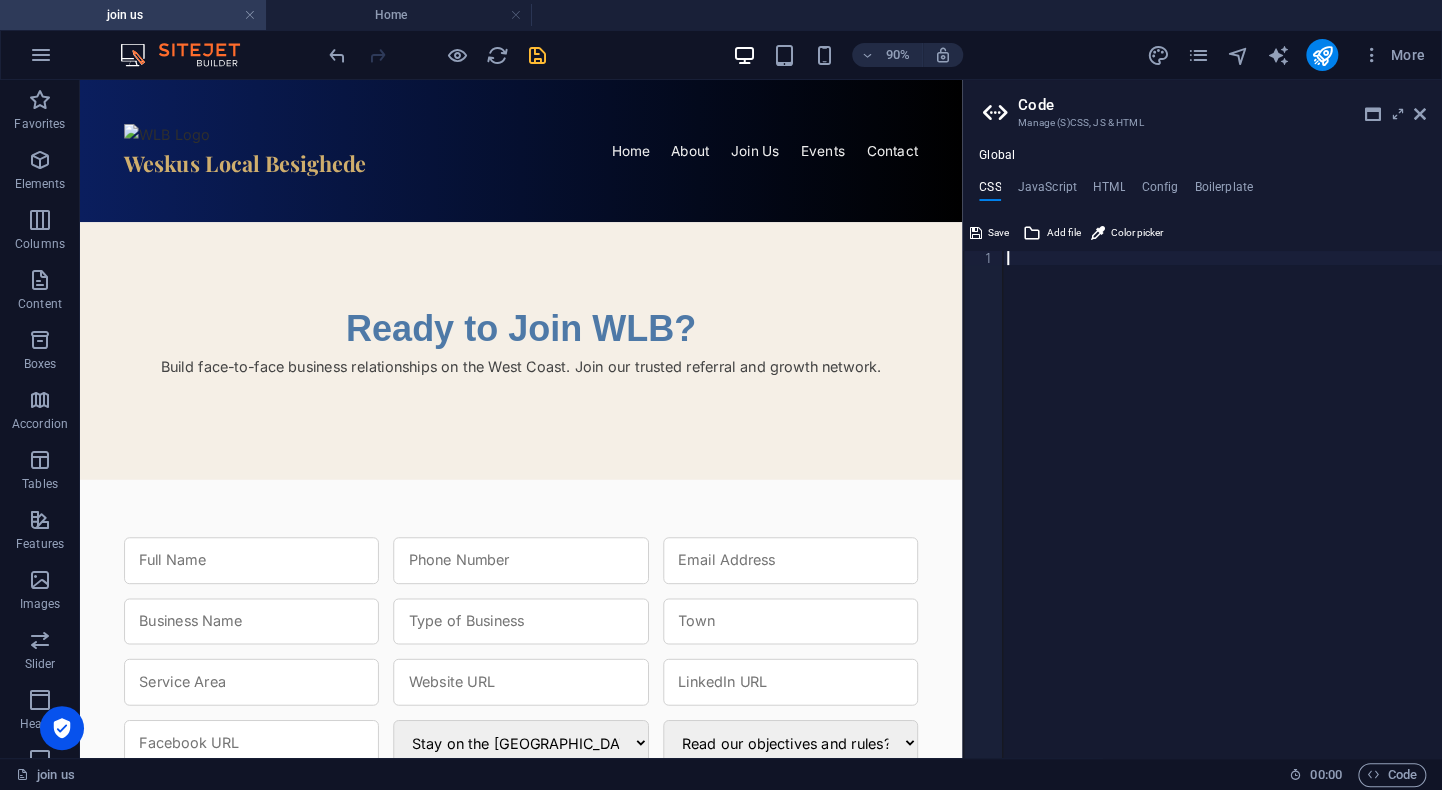 paste on "}" 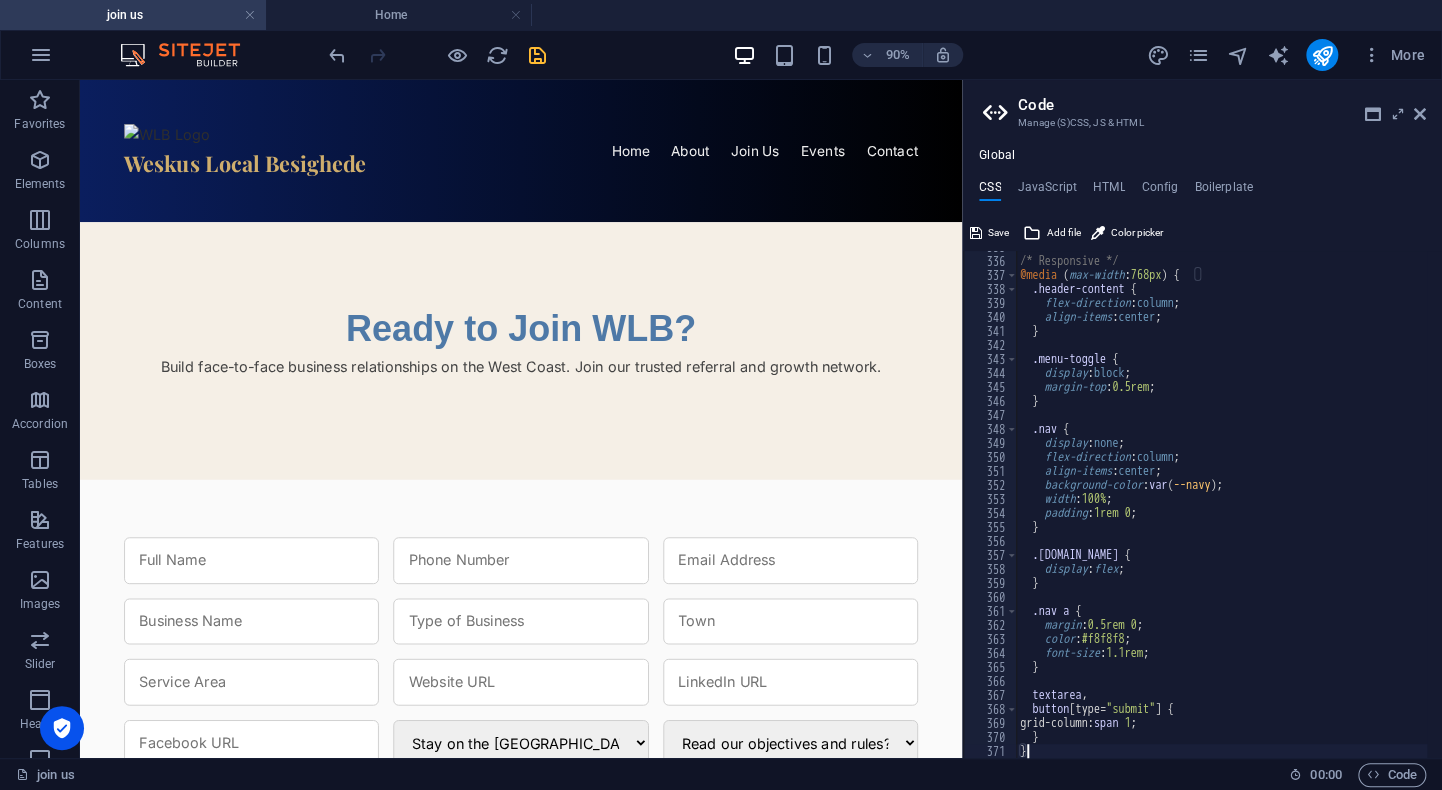 scroll, scrollTop: 4687, scrollLeft: 0, axis: vertical 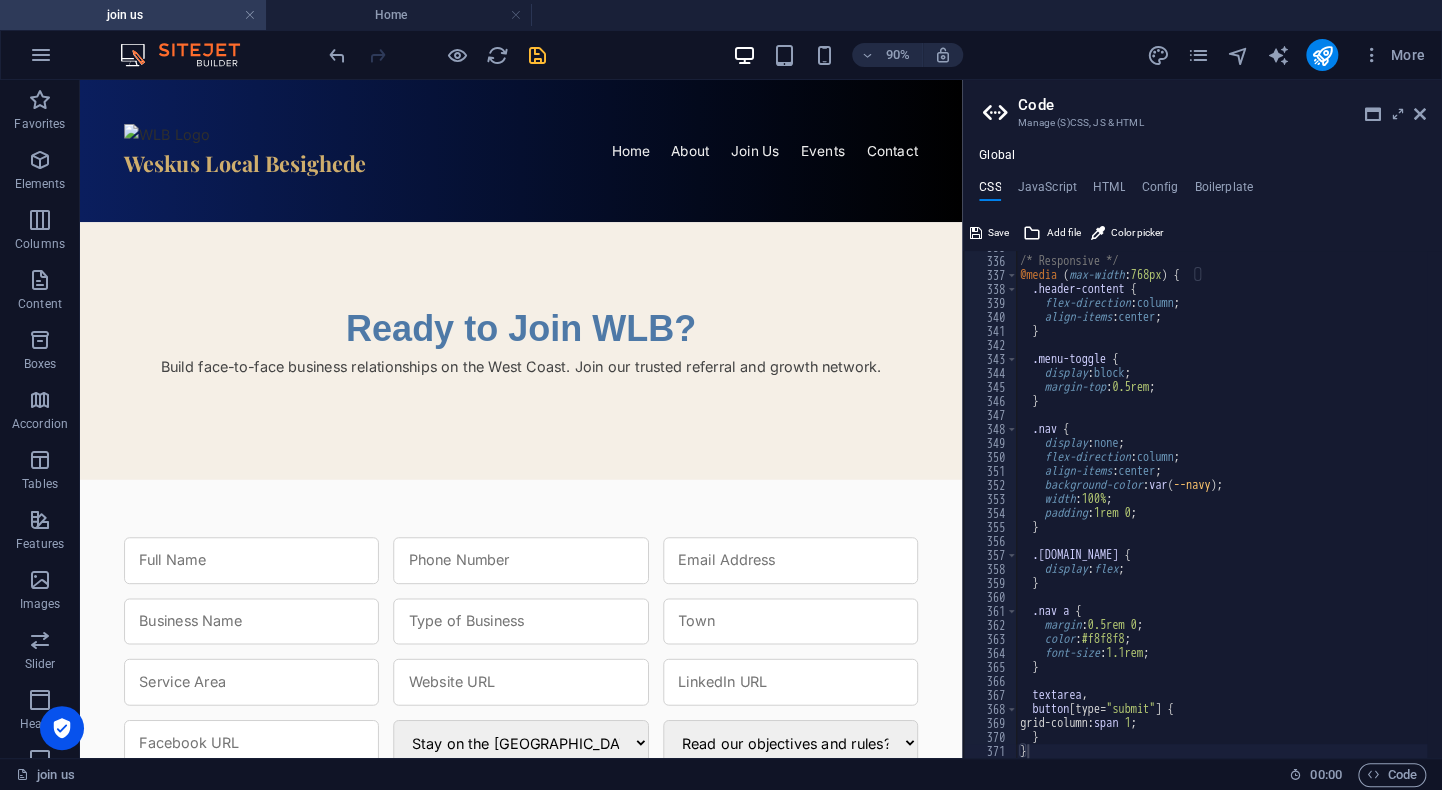 click on "90% More" at bounding box center [879, 55] 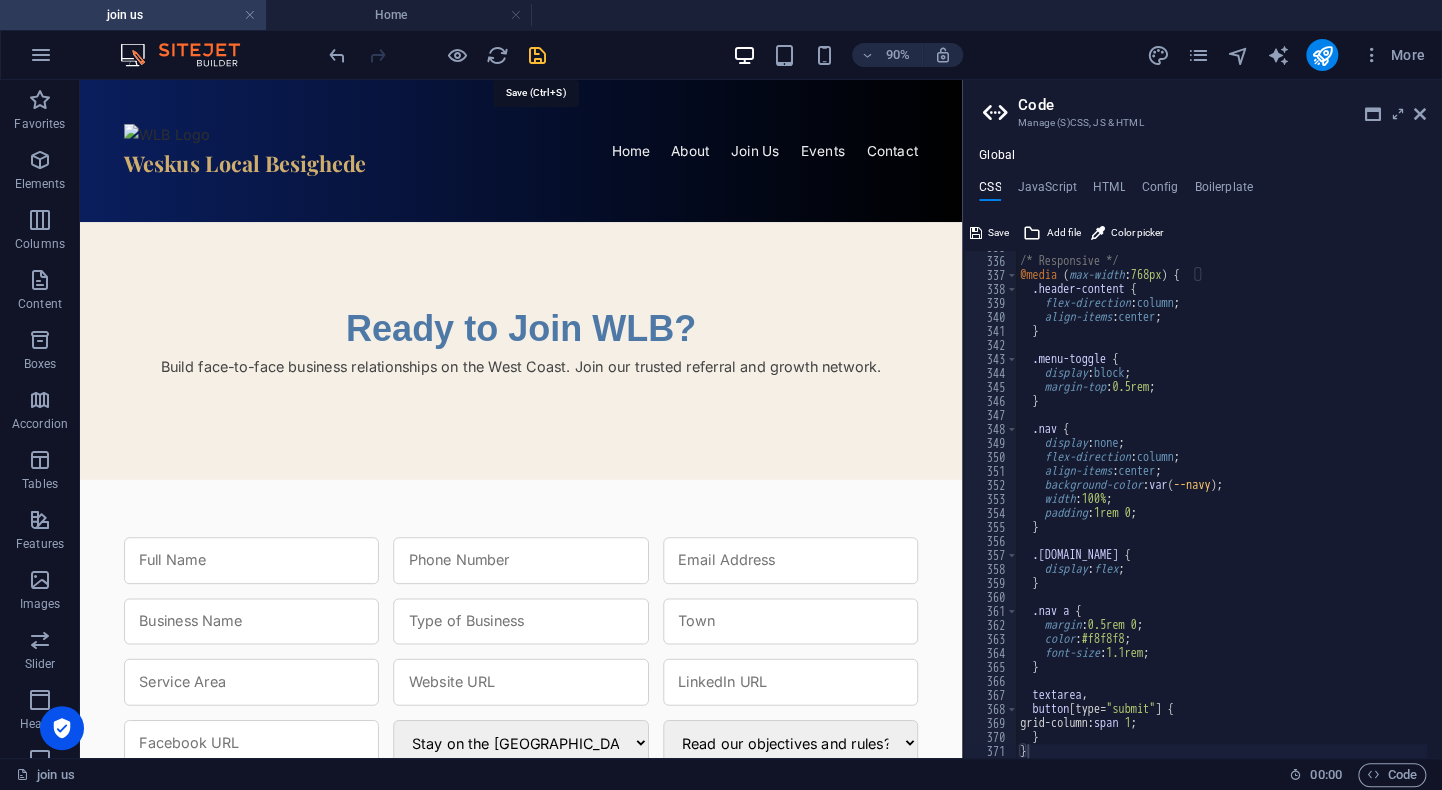 click at bounding box center [537, 55] 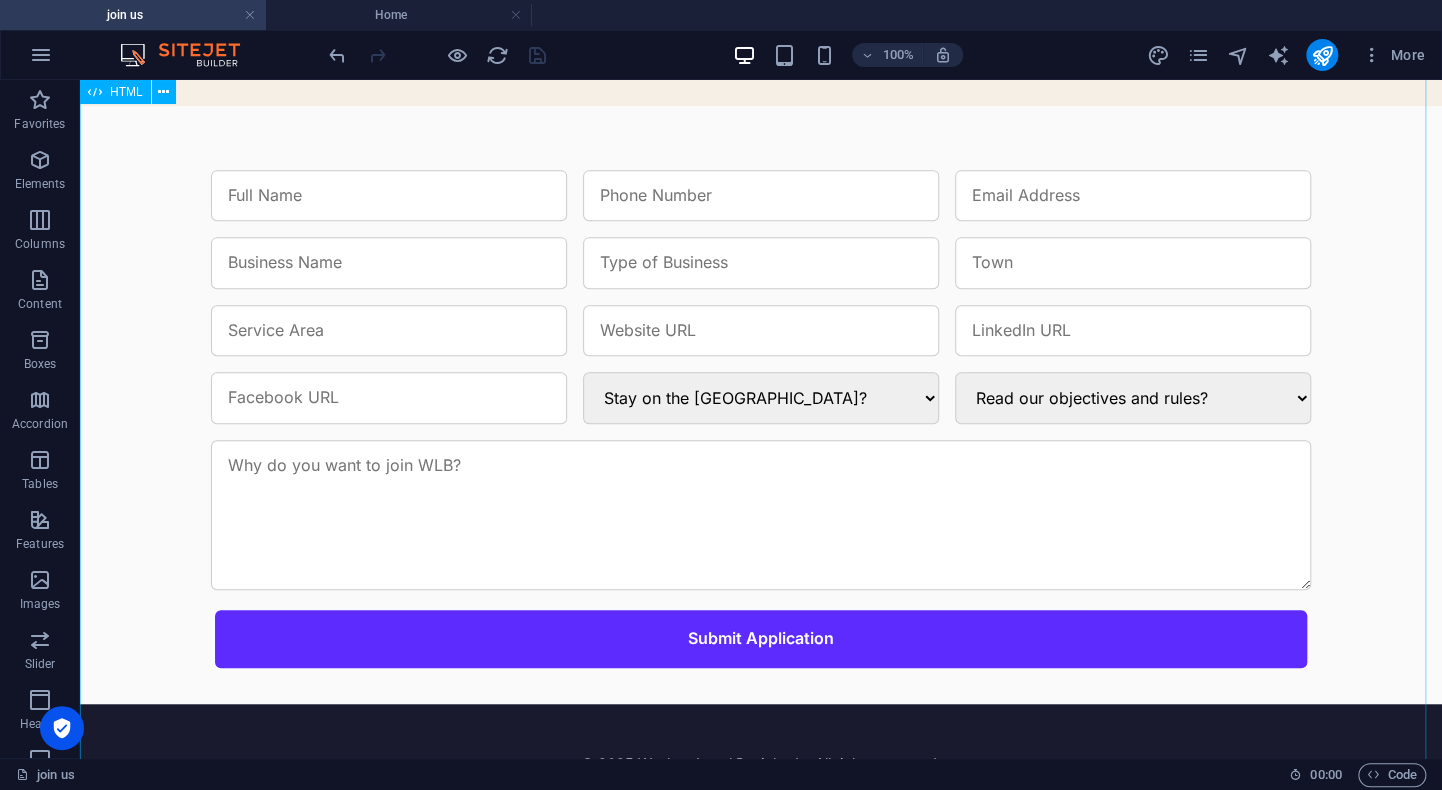 scroll, scrollTop: 0, scrollLeft: 0, axis: both 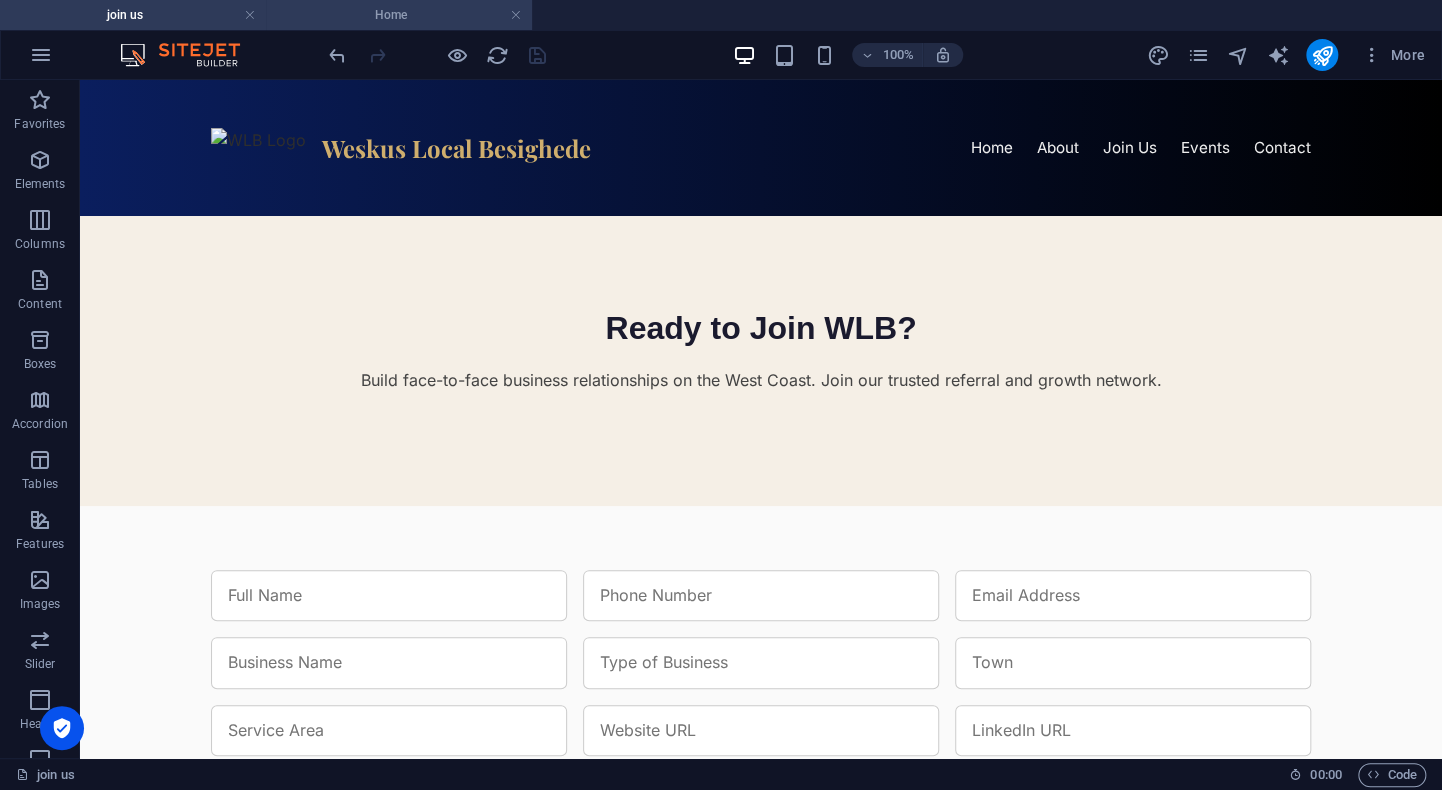 click on "Home" at bounding box center [399, 15] 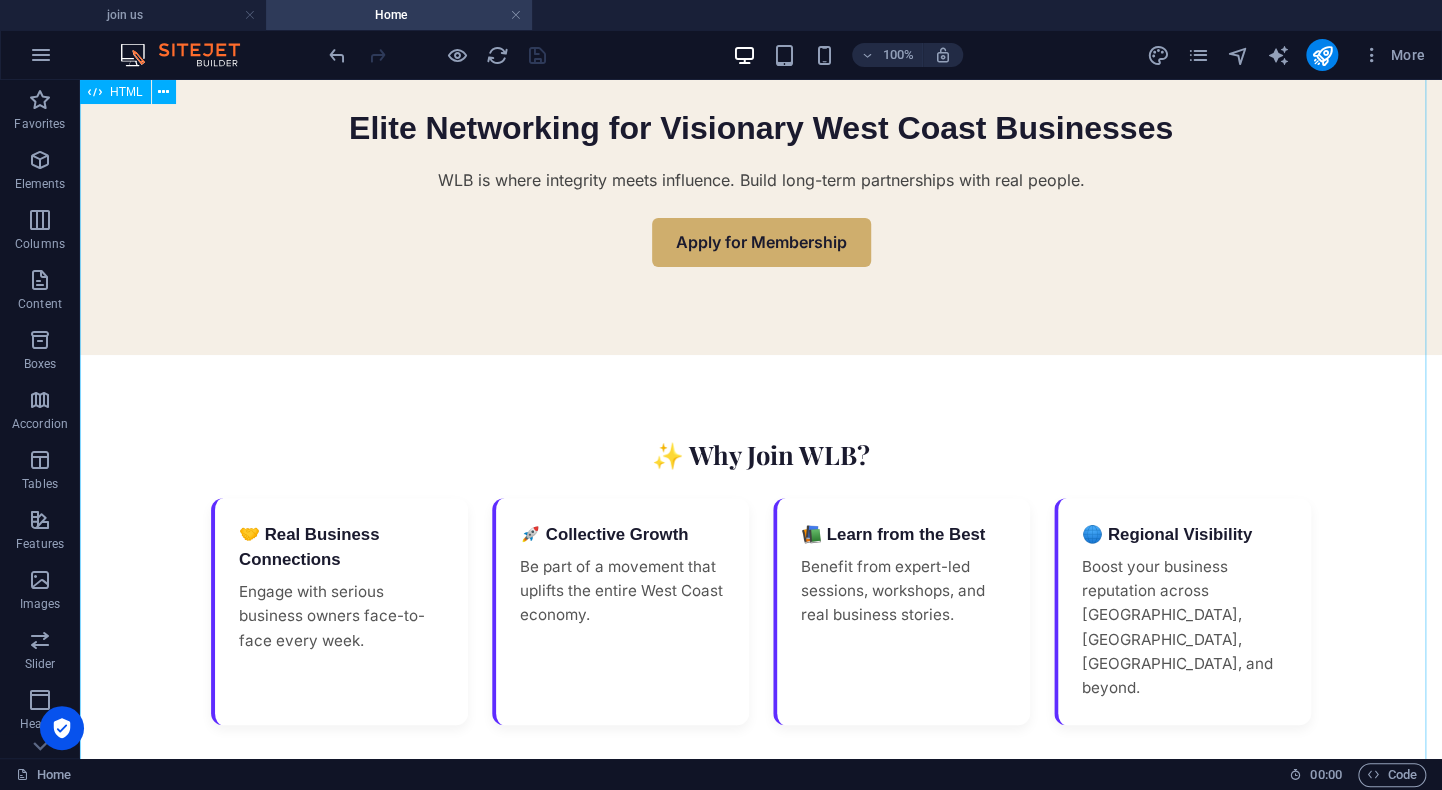 scroll, scrollTop: 0, scrollLeft: 0, axis: both 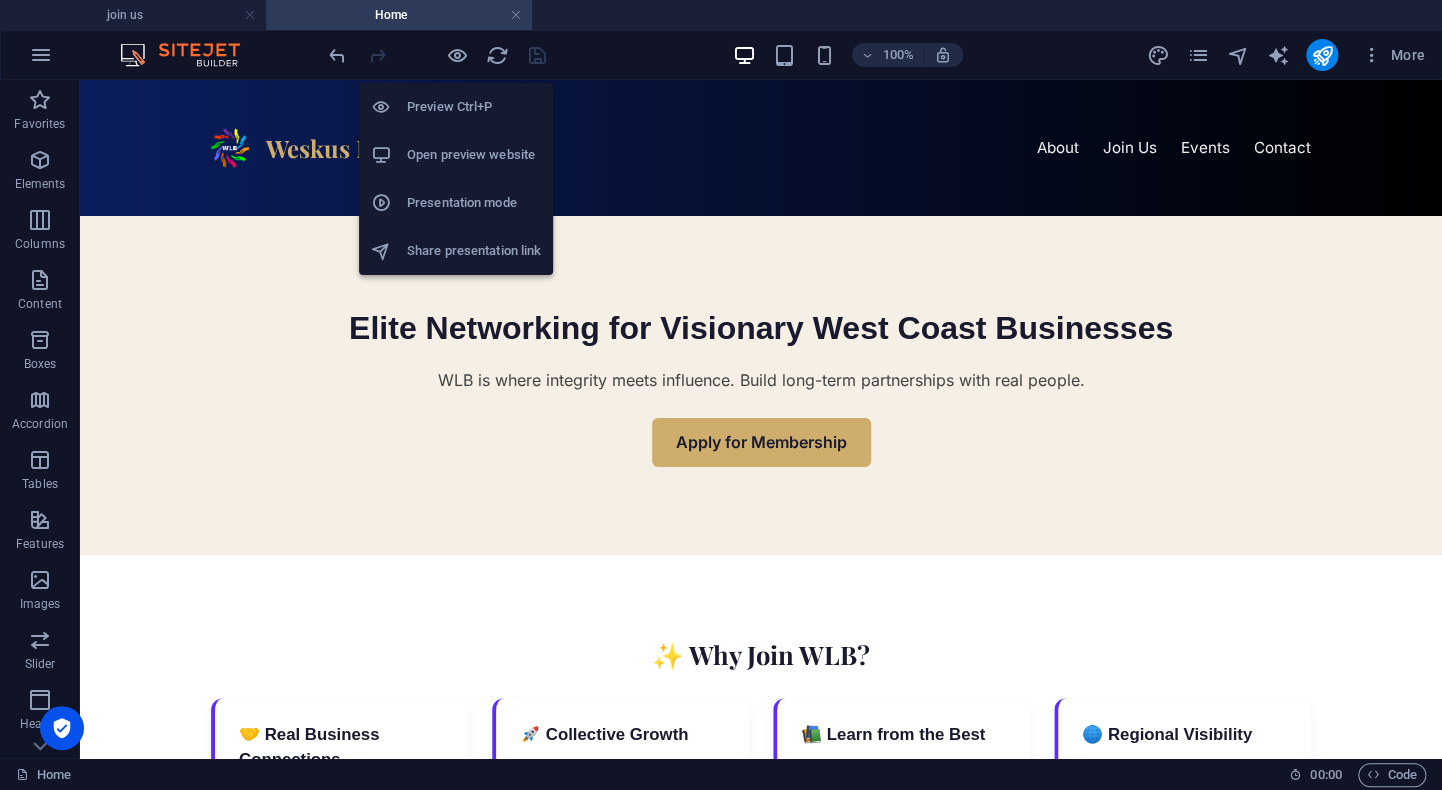 click on "Preview Ctrl+P" at bounding box center (474, 107) 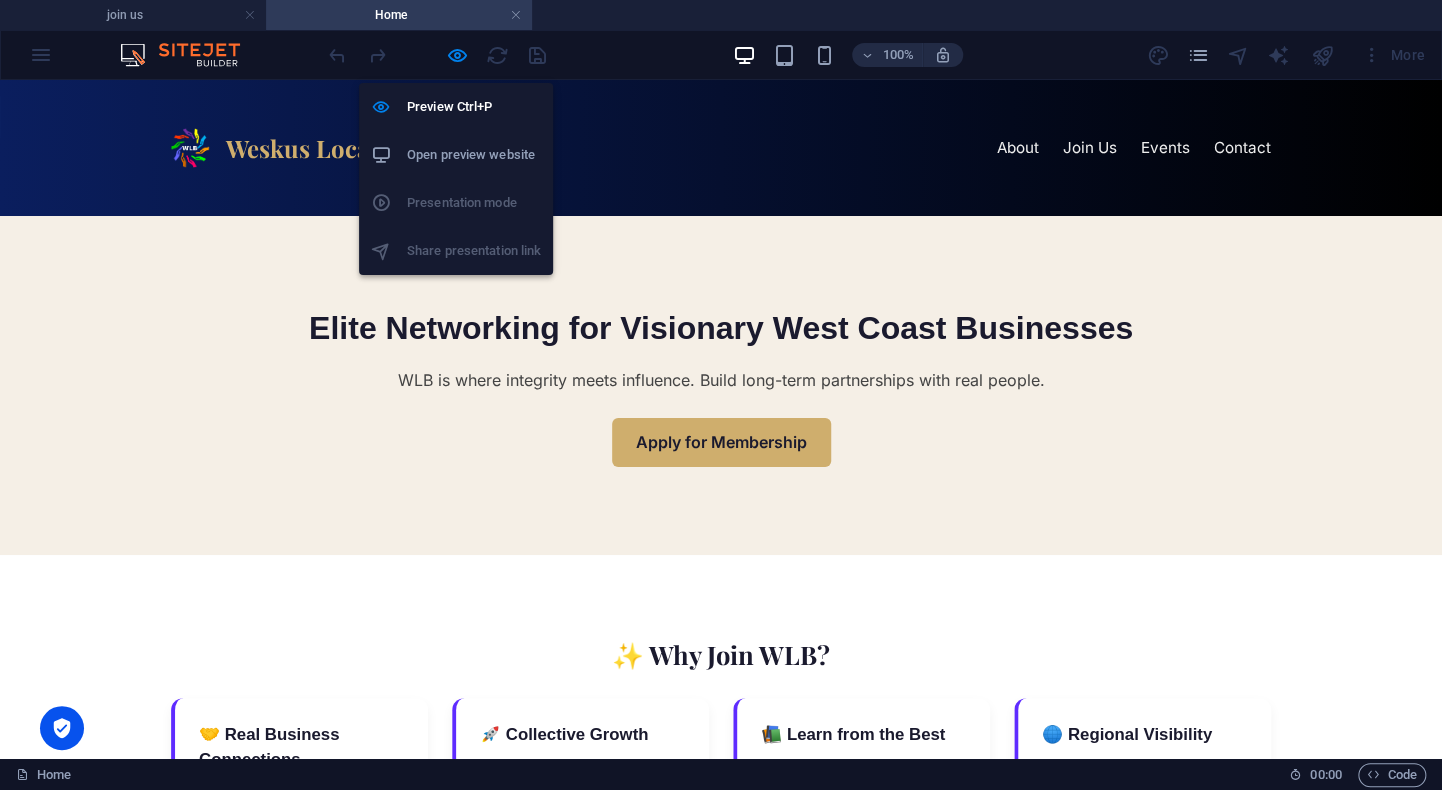 click on "Open preview website" at bounding box center (474, 155) 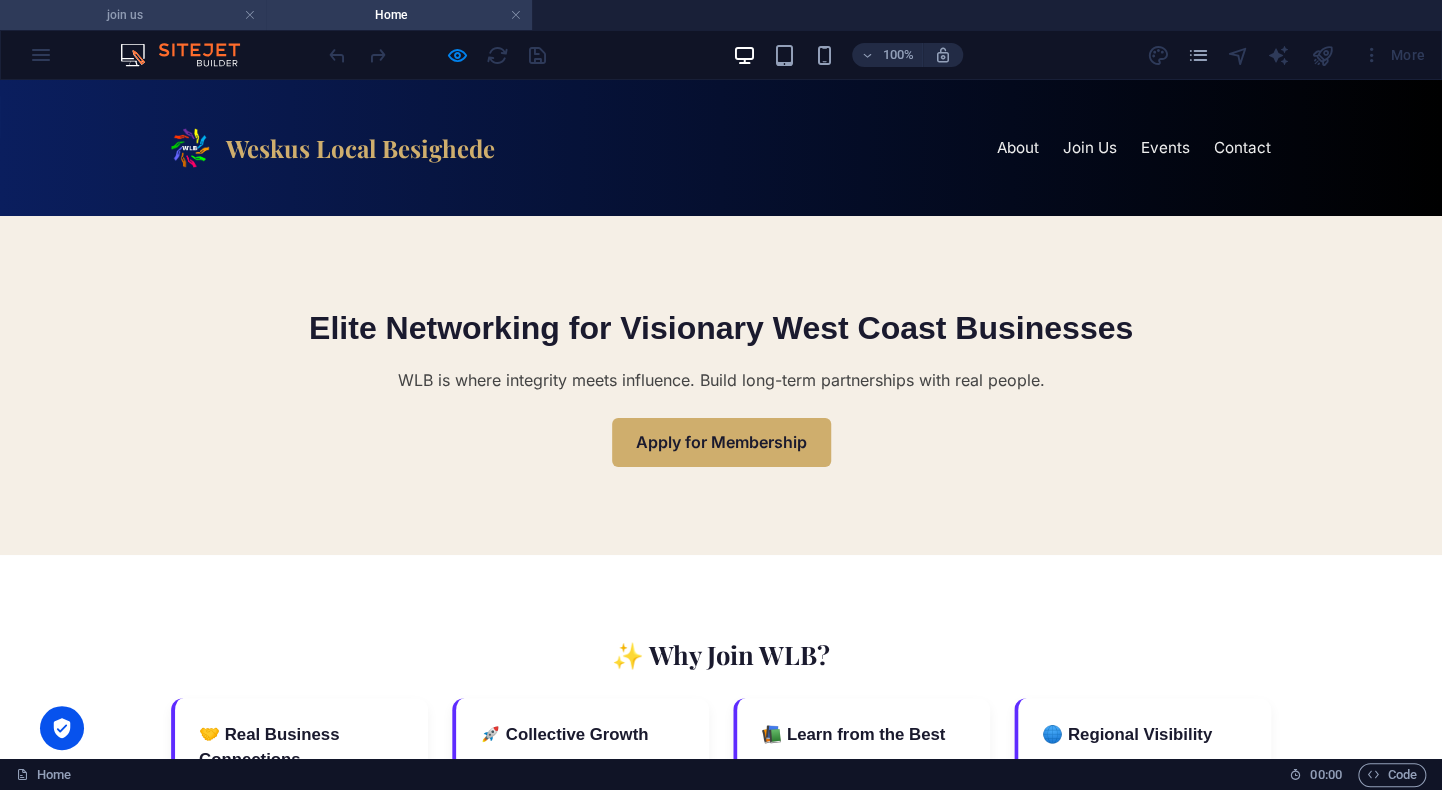 click on "join us" at bounding box center [133, 15] 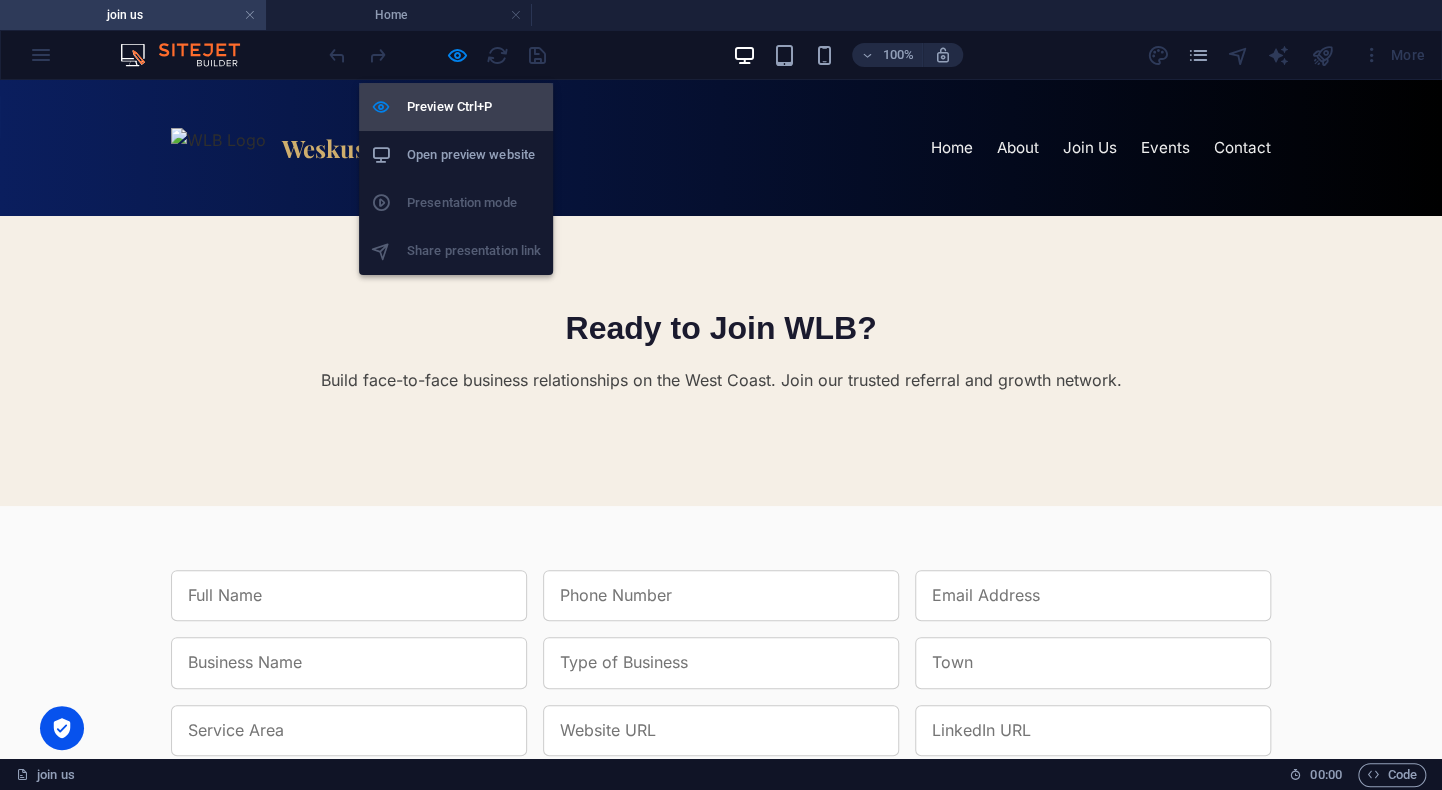 click on "Preview Ctrl+P" at bounding box center [474, 107] 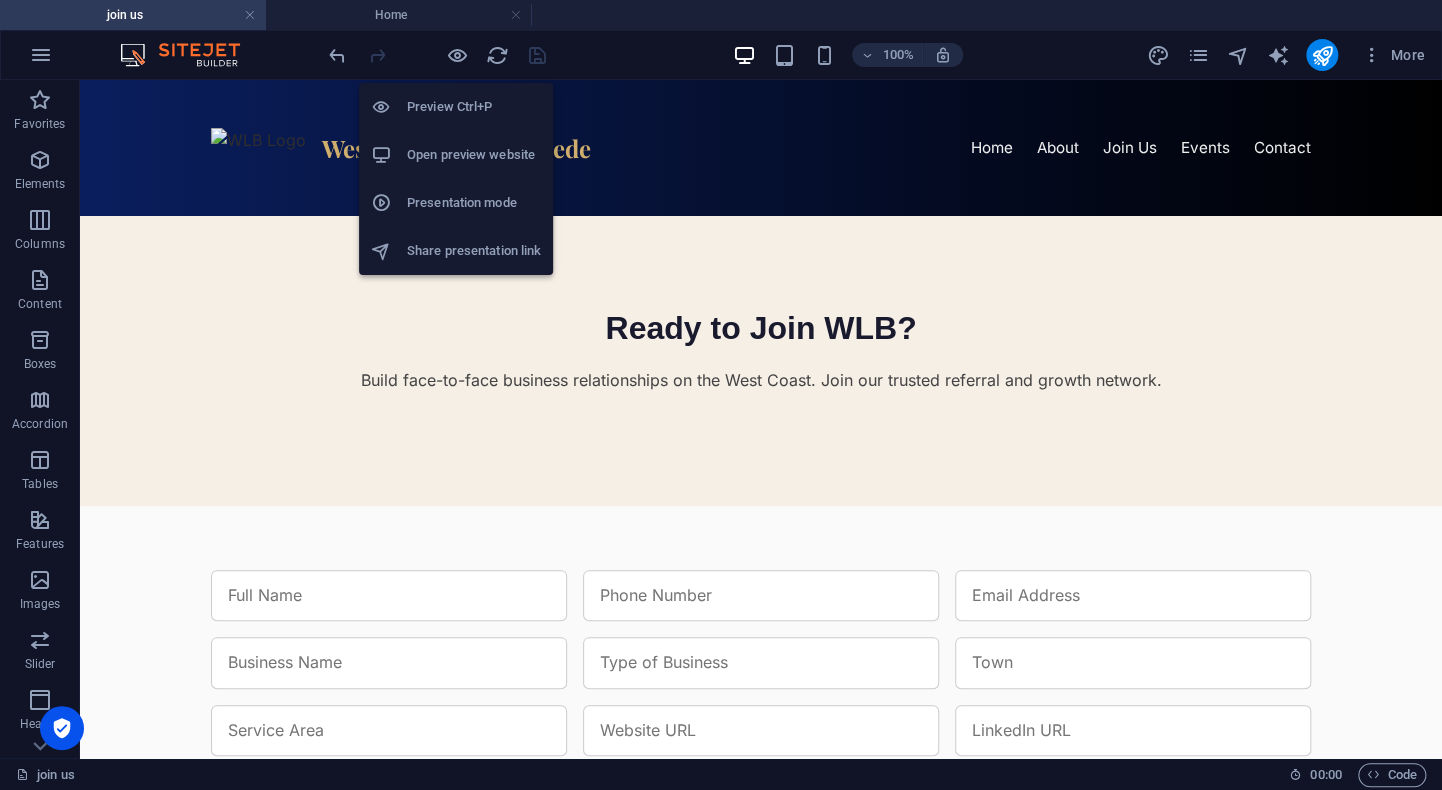 click on "Preview Ctrl+P" at bounding box center (474, 107) 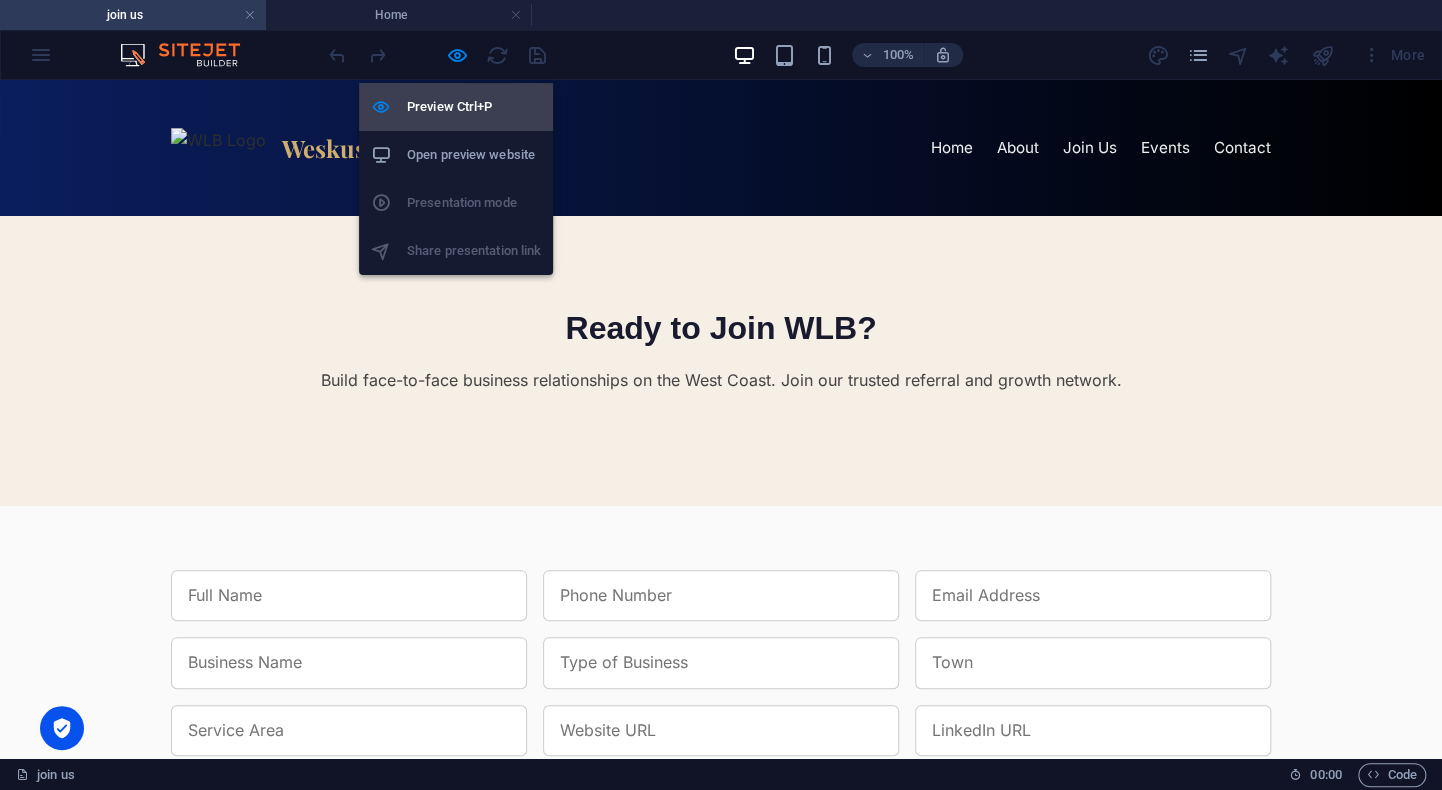 click on "Preview Ctrl+P" at bounding box center (474, 107) 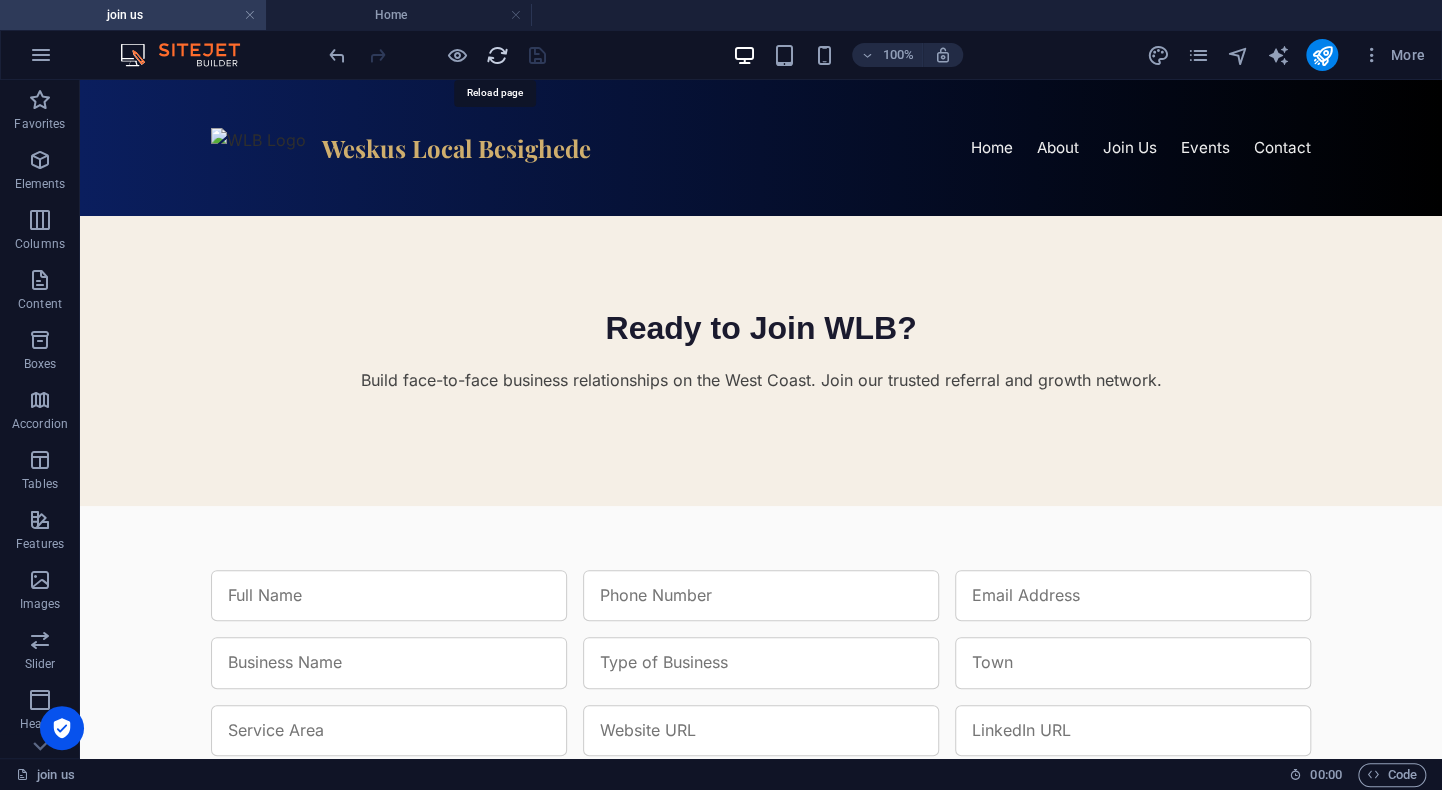 click at bounding box center [497, 55] 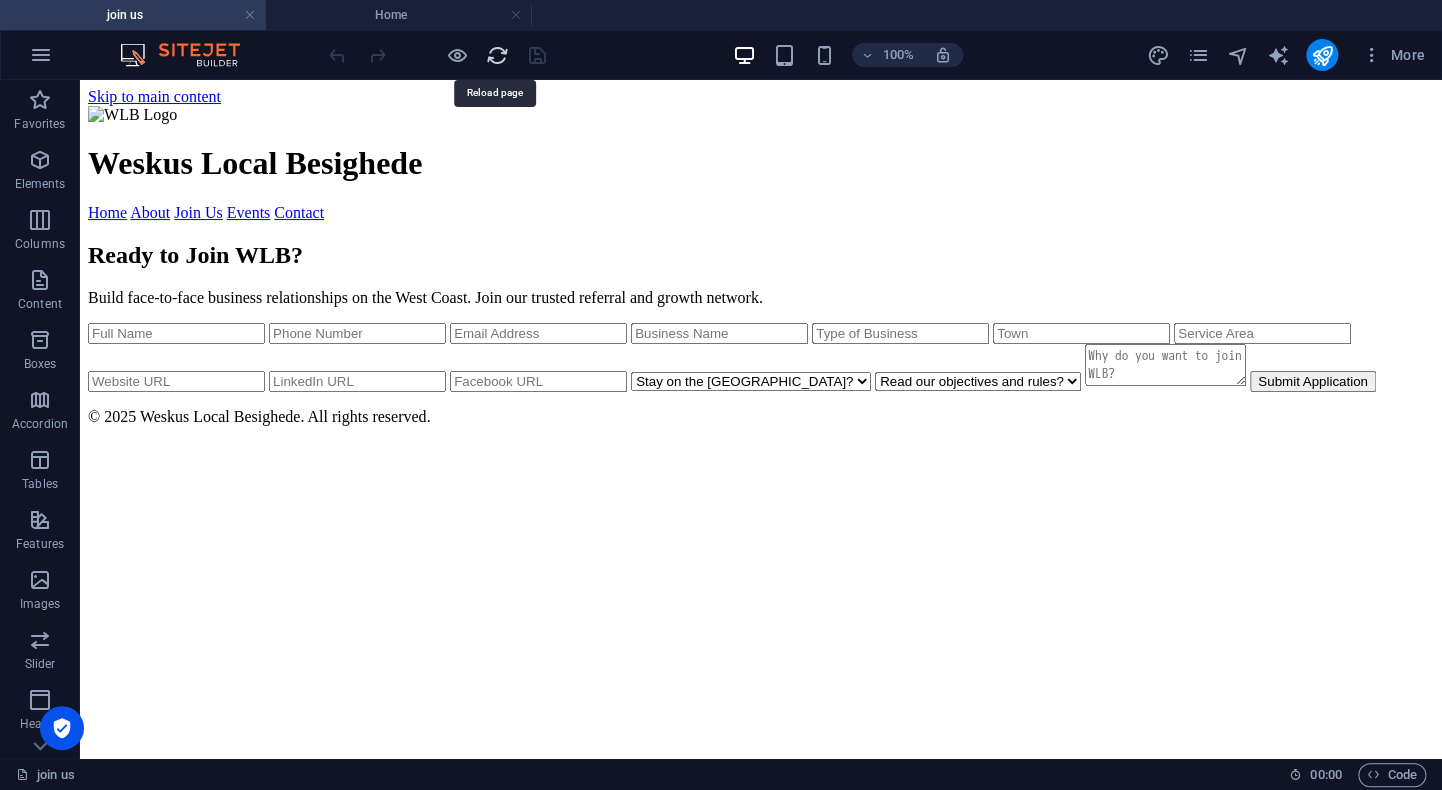scroll, scrollTop: 0, scrollLeft: 0, axis: both 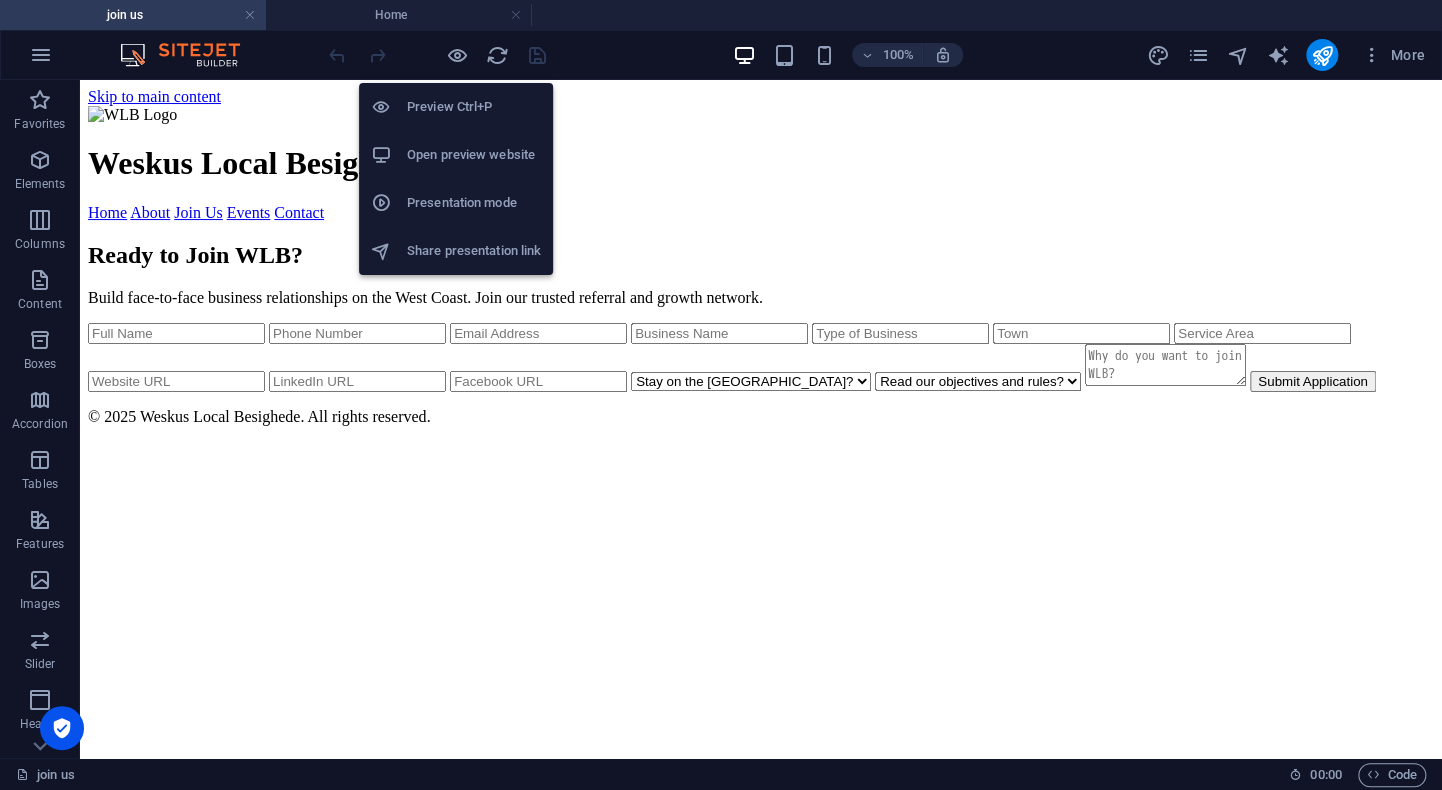 click on "Preview Ctrl+P" at bounding box center [474, 107] 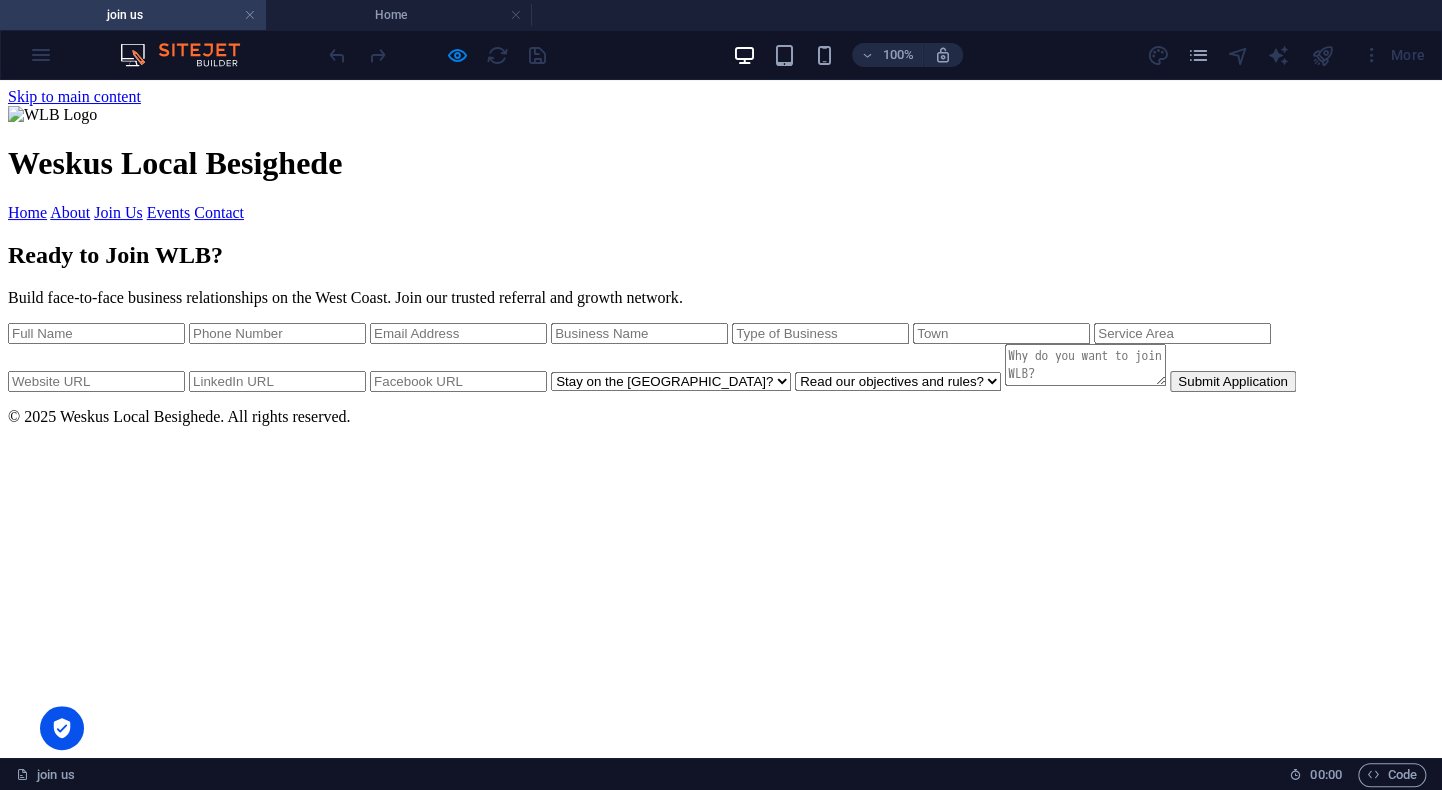 scroll, scrollTop: 0, scrollLeft: 0, axis: both 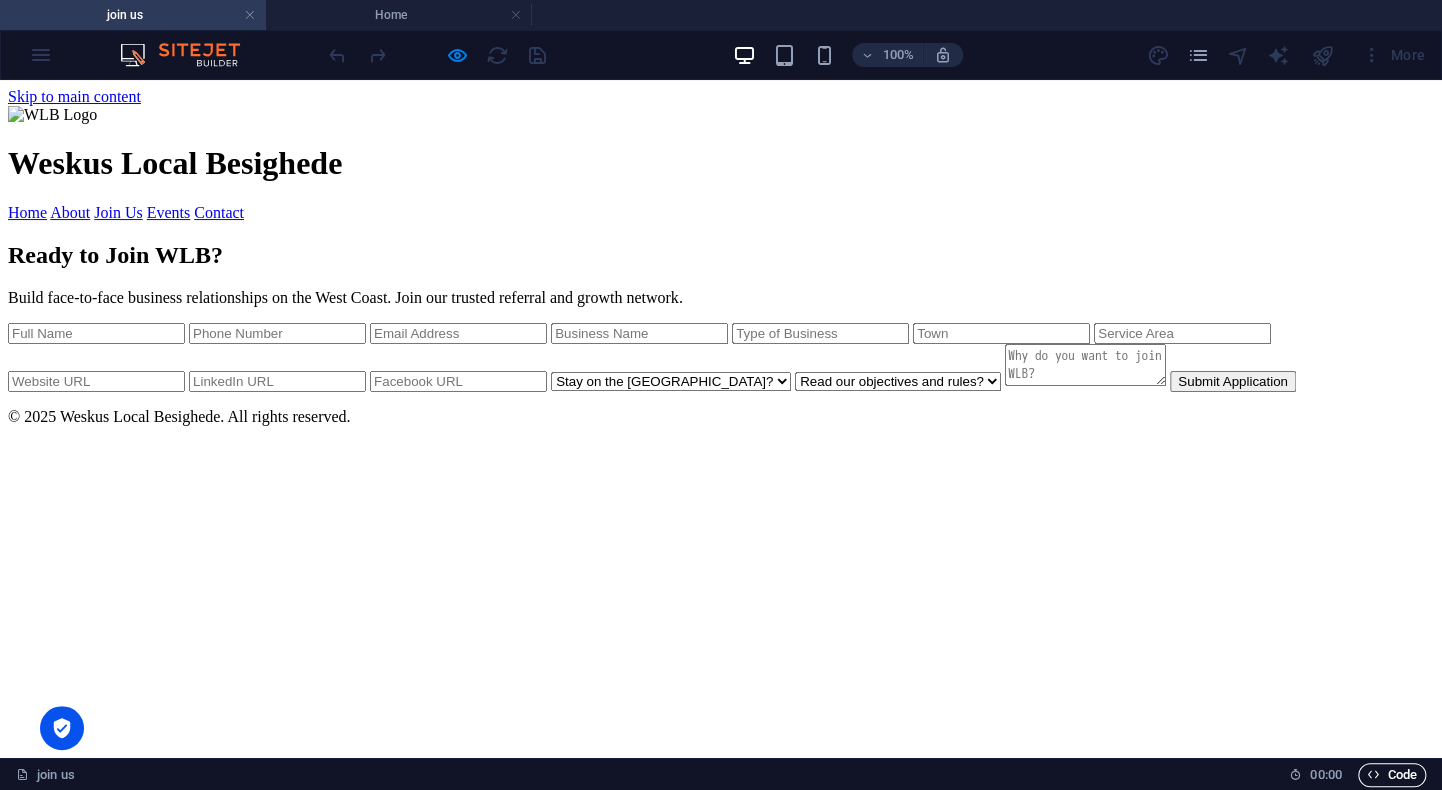 click on "Code" at bounding box center [1392, 775] 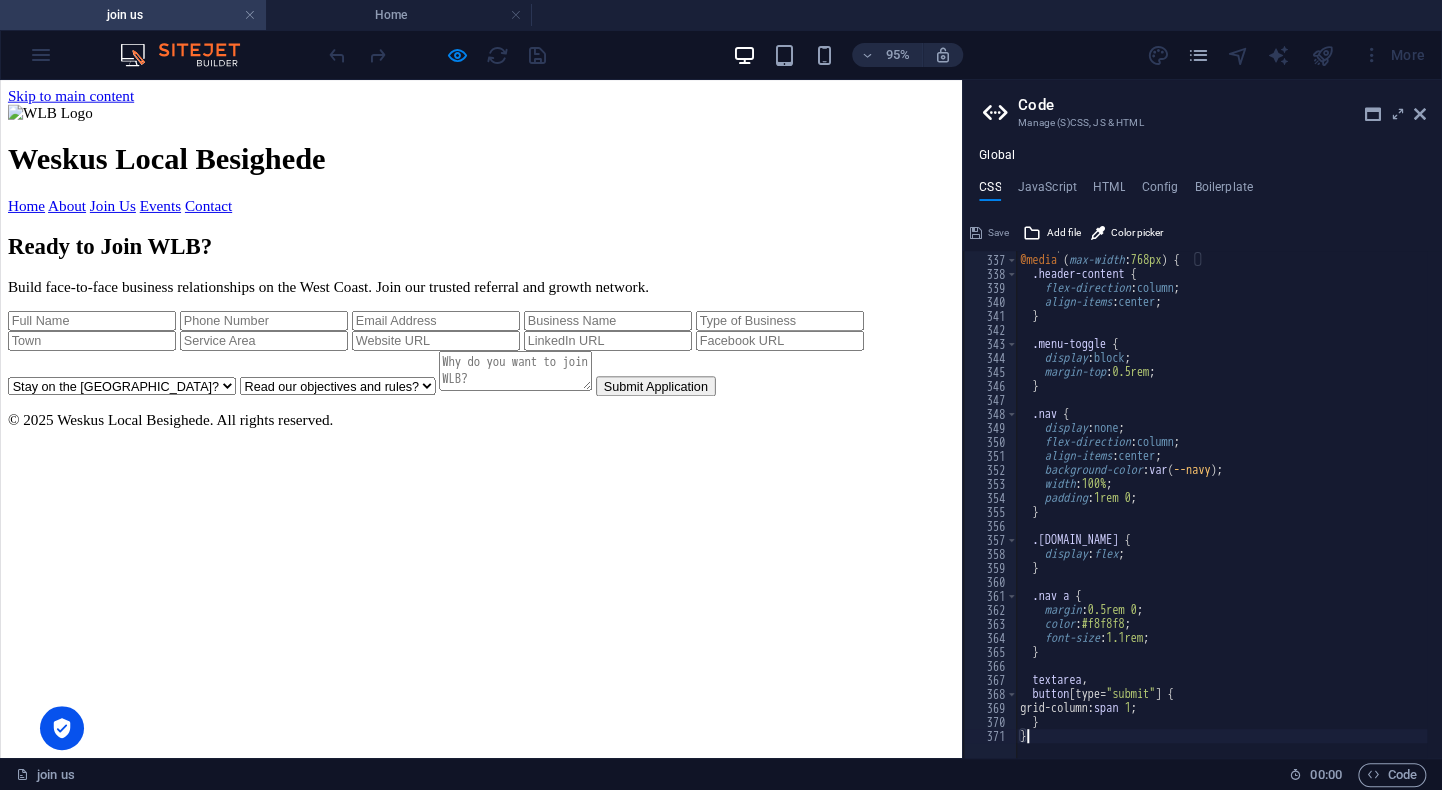 scroll, scrollTop: 4702, scrollLeft: 0, axis: vertical 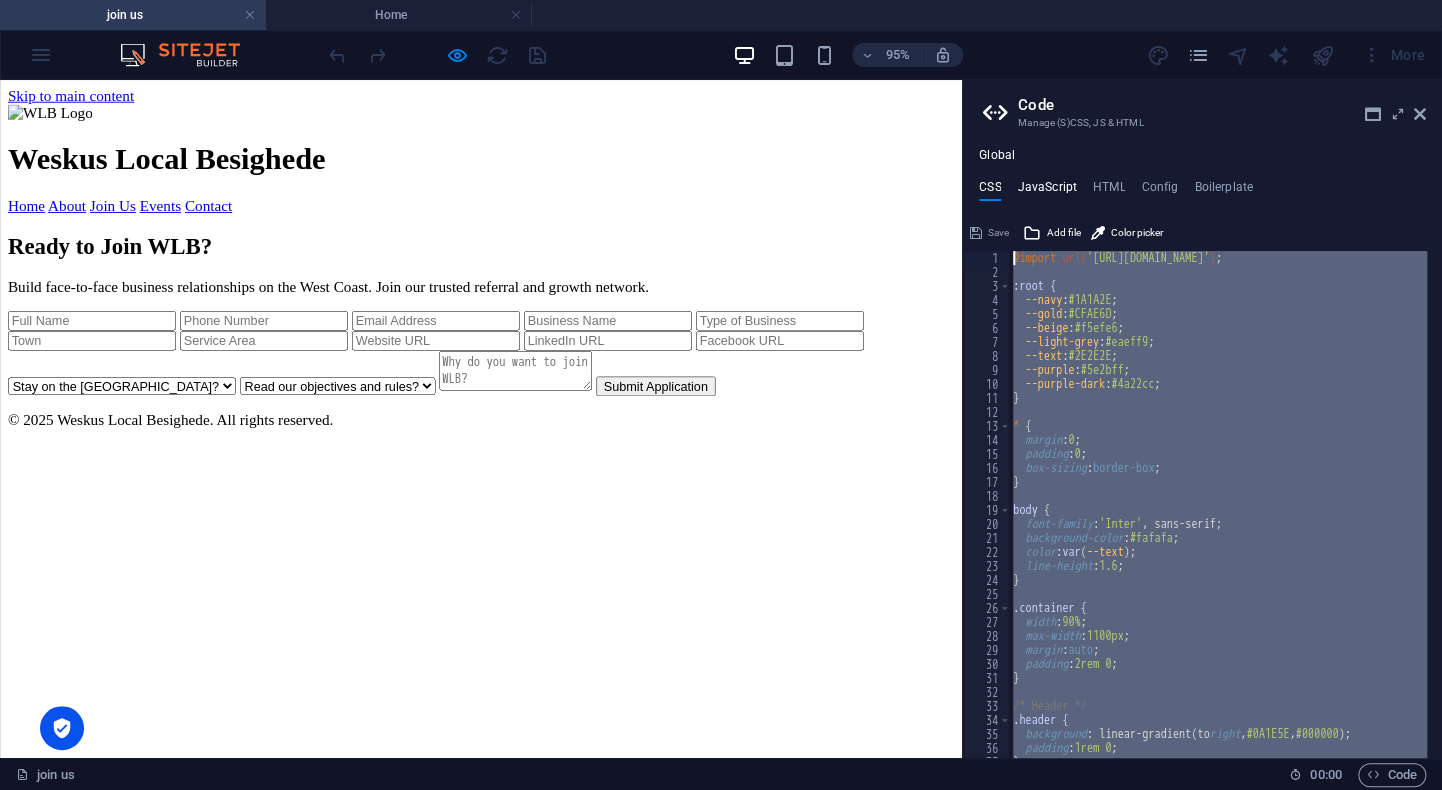 drag, startPoint x: 1029, startPoint y: 734, endPoint x: 1038, endPoint y: 180, distance: 554.0731 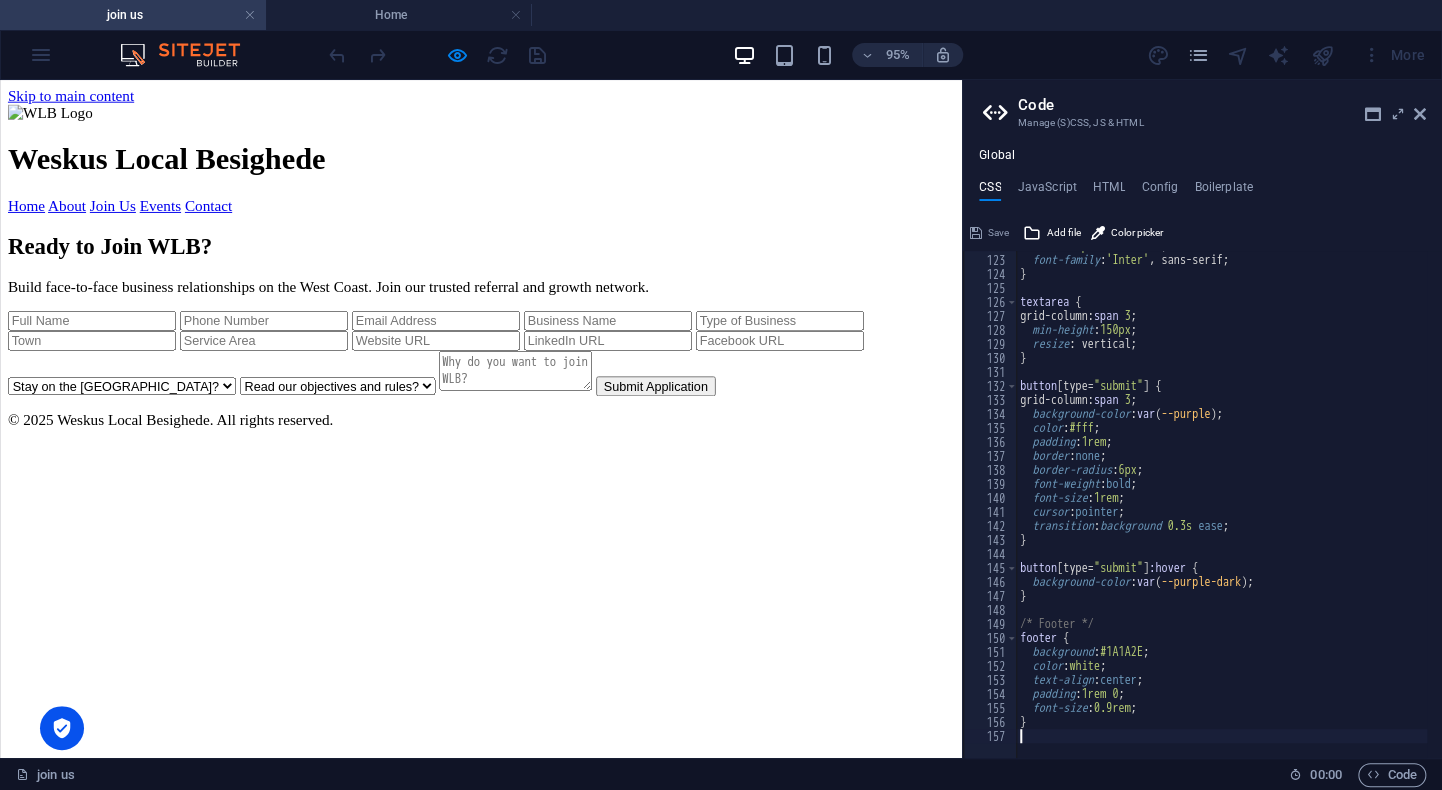 scroll, scrollTop: 1706, scrollLeft: 0, axis: vertical 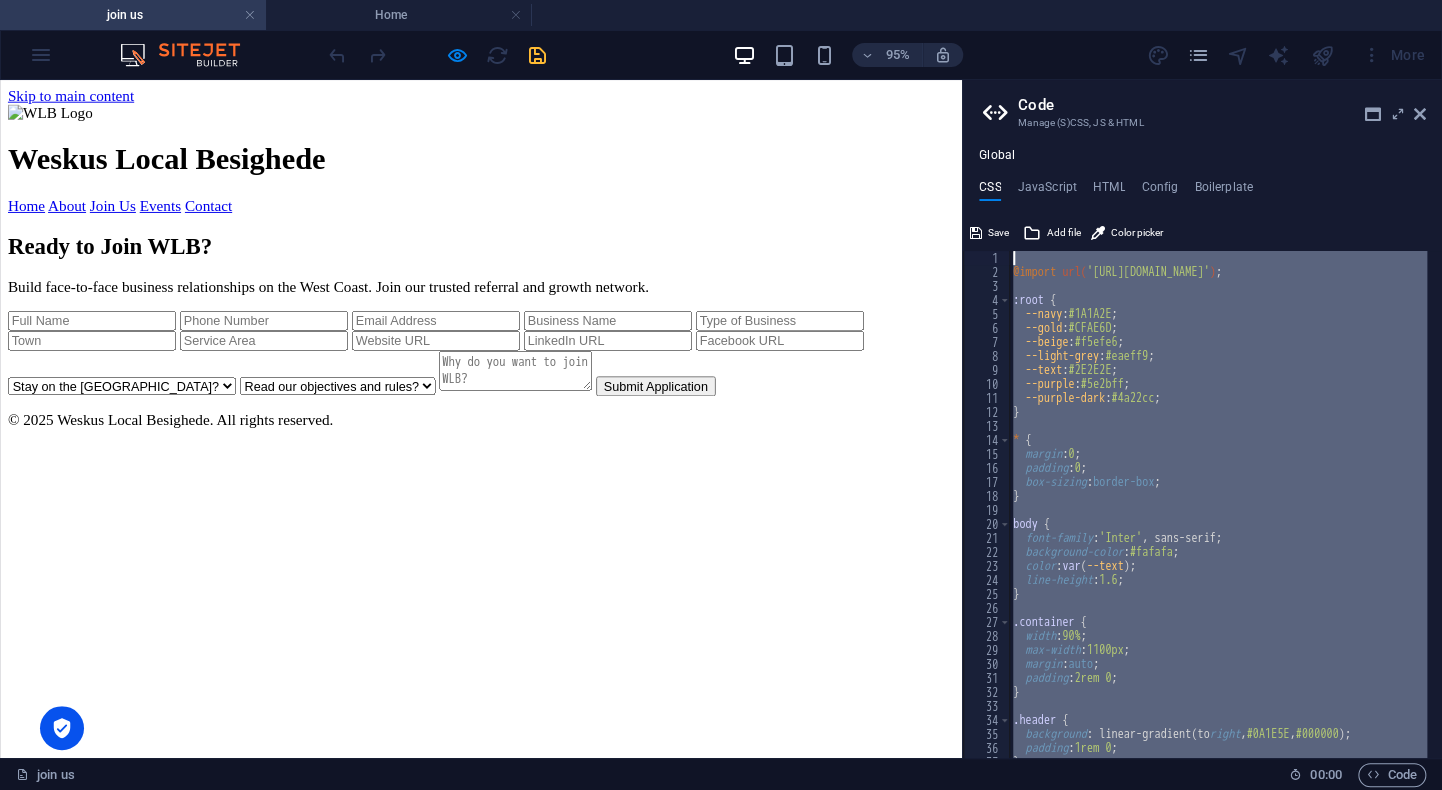 drag, startPoint x: 1033, startPoint y: 733, endPoint x: 970, endPoint y: 180, distance: 556.577 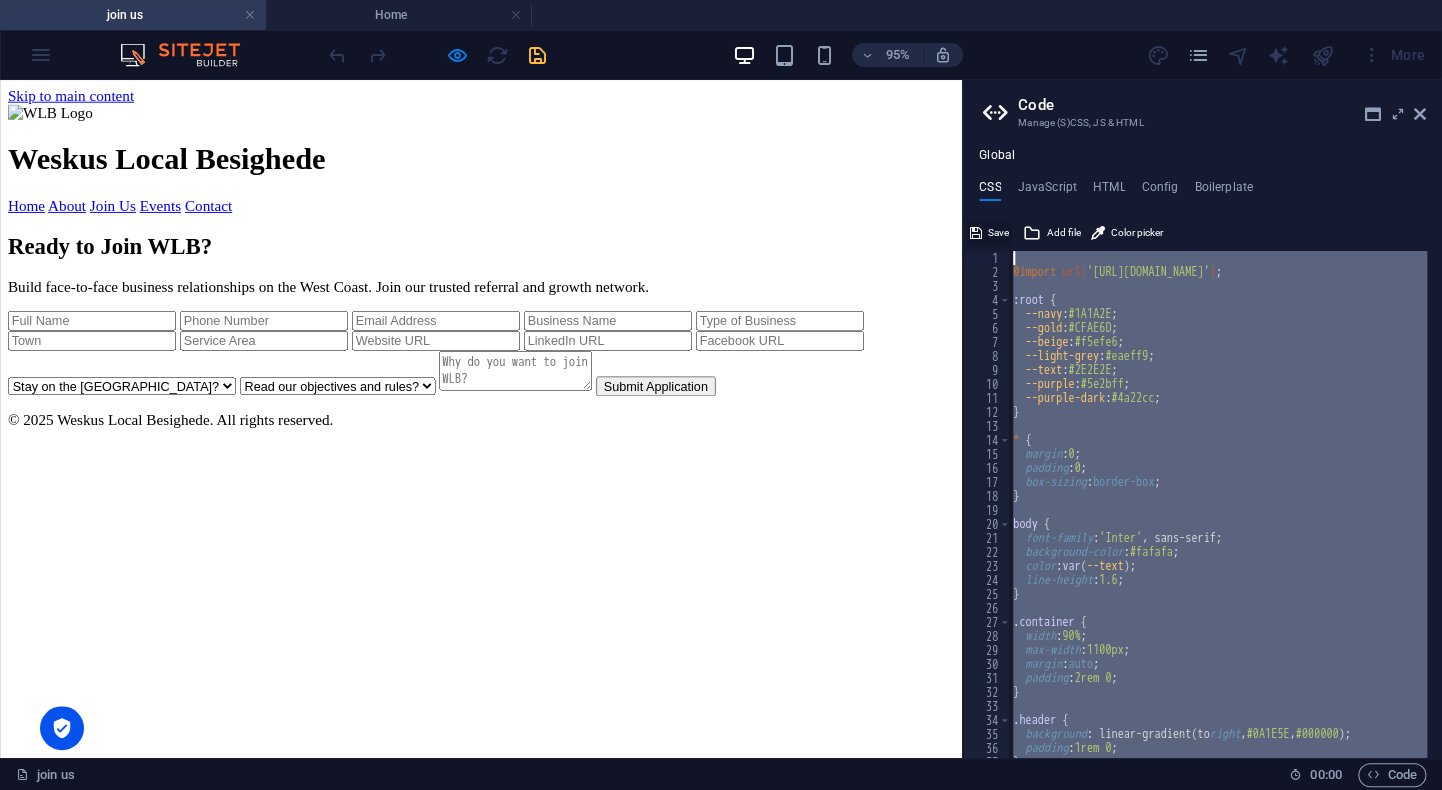 type on "@import url('[URL][DOMAIN_NAME]);" 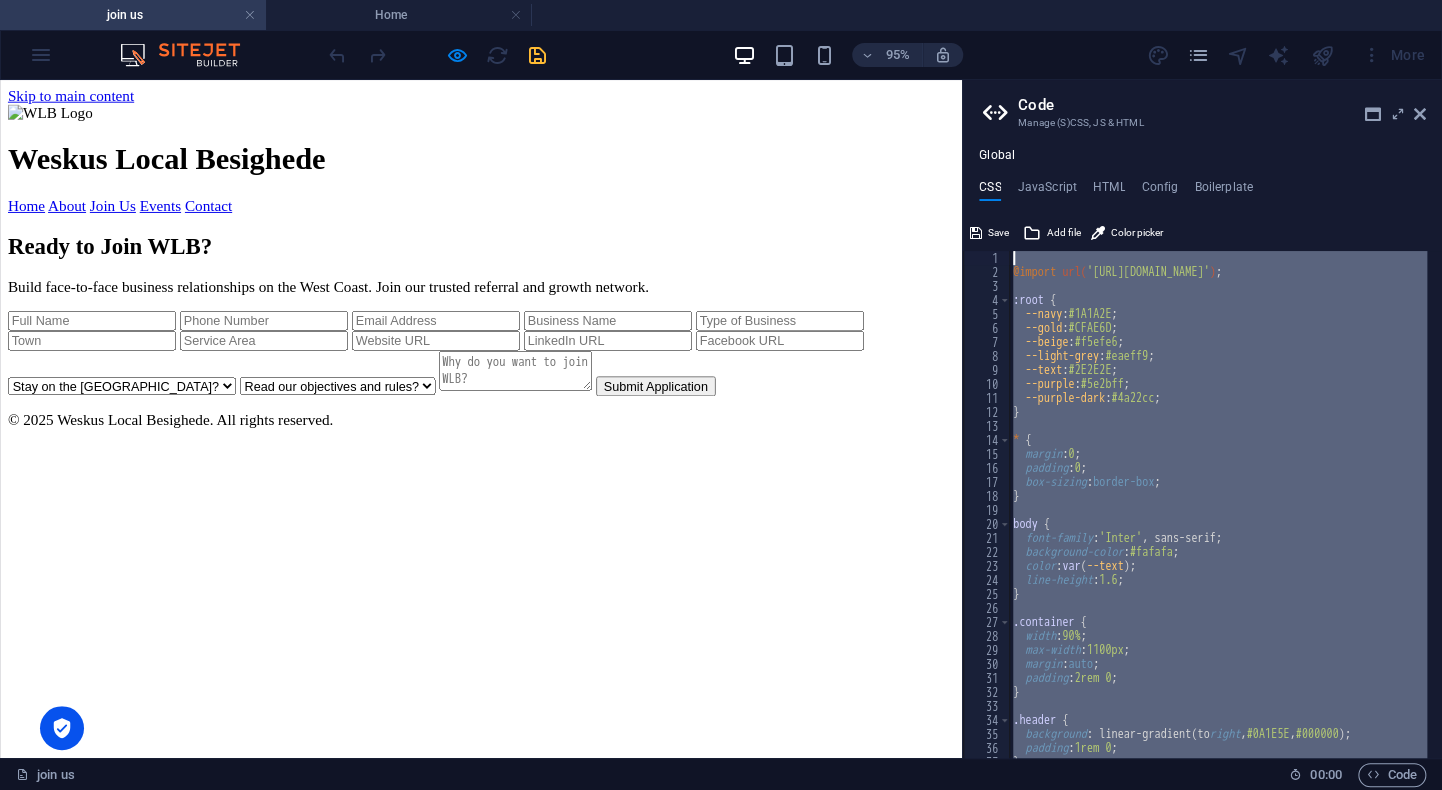 paste 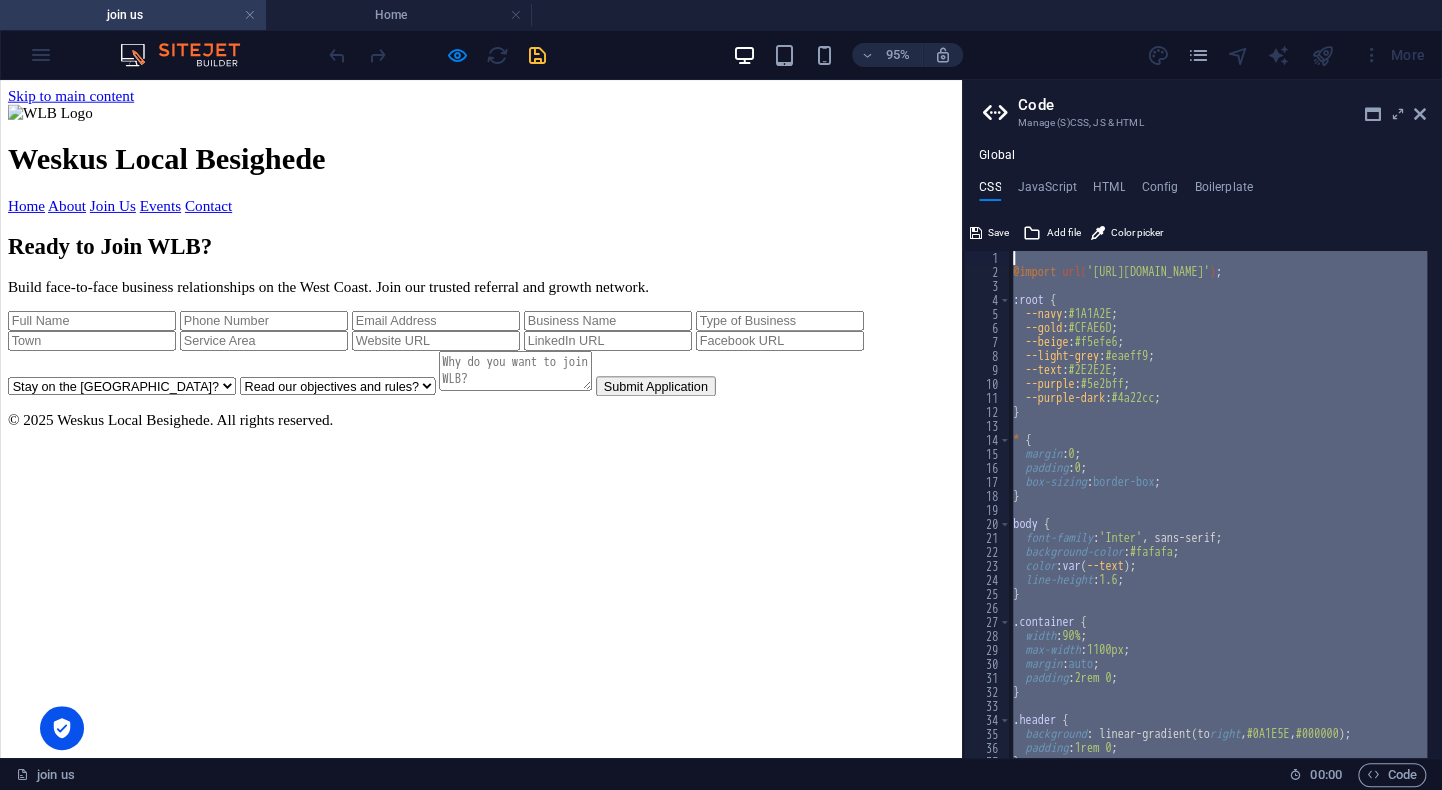 scroll, scrollTop: 3302, scrollLeft: 0, axis: vertical 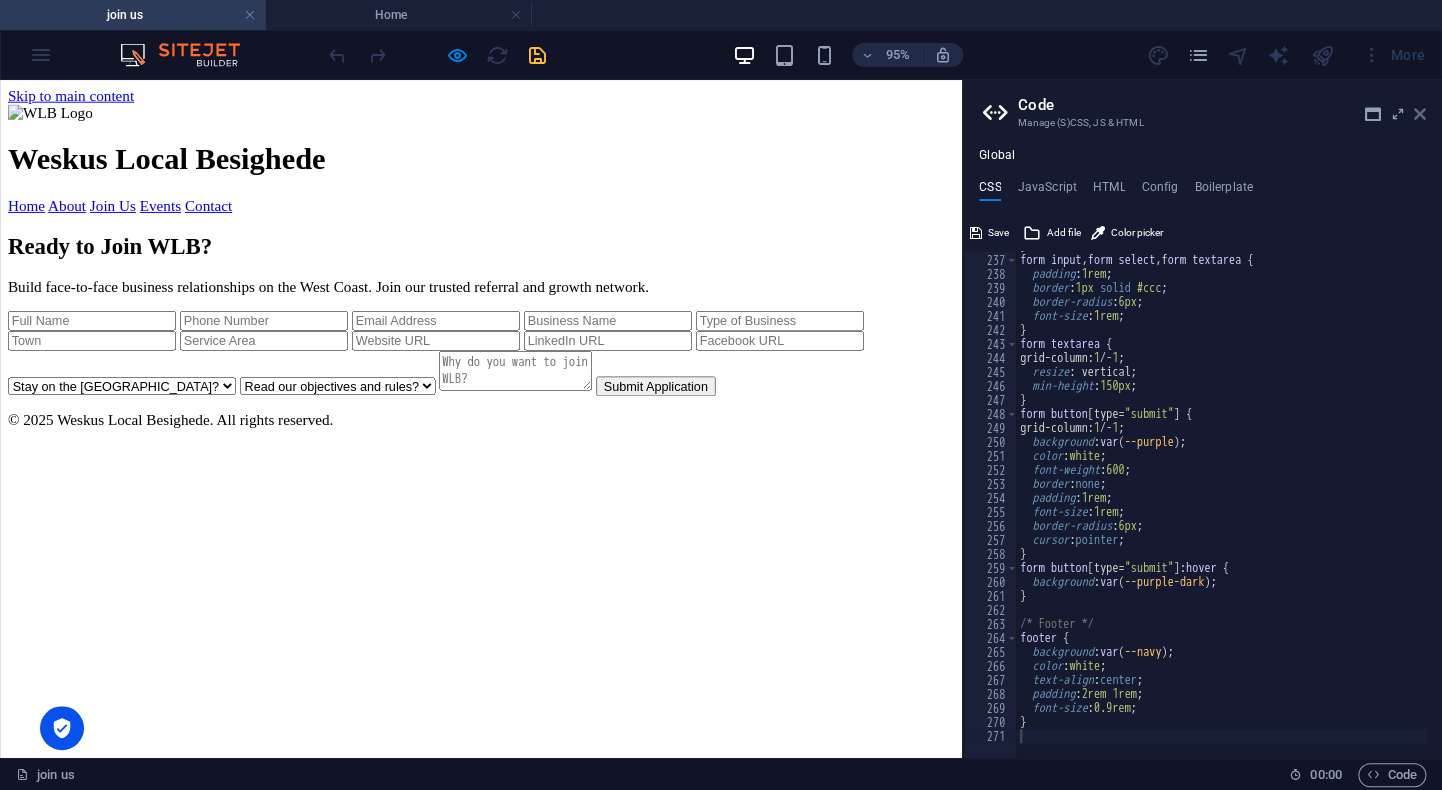click at bounding box center (1420, 114) 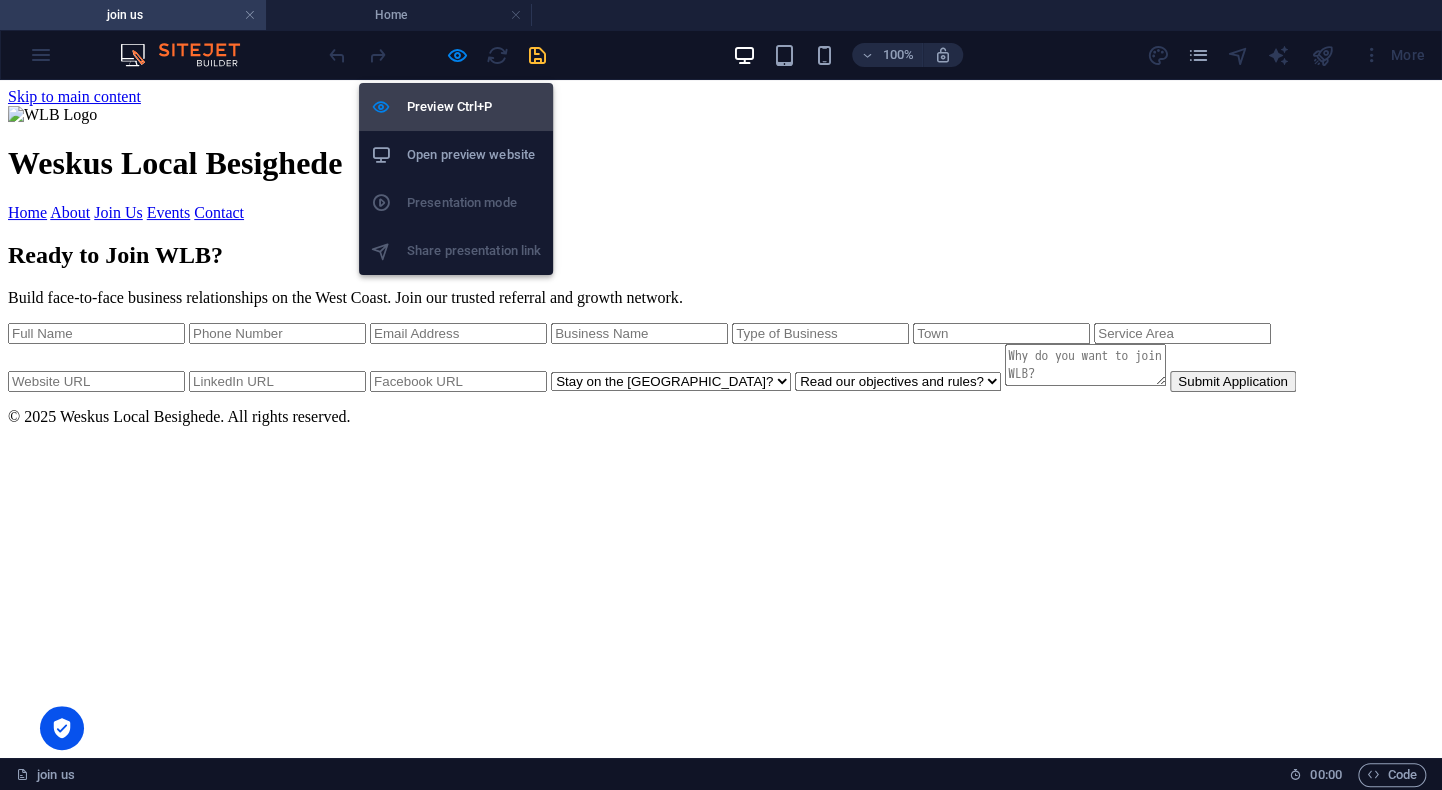click on "Preview Ctrl+P" at bounding box center (474, 107) 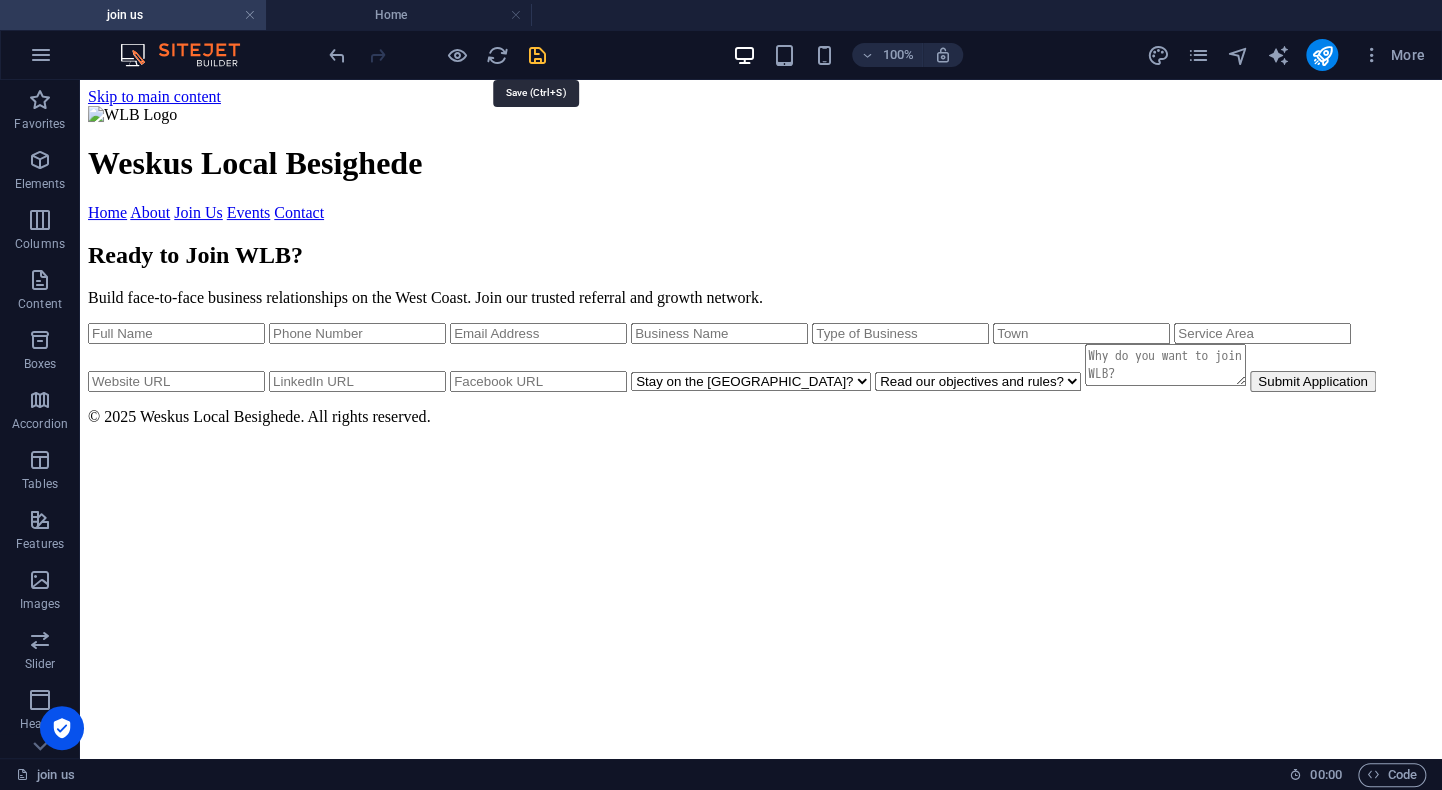 click at bounding box center (537, 55) 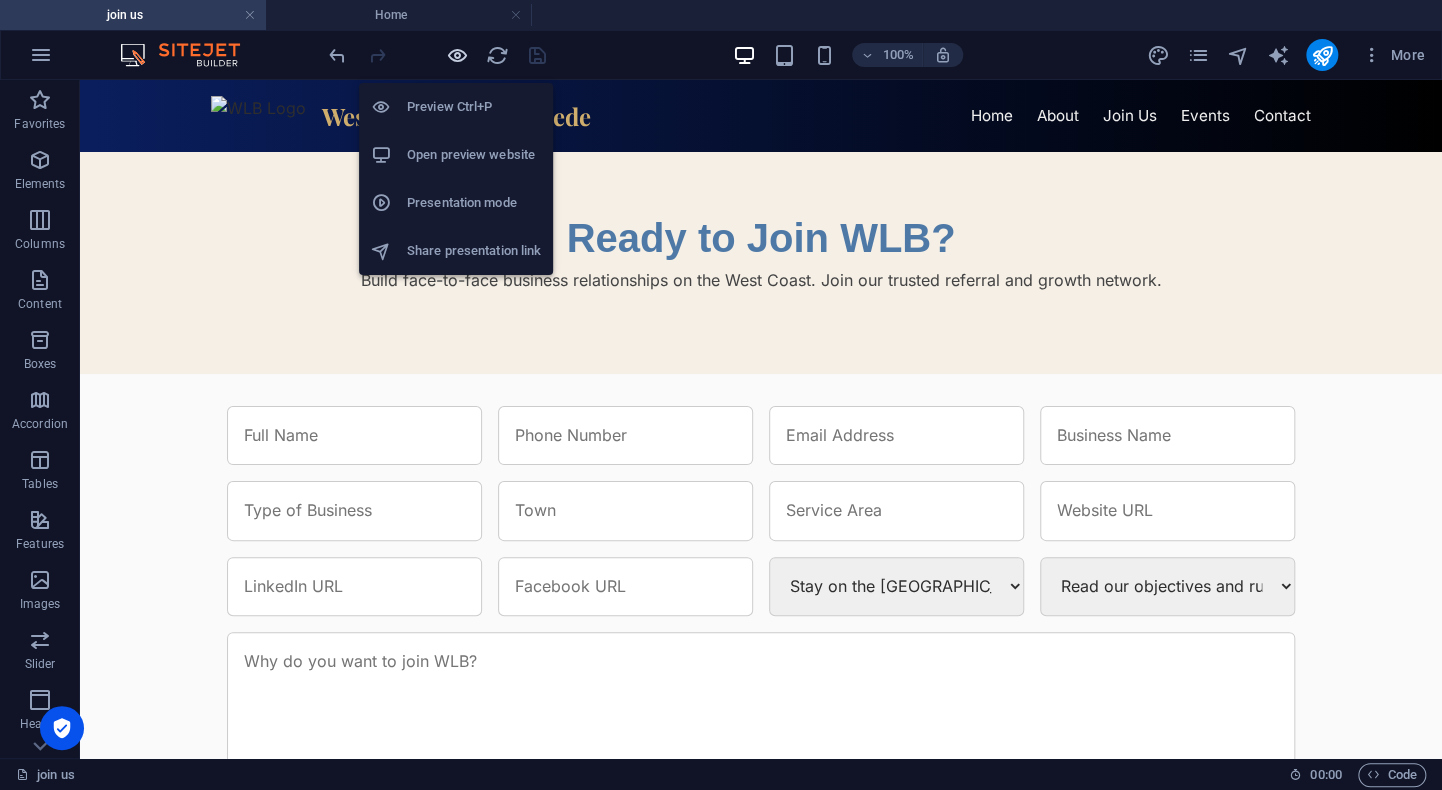 click at bounding box center (457, 55) 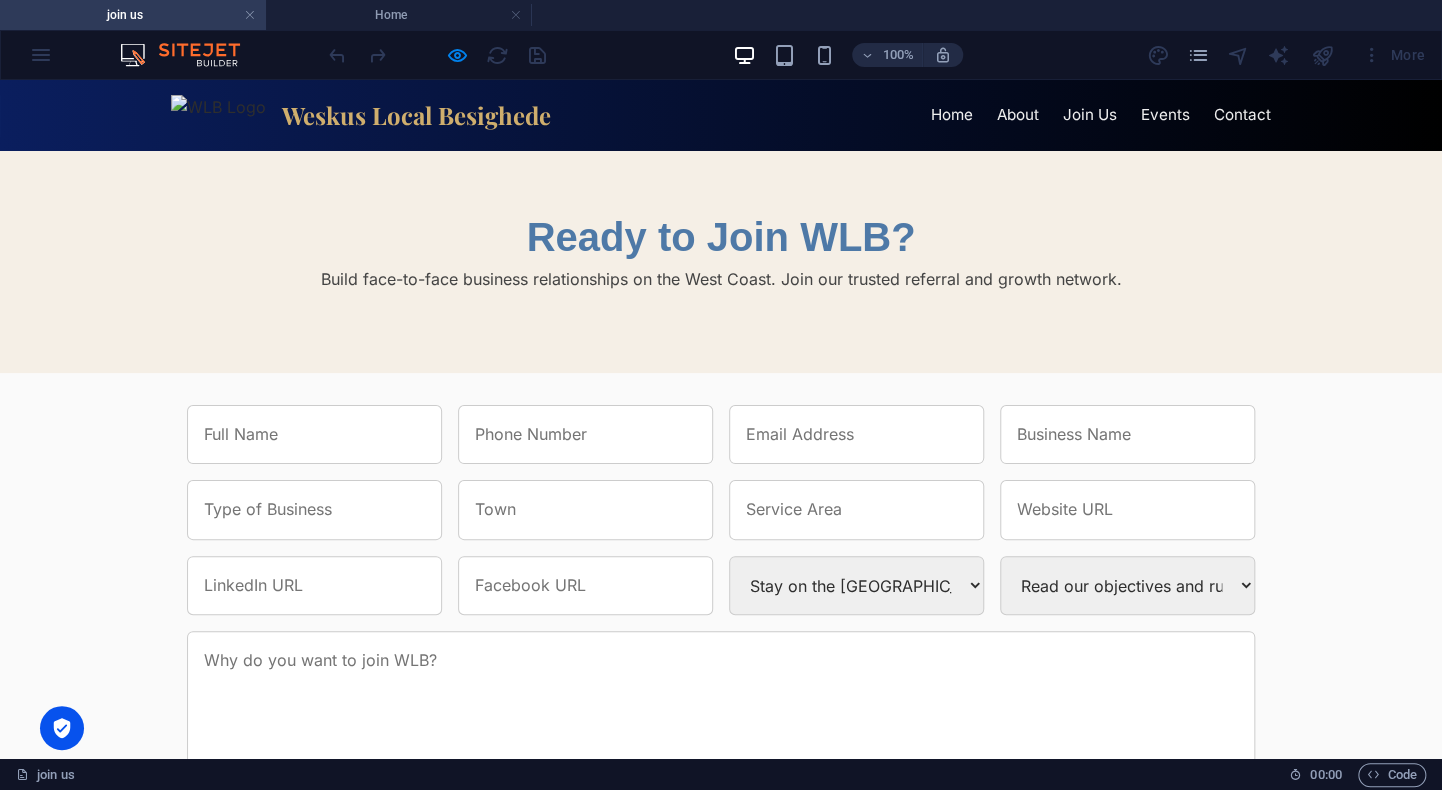 scroll, scrollTop: 0, scrollLeft: 0, axis: both 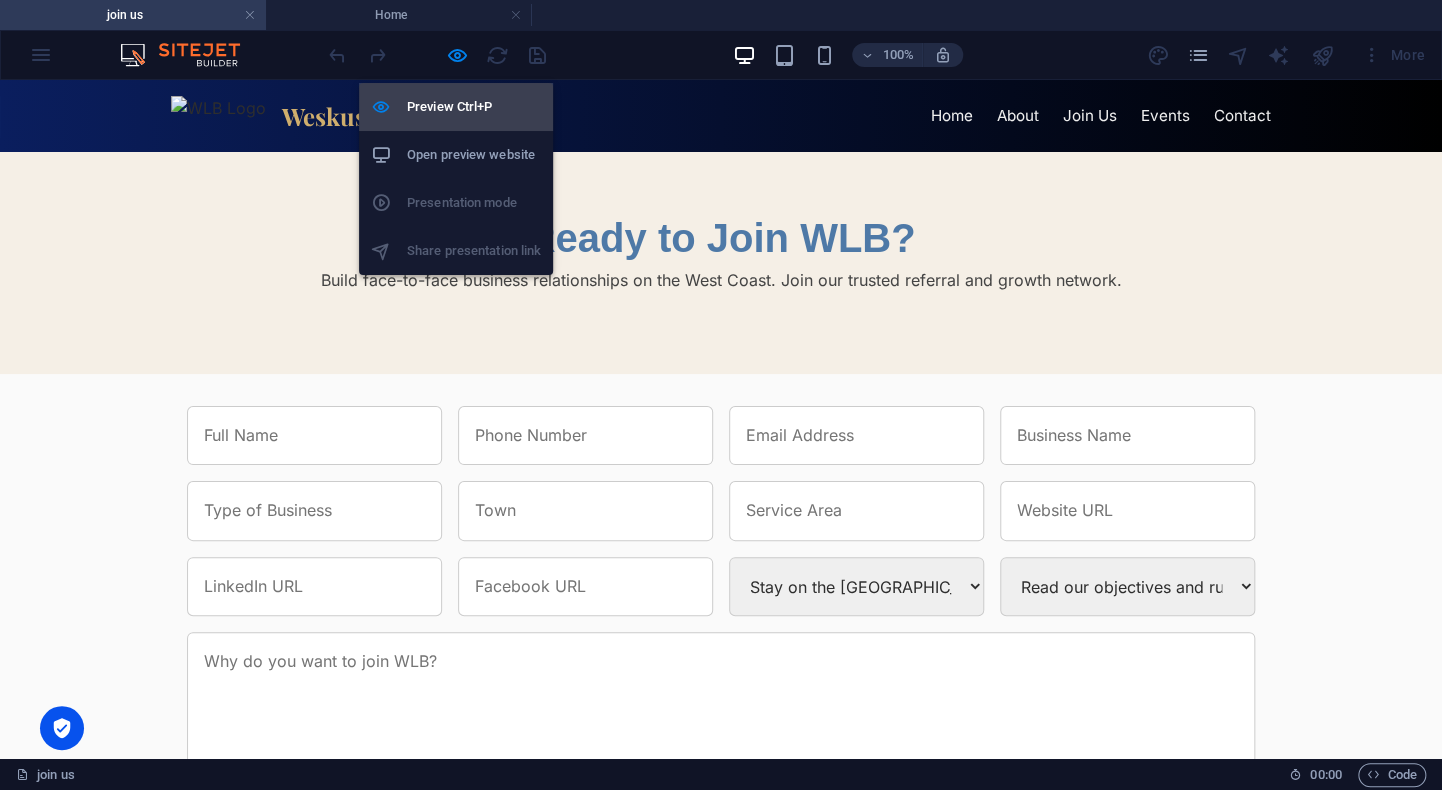 click on "Preview Ctrl+P" at bounding box center (474, 107) 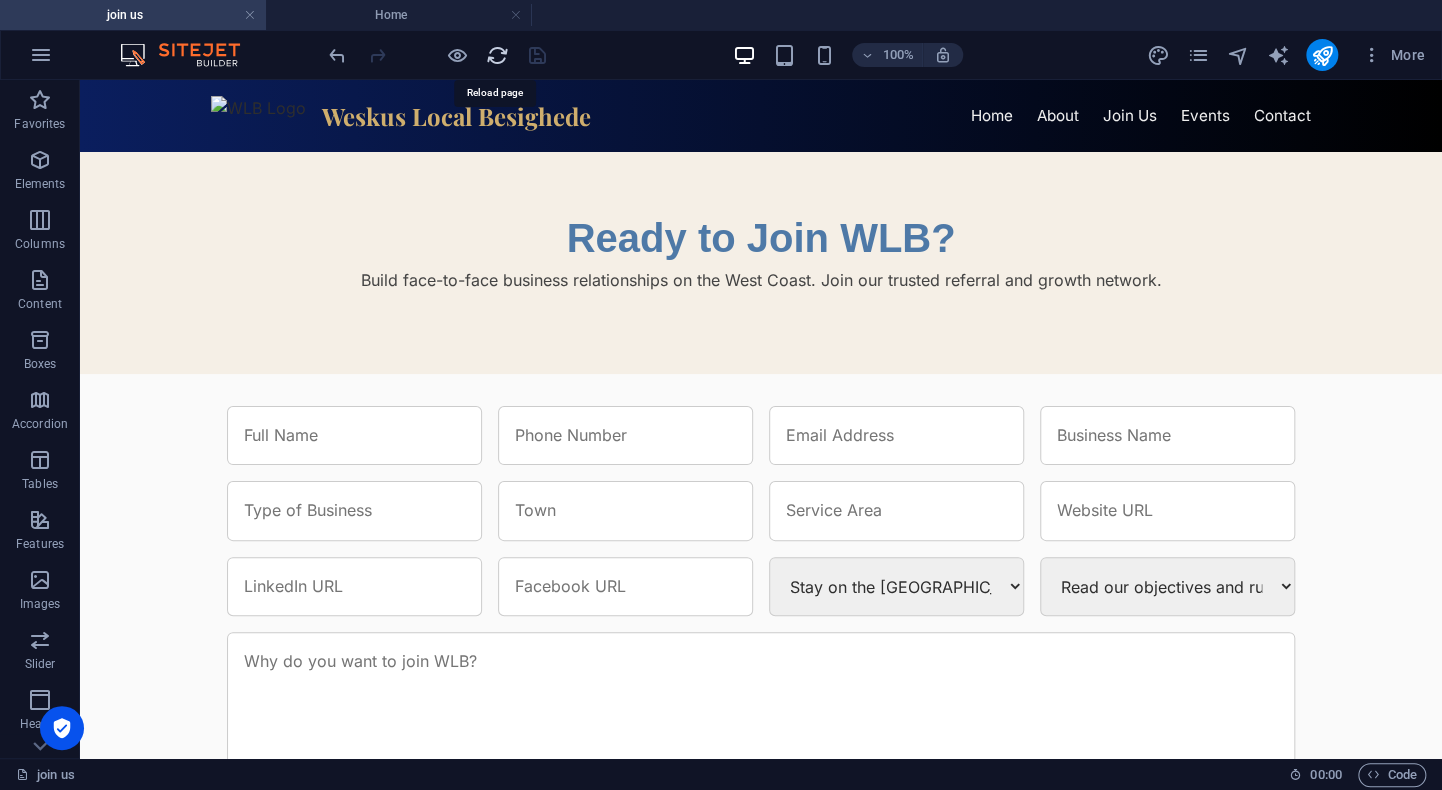 click at bounding box center [497, 55] 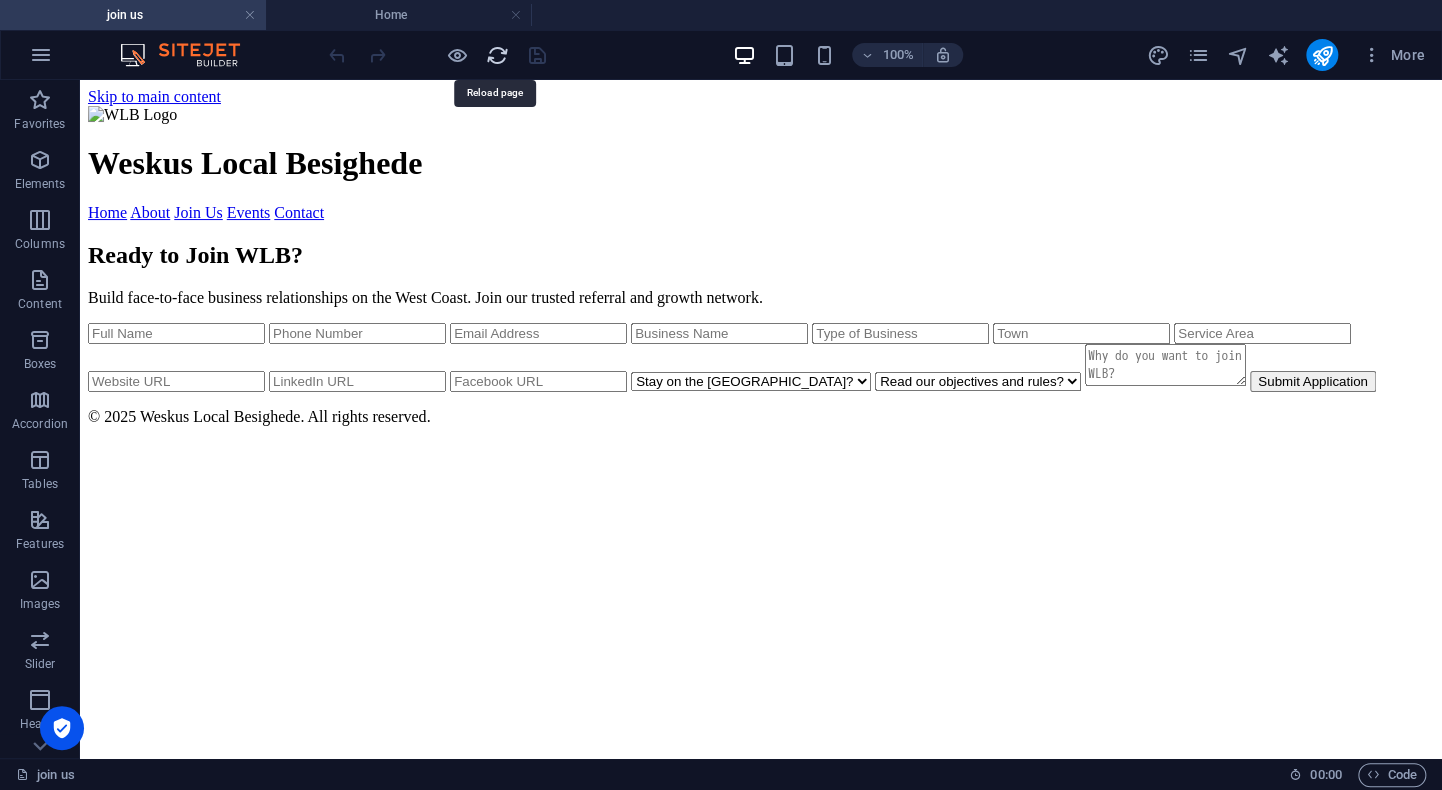 scroll, scrollTop: 0, scrollLeft: 0, axis: both 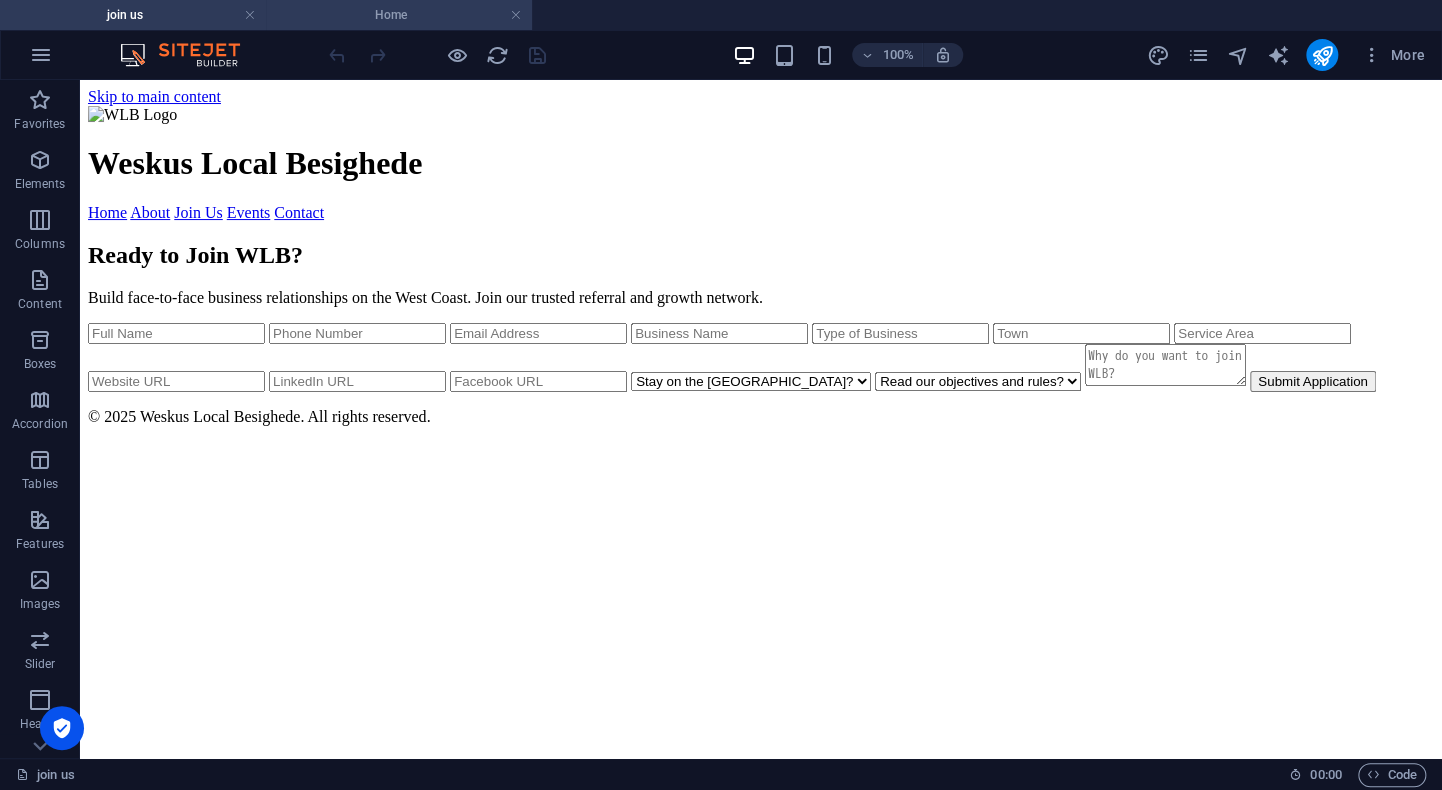 click on "Home" at bounding box center [399, 15] 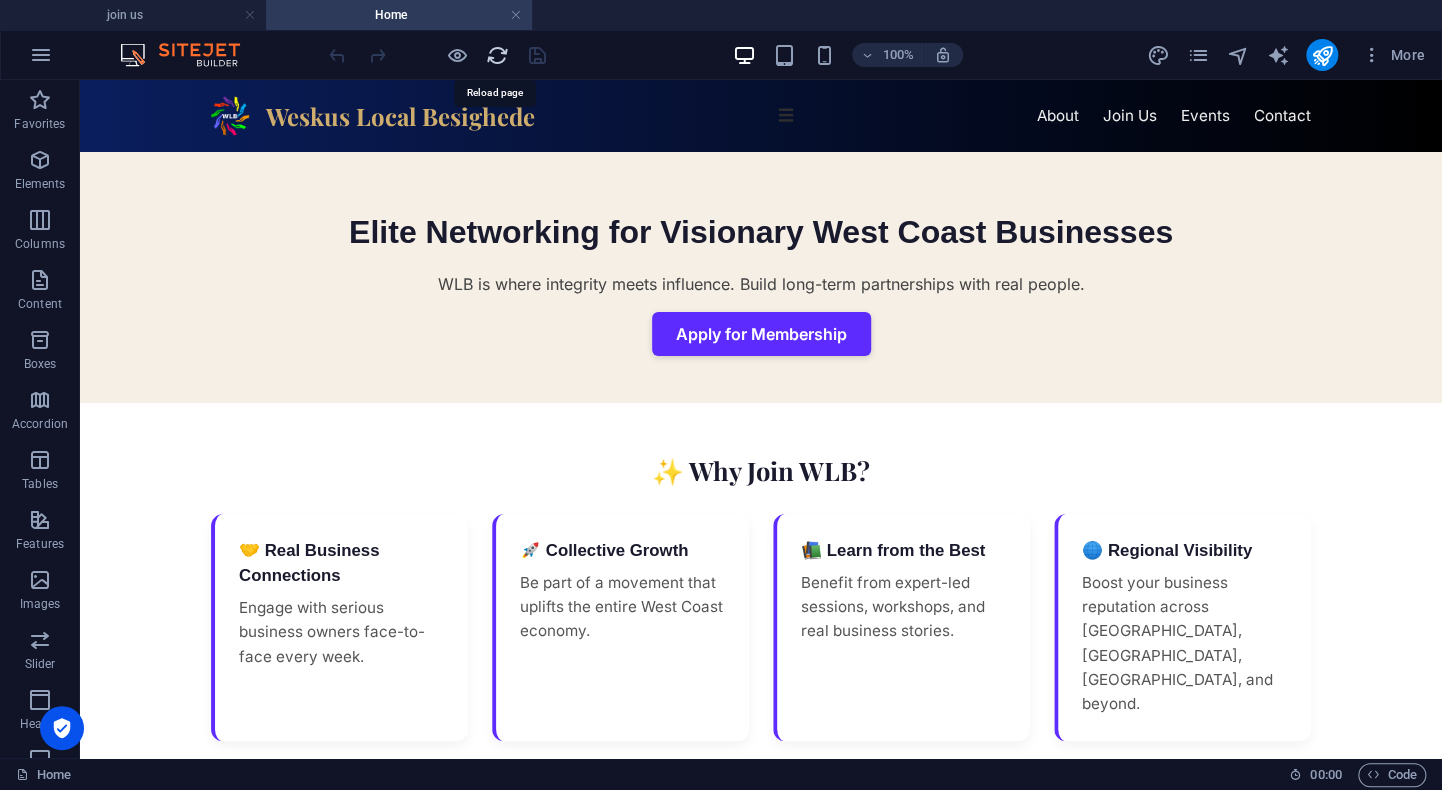 click at bounding box center [497, 55] 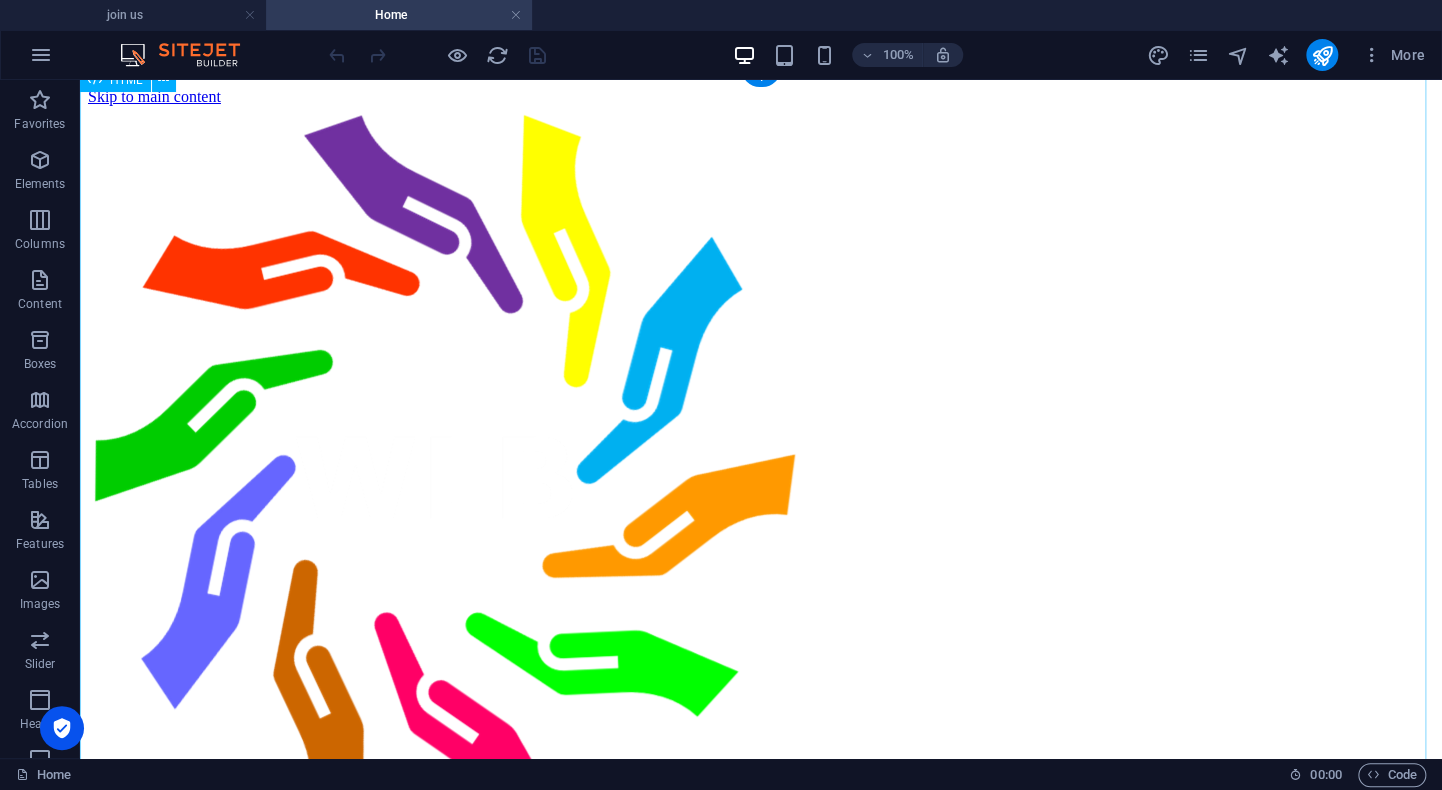 scroll, scrollTop: 0, scrollLeft: 0, axis: both 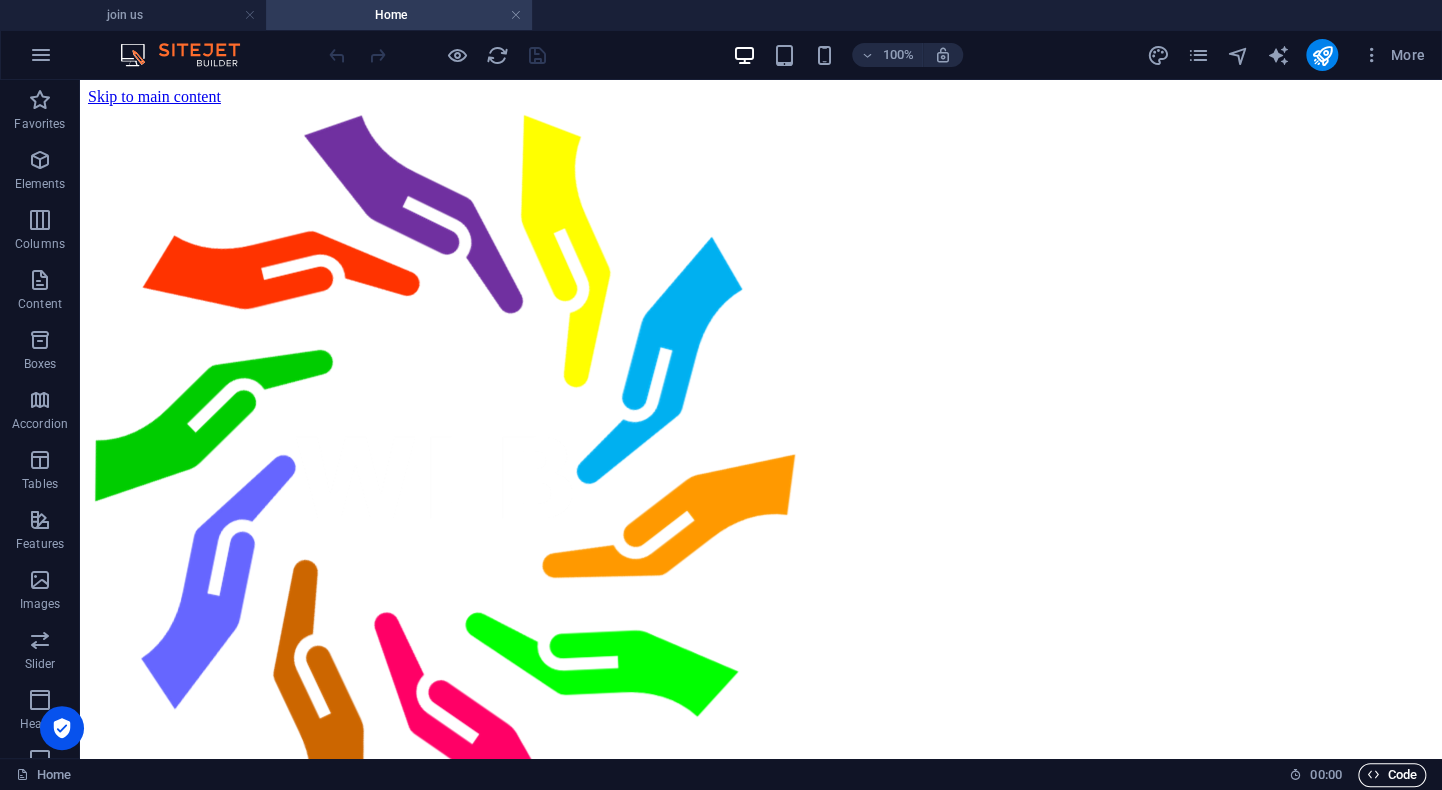 click on "Code" at bounding box center [1392, 775] 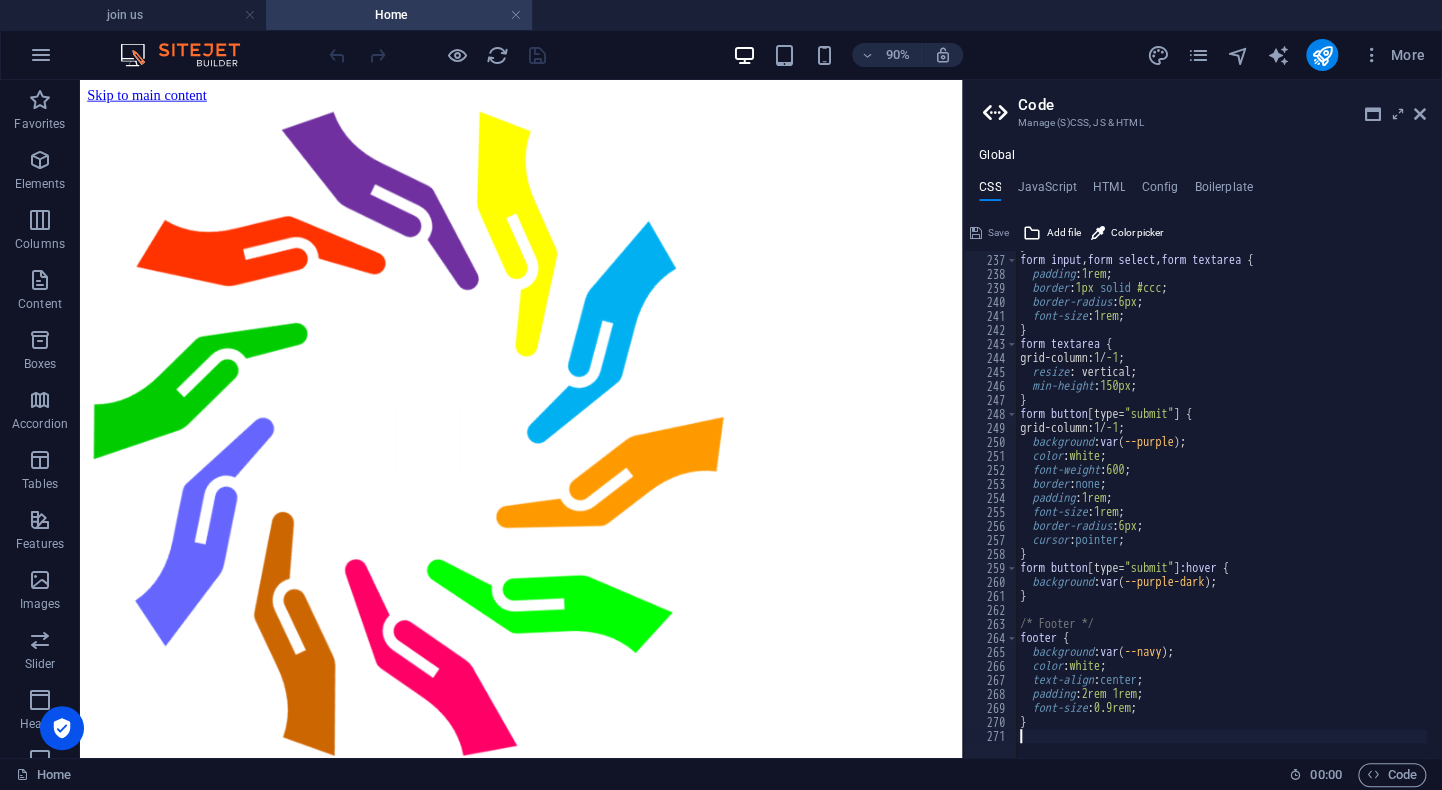scroll, scrollTop: 3302, scrollLeft: 0, axis: vertical 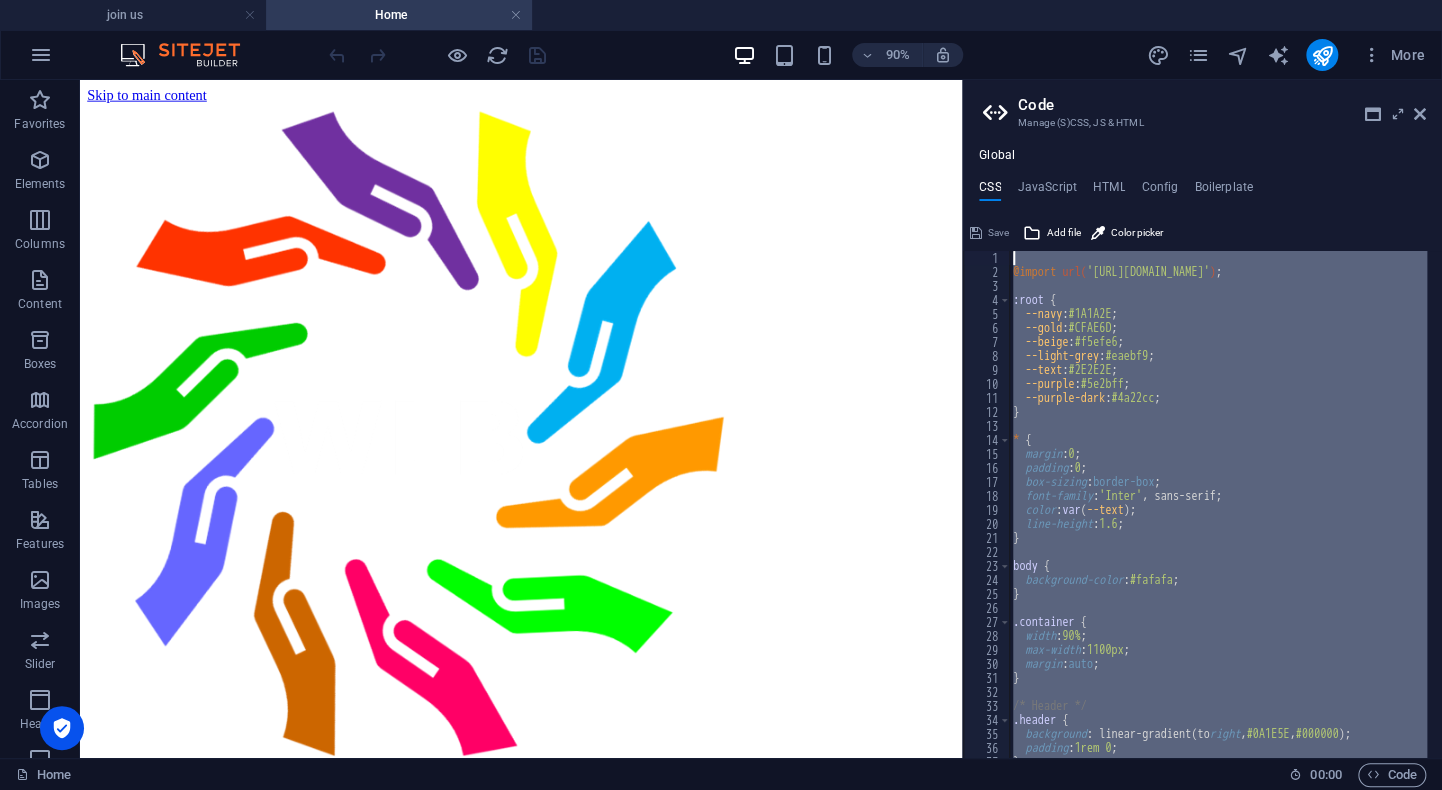 drag, startPoint x: 1034, startPoint y: 732, endPoint x: 982, endPoint y: 197, distance: 537.5212 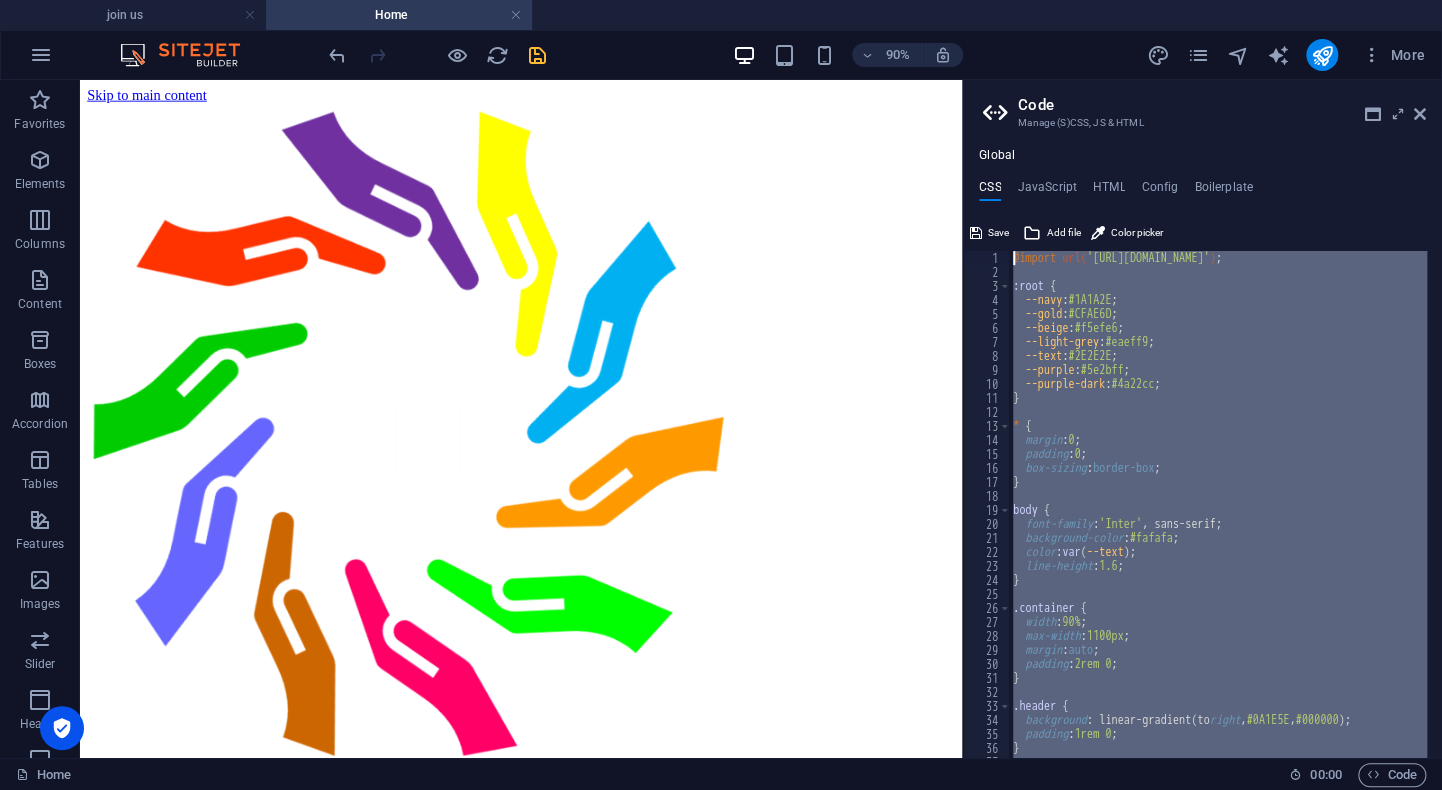 scroll, scrollTop: 0, scrollLeft: 0, axis: both 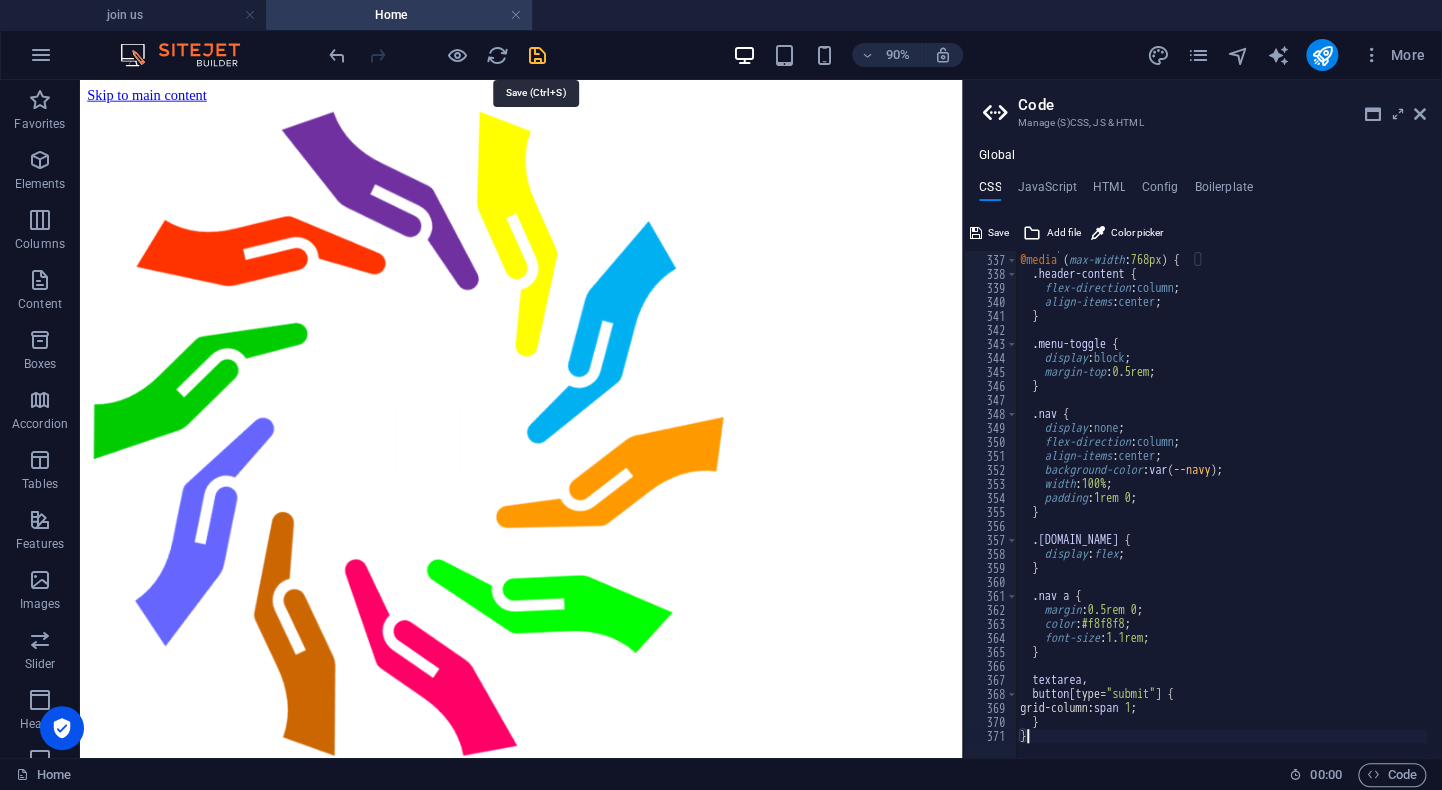 click at bounding box center (537, 55) 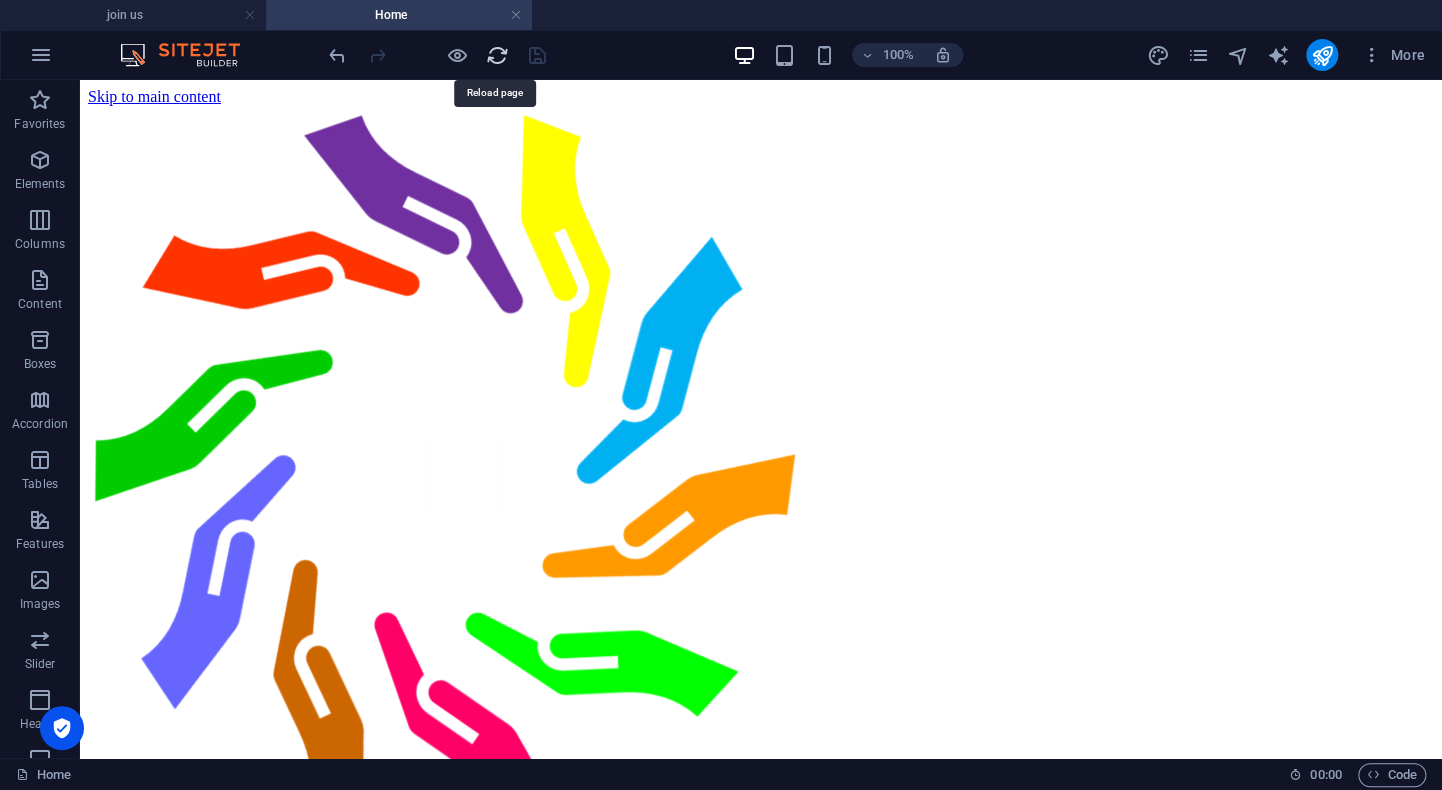 click at bounding box center (497, 55) 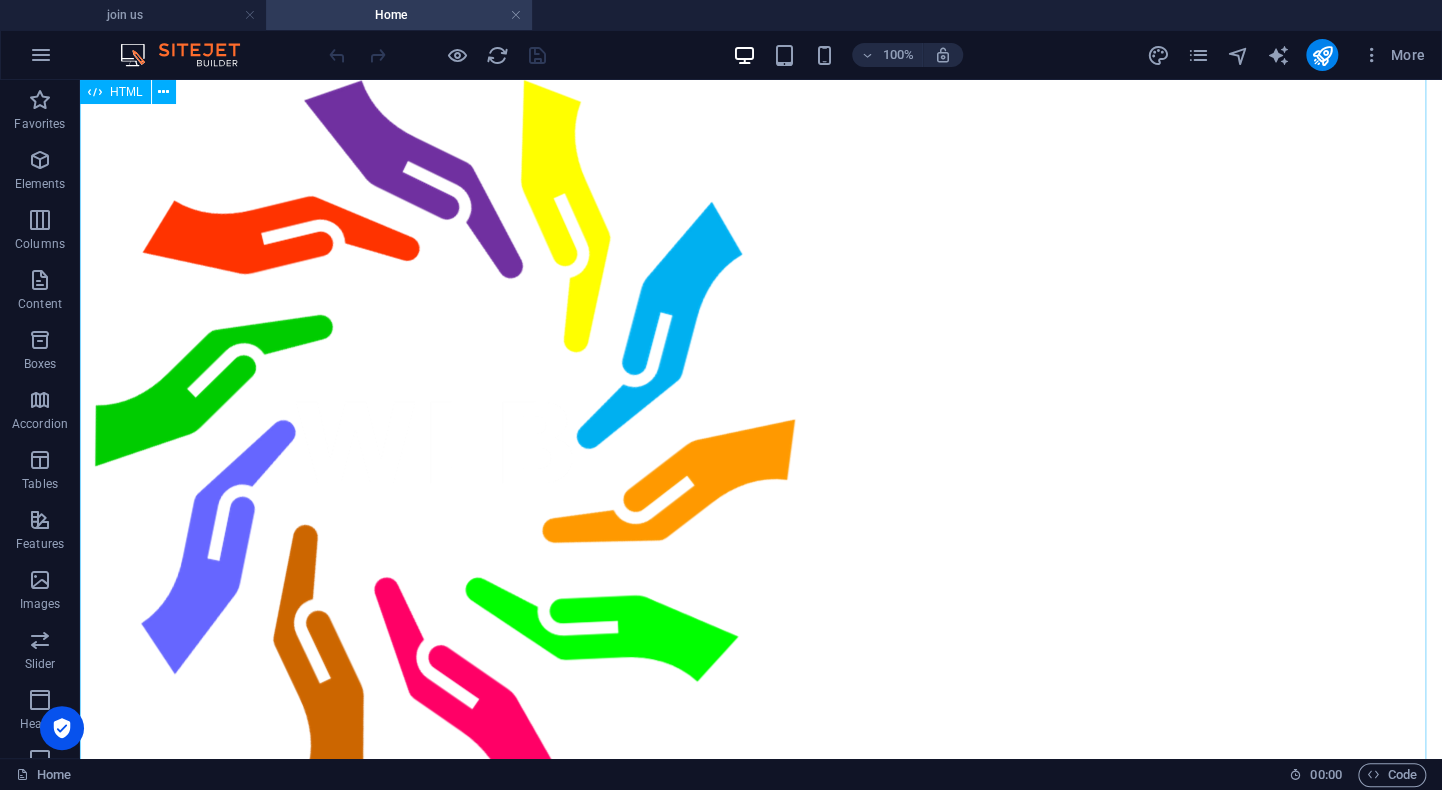 scroll, scrollTop: 0, scrollLeft: 0, axis: both 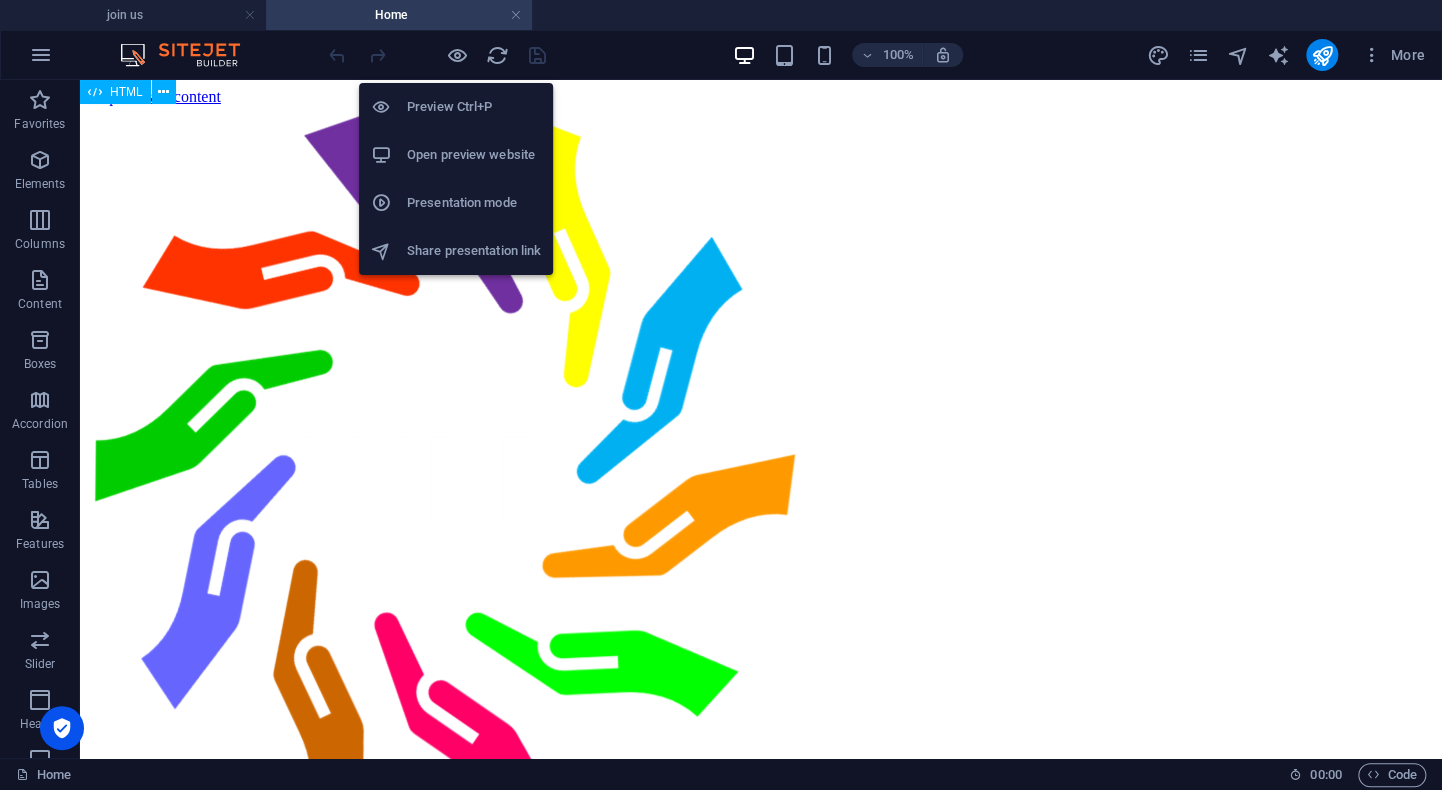 click on "Open preview website" at bounding box center (474, 155) 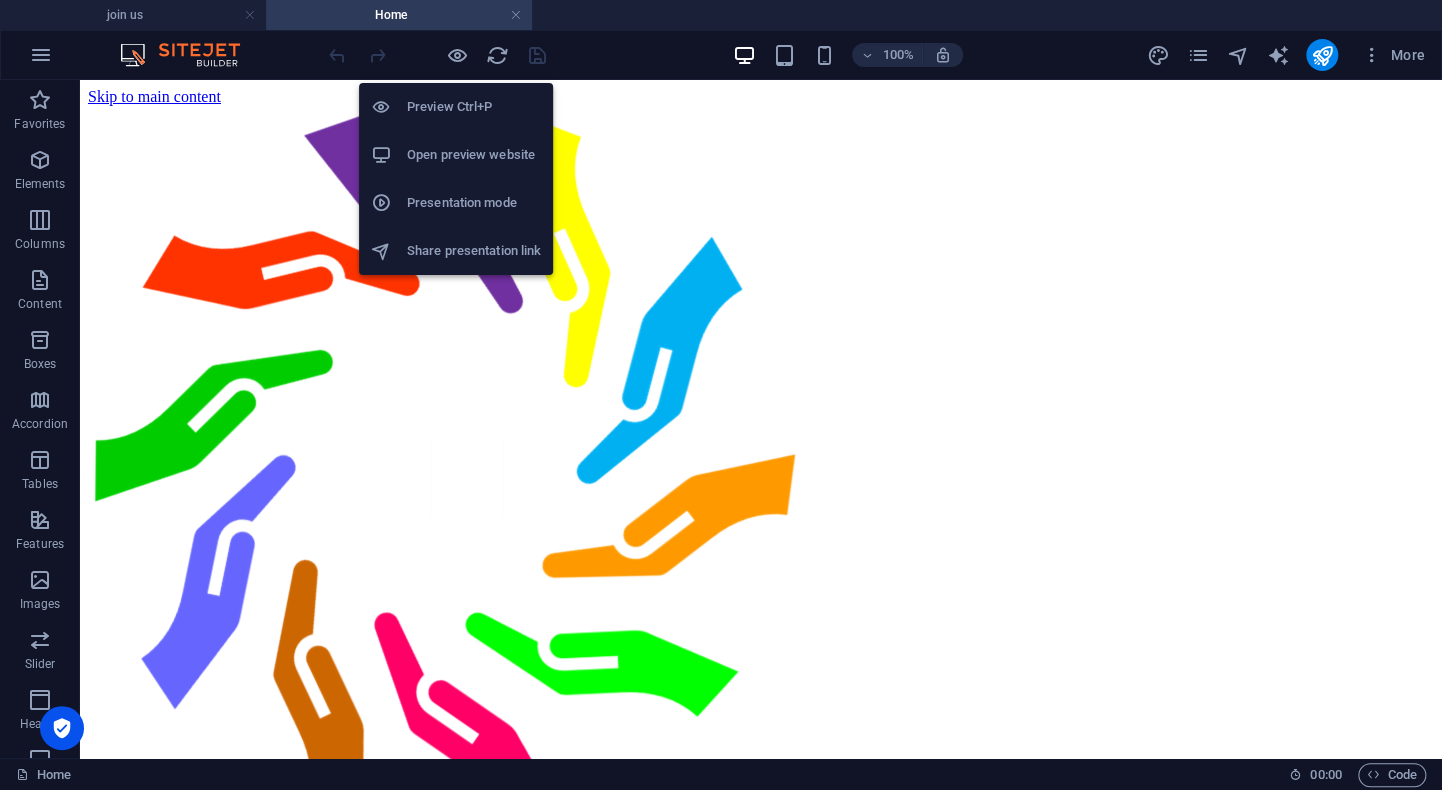 click on "Preview Ctrl+P" at bounding box center [474, 107] 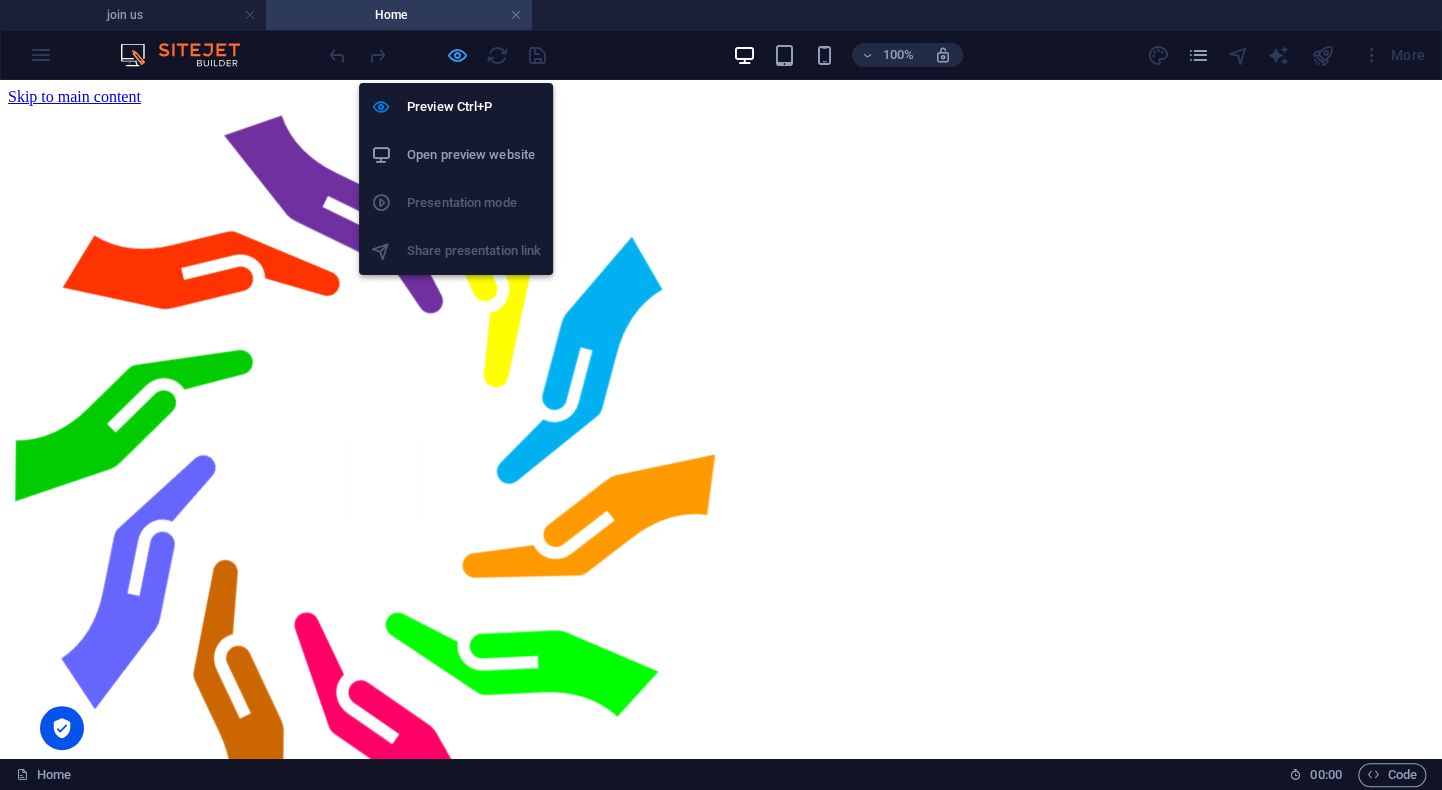click at bounding box center [457, 55] 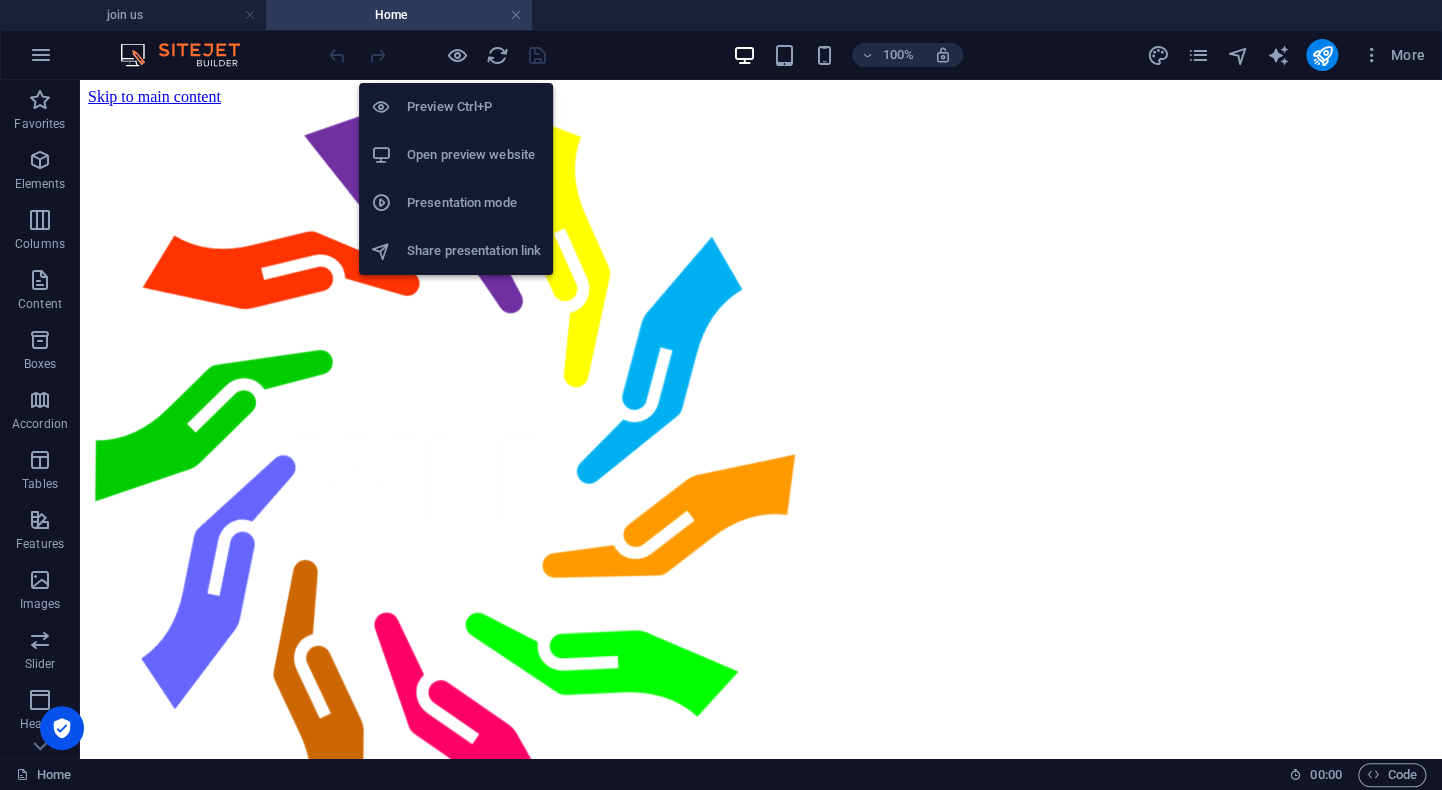 click on "Preview Ctrl+P" at bounding box center [474, 107] 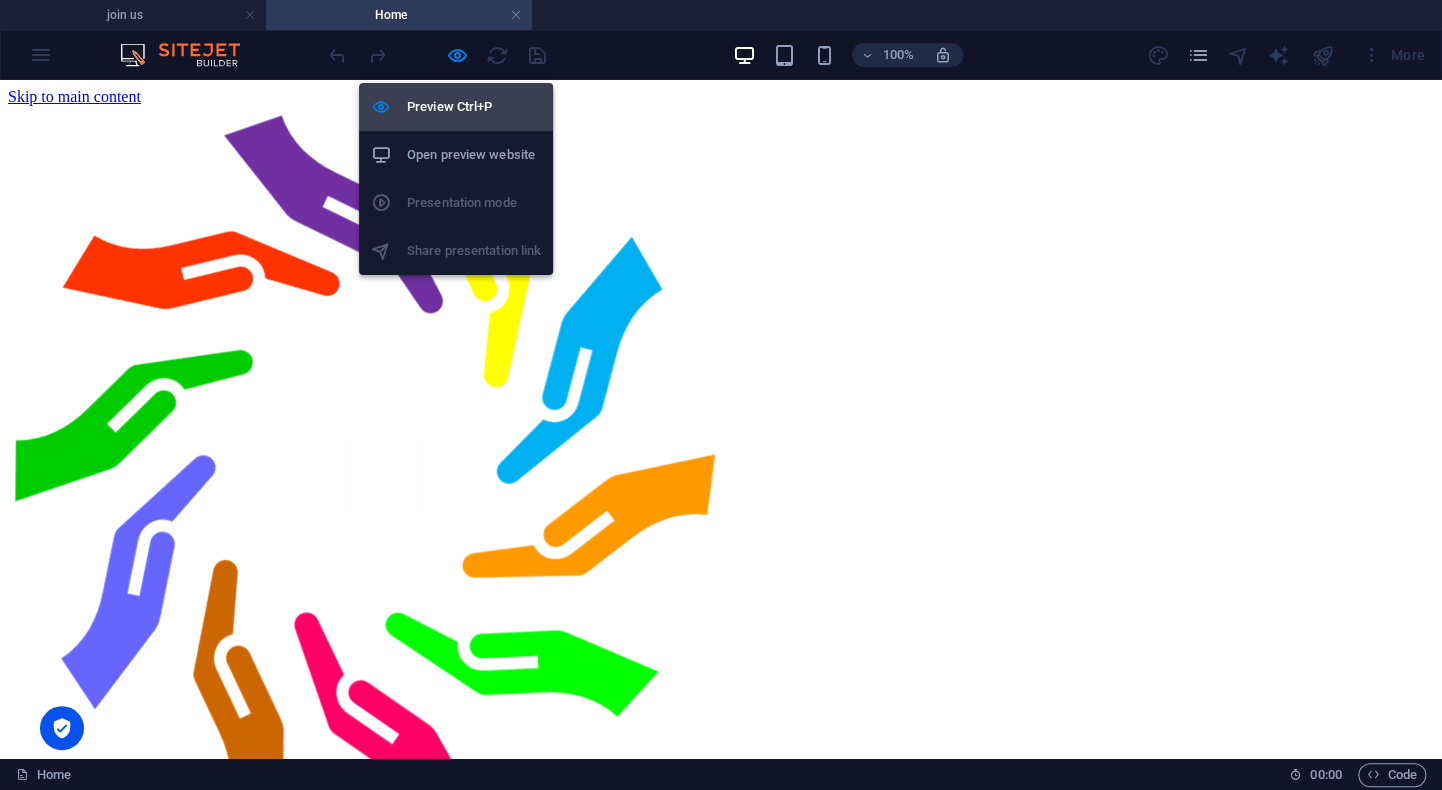 click on "Preview Ctrl+P" at bounding box center (474, 107) 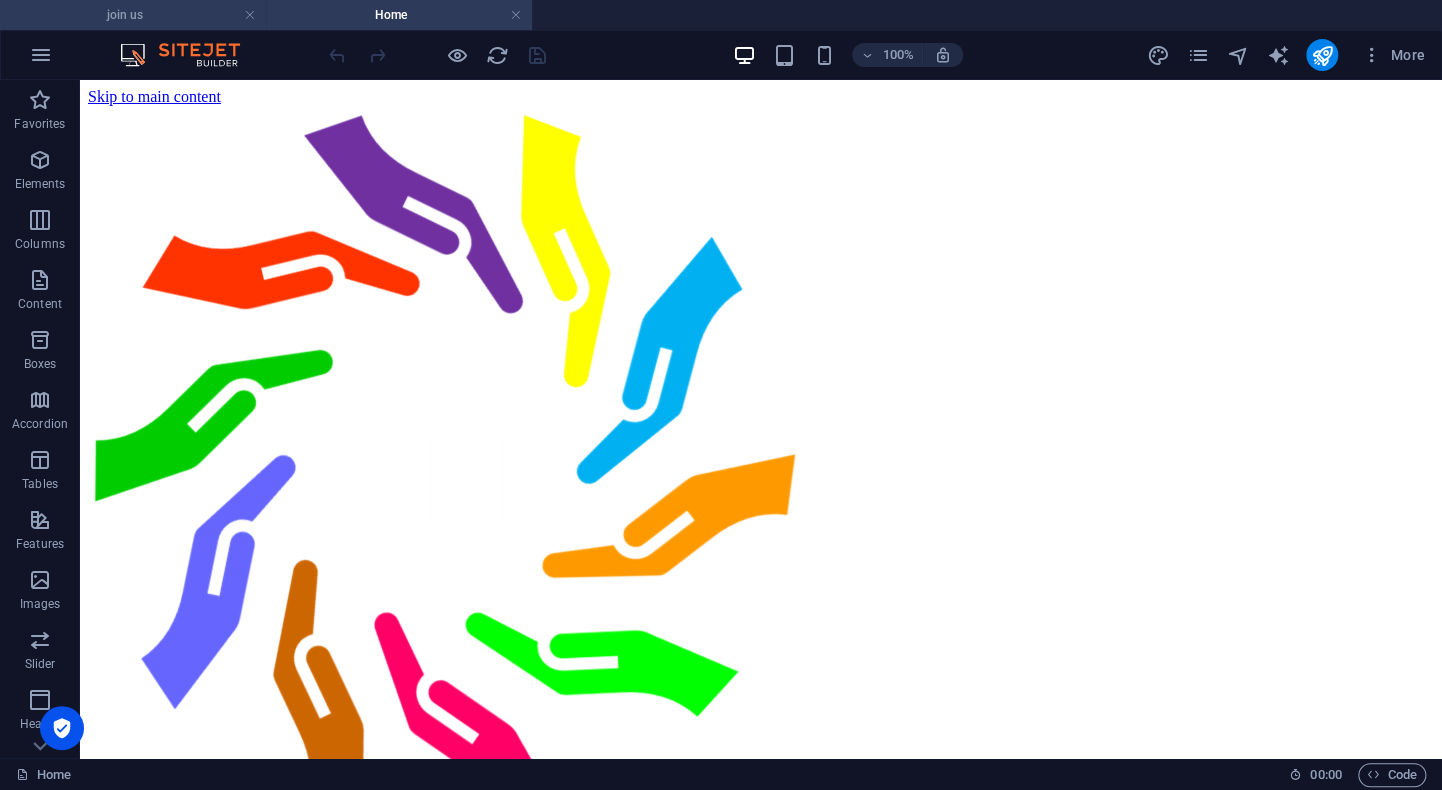 click on "join us" at bounding box center [133, 15] 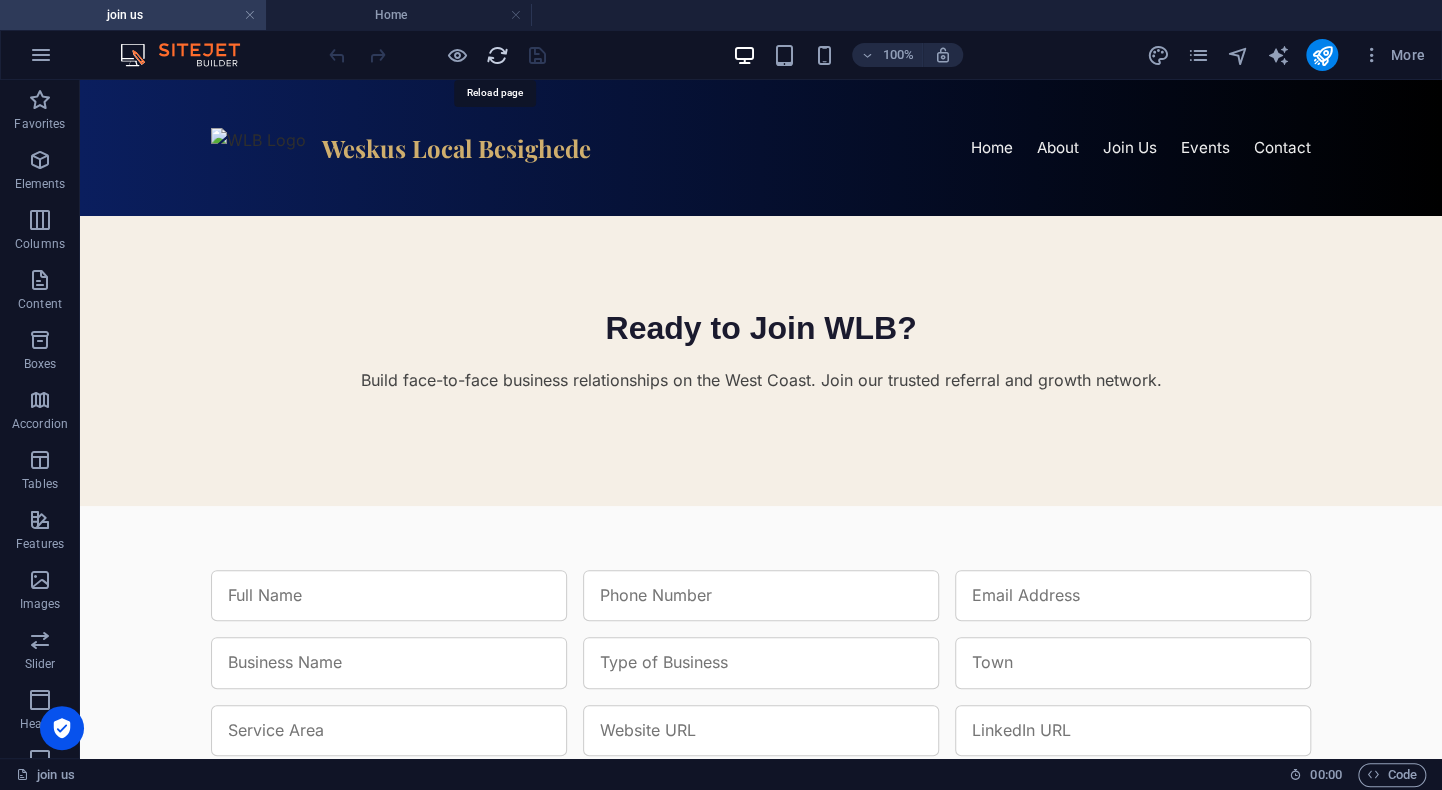 click at bounding box center [497, 55] 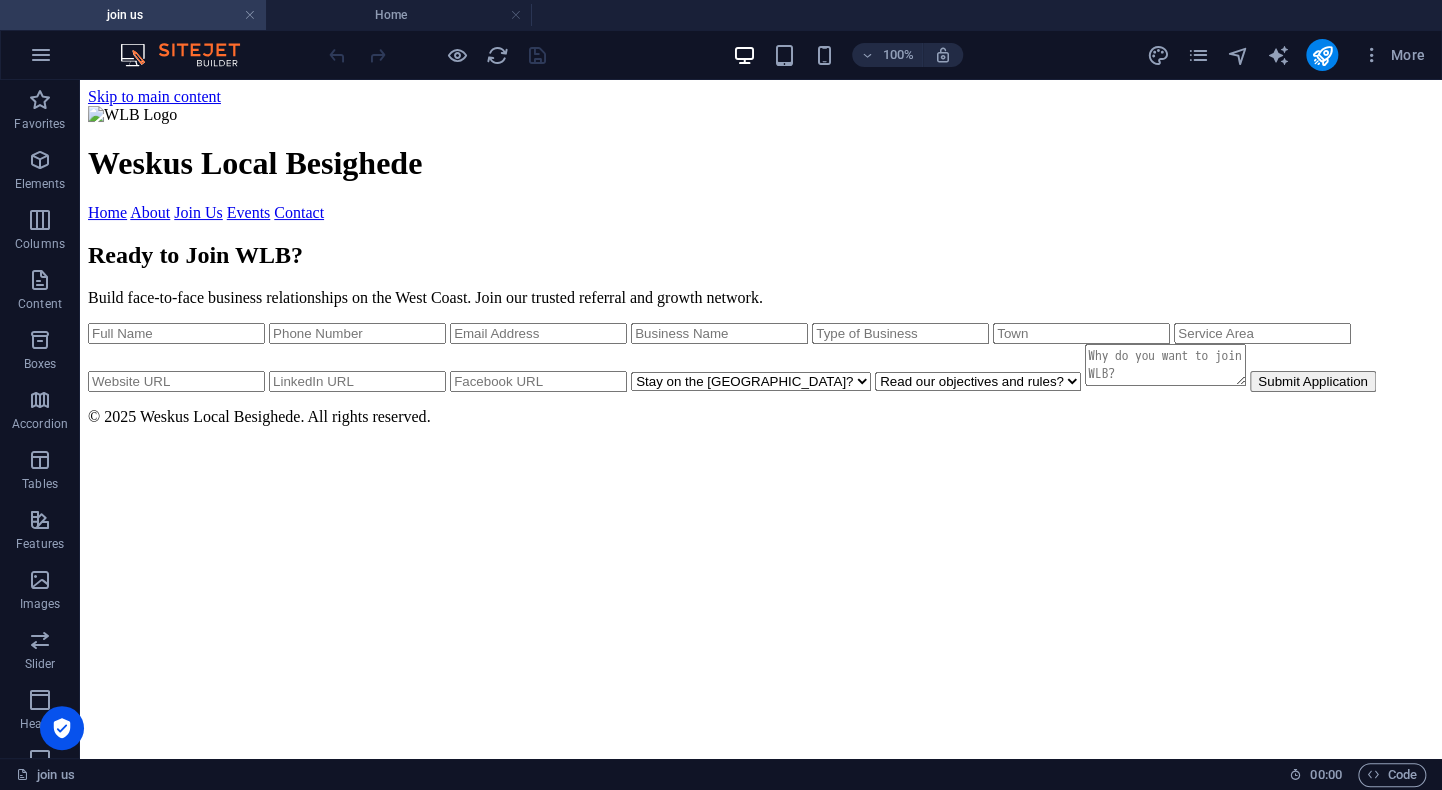 scroll, scrollTop: 0, scrollLeft: 0, axis: both 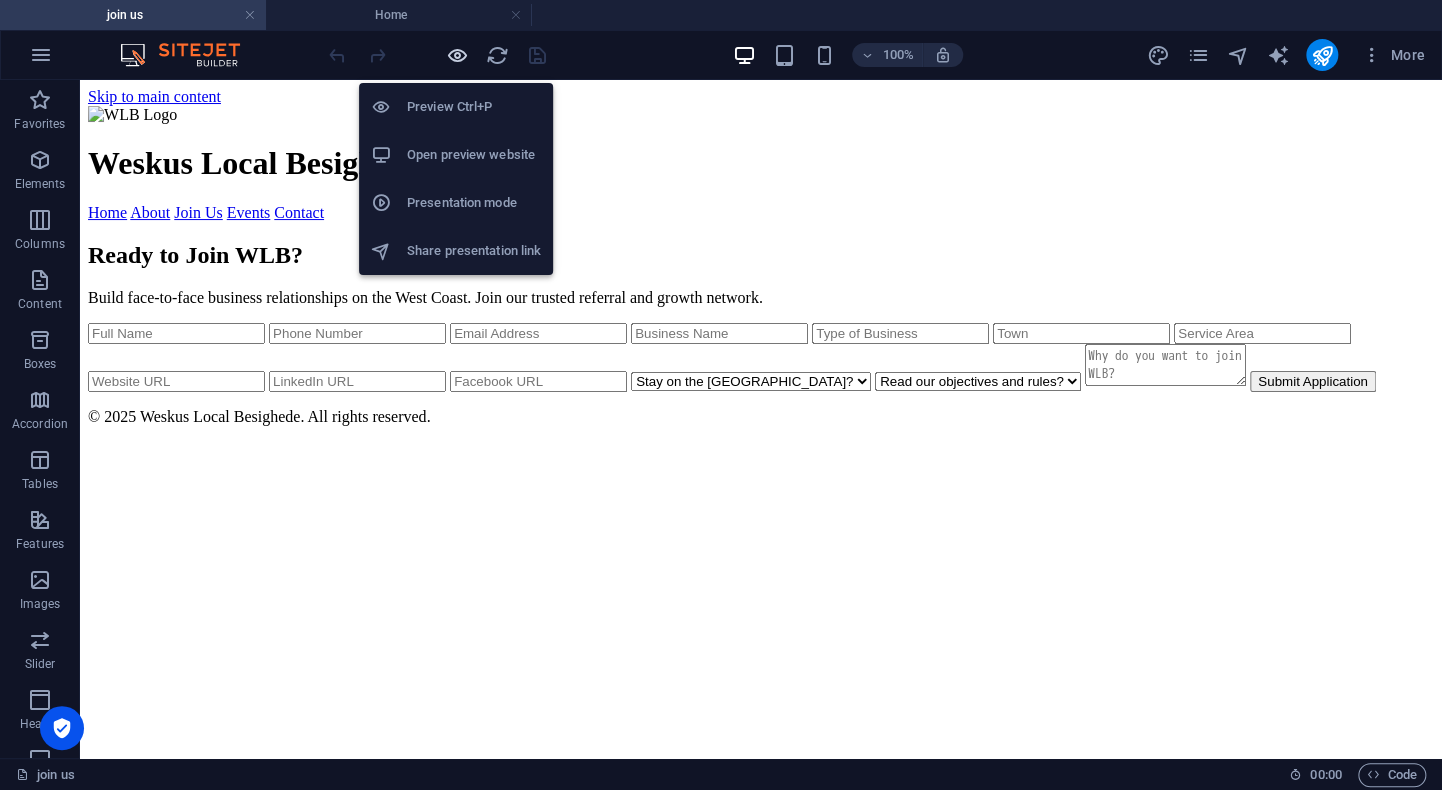 click at bounding box center (457, 55) 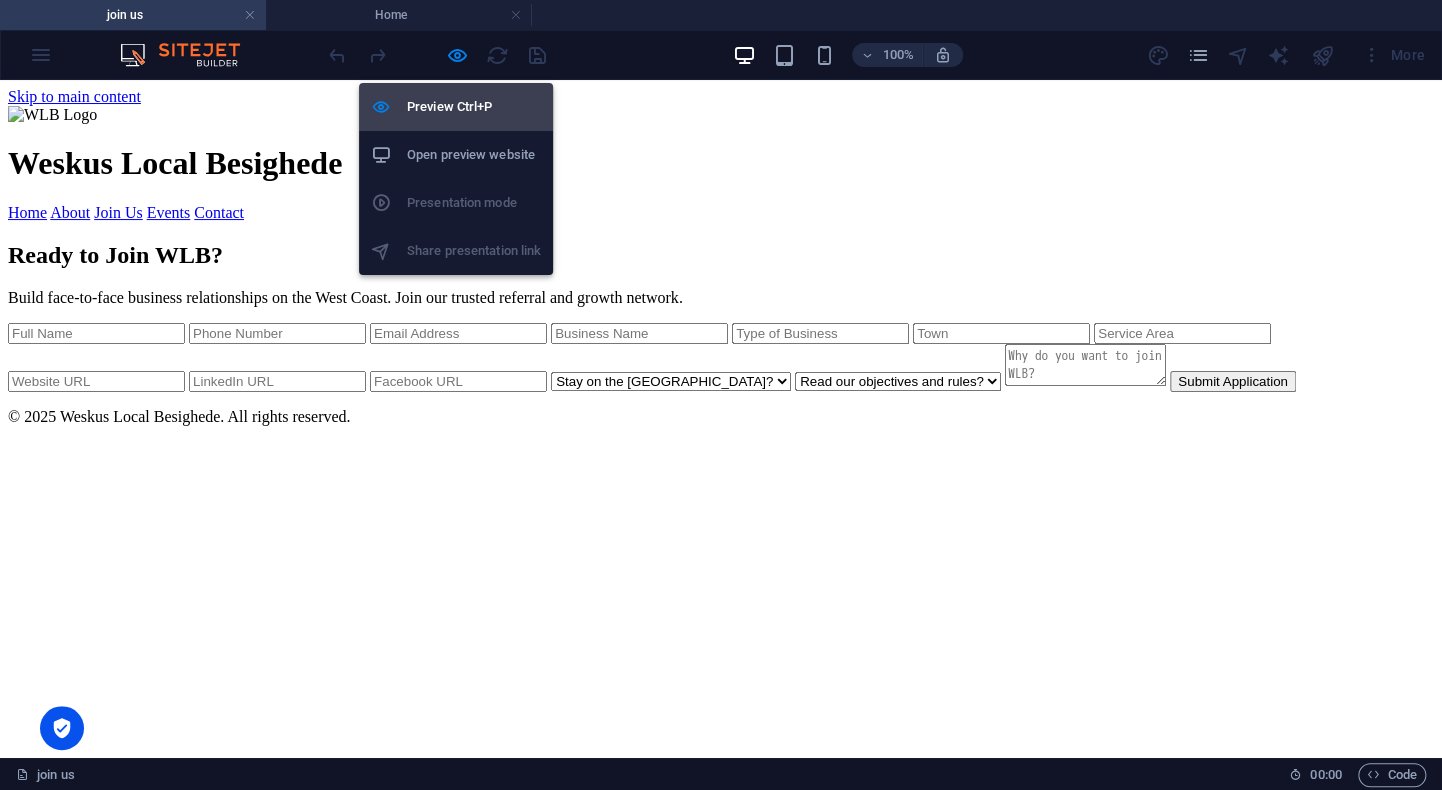 click on "Preview Ctrl+P" at bounding box center (474, 107) 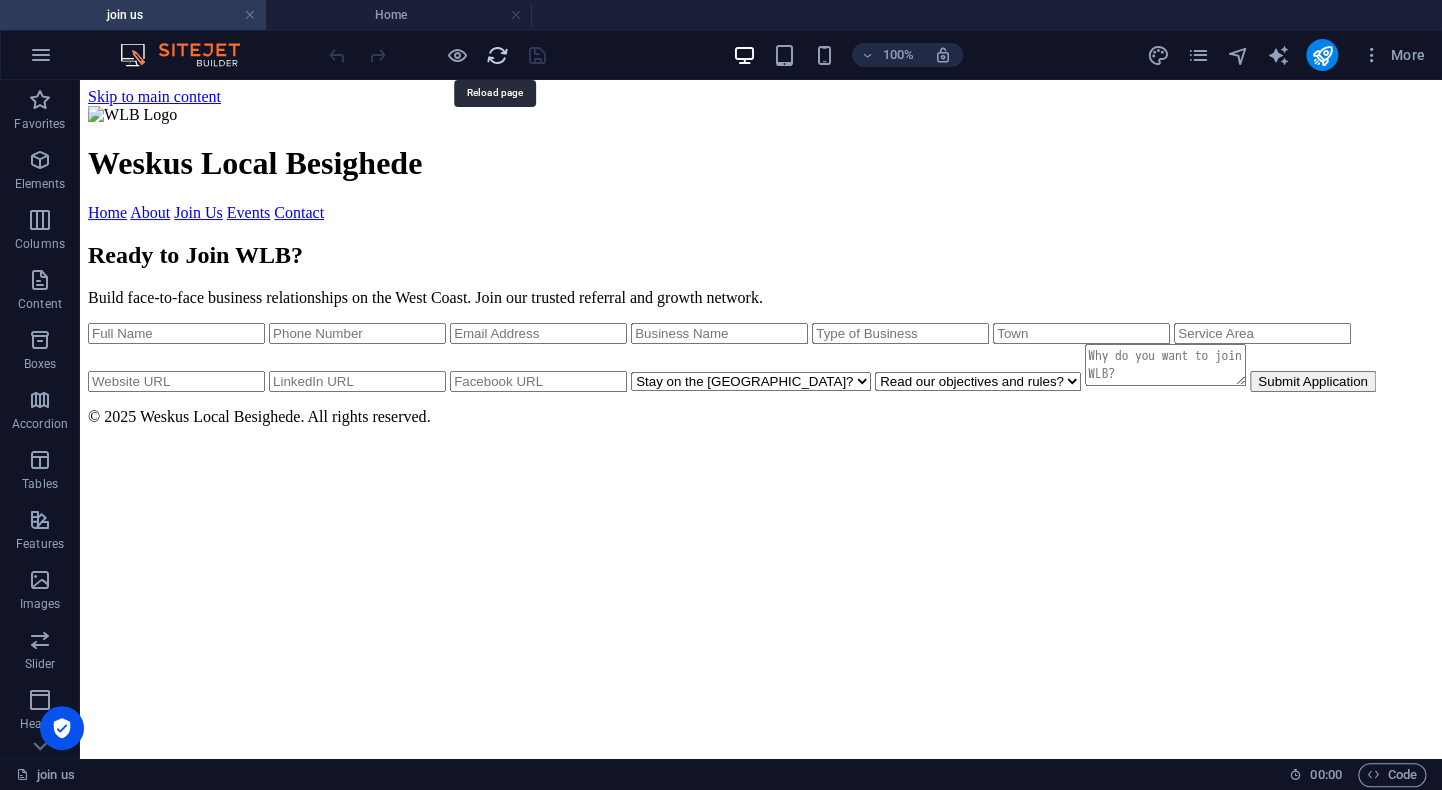click at bounding box center [497, 55] 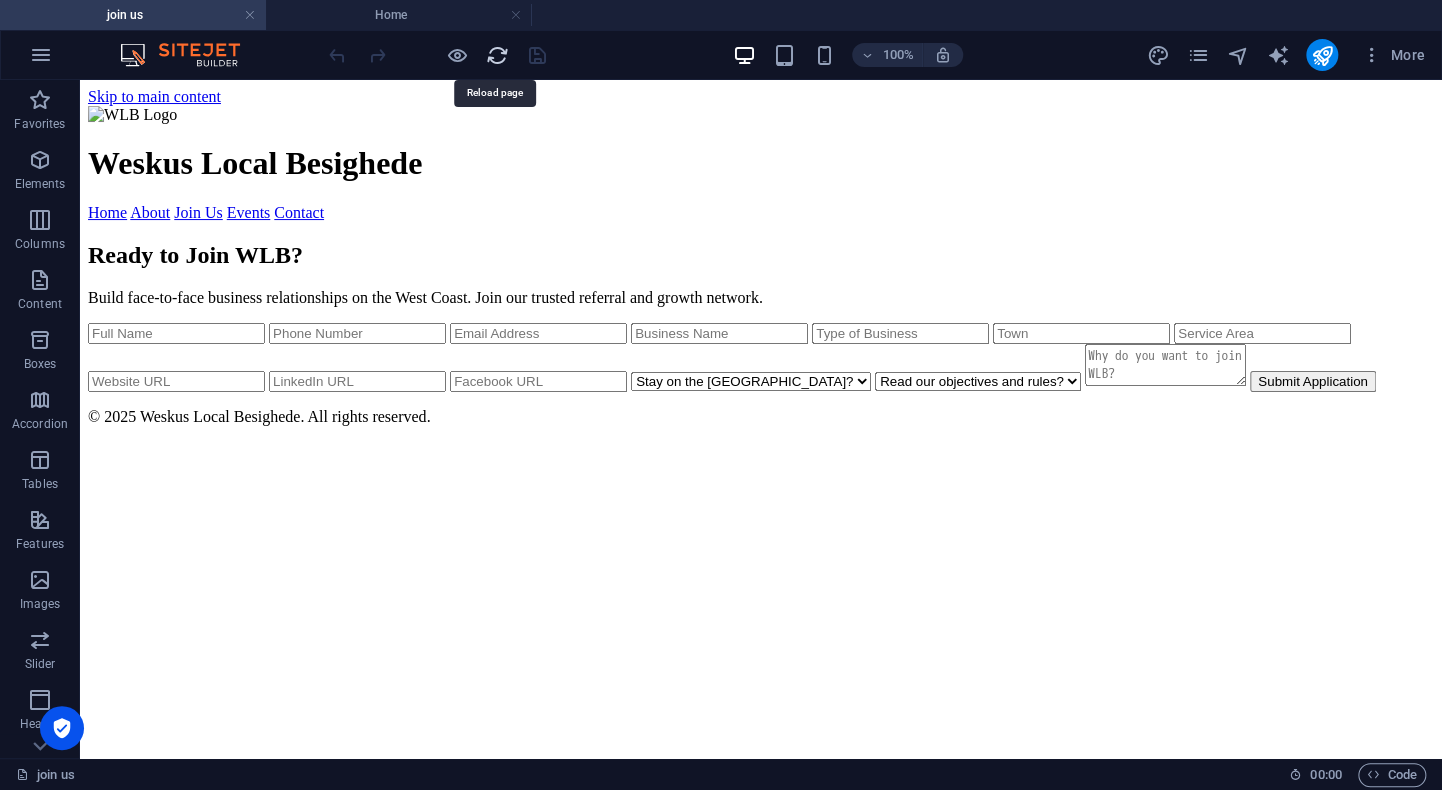 scroll, scrollTop: 0, scrollLeft: 0, axis: both 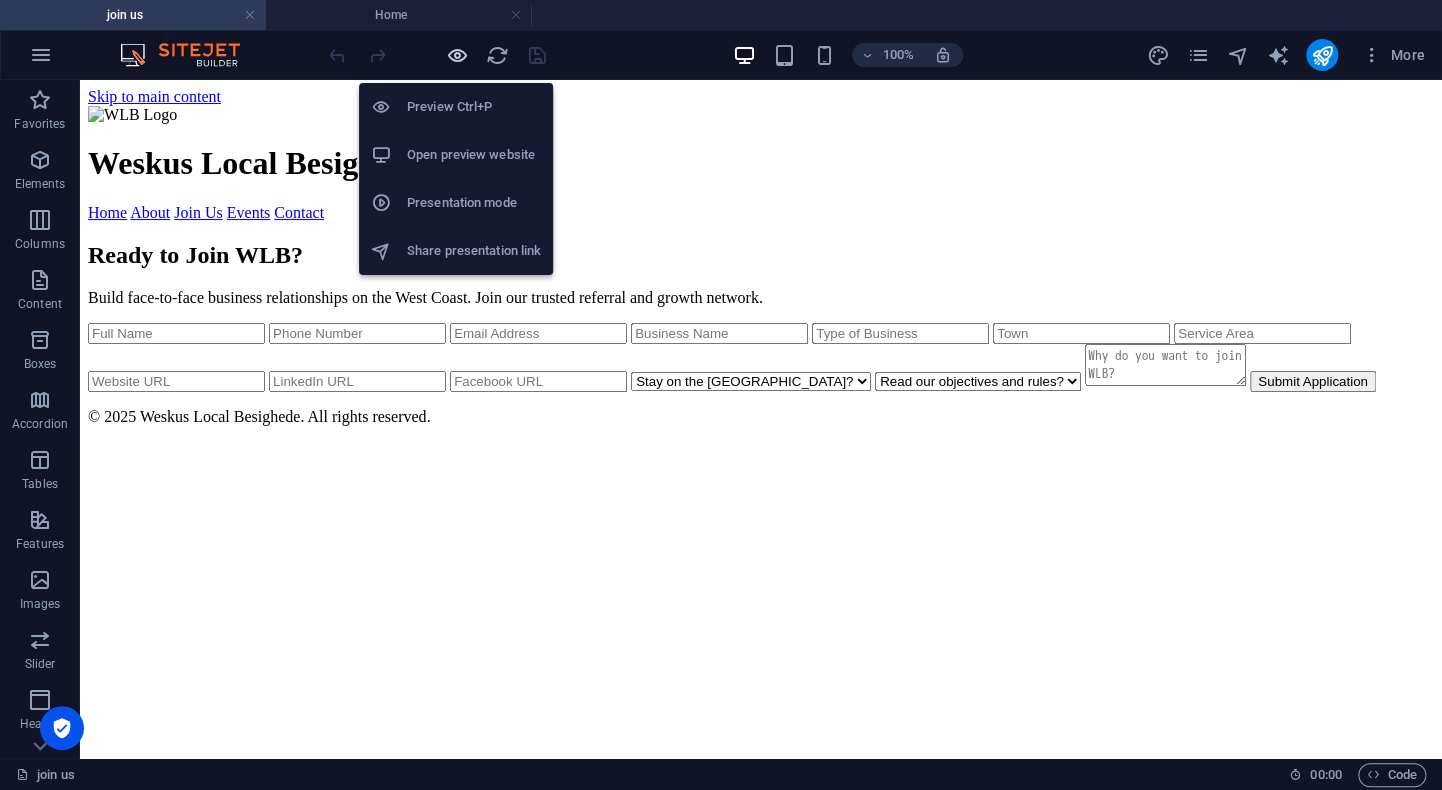 click at bounding box center [457, 55] 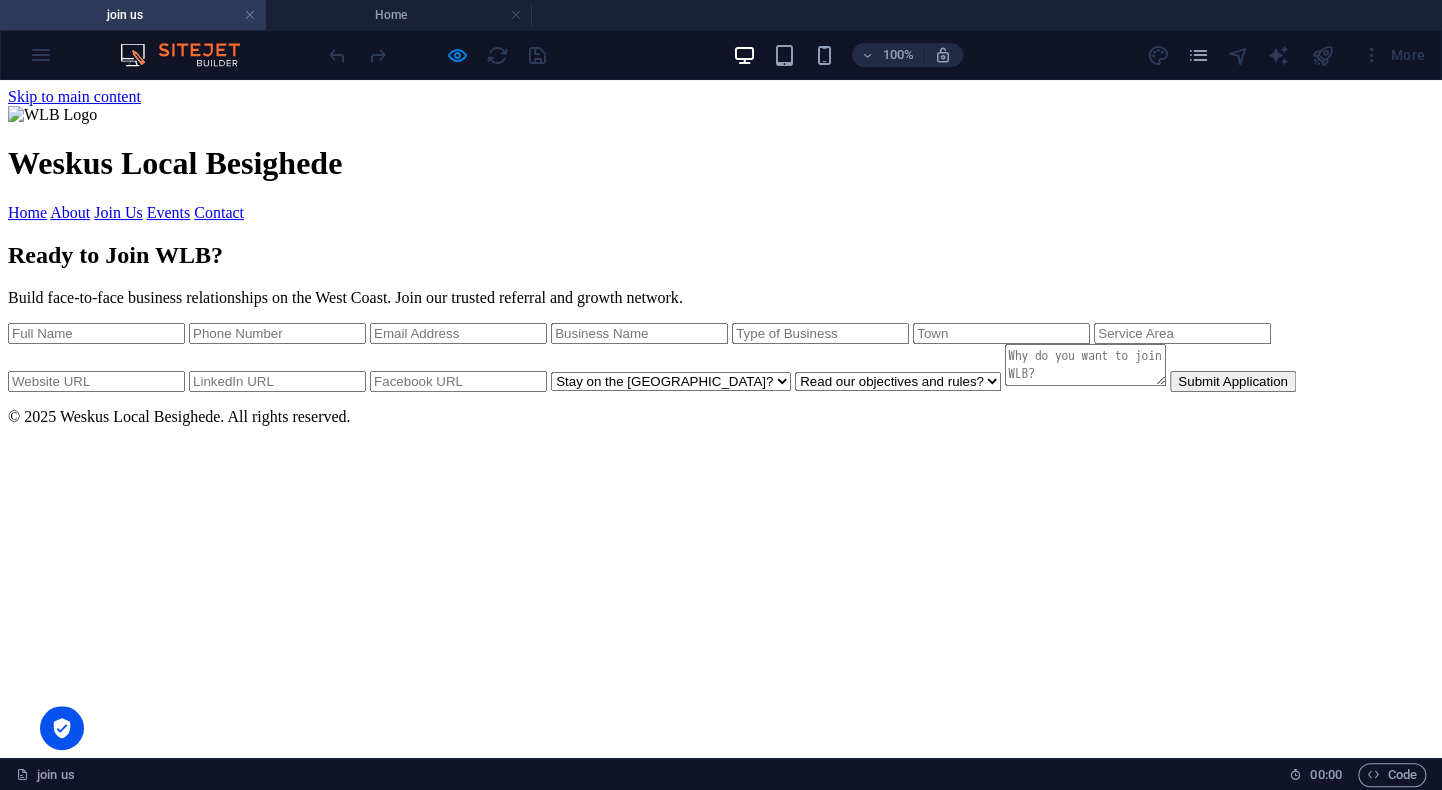 scroll, scrollTop: 463, scrollLeft: 0, axis: vertical 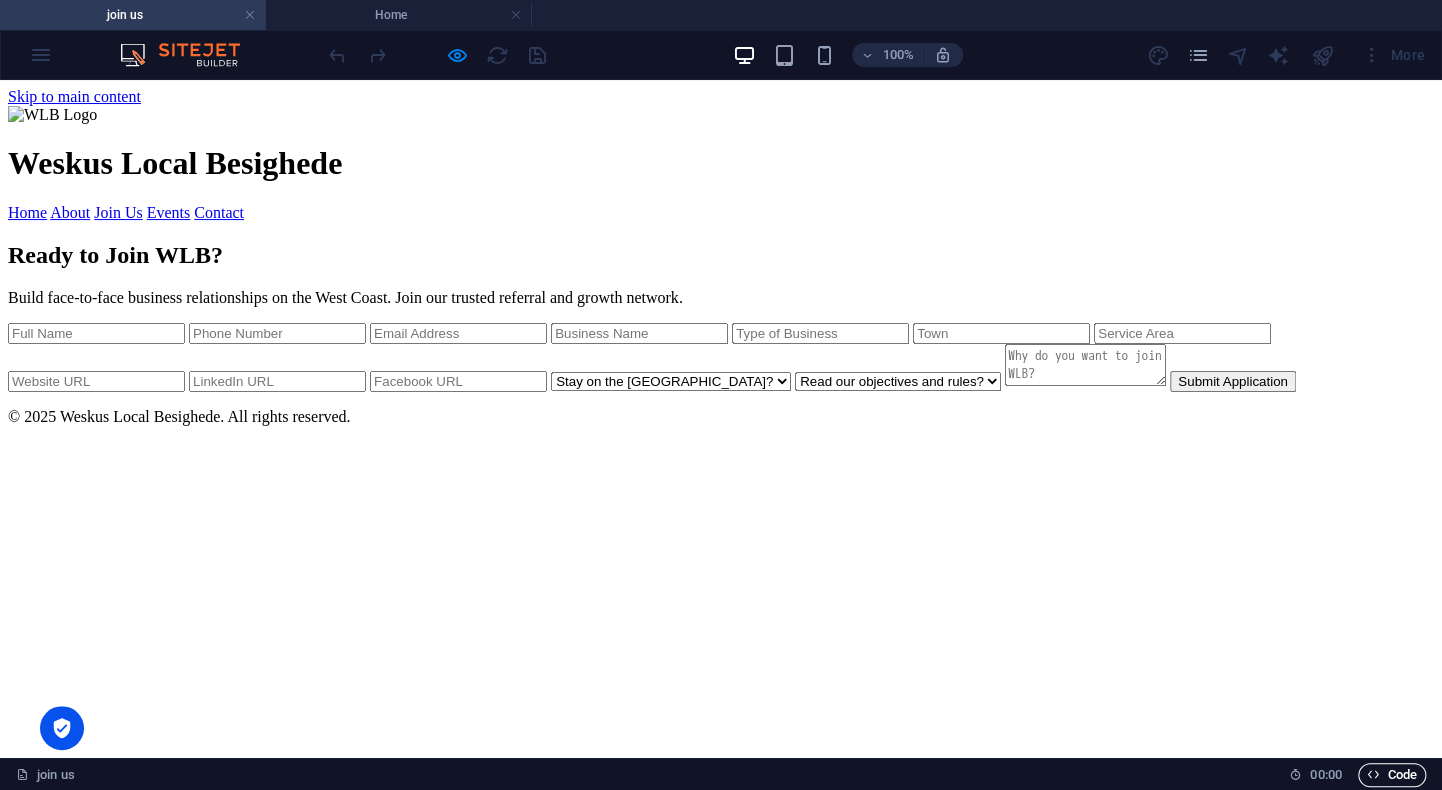 click on "Code" at bounding box center [1392, 775] 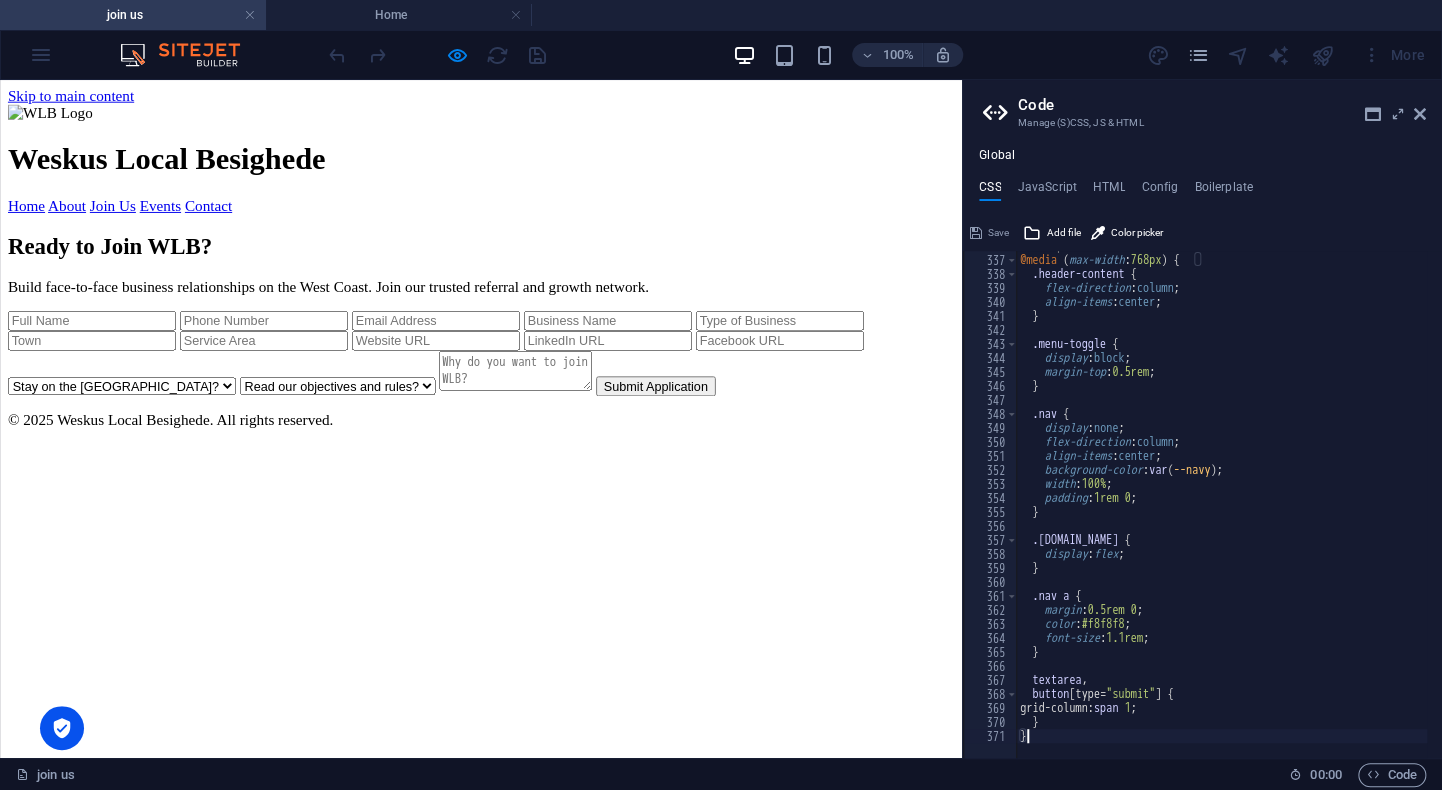 scroll, scrollTop: 427, scrollLeft: 0, axis: vertical 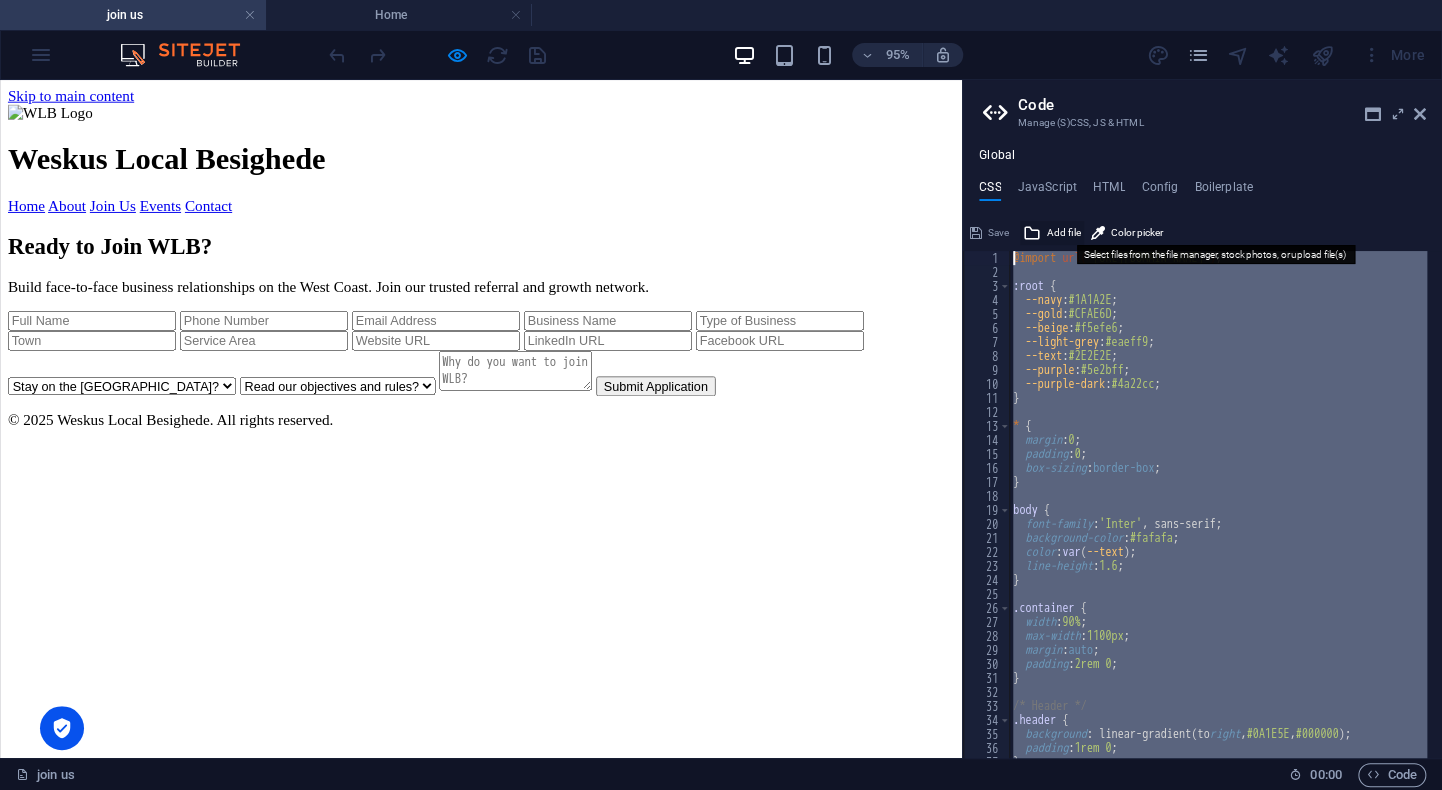 drag, startPoint x: 1039, startPoint y: 738, endPoint x: 1039, endPoint y: 226, distance: 512 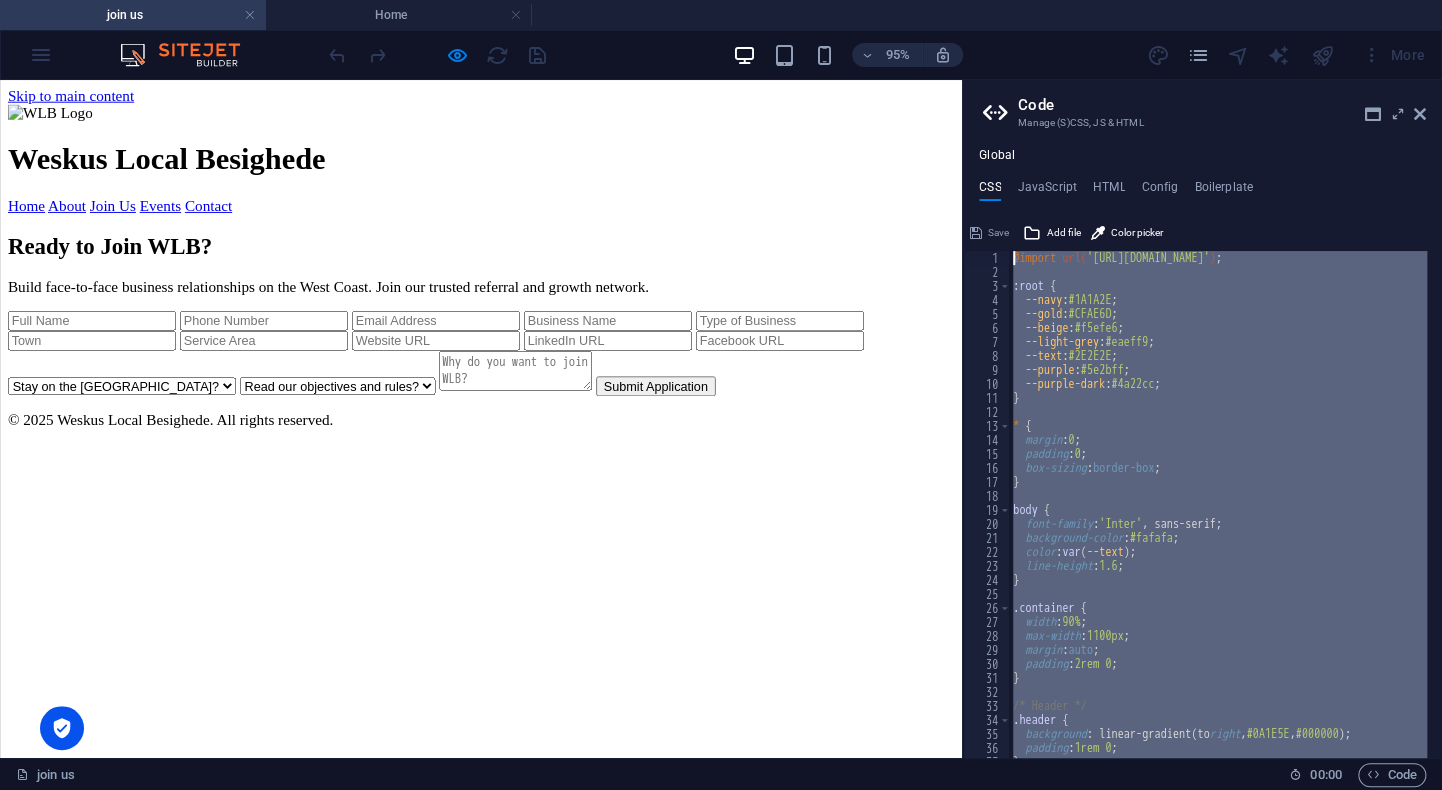 type 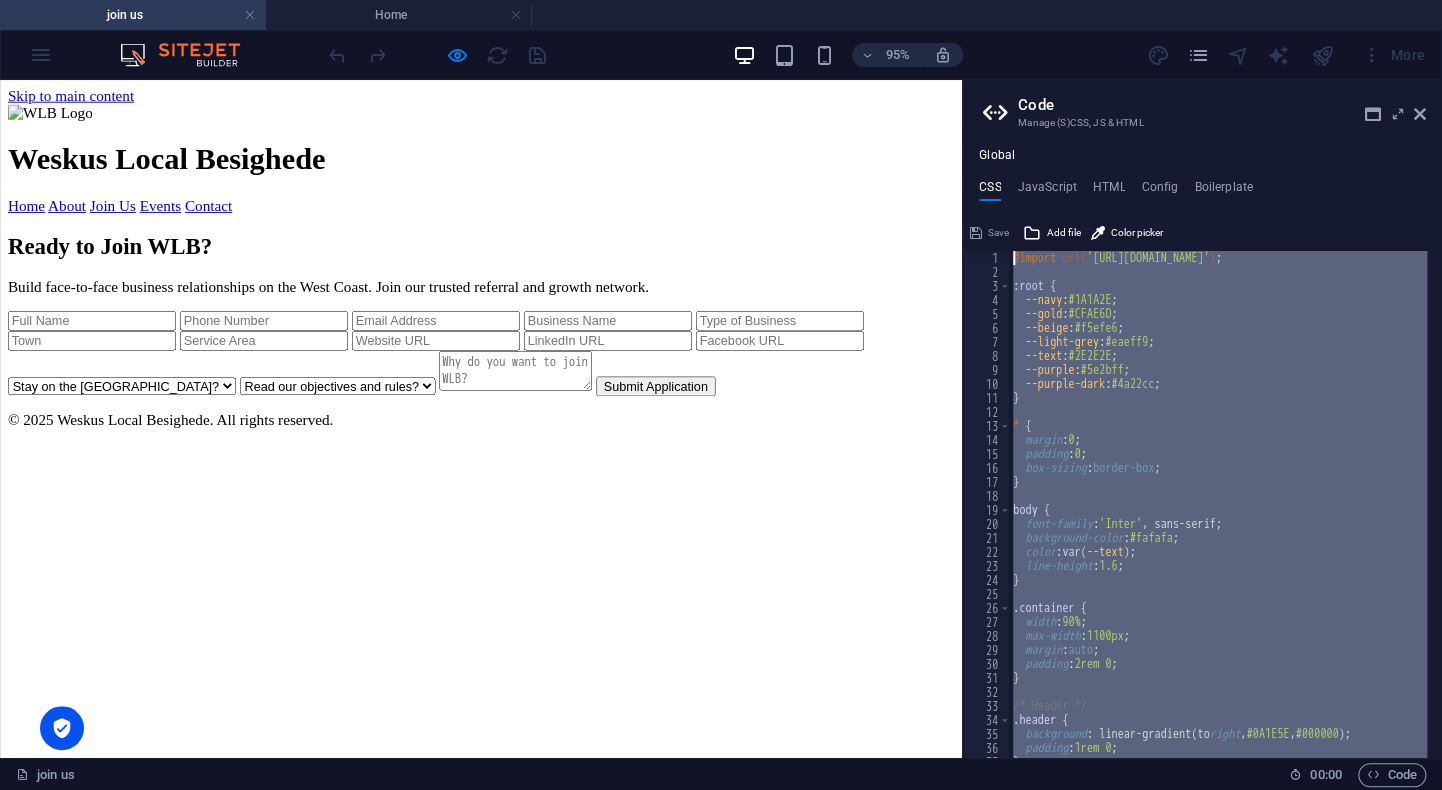 scroll, scrollTop: 3302, scrollLeft: 0, axis: vertical 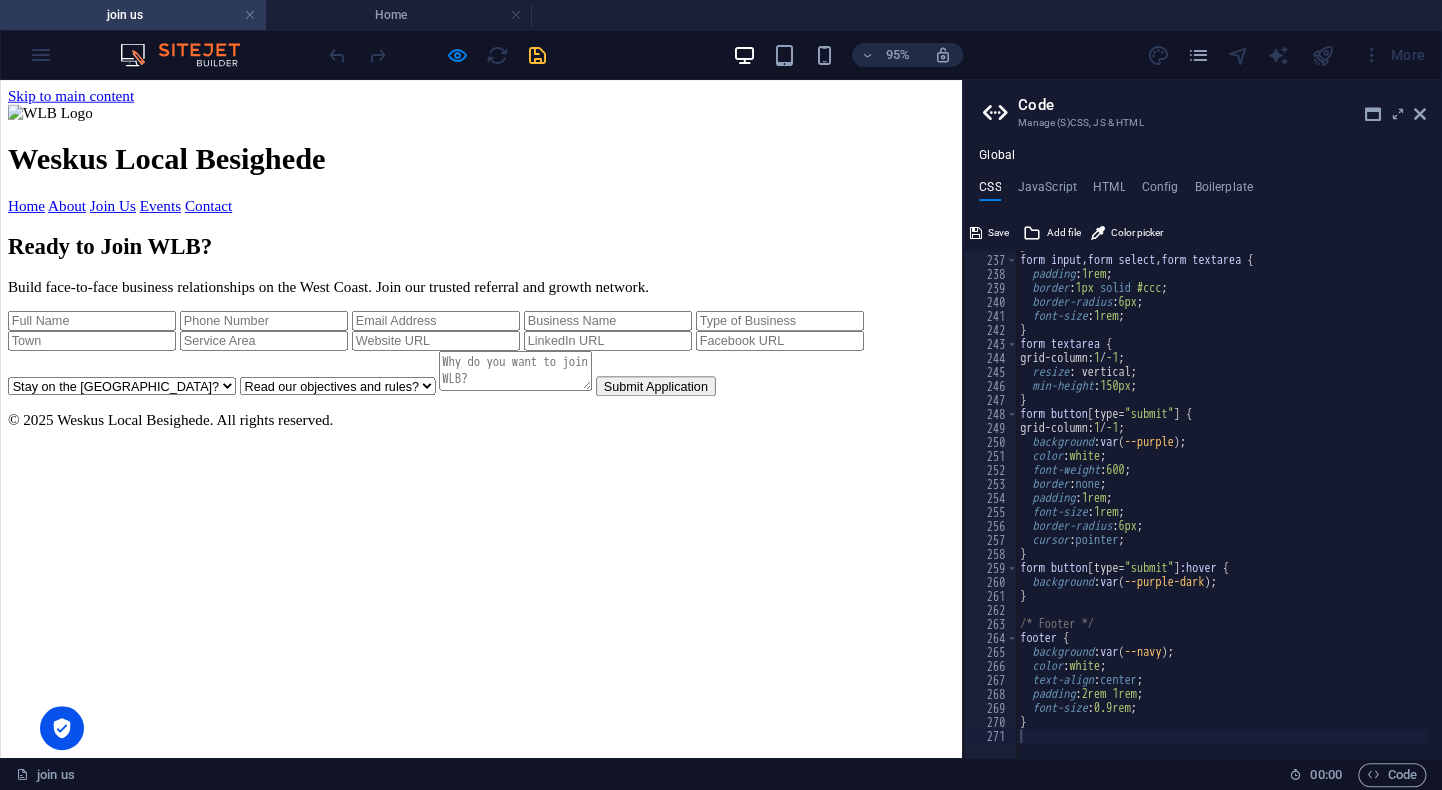 click on "95% More" at bounding box center (879, 55) 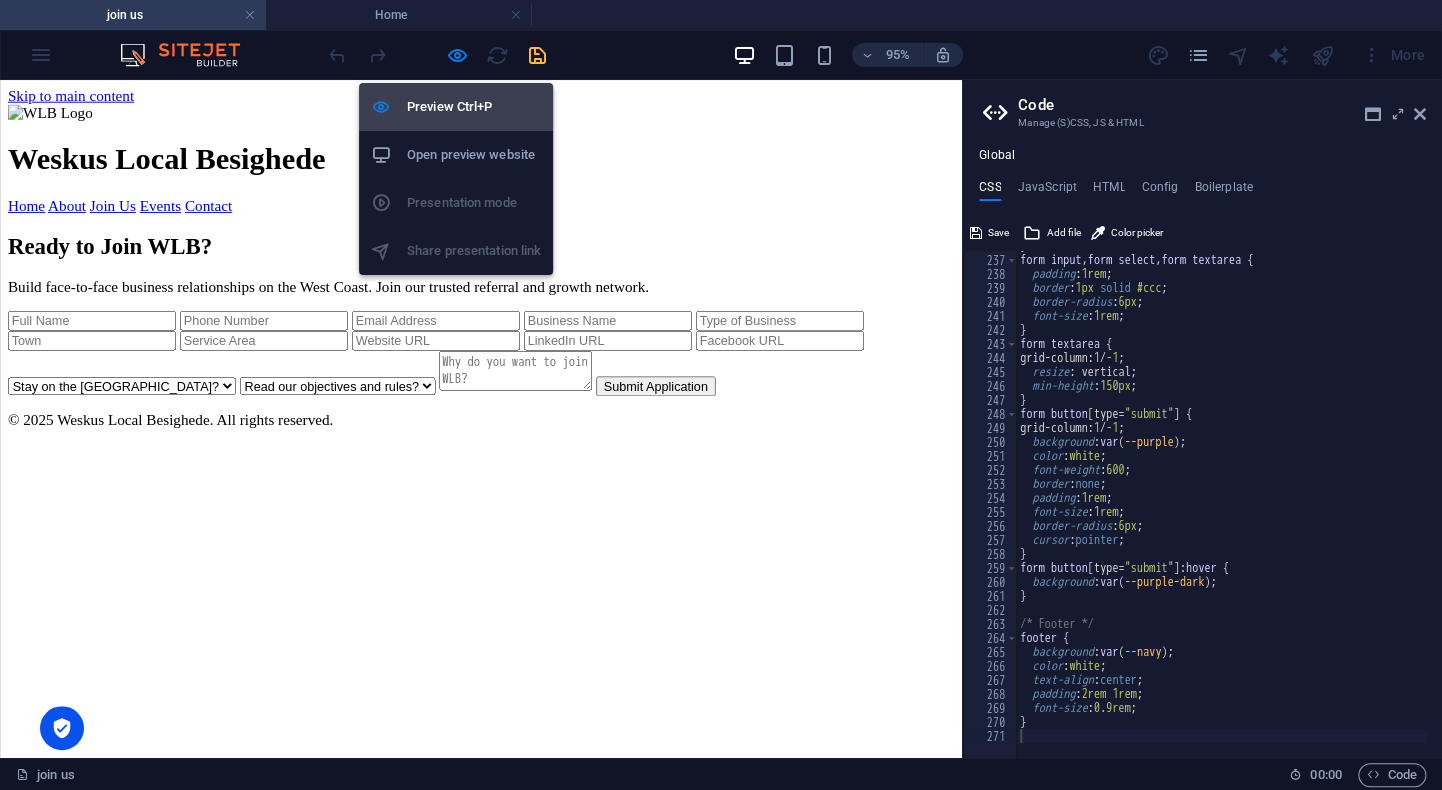 click on "Preview Ctrl+P" at bounding box center (474, 107) 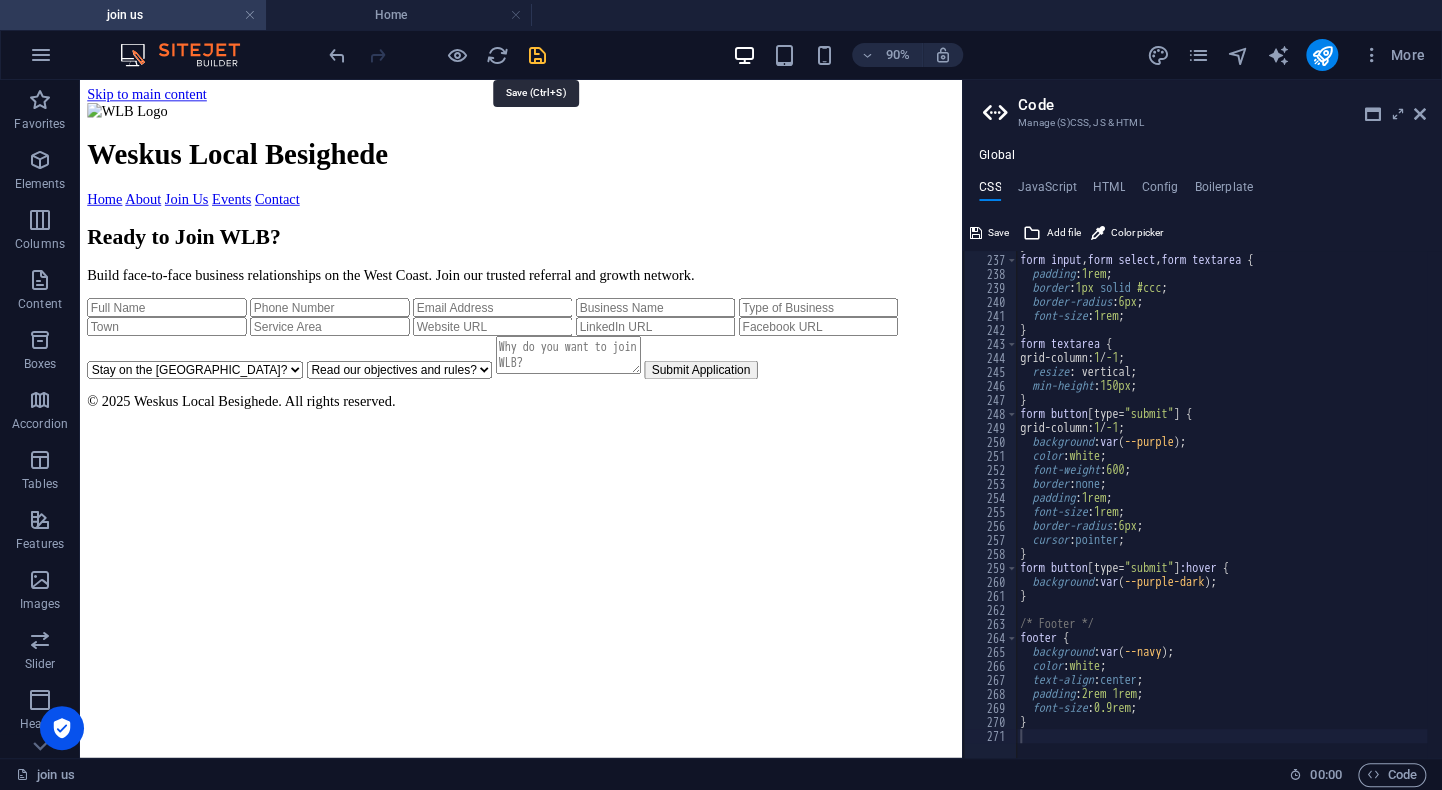 click at bounding box center [537, 55] 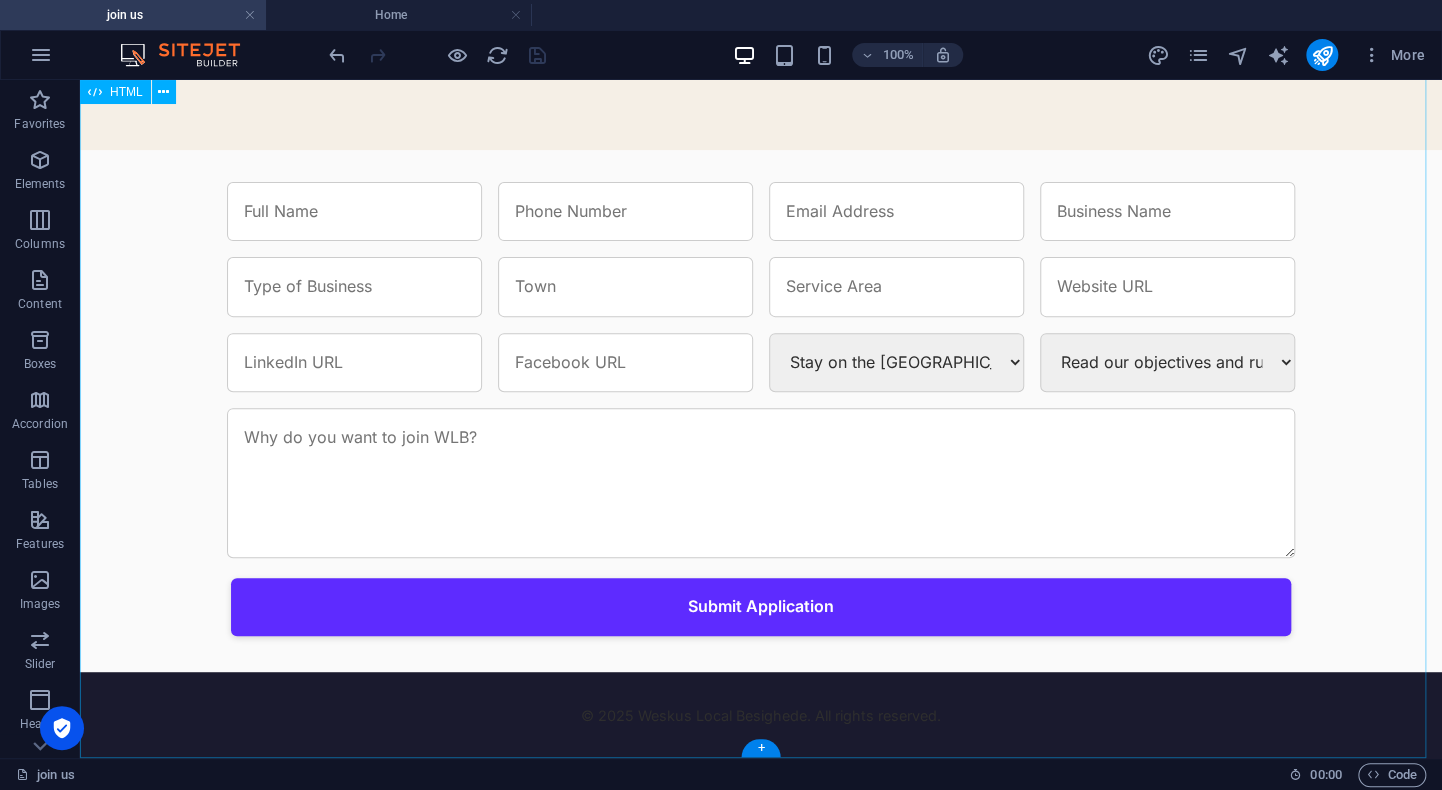 scroll, scrollTop: 0, scrollLeft: 0, axis: both 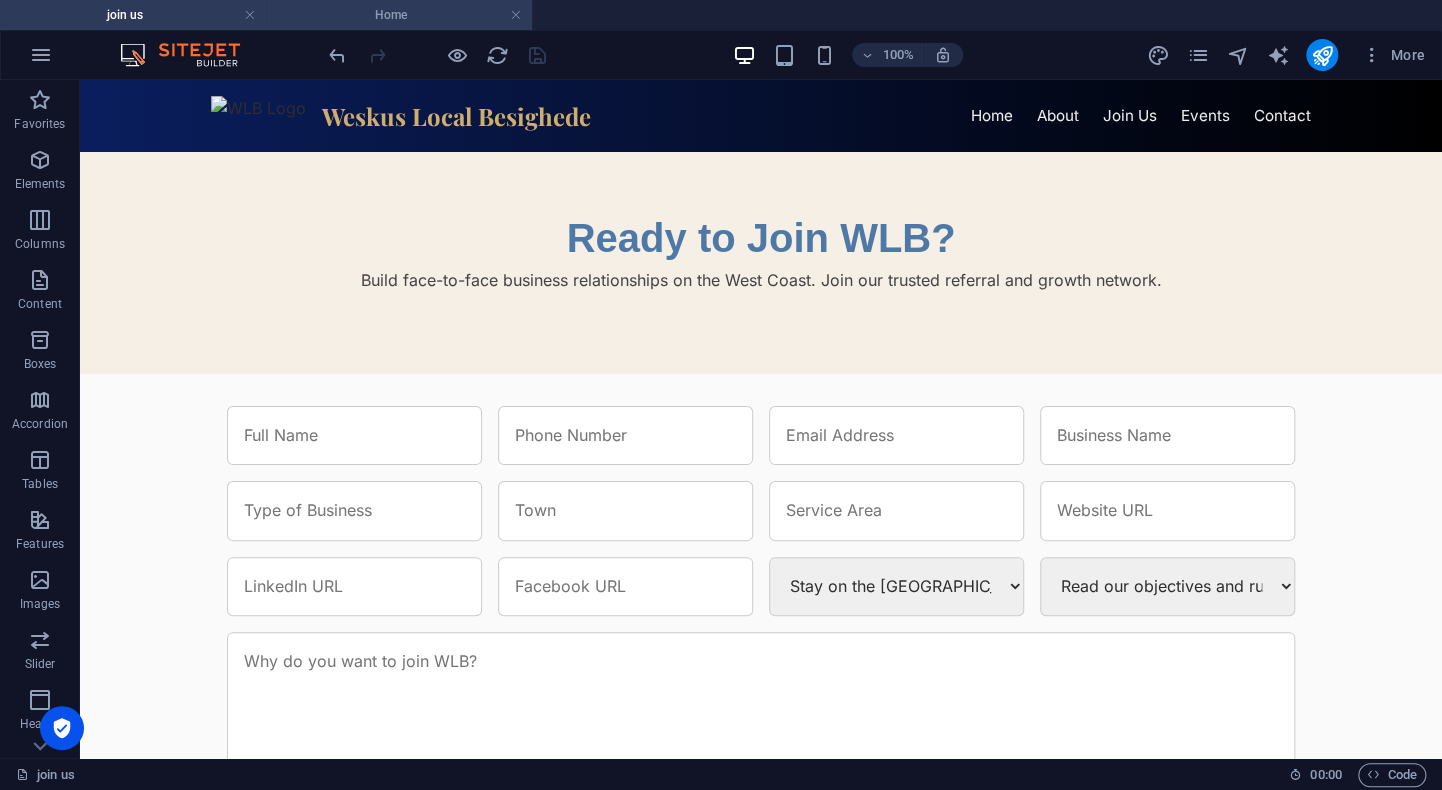 click on "Home" at bounding box center (399, 15) 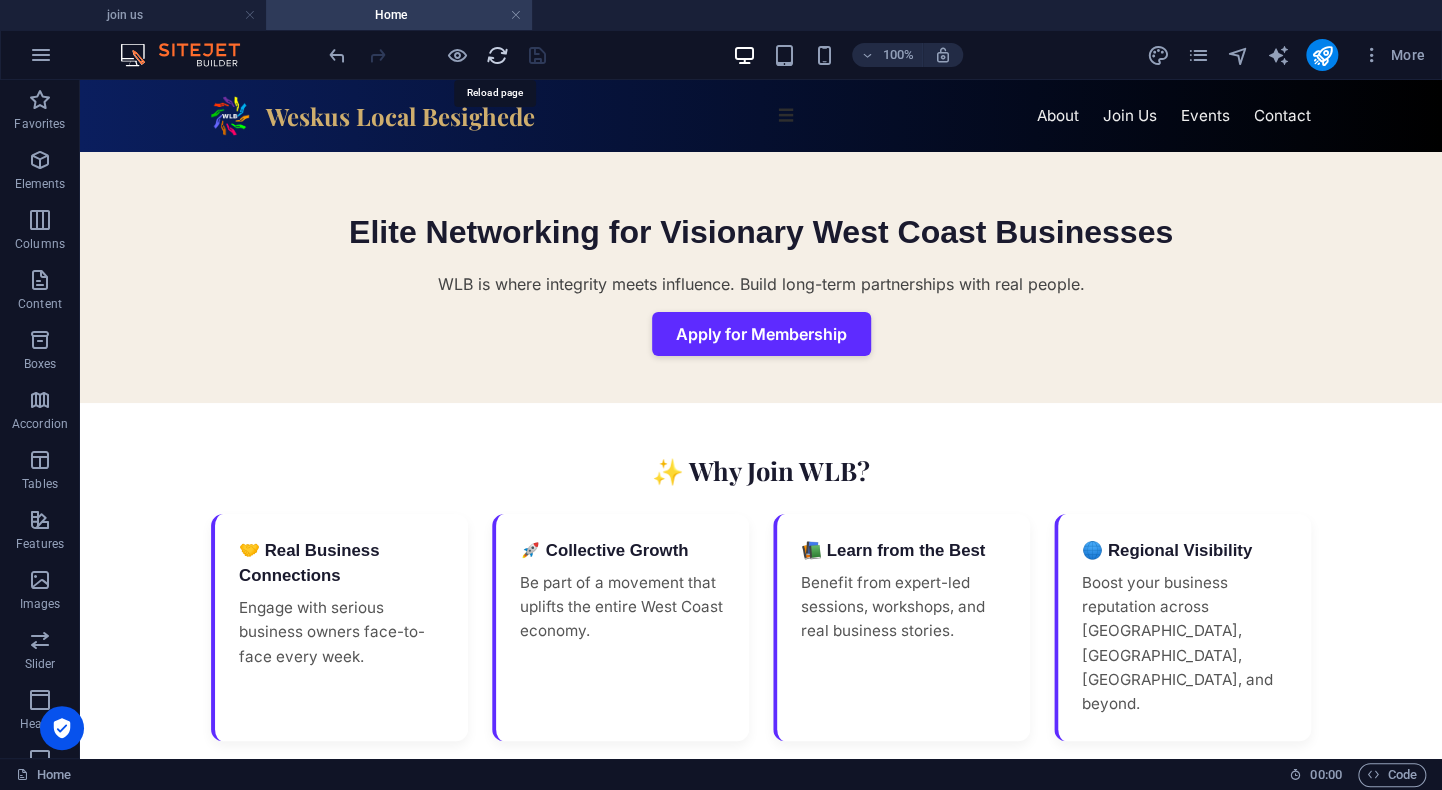 click at bounding box center (497, 55) 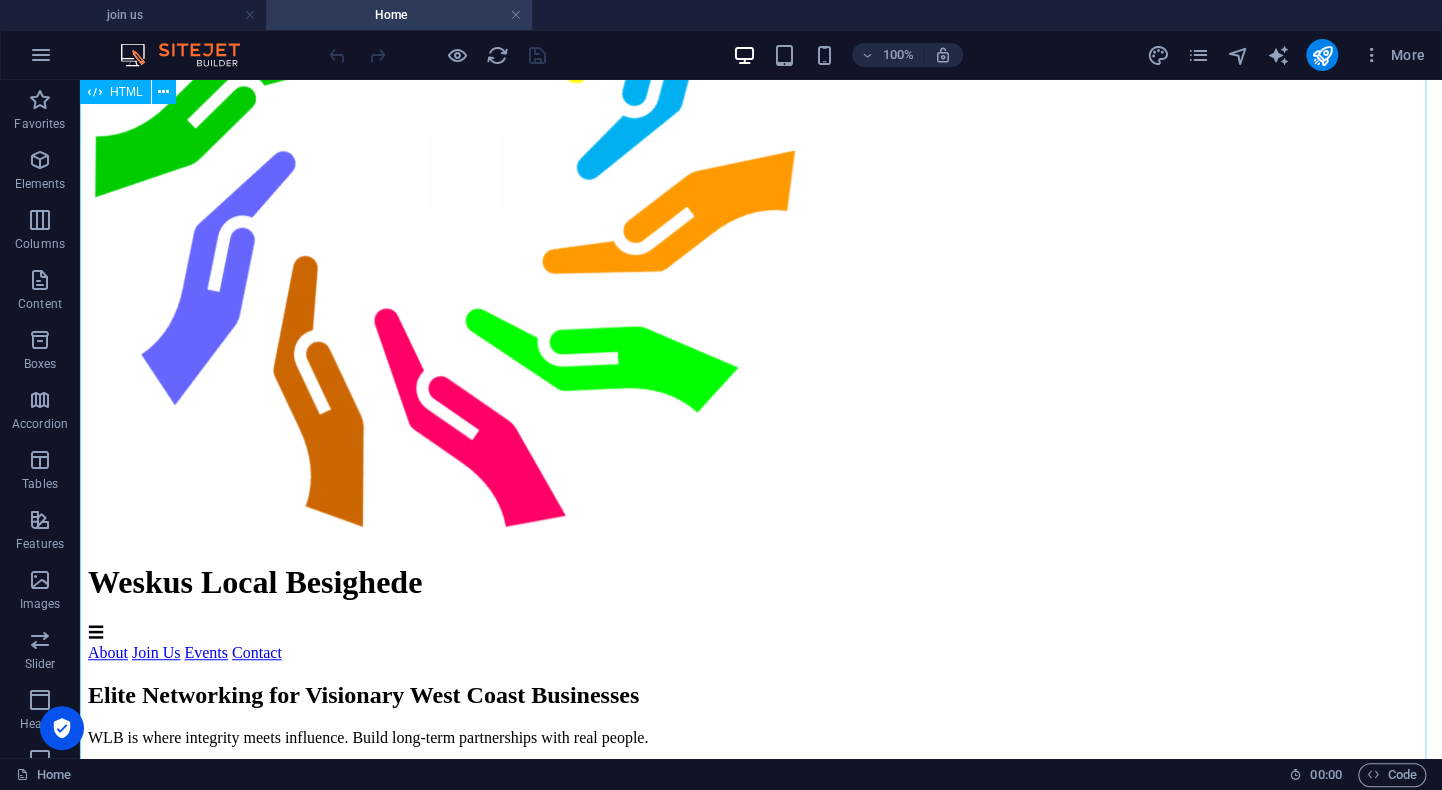 scroll, scrollTop: 0, scrollLeft: 0, axis: both 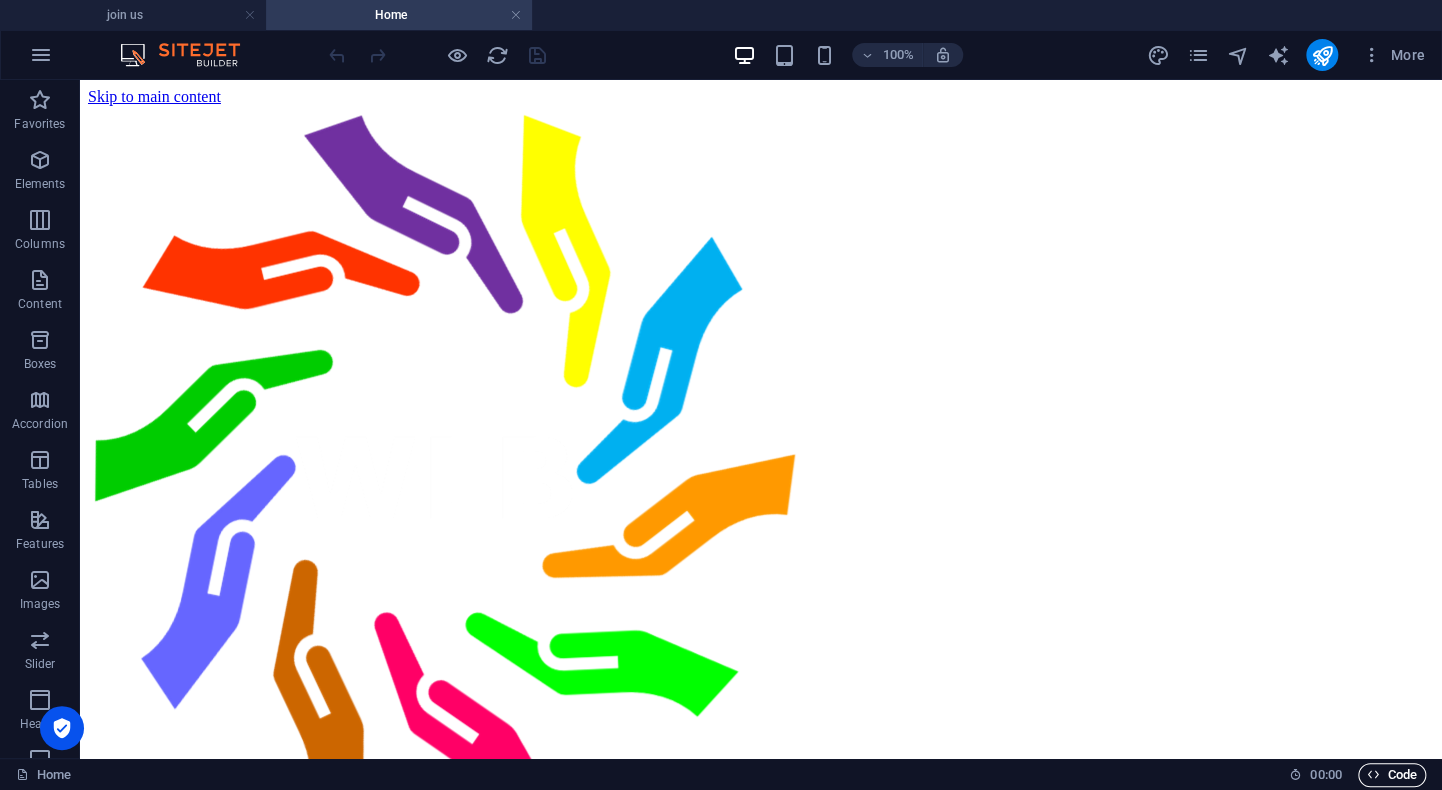click on "Code" at bounding box center (1392, 775) 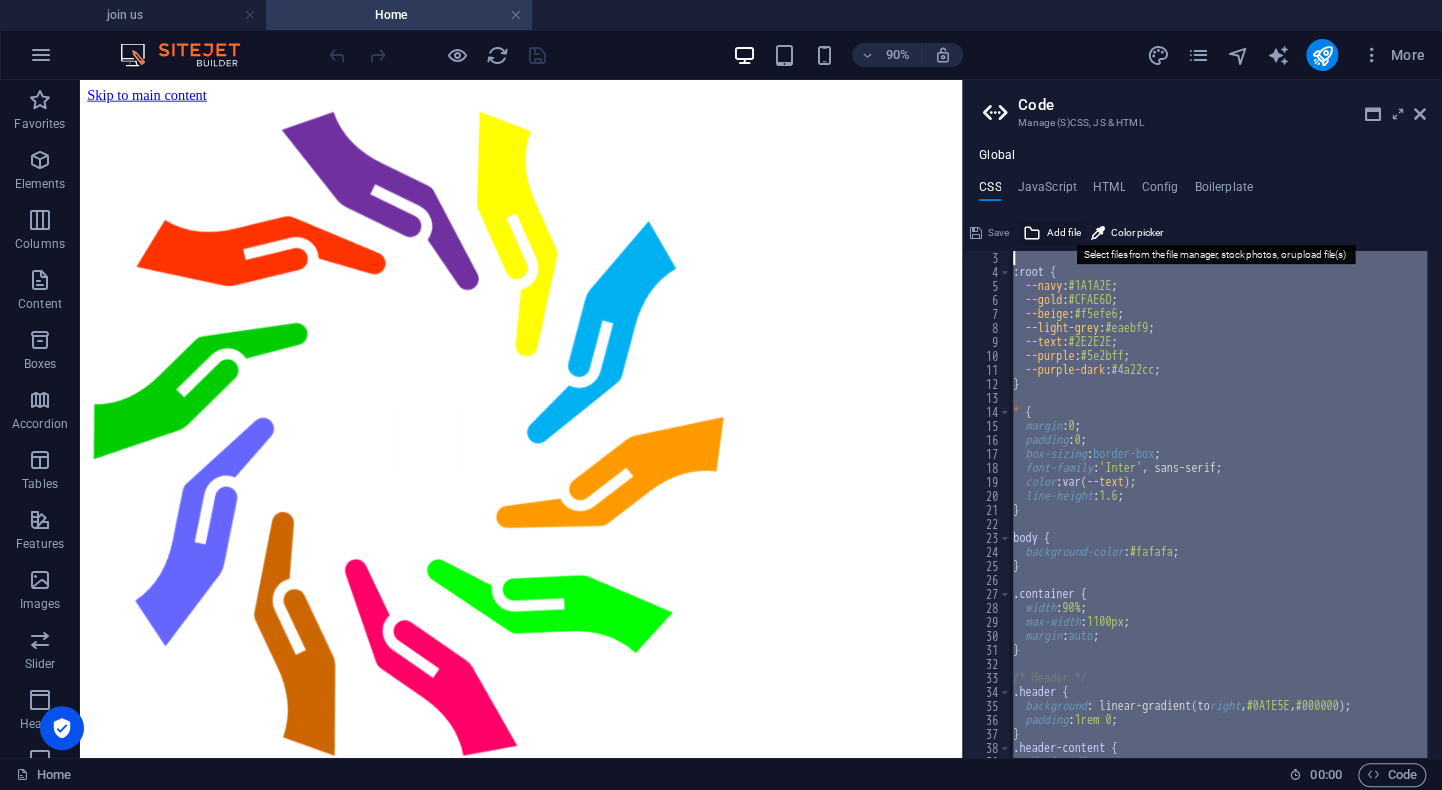 scroll, scrollTop: 0, scrollLeft: 0, axis: both 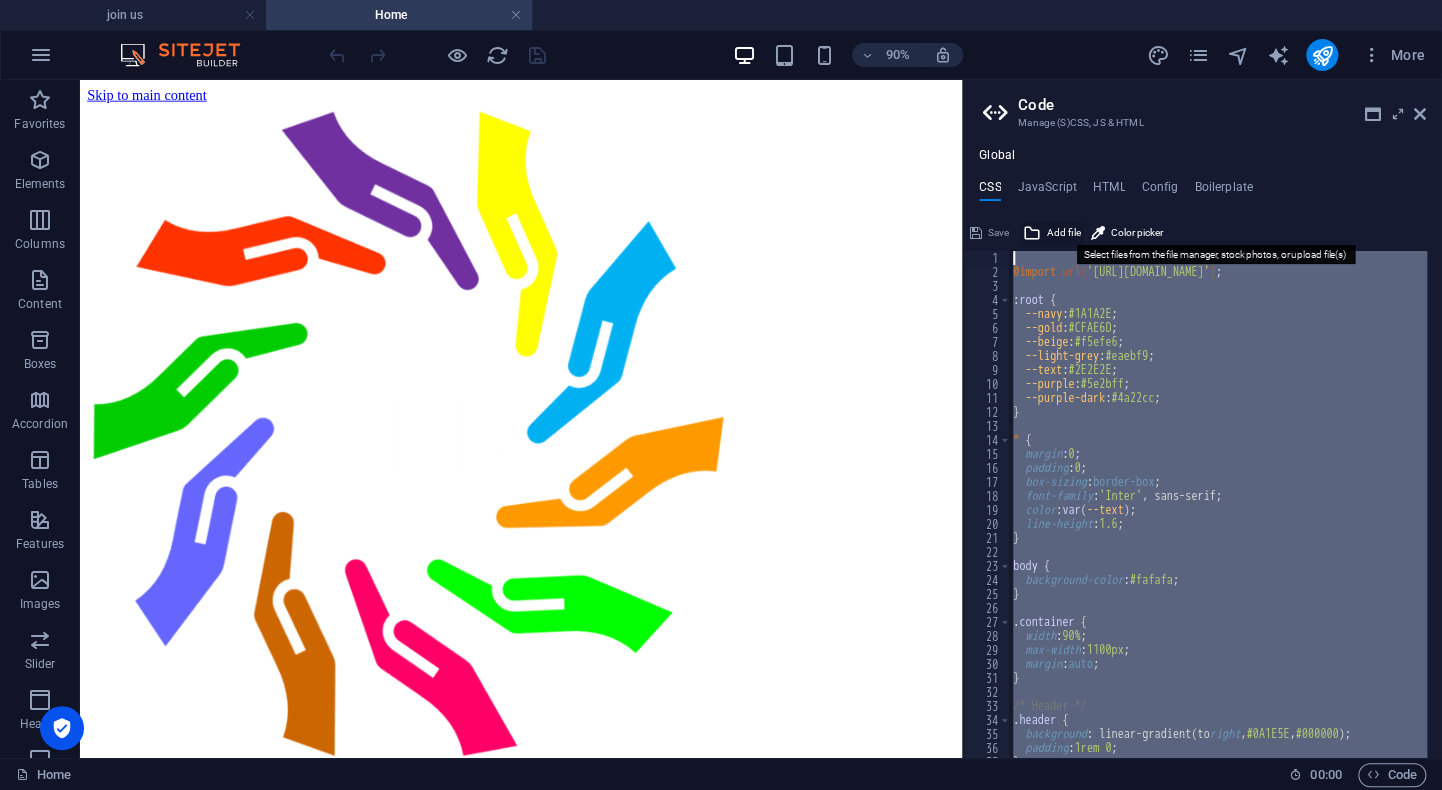 drag, startPoint x: 1048, startPoint y: 733, endPoint x: 1024, endPoint y: 221, distance: 512.5622 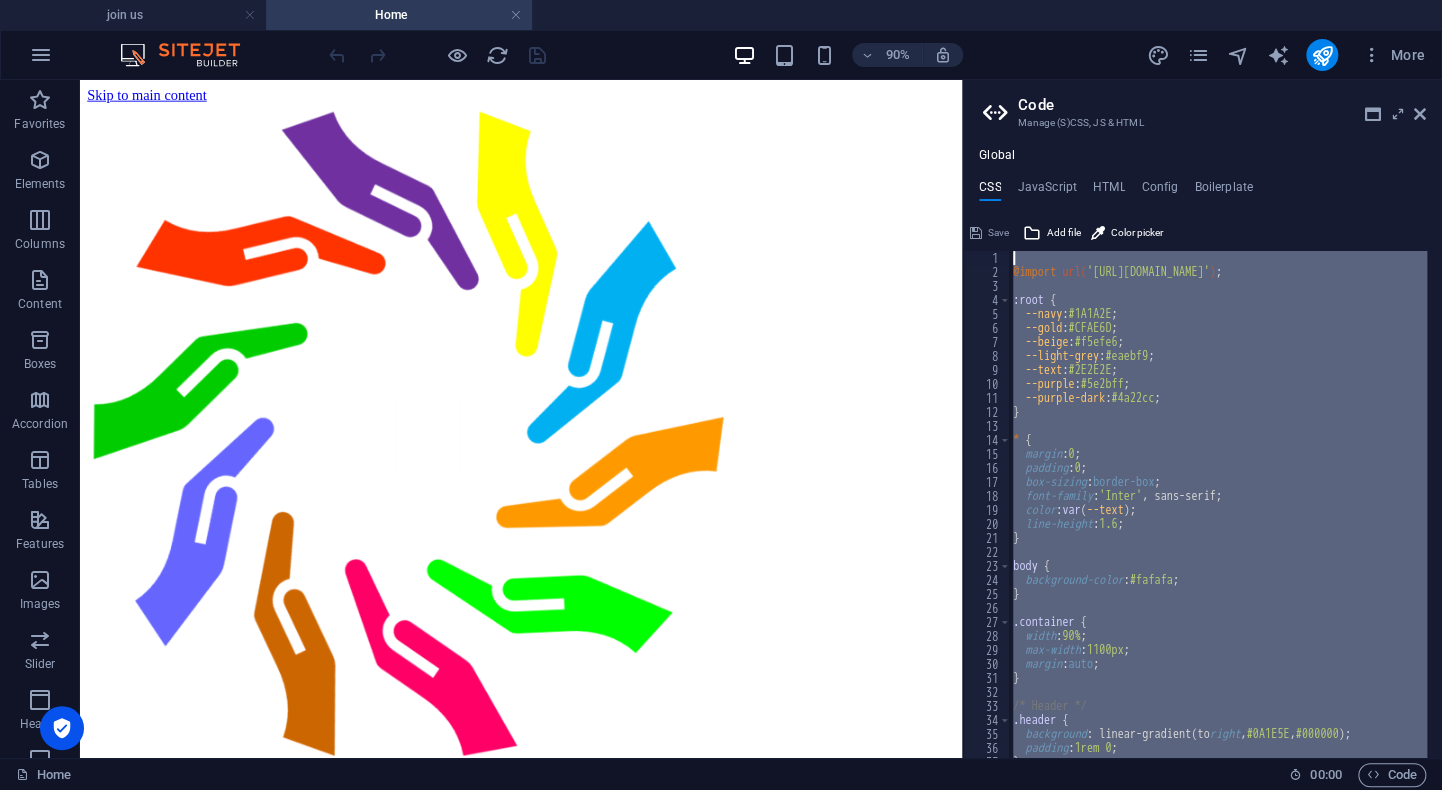 type on "}" 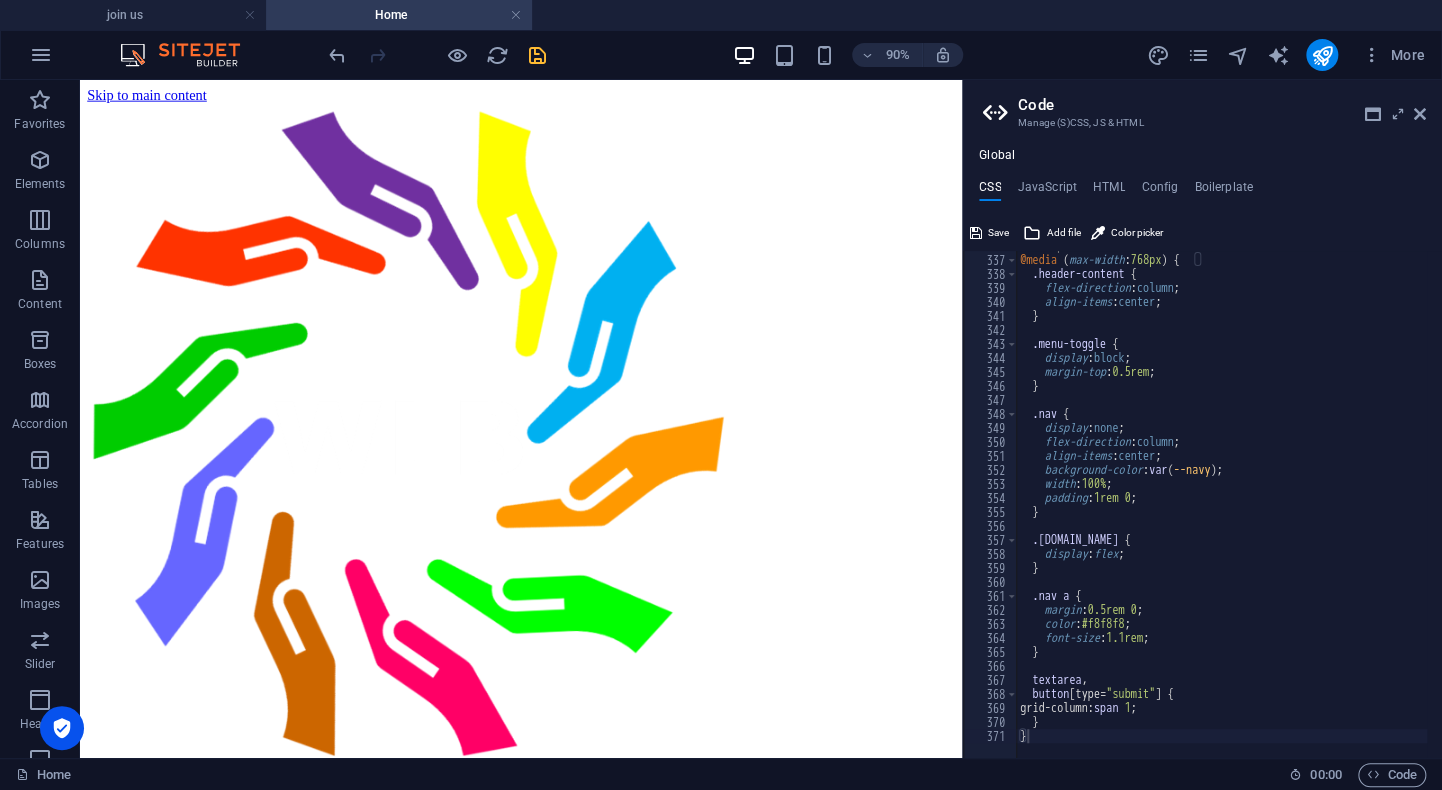 click on "90% More" at bounding box center (879, 55) 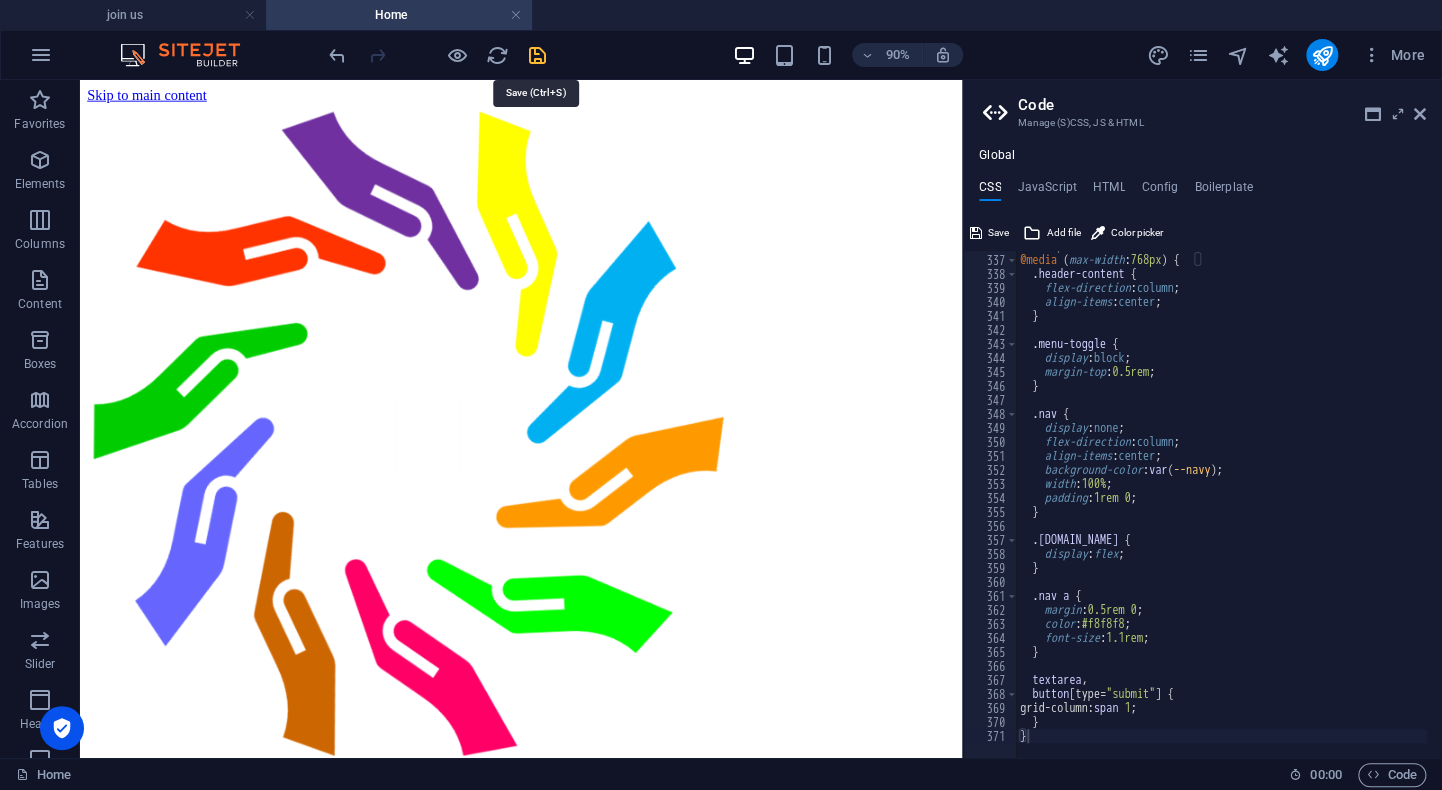 click at bounding box center [537, 55] 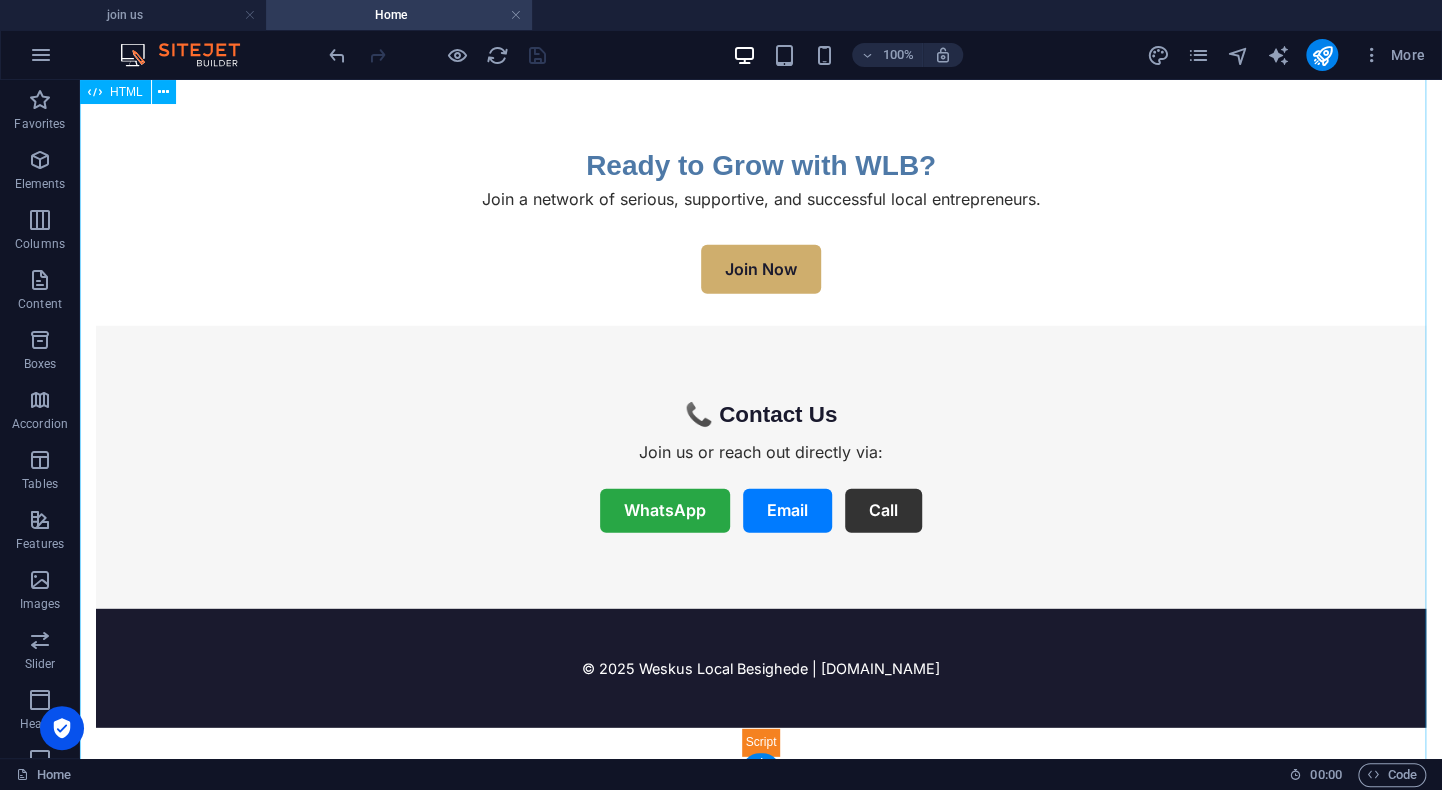 scroll, scrollTop: 2356, scrollLeft: 0, axis: vertical 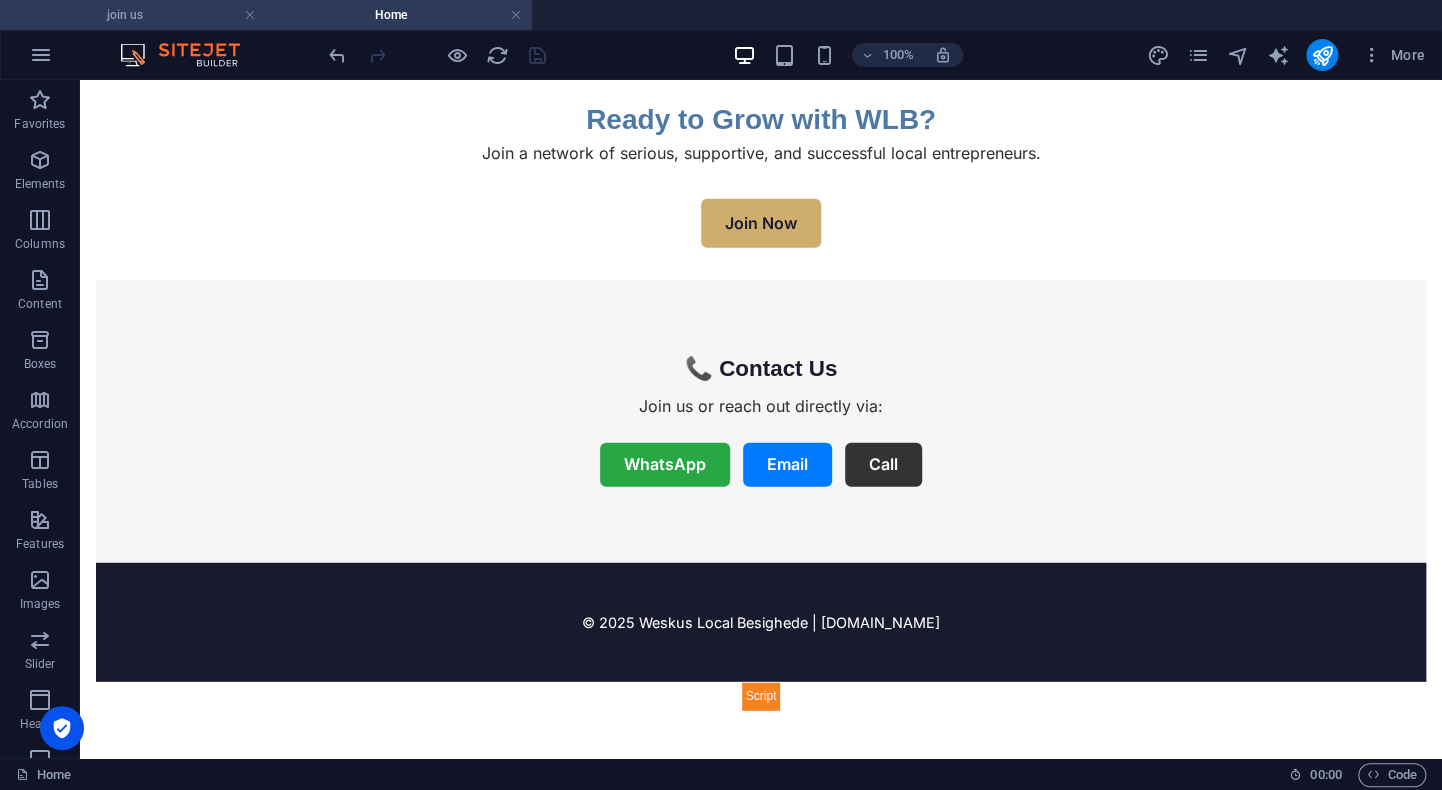 click on "join us" at bounding box center [133, 15] 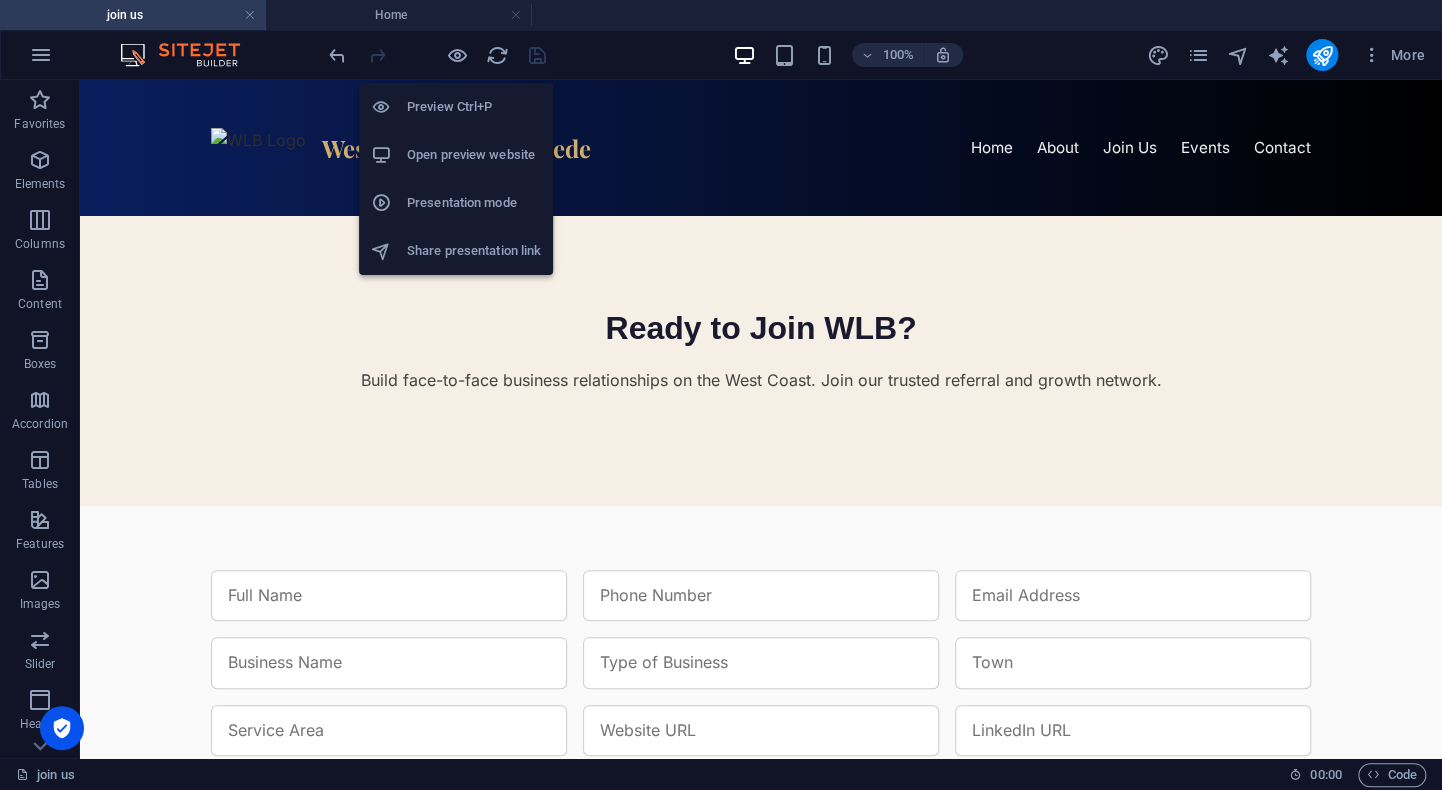 click on "Preview Ctrl+P" at bounding box center (474, 107) 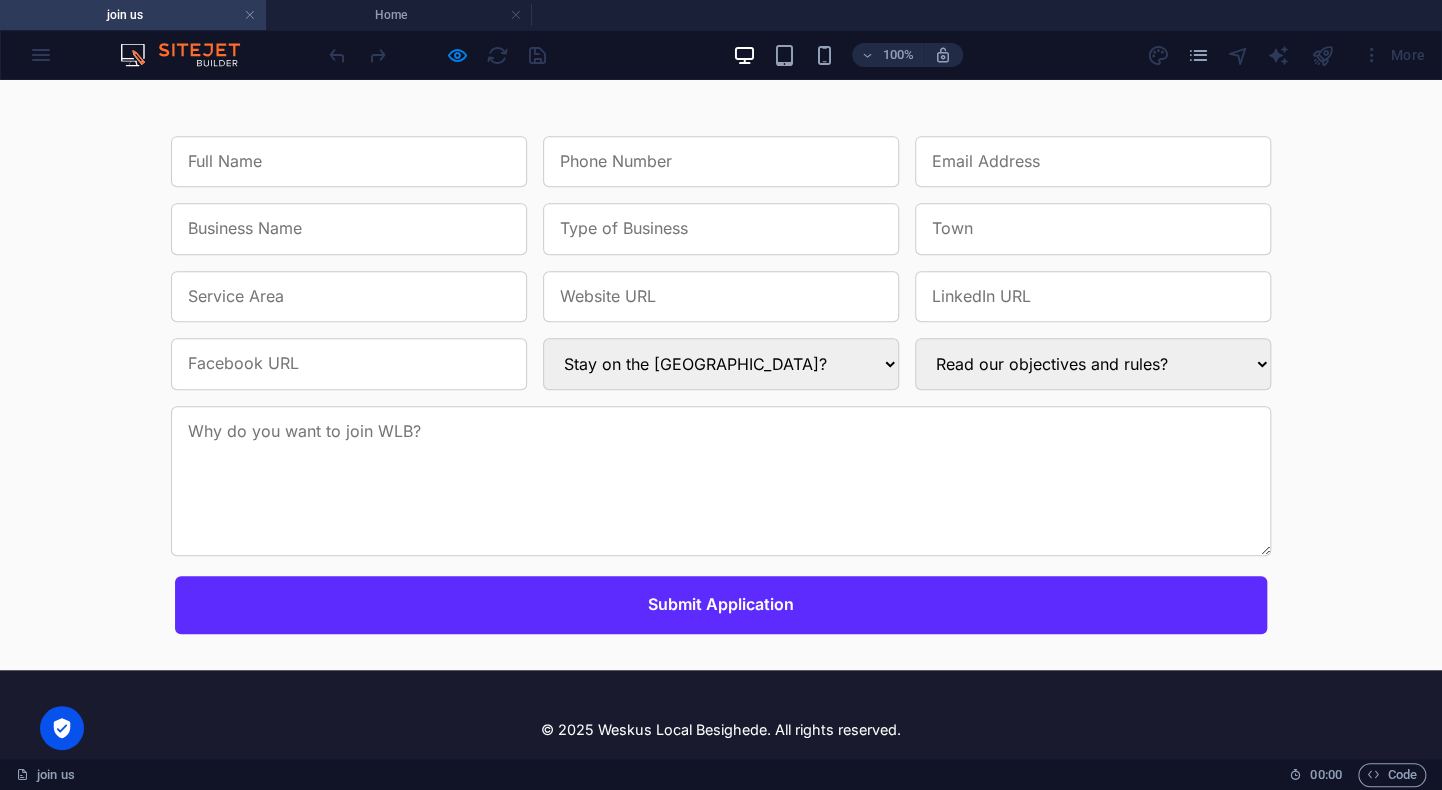 scroll, scrollTop: 463, scrollLeft: 0, axis: vertical 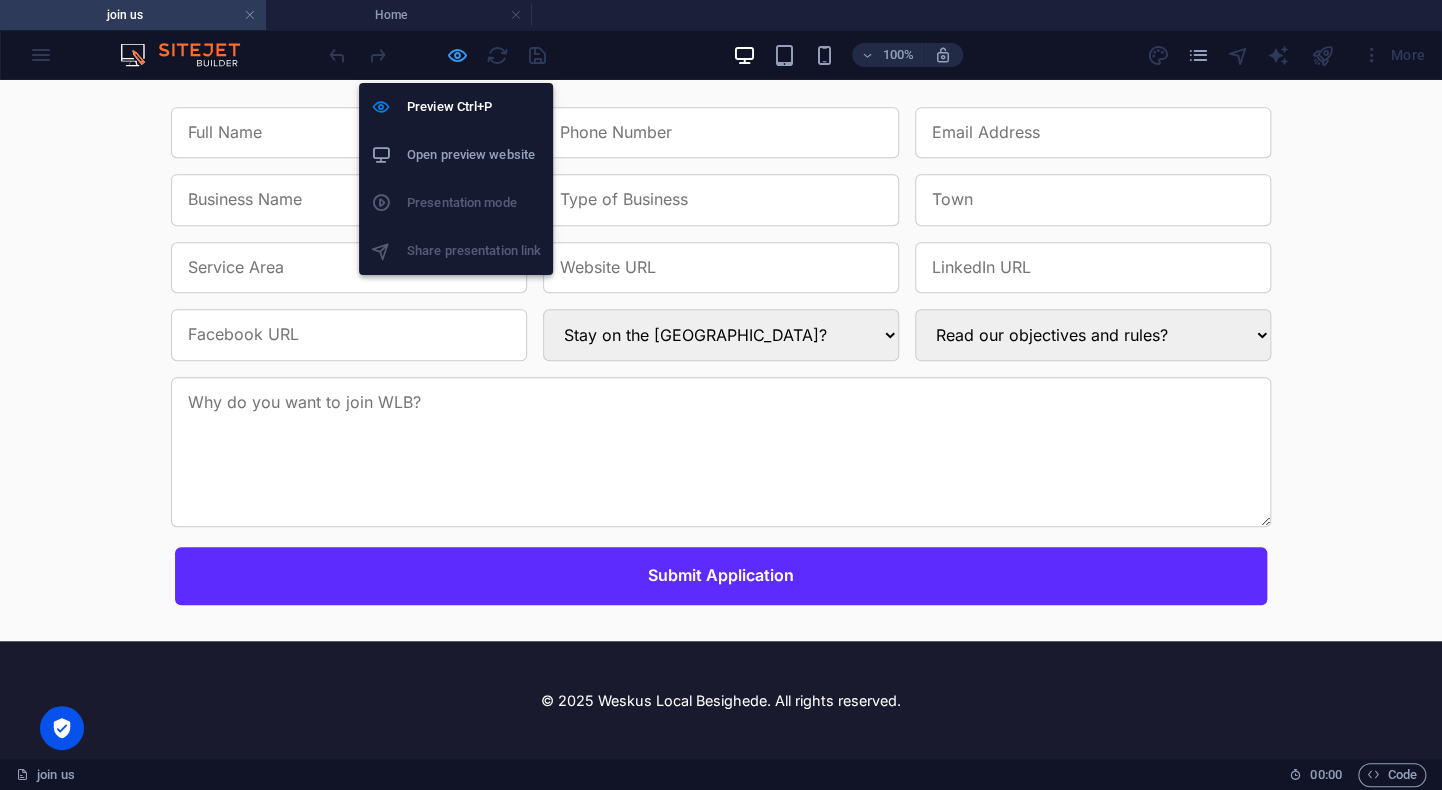 click at bounding box center (457, 55) 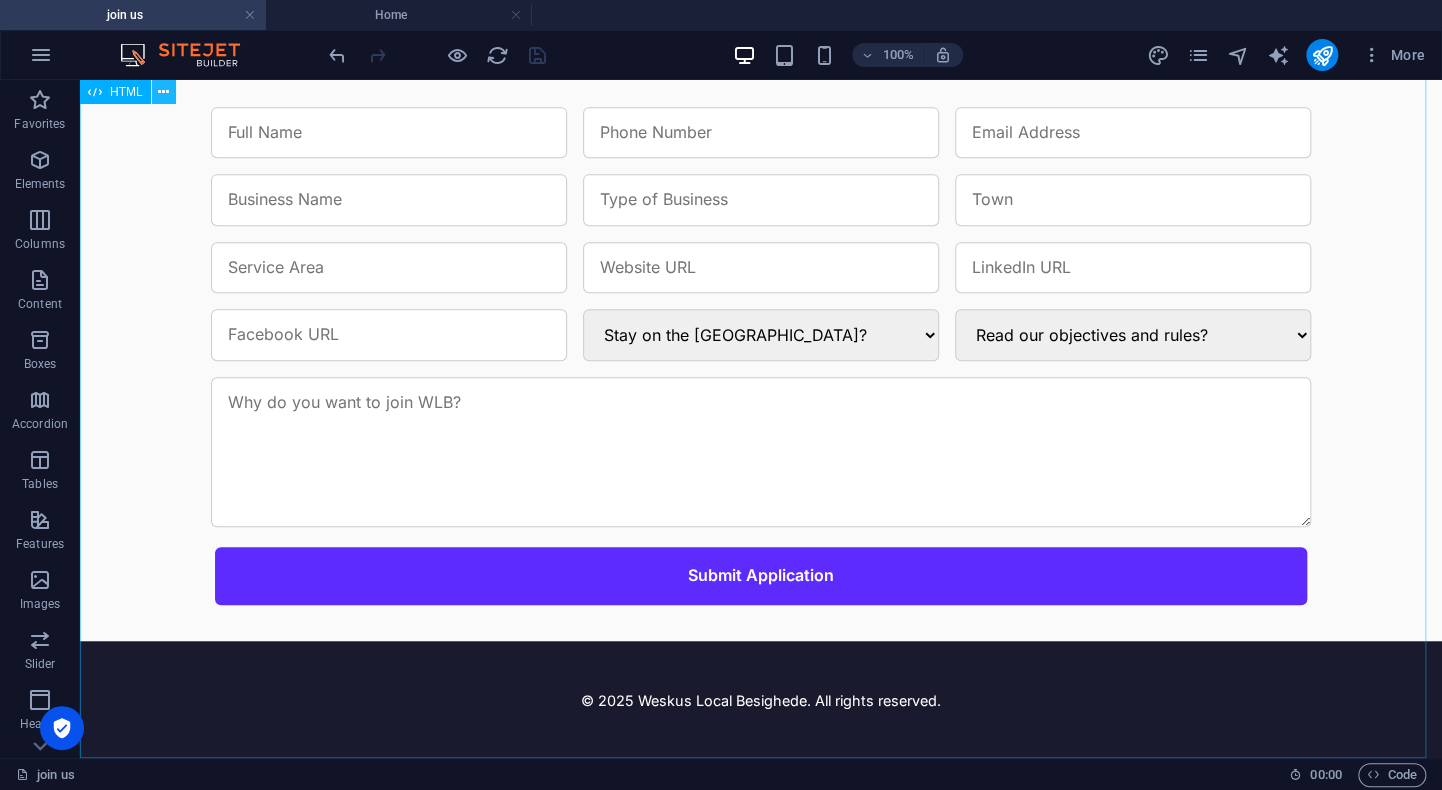click at bounding box center [163, 92] 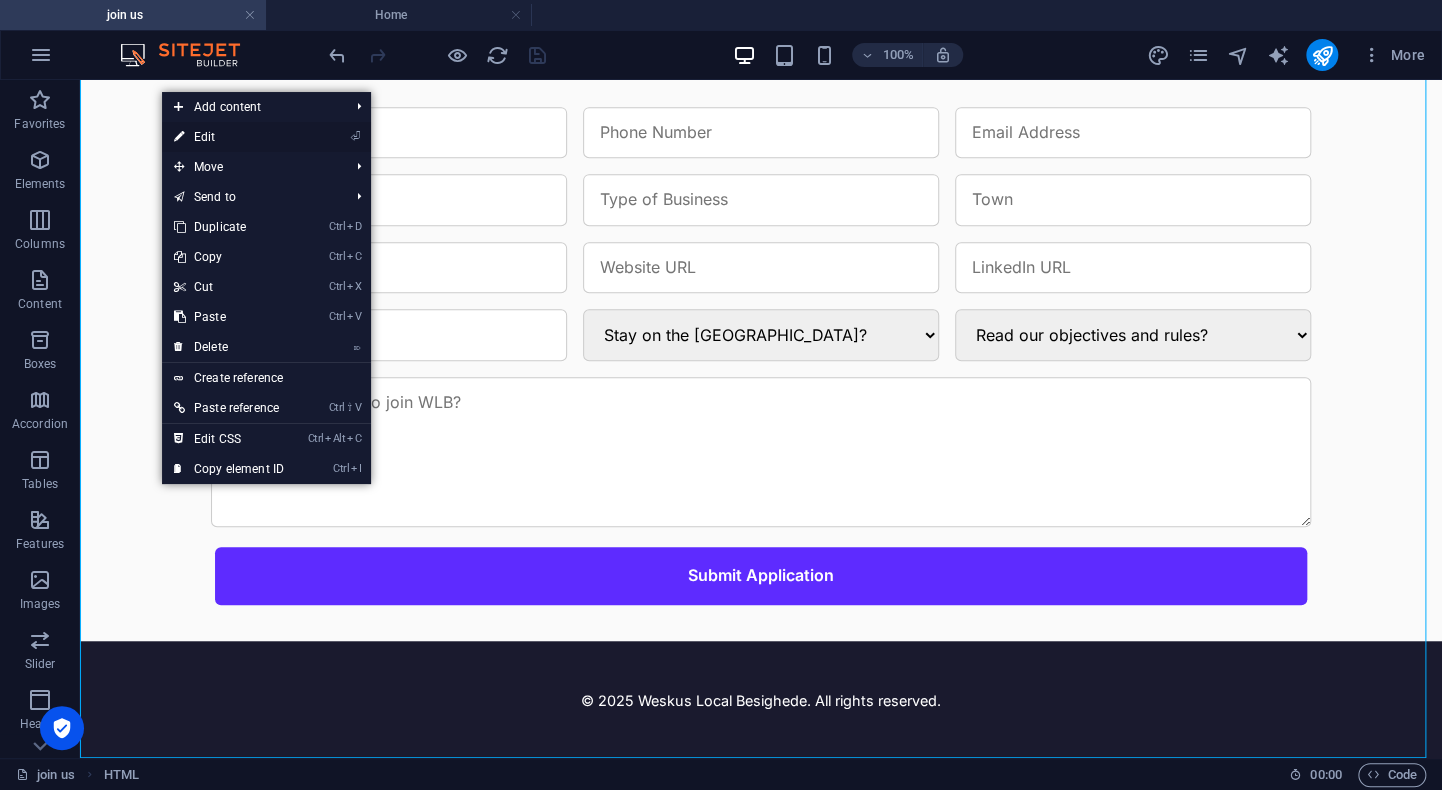 click on "⏎  Edit" at bounding box center [229, 137] 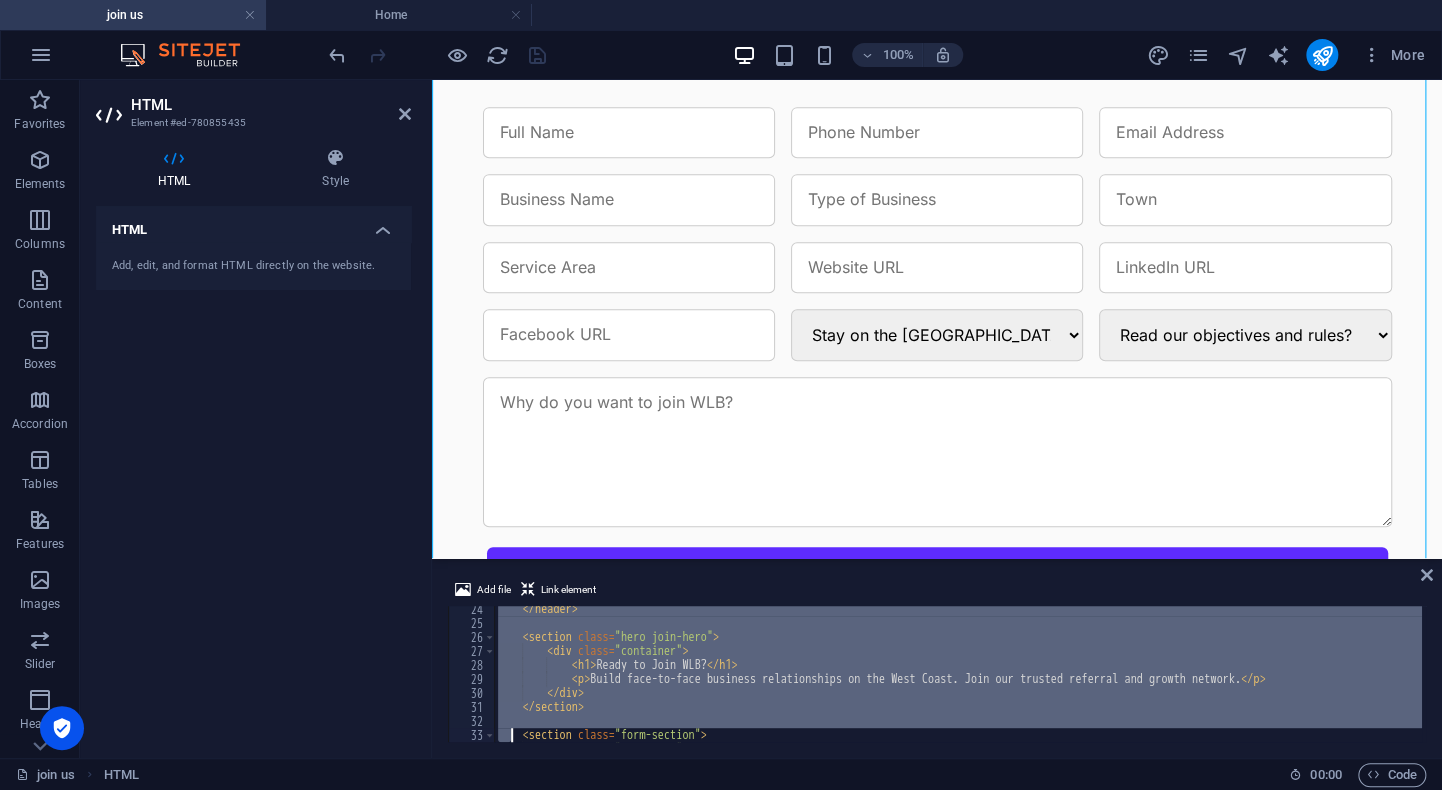 scroll, scrollTop: 816, scrollLeft: 0, axis: vertical 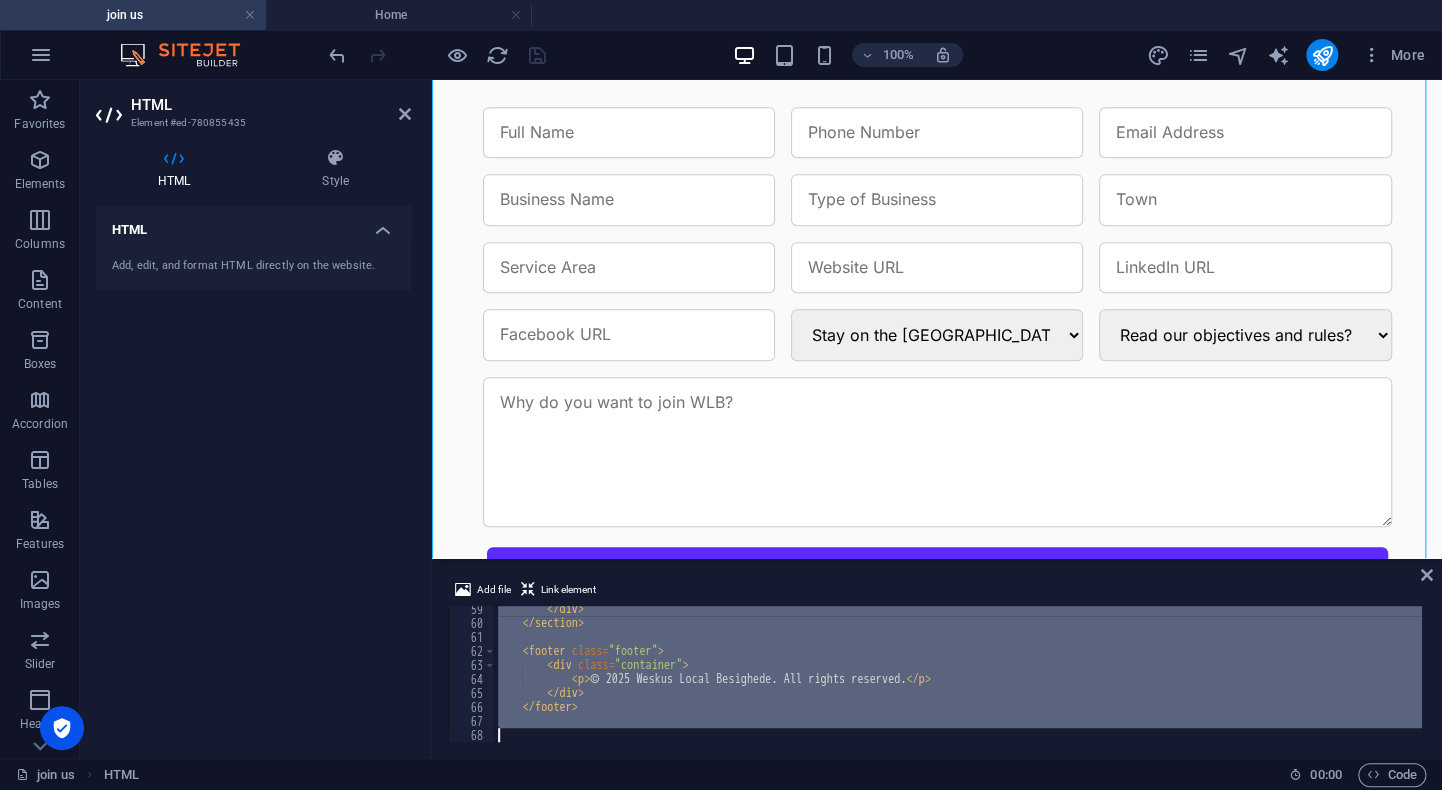 drag, startPoint x: 505, startPoint y: 613, endPoint x: 507, endPoint y: 793, distance: 180.01111 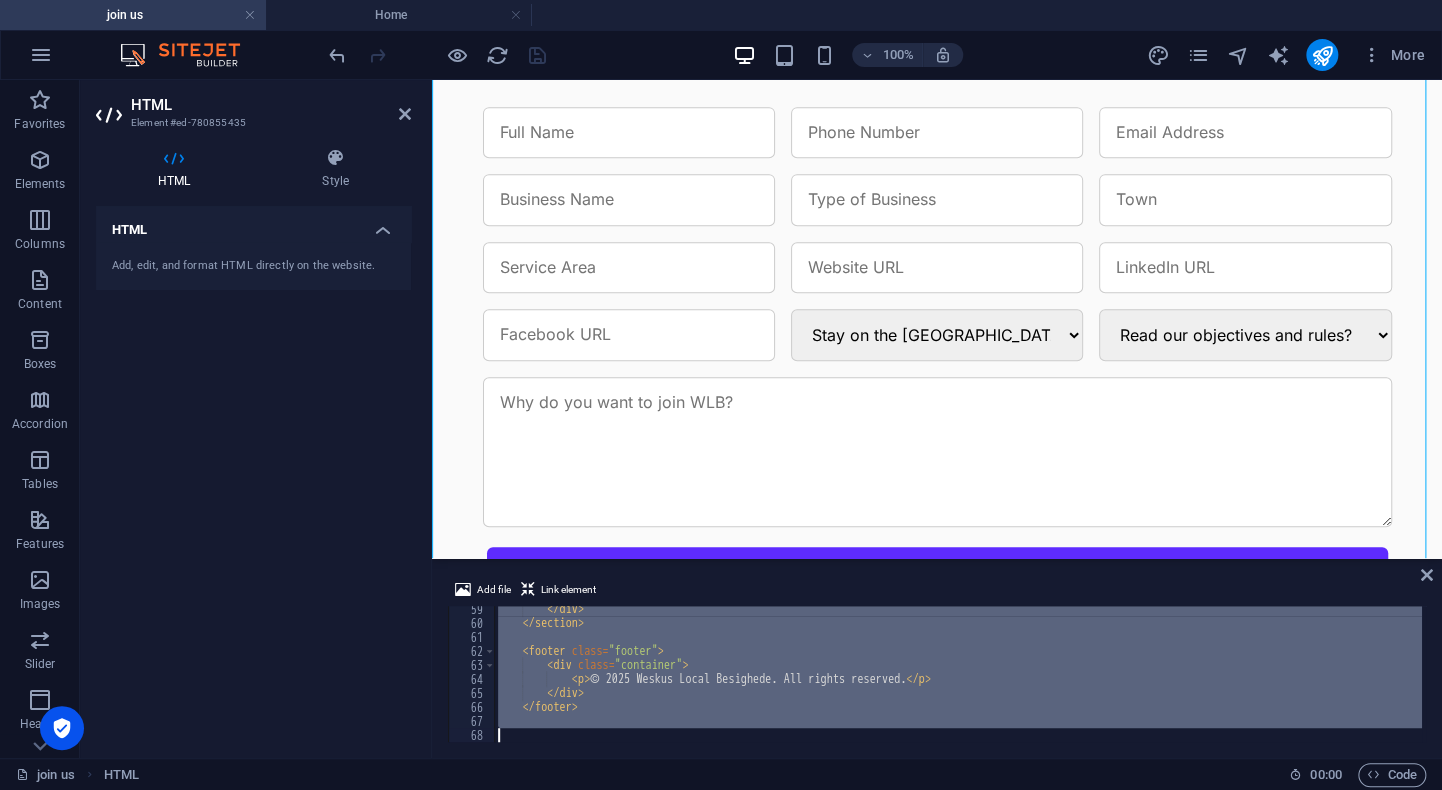 type on "</html>" 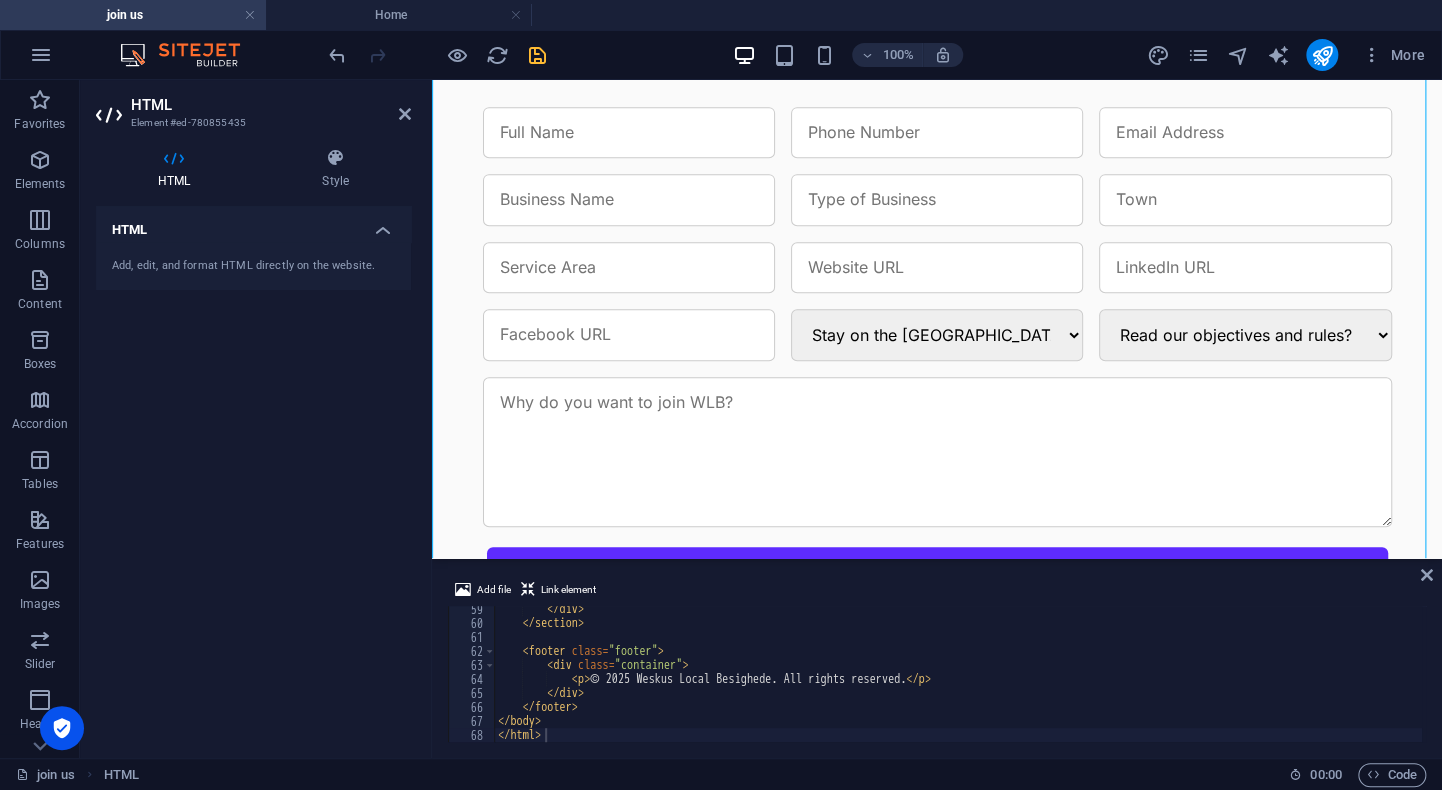 click on "100% More" at bounding box center [879, 55] 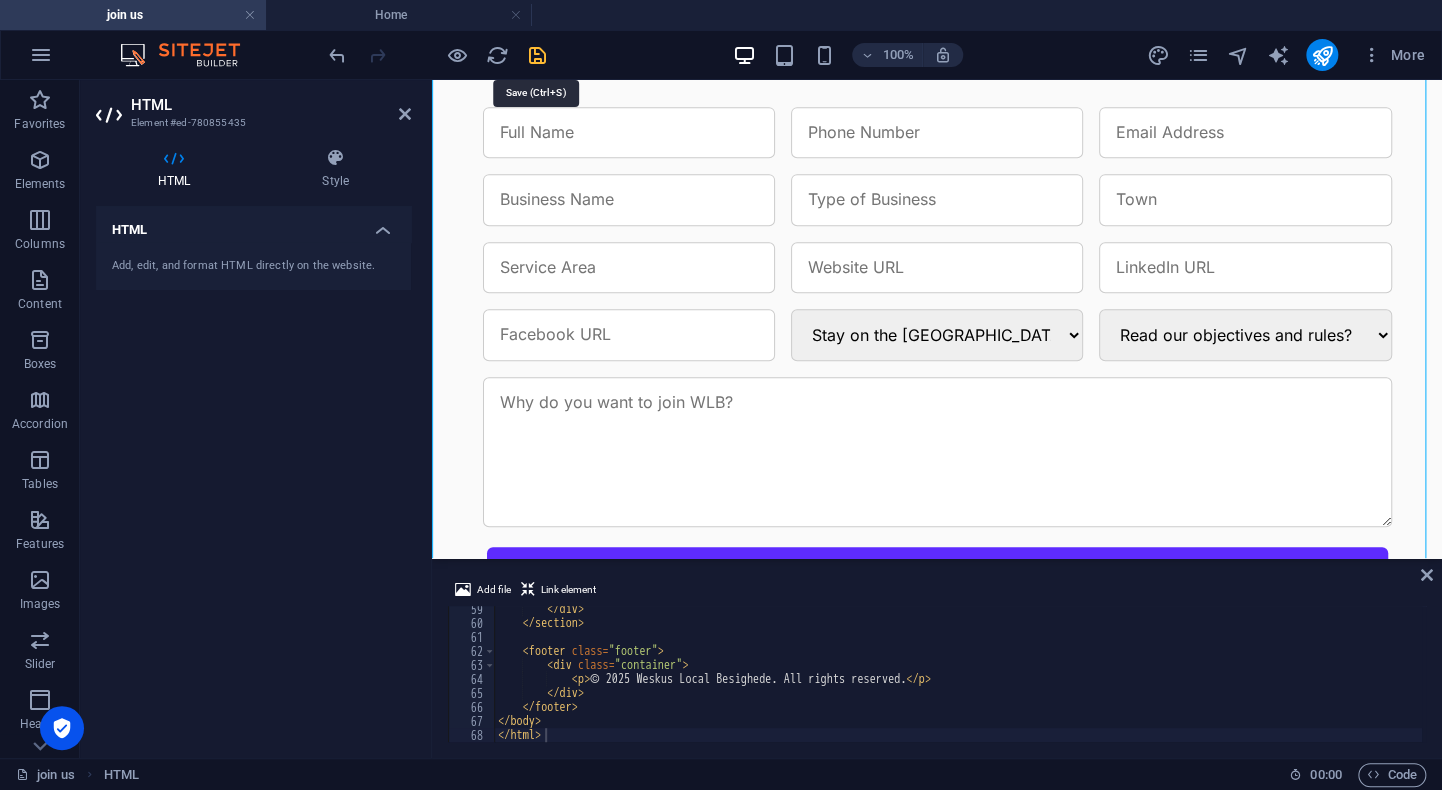 click at bounding box center (537, 55) 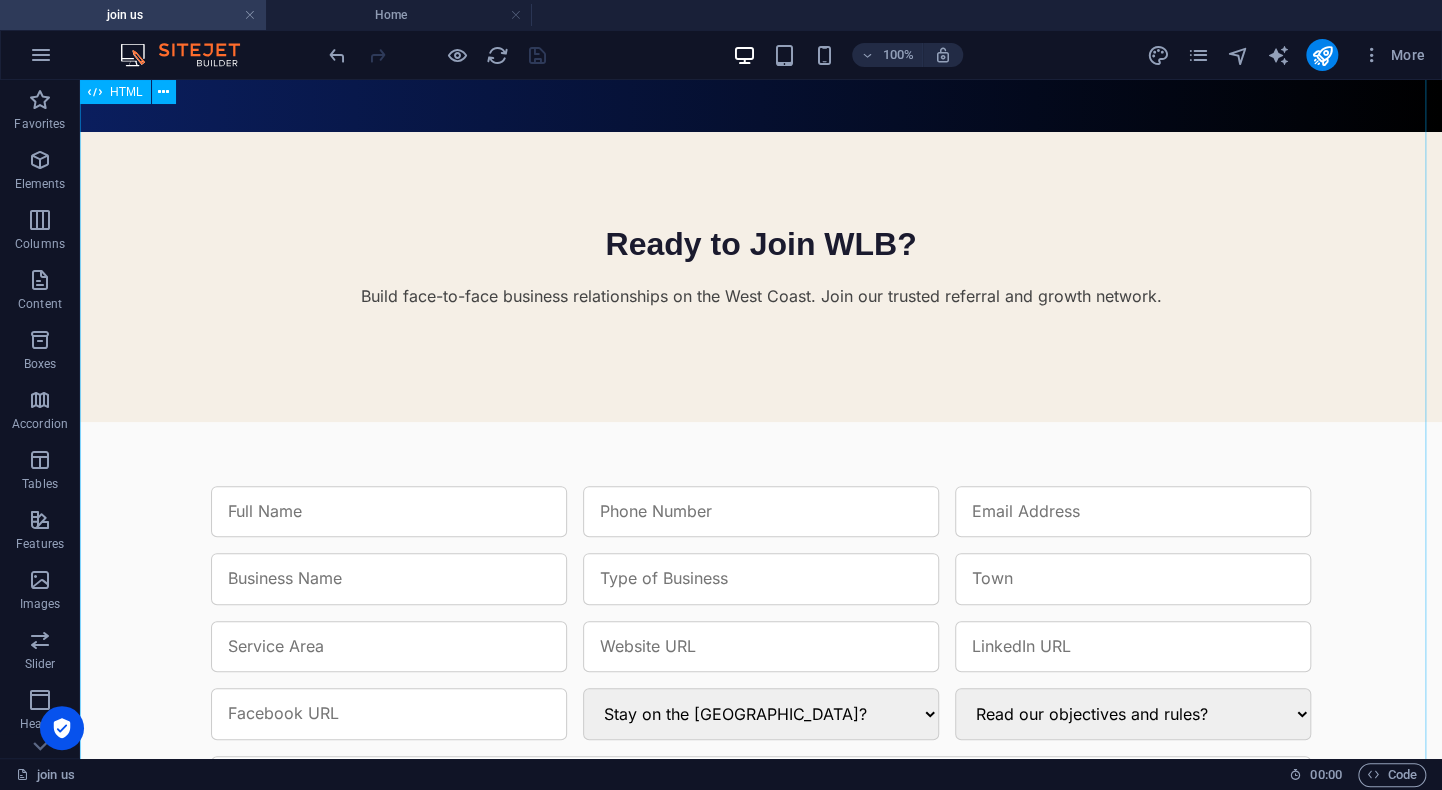 scroll, scrollTop: 0, scrollLeft: 0, axis: both 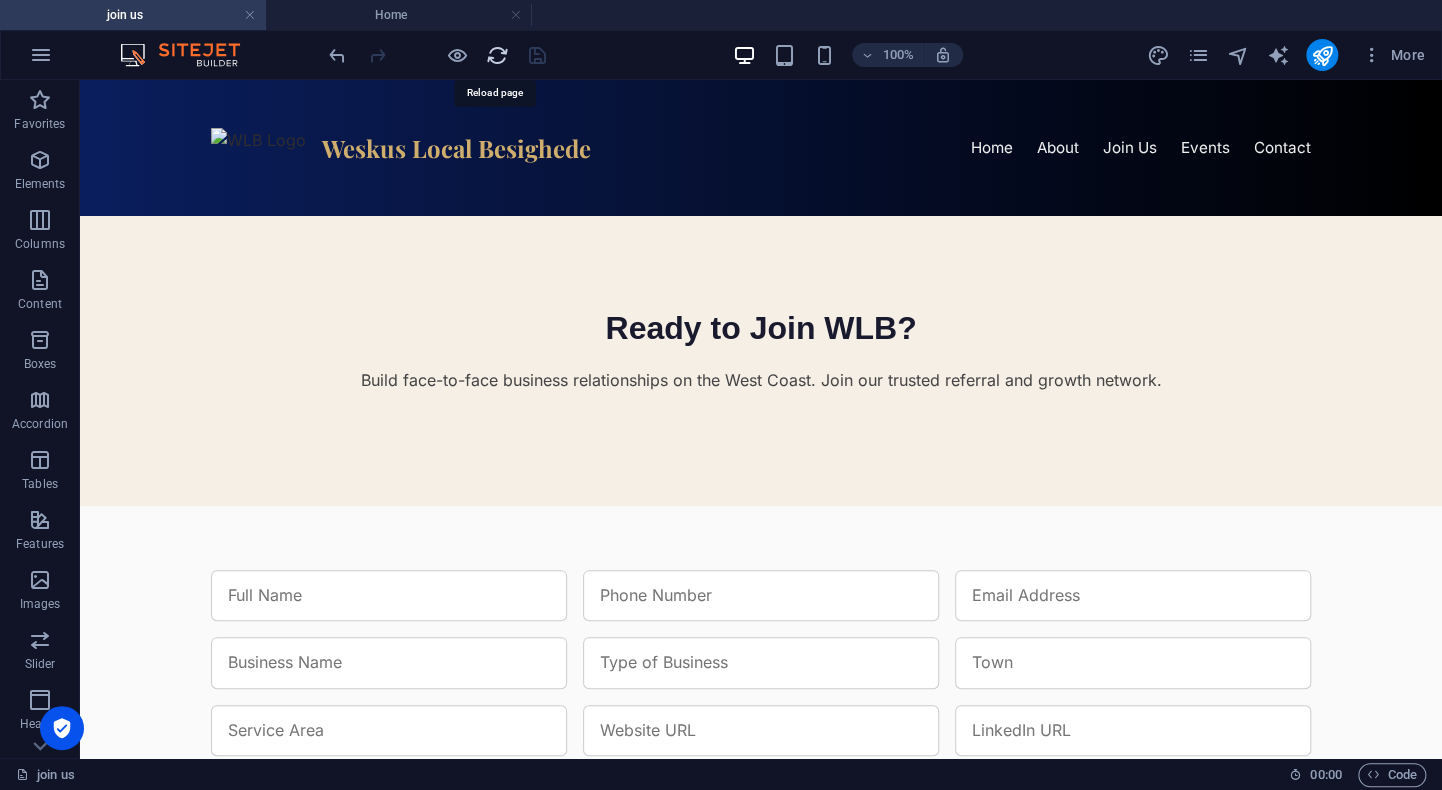 click at bounding box center [497, 55] 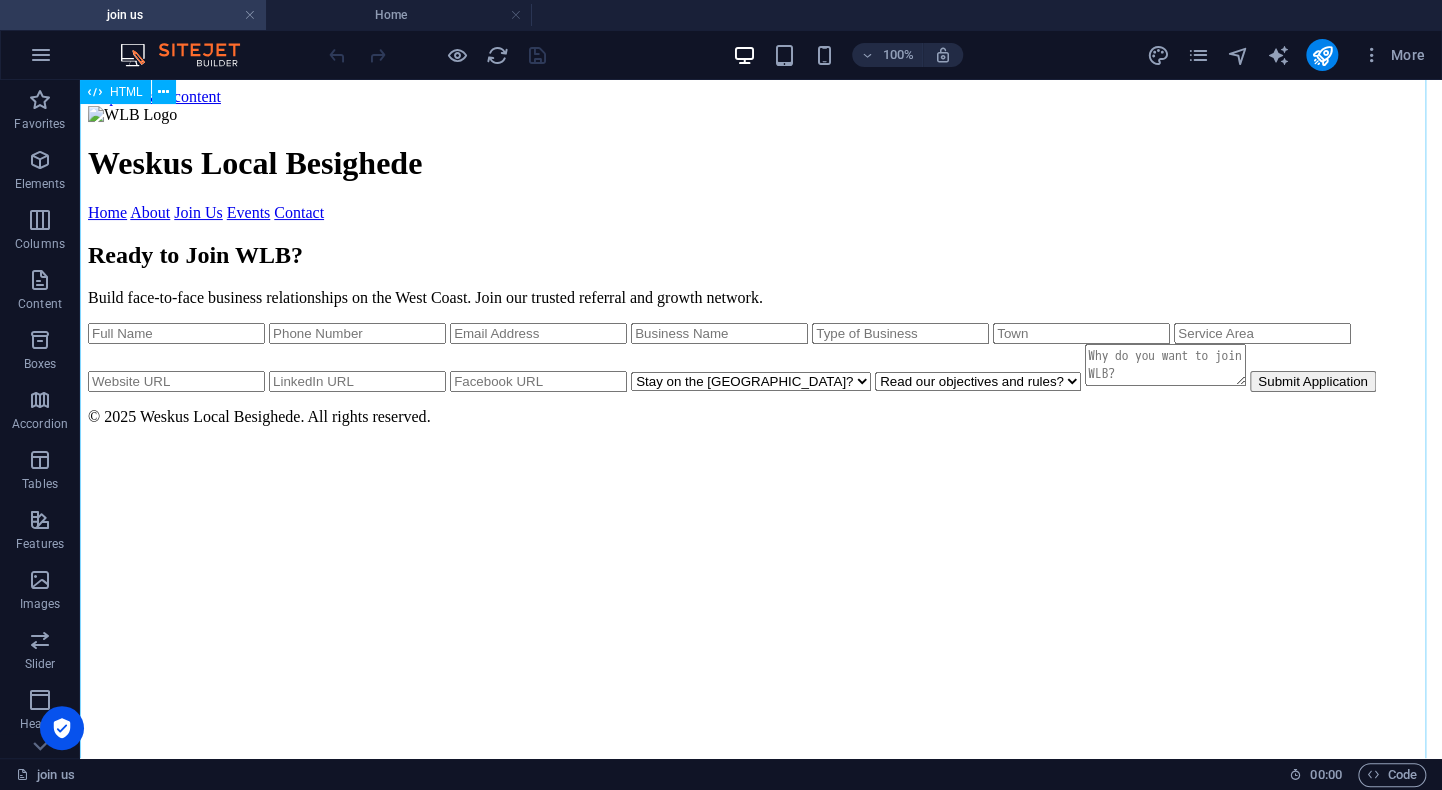 scroll, scrollTop: 463, scrollLeft: 0, axis: vertical 